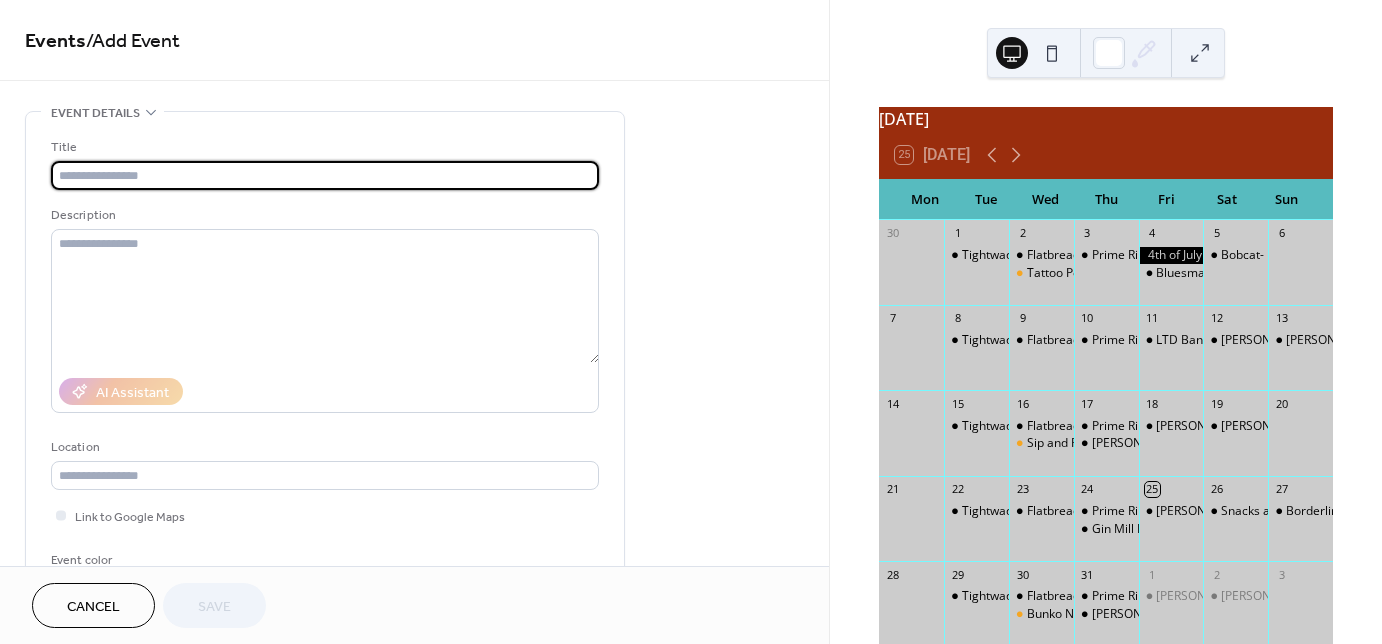 scroll, scrollTop: 0, scrollLeft: 0, axis: both 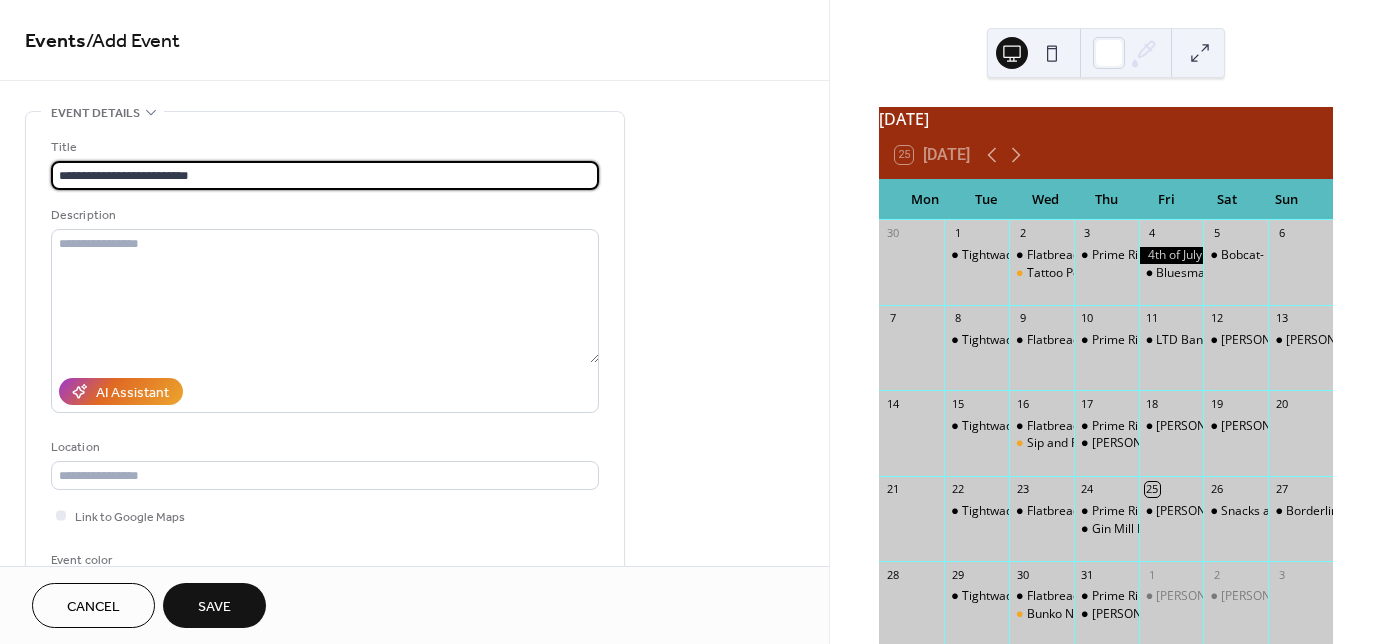type on "**********" 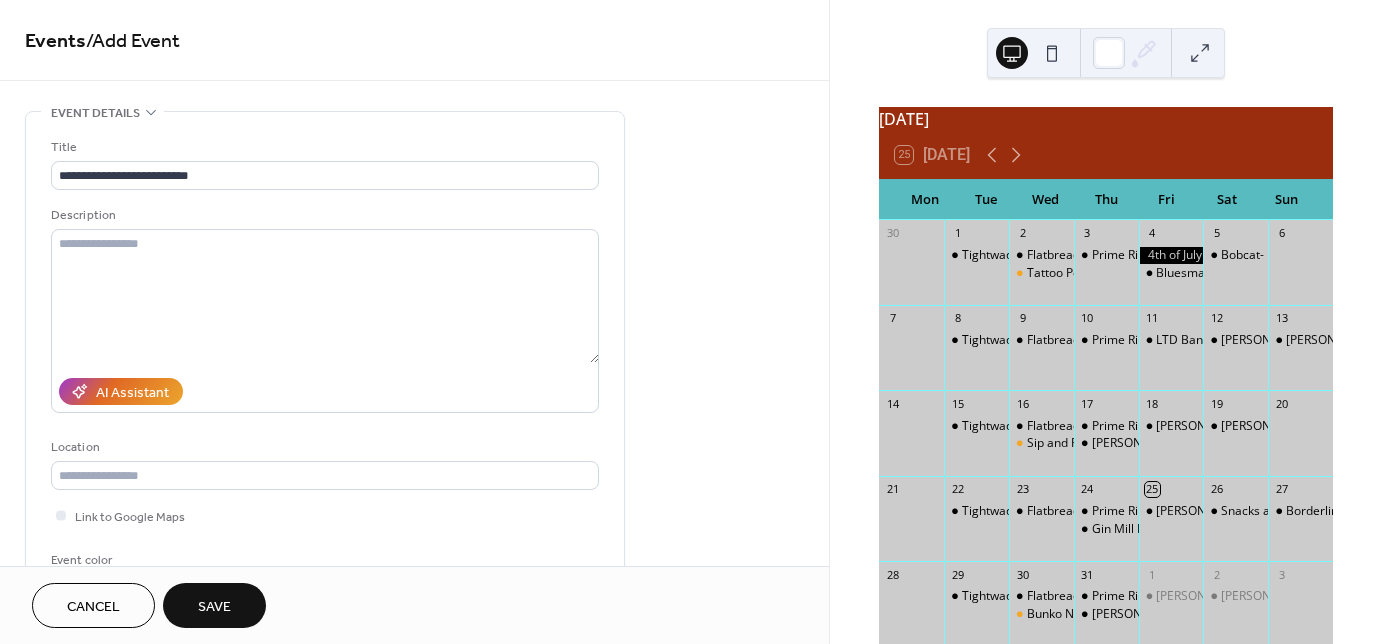 click on "Cancel" at bounding box center (93, 607) 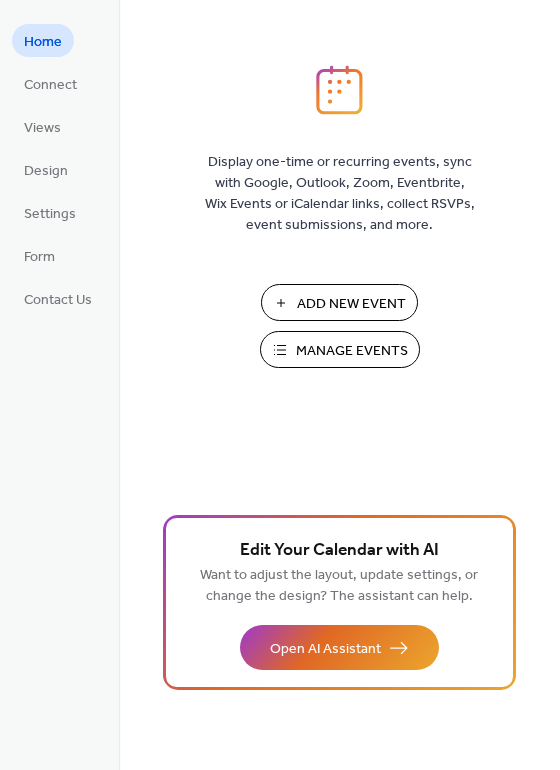 scroll, scrollTop: 0, scrollLeft: 0, axis: both 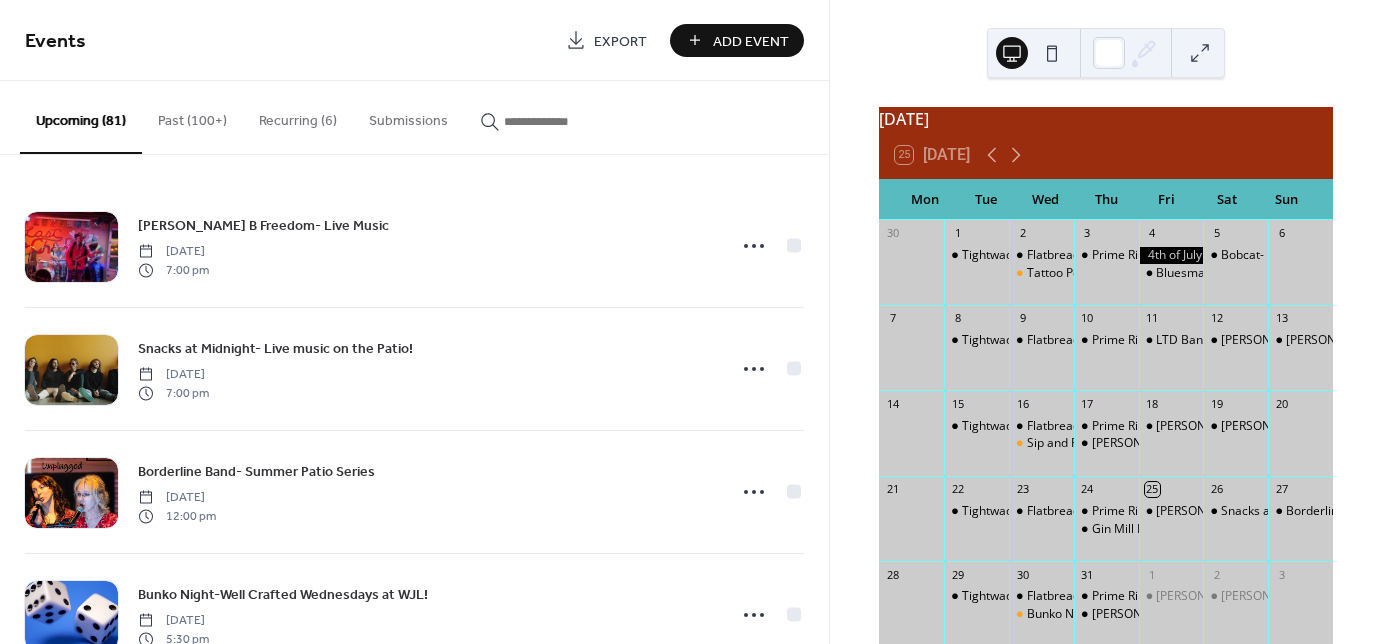 click on "Past (100+)" at bounding box center [192, 116] 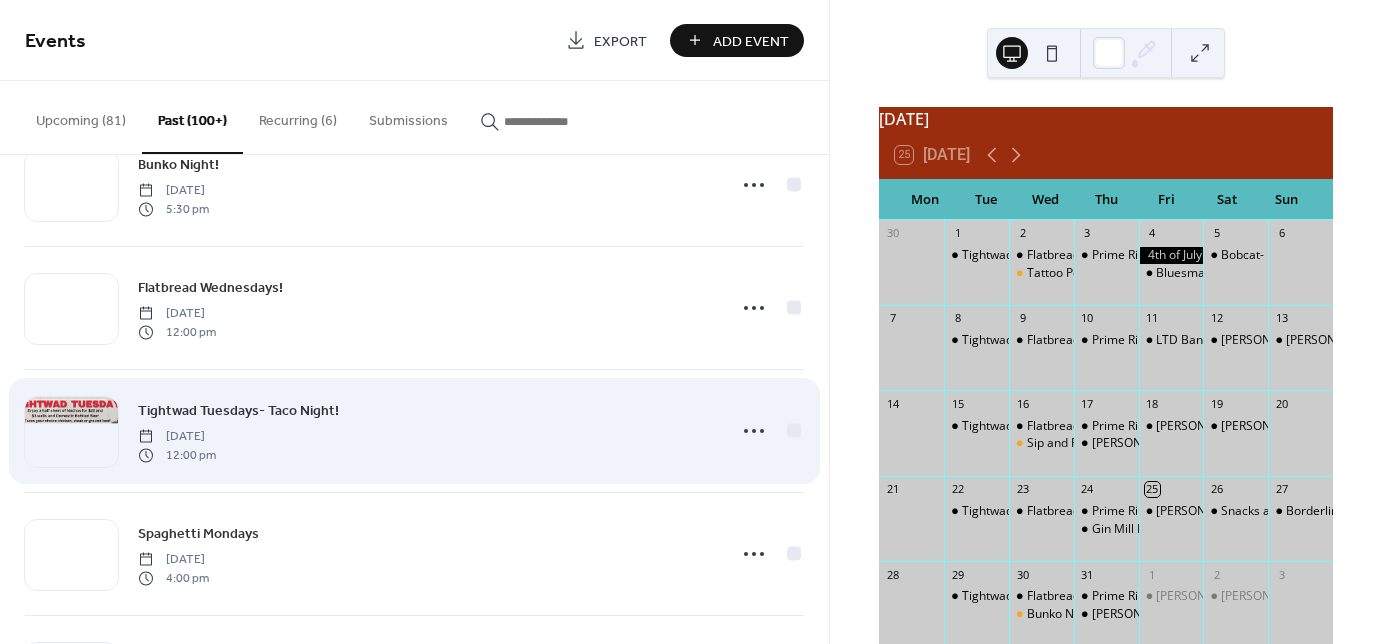 scroll, scrollTop: 22313, scrollLeft: 0, axis: vertical 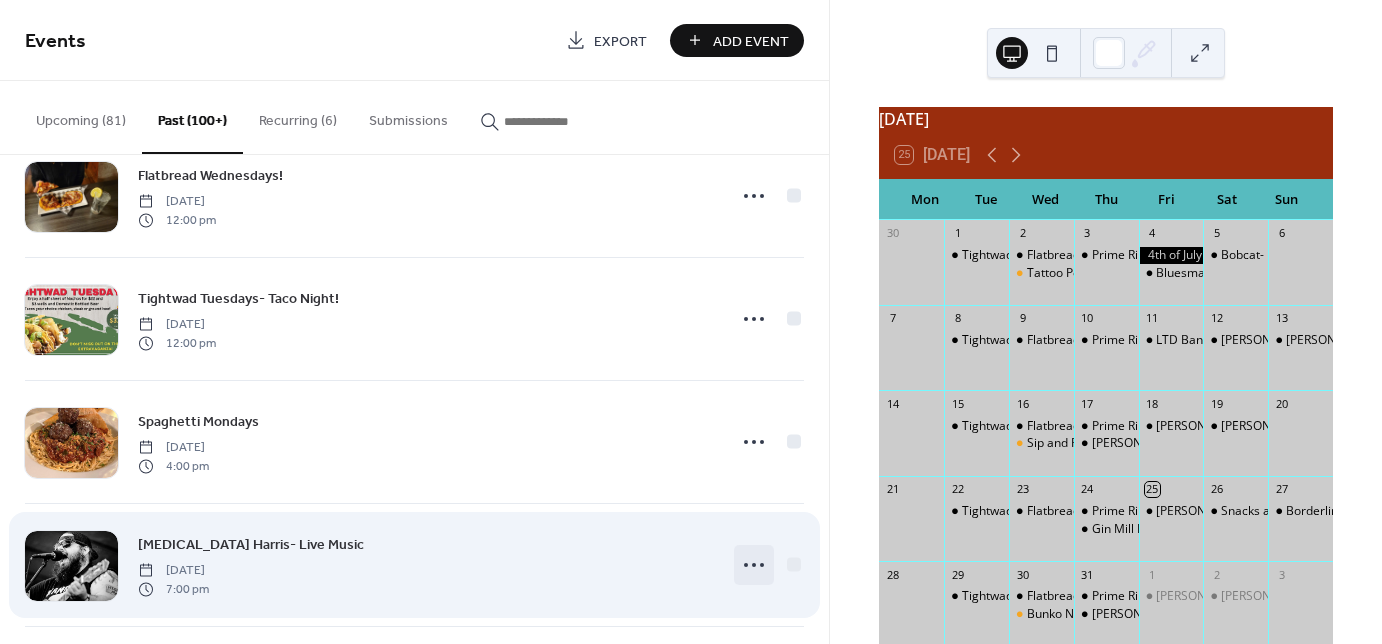 click 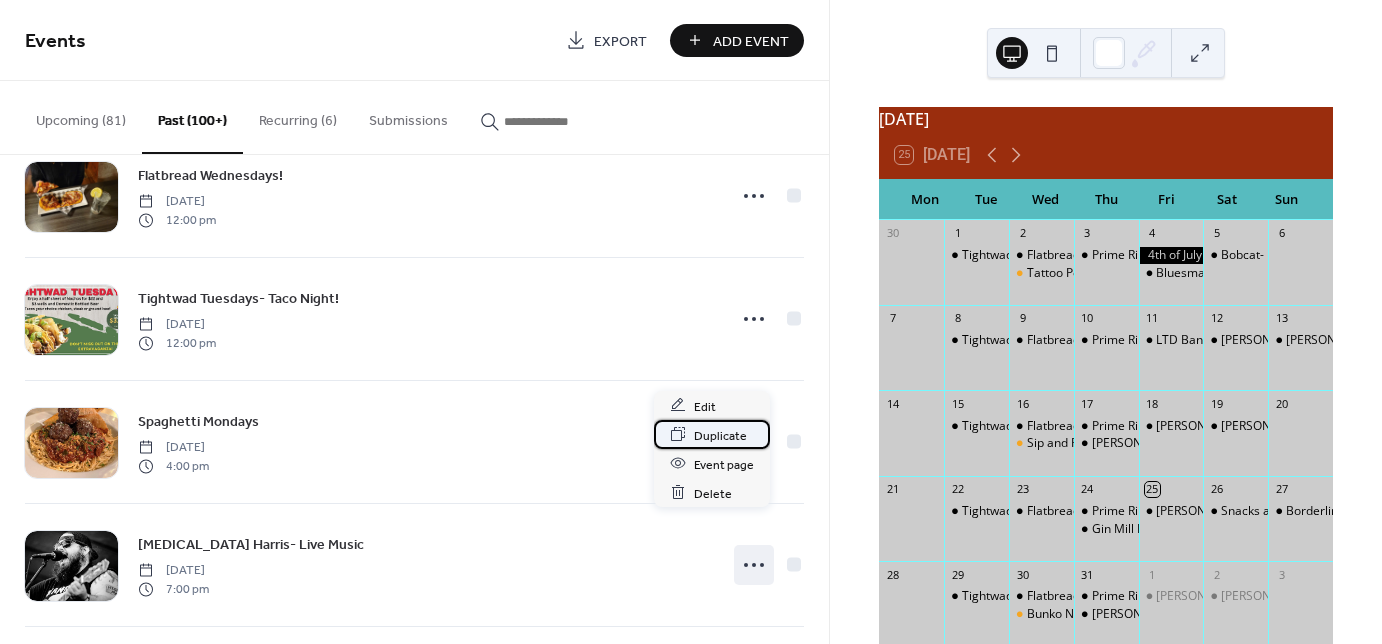 click on "Duplicate" at bounding box center (720, 435) 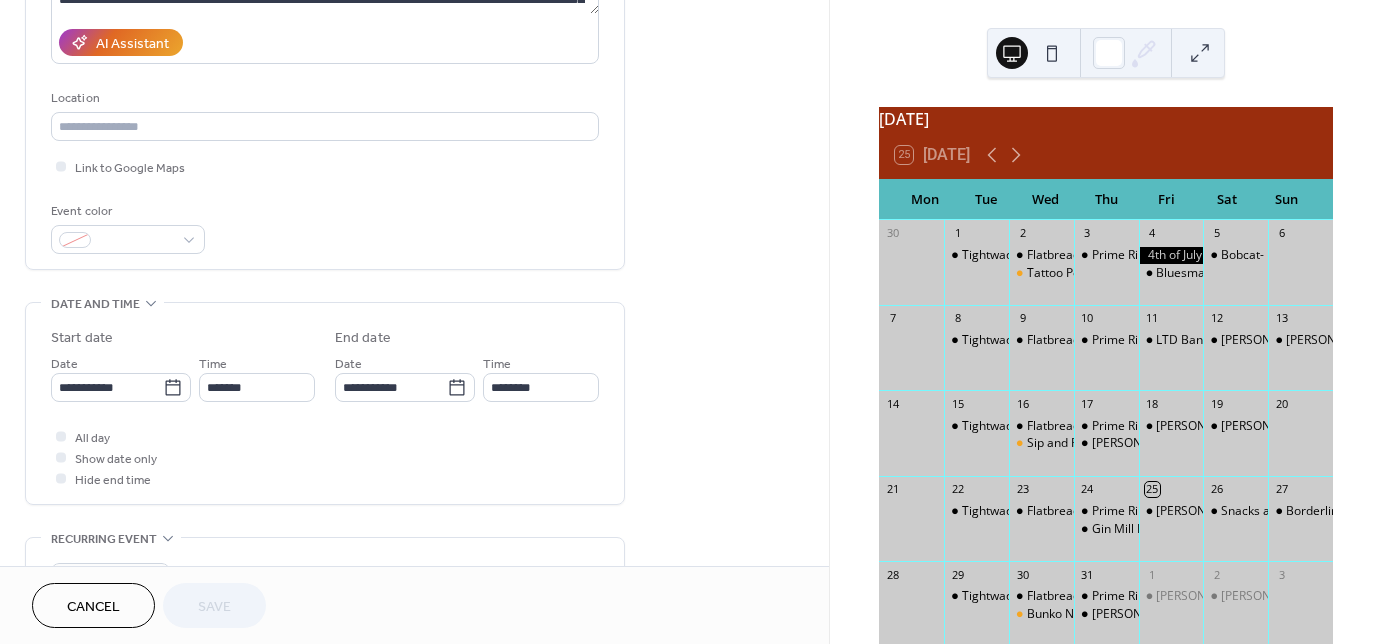 scroll, scrollTop: 400, scrollLeft: 0, axis: vertical 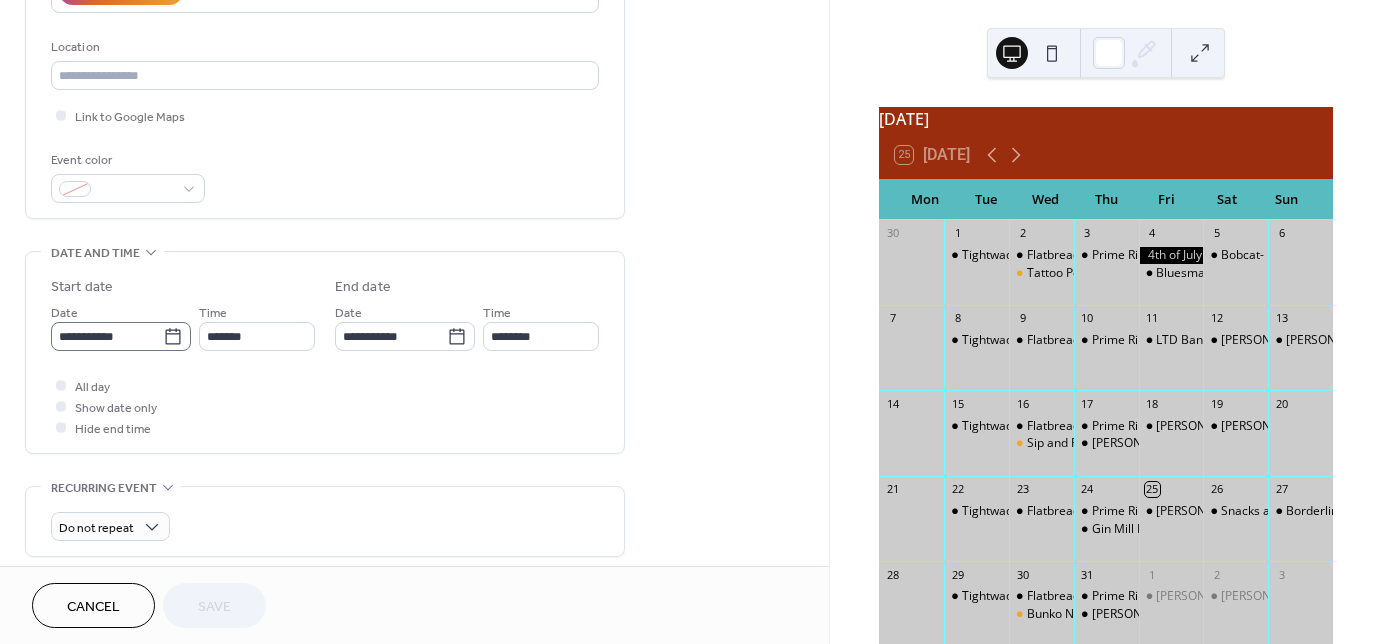 click 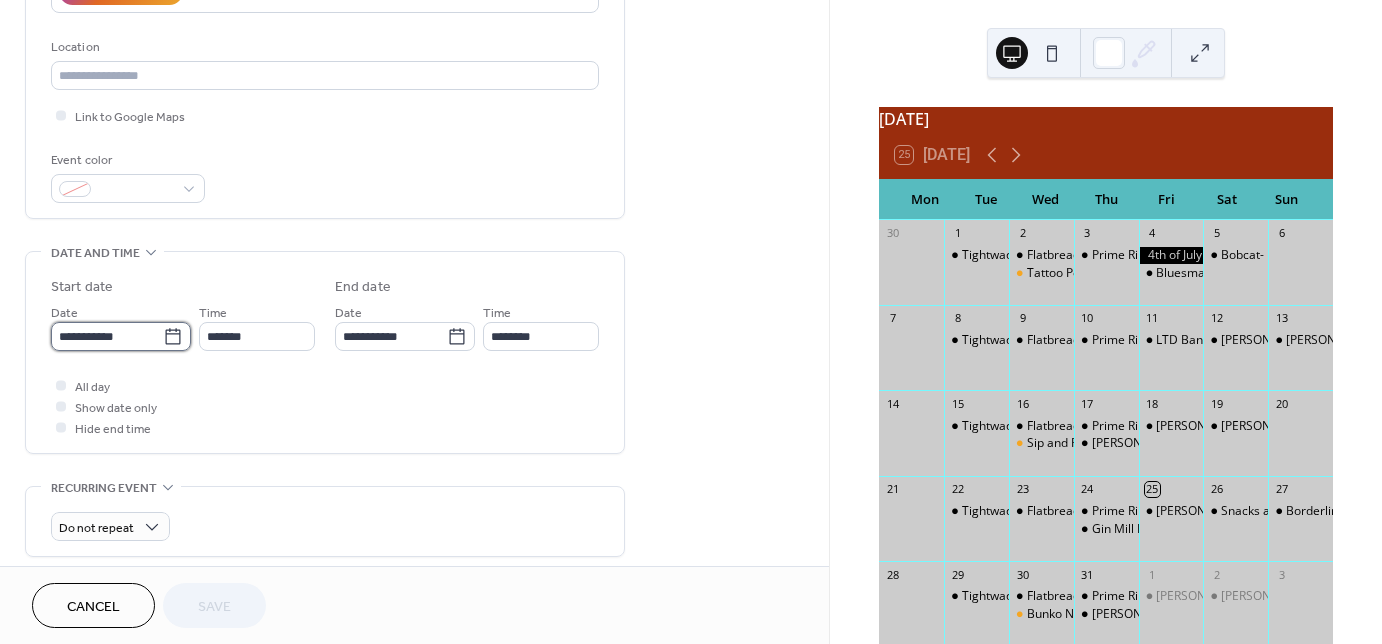 click on "**********" at bounding box center [107, 336] 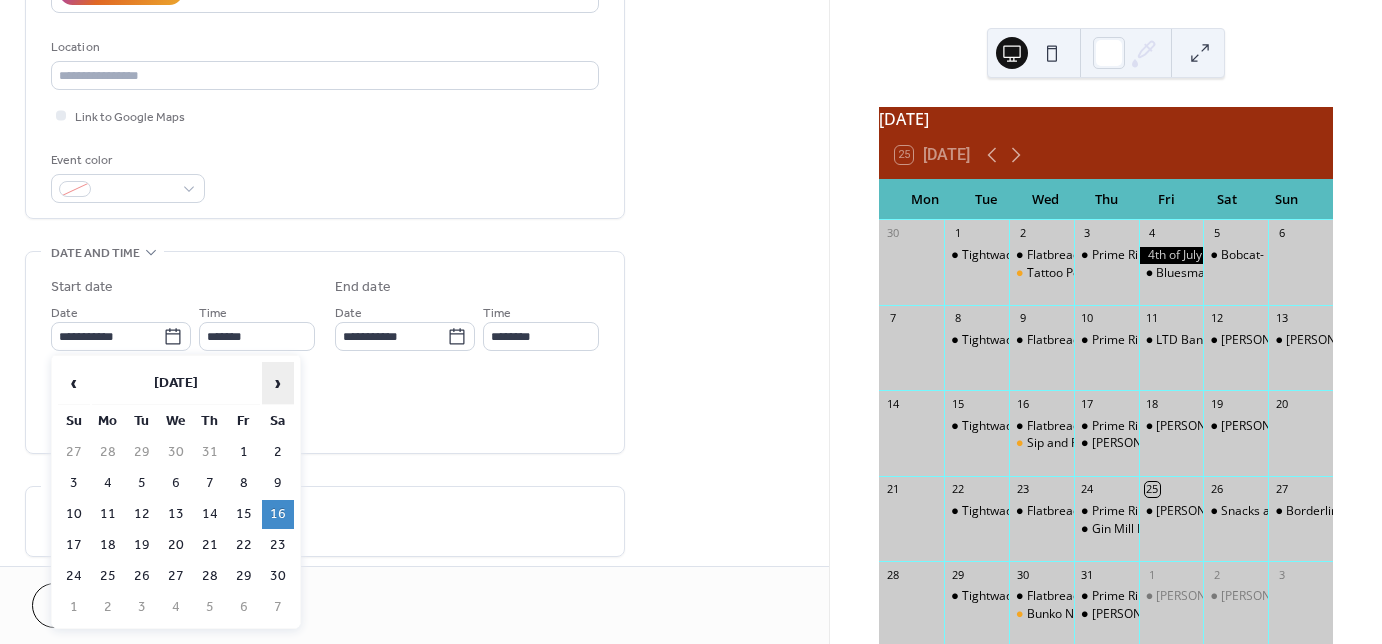 click on "›" at bounding box center [278, 383] 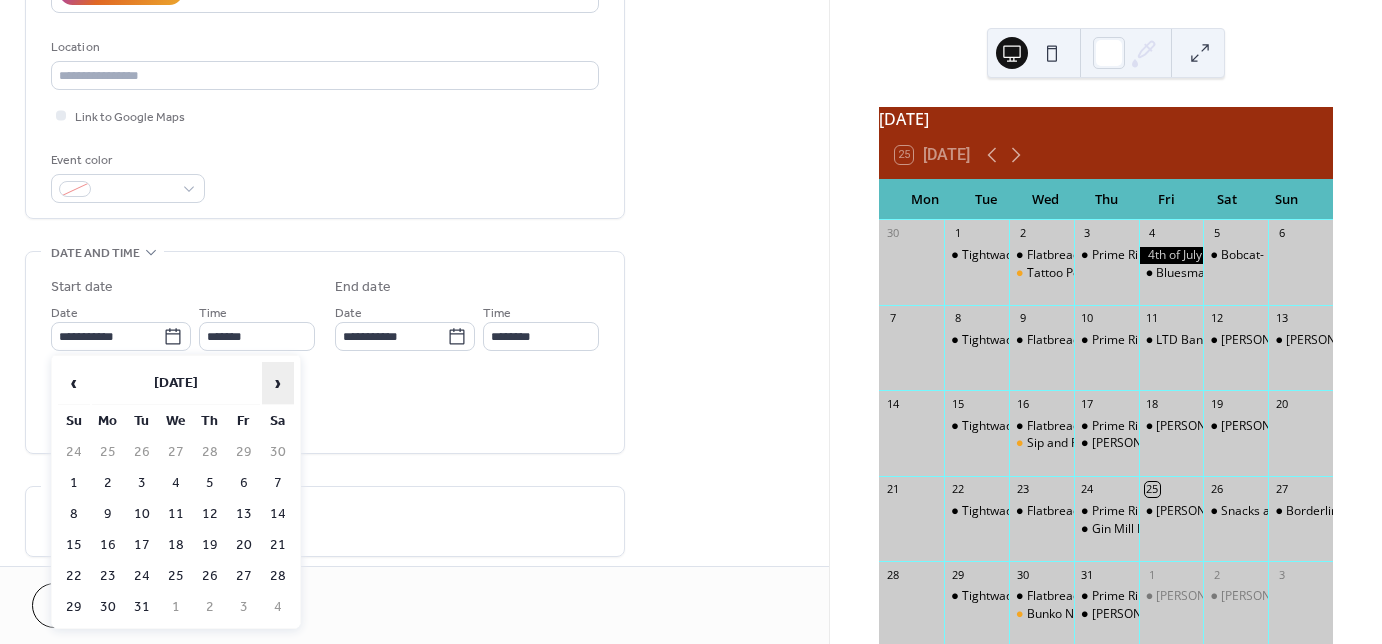 click on "›" at bounding box center (278, 383) 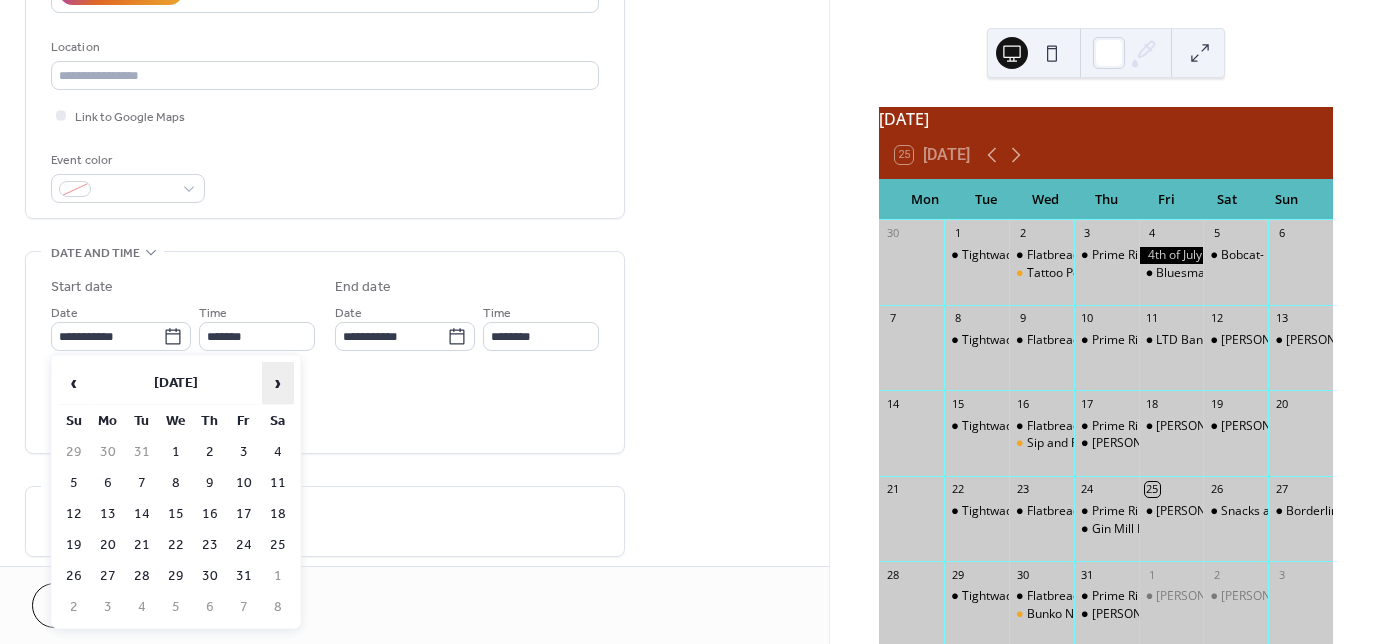 click on "›" at bounding box center (278, 383) 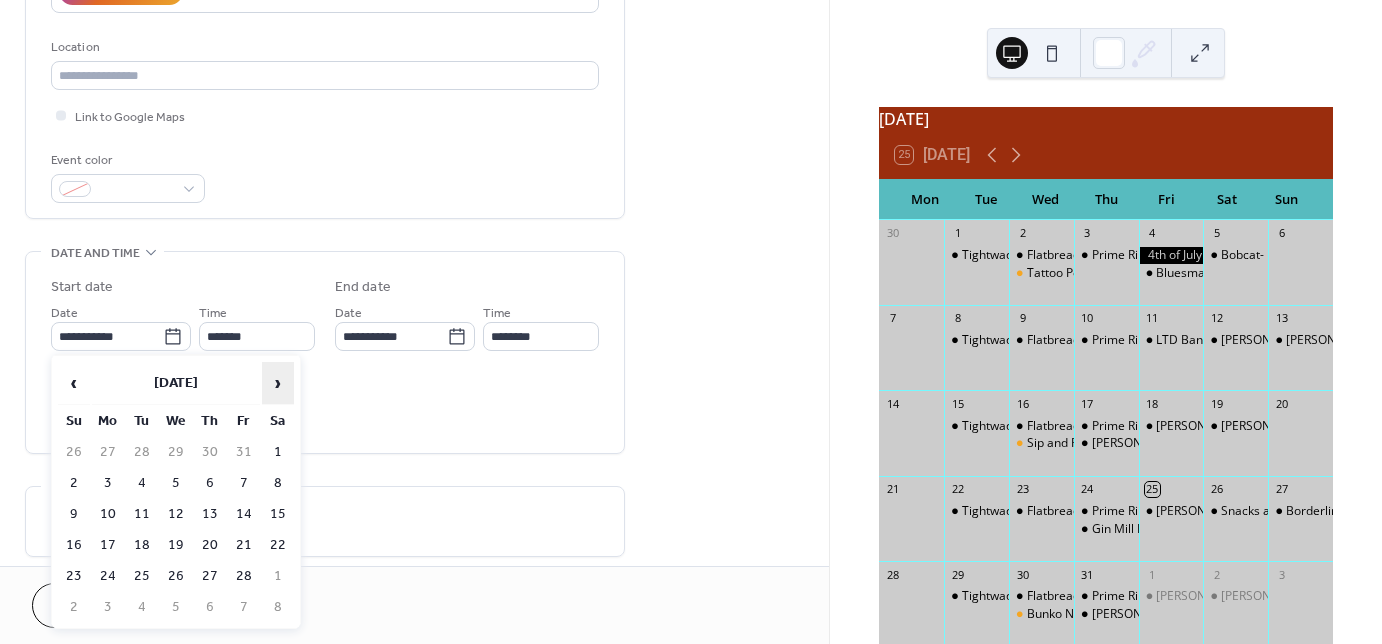 click on "›" at bounding box center (278, 383) 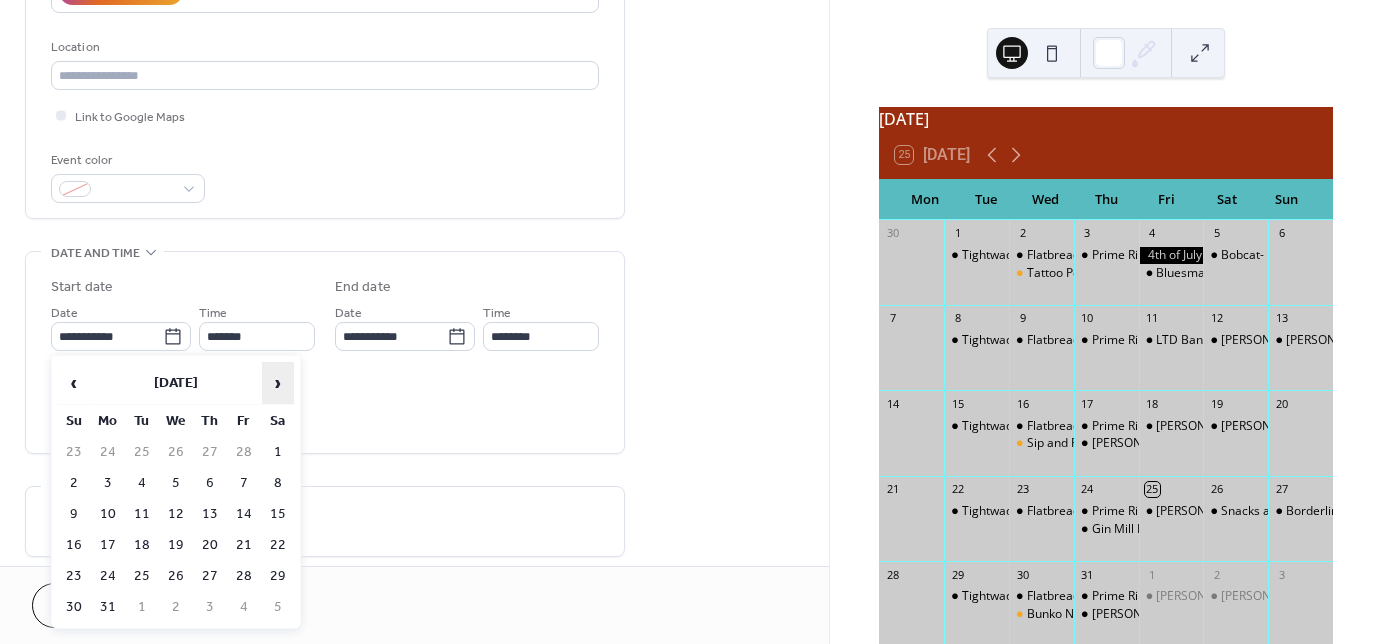 click on "›" at bounding box center [278, 383] 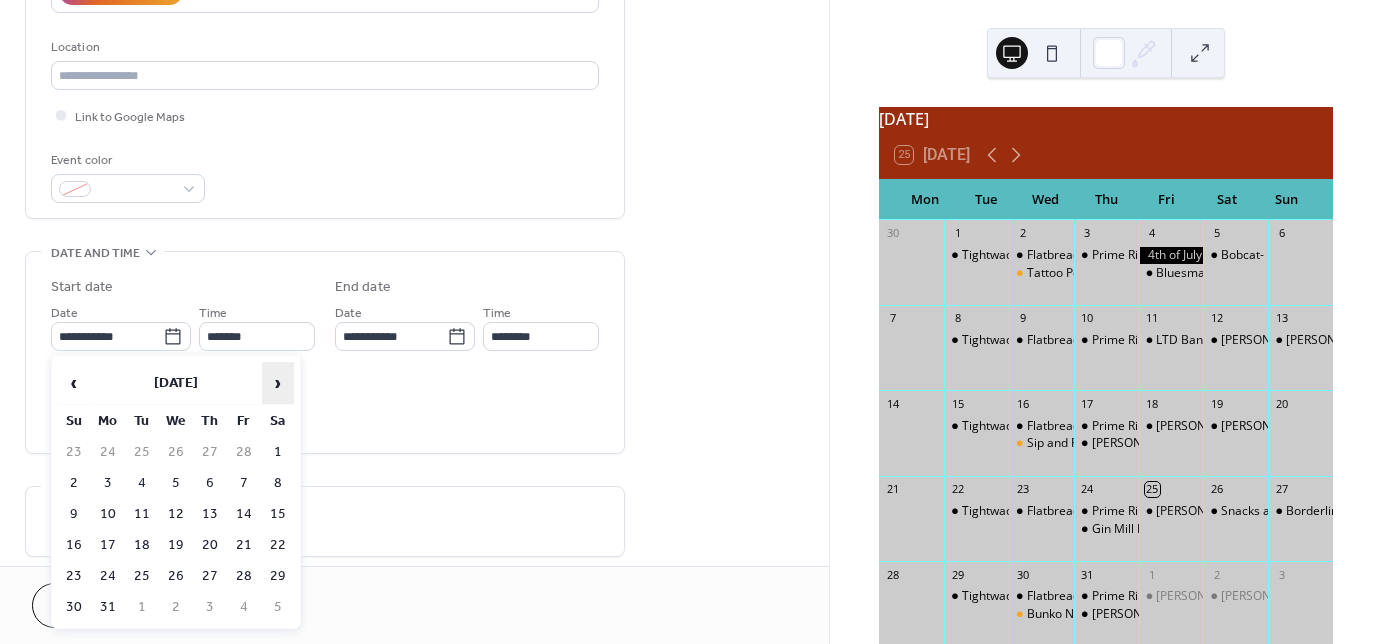 click on "›" at bounding box center (278, 383) 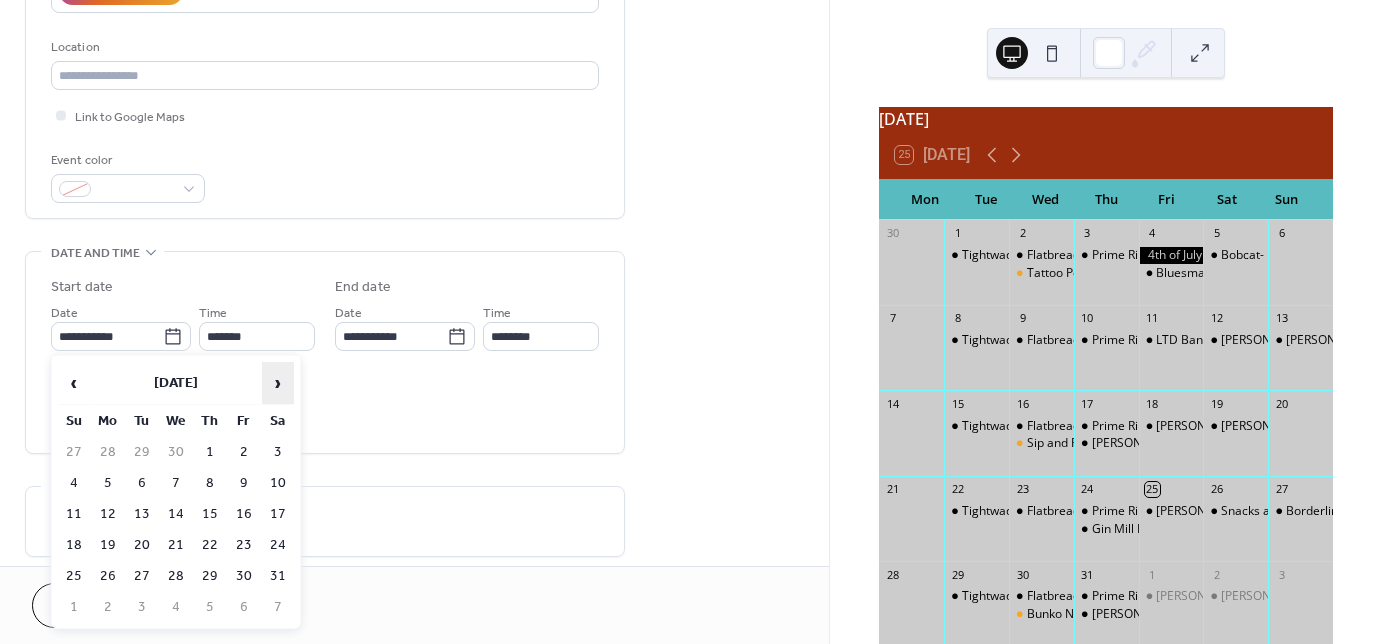 click on "›" at bounding box center (278, 383) 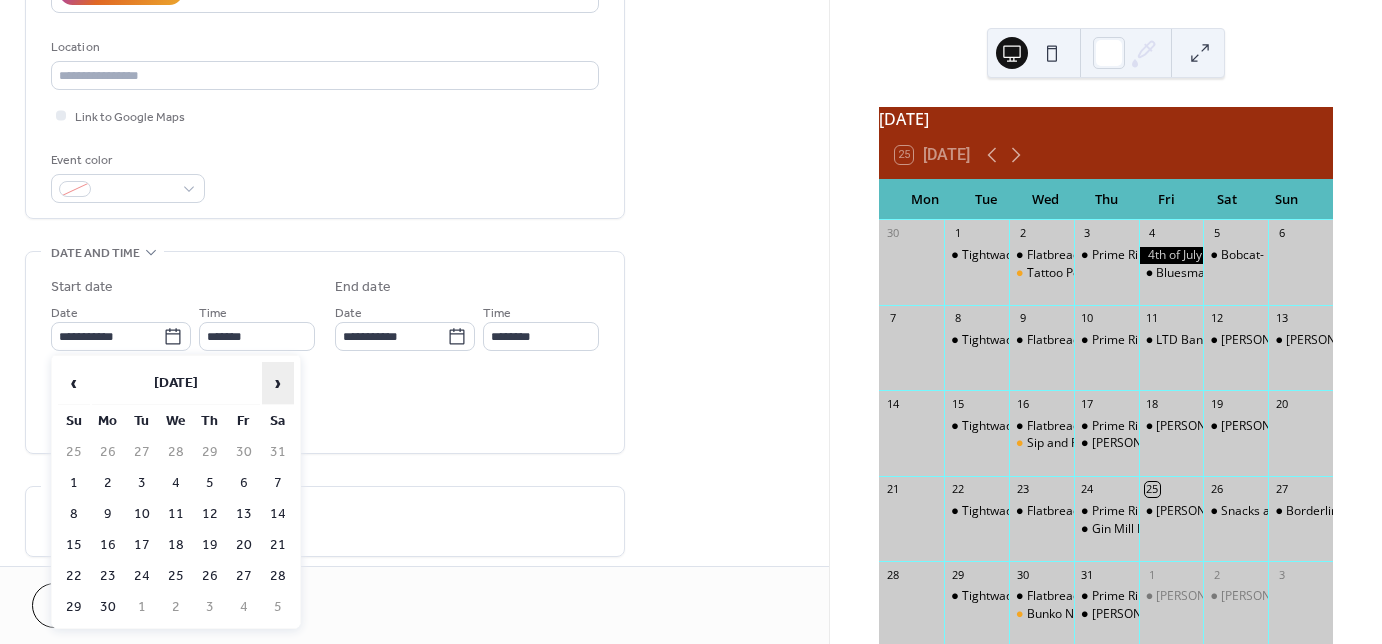 click on "›" at bounding box center [278, 383] 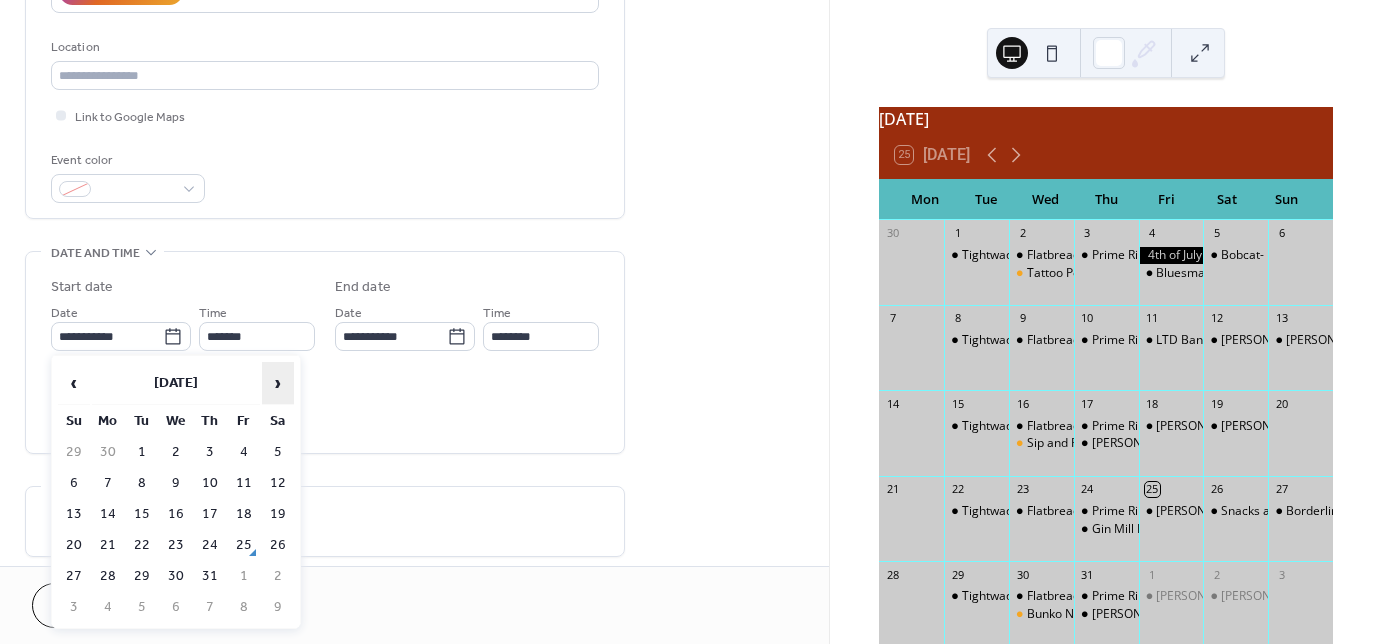 click on "›" at bounding box center [278, 383] 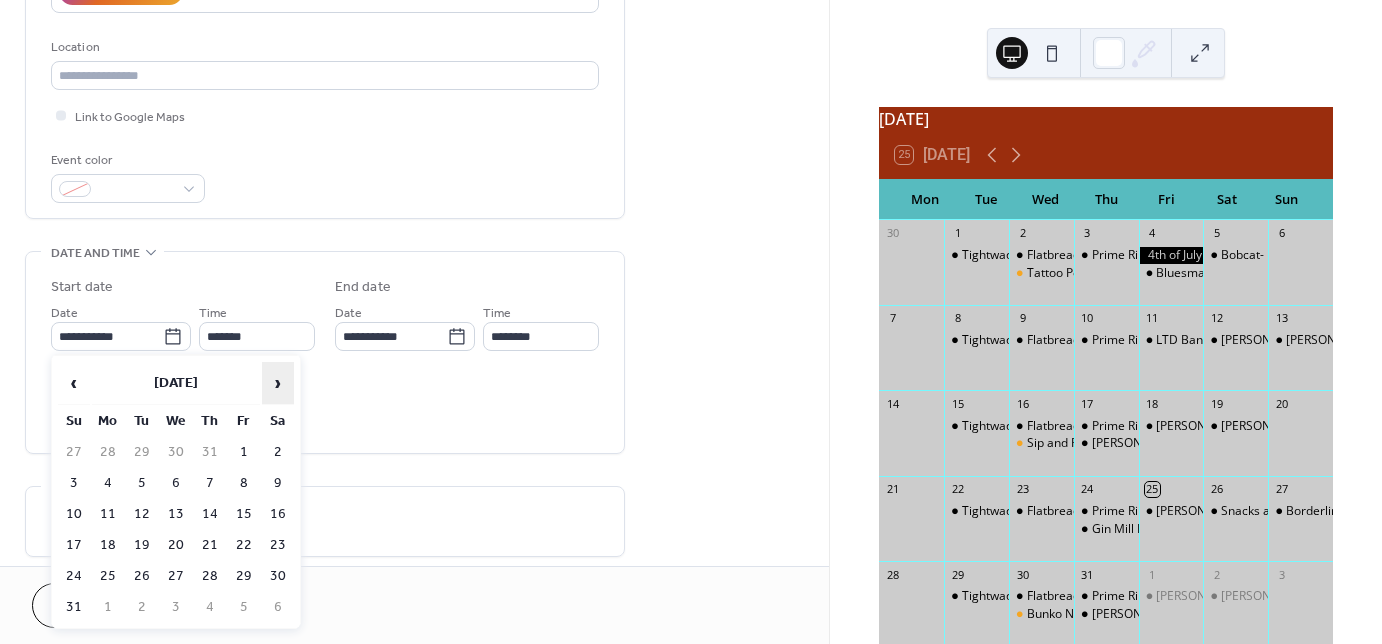 click on "›" at bounding box center [278, 383] 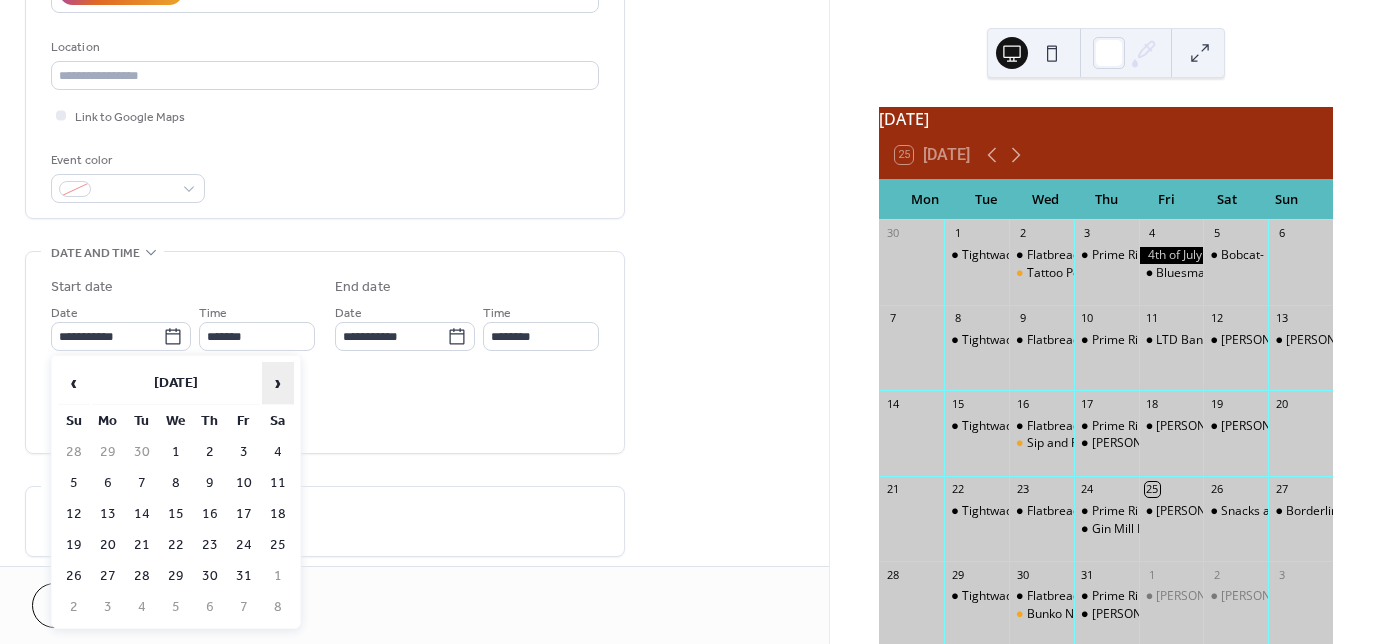 click on "›" at bounding box center (278, 383) 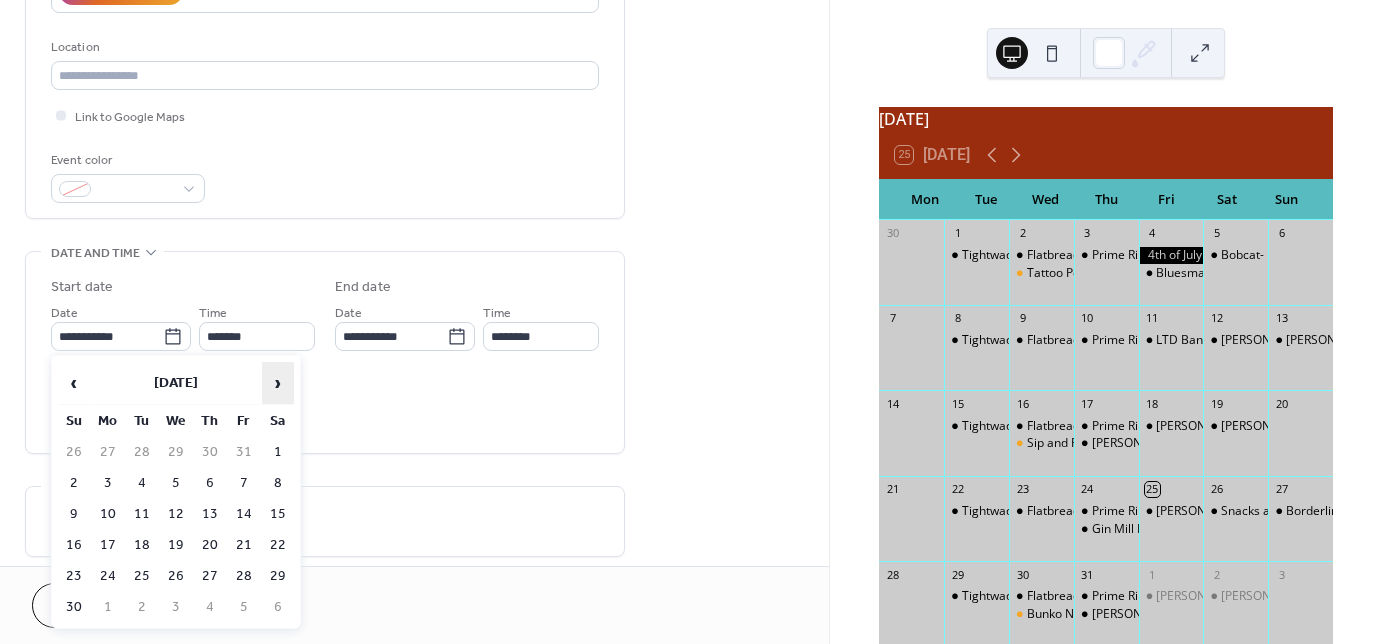 click on "›" at bounding box center (278, 383) 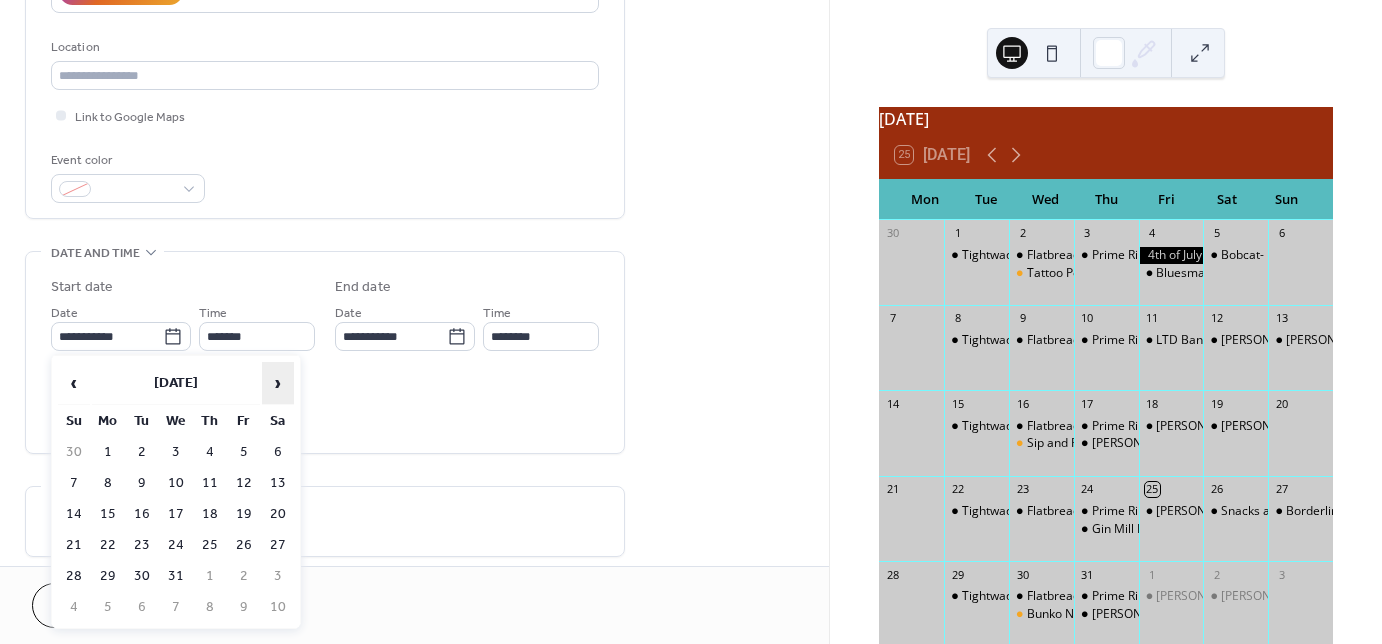 click on "›" at bounding box center (278, 383) 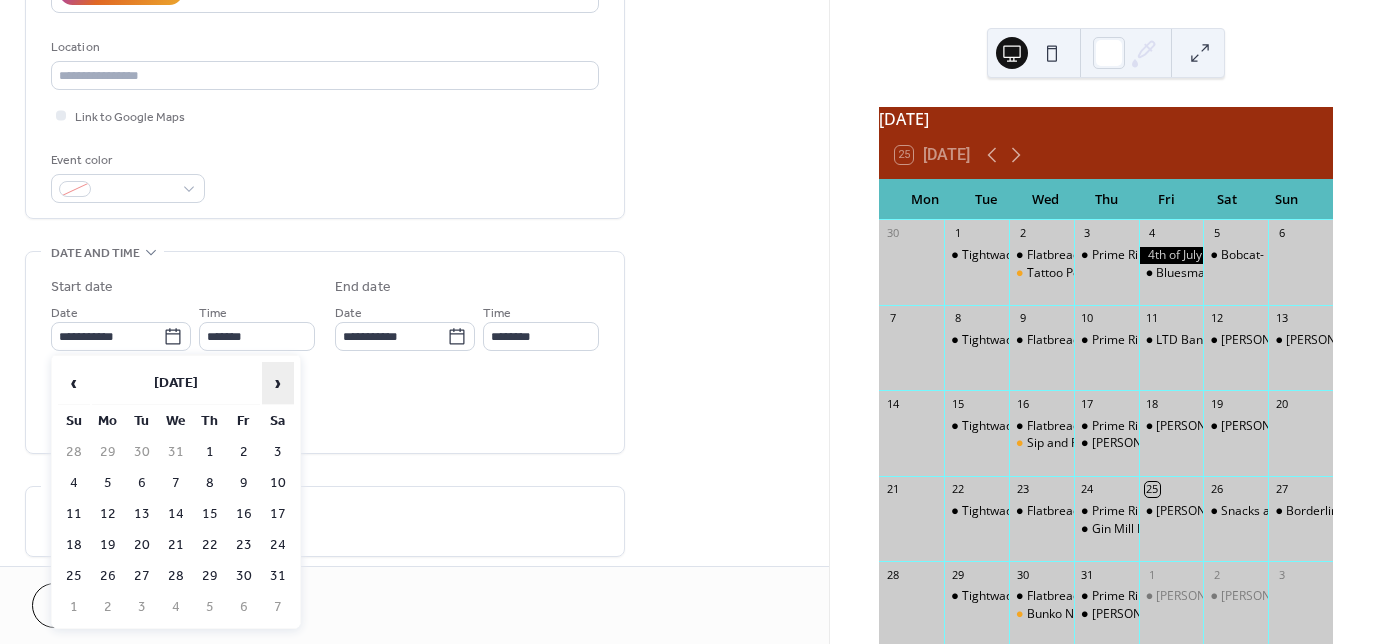click on "›" at bounding box center (278, 383) 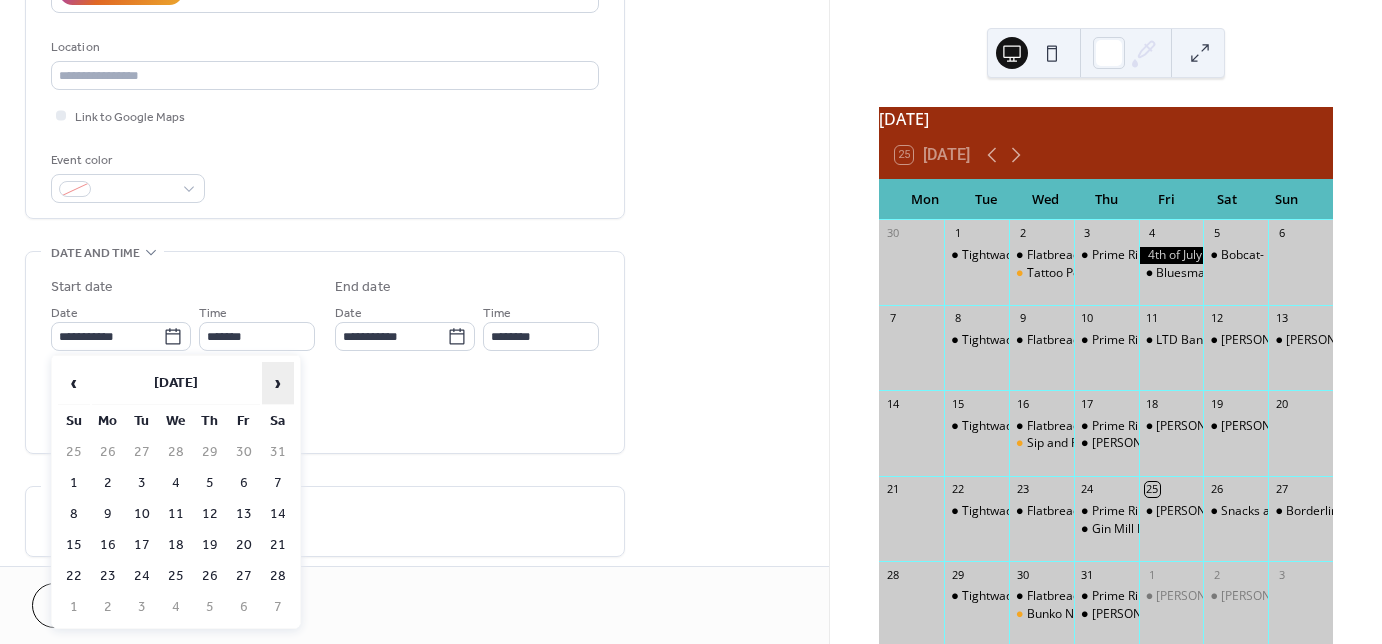 click on "›" at bounding box center (278, 383) 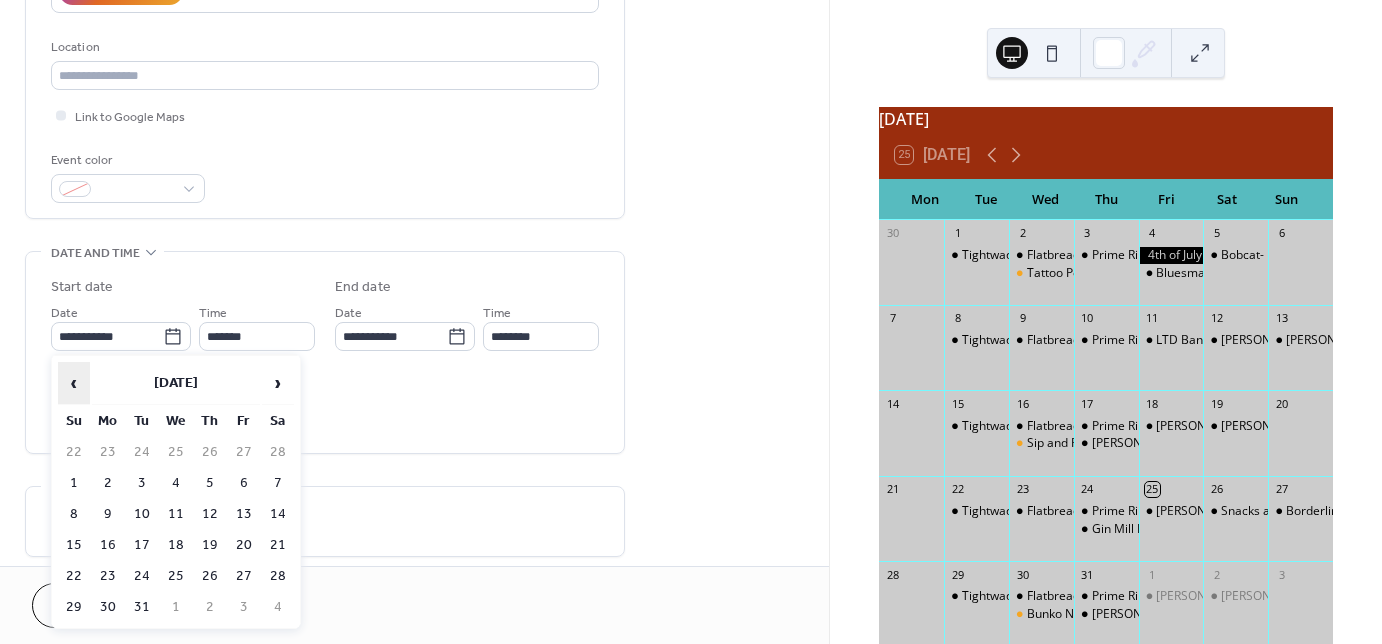 click on "‹" at bounding box center [74, 383] 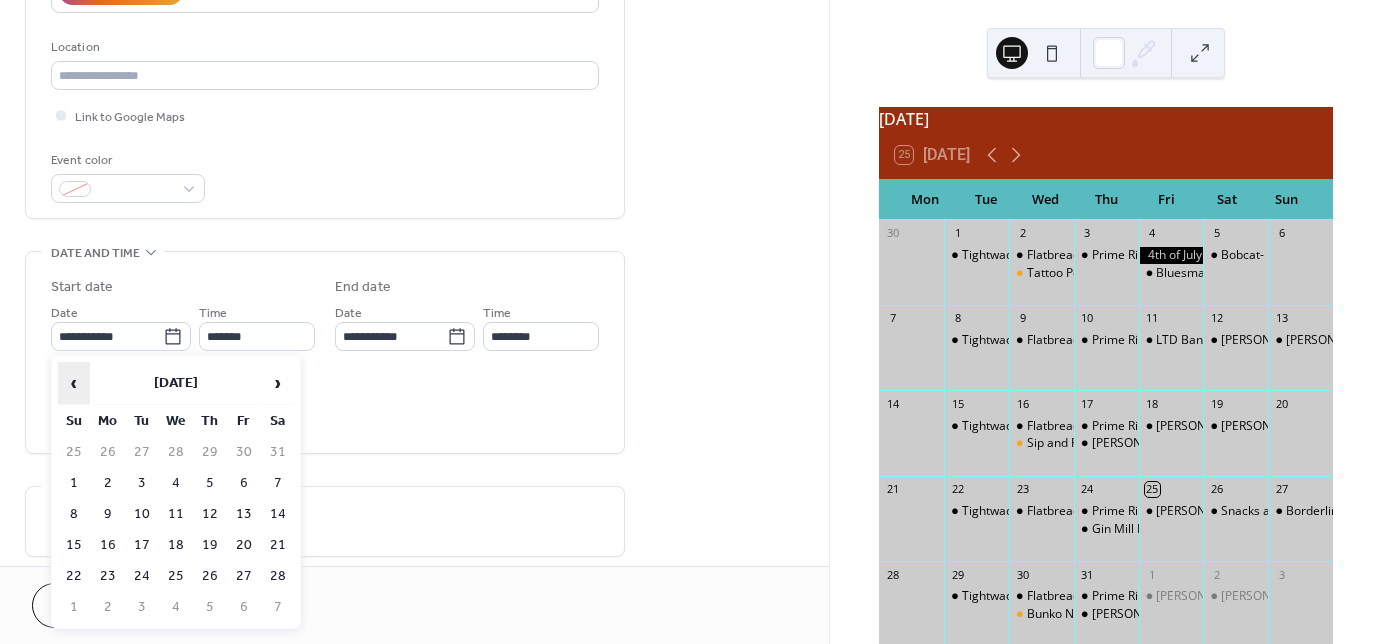 click on "‹" at bounding box center [74, 383] 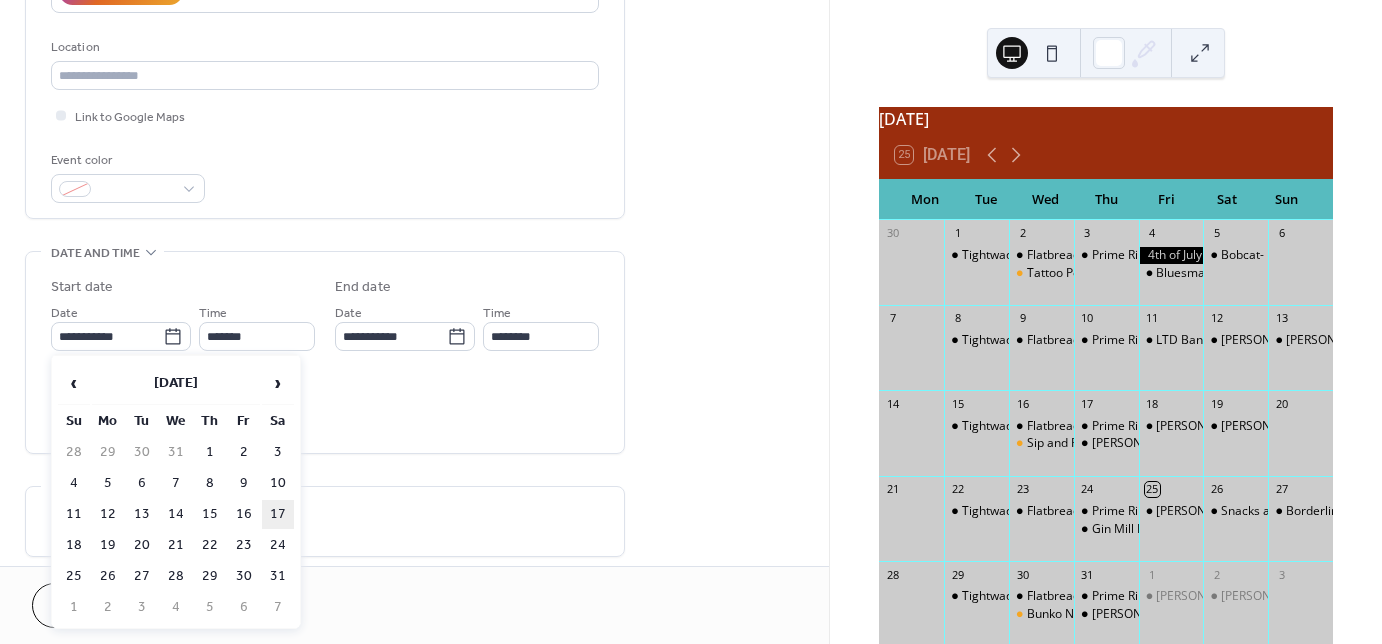 click on "17" at bounding box center [278, 514] 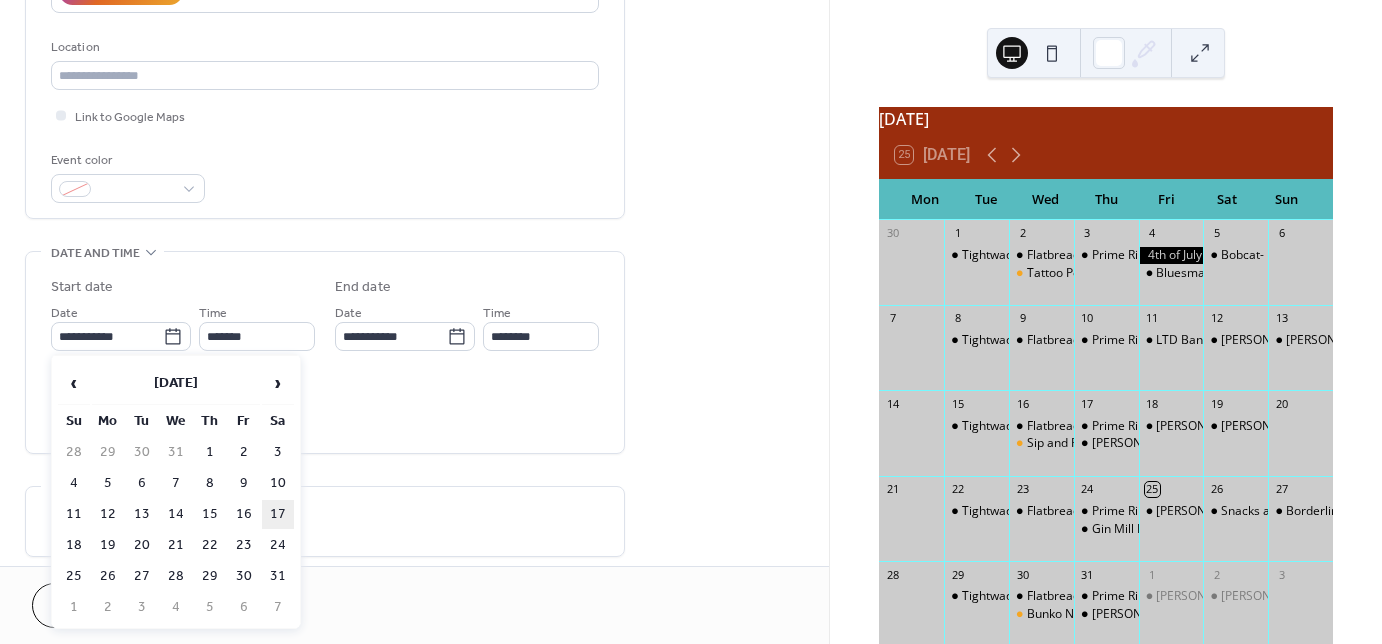 type on "**********" 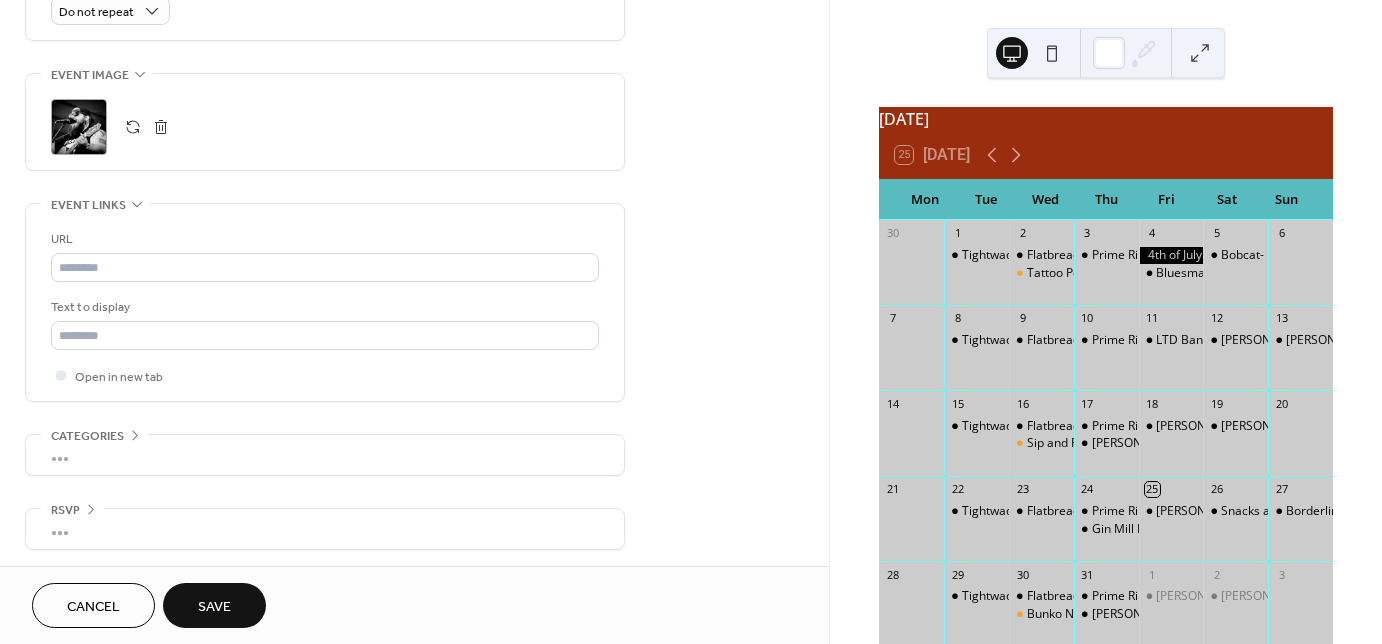scroll, scrollTop: 917, scrollLeft: 0, axis: vertical 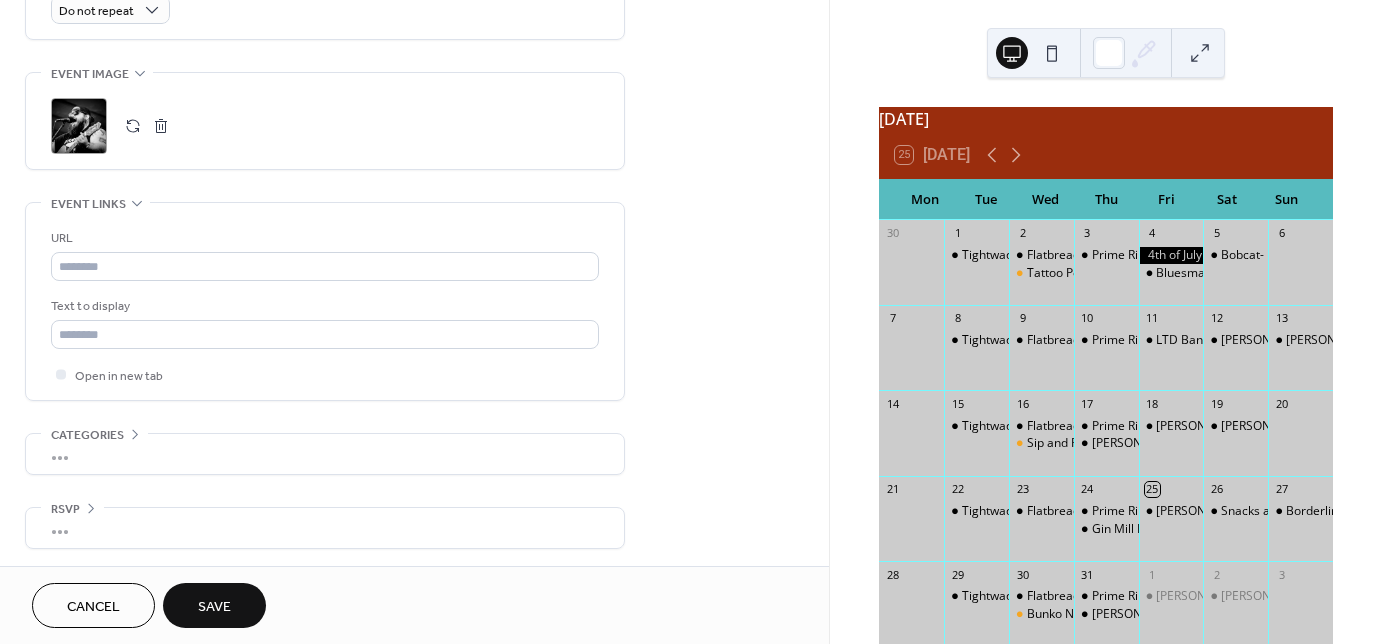 click on "Save" at bounding box center [214, 607] 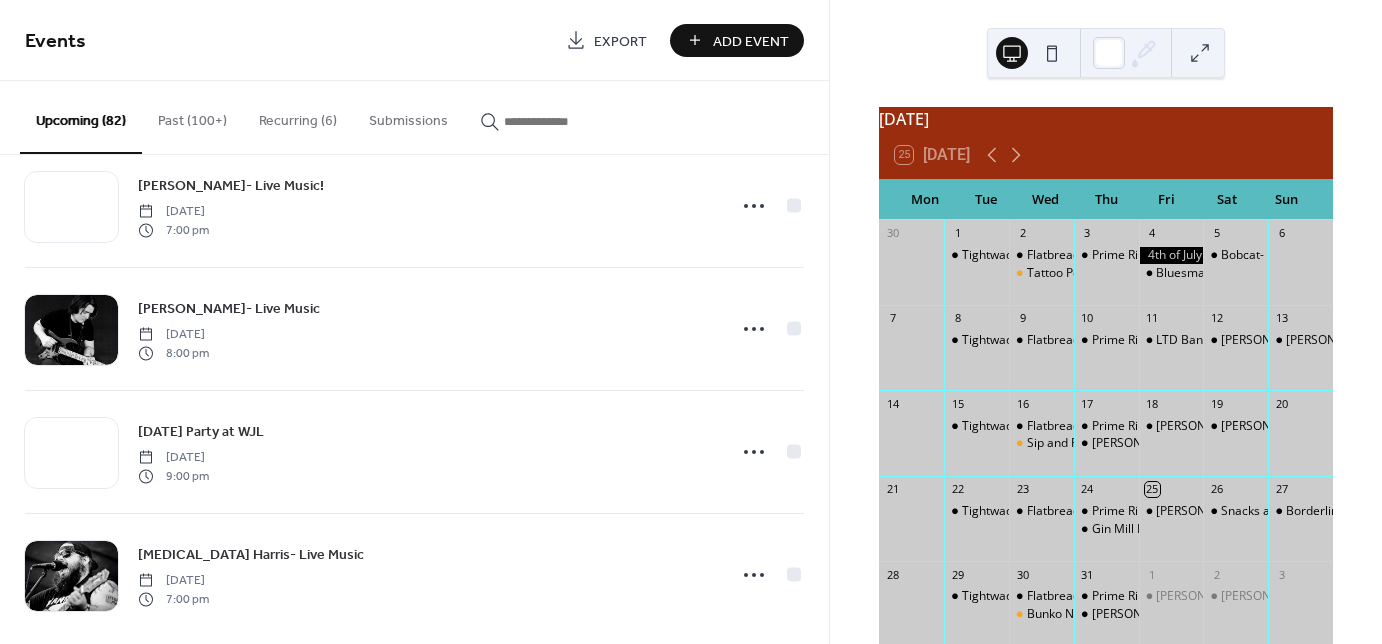 scroll, scrollTop: 9639, scrollLeft: 0, axis: vertical 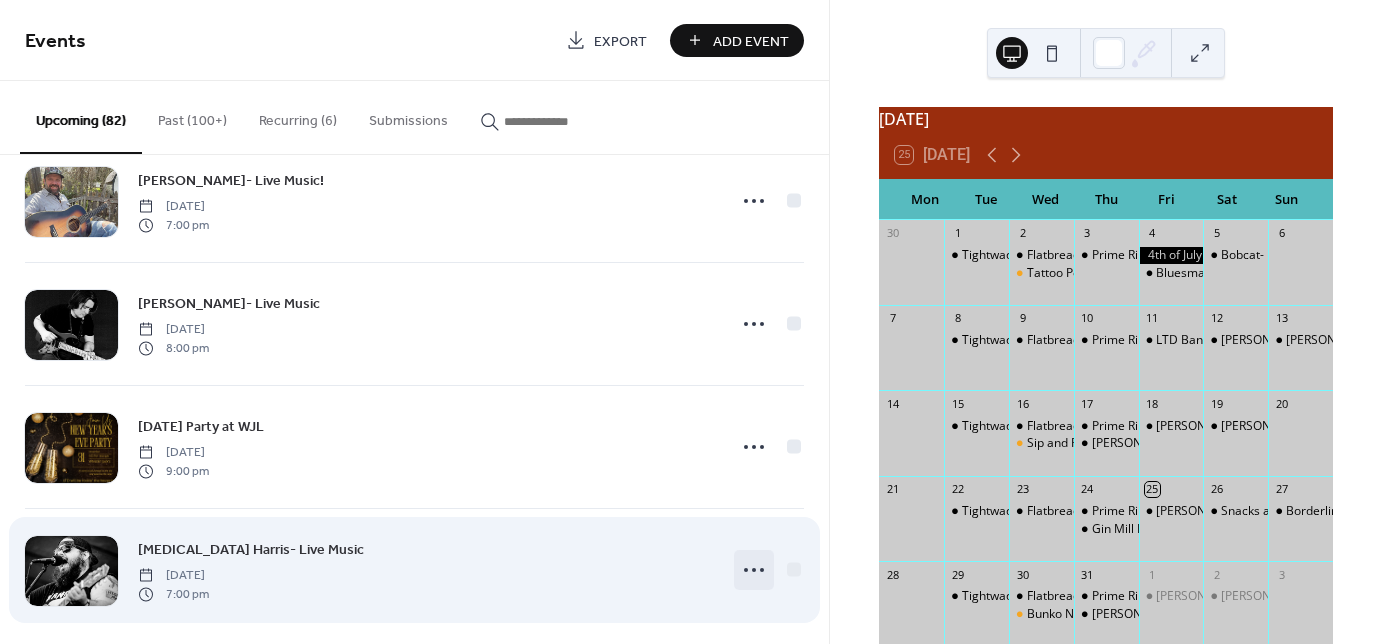 click 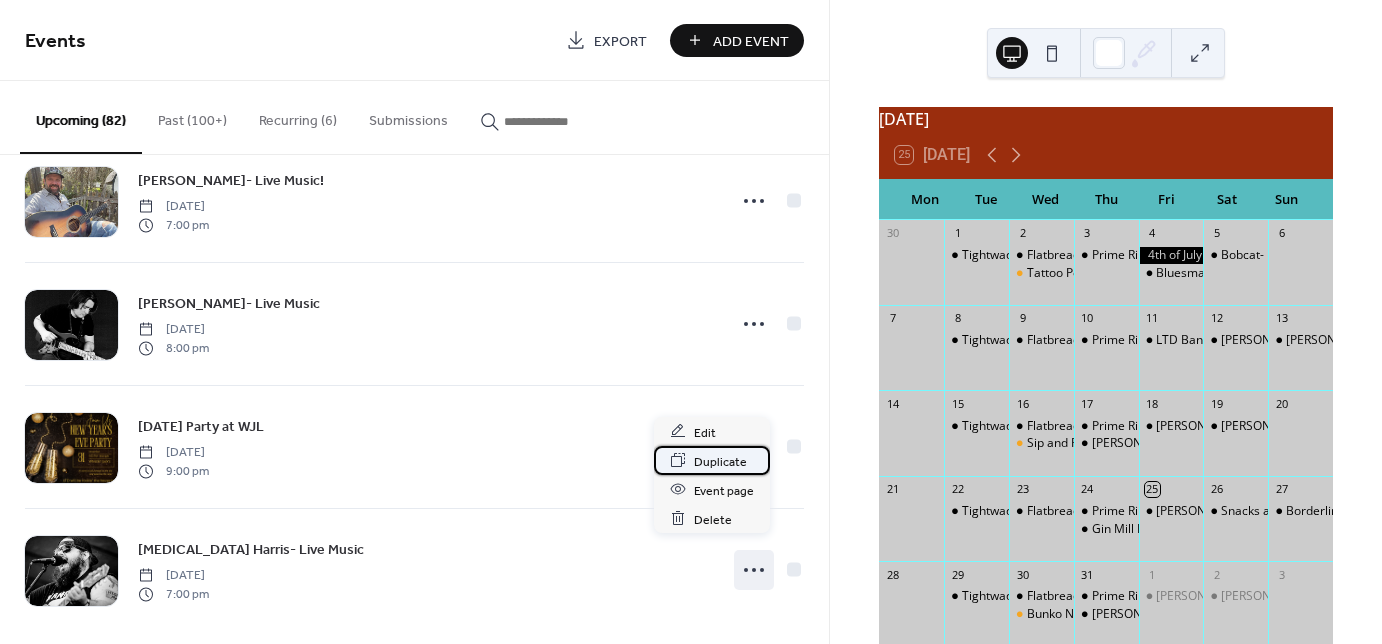 click on "Duplicate" at bounding box center (720, 461) 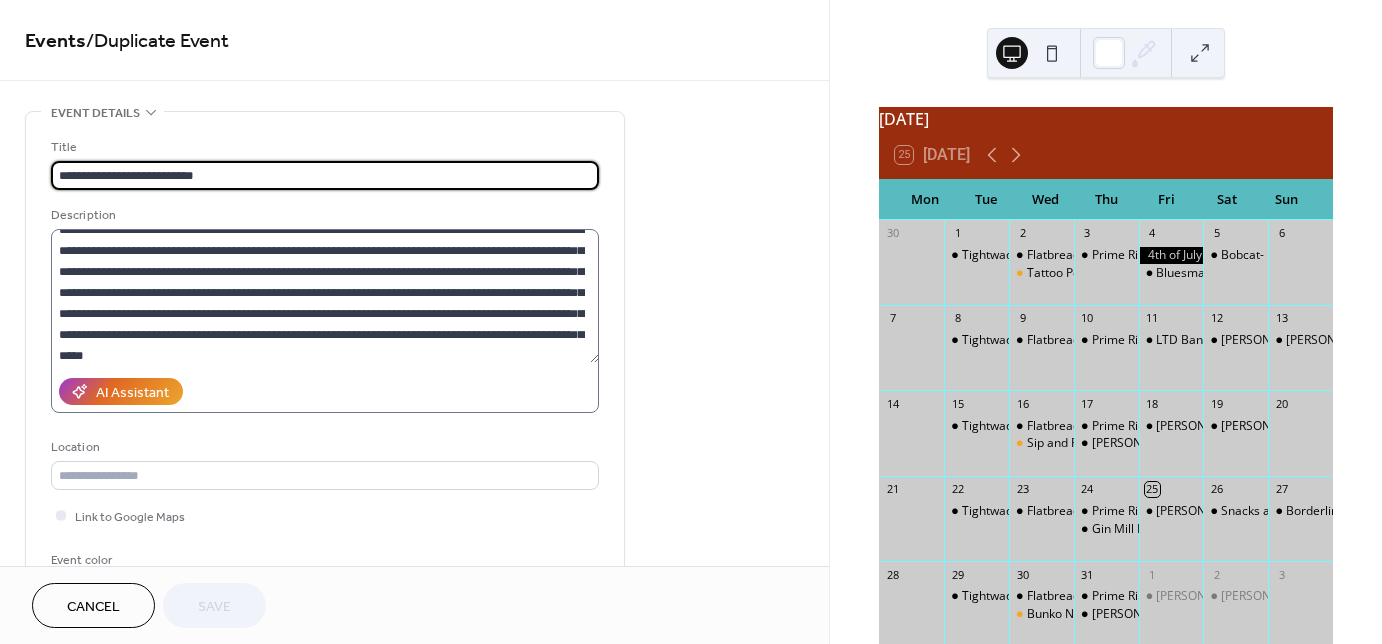 scroll, scrollTop: 20, scrollLeft: 0, axis: vertical 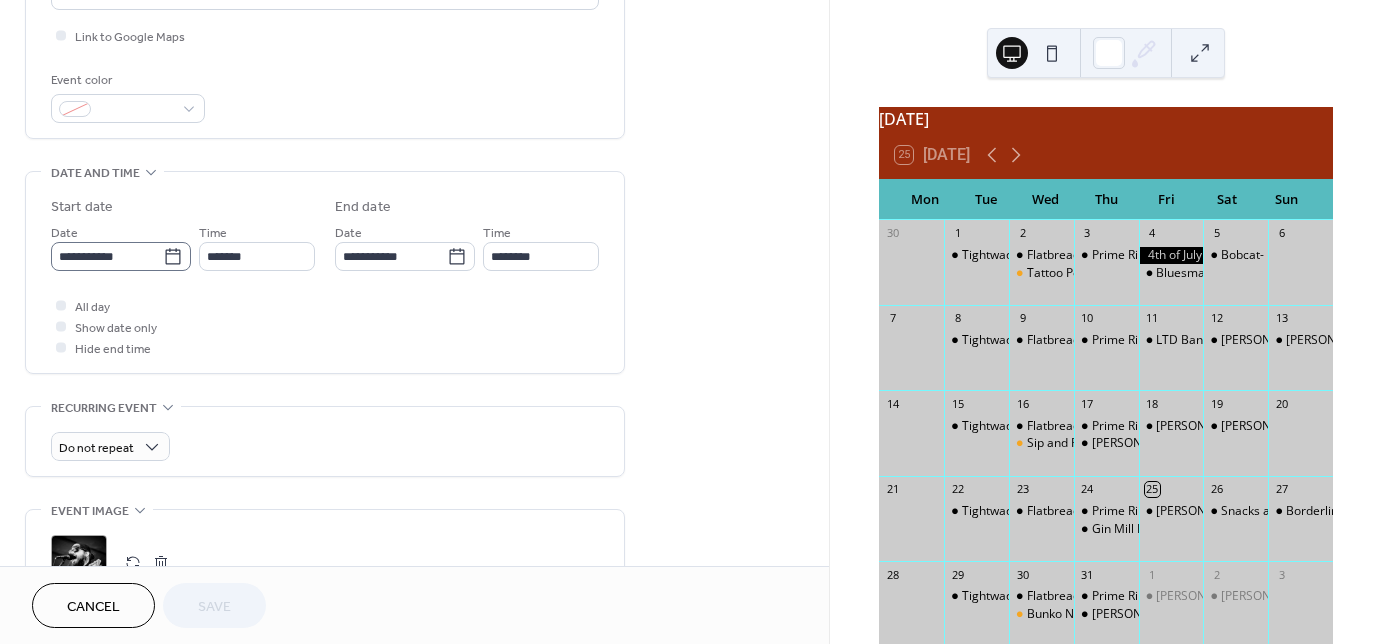click 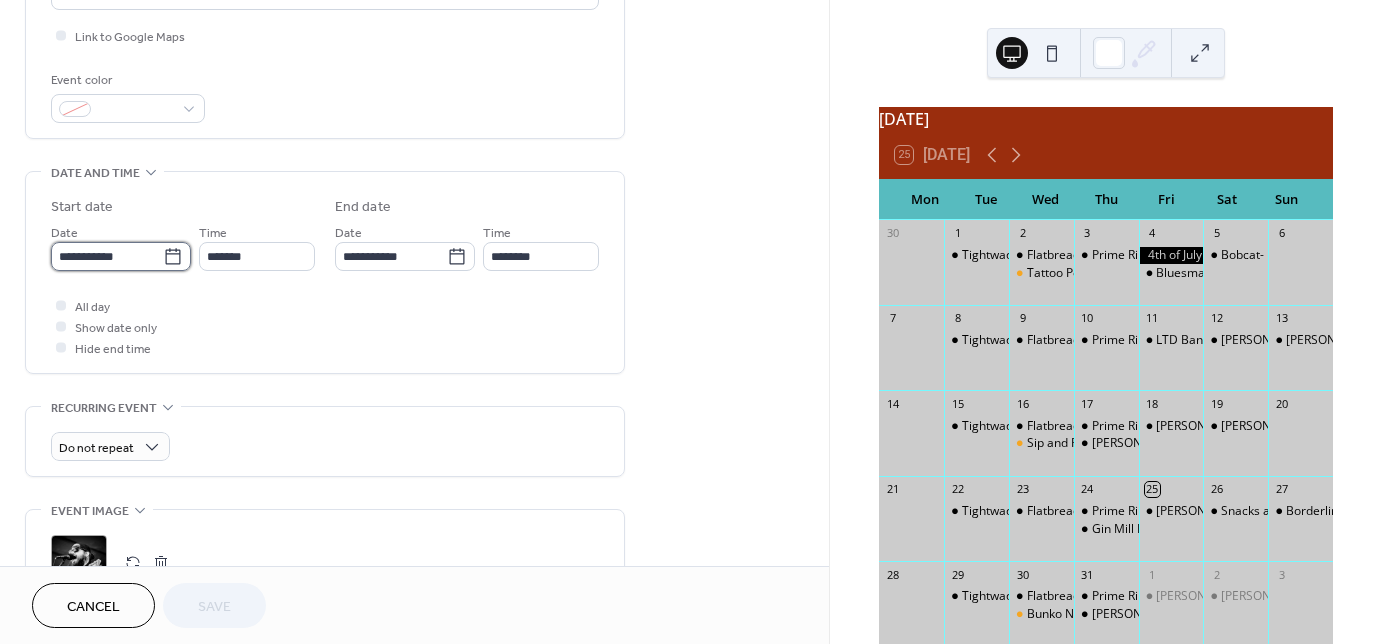 click on "**********" at bounding box center (107, 256) 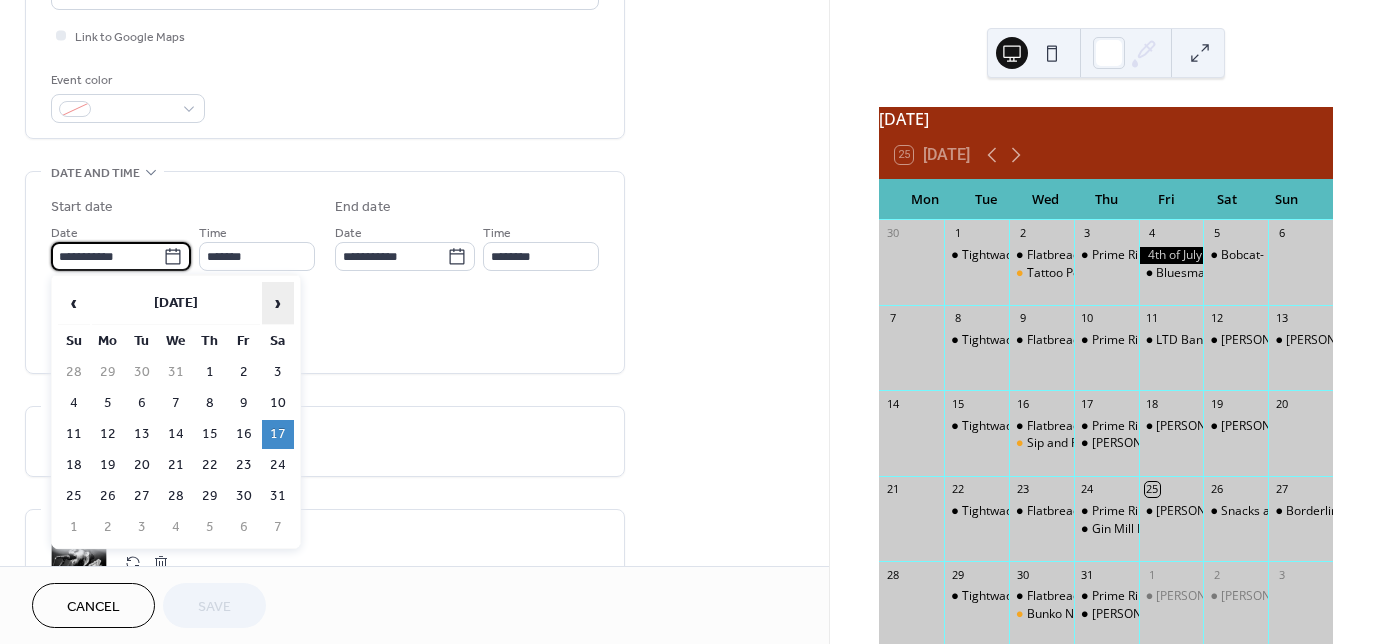 click on "›" at bounding box center (278, 303) 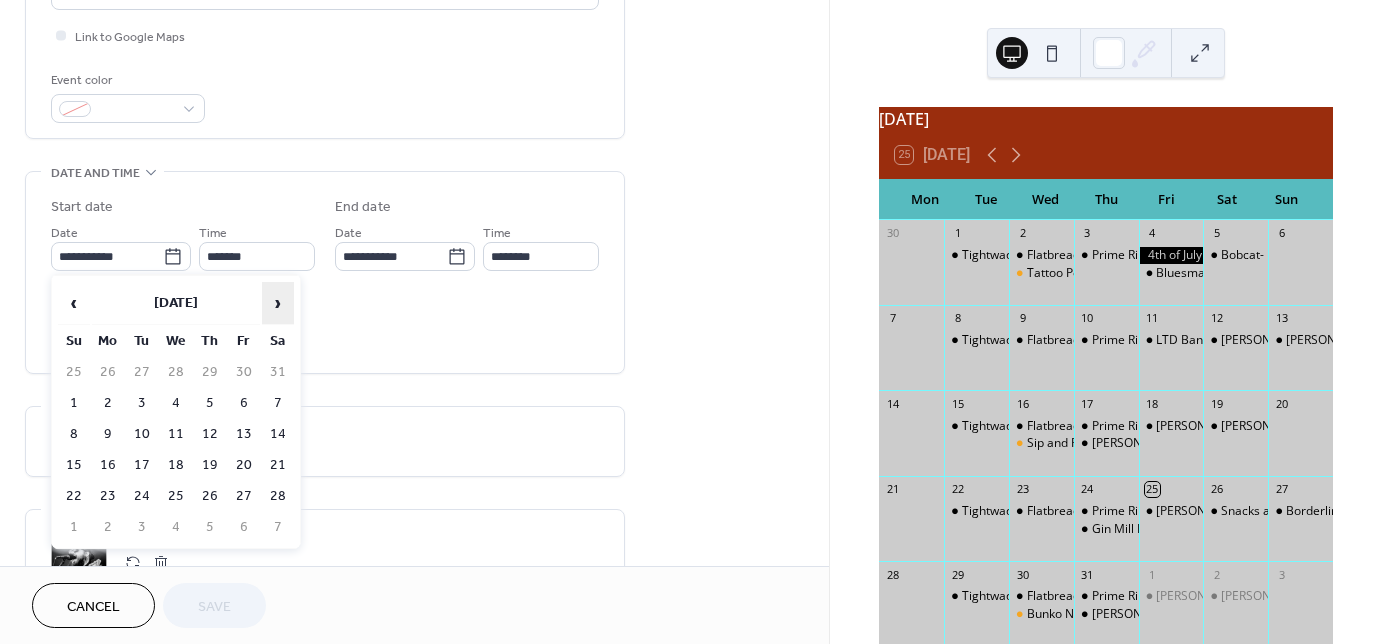 click on "›" at bounding box center [278, 303] 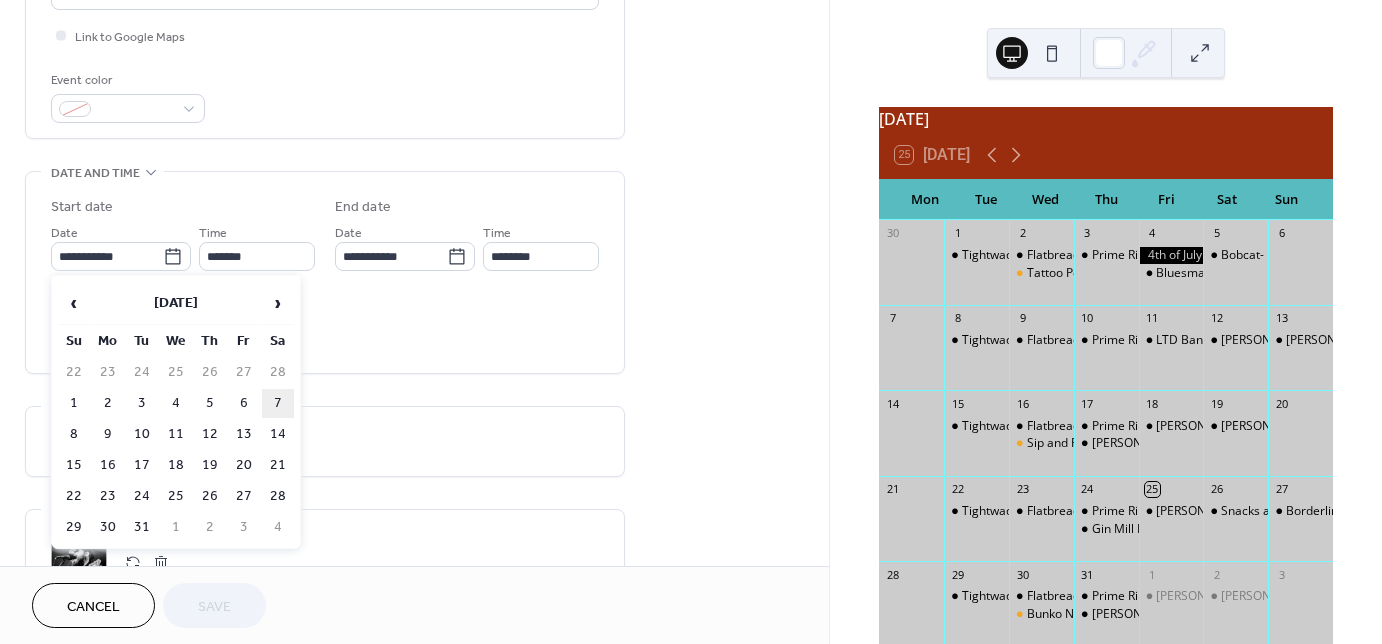 click on "7" at bounding box center (278, 403) 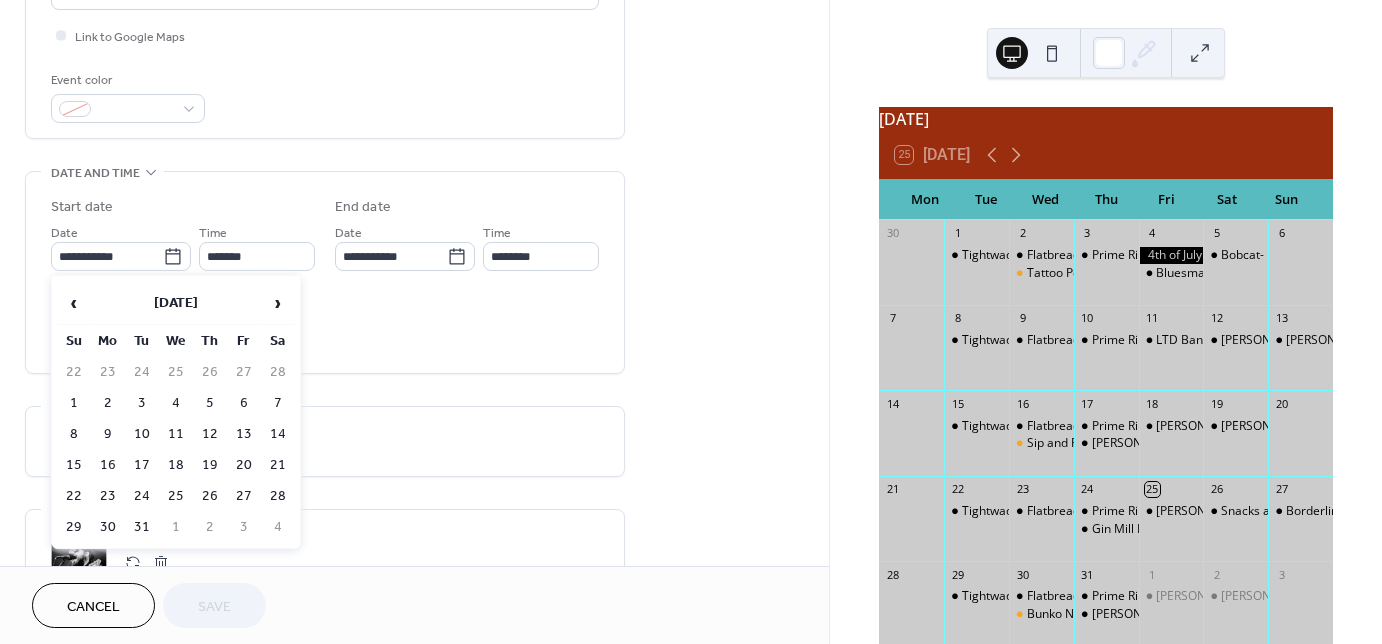 type on "**********" 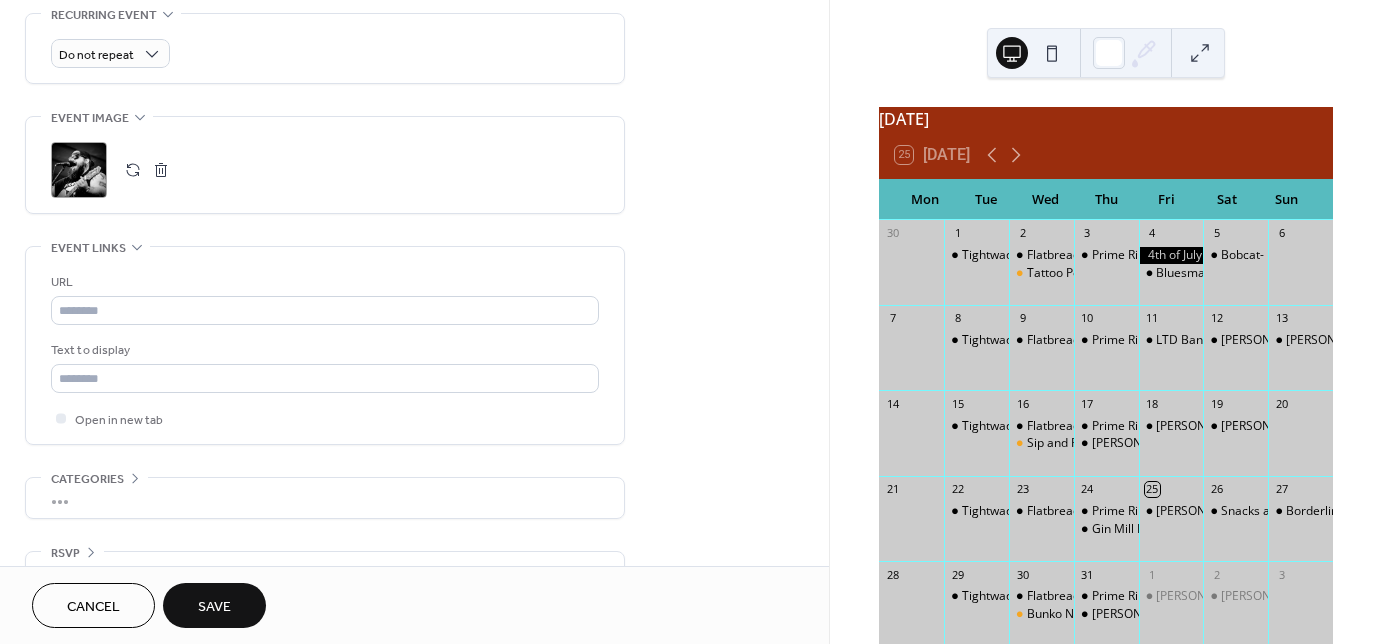 scroll, scrollTop: 917, scrollLeft: 0, axis: vertical 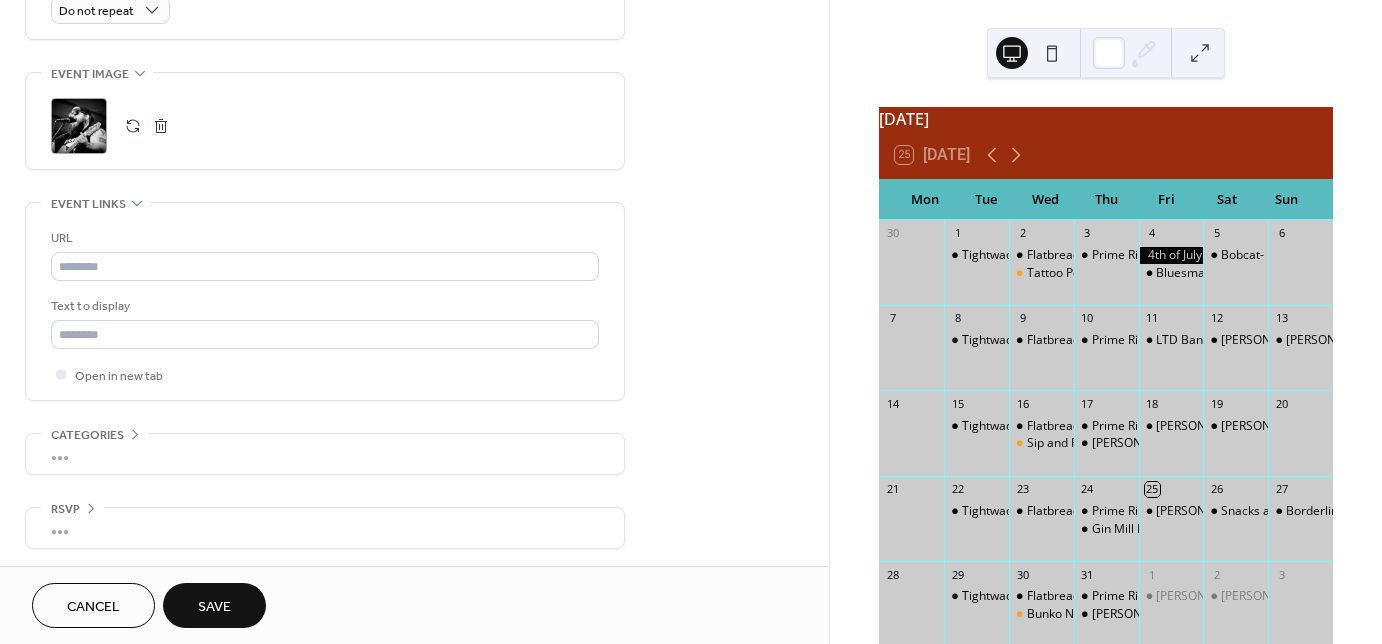 click on "Save" at bounding box center (214, 607) 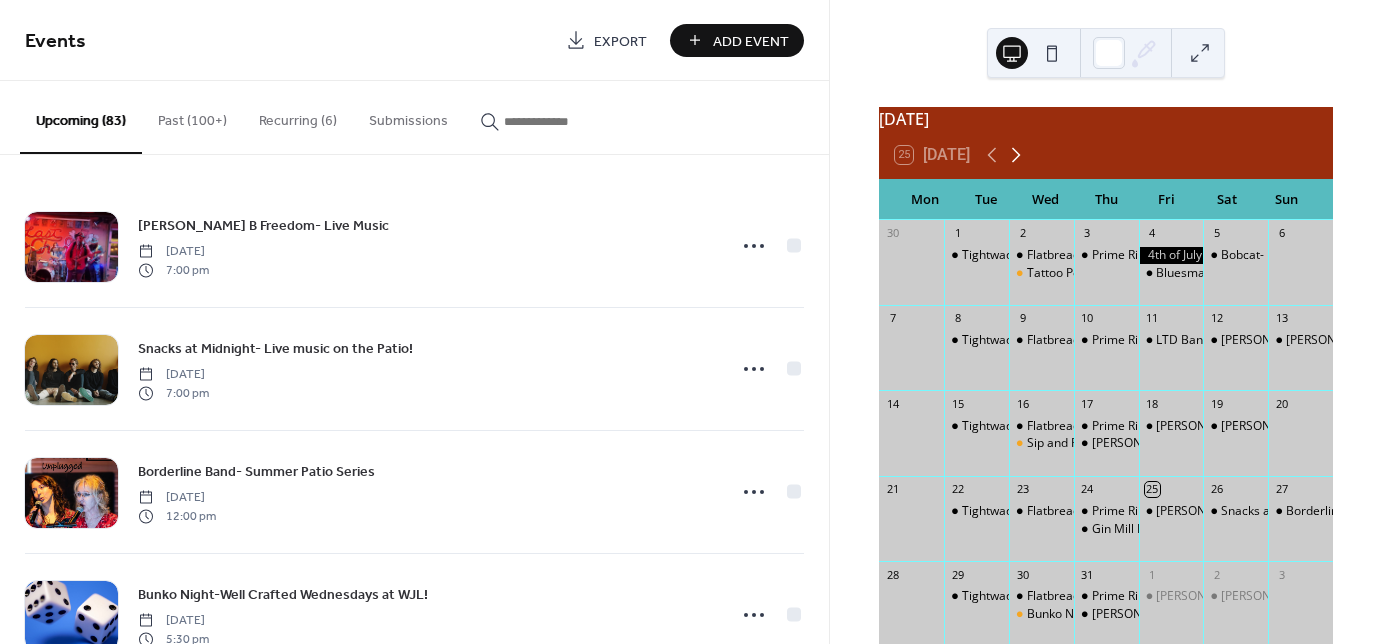 click 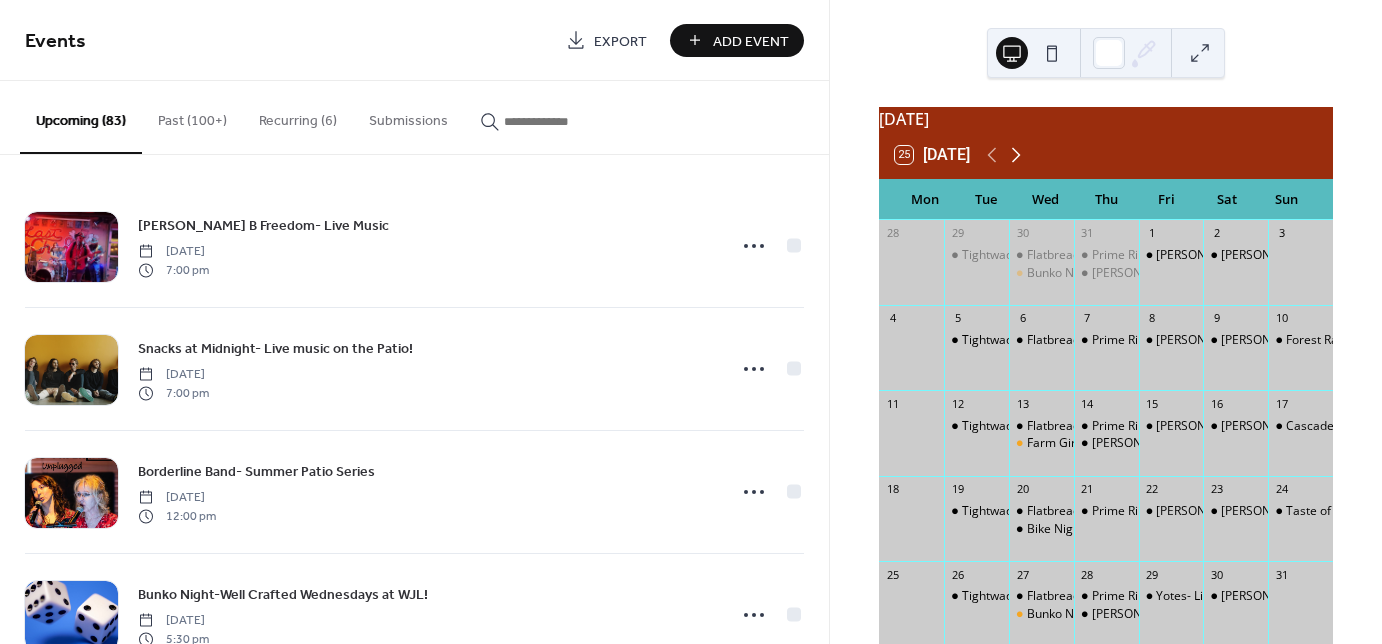 click 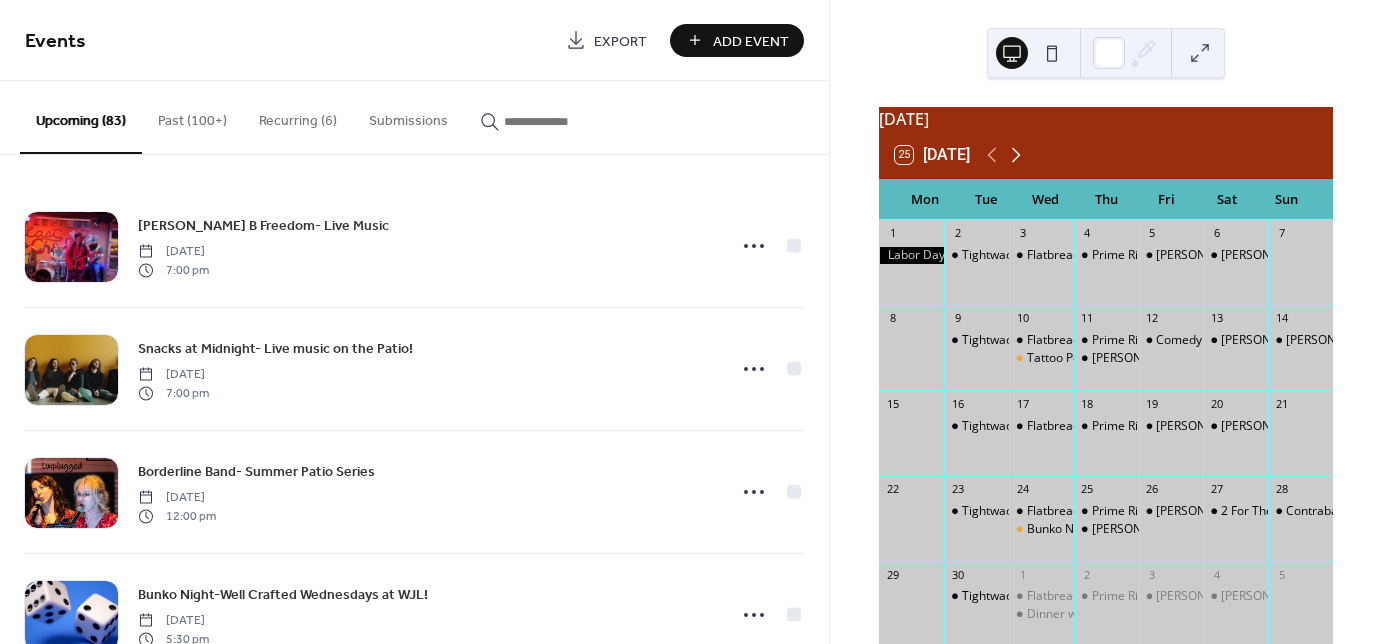 click 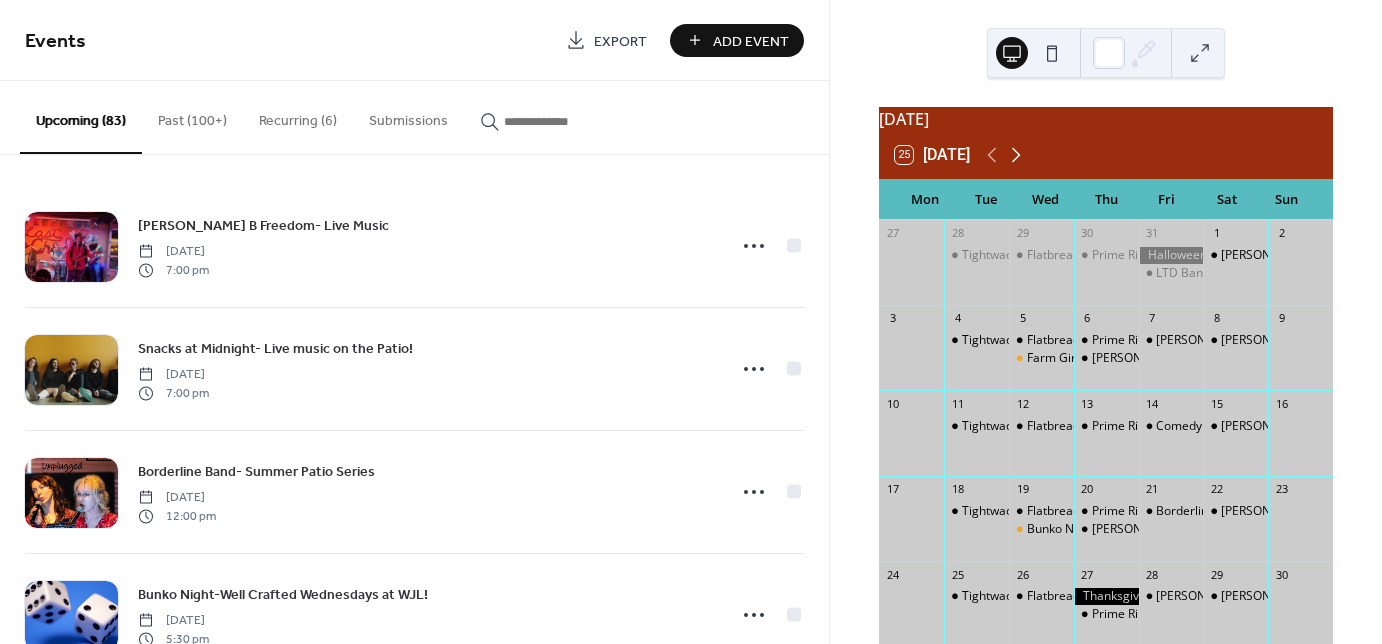 click 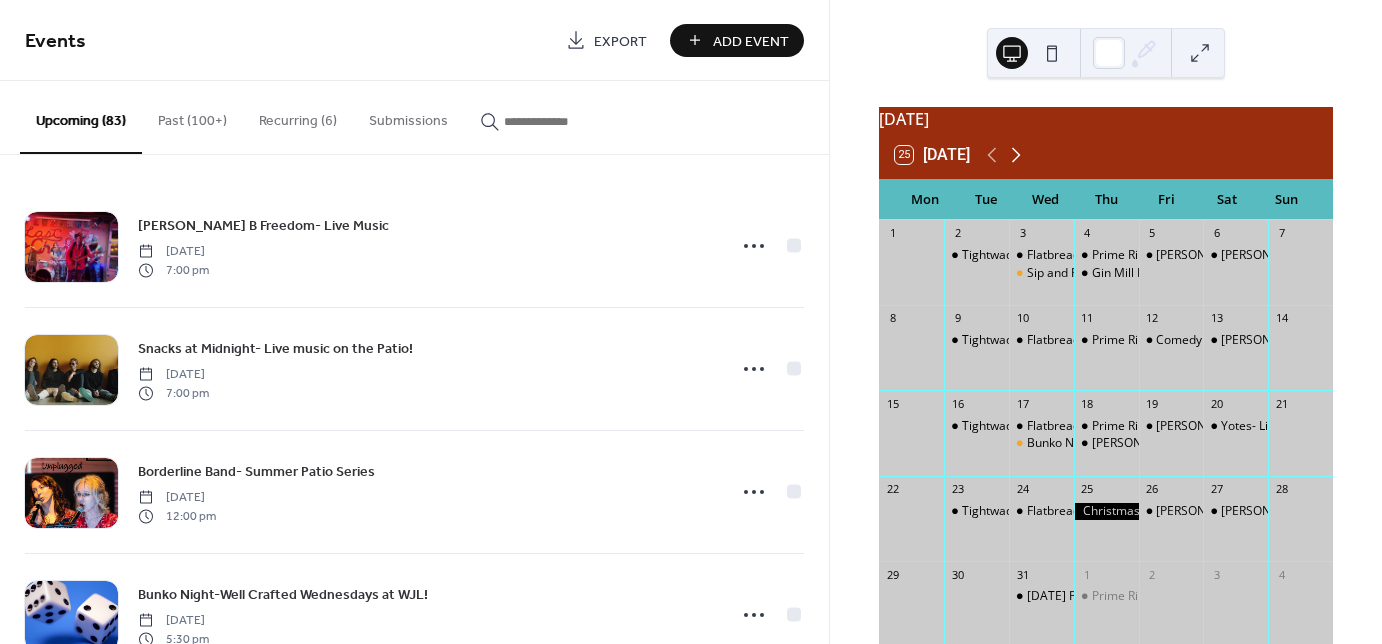 click 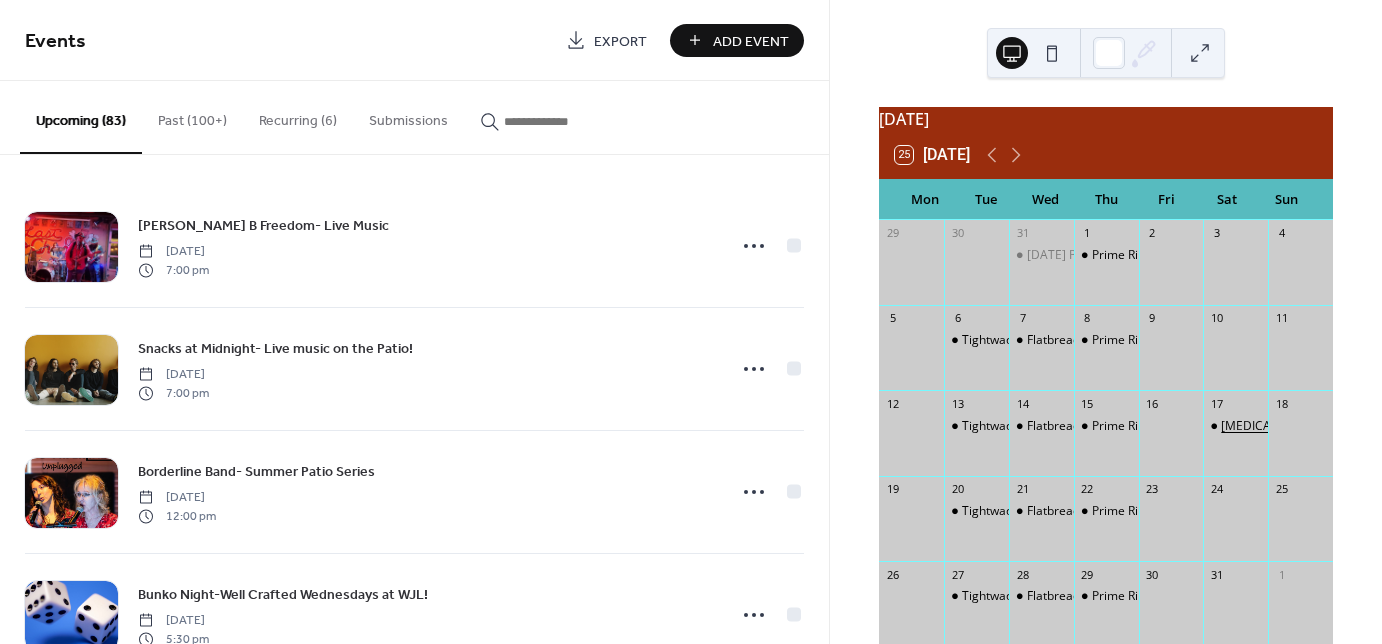 click on "[MEDICAL_DATA] Harris- Live Music" at bounding box center (1321, 426) 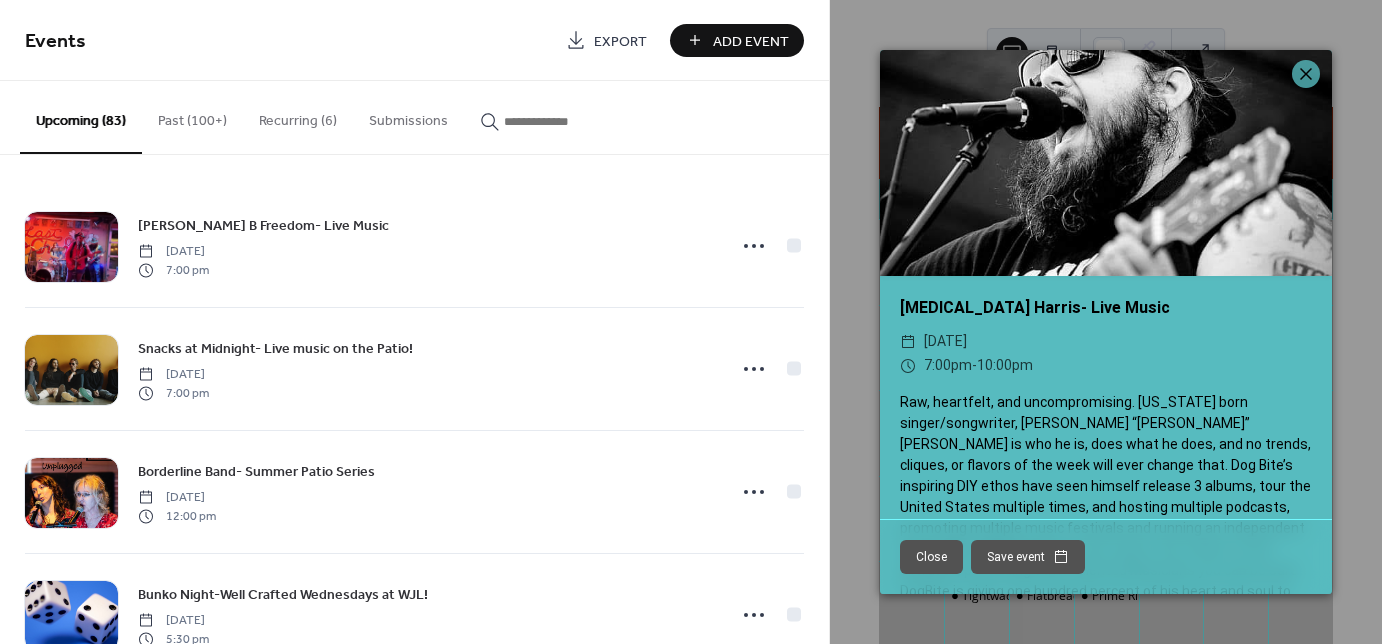 click on "Save event" at bounding box center (1028, 557) 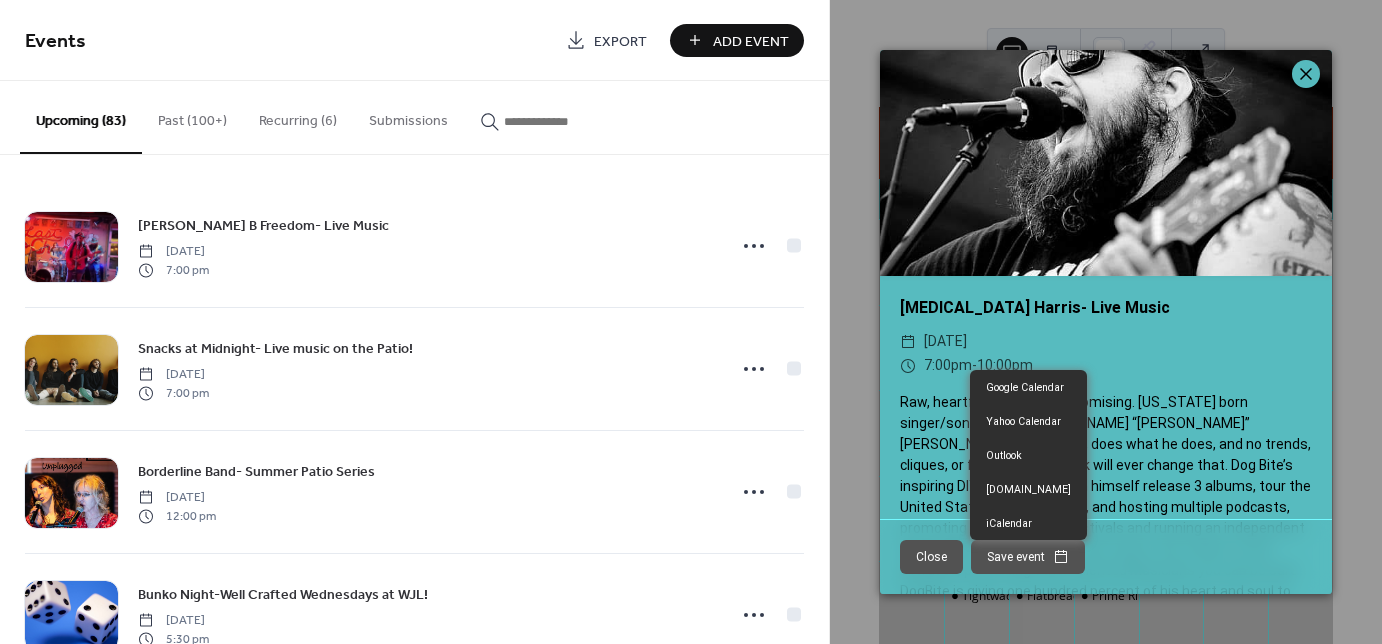 click 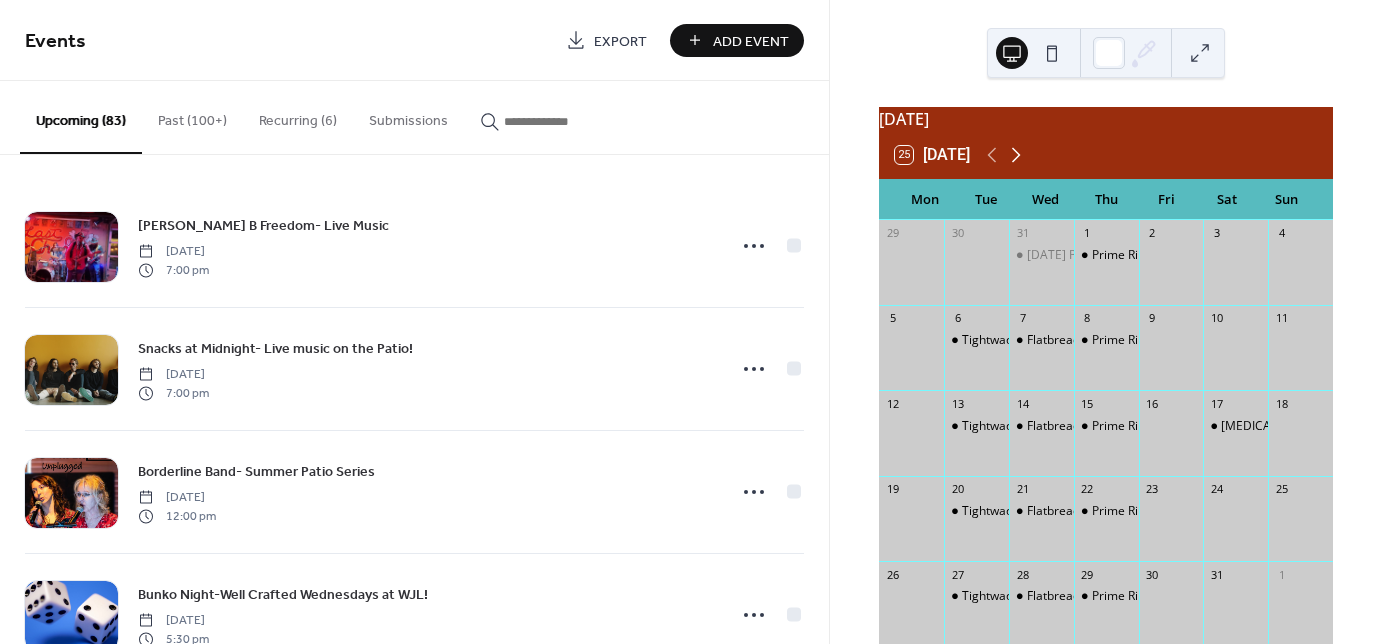 click 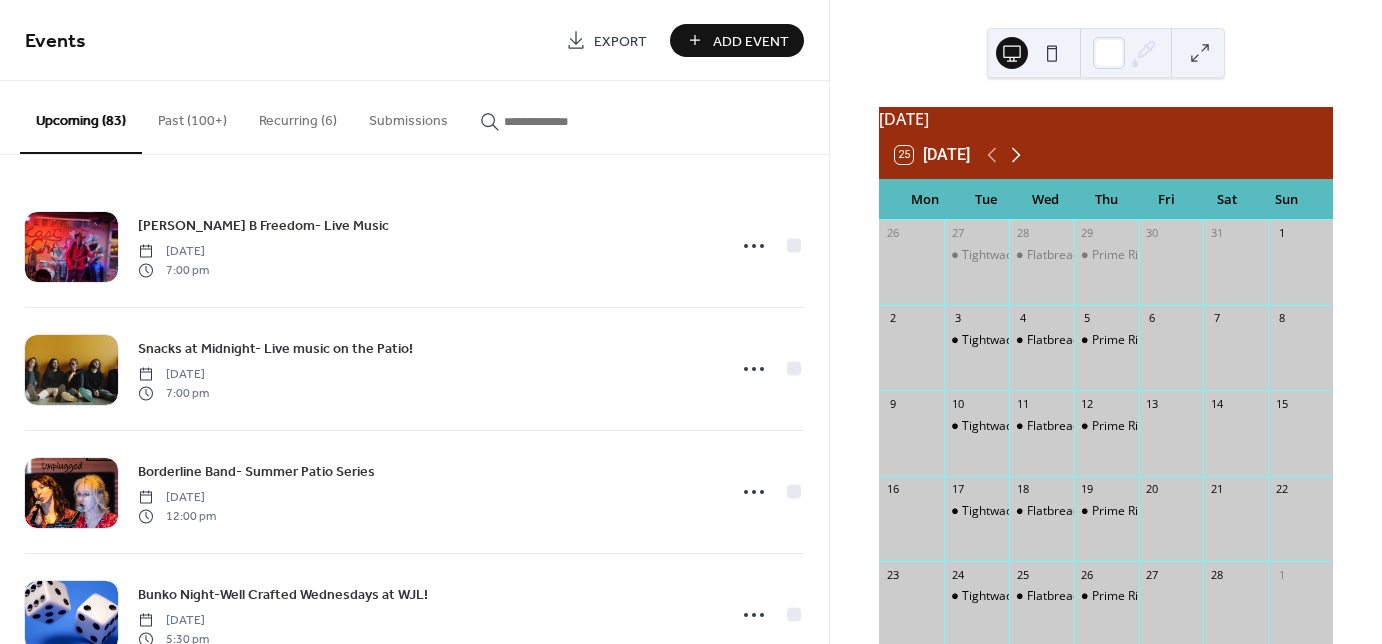 click 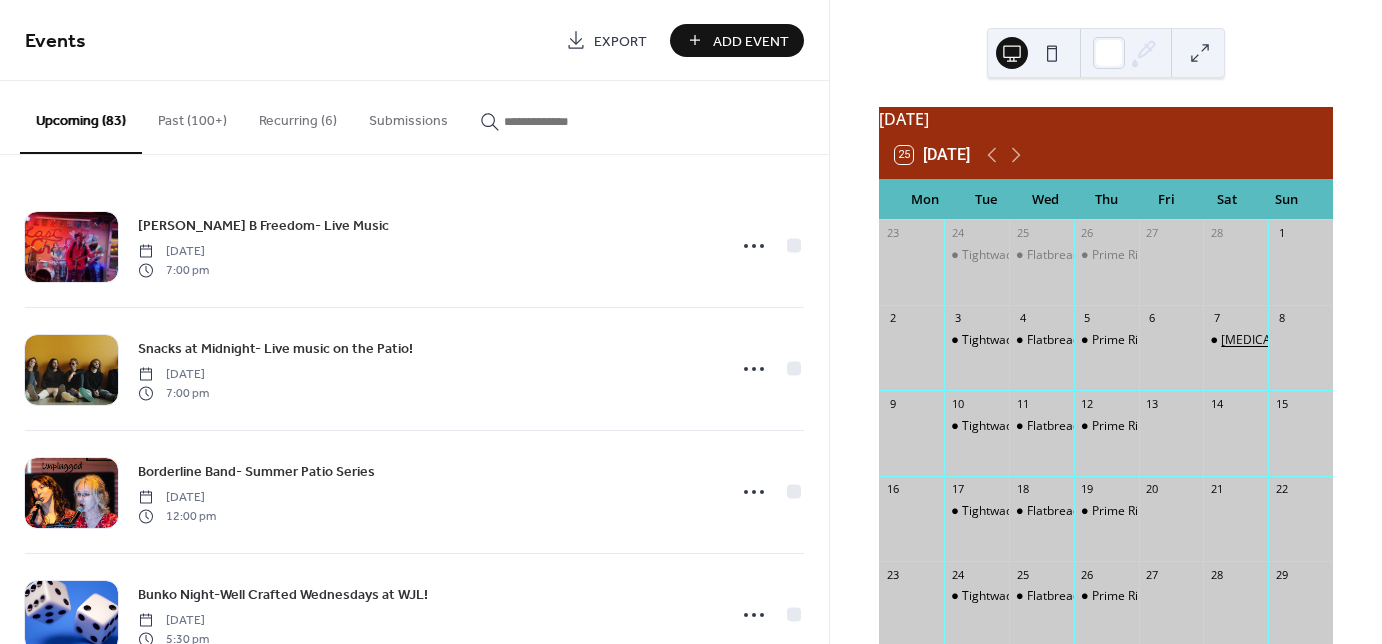 click on "[MEDICAL_DATA] Harris- Live Music" at bounding box center [1321, 340] 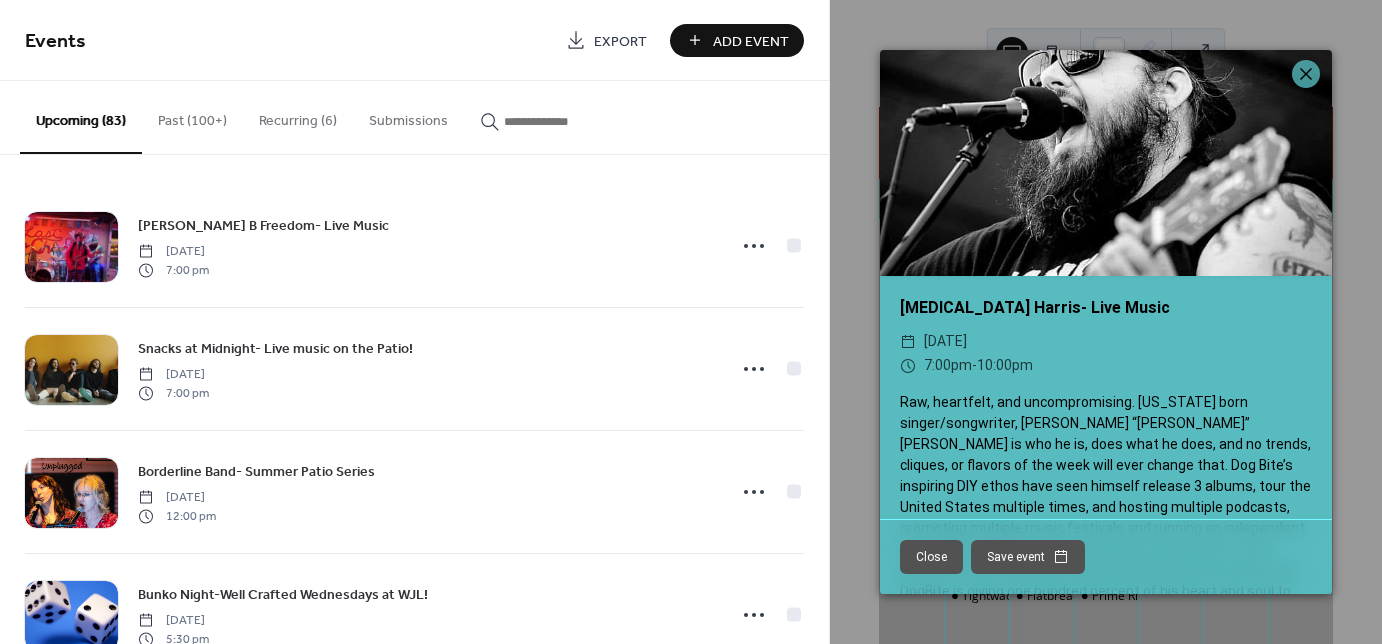 click on "Save event" at bounding box center (1028, 557) 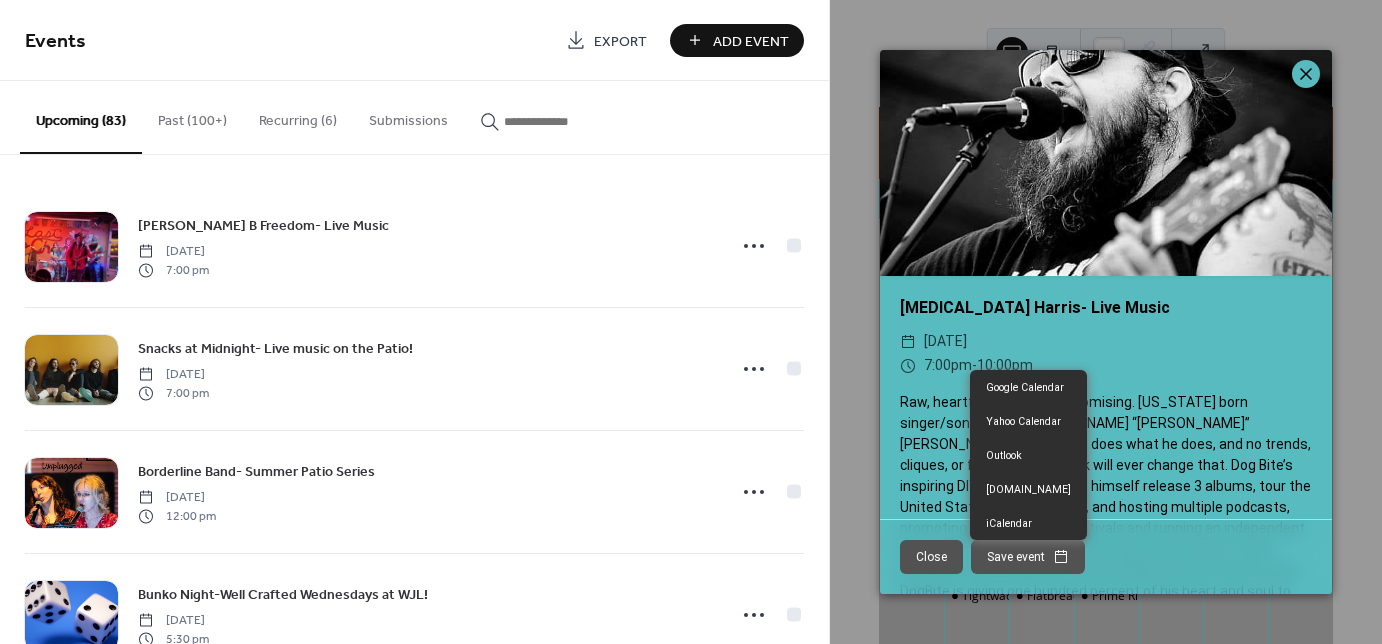click 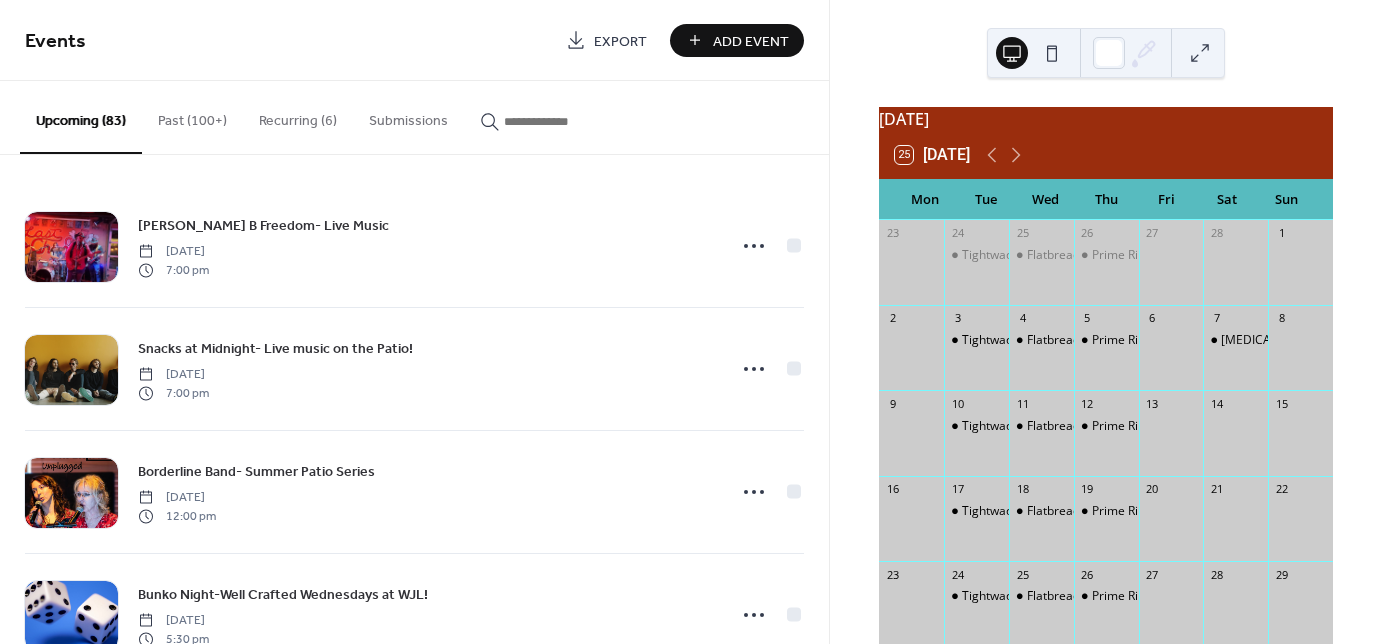 click on "Add Event" at bounding box center [751, 41] 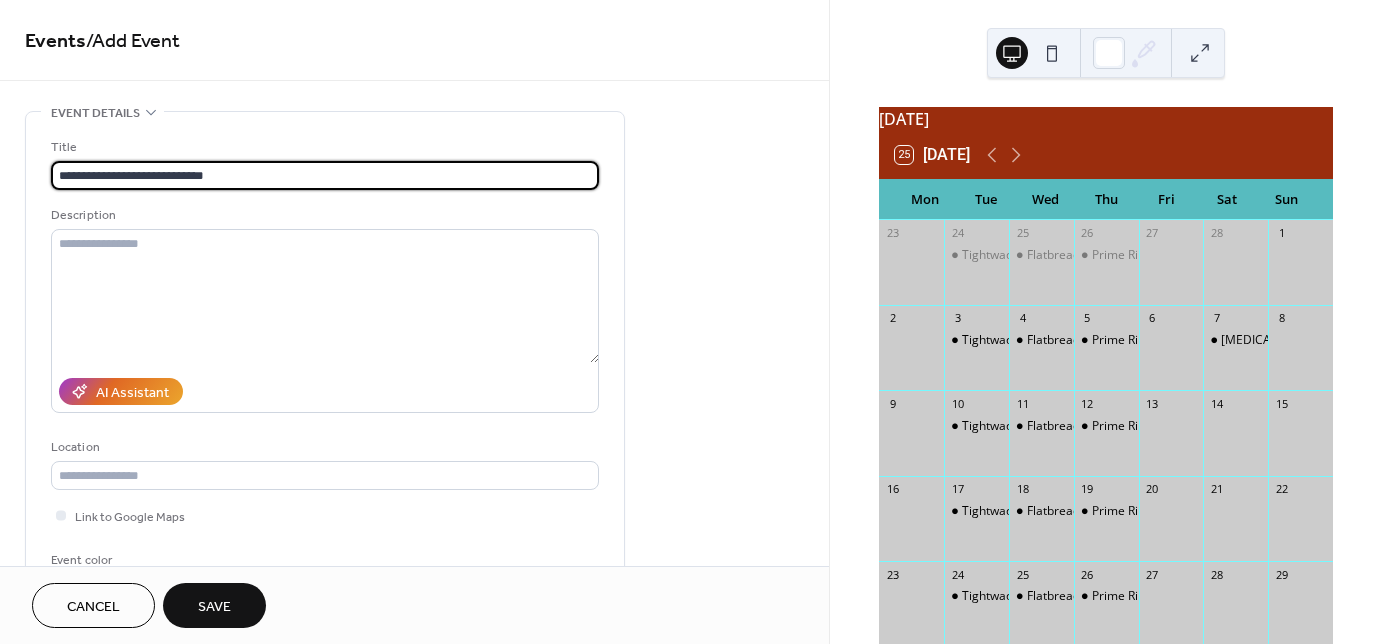 type on "**********" 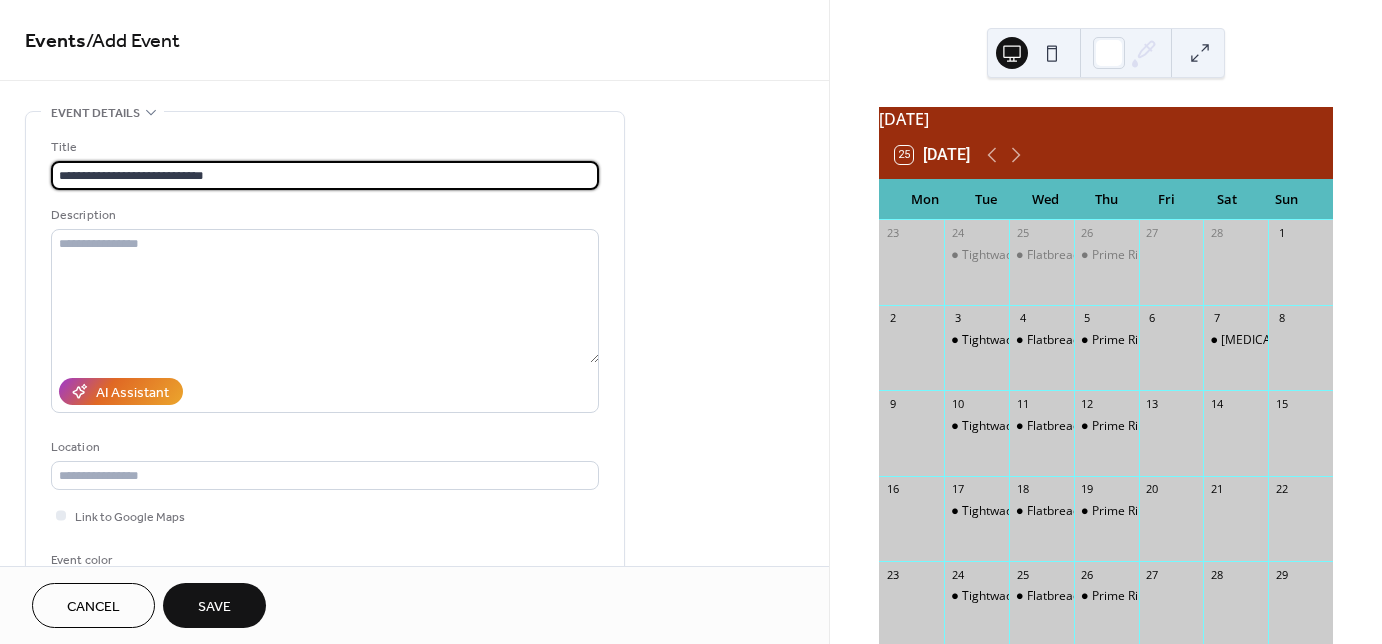 click on "Cancel" at bounding box center (93, 607) 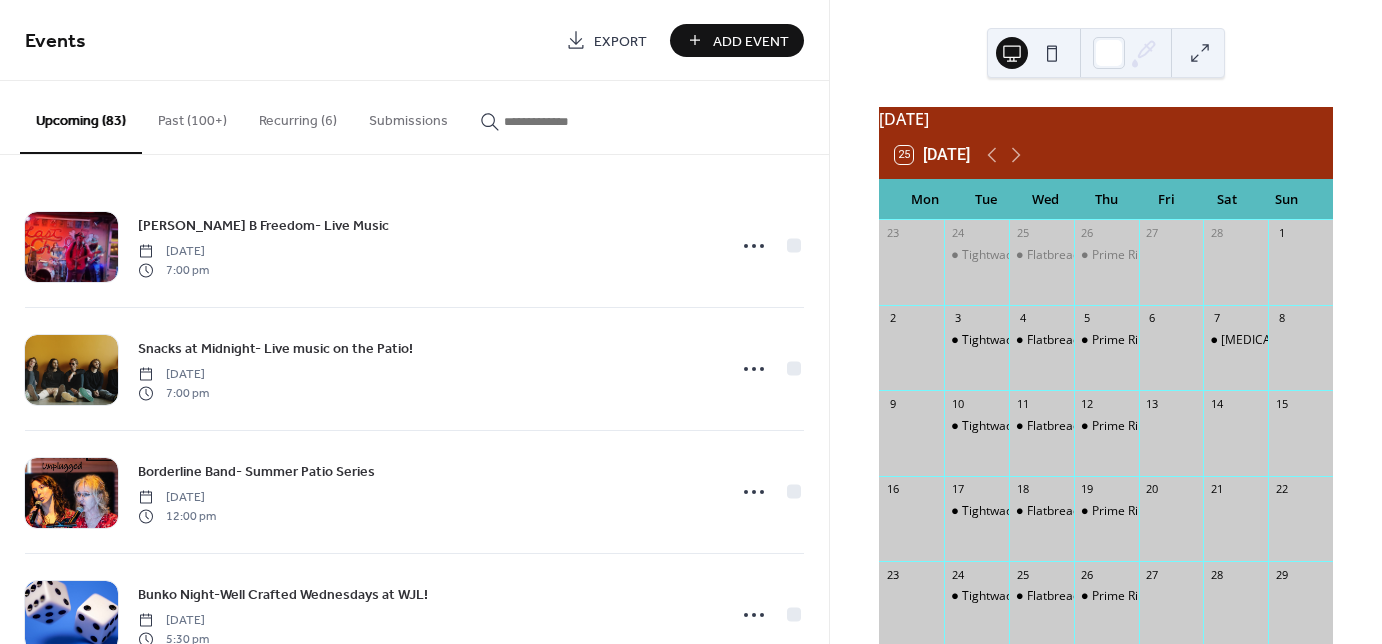click on "Past (100+)" at bounding box center [192, 116] 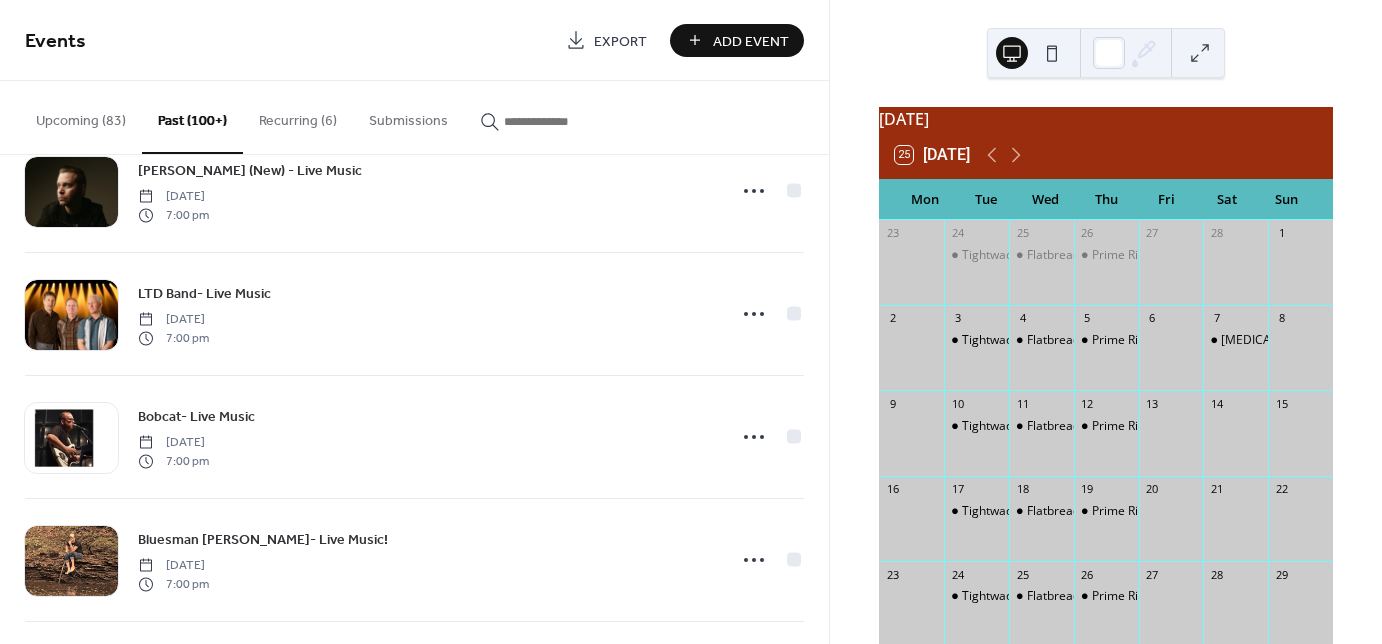 scroll, scrollTop: 800, scrollLeft: 0, axis: vertical 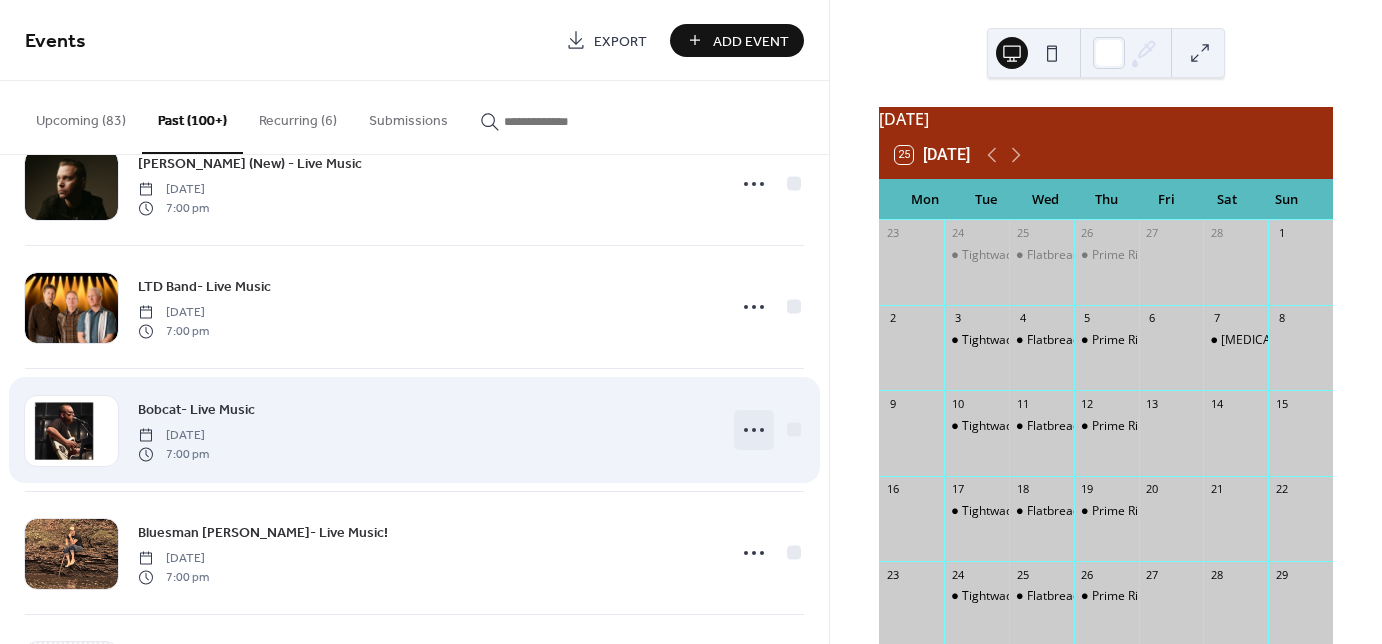 click 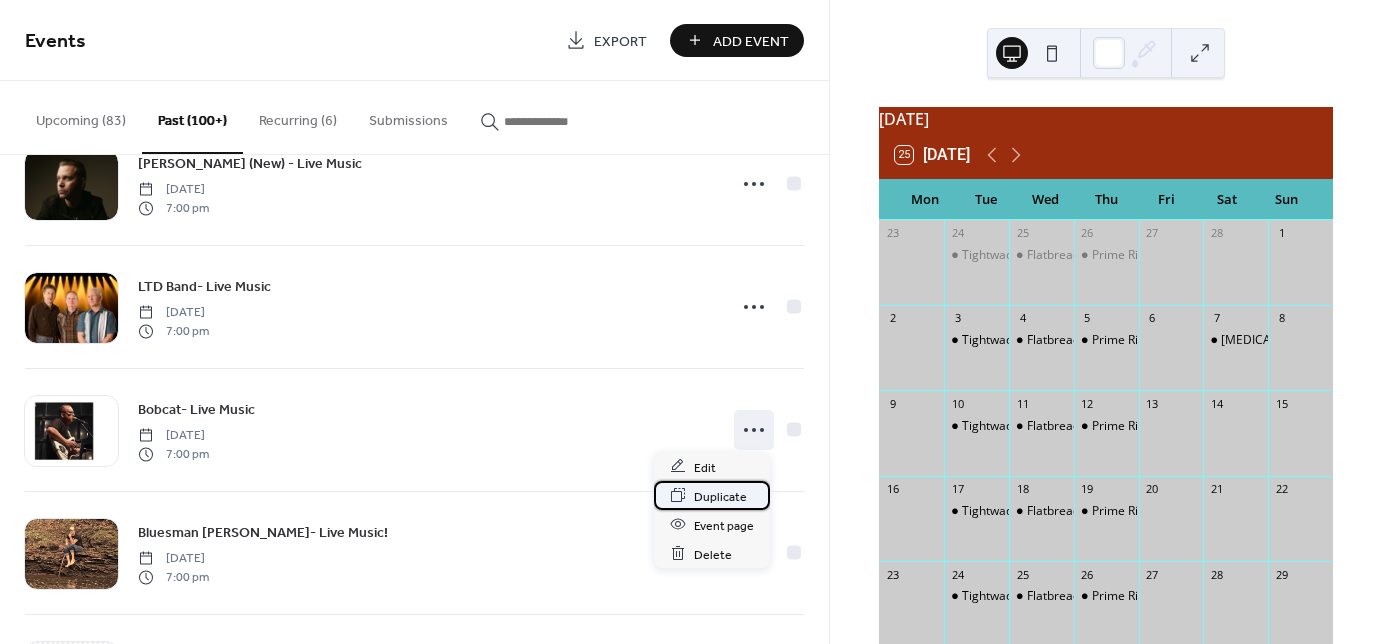 click on "Duplicate" at bounding box center [720, 496] 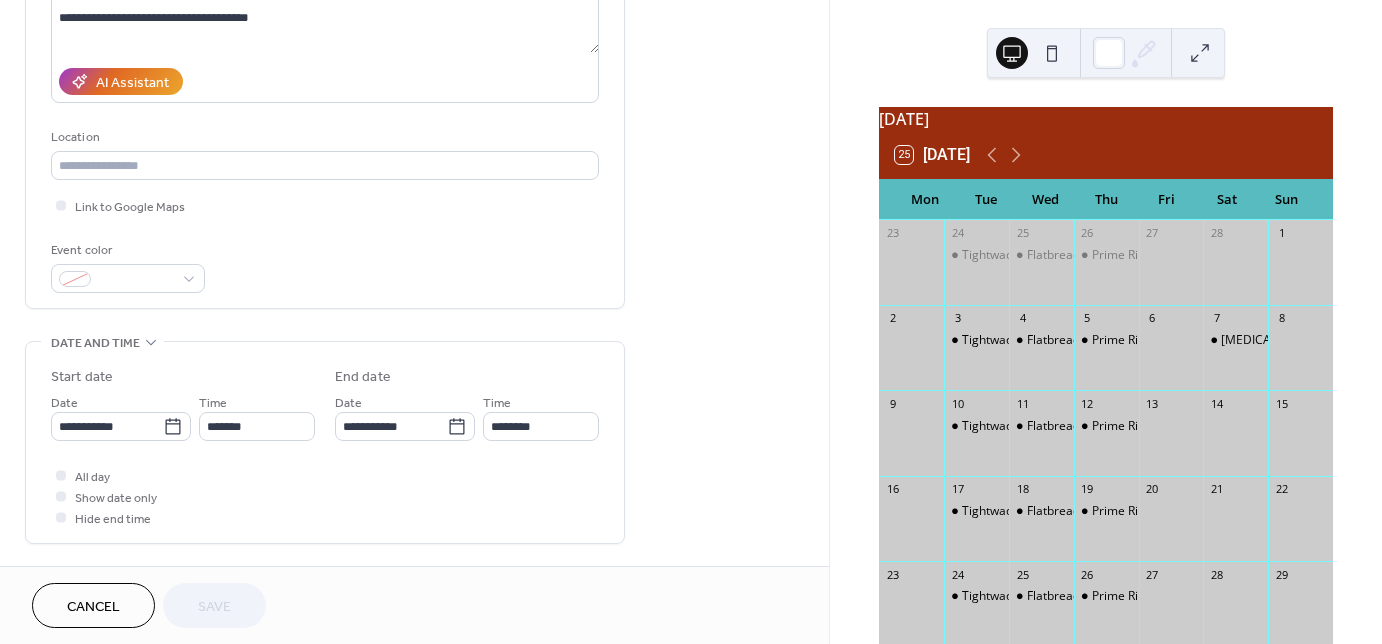 scroll, scrollTop: 320, scrollLeft: 0, axis: vertical 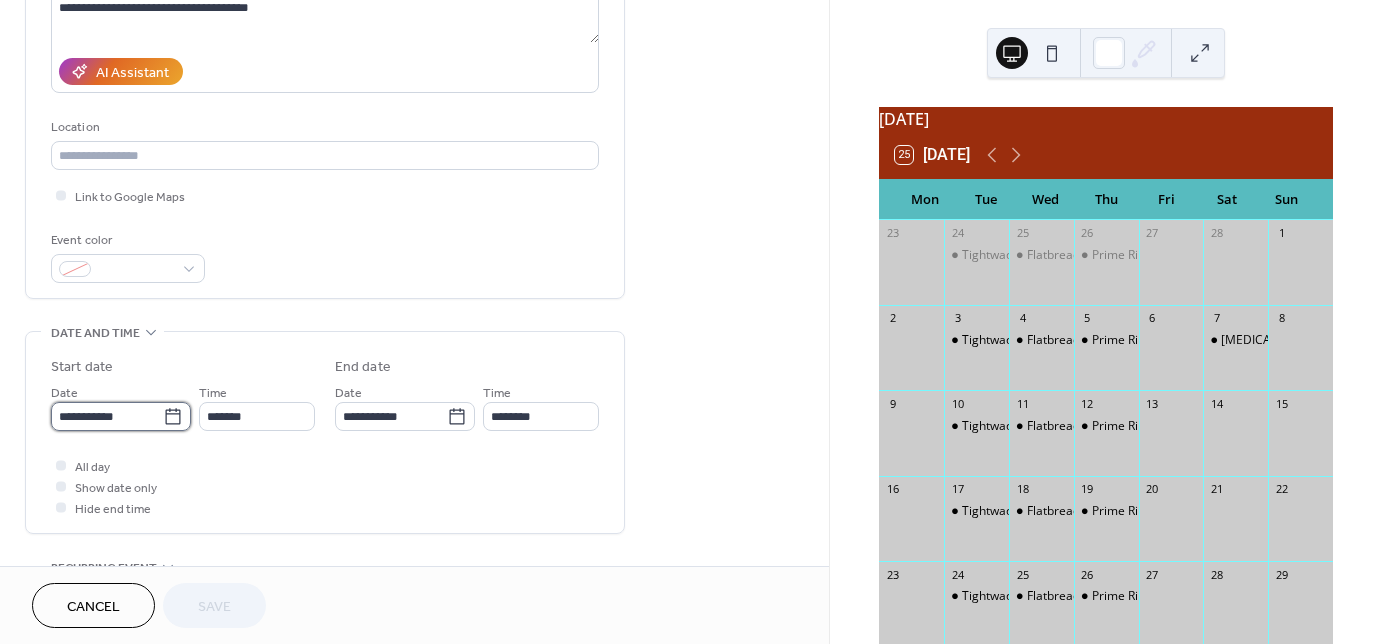 click on "**********" at bounding box center [107, 416] 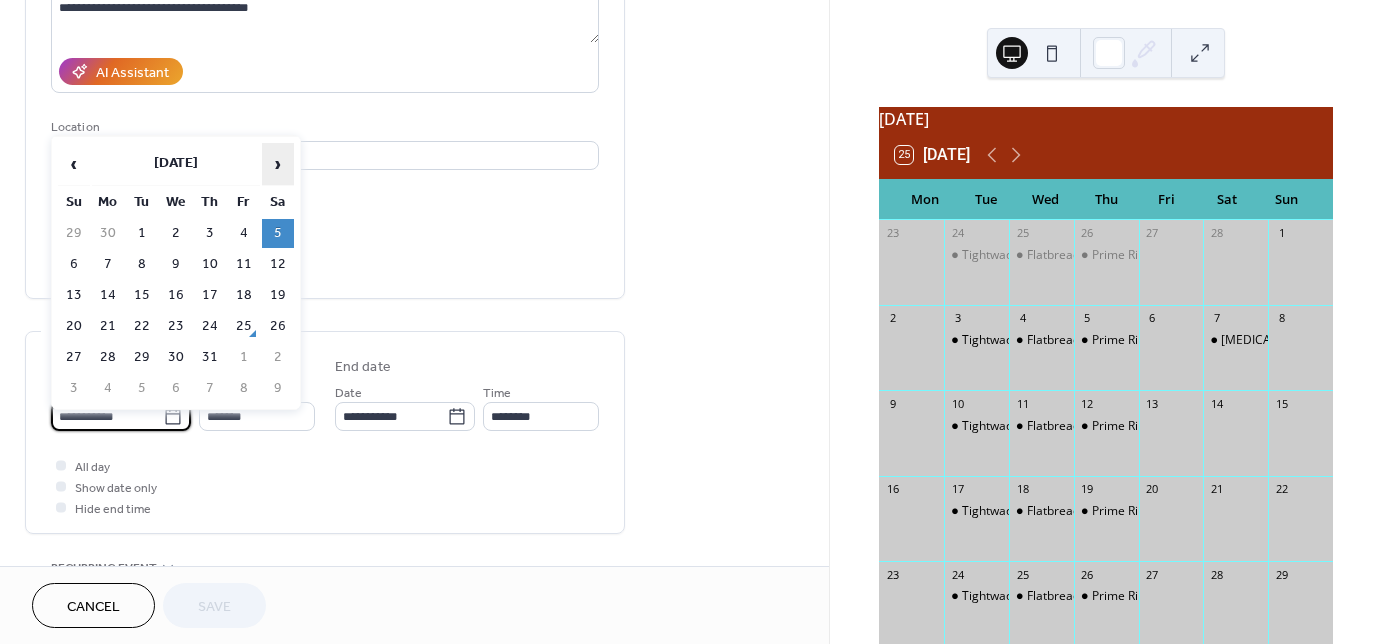 click on "›" at bounding box center (278, 164) 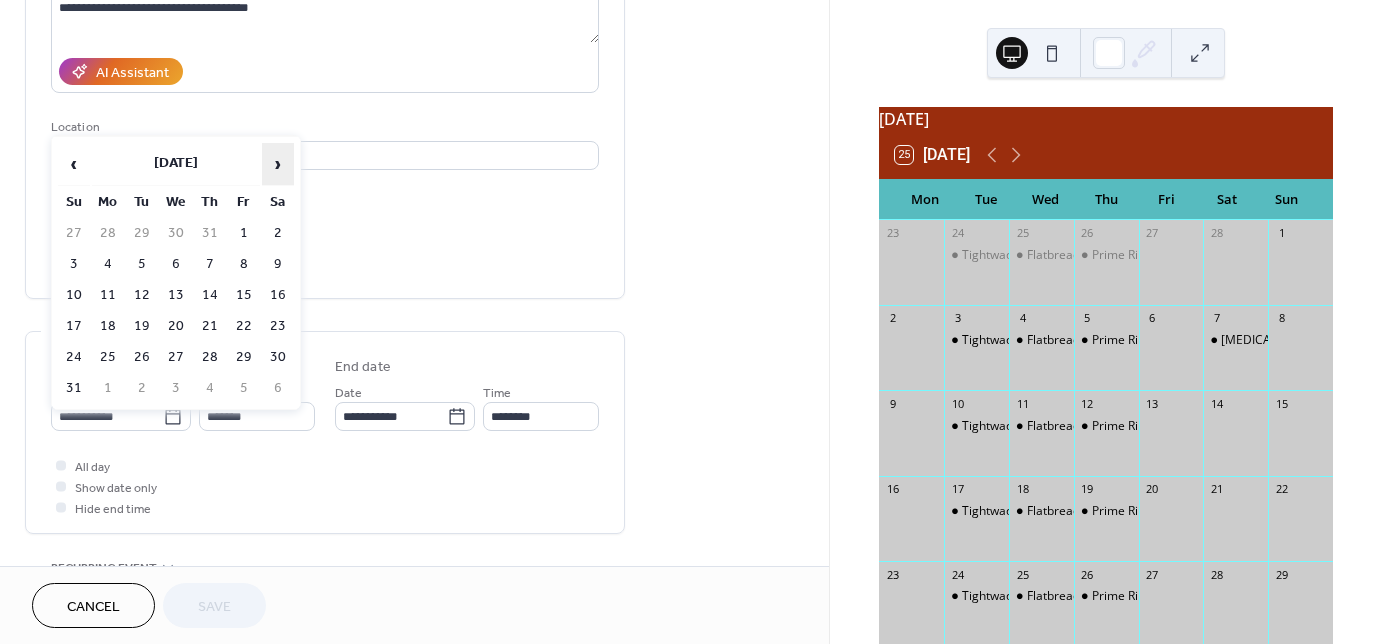 click on "›" at bounding box center (278, 164) 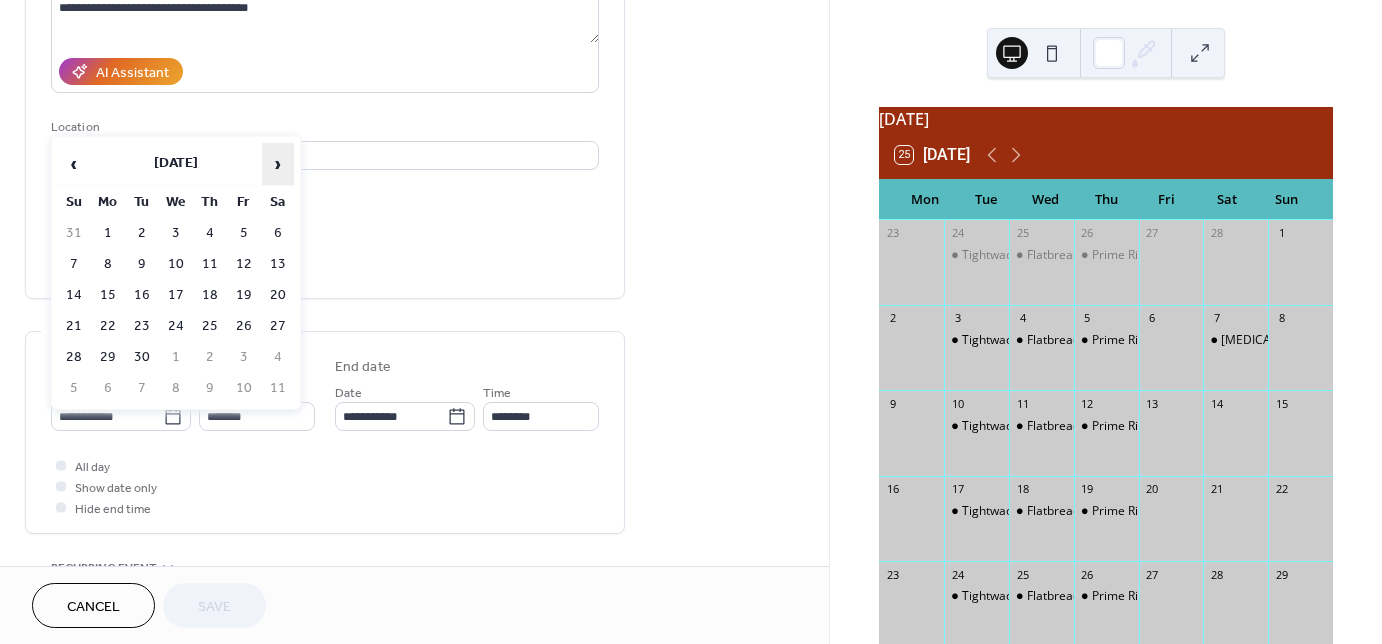 click on "›" at bounding box center (278, 164) 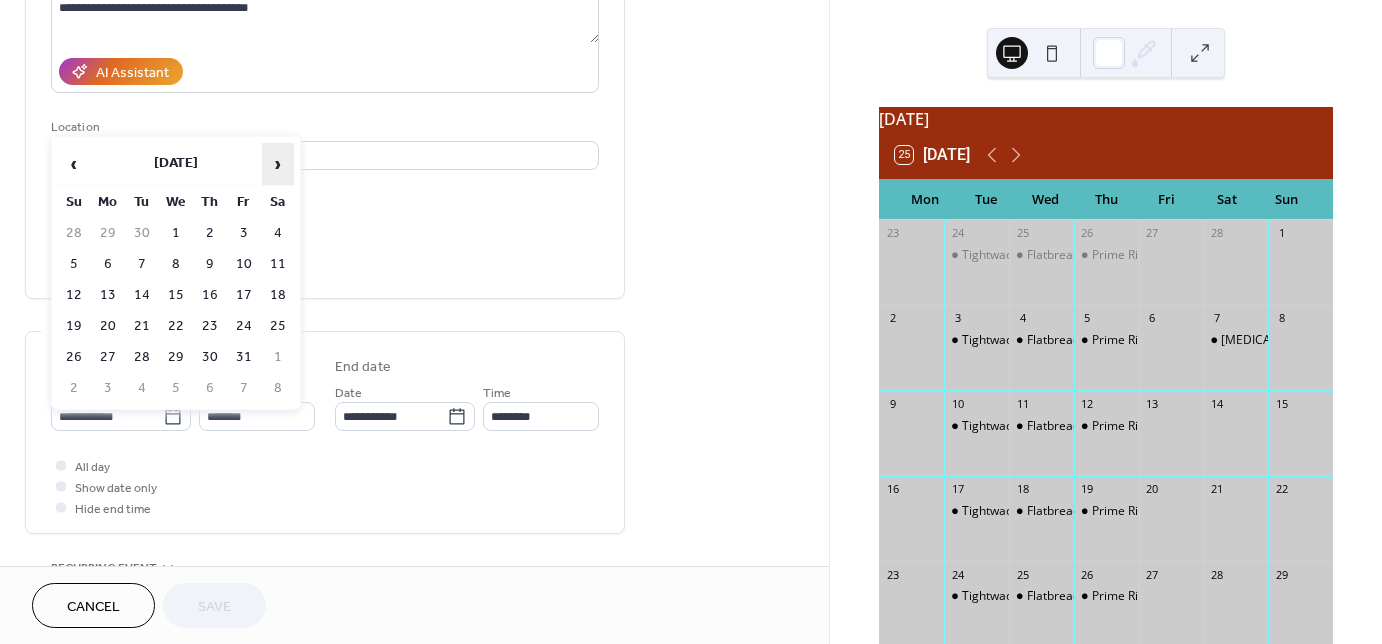 click on "›" at bounding box center (278, 164) 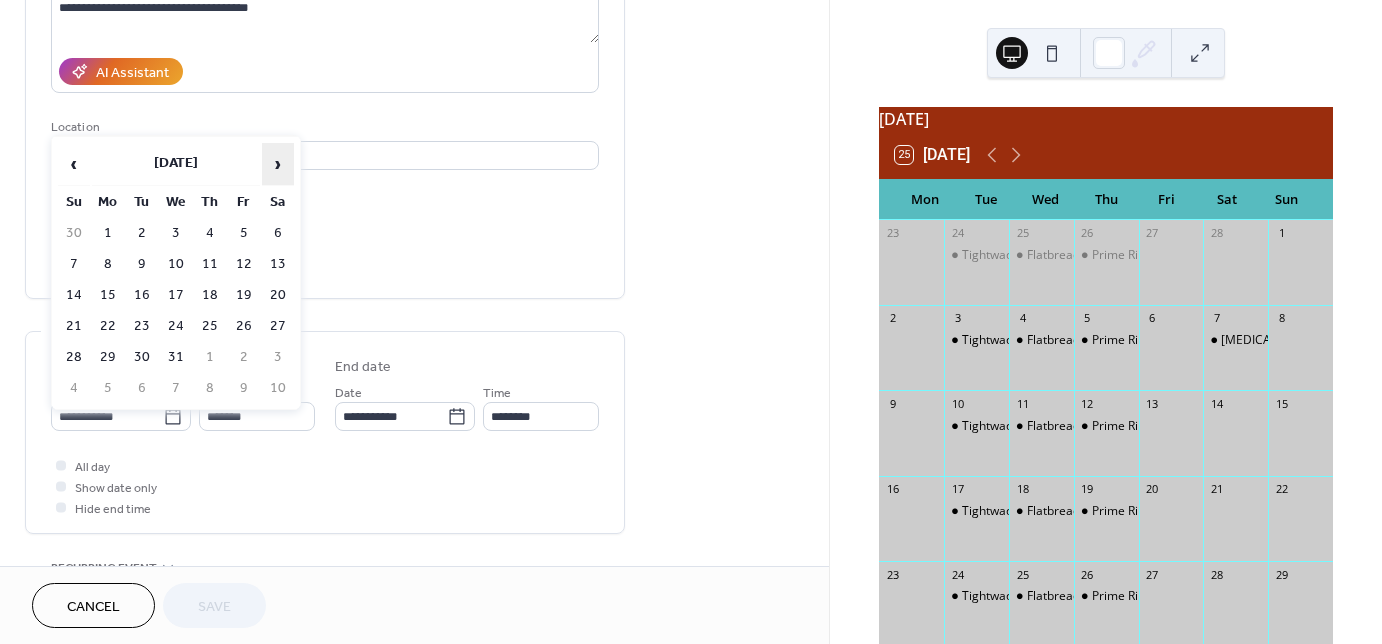 click on "›" at bounding box center [278, 164] 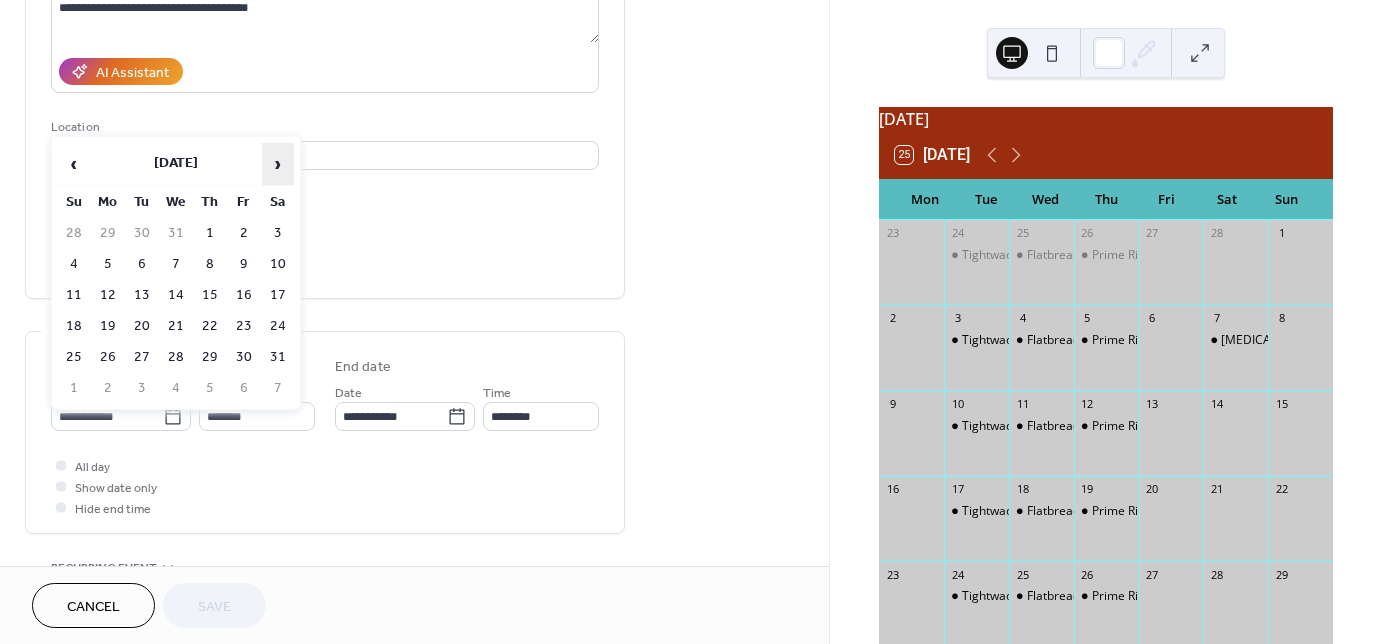 click on "›" at bounding box center [278, 164] 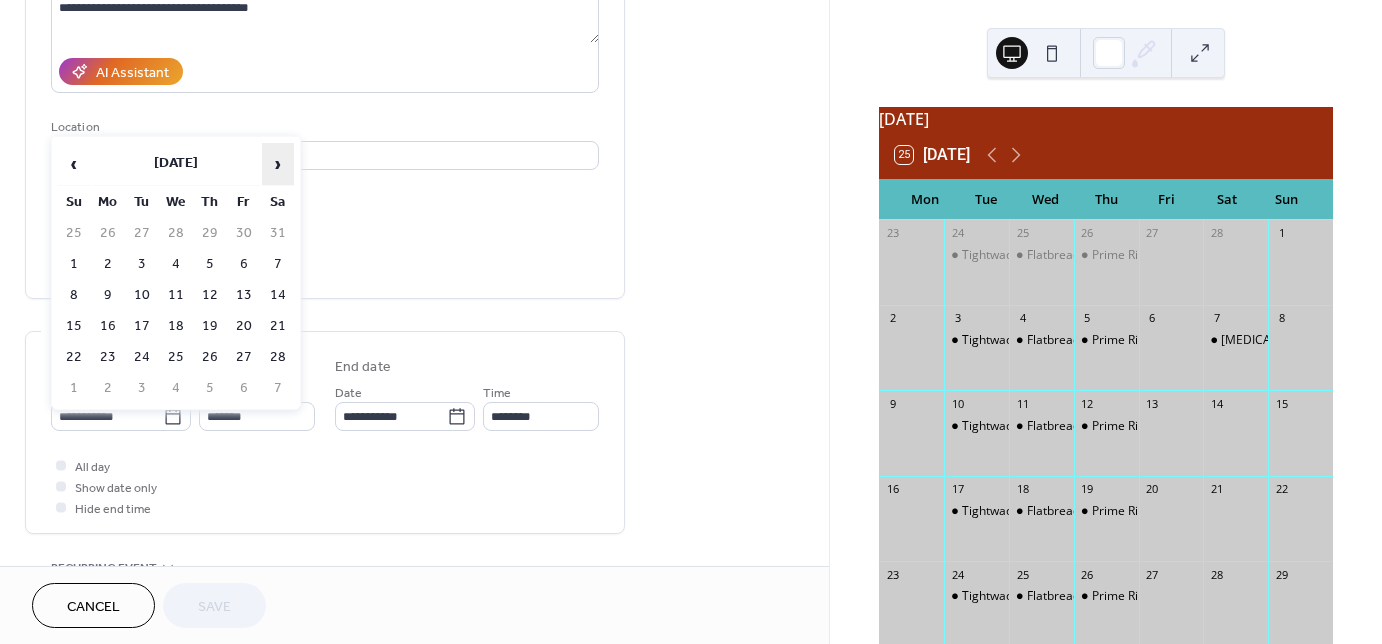 click on "›" at bounding box center [278, 164] 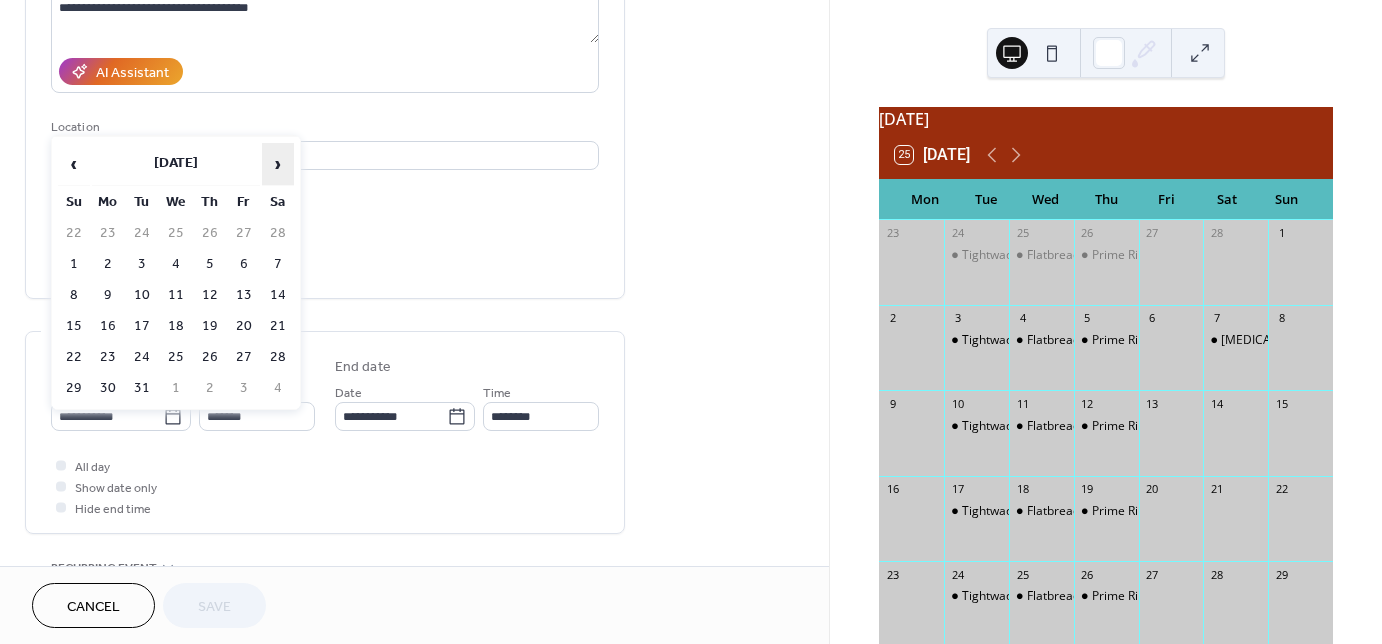 click on "›" at bounding box center [278, 164] 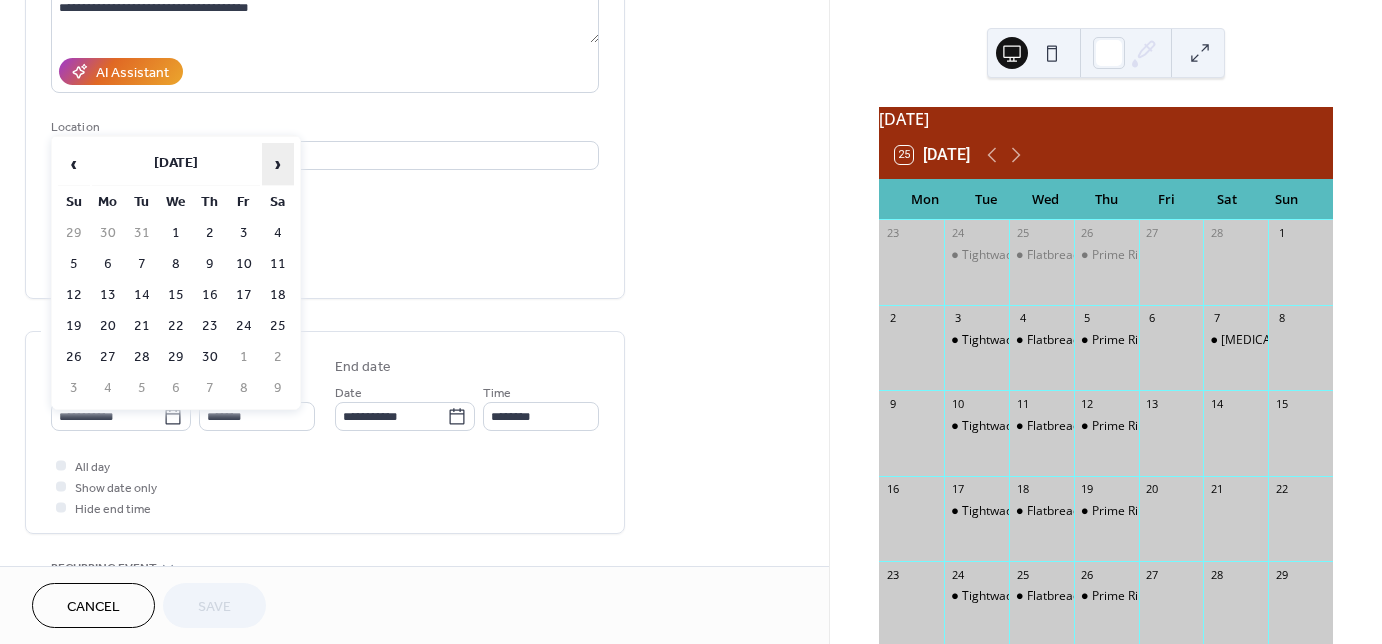 click on "›" at bounding box center [278, 164] 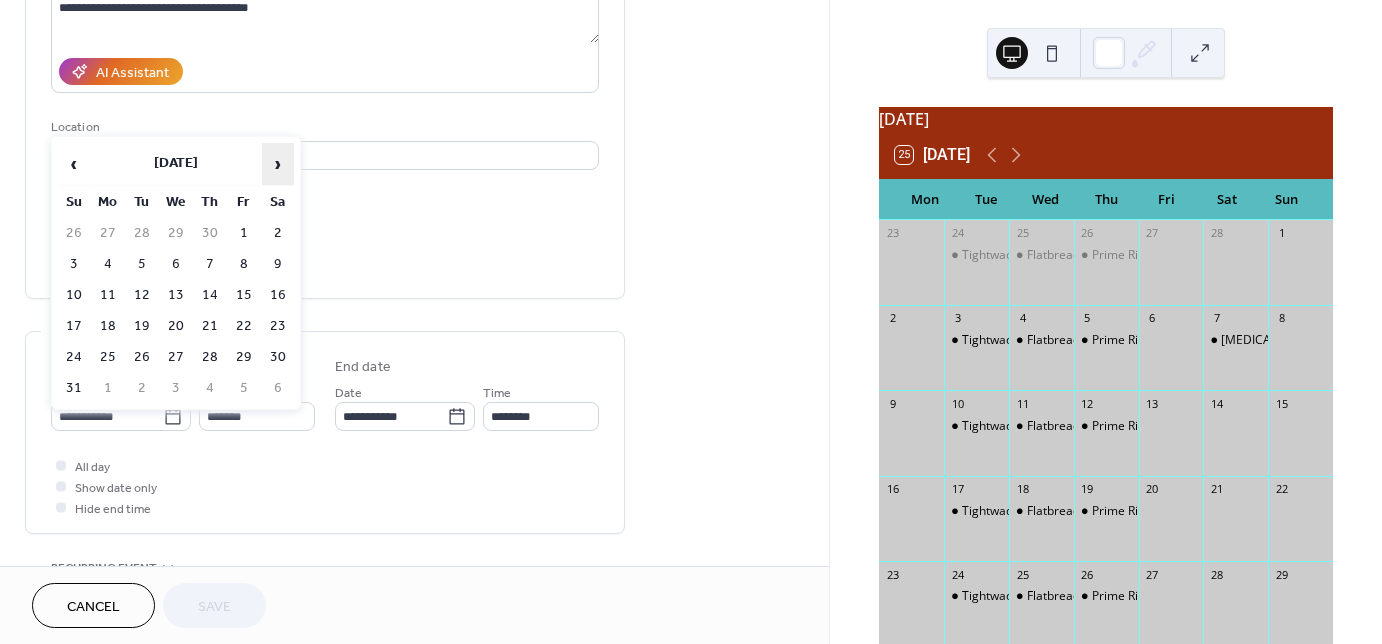 click on "›" at bounding box center (278, 164) 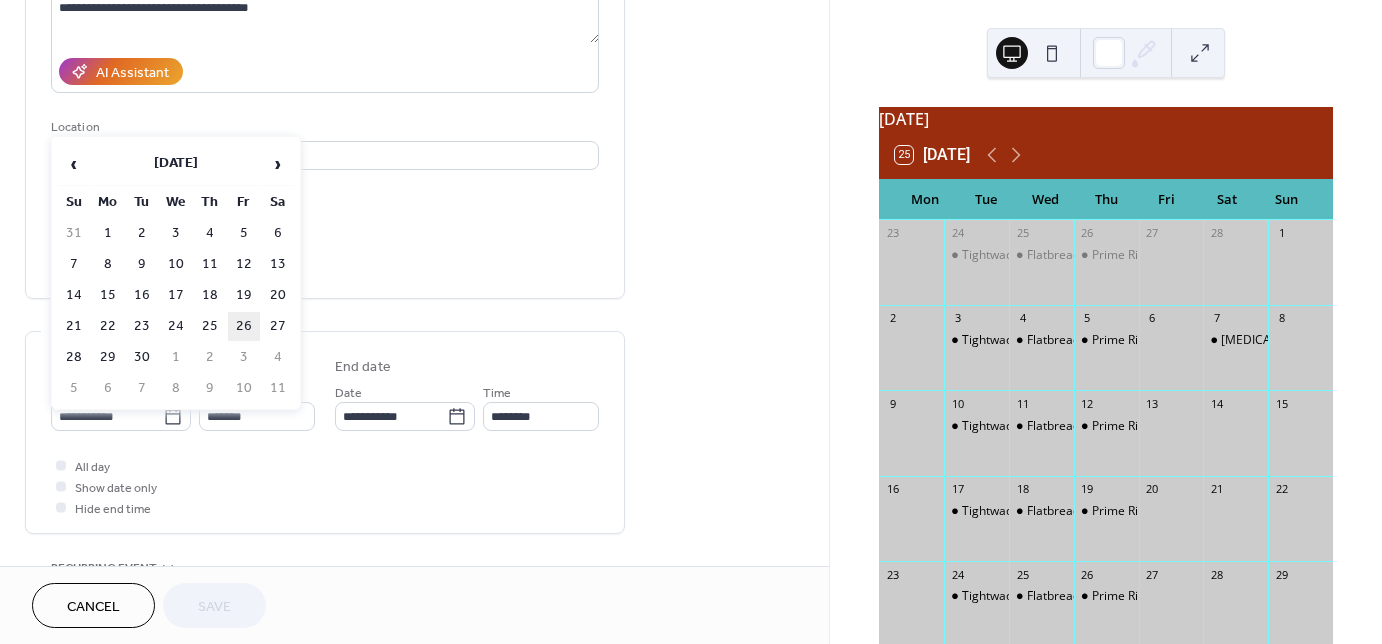 click on "26" at bounding box center [244, 326] 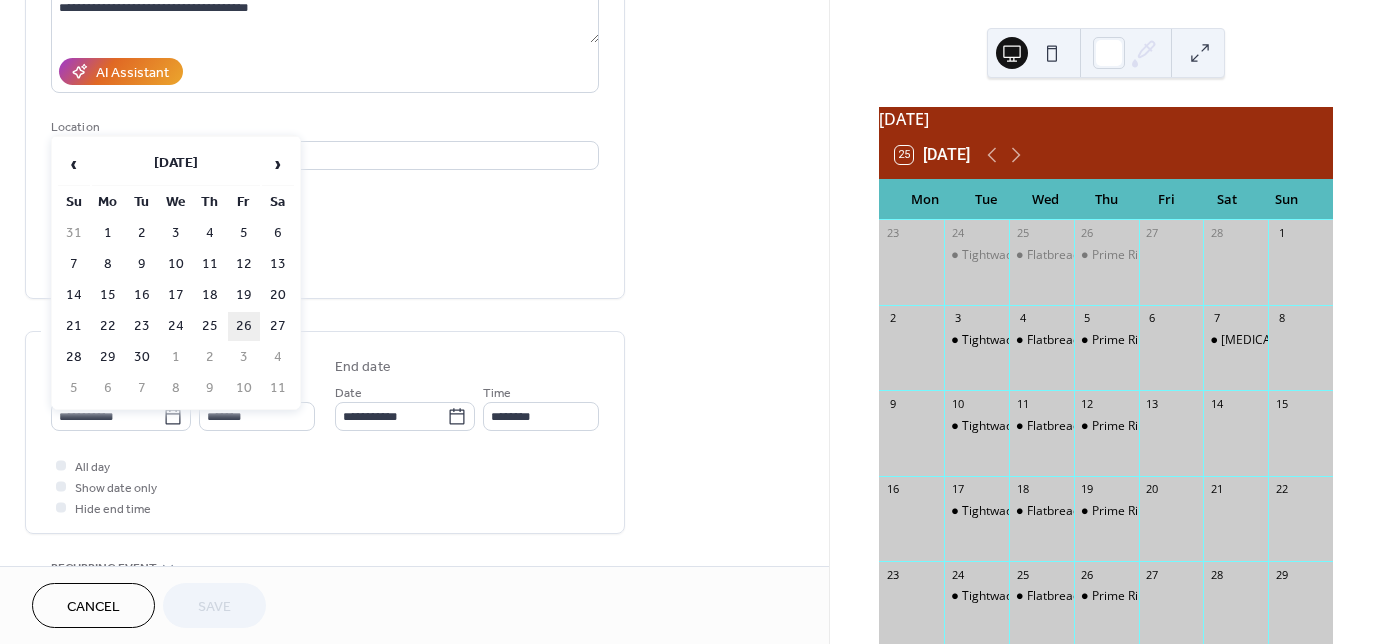 type on "**********" 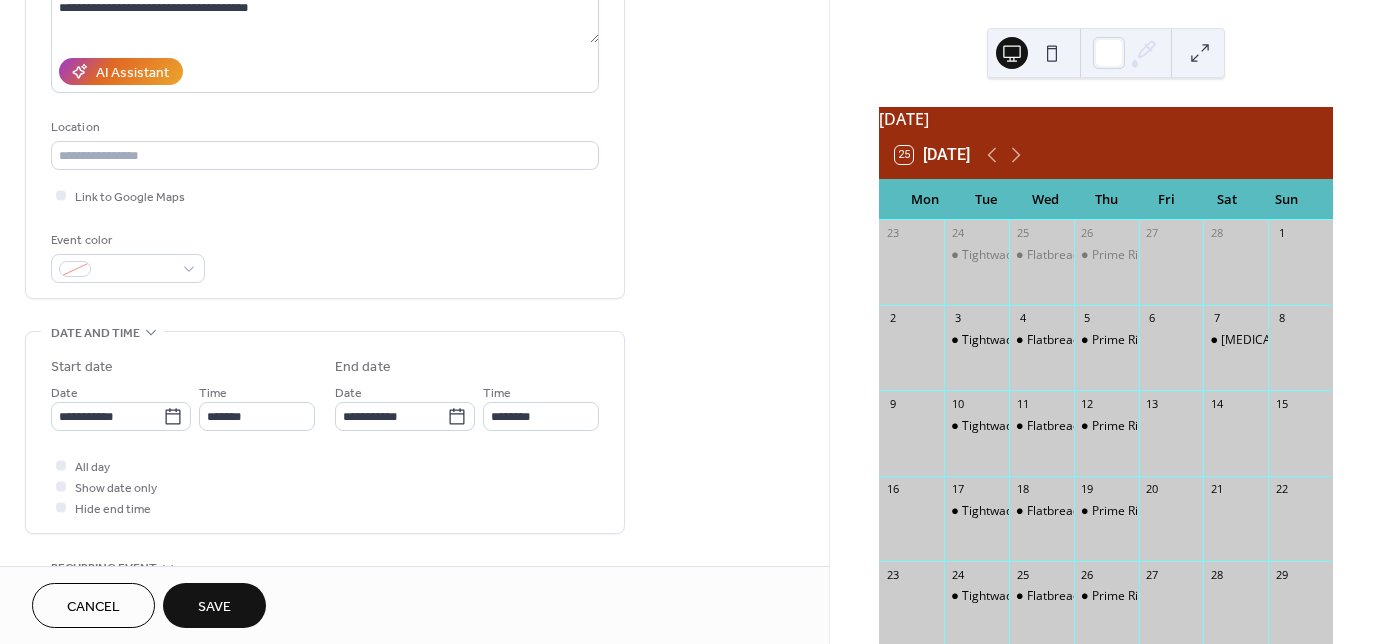 click on "Save" at bounding box center [214, 607] 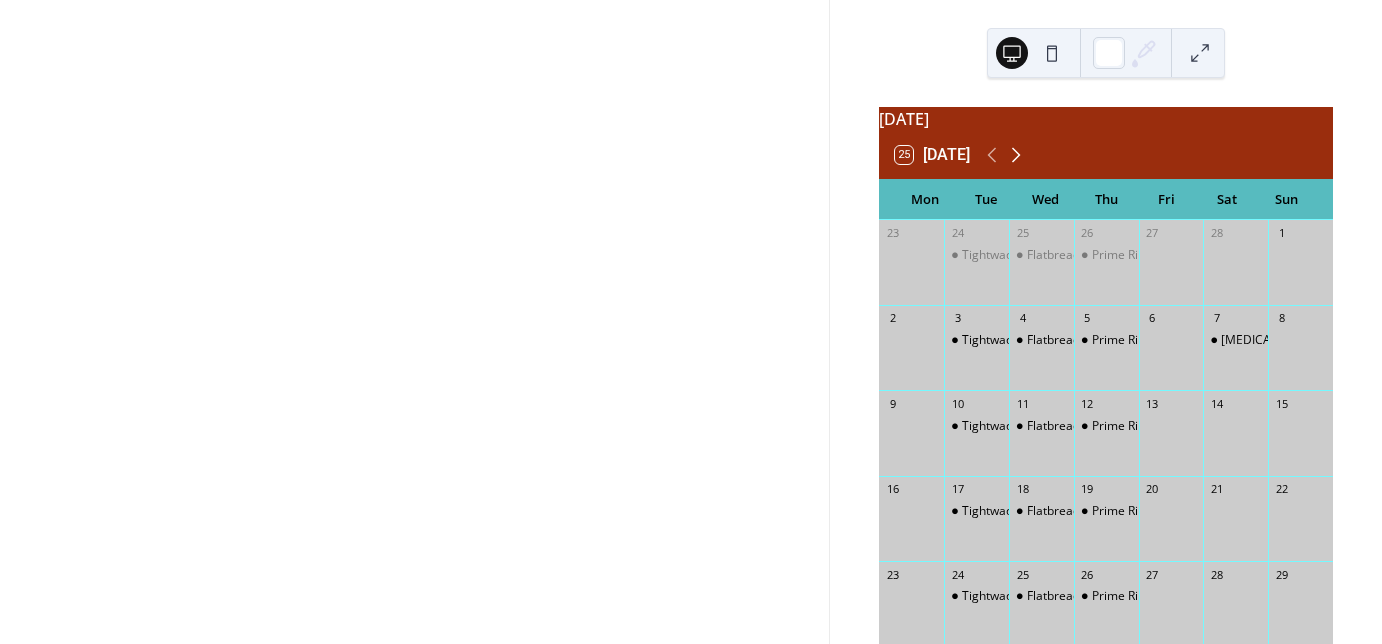 click 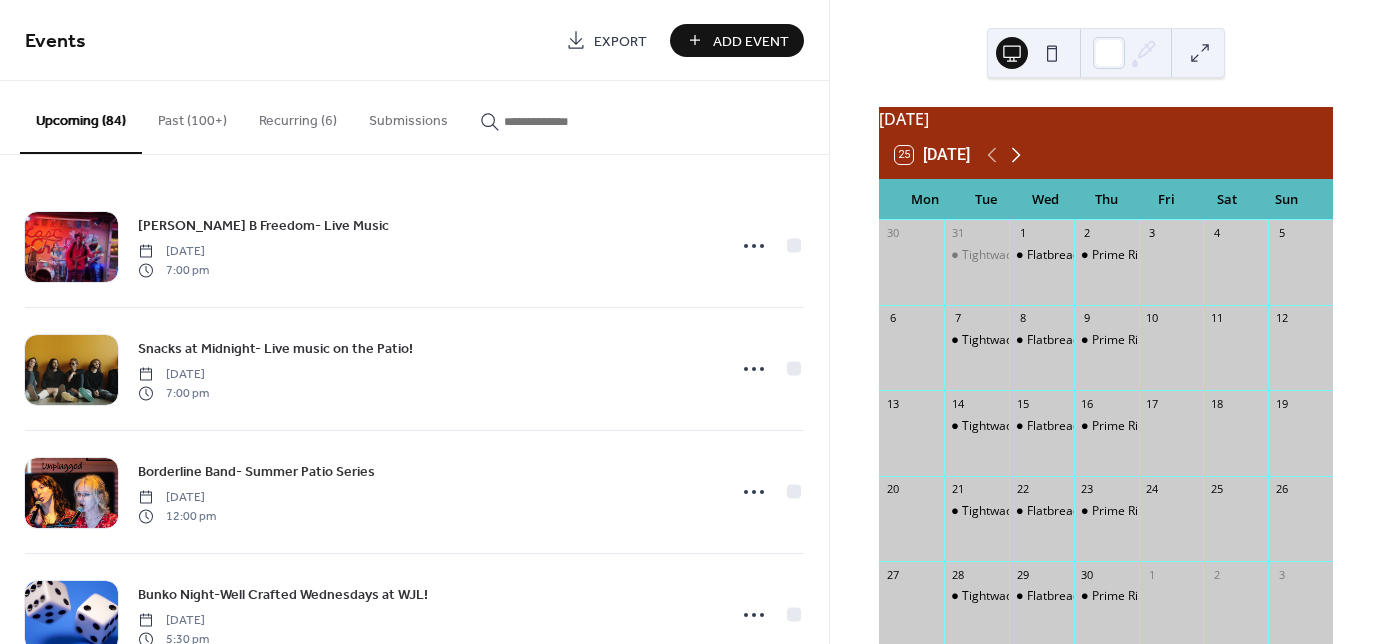 click 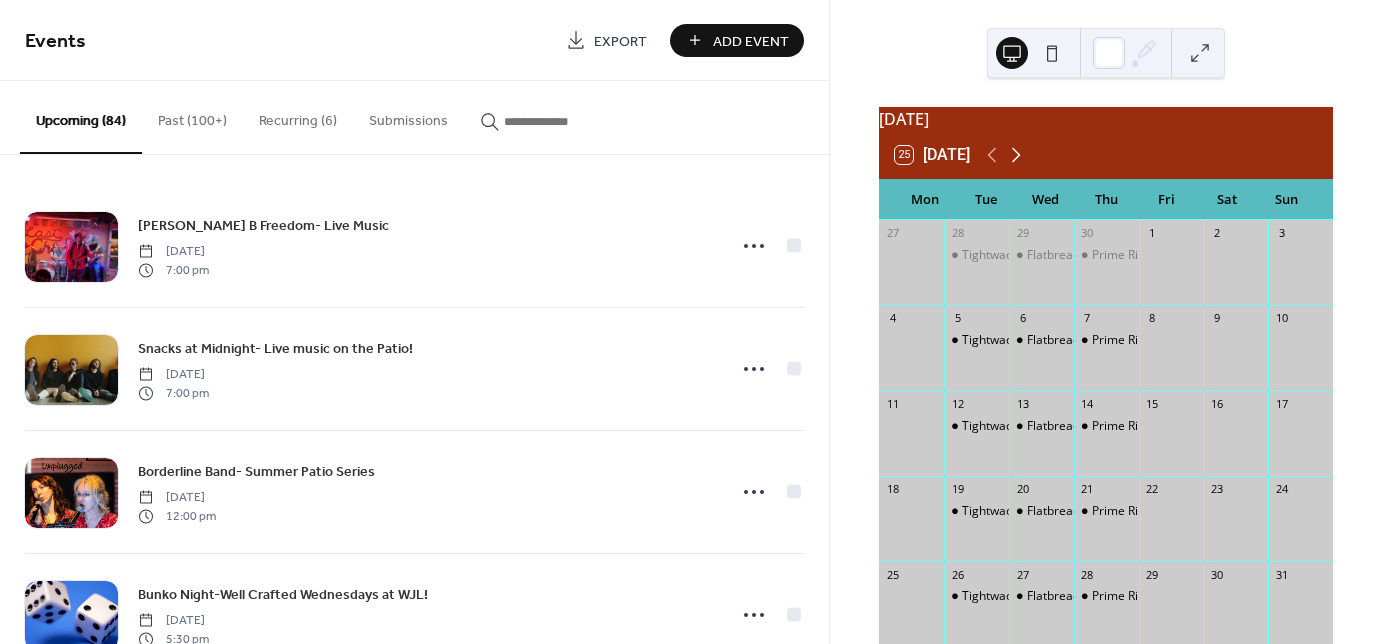 click 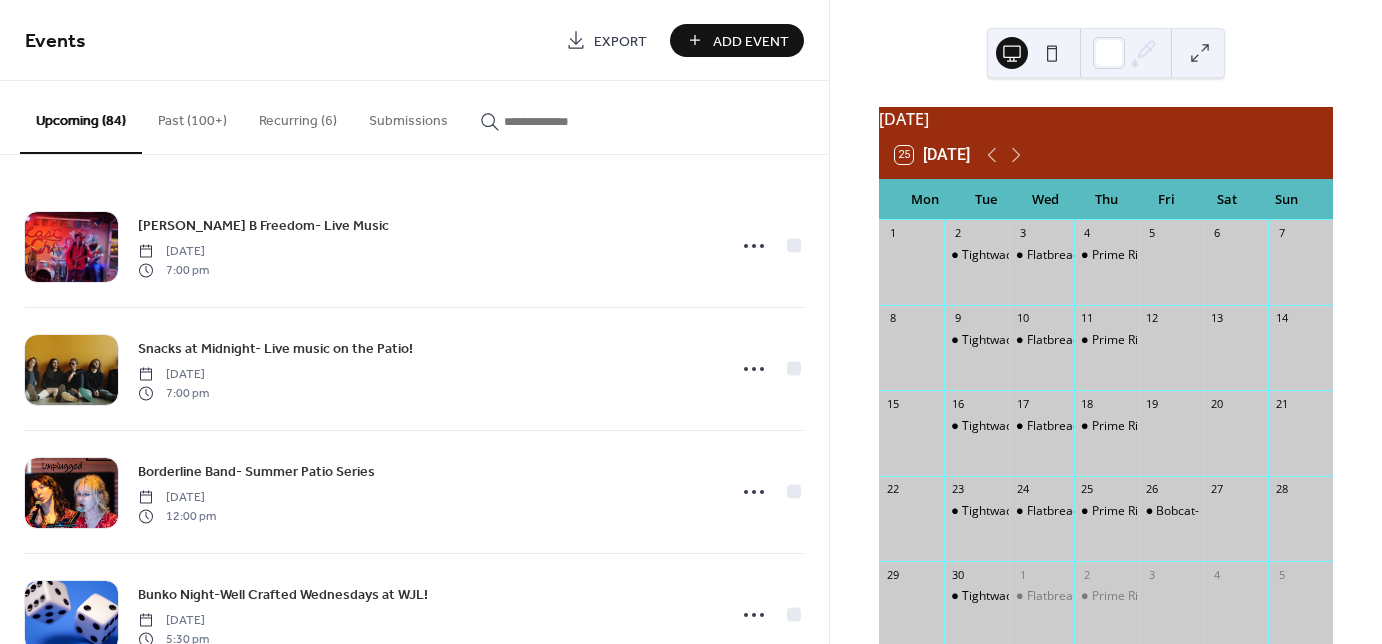 click on "Past (100+)" at bounding box center (192, 116) 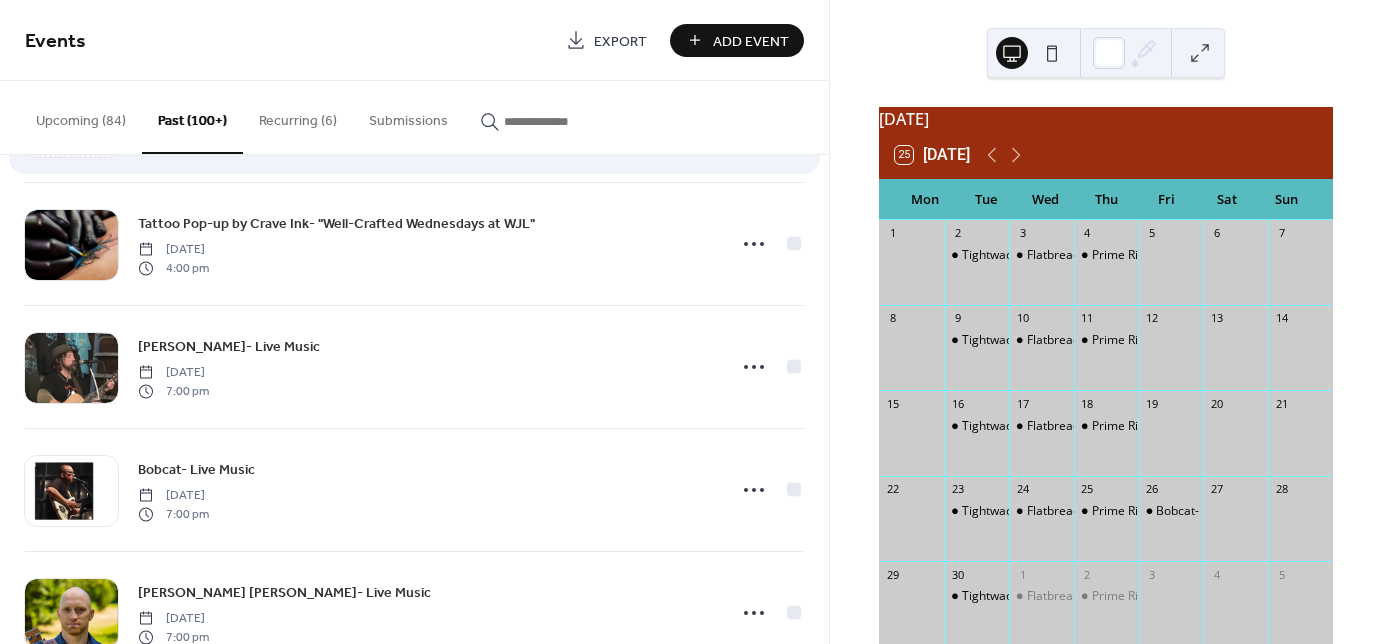 scroll, scrollTop: 1360, scrollLeft: 0, axis: vertical 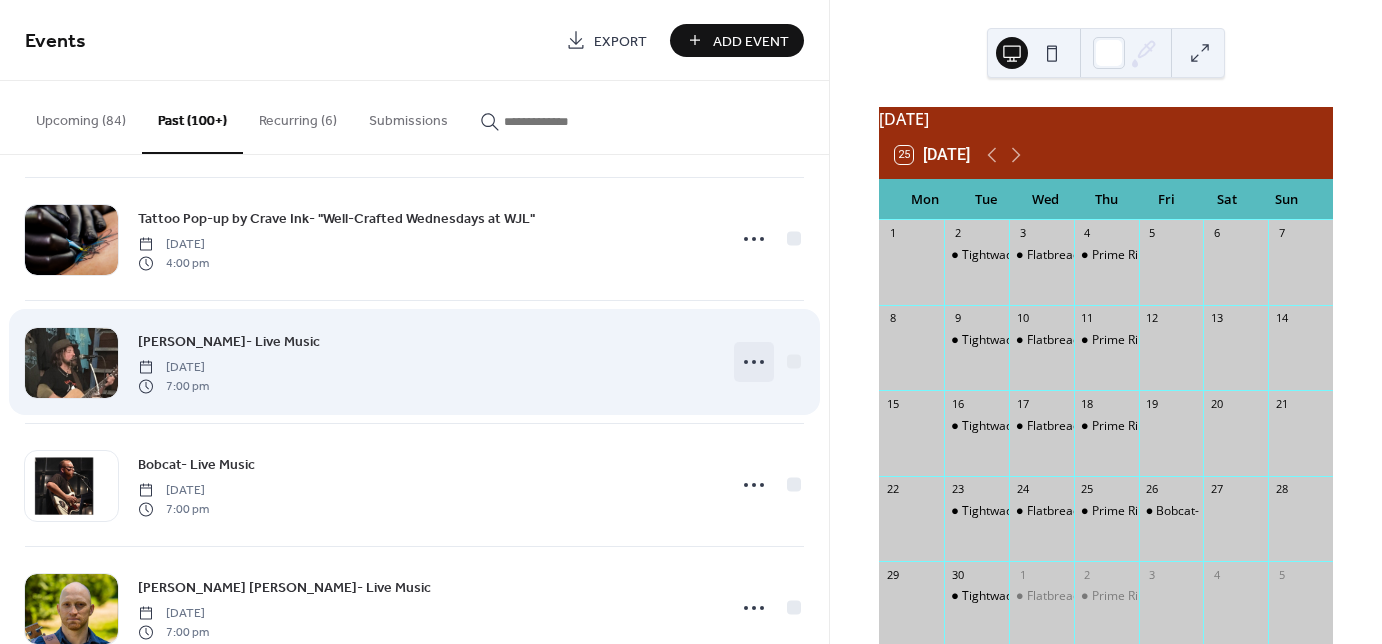 click 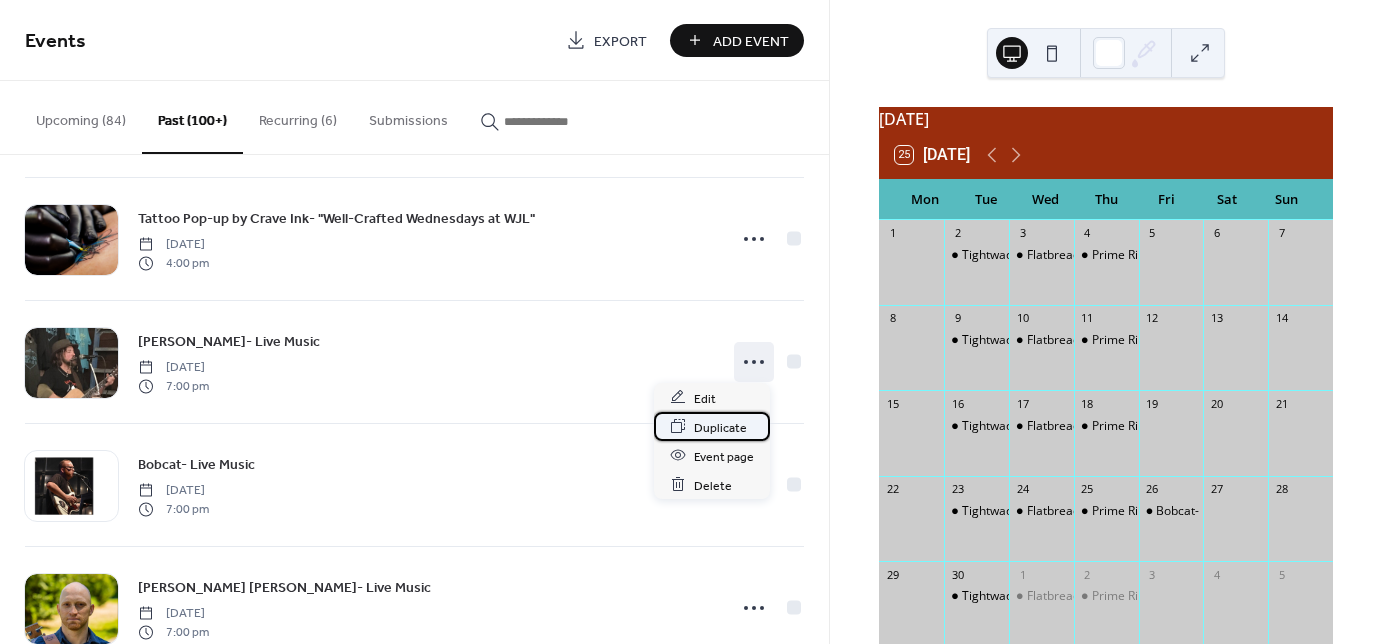 click on "Duplicate" at bounding box center (720, 427) 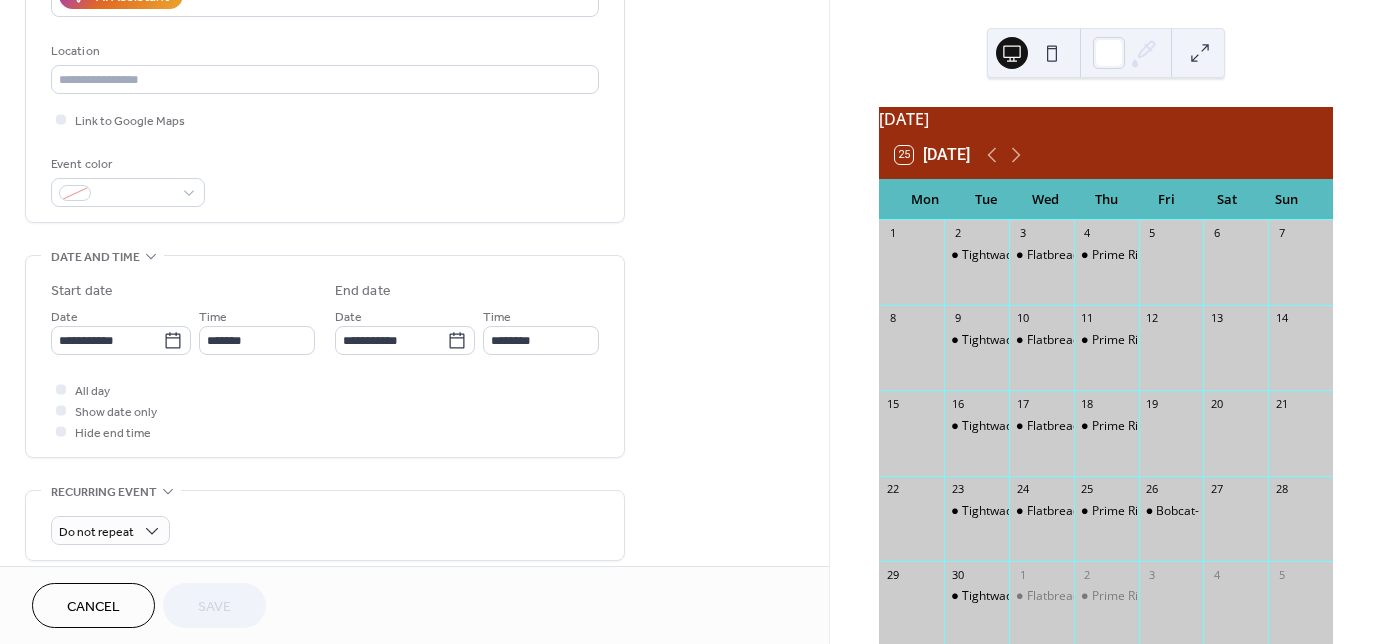 scroll, scrollTop: 400, scrollLeft: 0, axis: vertical 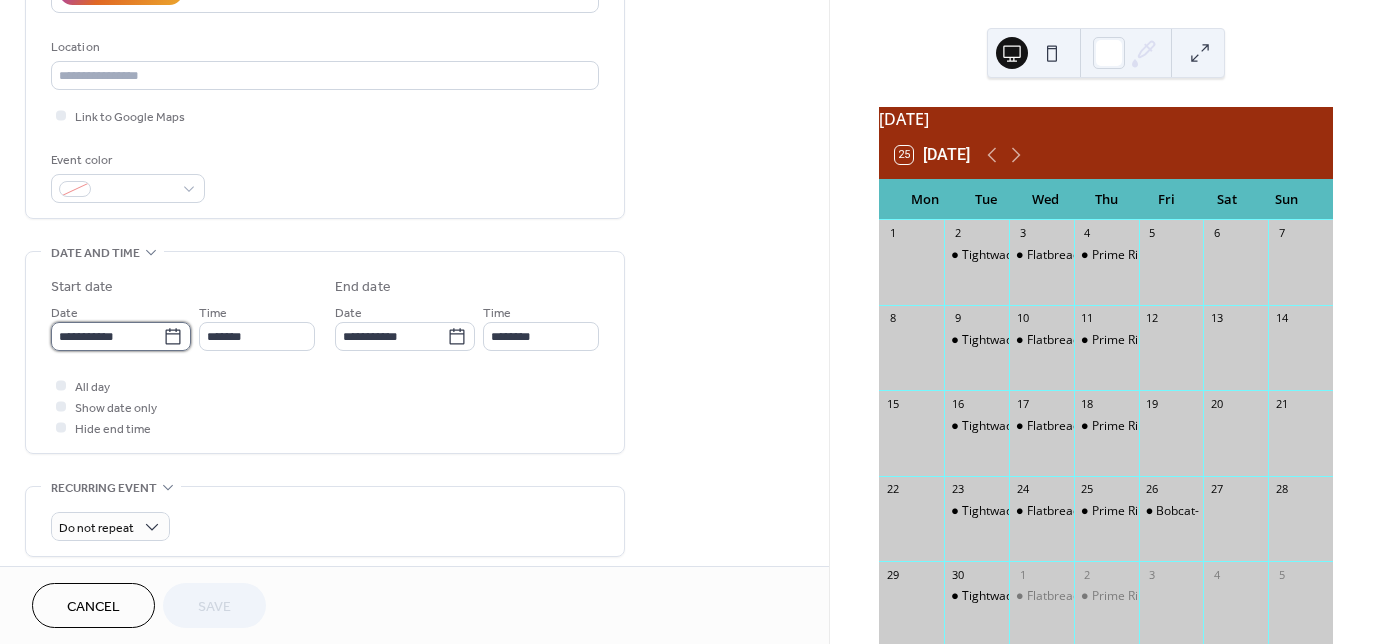 click on "**********" at bounding box center [107, 336] 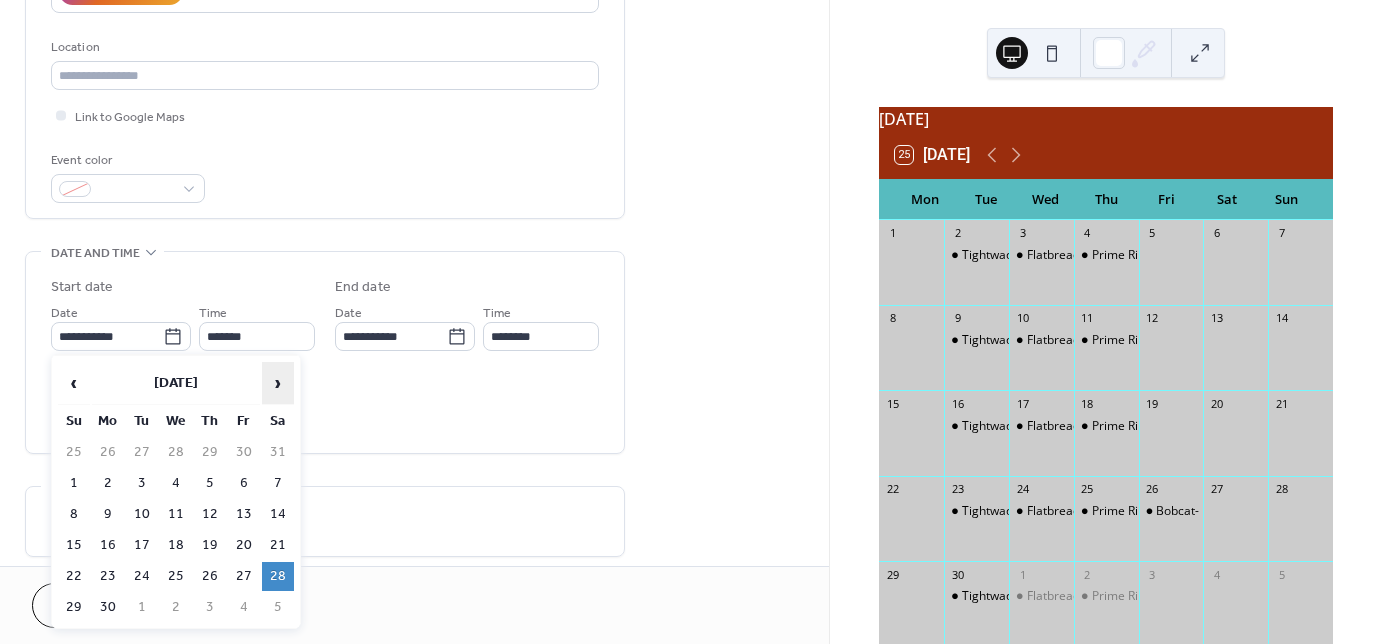 click on "›" at bounding box center [278, 383] 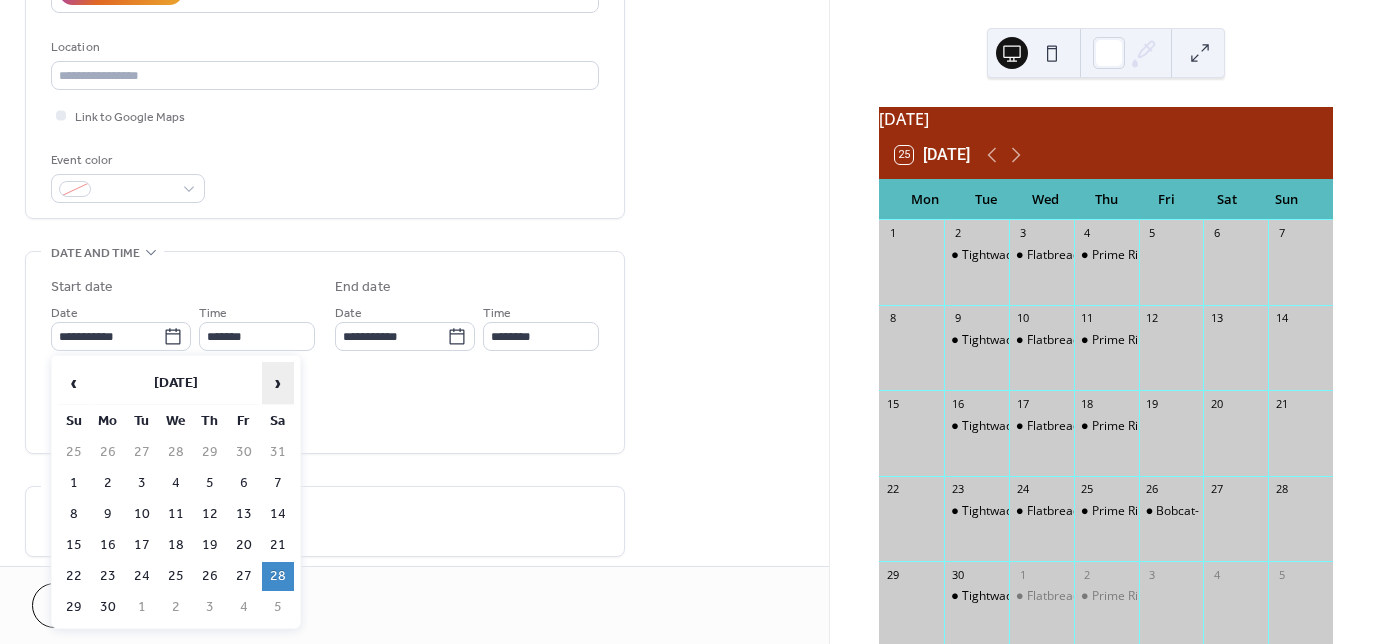 click on "›" at bounding box center (278, 383) 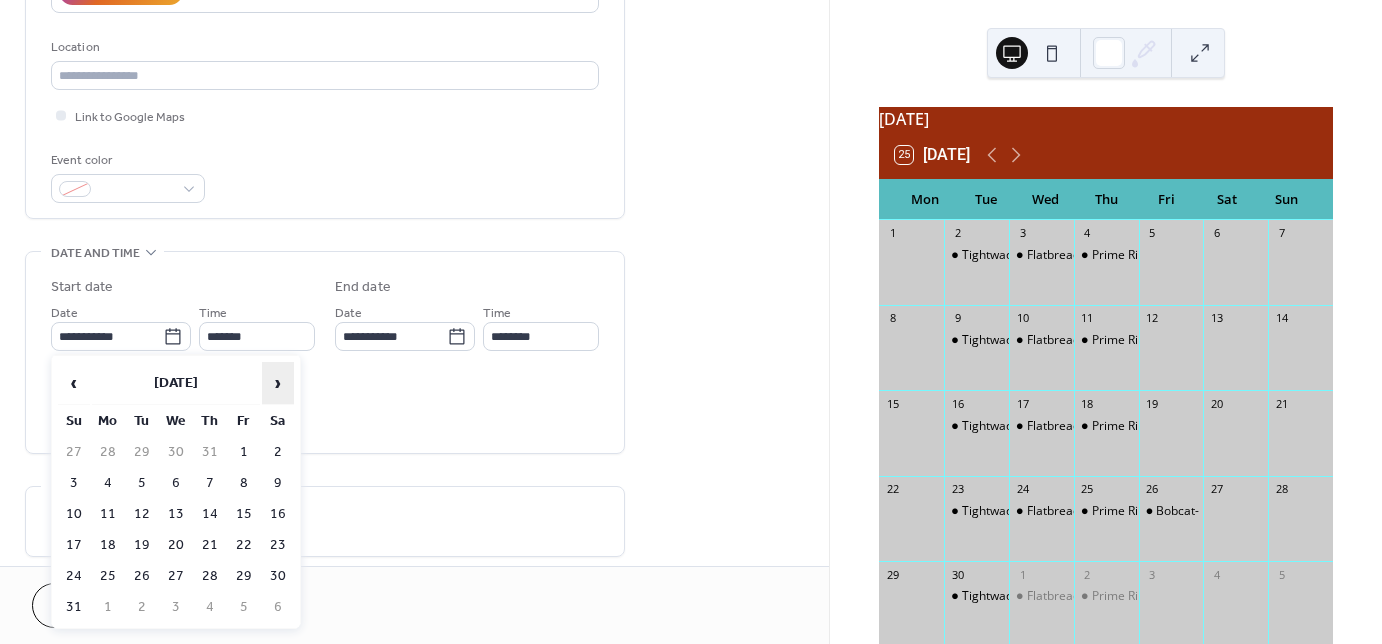 click on "›" at bounding box center [278, 383] 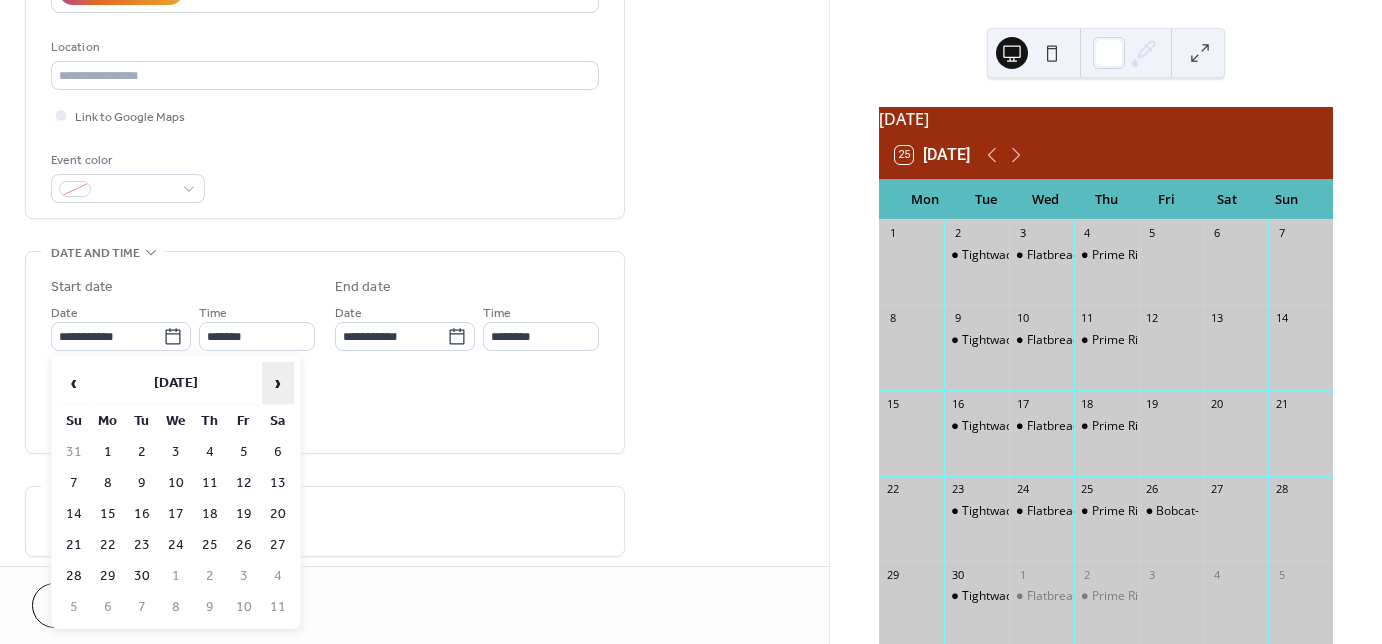 click on "›" at bounding box center (278, 383) 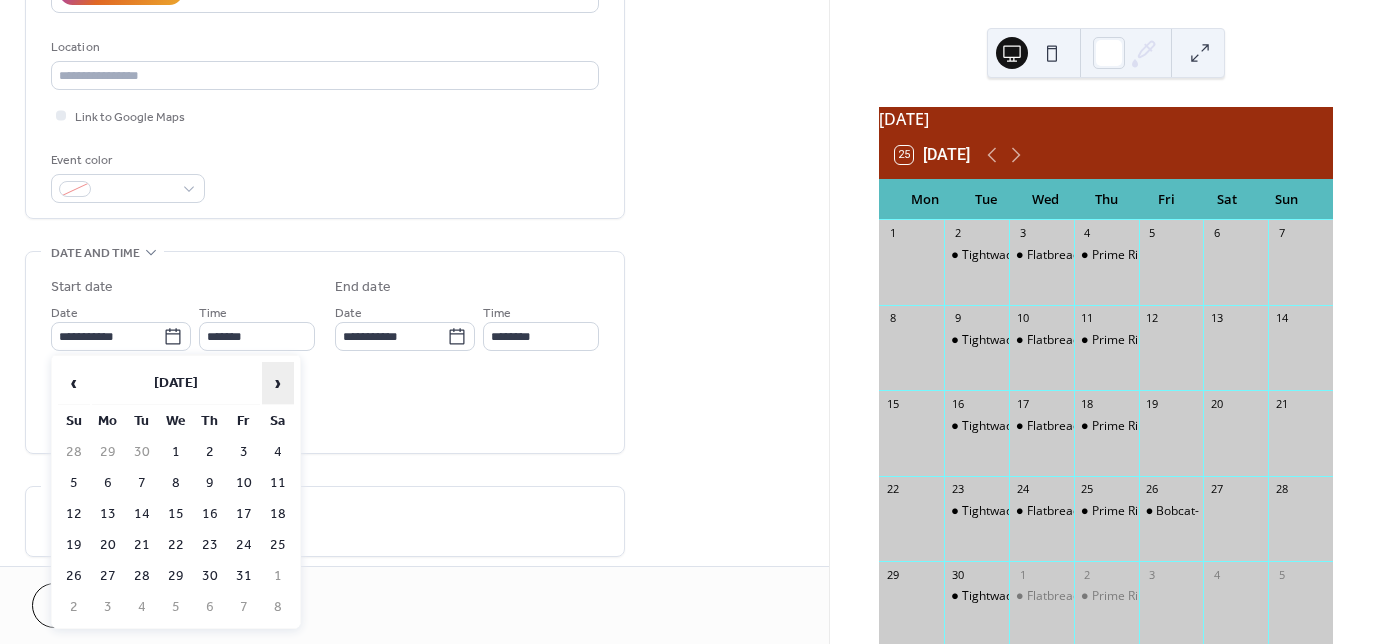 click on "›" at bounding box center (278, 383) 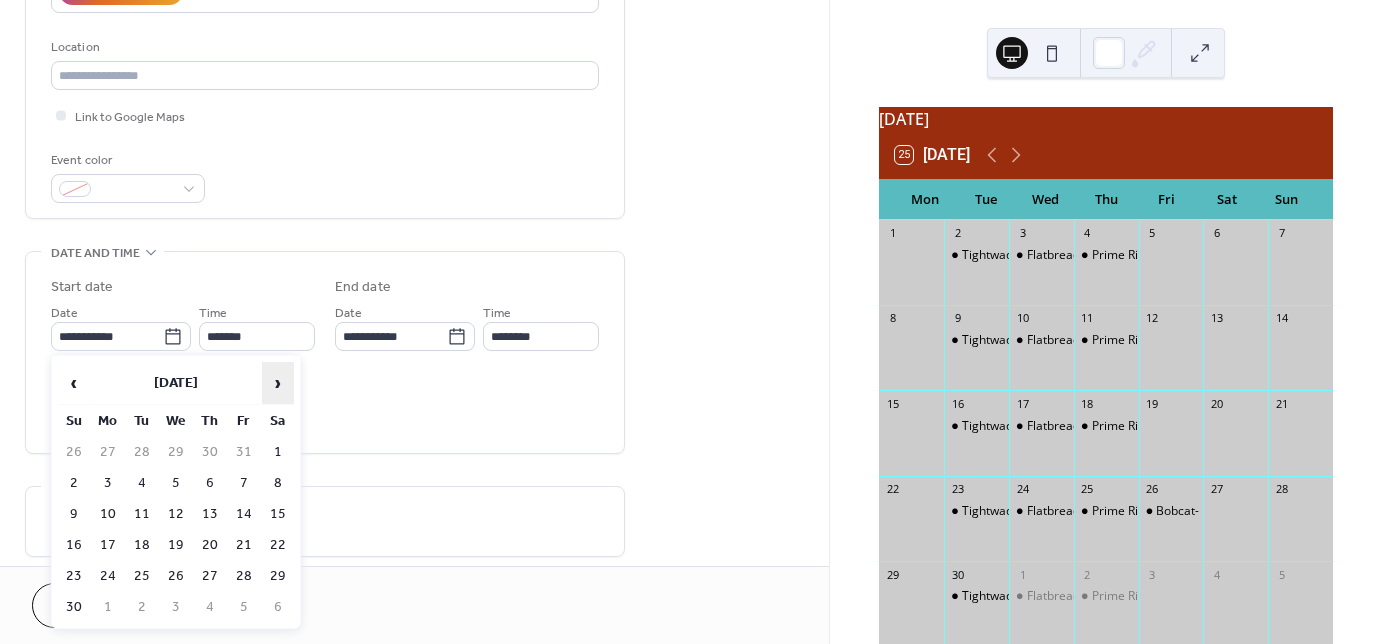 click on "›" at bounding box center [278, 383] 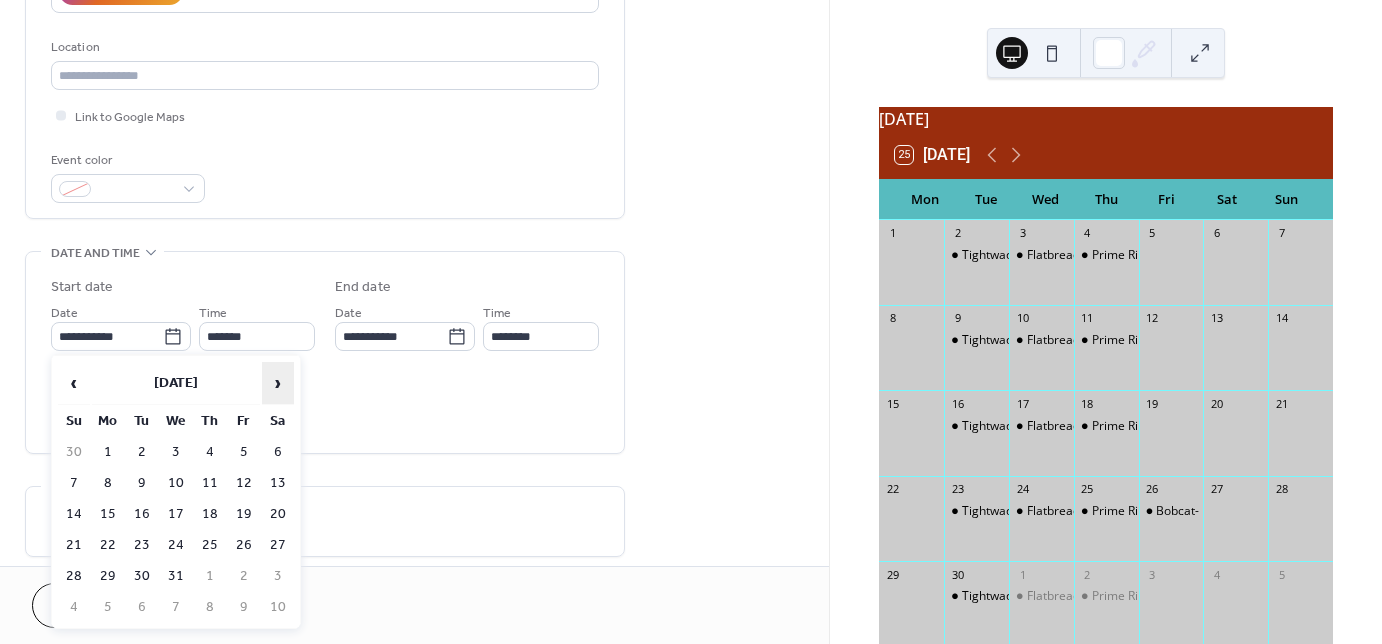 click on "›" at bounding box center (278, 383) 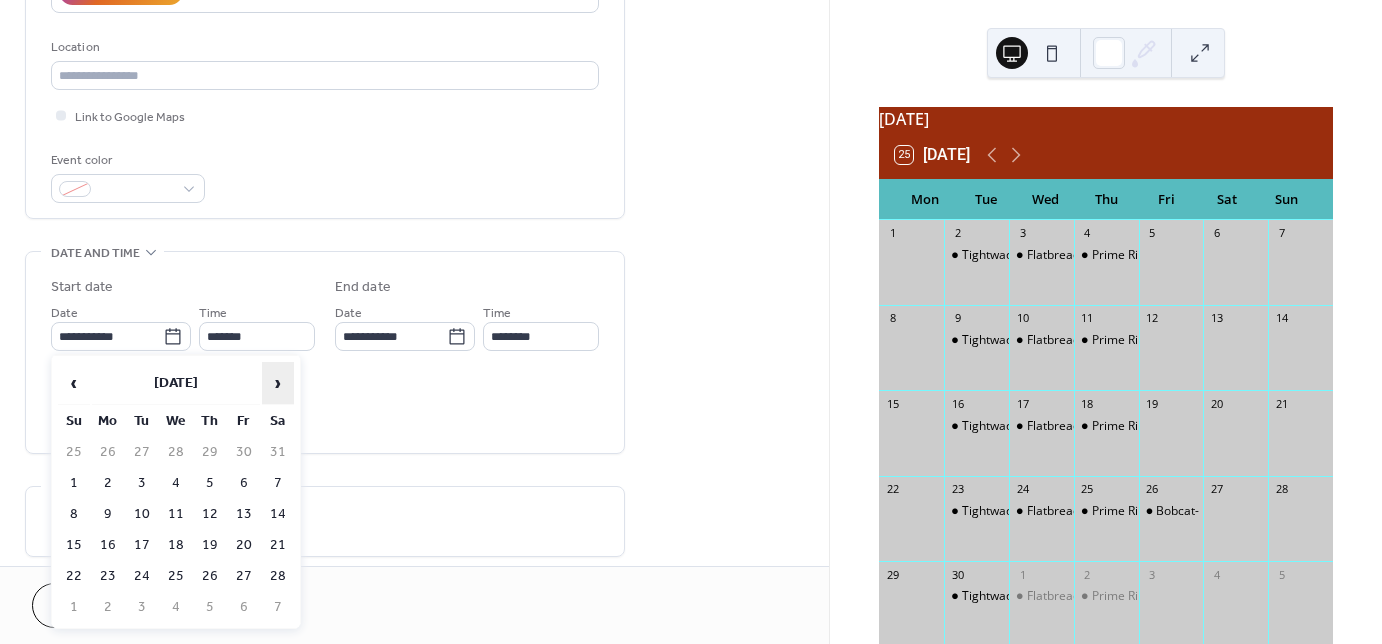 click on "›" at bounding box center (278, 383) 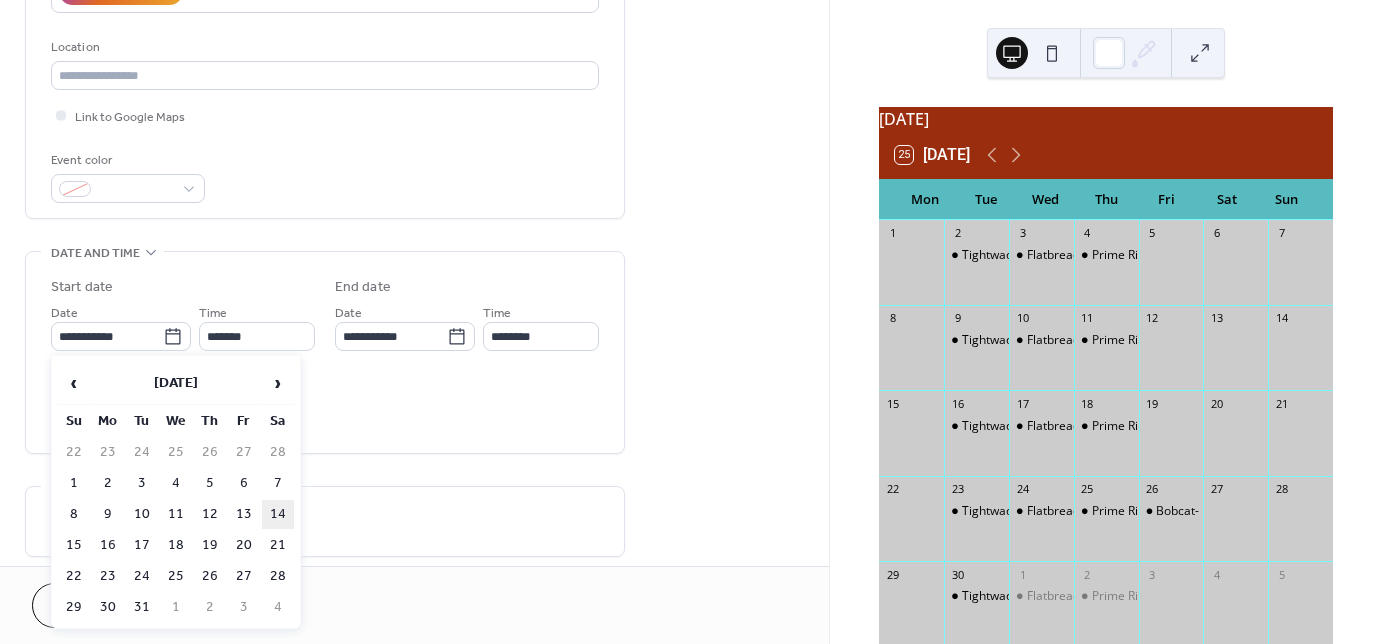 click on "14" at bounding box center [278, 514] 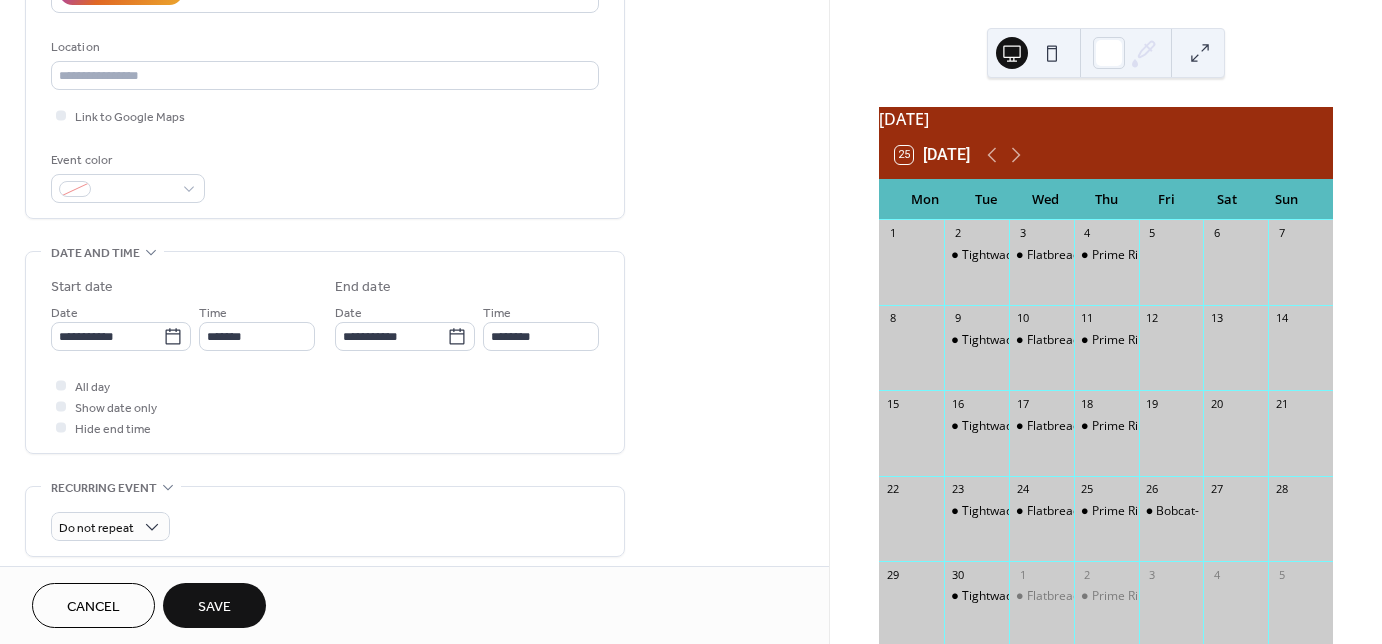type on "**********" 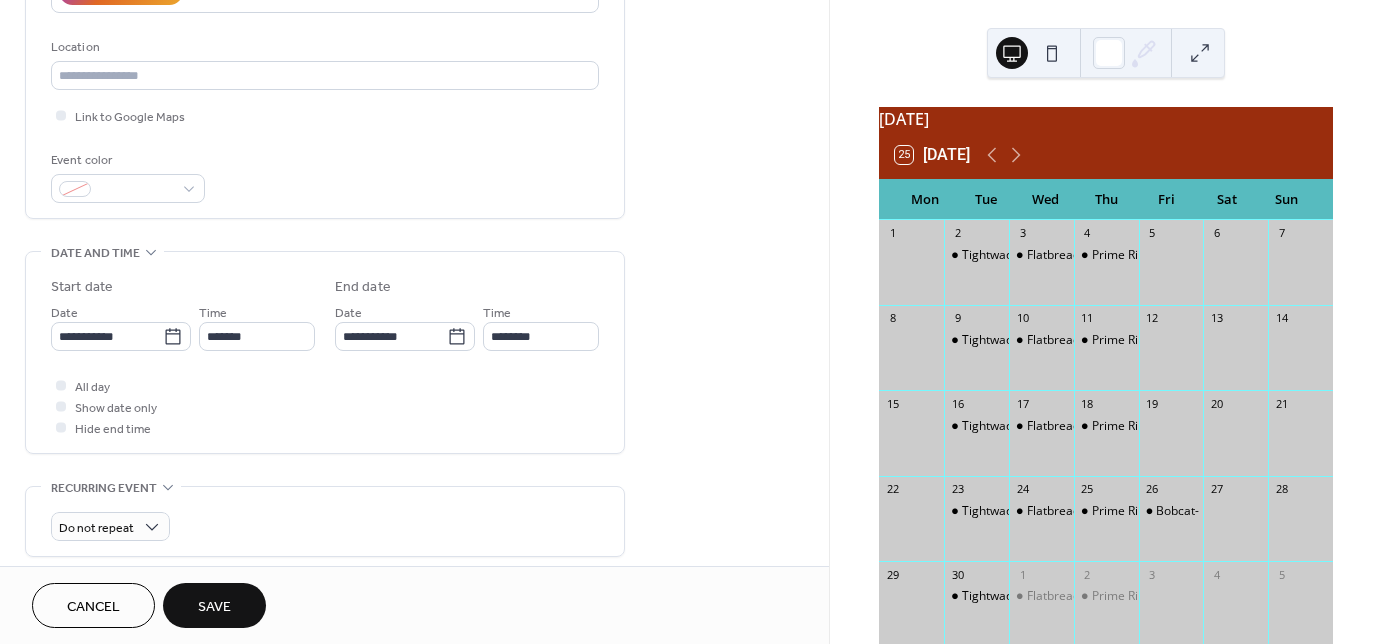click on "Save" at bounding box center (214, 607) 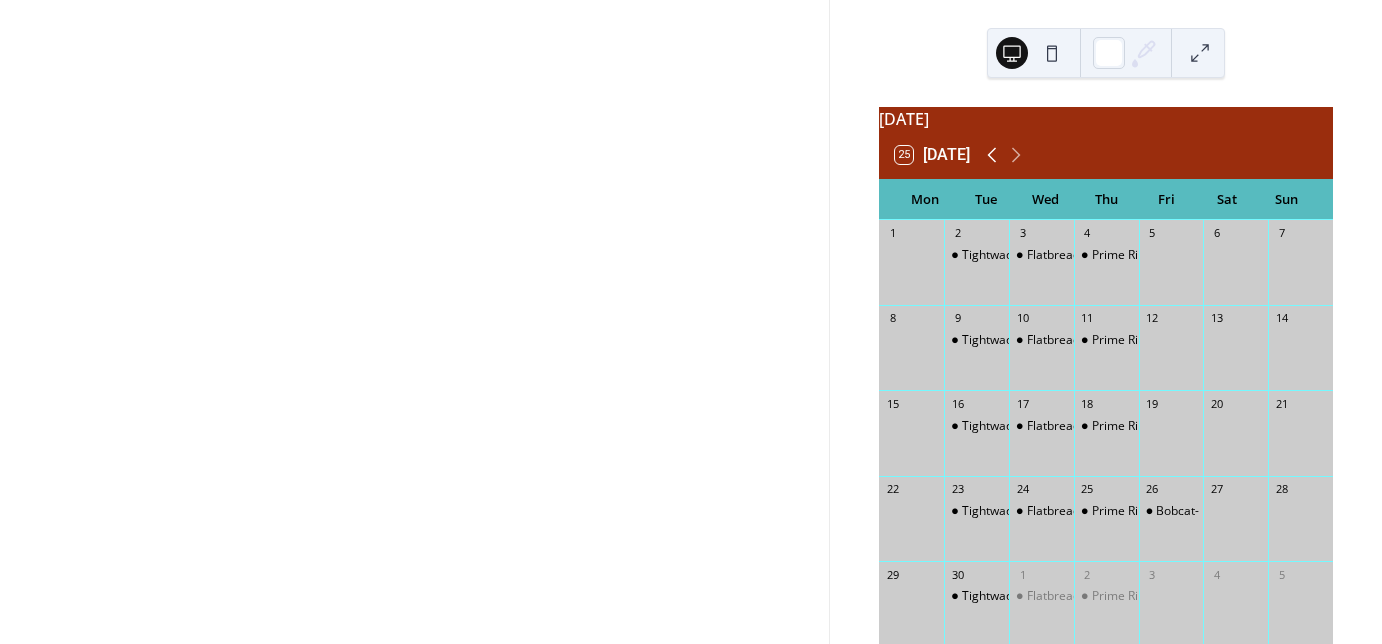 click 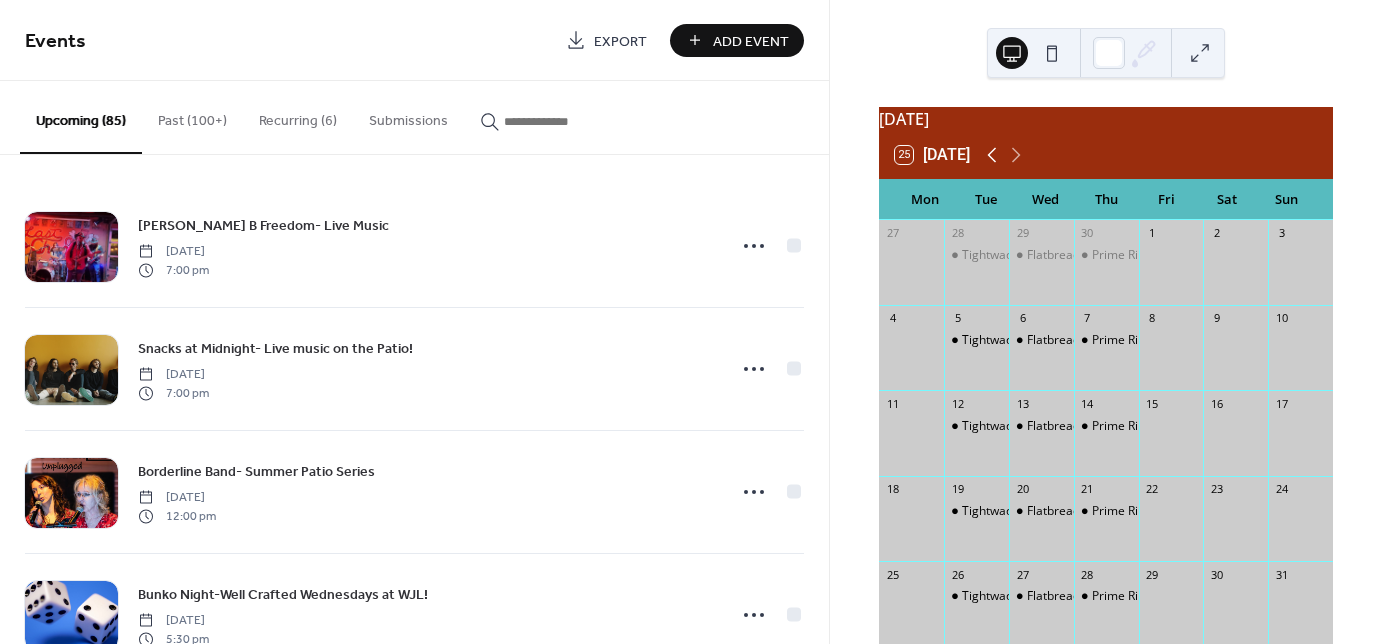 click 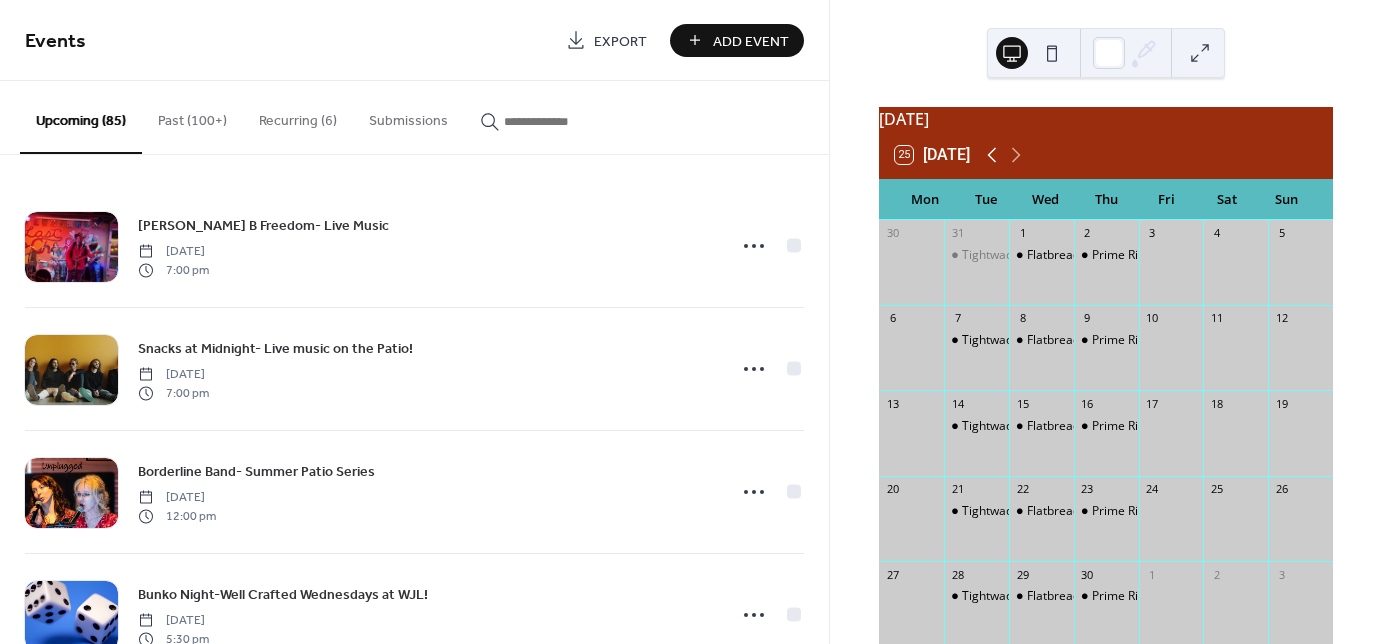 click 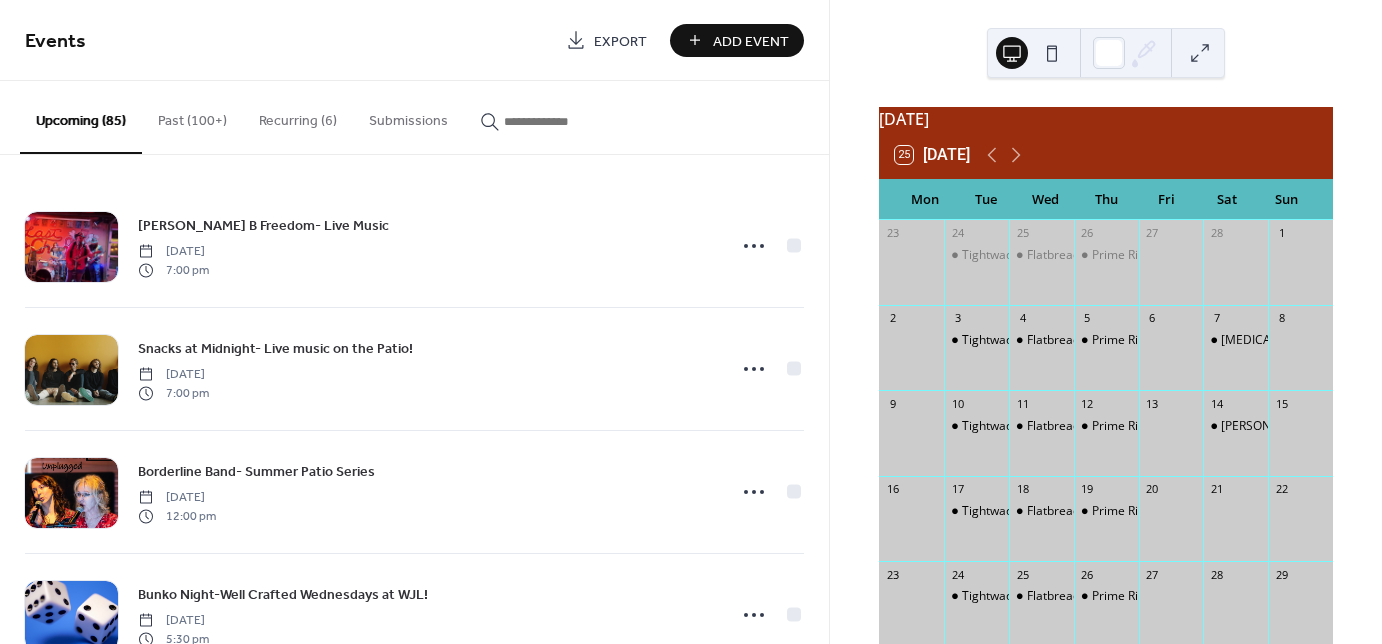 click on "Add Event" at bounding box center [751, 41] 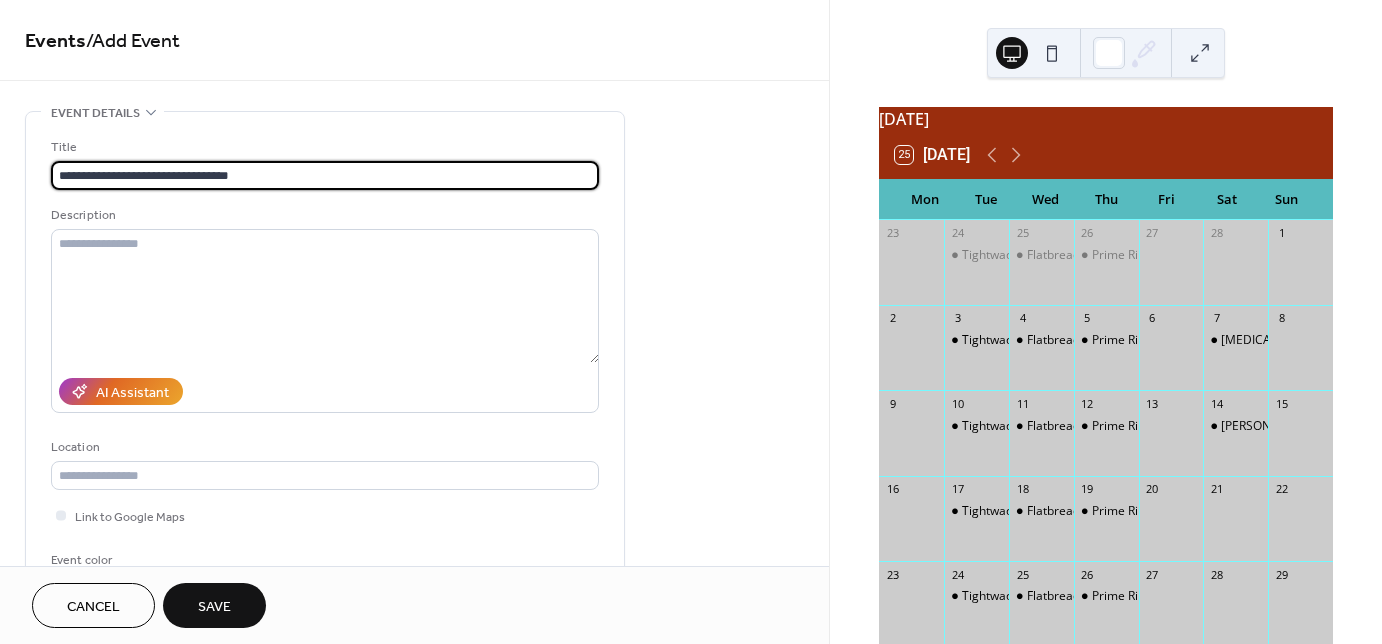 type on "**********" 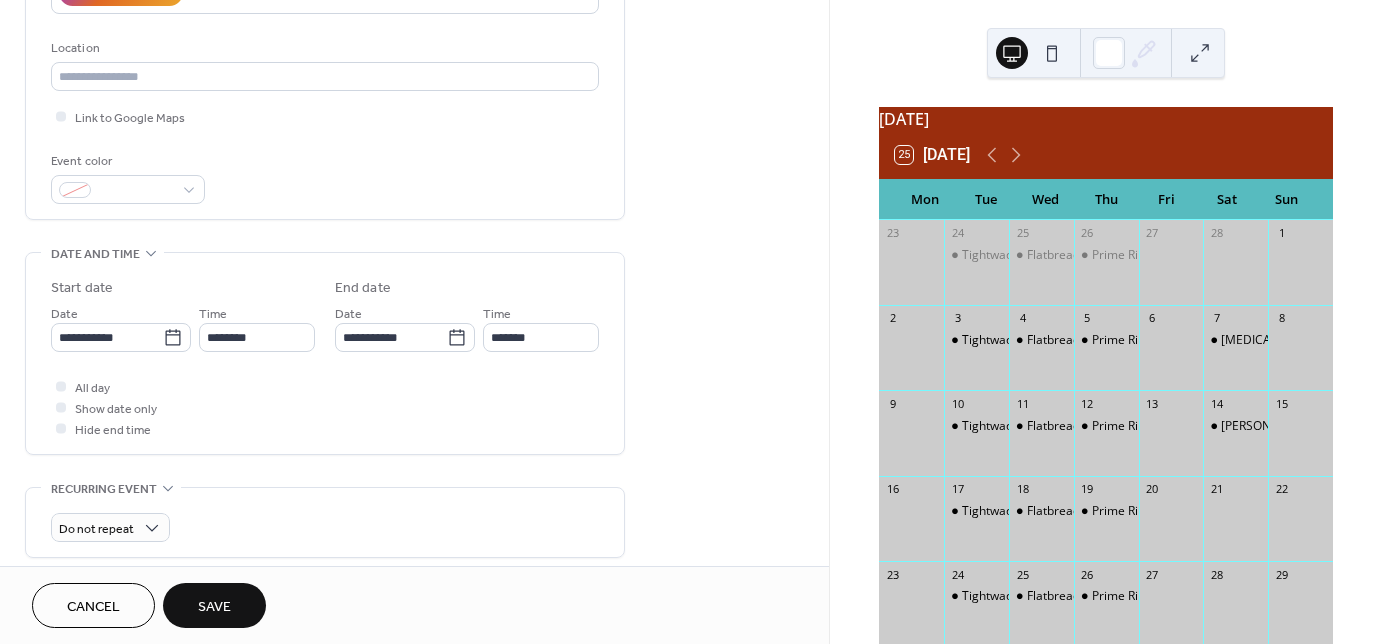 scroll, scrollTop: 400, scrollLeft: 0, axis: vertical 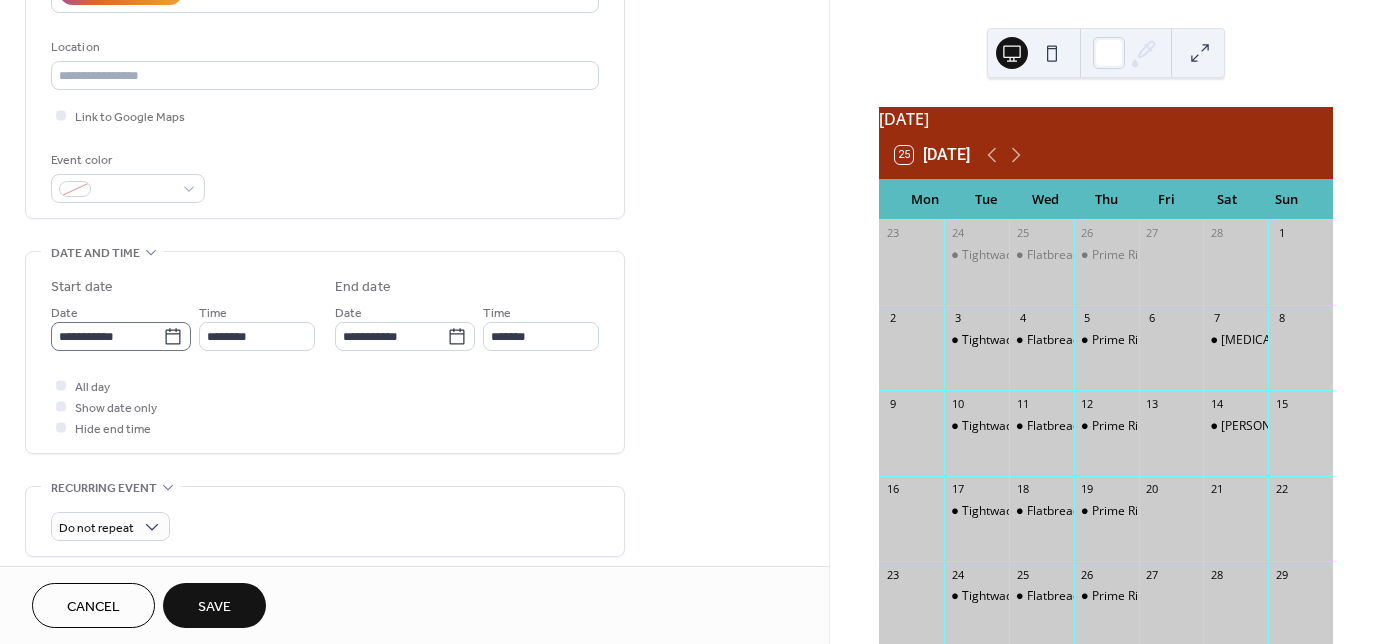 click 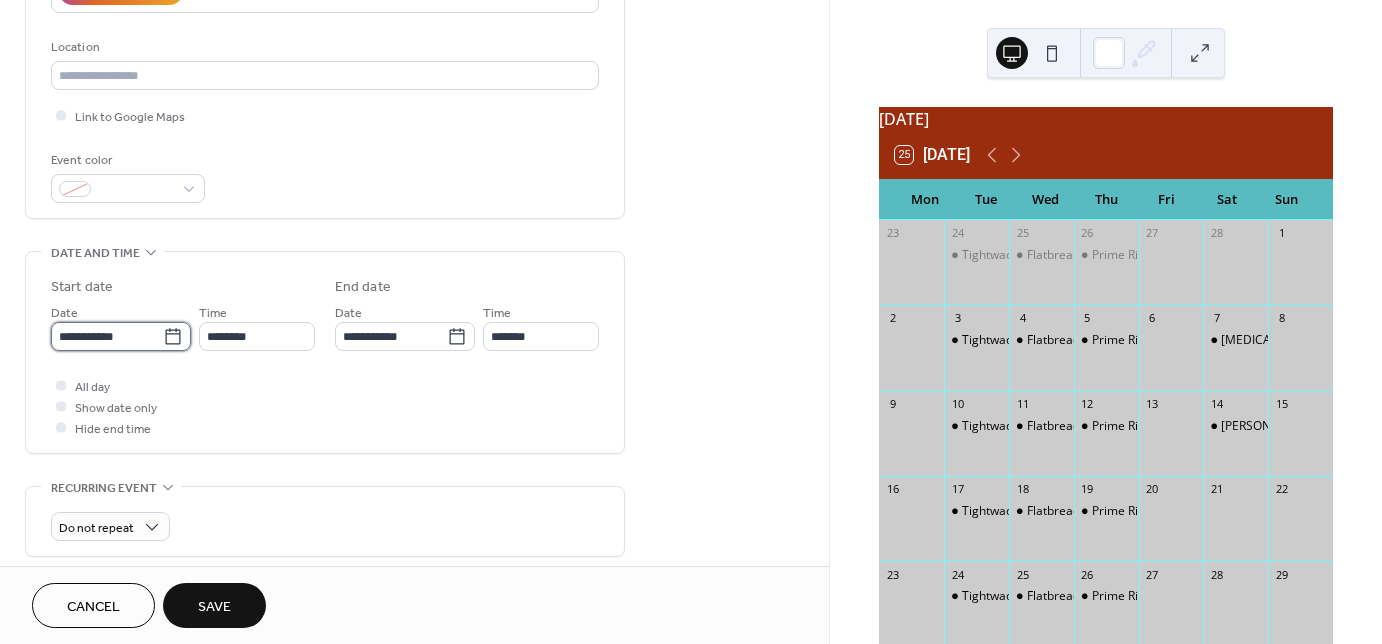 click on "**********" at bounding box center (107, 336) 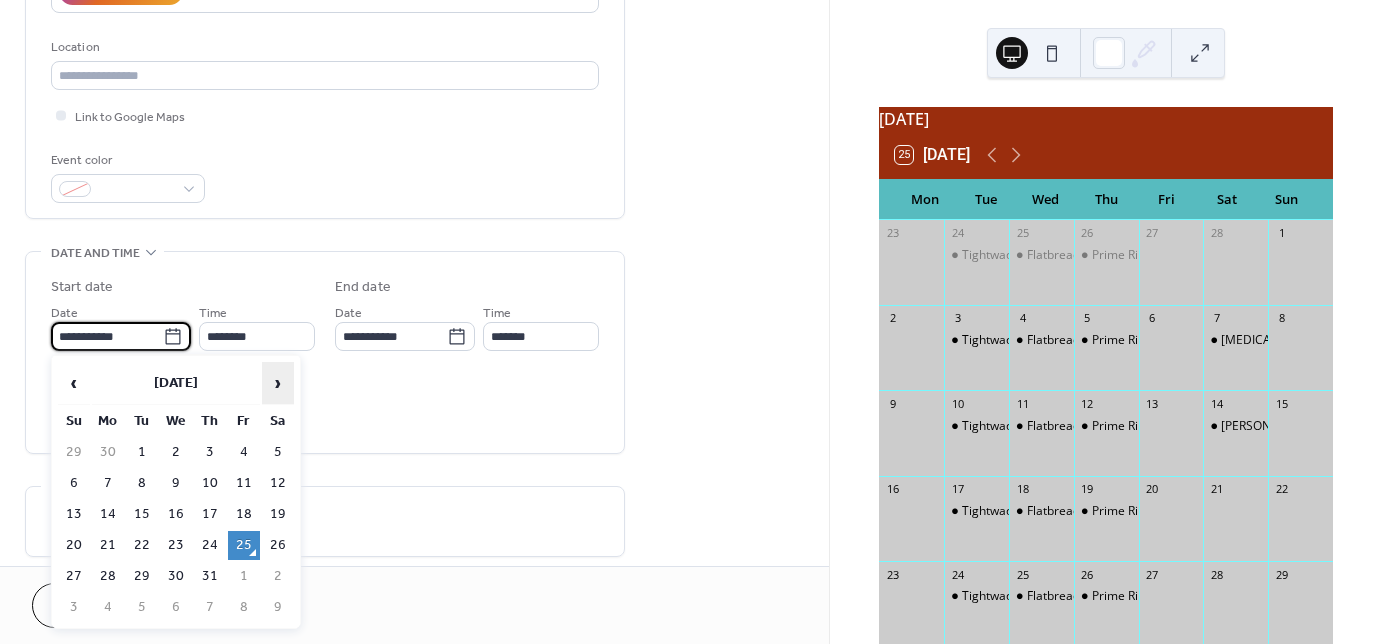click on "›" at bounding box center (278, 383) 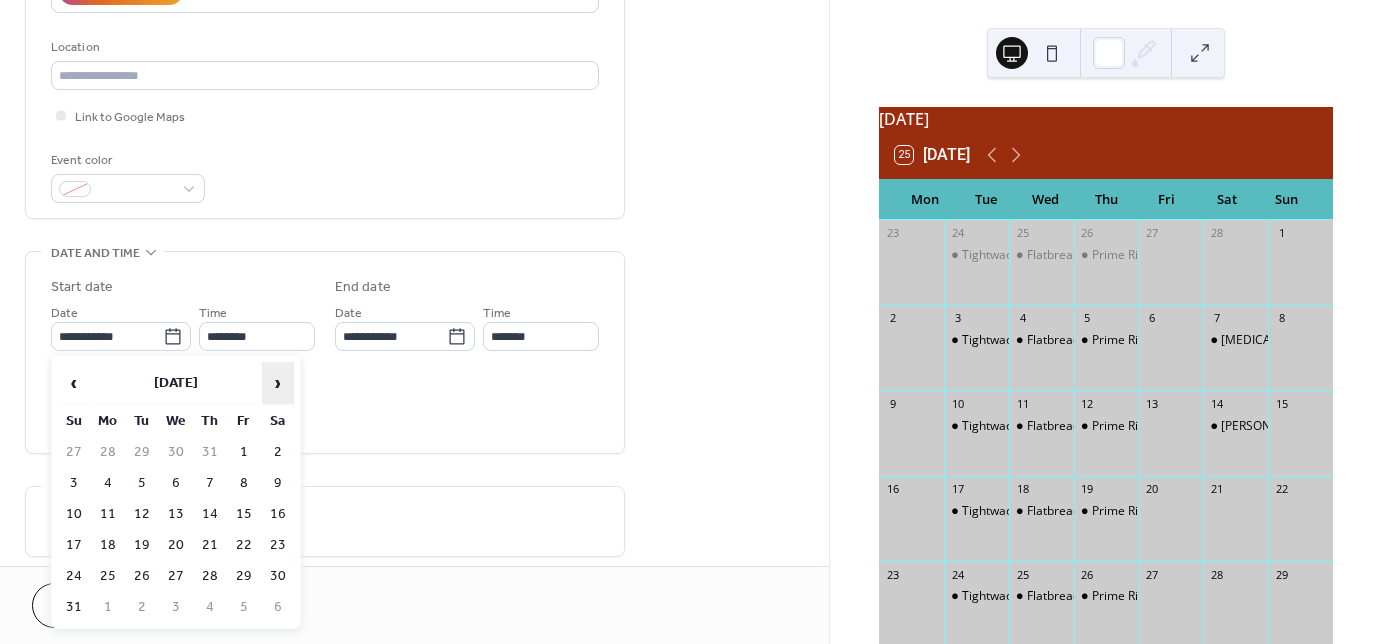 click on "›" at bounding box center [278, 383] 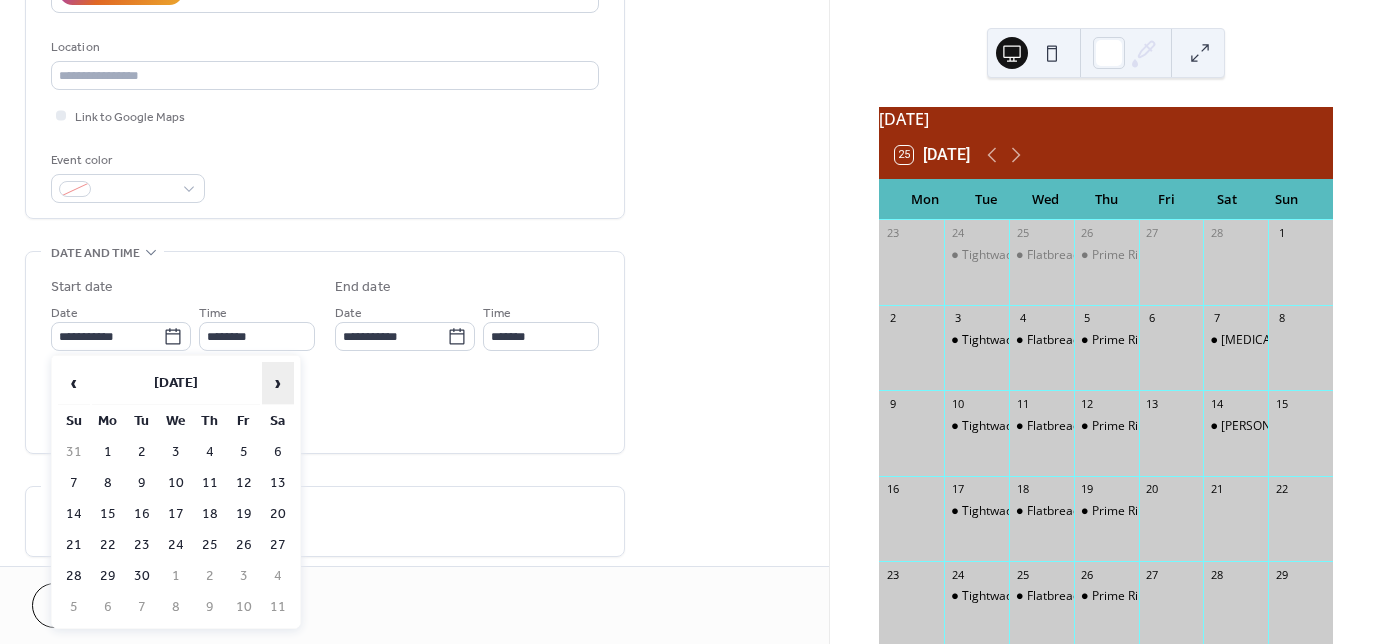 click on "›" at bounding box center (278, 383) 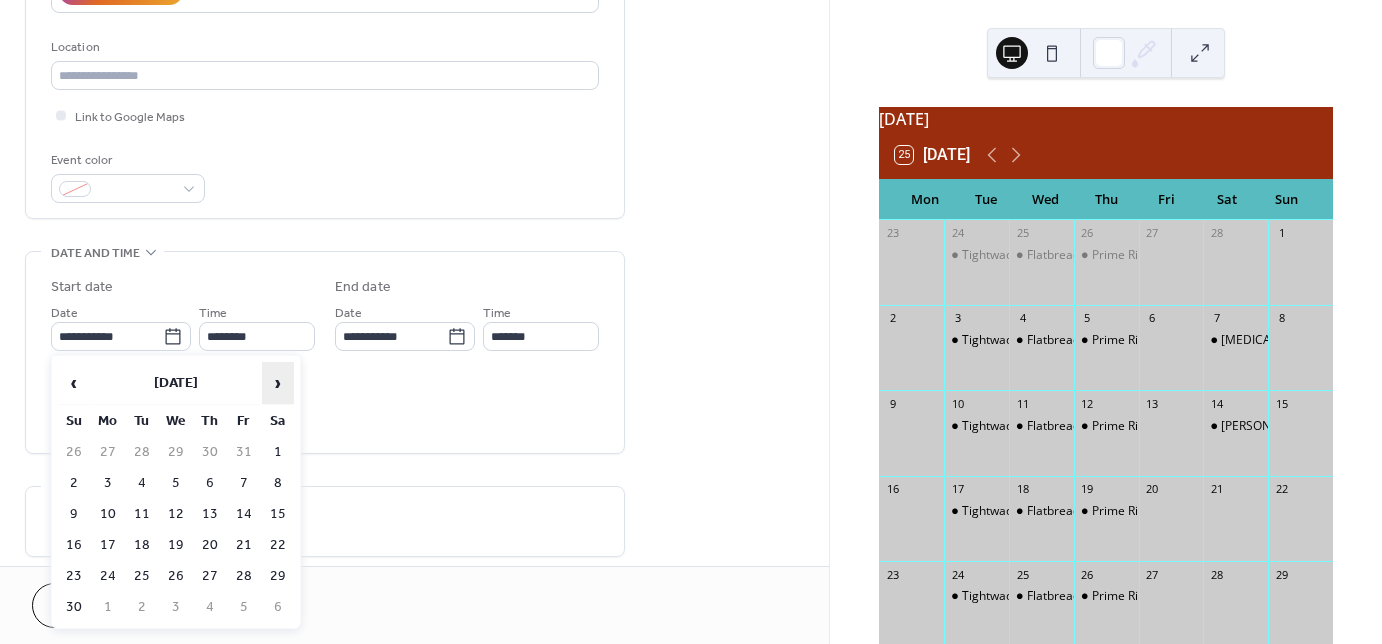 click on "›" at bounding box center (278, 383) 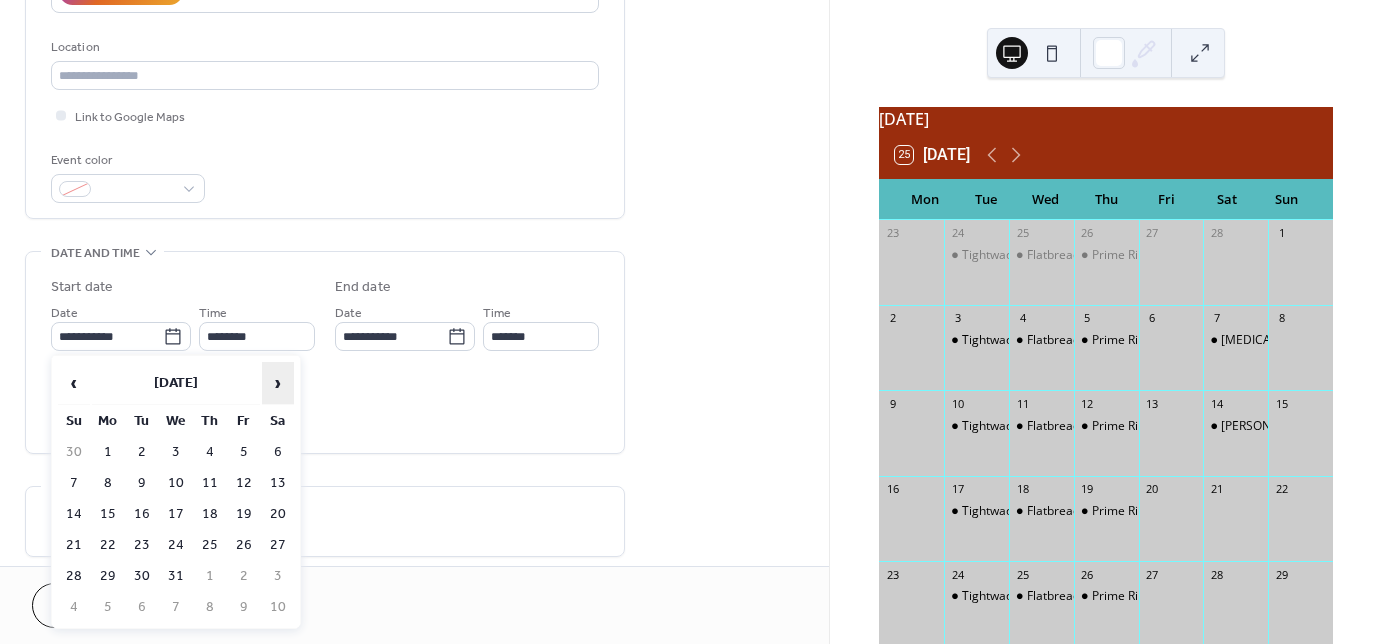 click on "›" at bounding box center (278, 383) 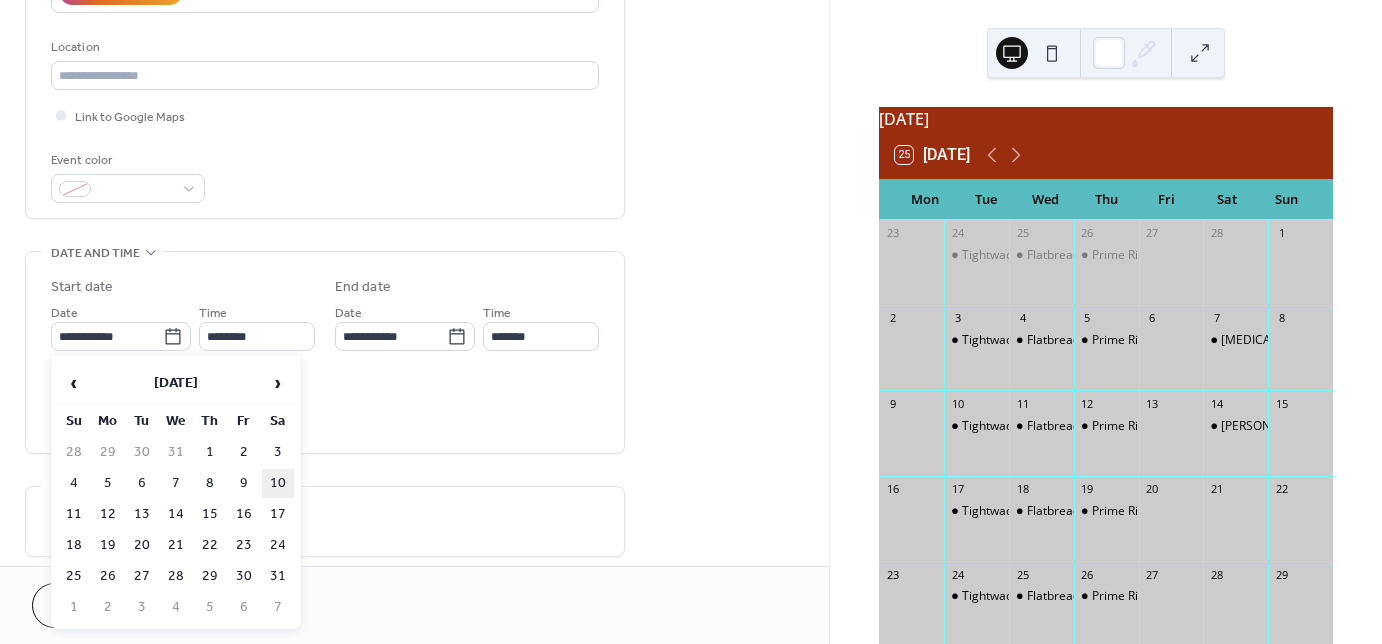 click on "10" at bounding box center [278, 483] 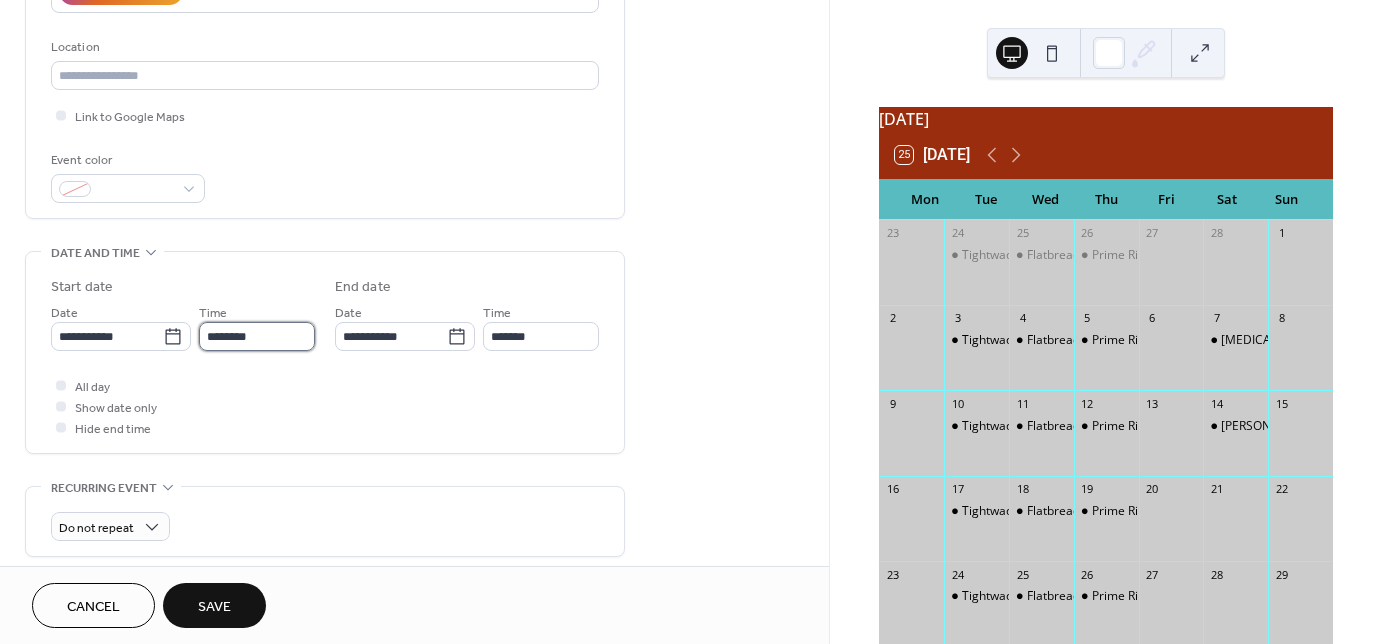 click on "********" at bounding box center (257, 336) 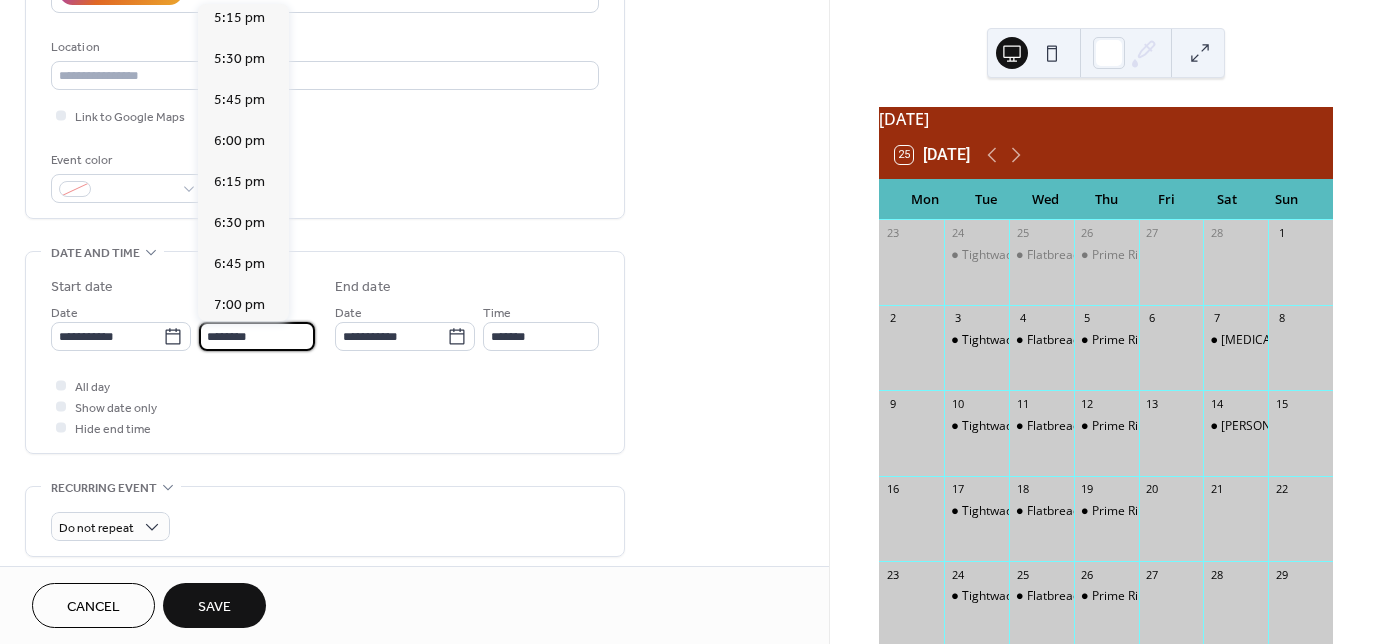 scroll, scrollTop: 2848, scrollLeft: 0, axis: vertical 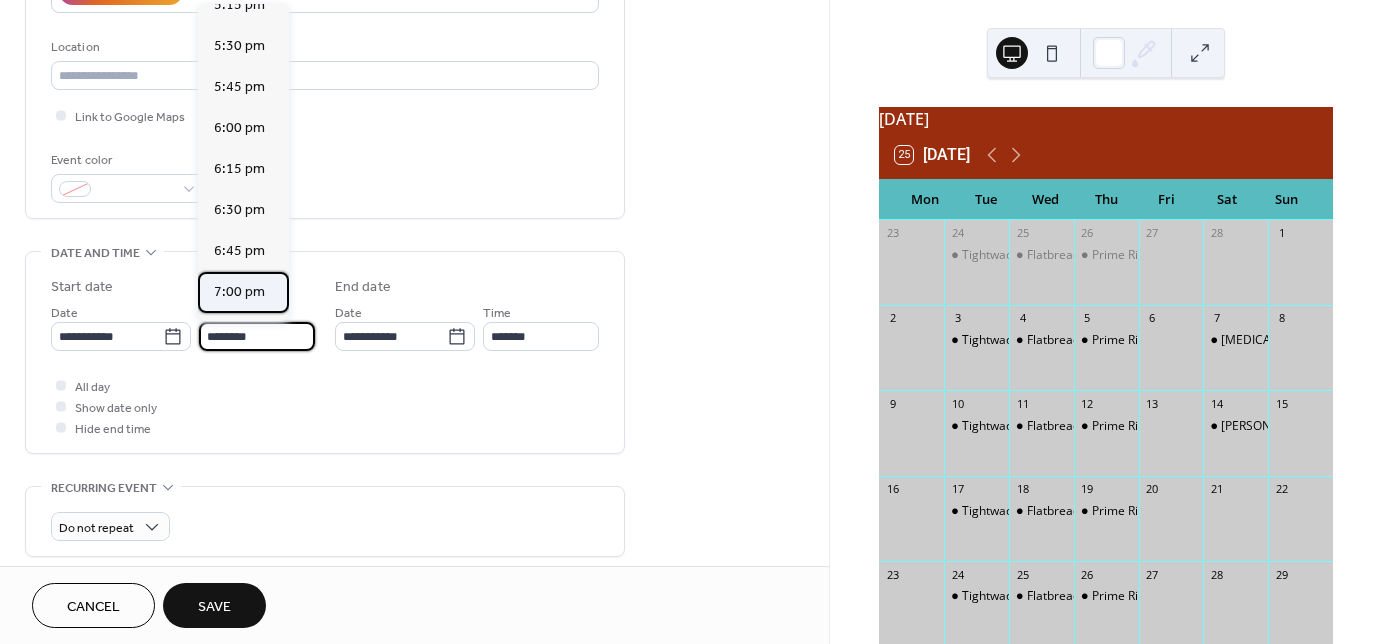 click on "7:00 pm" at bounding box center [239, 292] 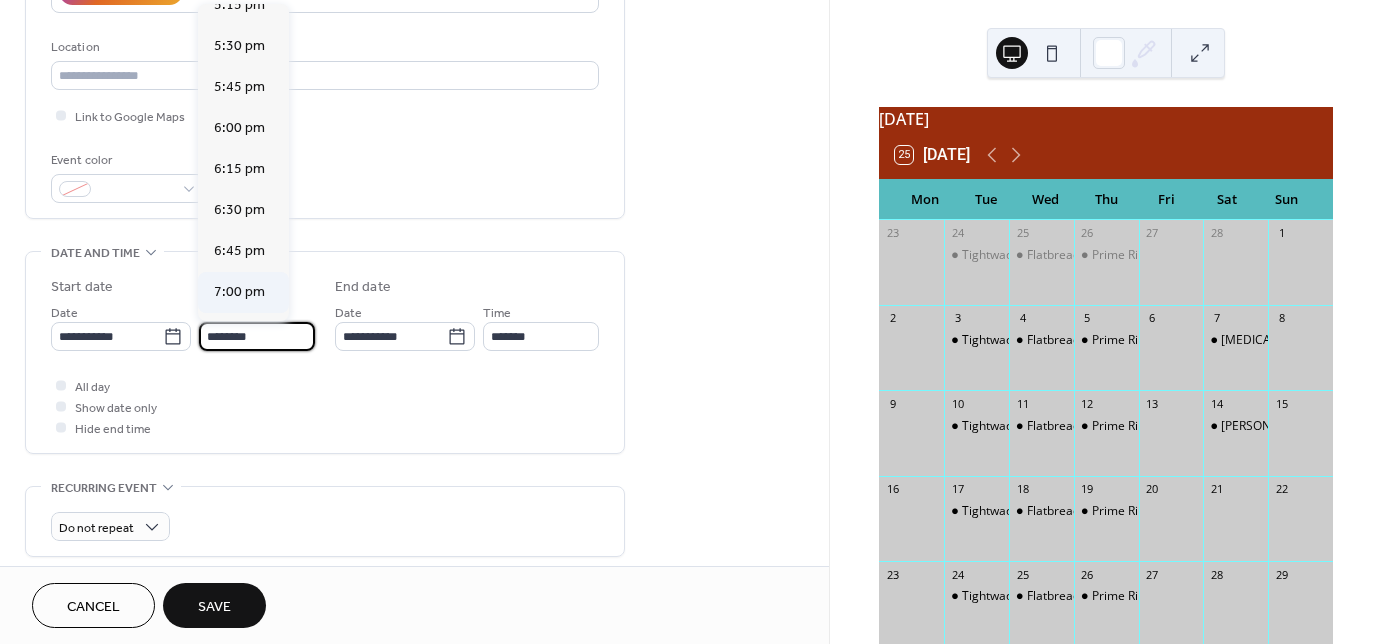 type on "*******" 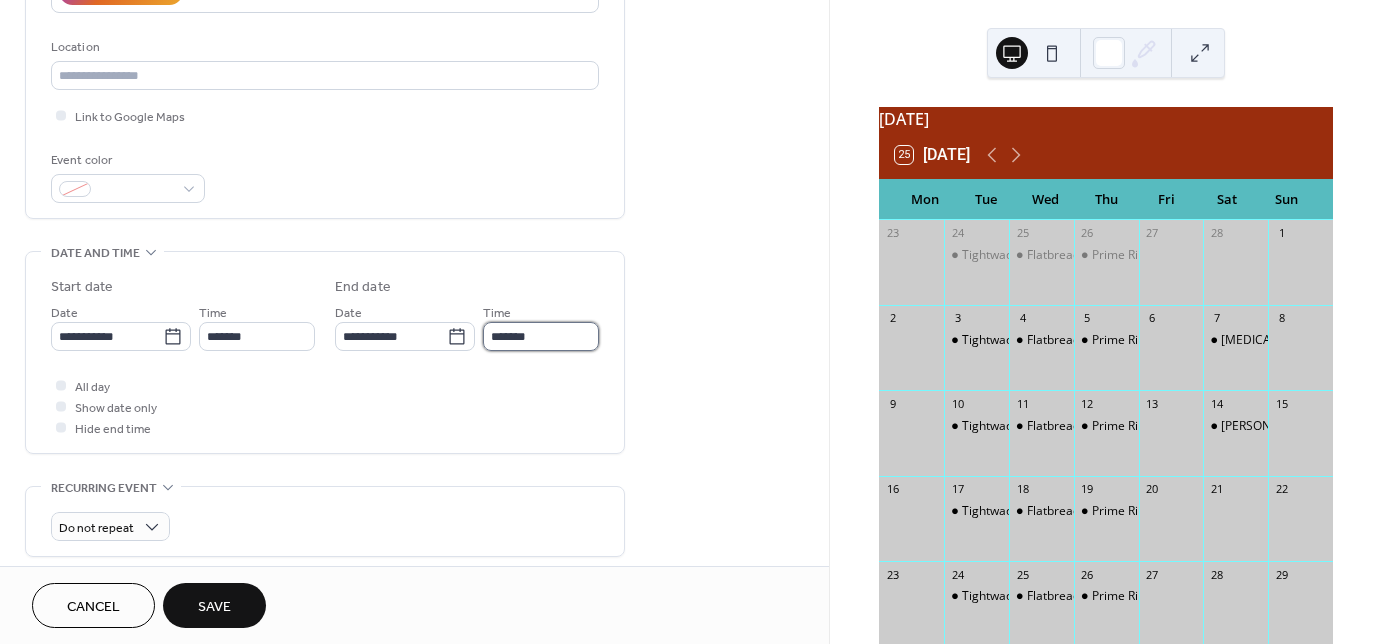click on "*******" at bounding box center [541, 336] 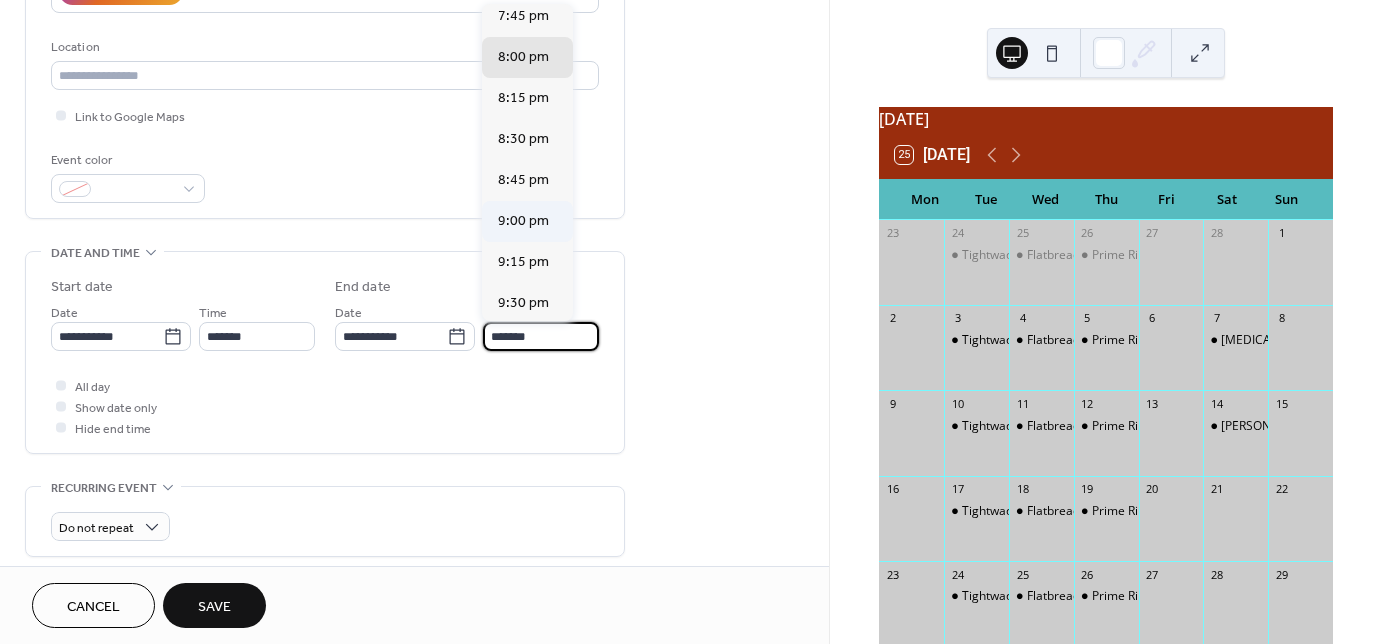 scroll, scrollTop: 160, scrollLeft: 0, axis: vertical 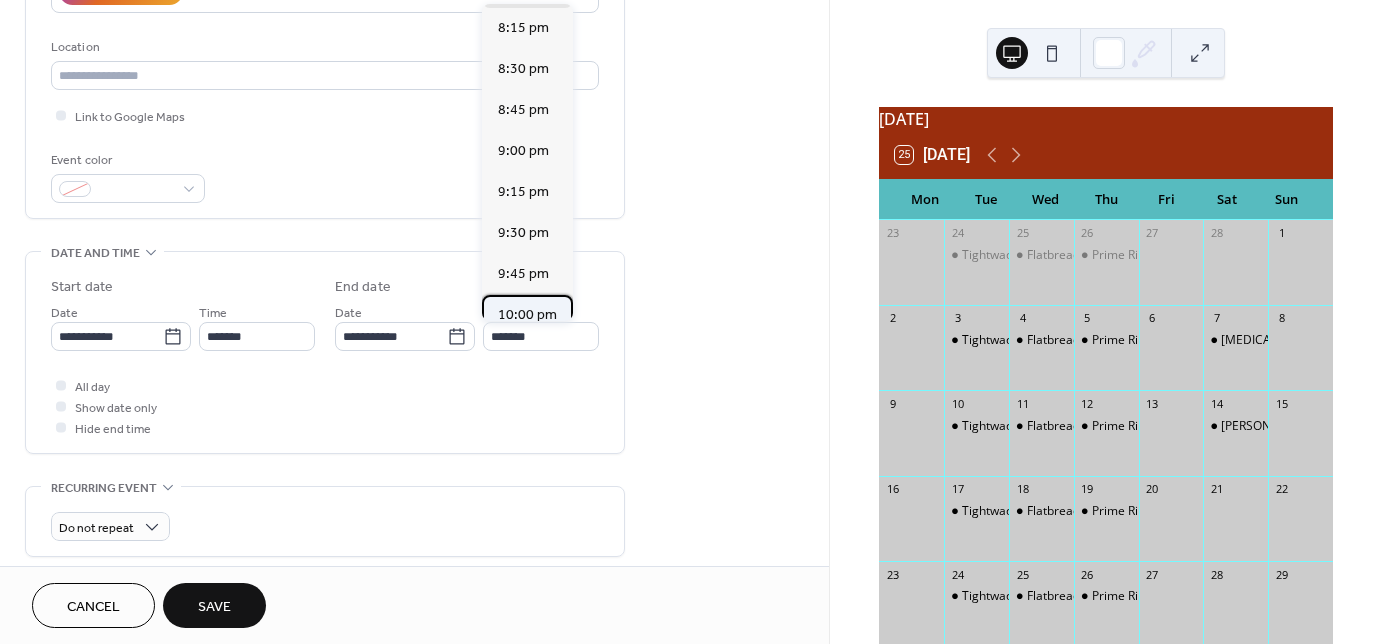 click on "10:00 pm" at bounding box center [527, 315] 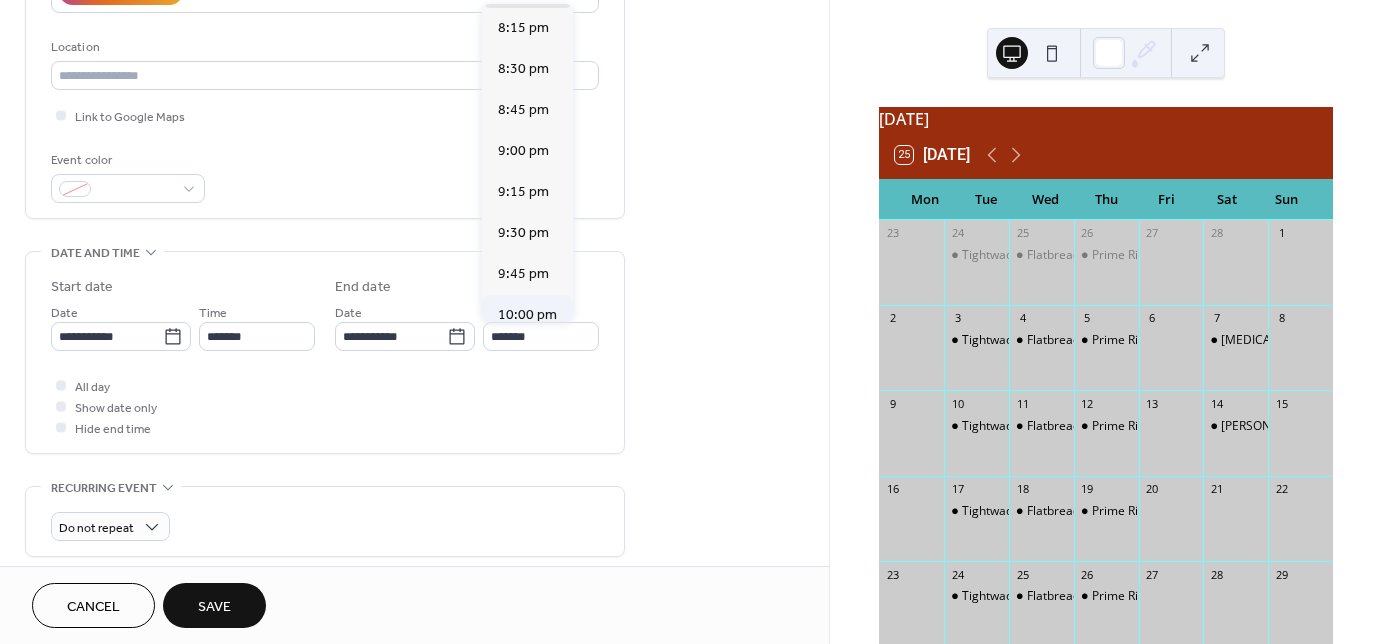 type on "********" 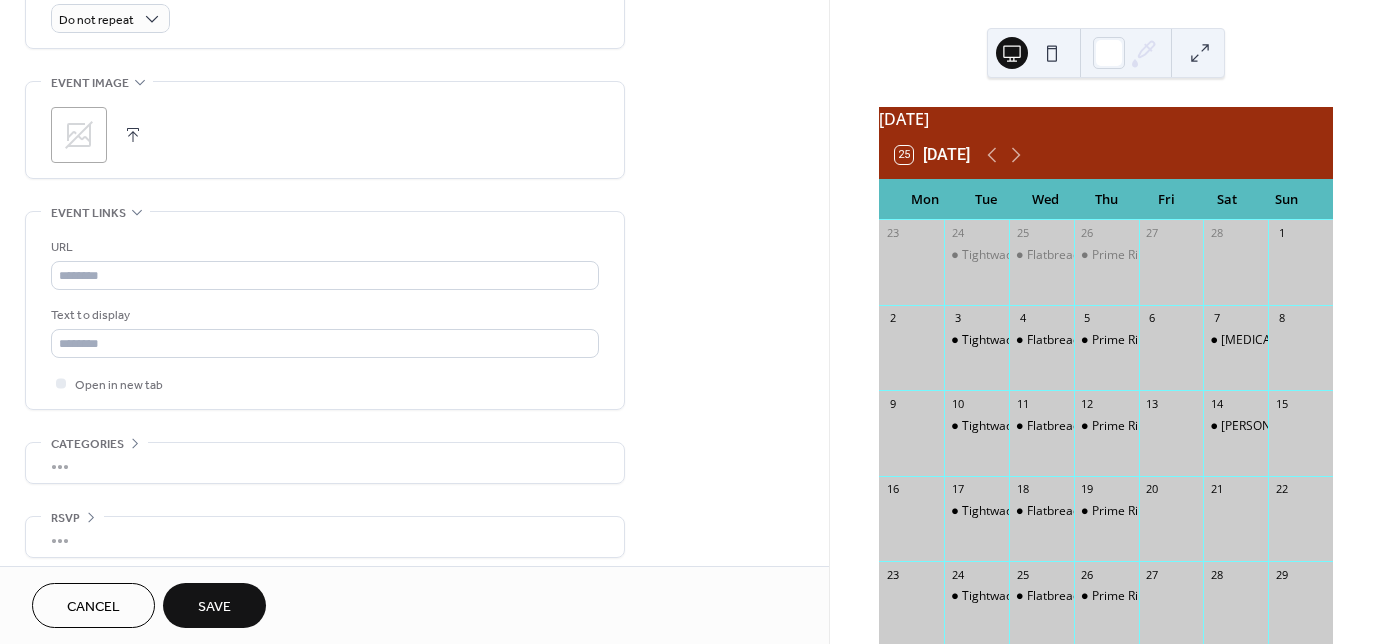 scroll, scrollTop: 917, scrollLeft: 0, axis: vertical 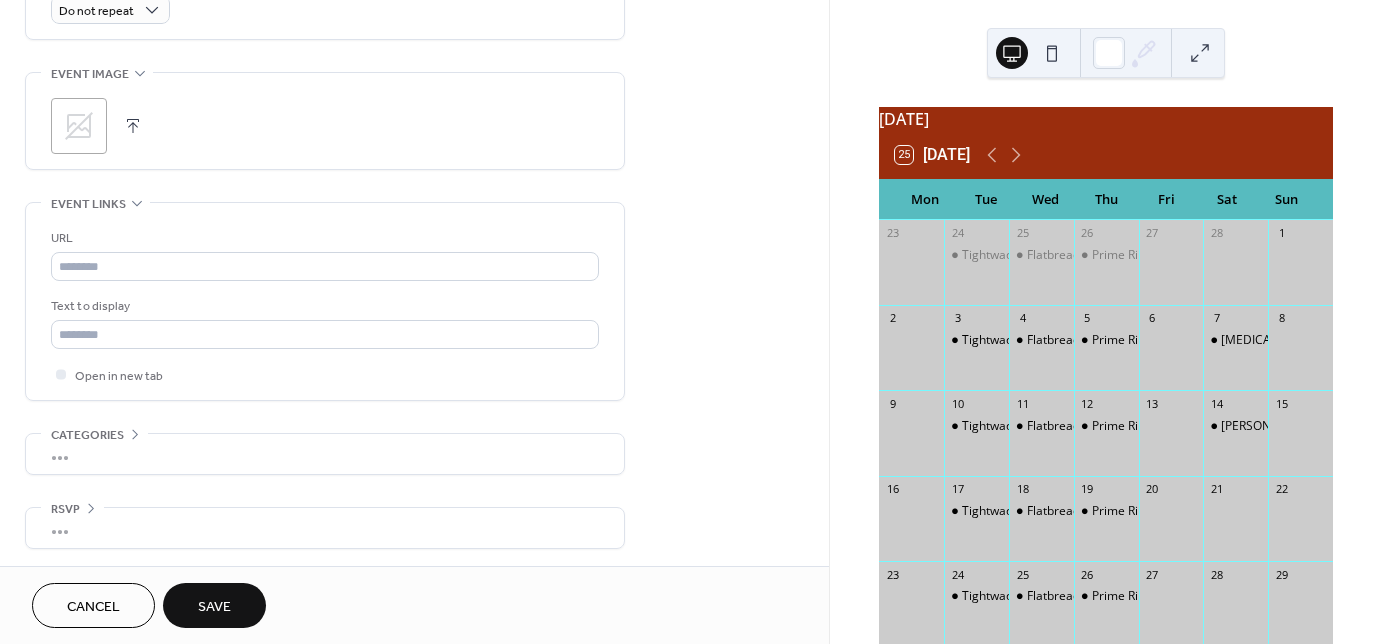click on "Save" at bounding box center (214, 607) 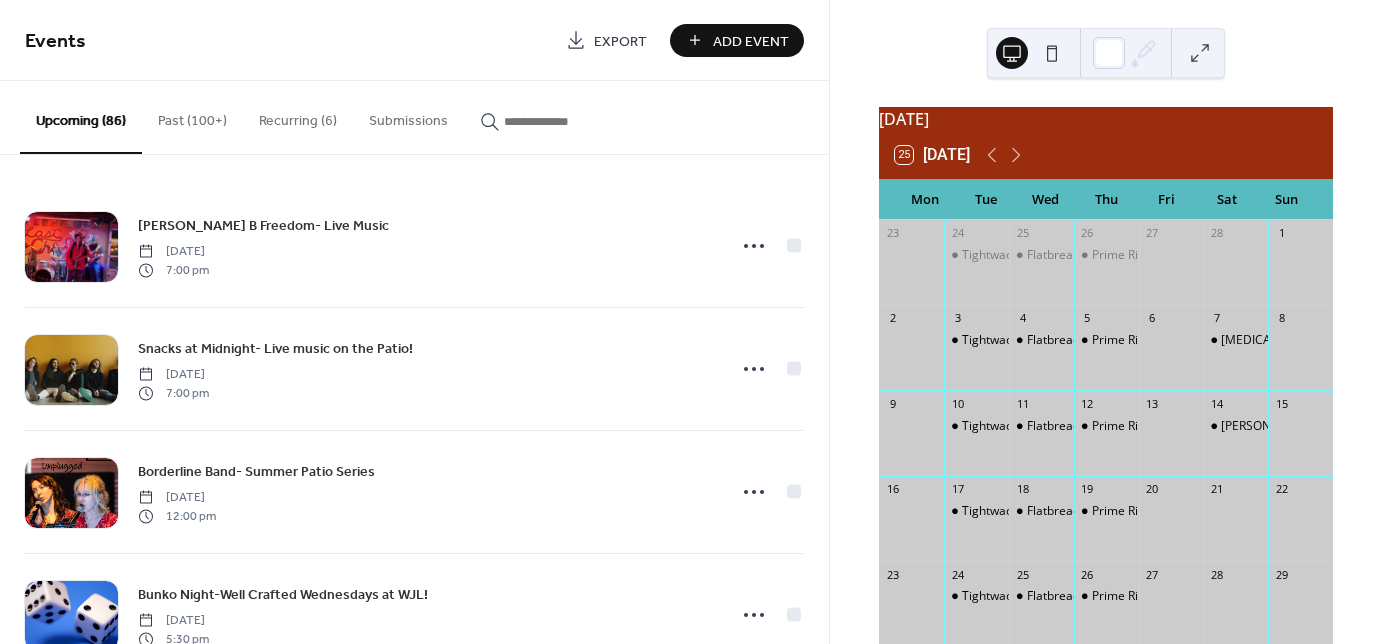 click on "Past (100+)" at bounding box center [192, 116] 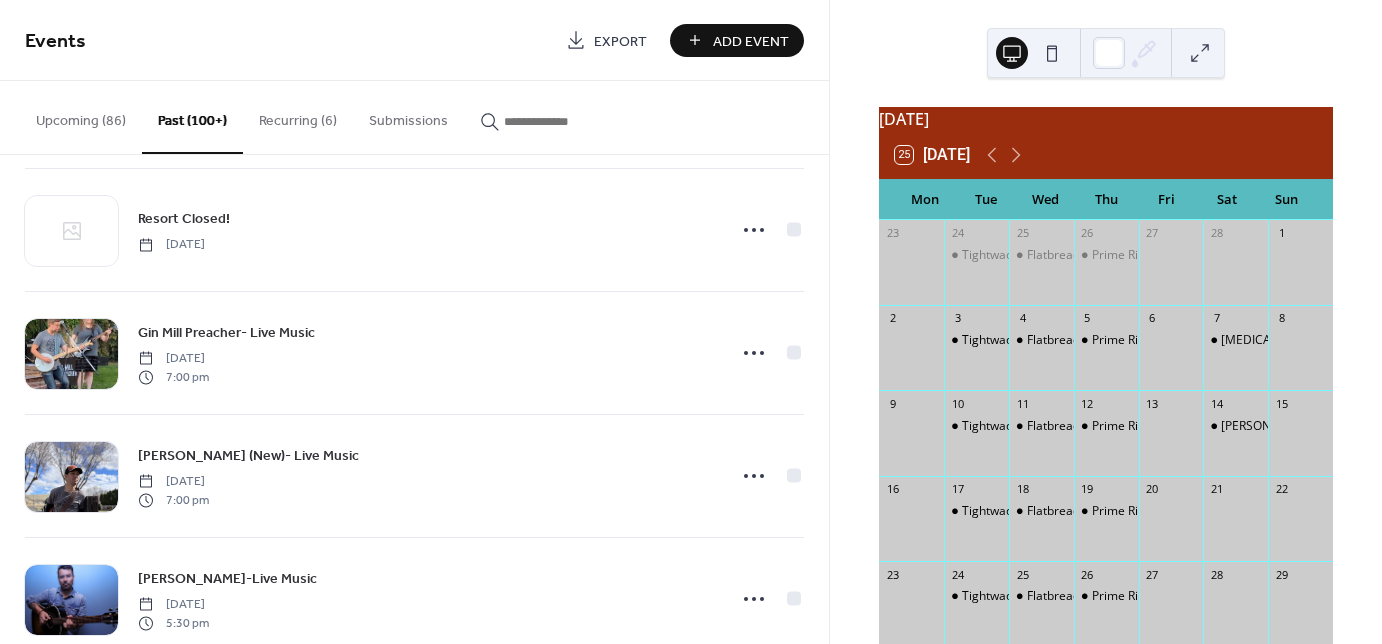 scroll, scrollTop: 5949, scrollLeft: 0, axis: vertical 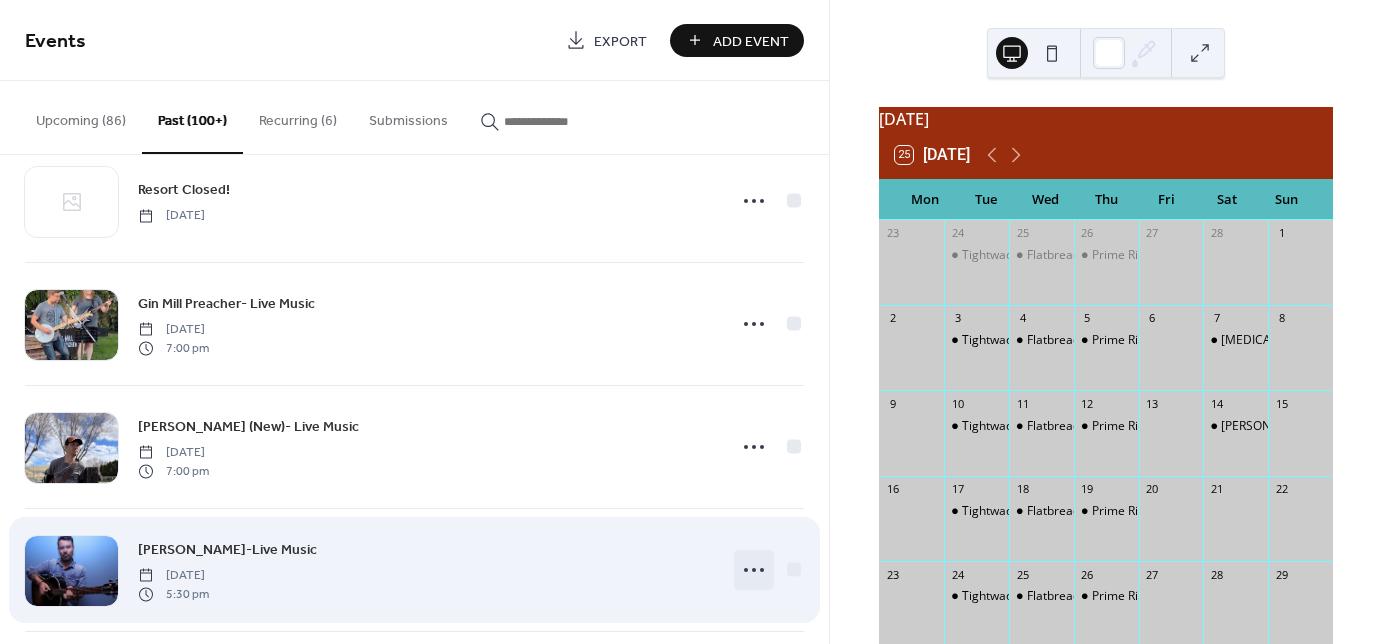 click 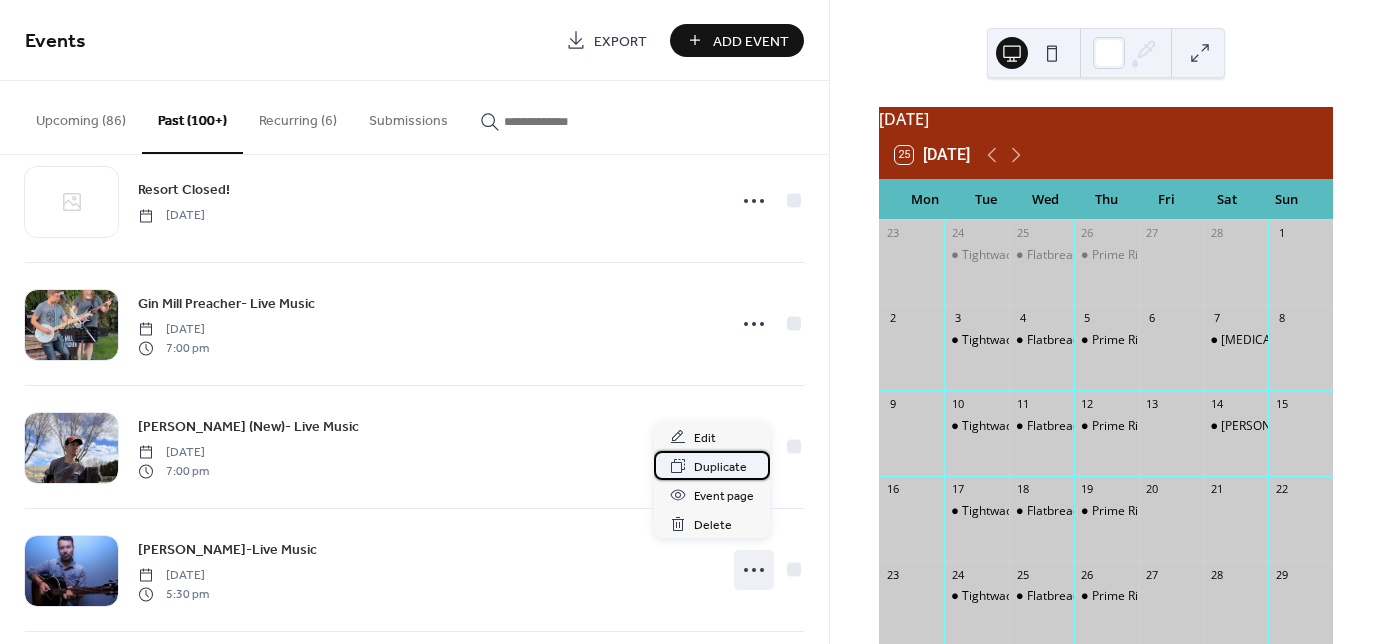 click on "Duplicate" at bounding box center [720, 467] 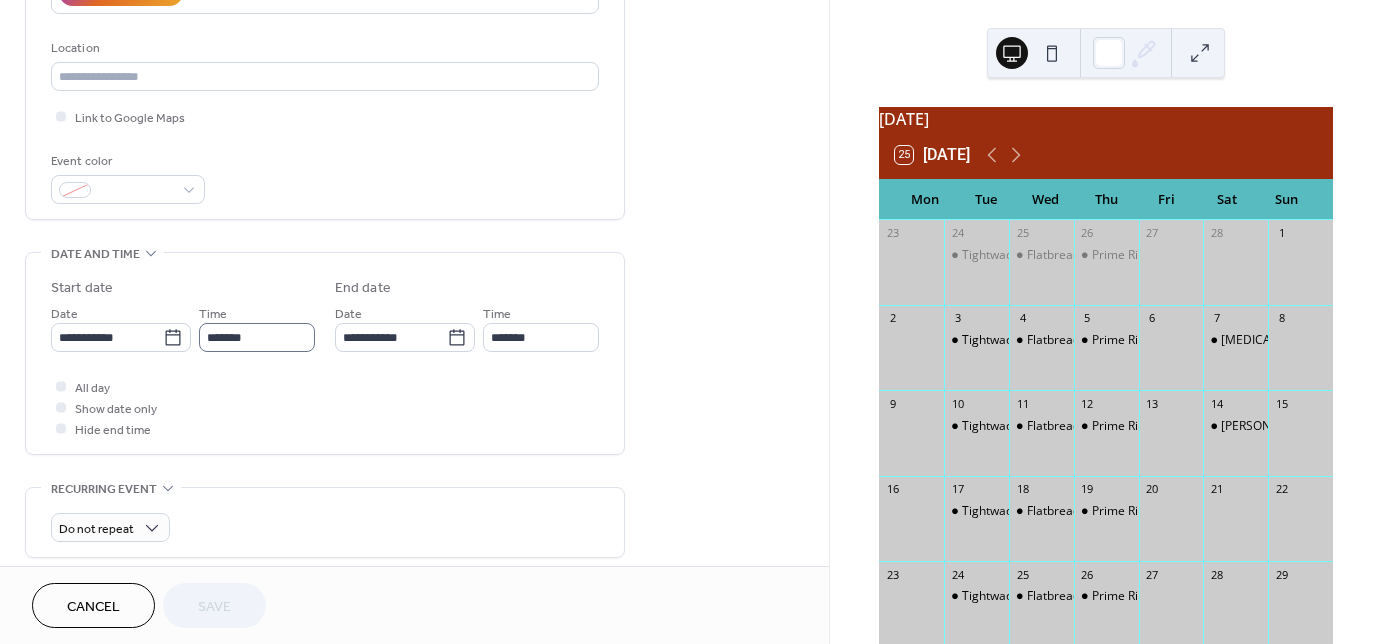 scroll, scrollTop: 400, scrollLeft: 0, axis: vertical 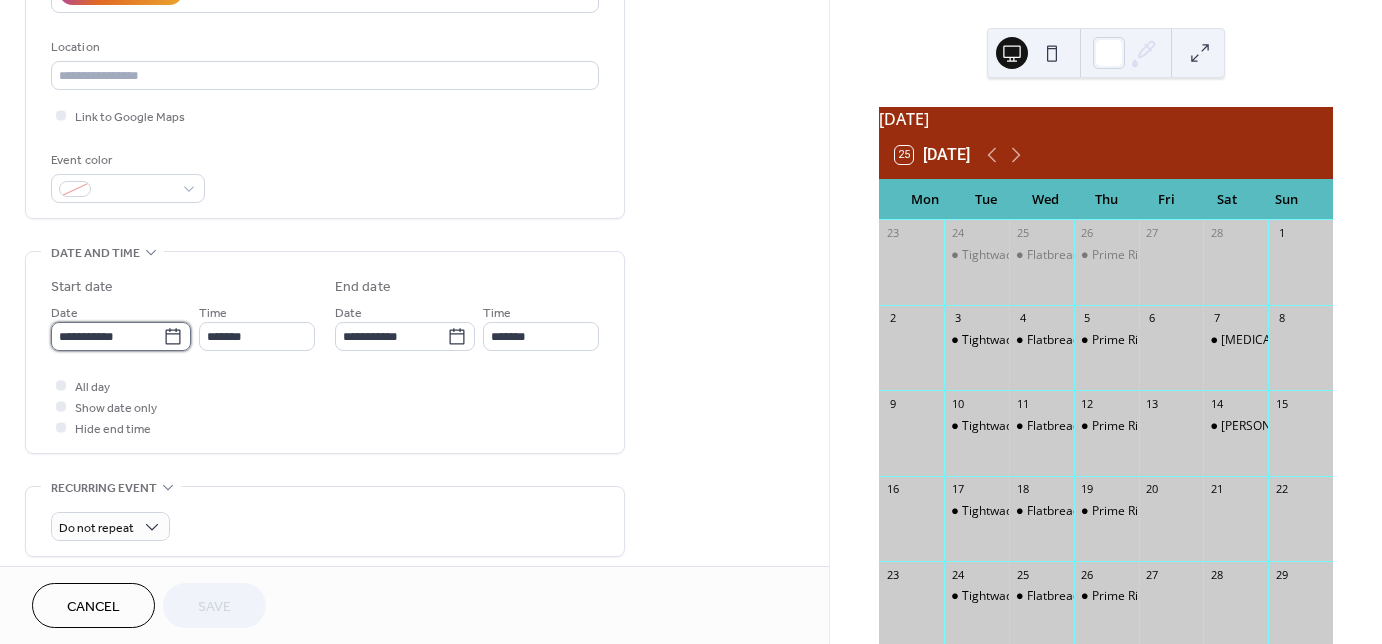 click on "**********" at bounding box center [107, 336] 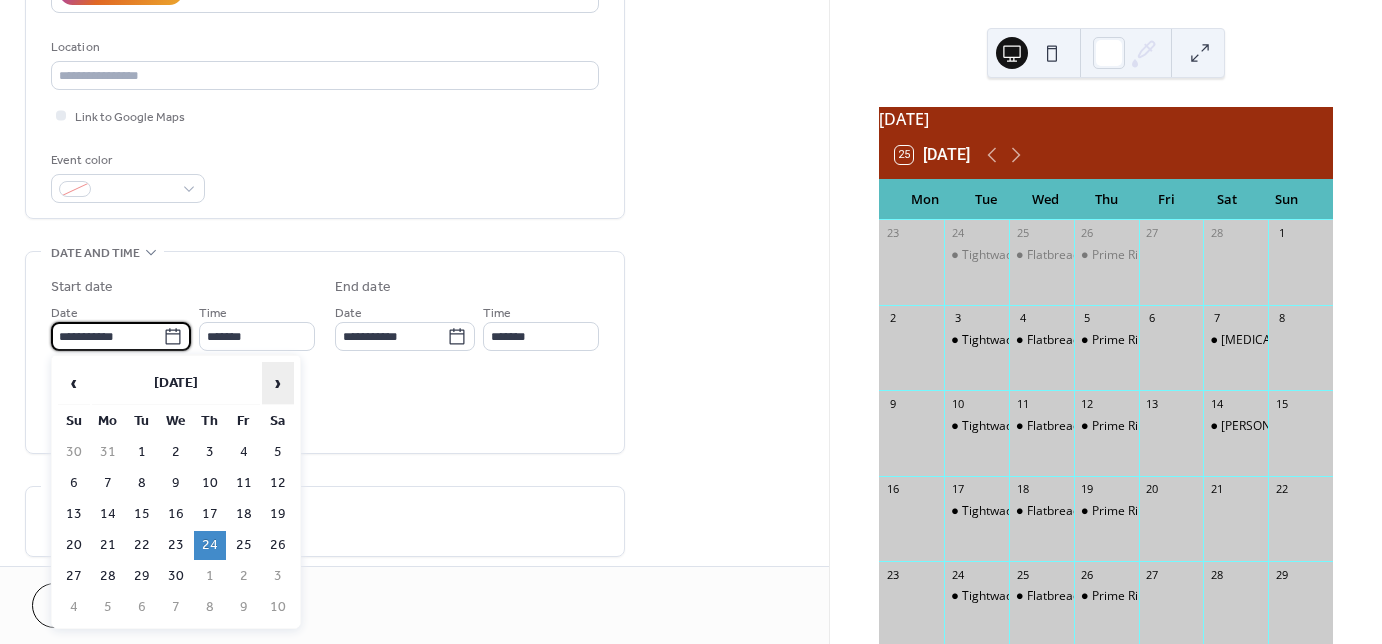 click on "›" at bounding box center [278, 383] 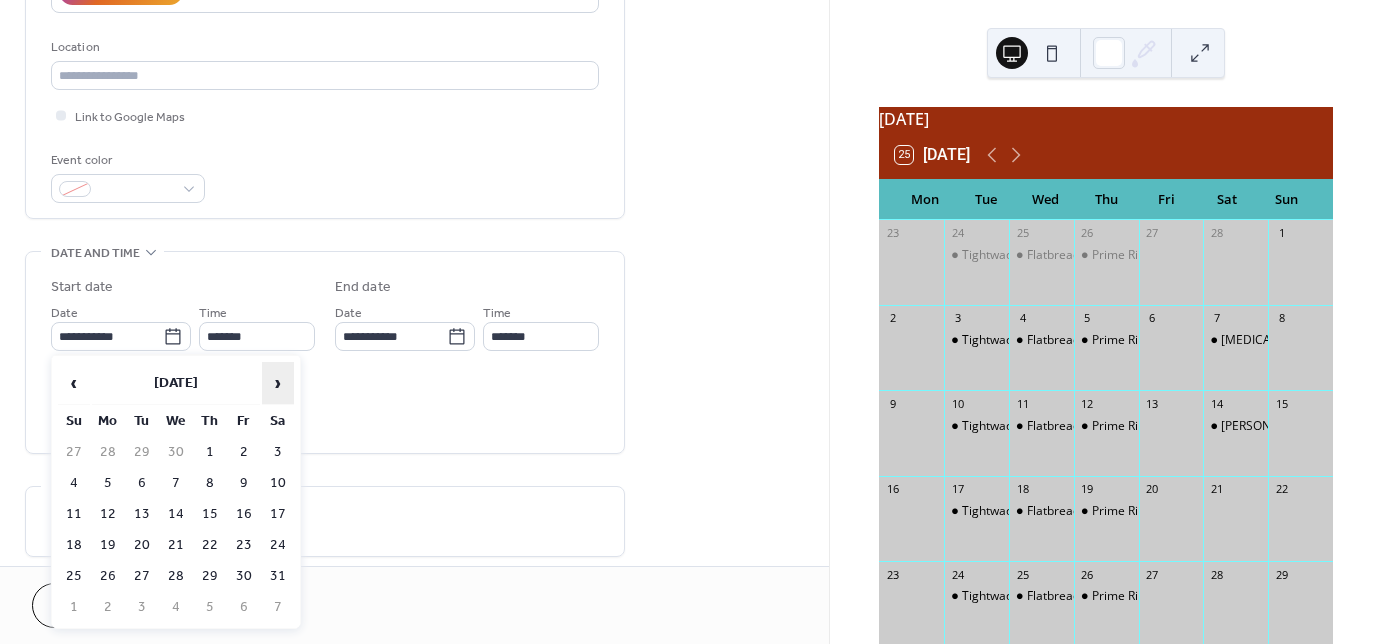 click on "›" at bounding box center [278, 383] 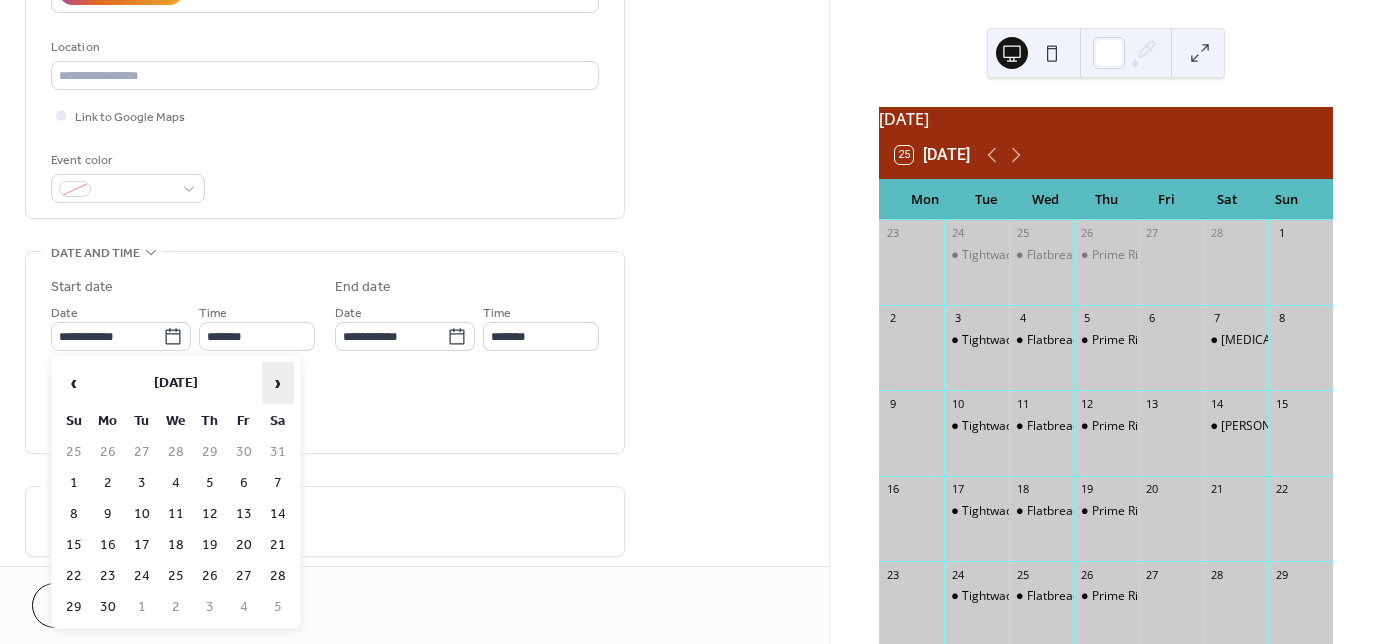 click on "›" at bounding box center (278, 383) 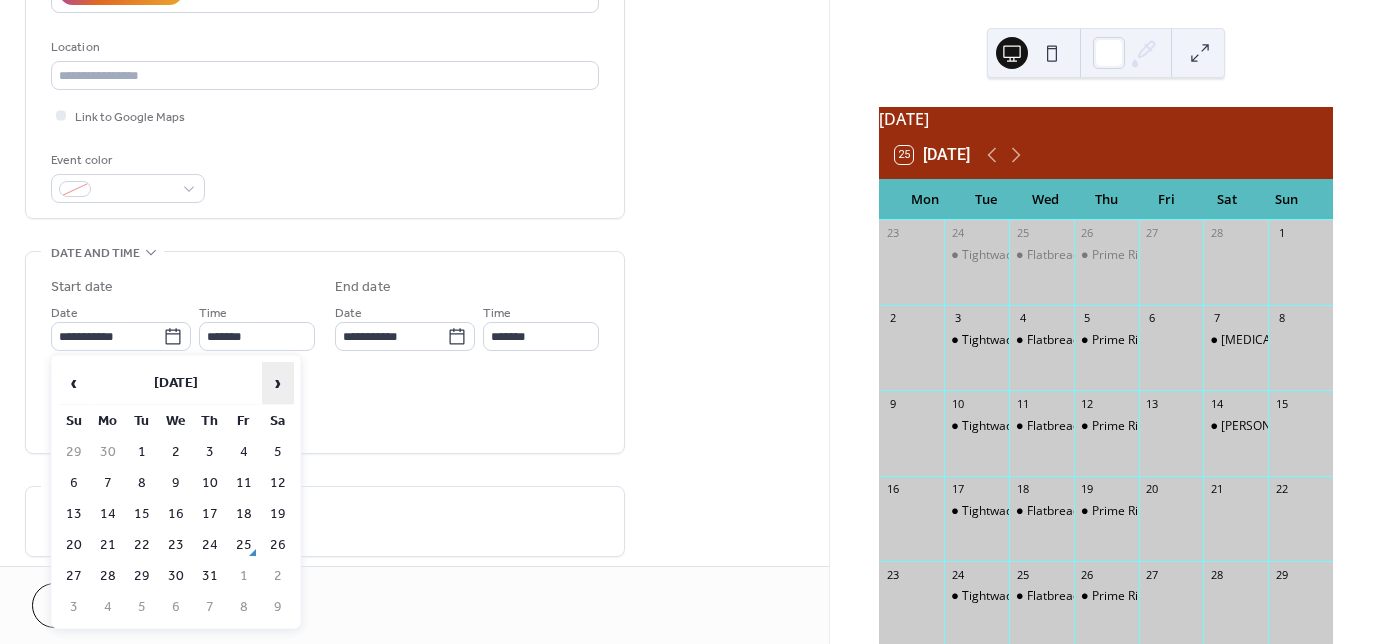 click on "›" at bounding box center (278, 383) 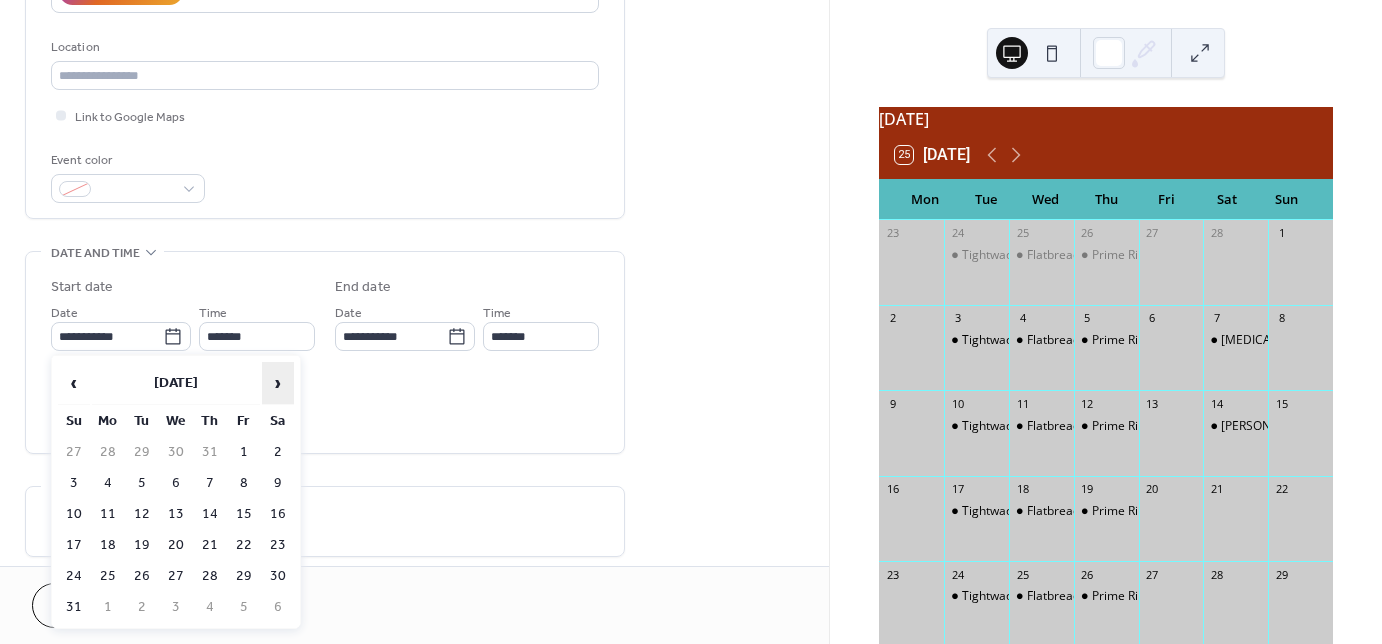 click on "›" at bounding box center [278, 383] 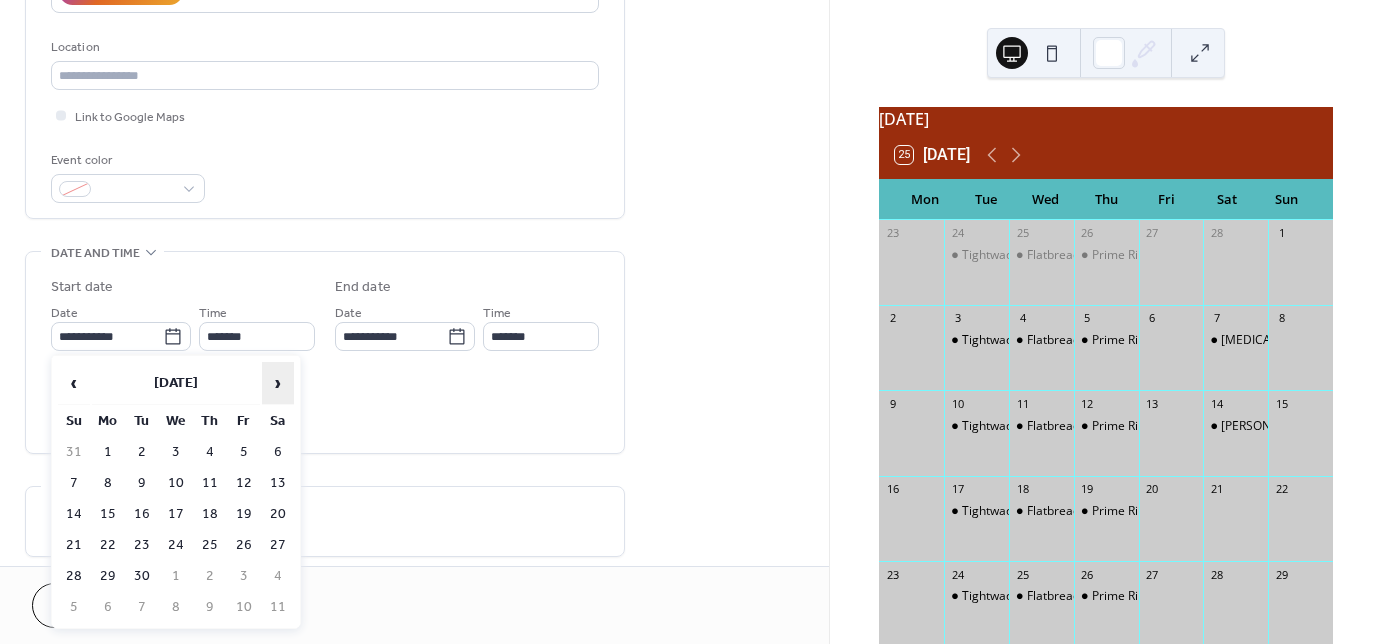 click on "›" at bounding box center [278, 383] 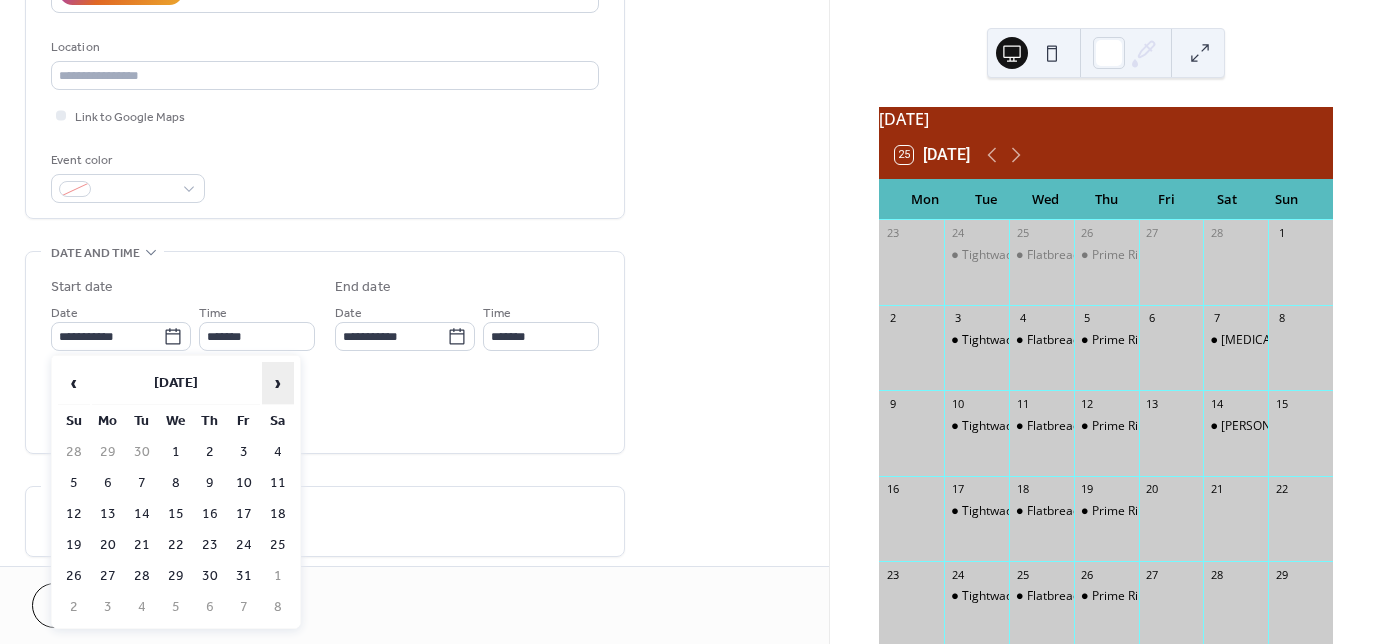 click on "›" at bounding box center [278, 383] 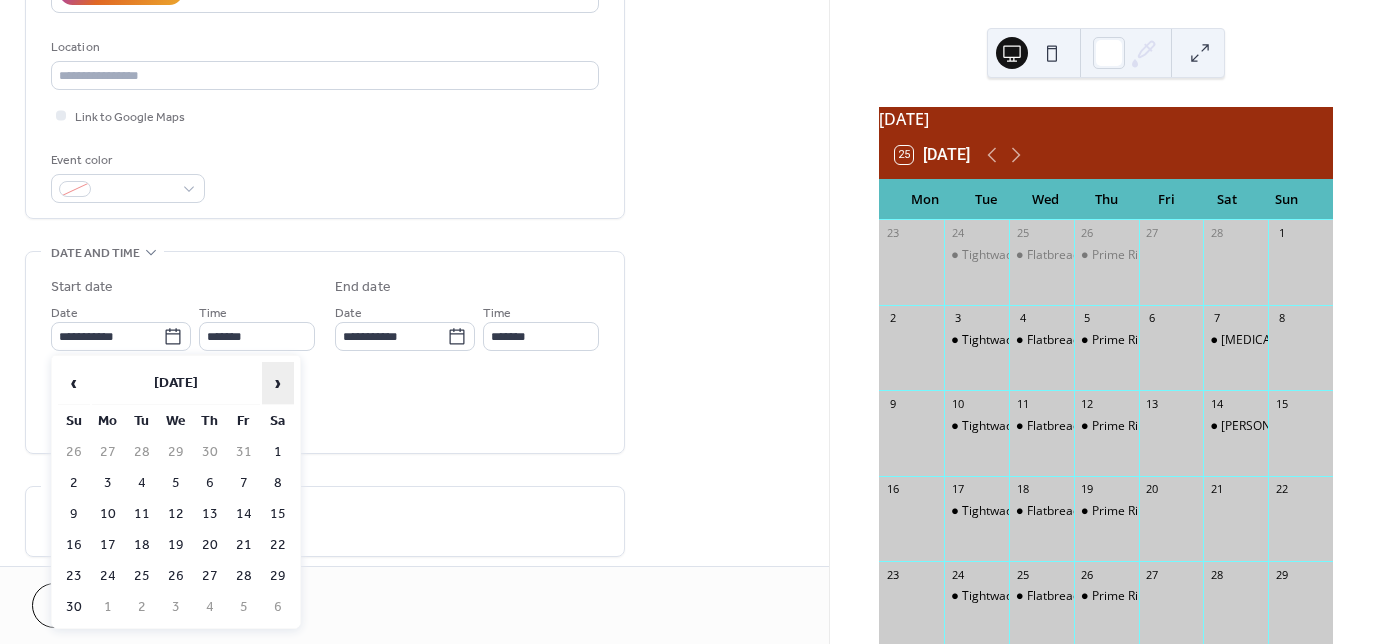 click on "›" at bounding box center (278, 383) 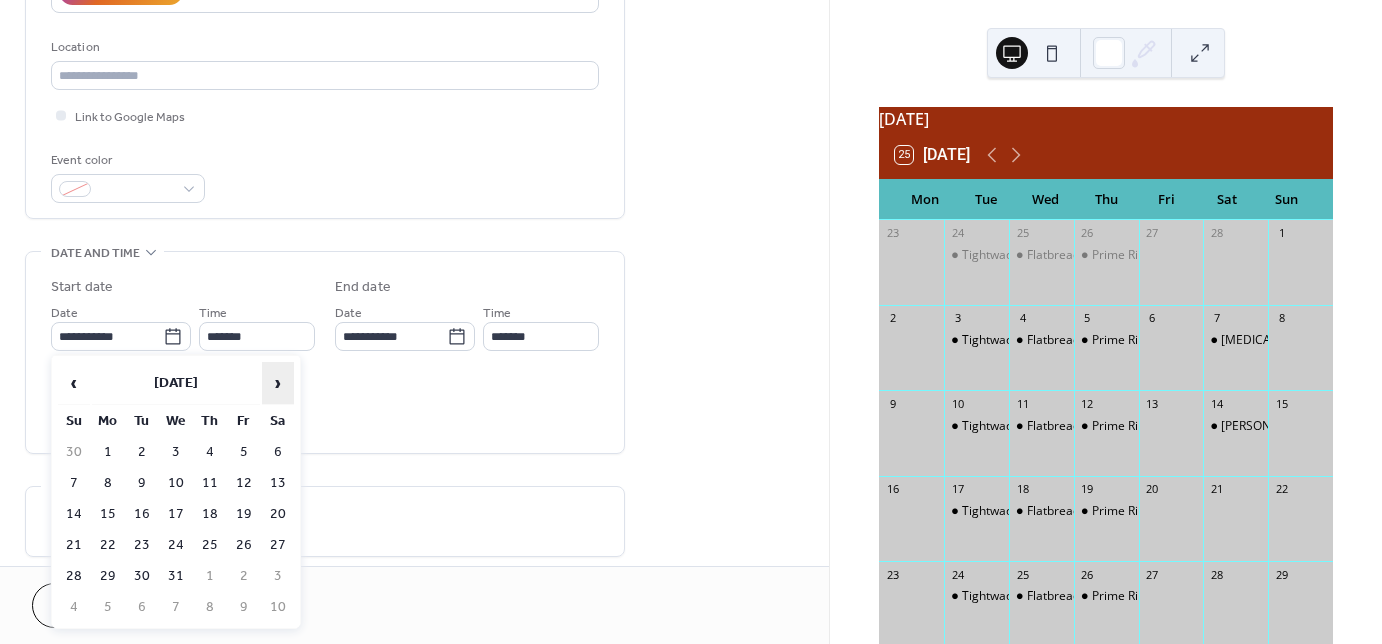 click on "›" at bounding box center (278, 383) 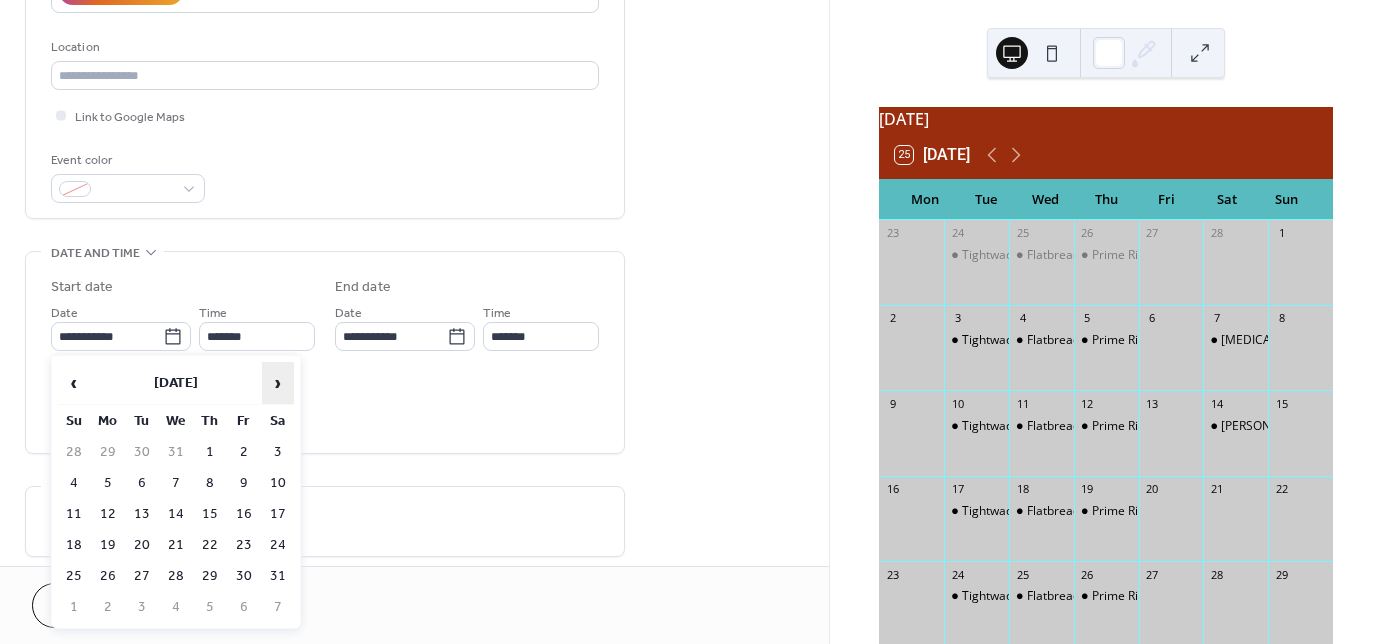 click on "›" at bounding box center [278, 383] 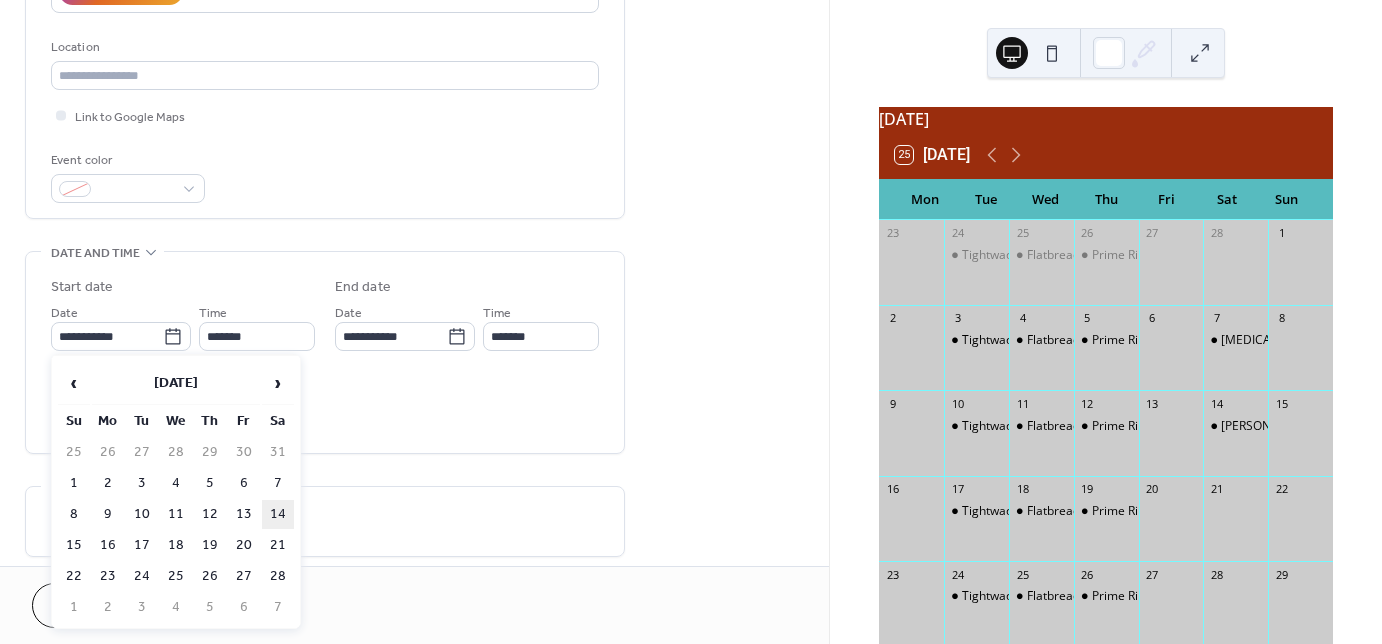 click on "14" at bounding box center (278, 514) 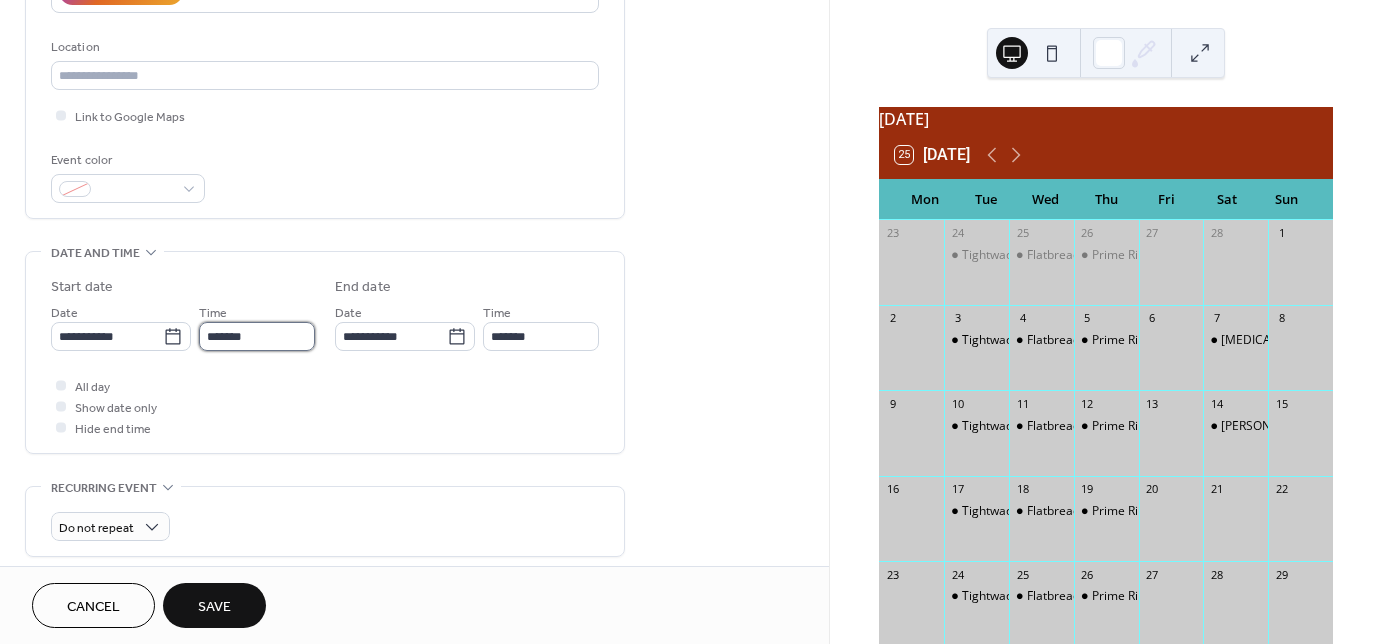 click on "*******" at bounding box center (257, 336) 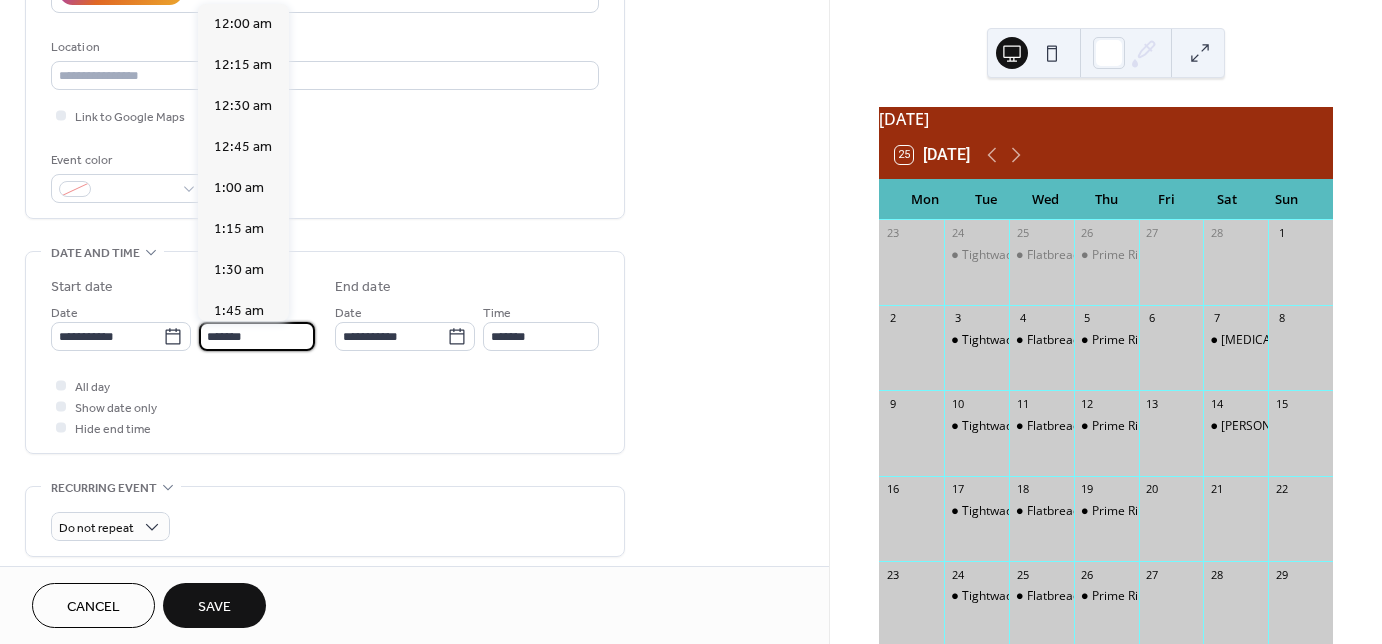 scroll, scrollTop: 2870, scrollLeft: 0, axis: vertical 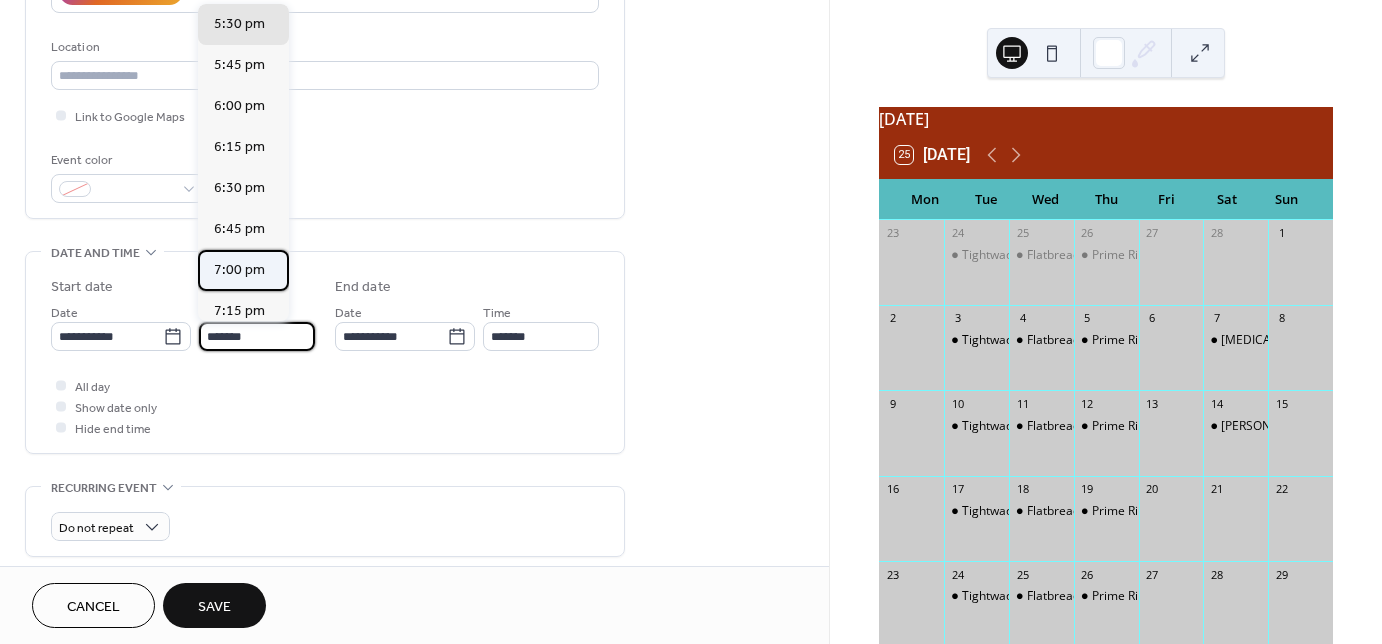 click on "7:00 pm" at bounding box center (239, 270) 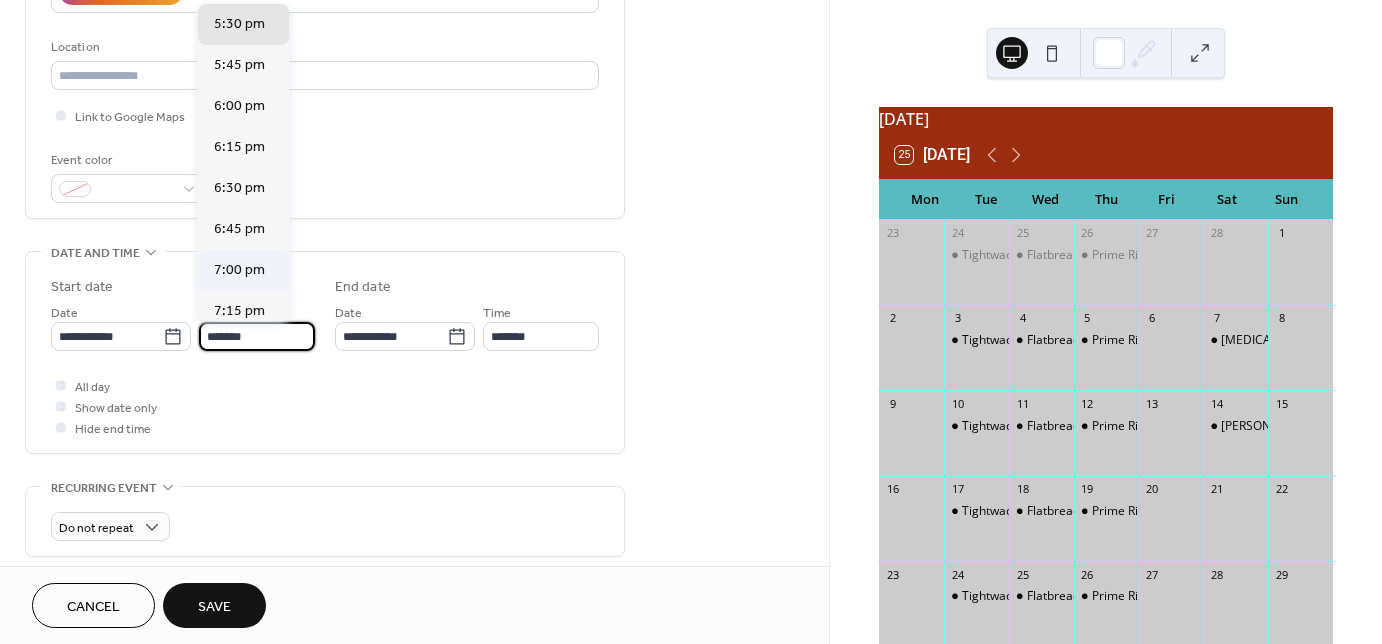 type on "*******" 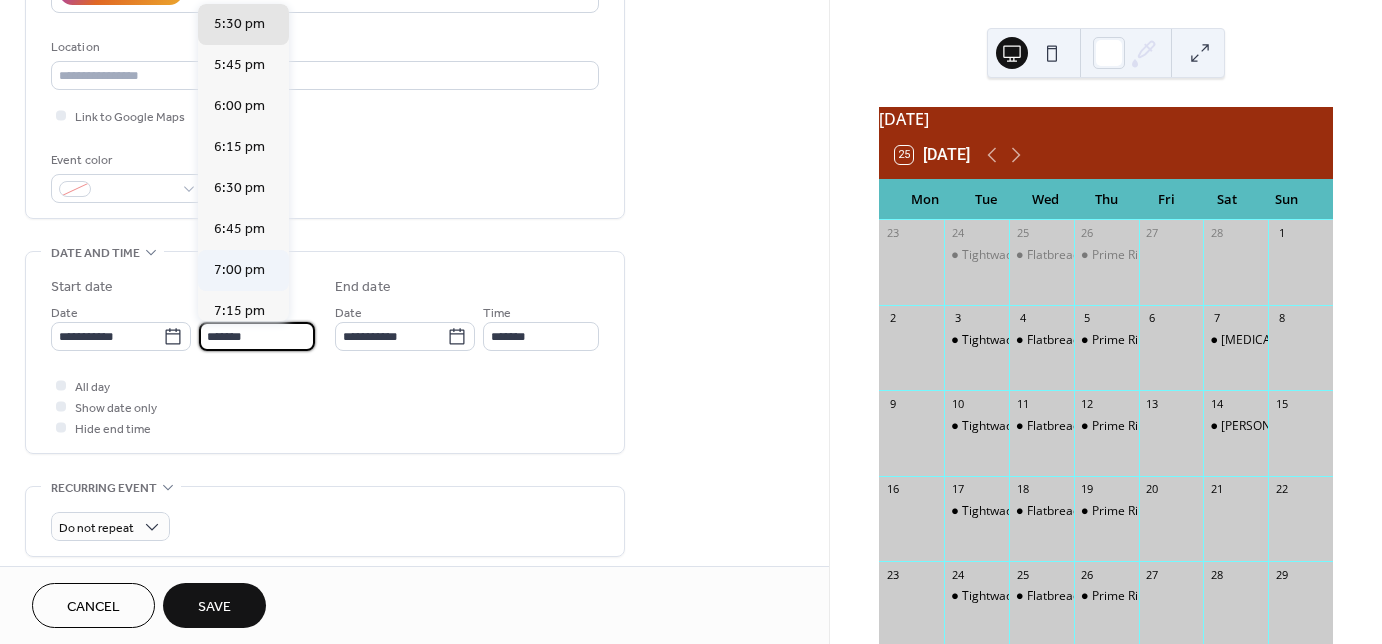 type on "********" 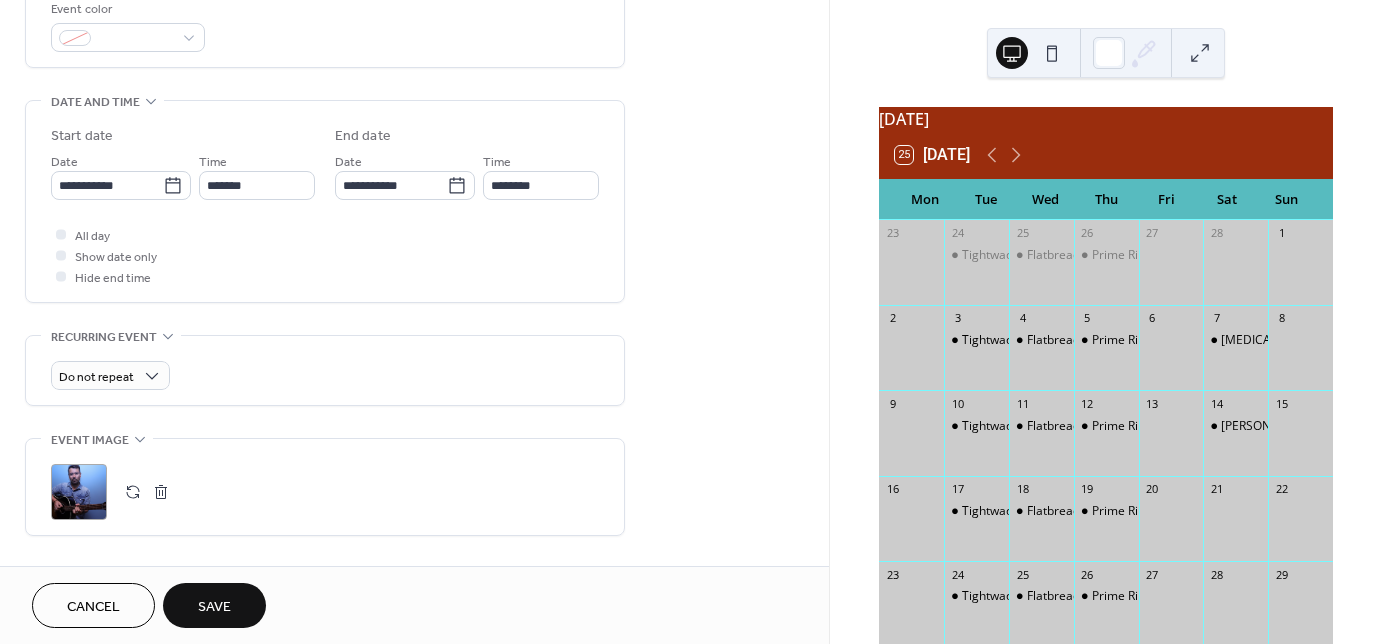 scroll, scrollTop: 560, scrollLeft: 0, axis: vertical 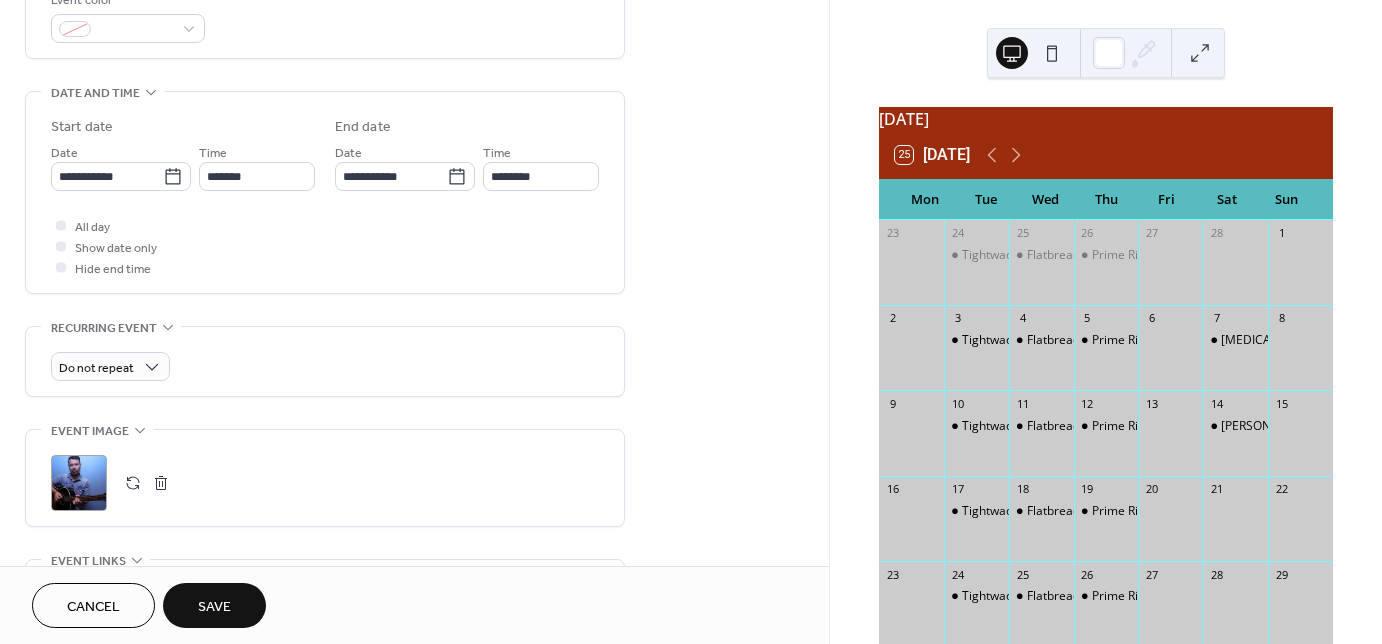 click on "Save" at bounding box center (214, 607) 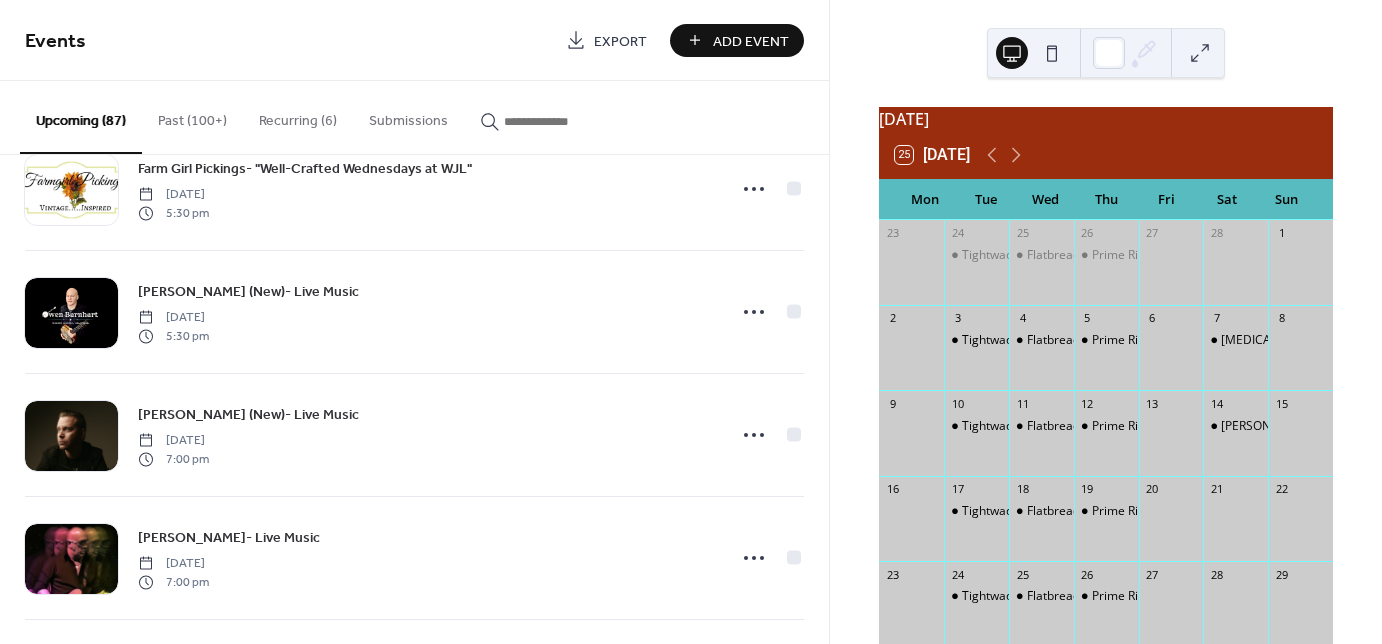 scroll, scrollTop: 5709, scrollLeft: 0, axis: vertical 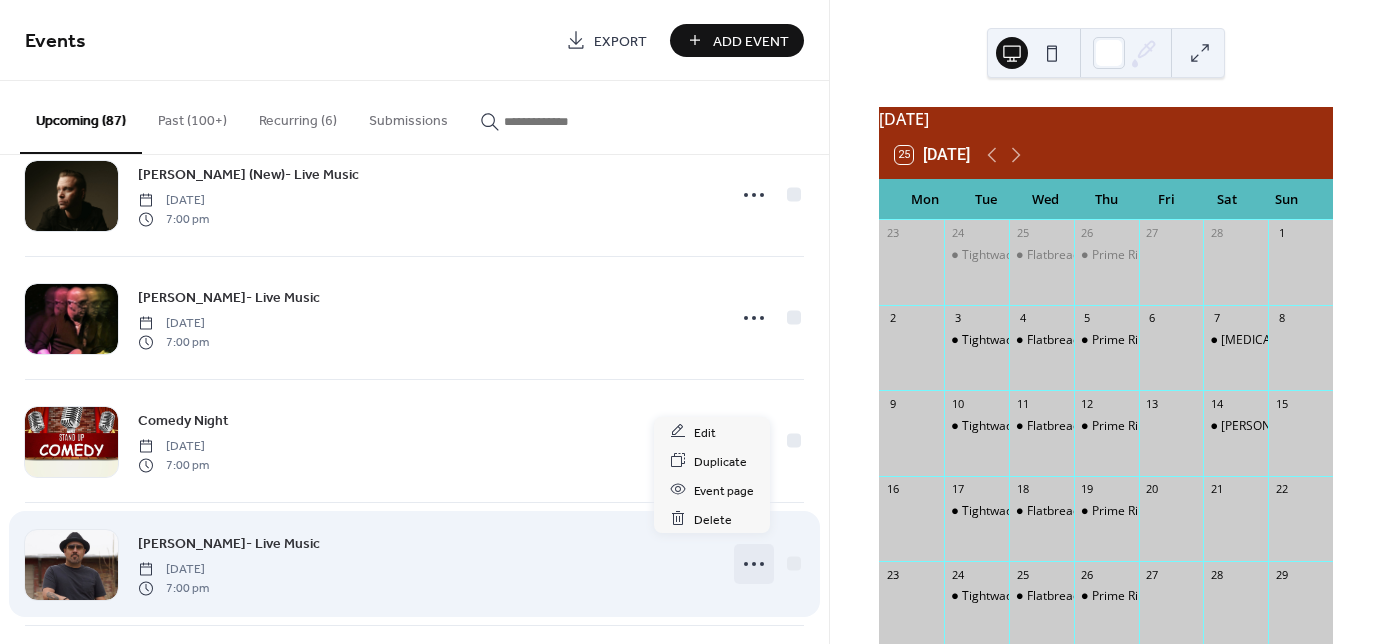 click 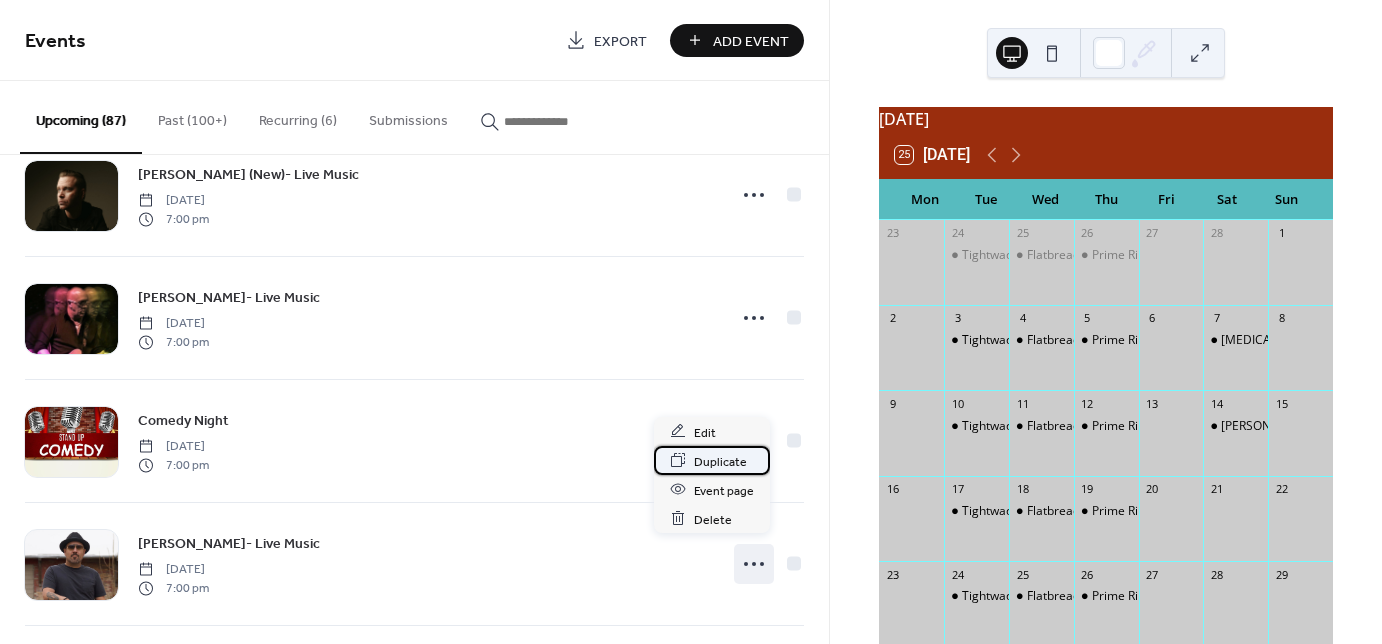 click on "Duplicate" at bounding box center (720, 461) 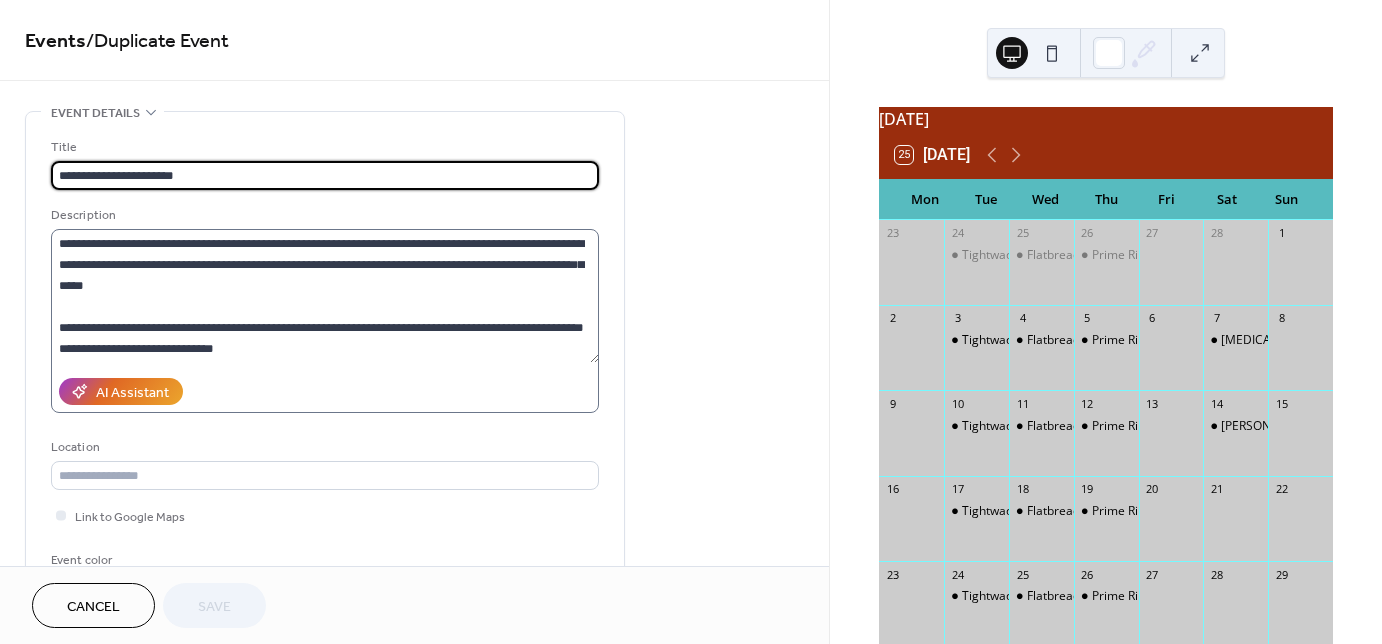 scroll, scrollTop: 62, scrollLeft: 0, axis: vertical 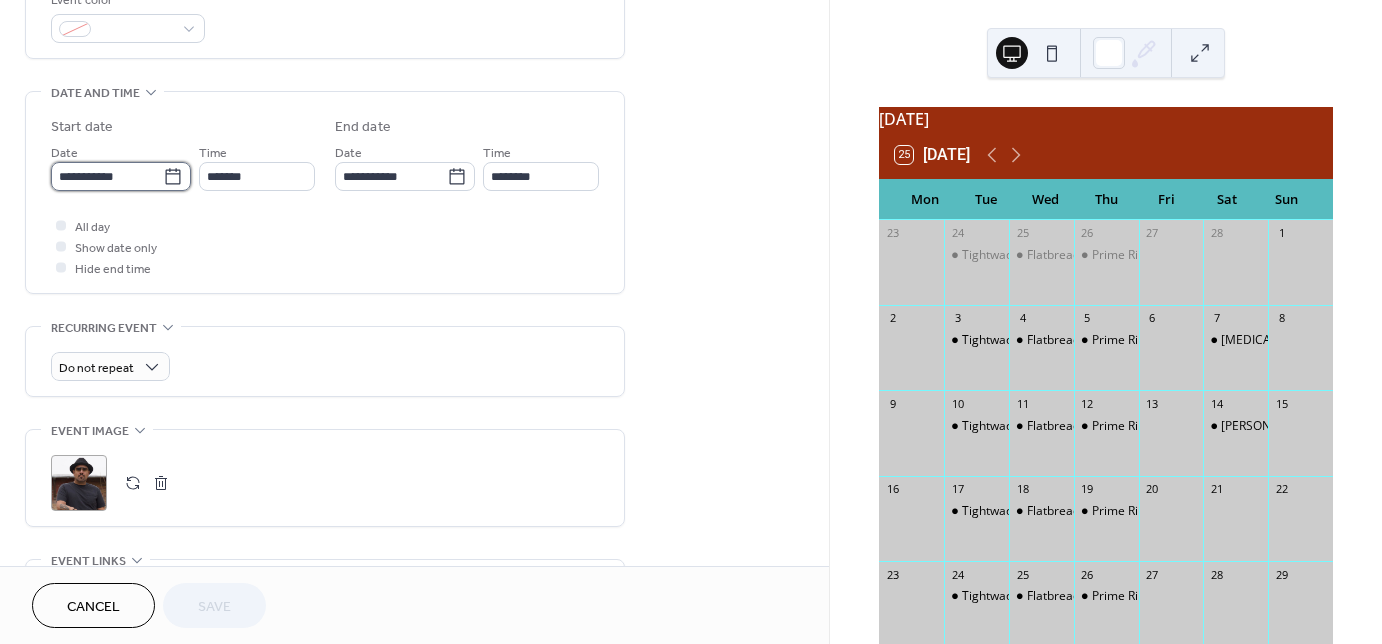 click on "**********" at bounding box center [107, 176] 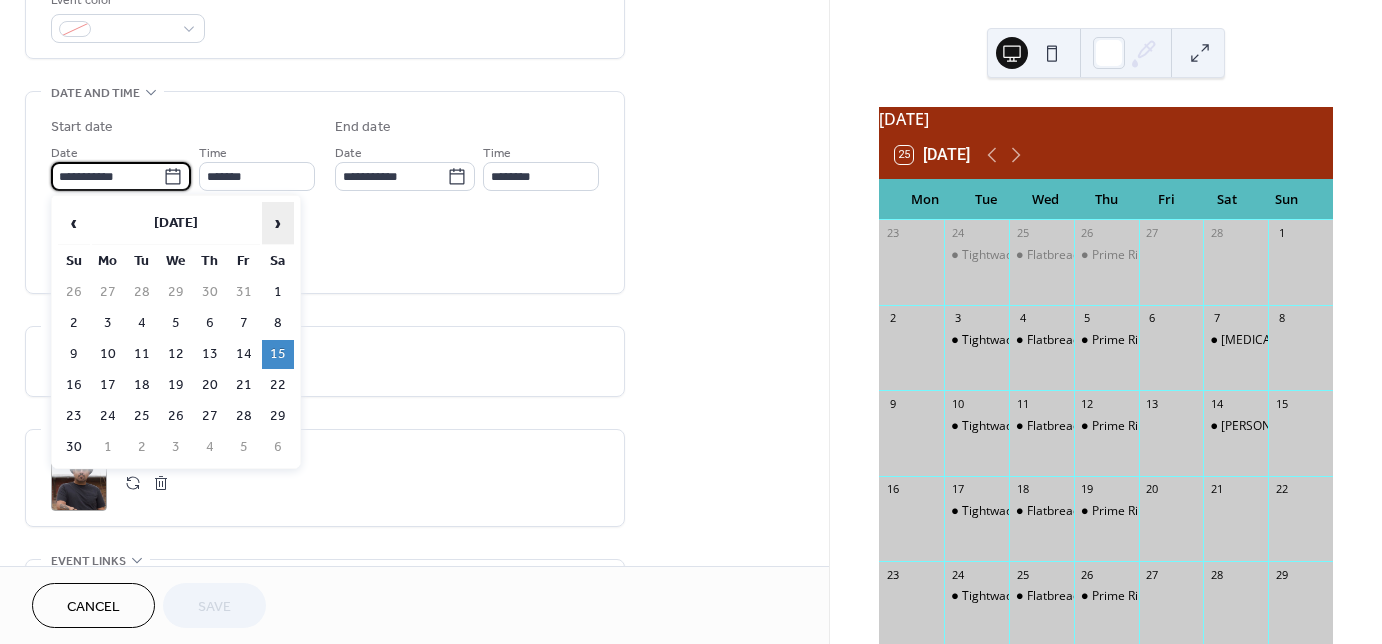 click on "›" at bounding box center [278, 223] 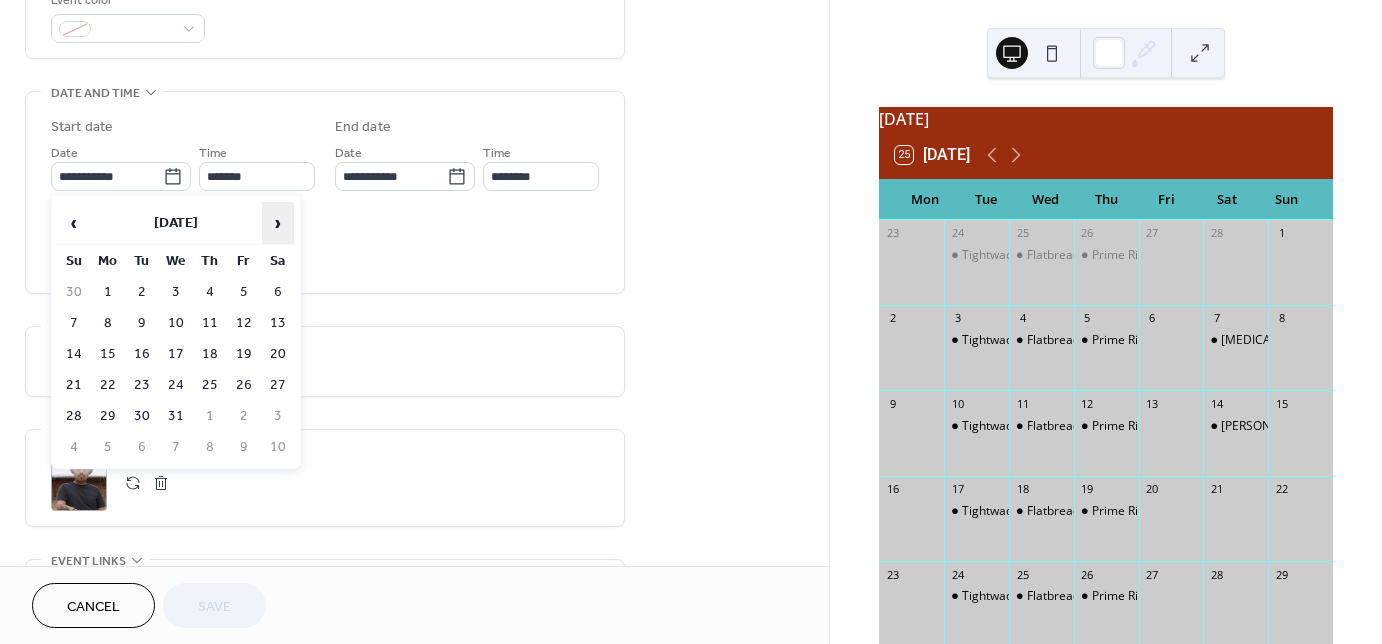 click on "›" at bounding box center [278, 223] 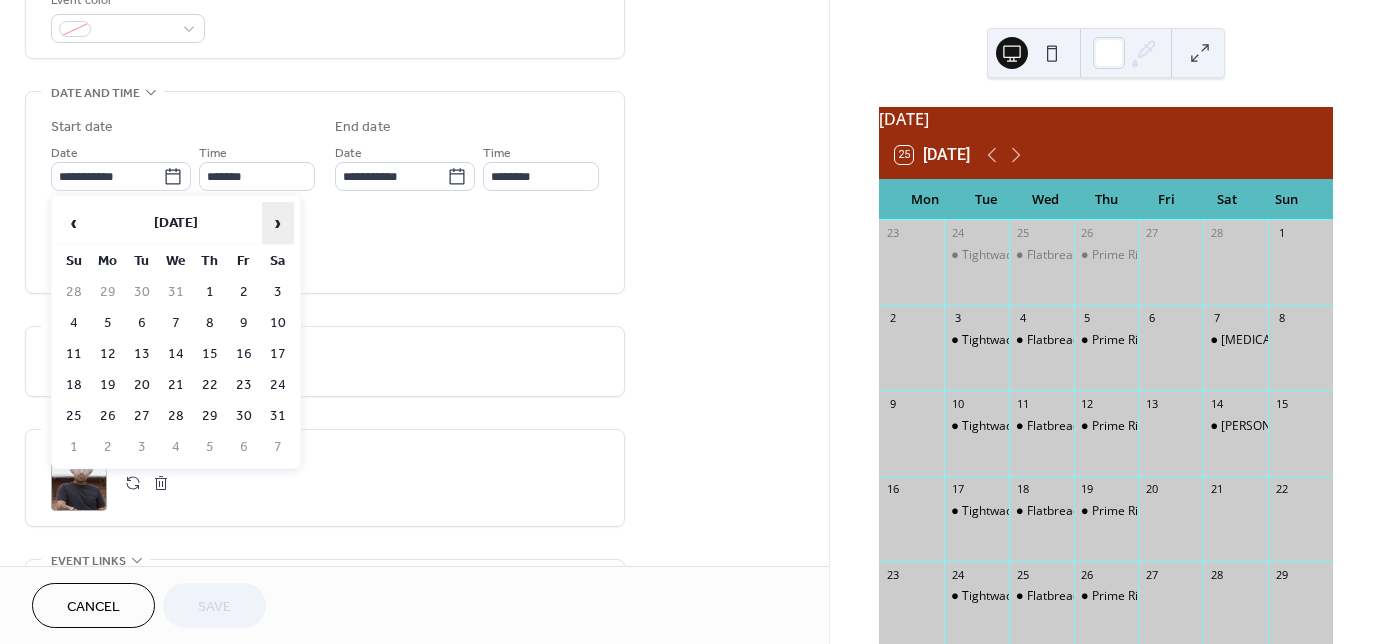 click on "›" at bounding box center (278, 223) 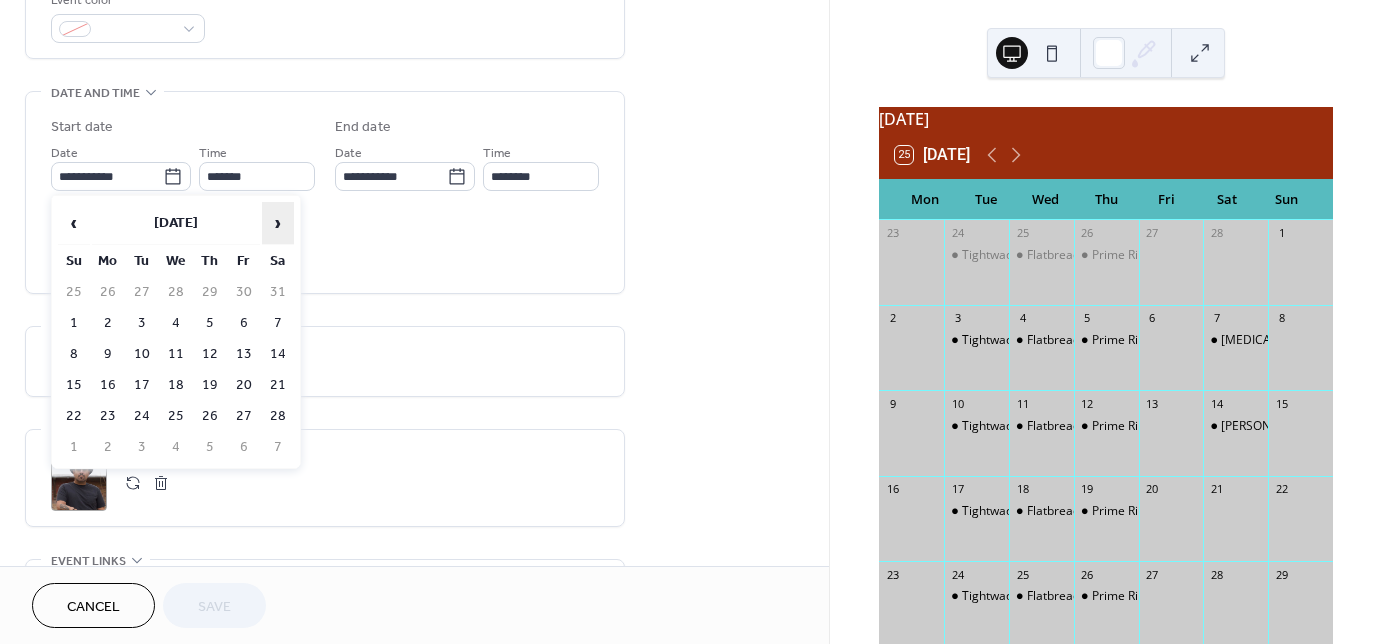 click on "›" at bounding box center [278, 223] 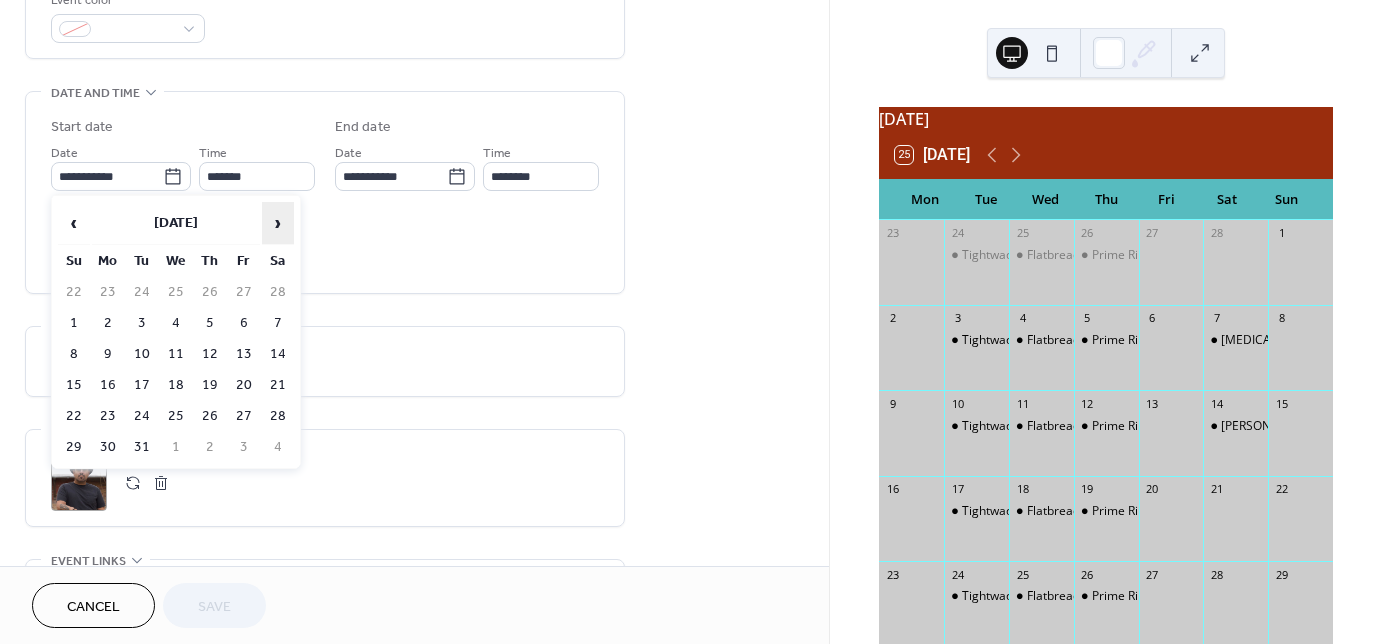 click on "›" at bounding box center (278, 223) 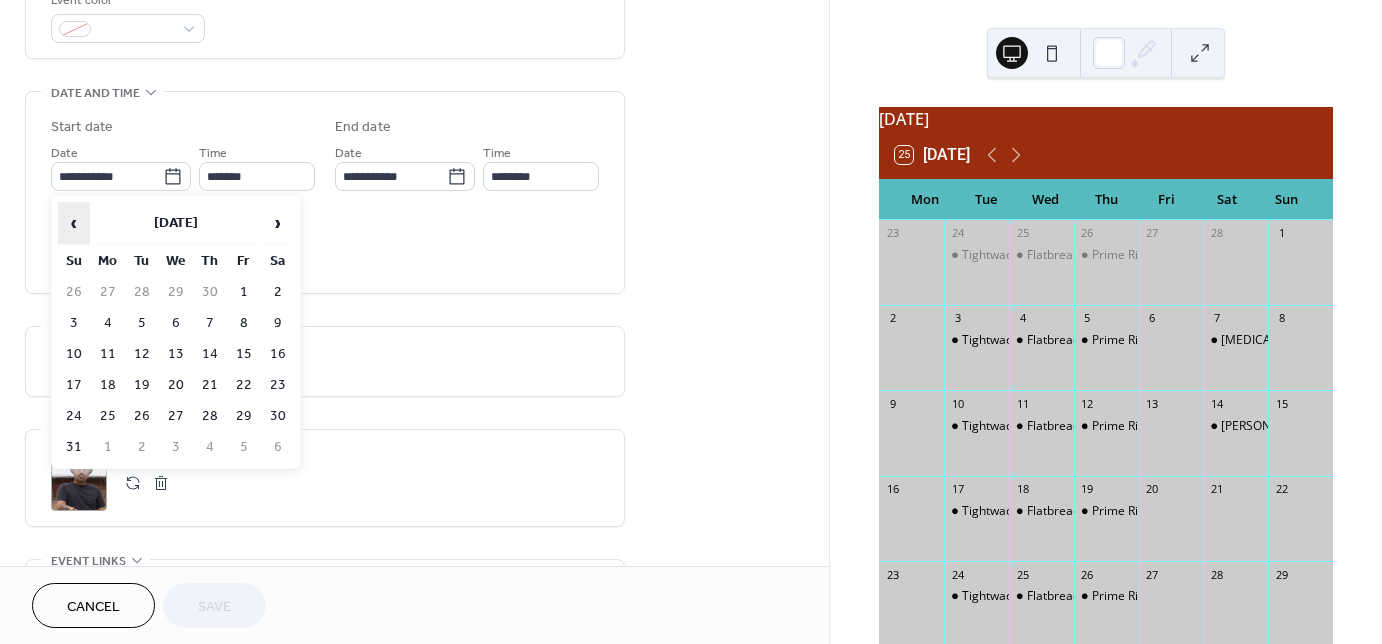 click on "‹" at bounding box center (74, 223) 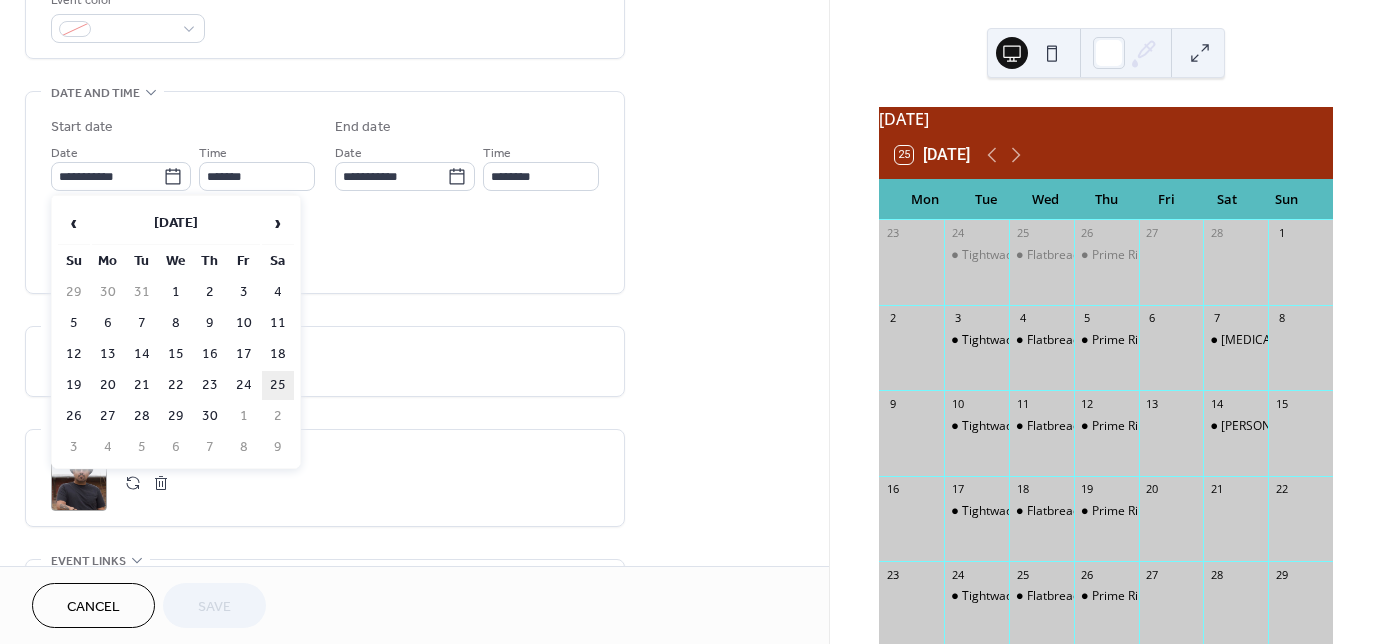 click on "25" at bounding box center (278, 385) 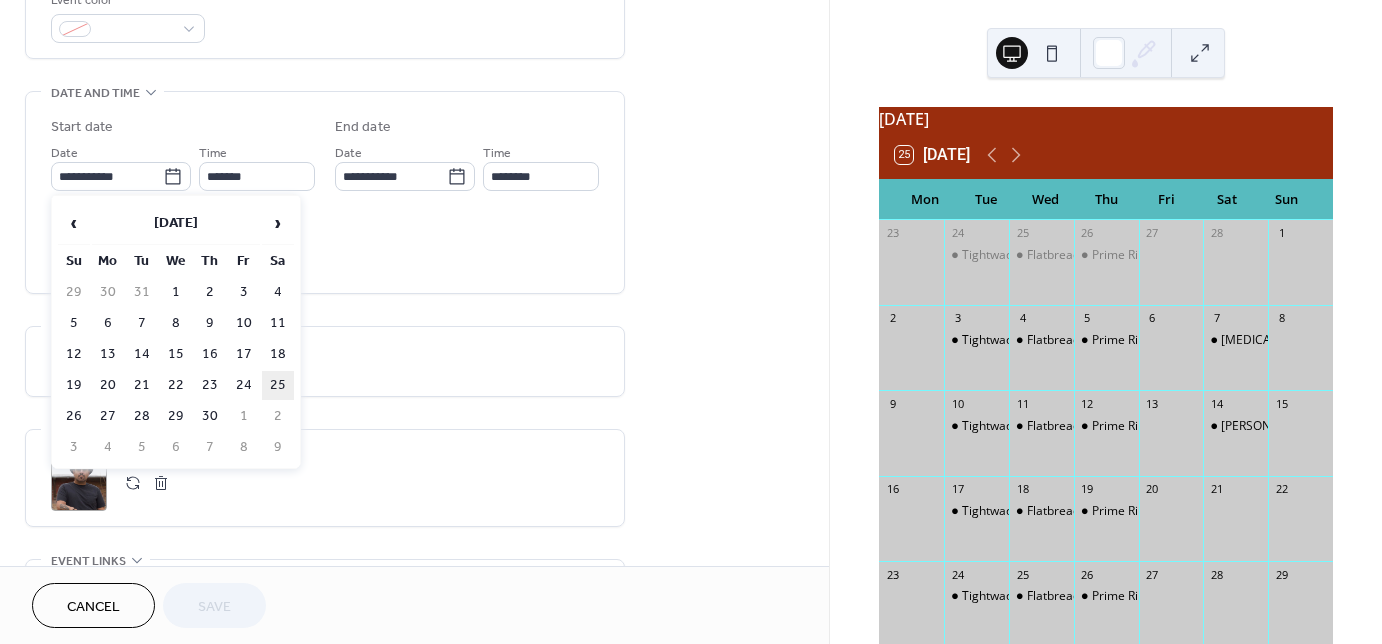 type on "**********" 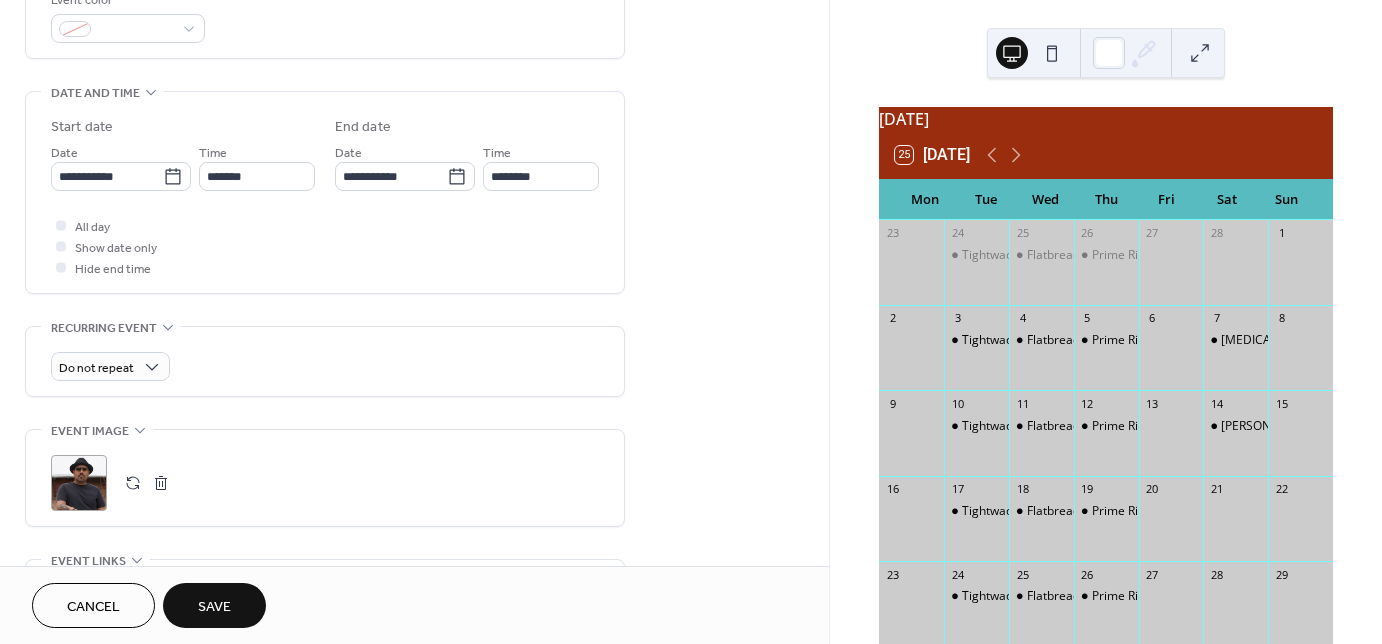 click on "Save" at bounding box center (214, 607) 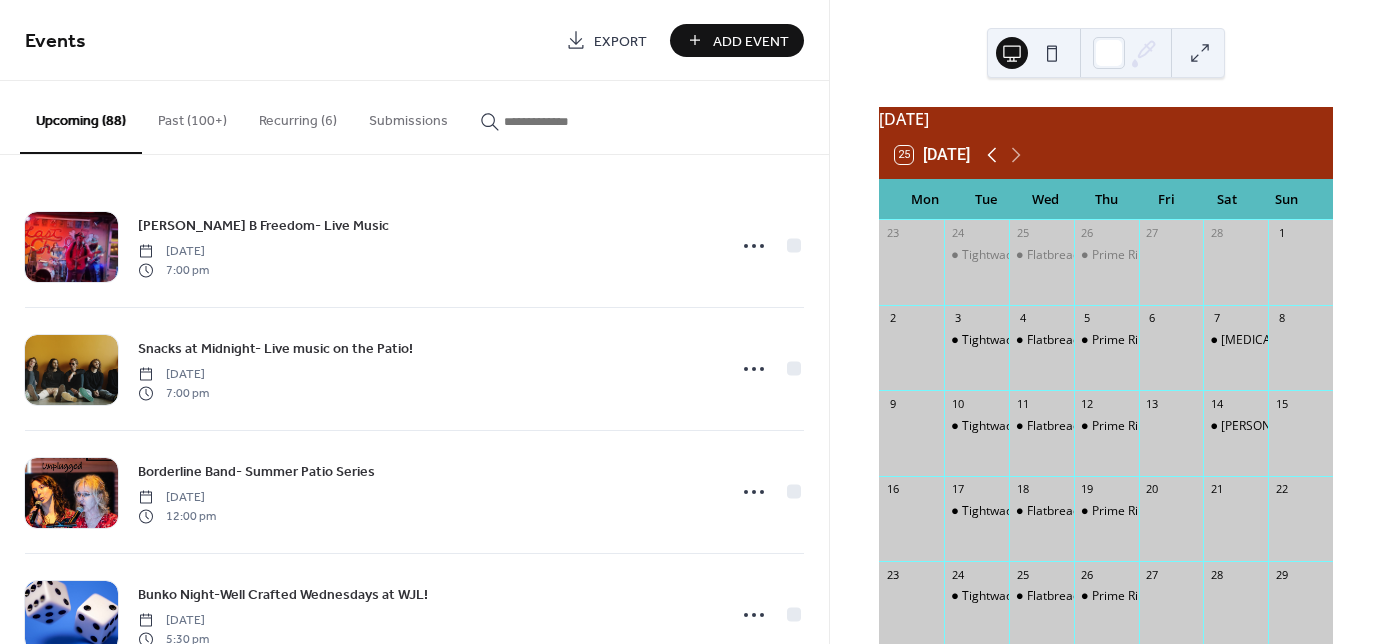 click 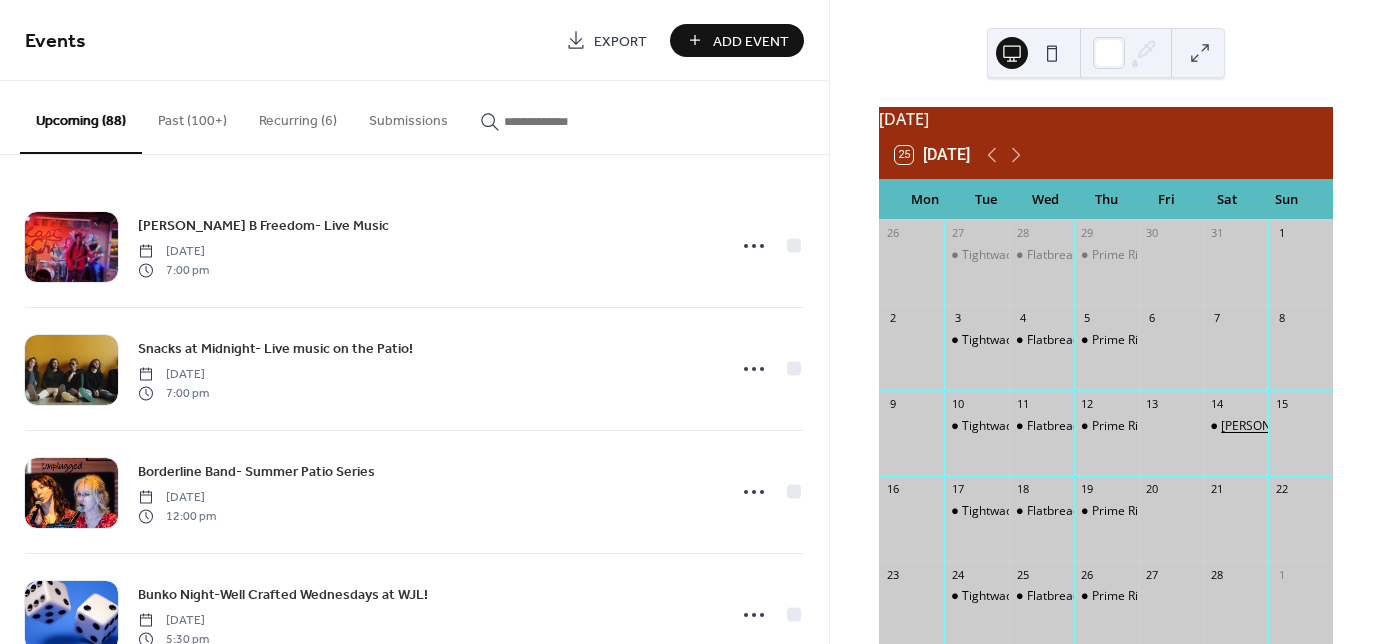 click on "[PERSON_NAME]-Live Music" at bounding box center [1299, 426] 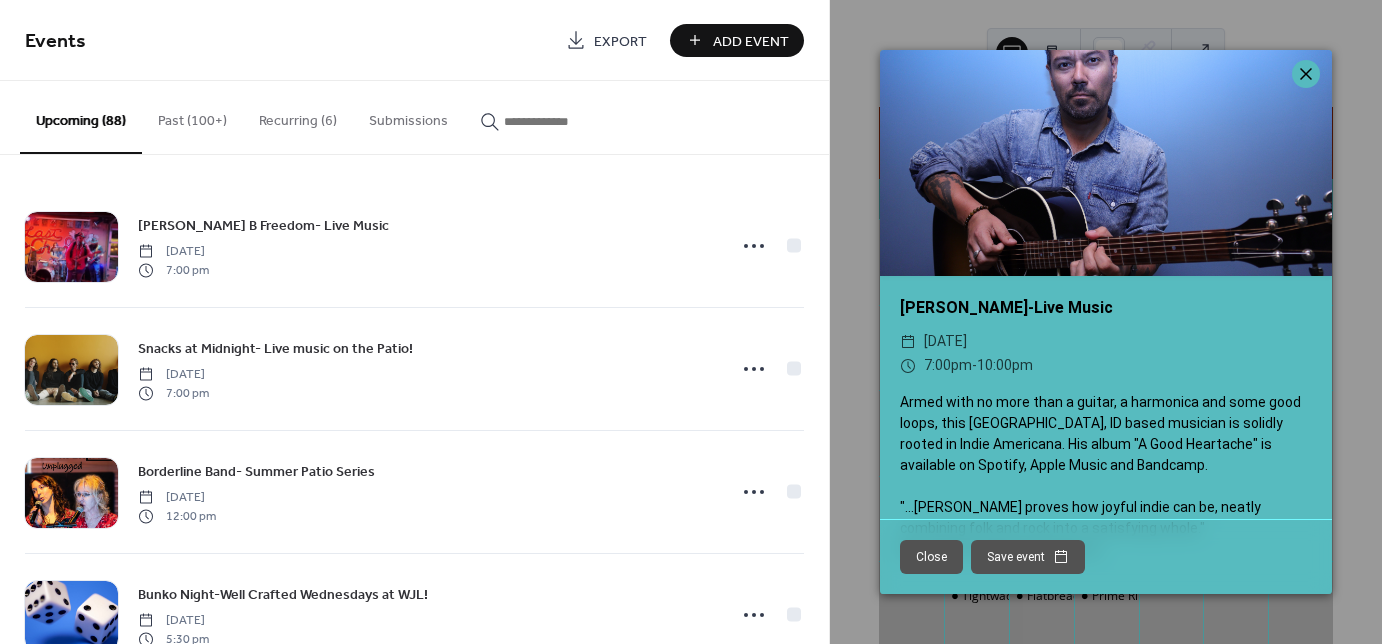 click 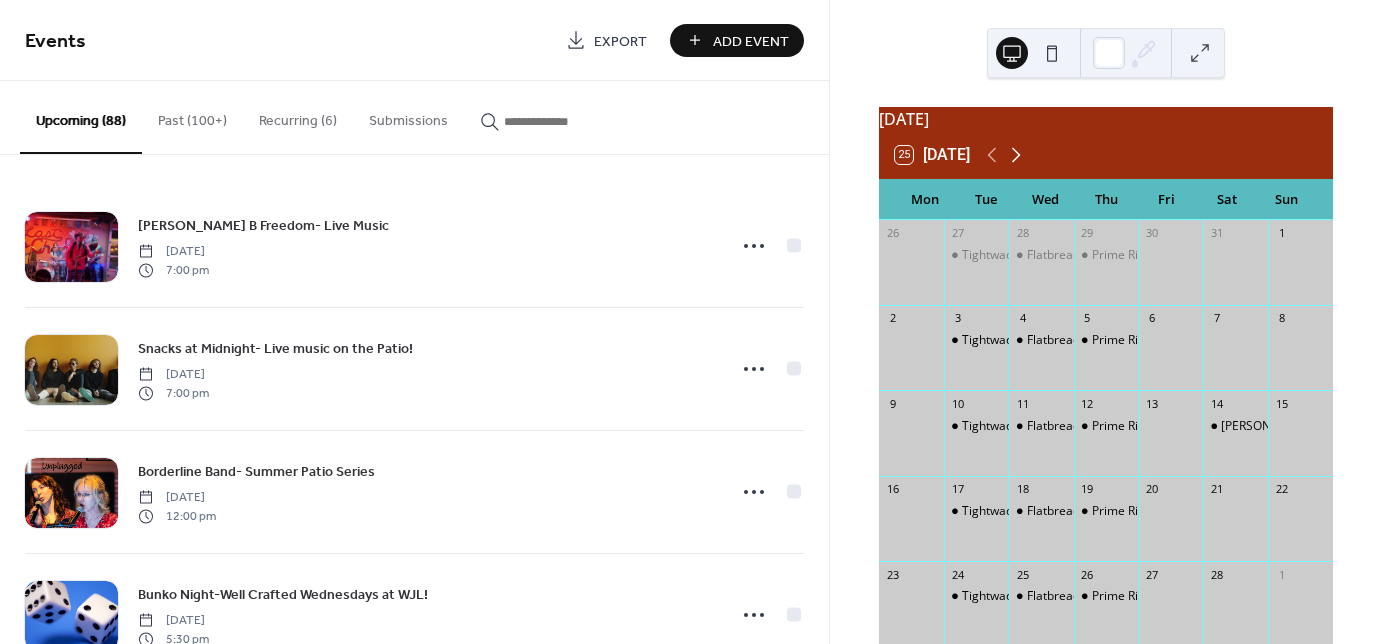click 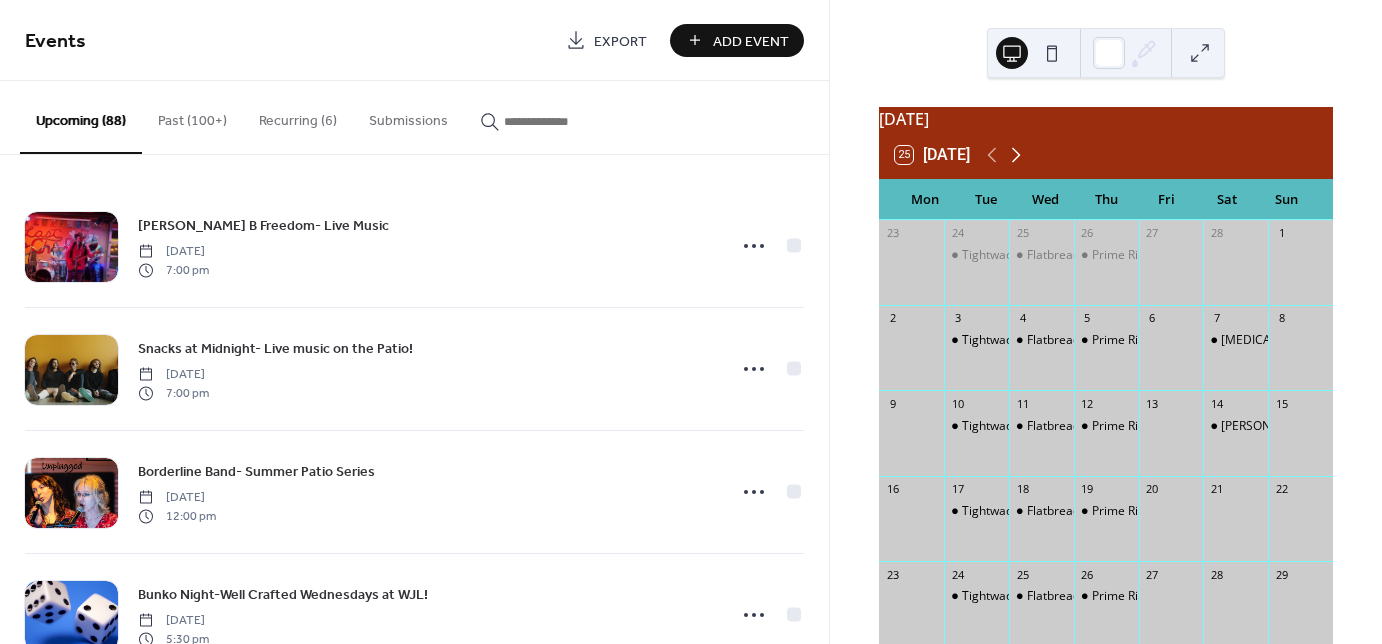click 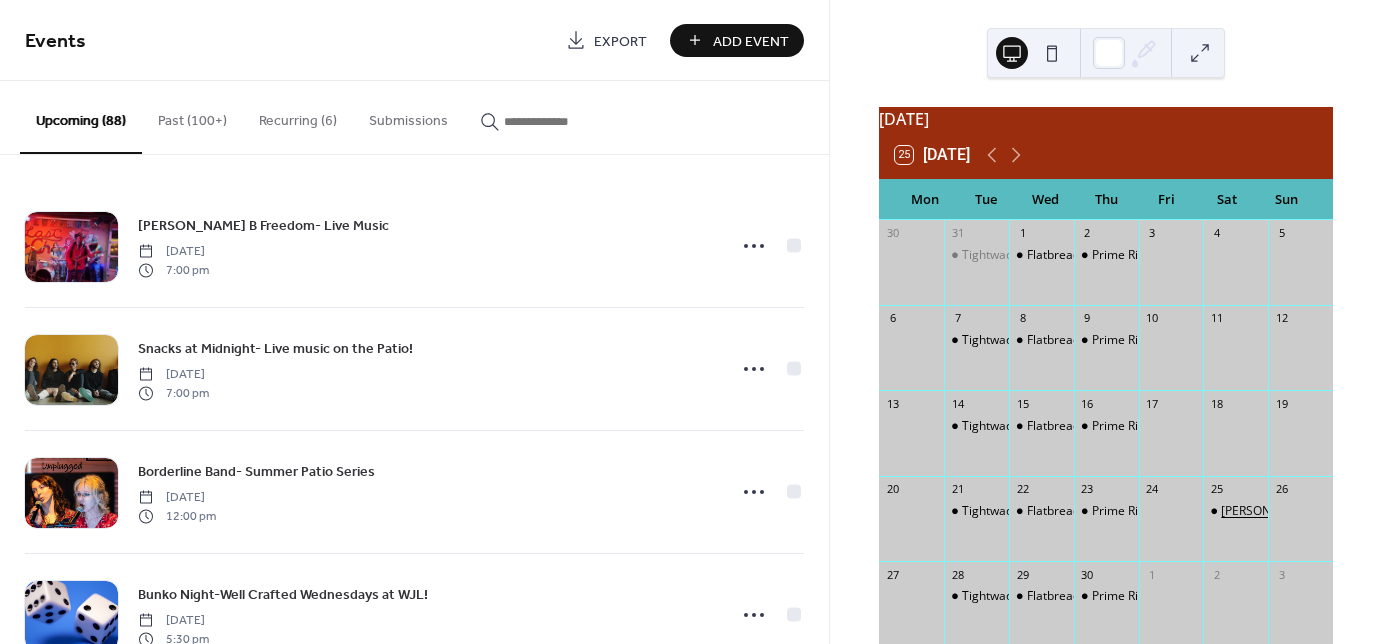 click on "[PERSON_NAME]- Live Music" at bounding box center (1300, 511) 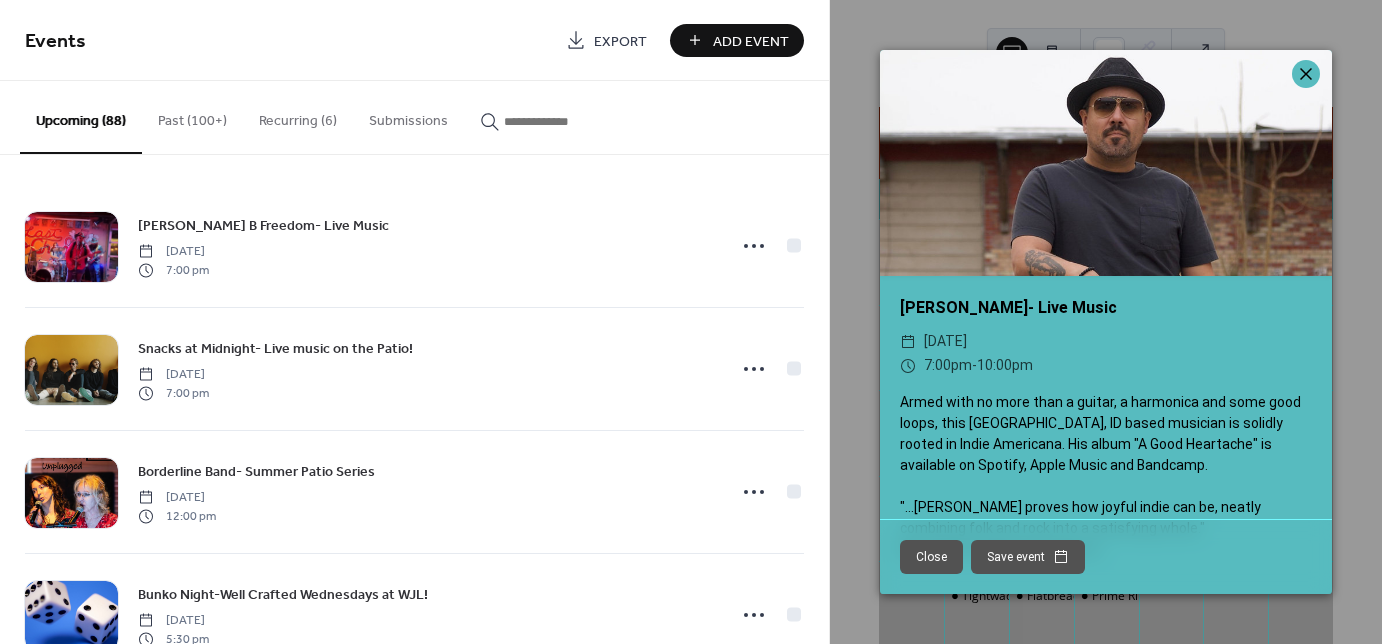 click 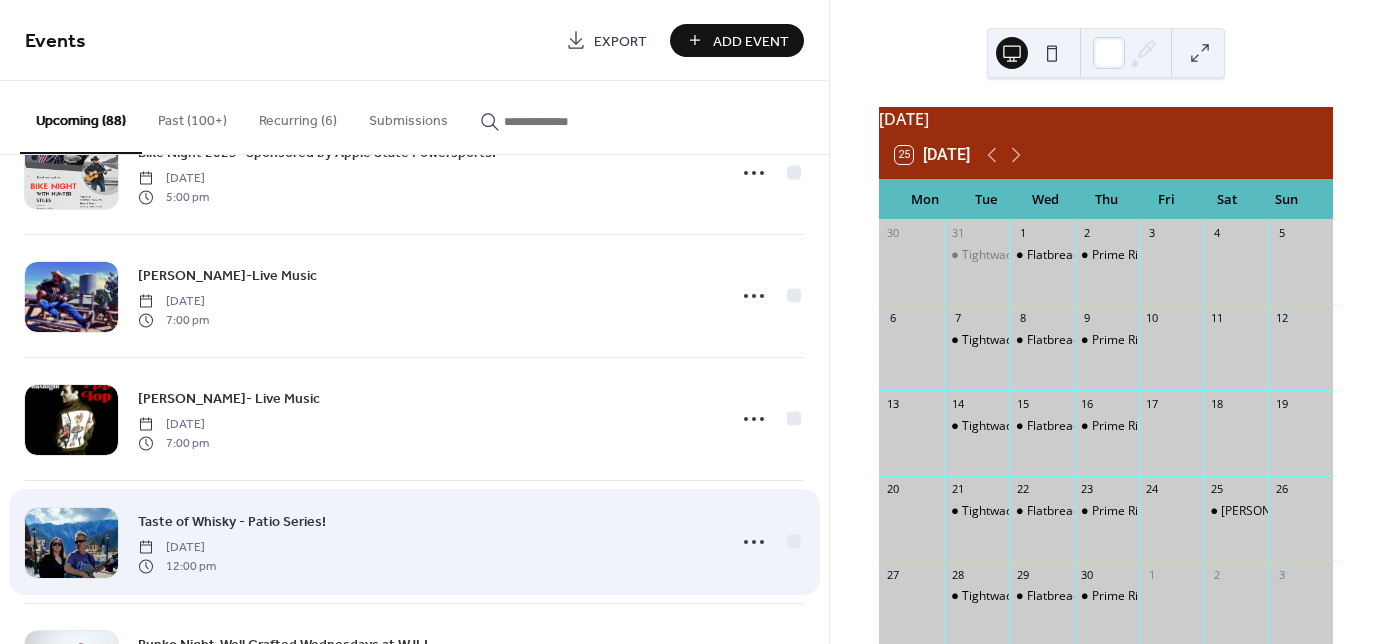 scroll, scrollTop: 1840, scrollLeft: 0, axis: vertical 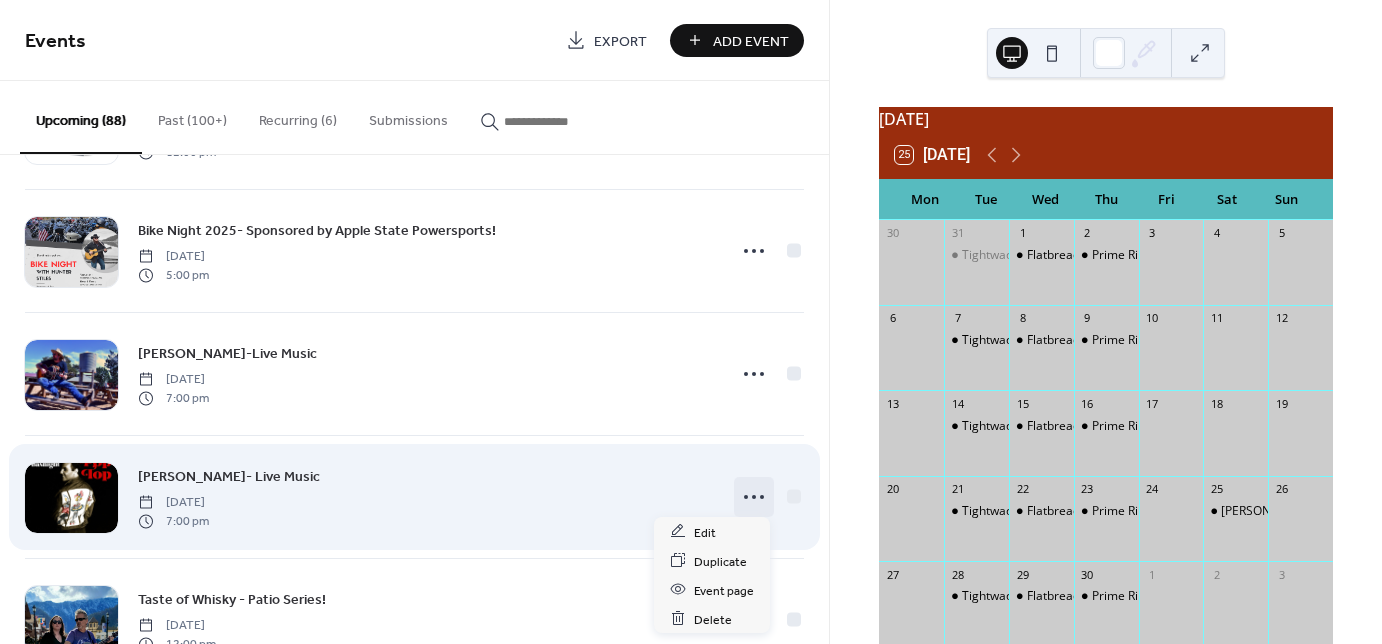 click 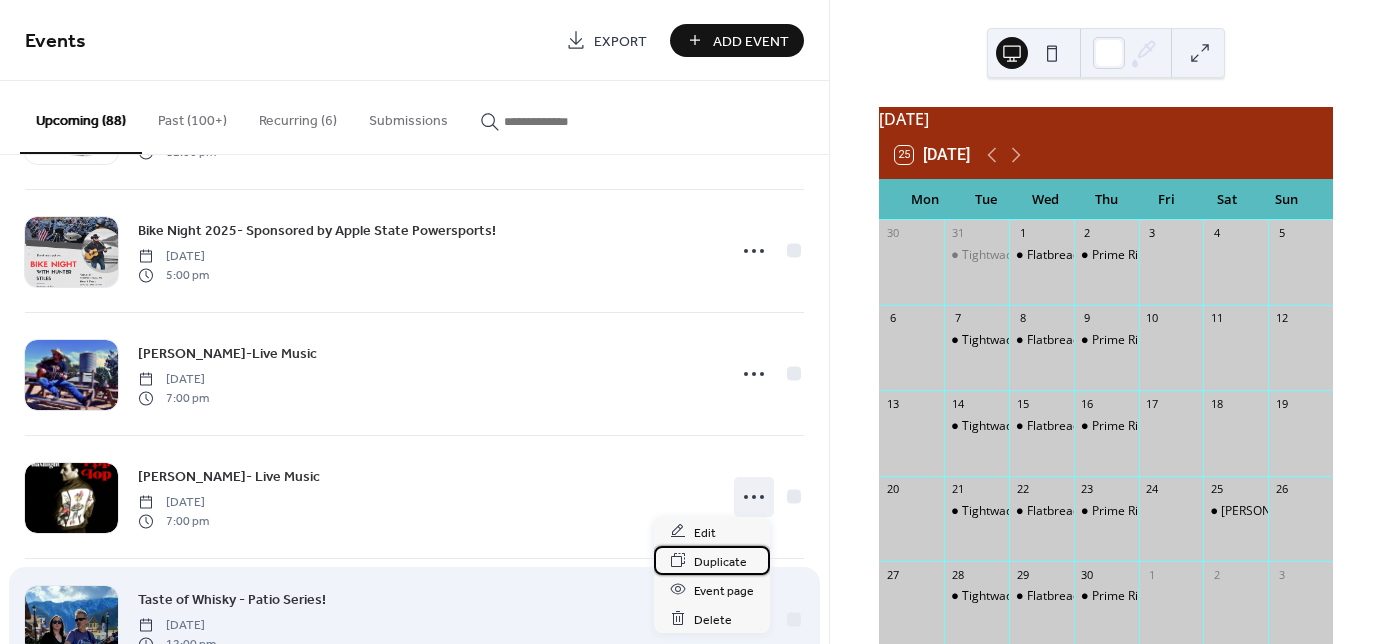 click on "Duplicate" at bounding box center (720, 561) 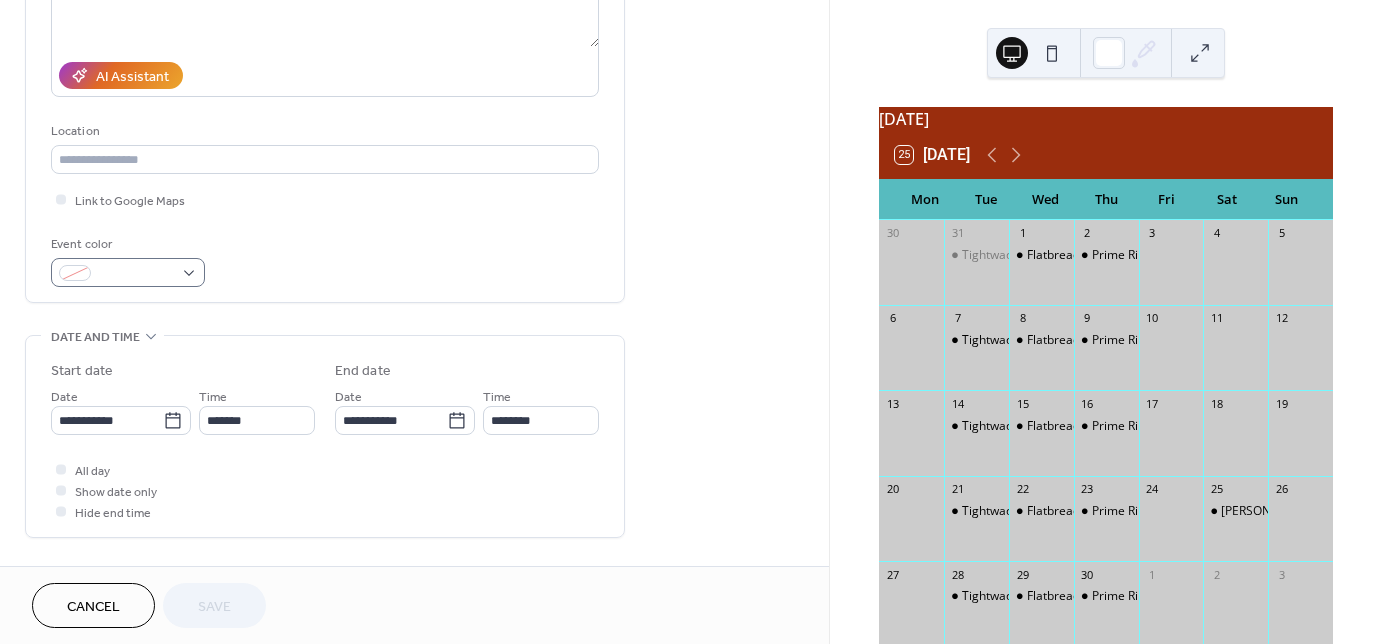 scroll, scrollTop: 320, scrollLeft: 0, axis: vertical 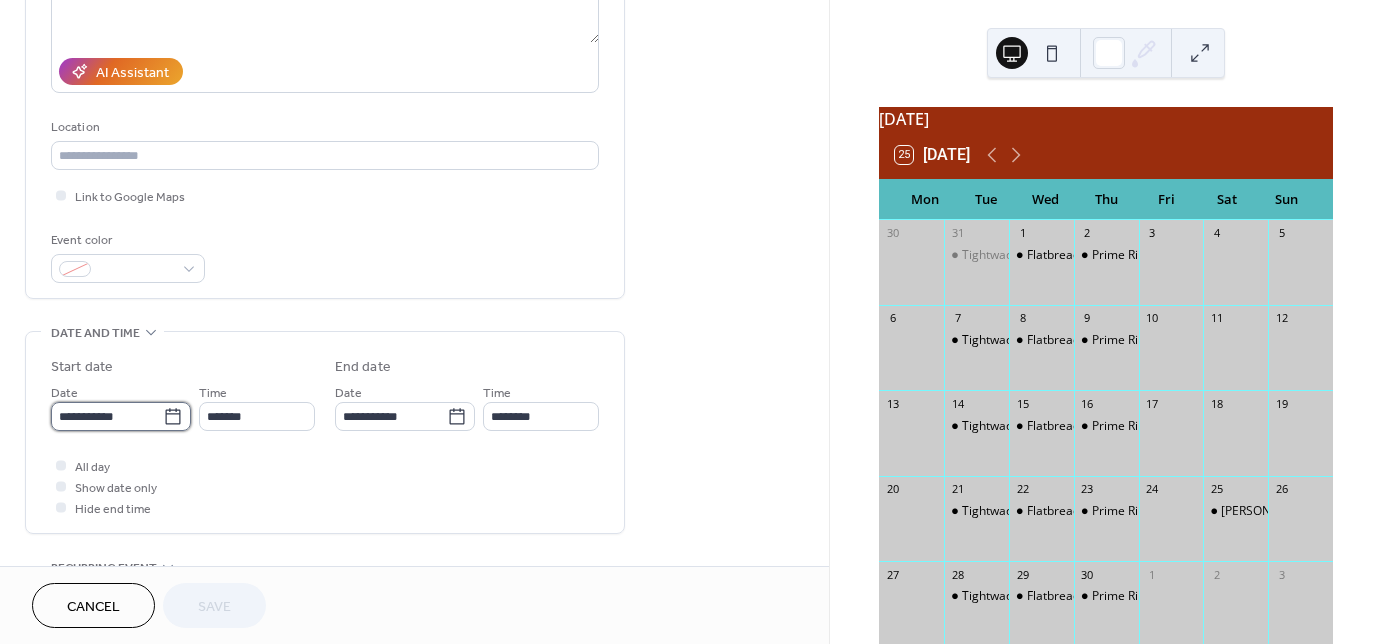 click on "**********" at bounding box center (107, 416) 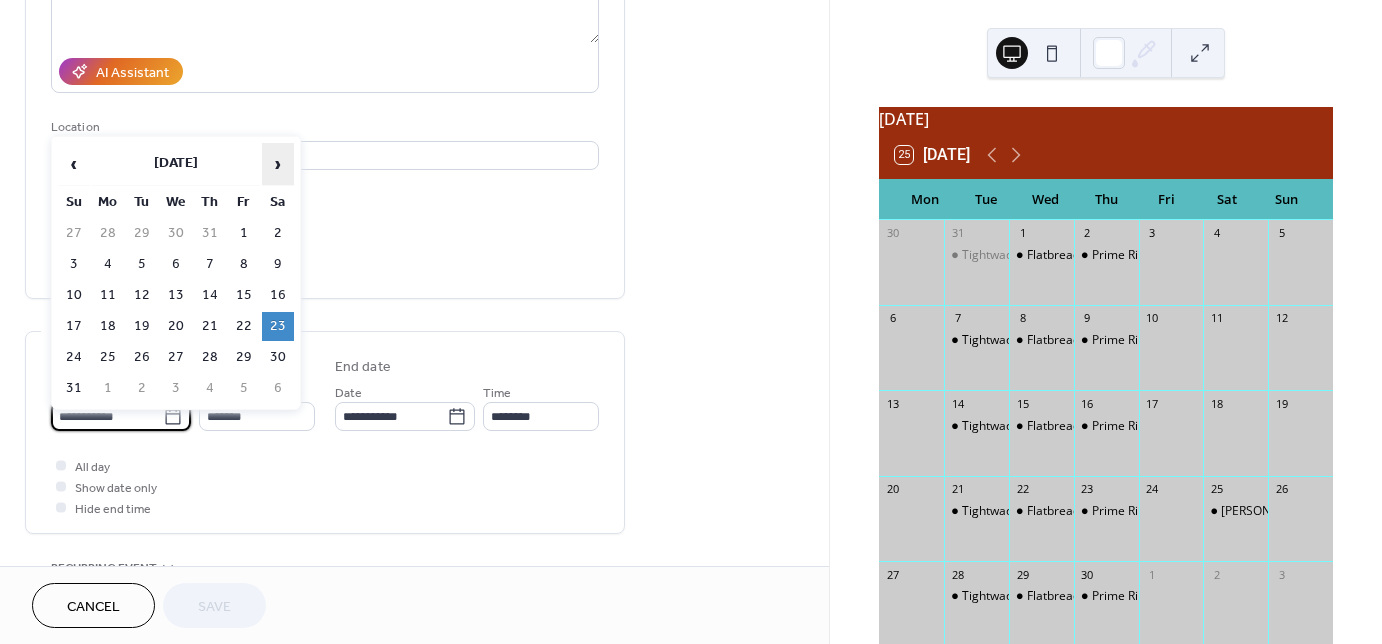 click on "›" at bounding box center (278, 164) 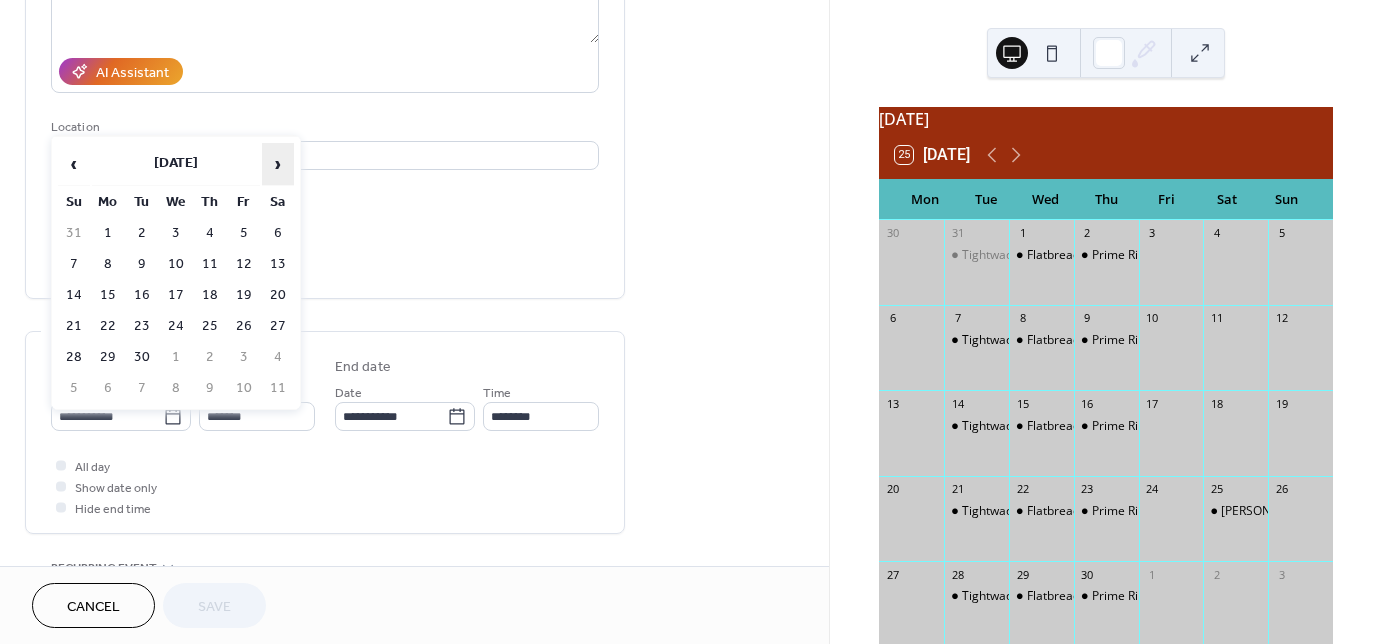 click on "›" at bounding box center [278, 164] 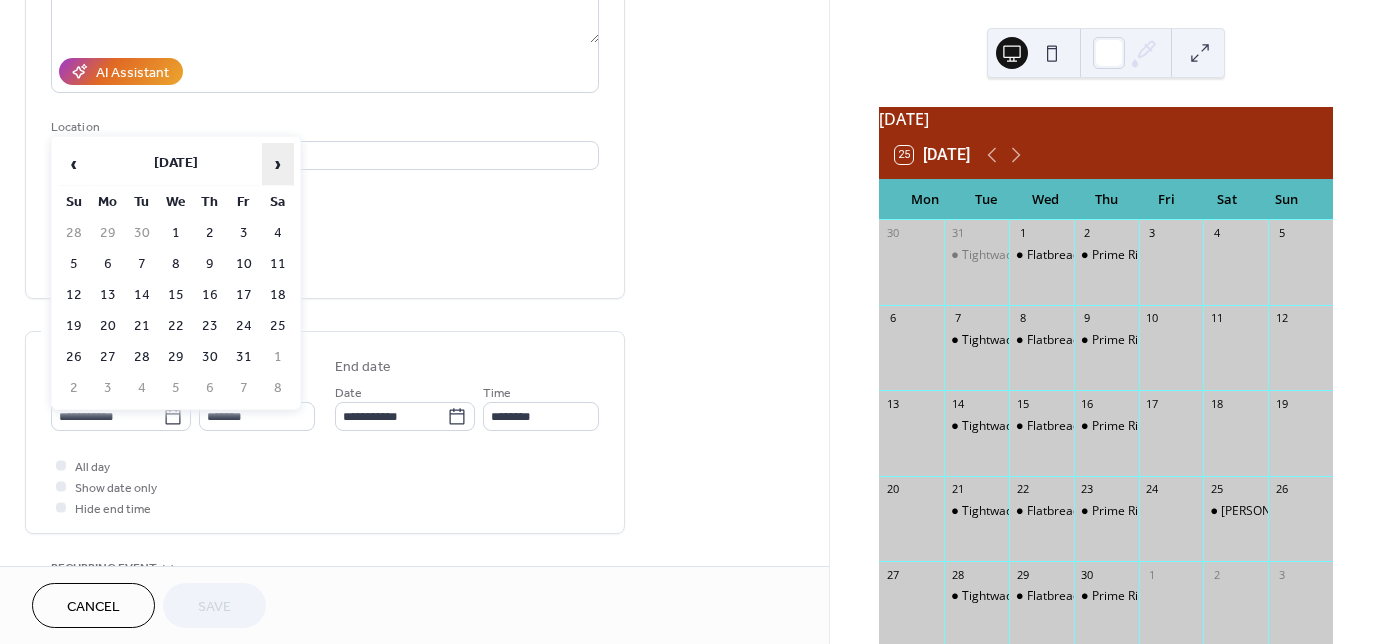 click on "›" at bounding box center [278, 164] 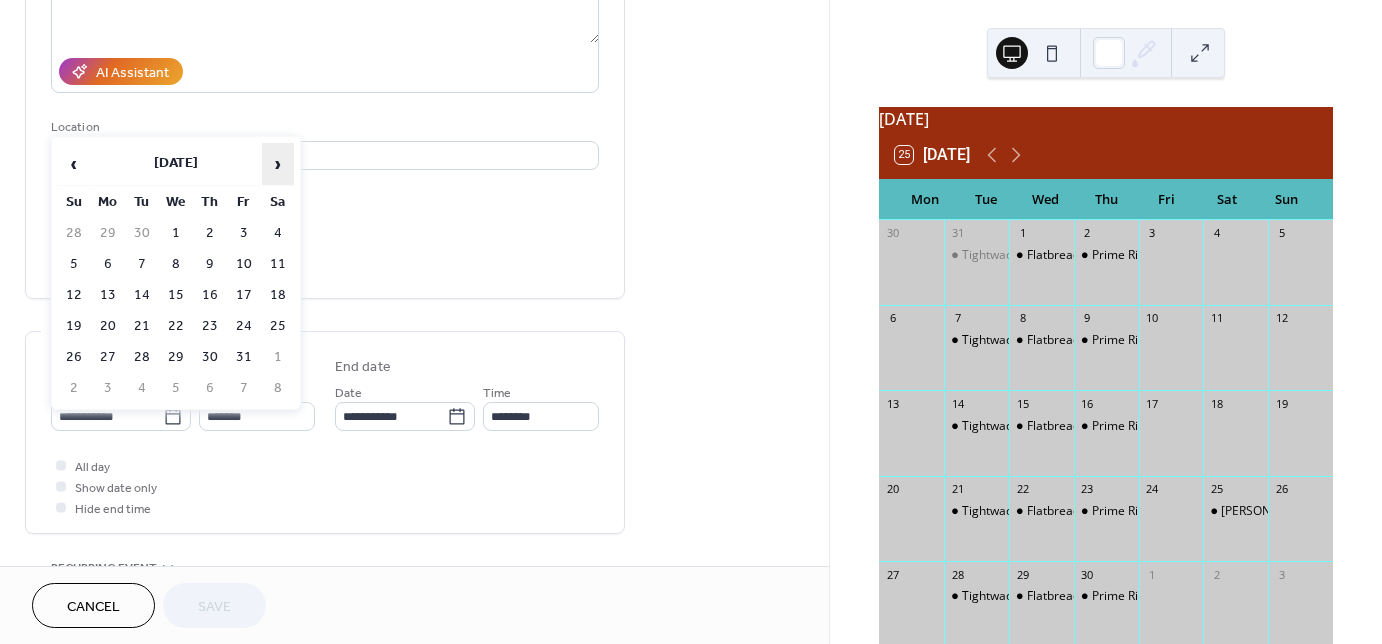 click on "›" at bounding box center [278, 164] 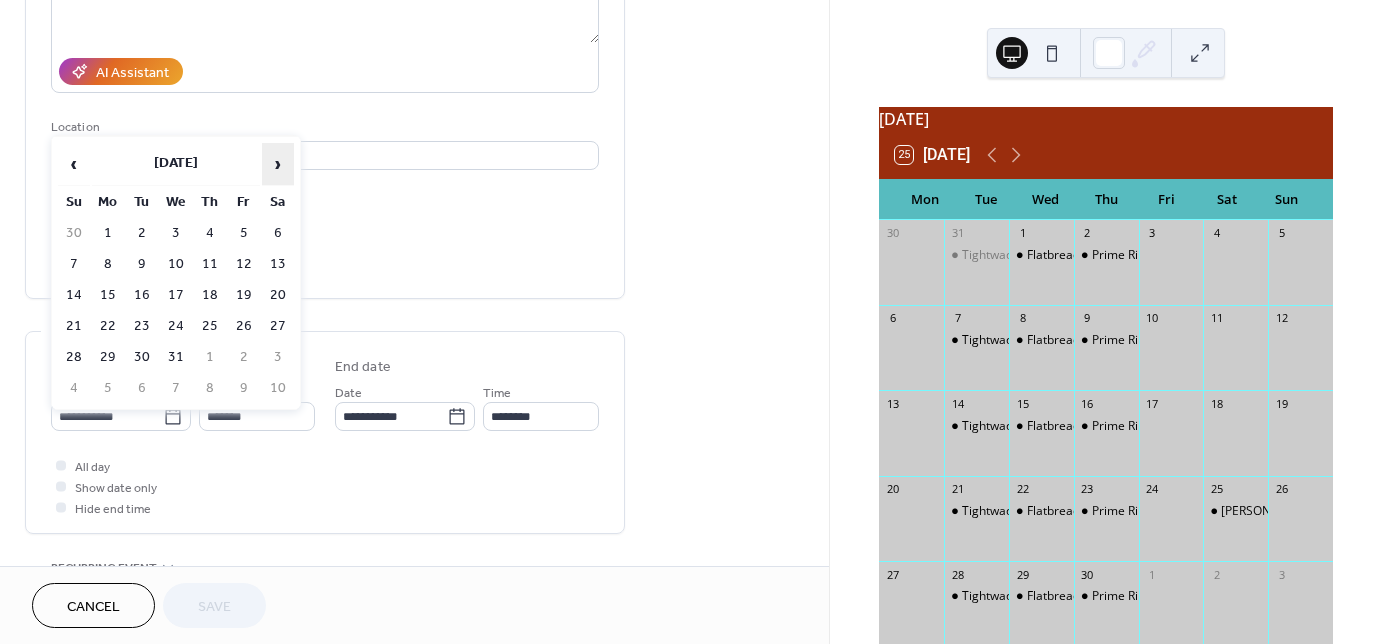 click on "›" at bounding box center [278, 164] 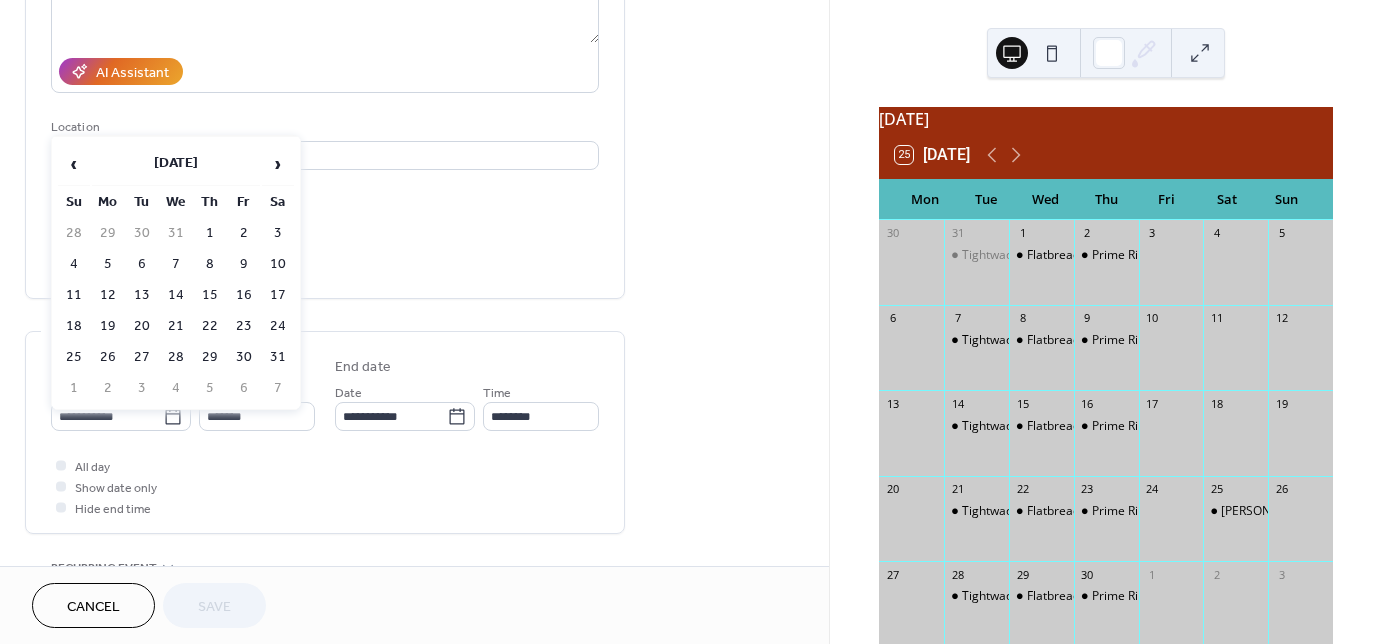 click on "3" at bounding box center [278, 233] 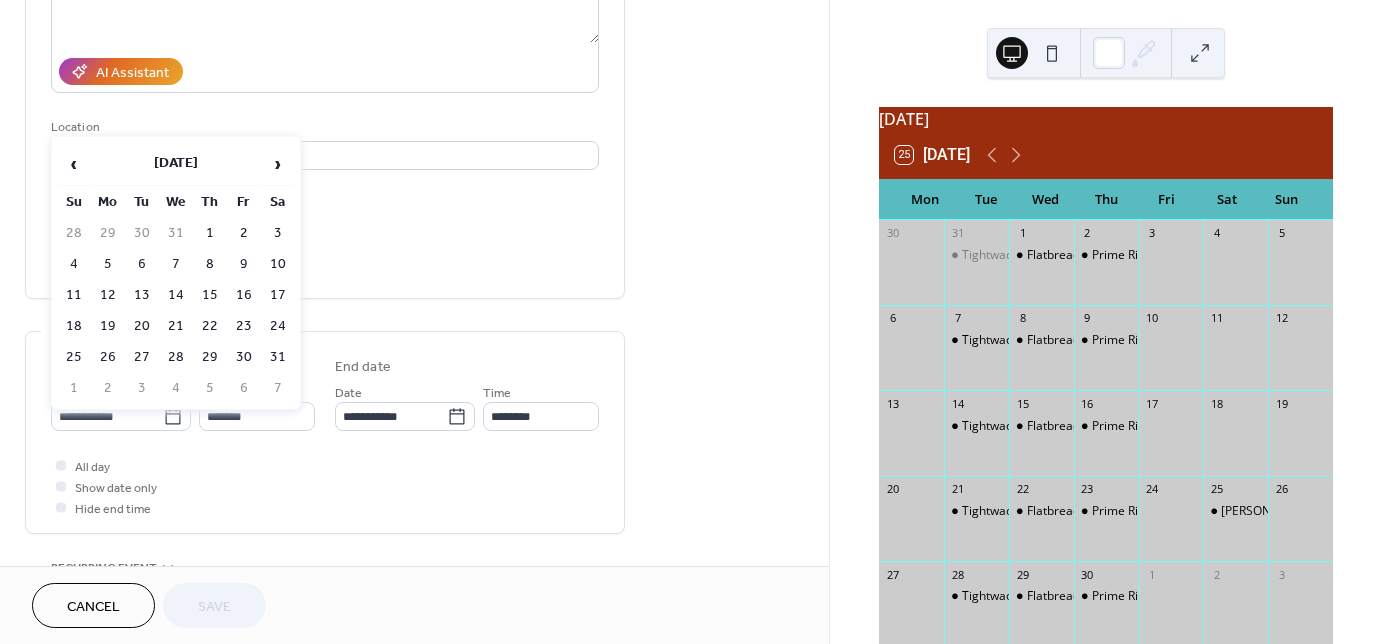 type on "**********" 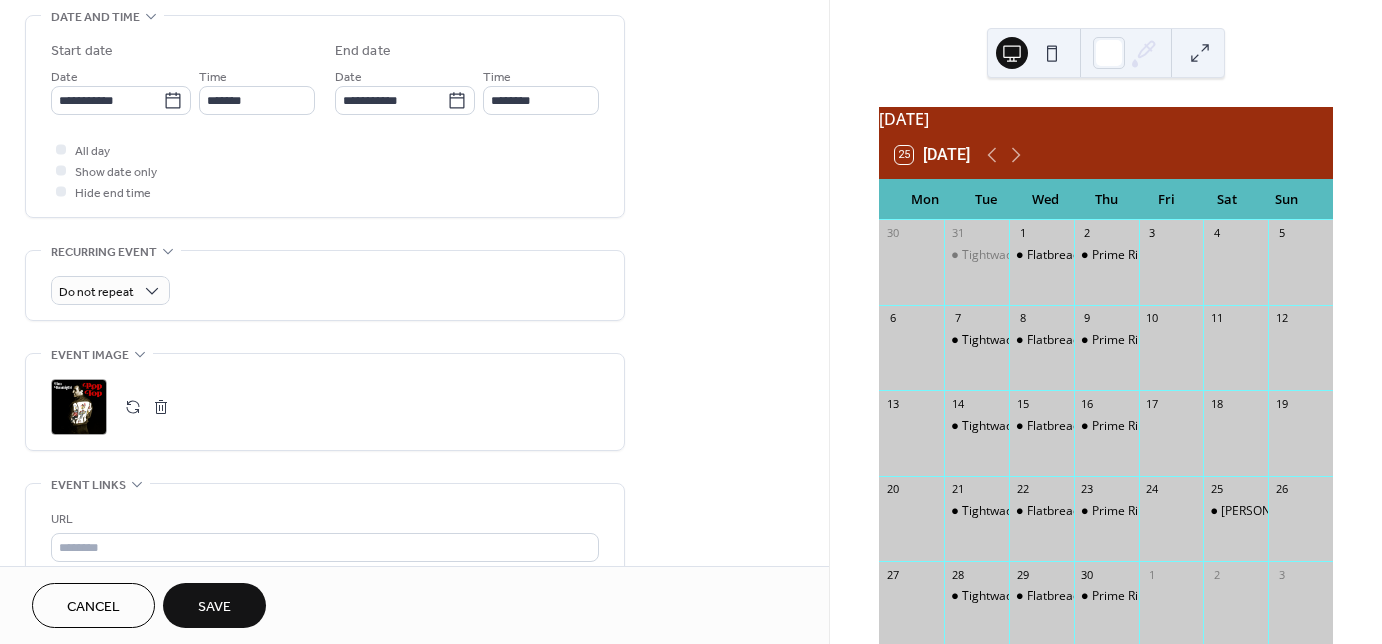 scroll, scrollTop: 640, scrollLeft: 0, axis: vertical 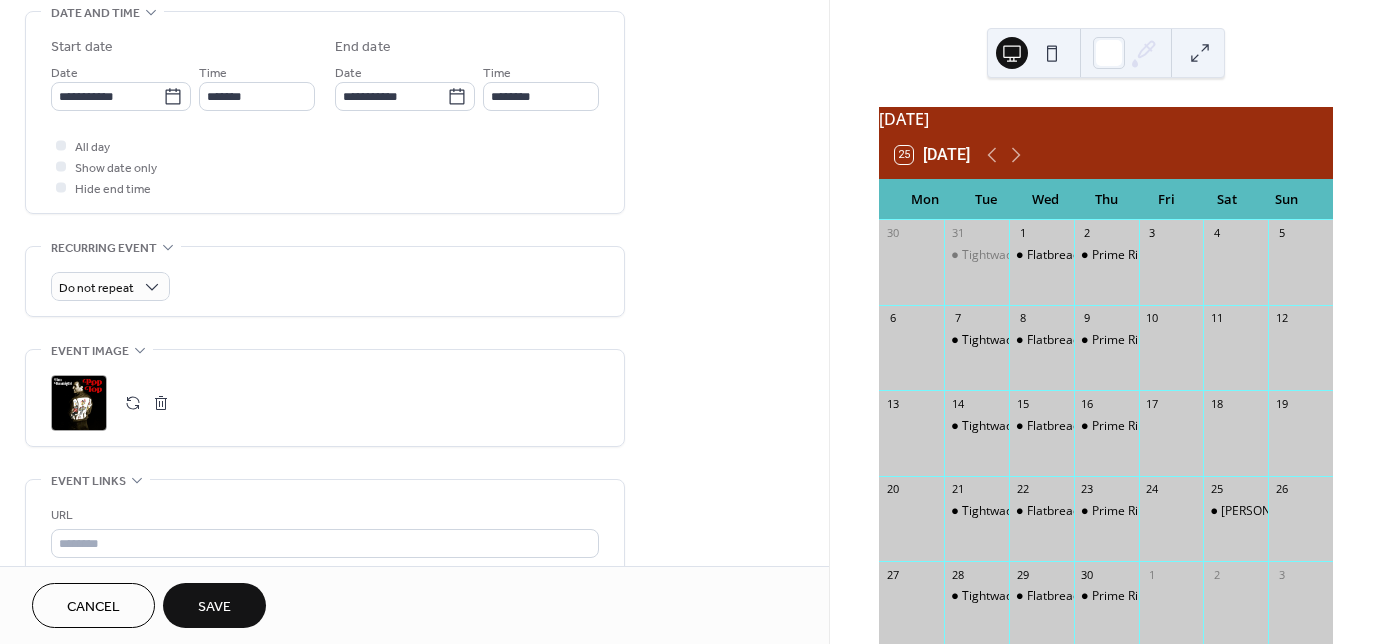 click at bounding box center (161, 403) 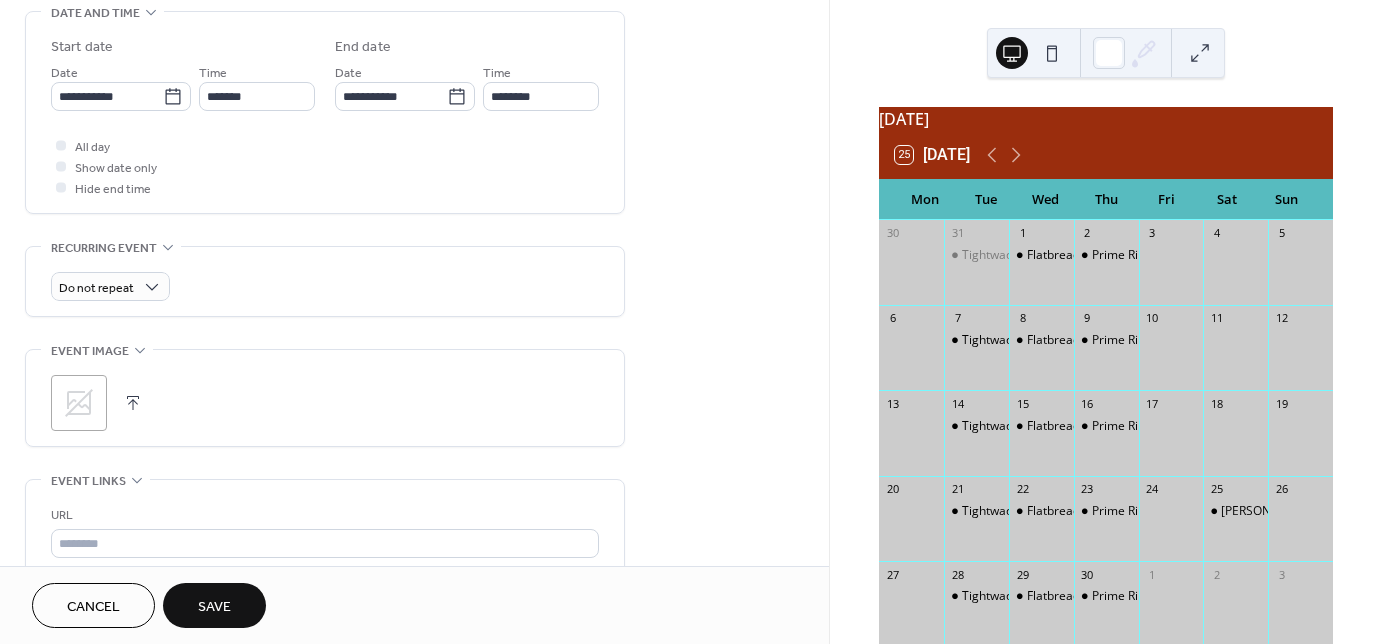 click 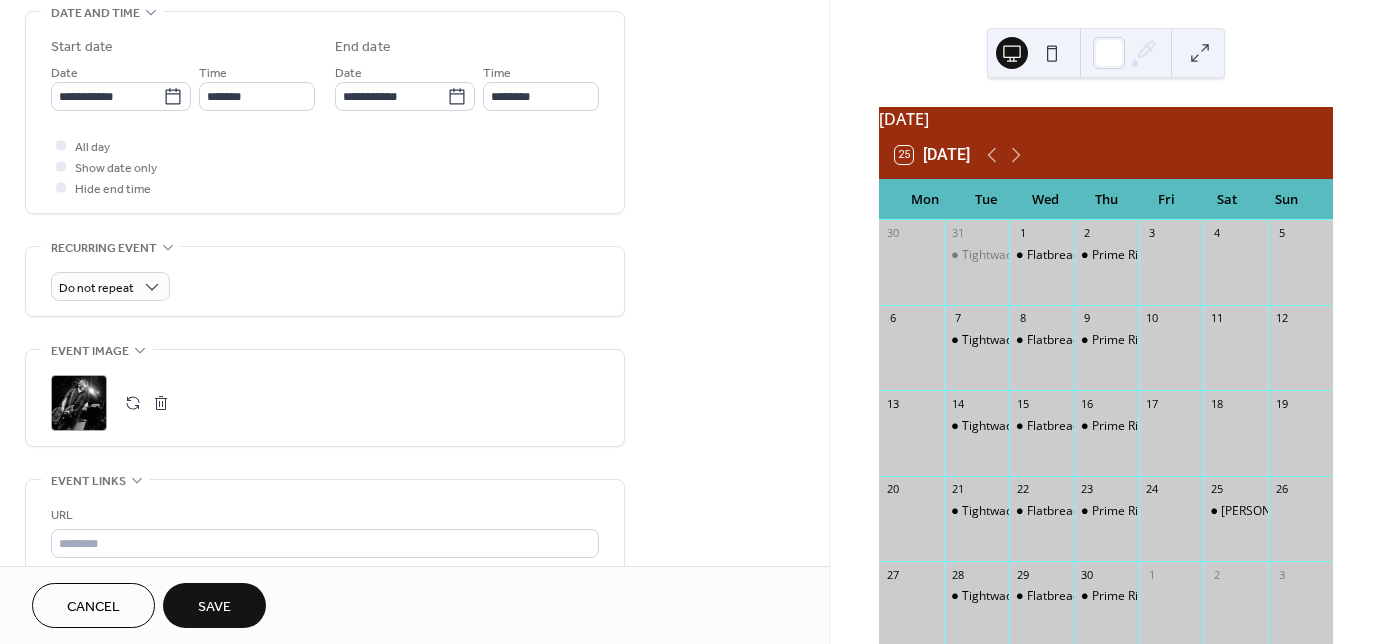 click on "Save" at bounding box center (214, 607) 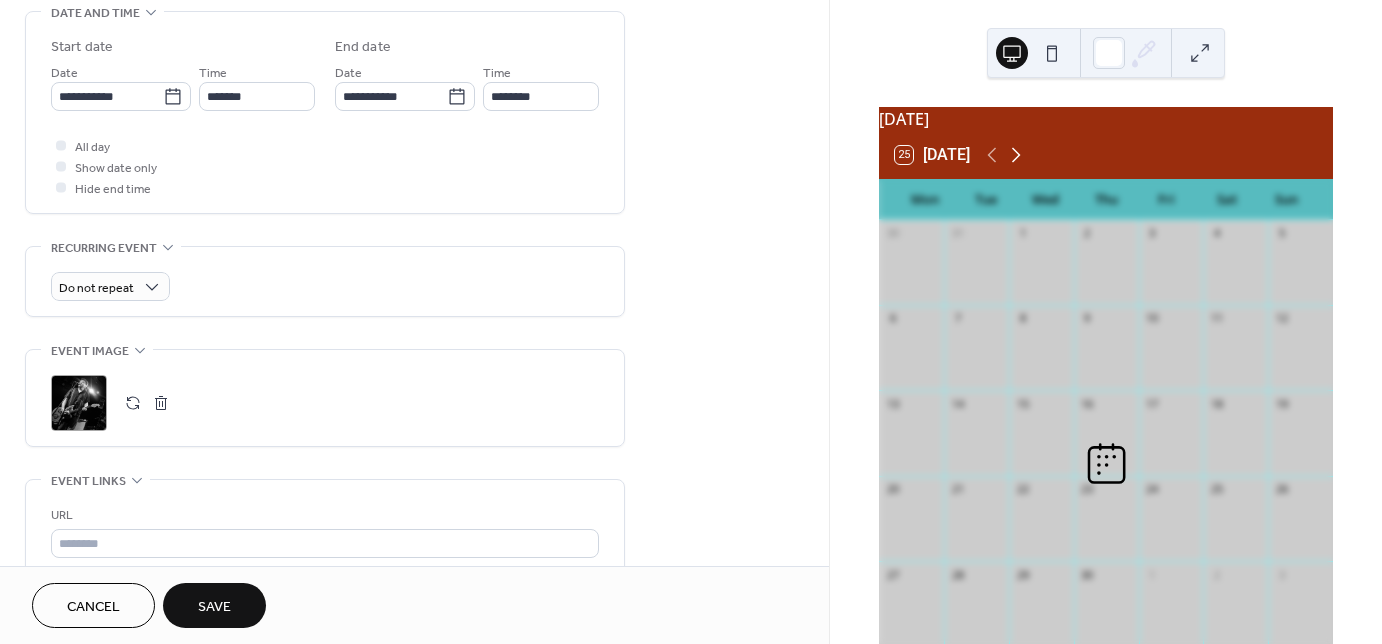 click 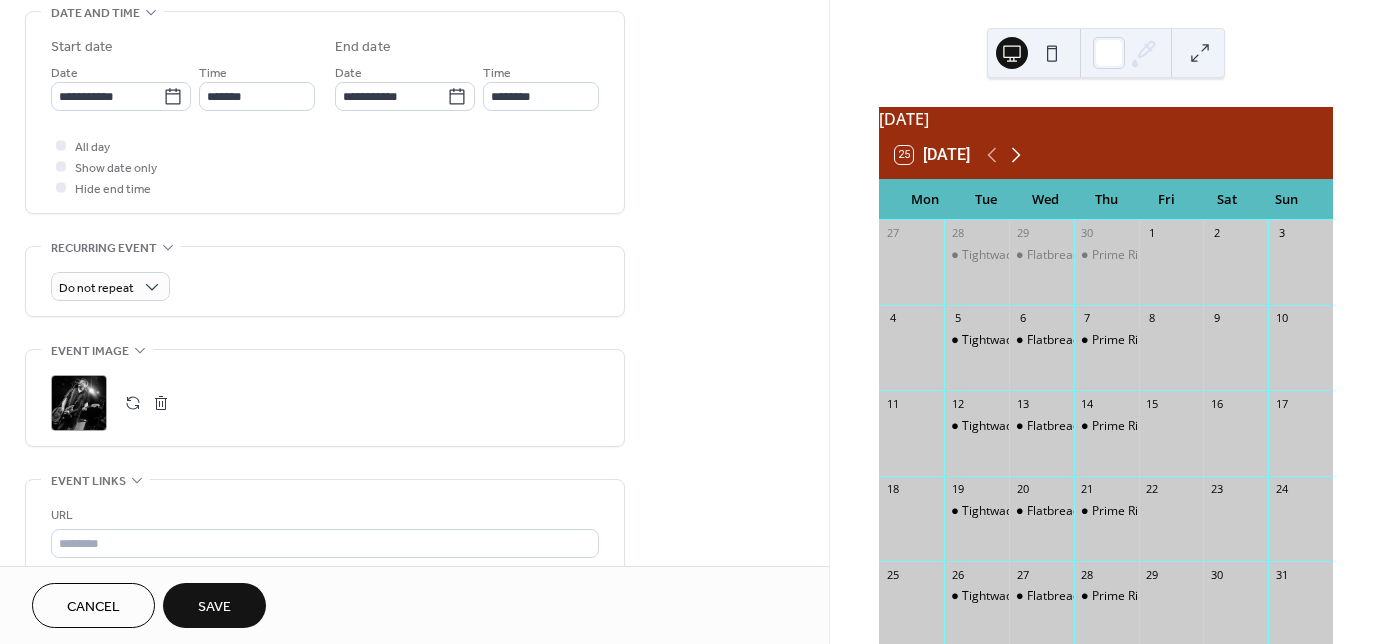 click 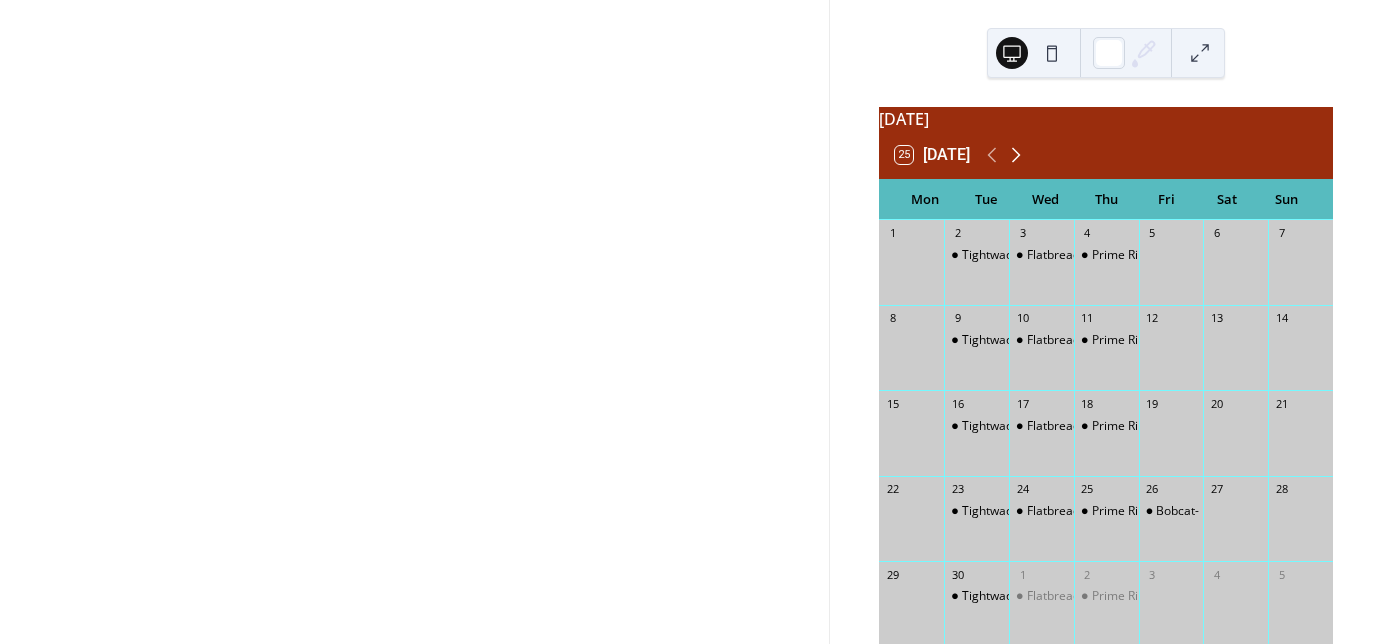 click 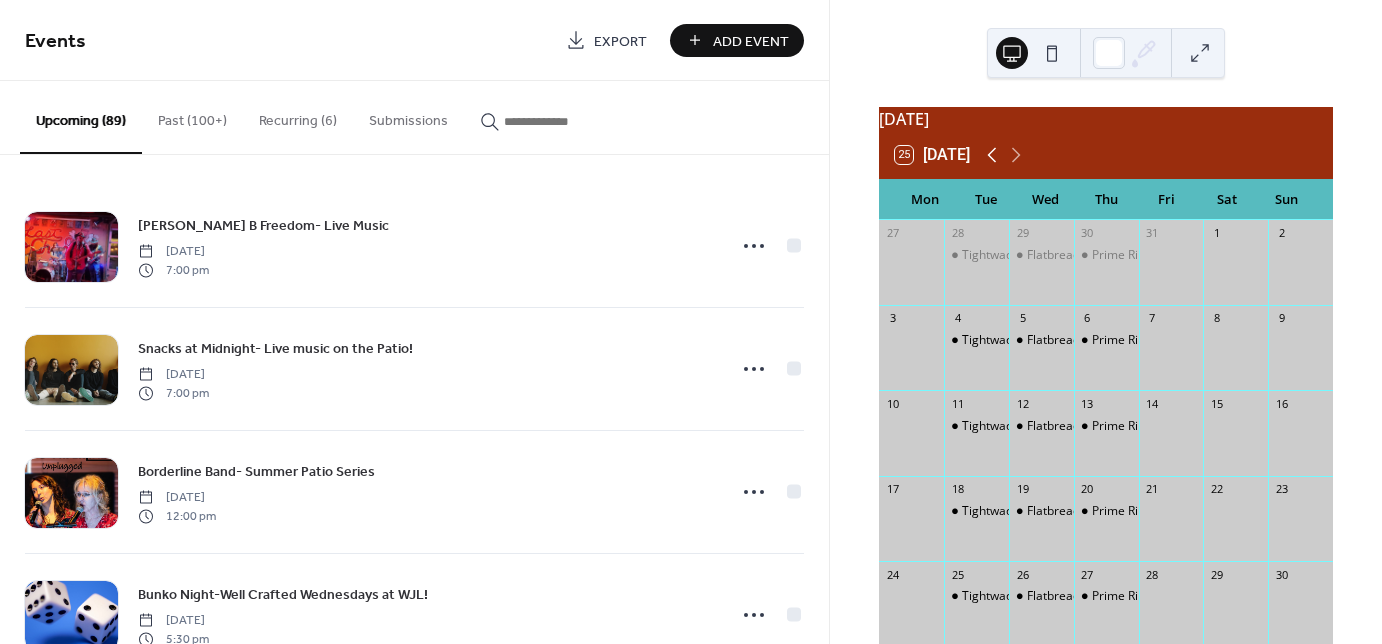 click 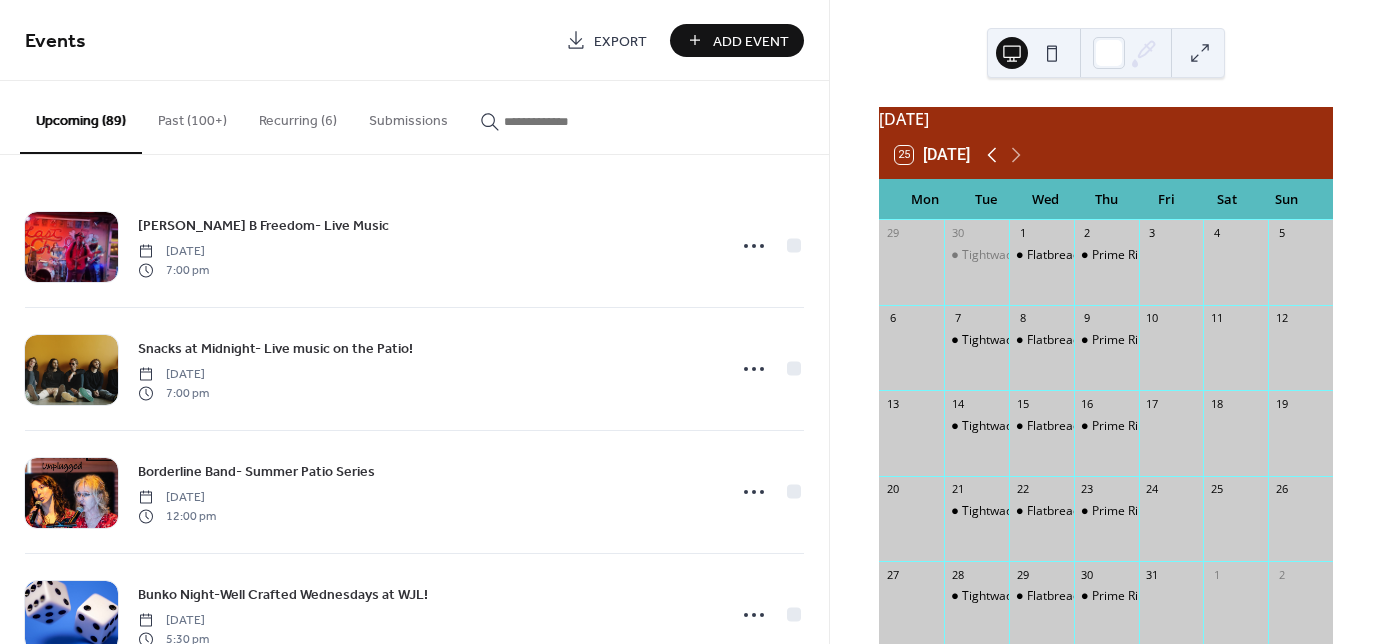 click 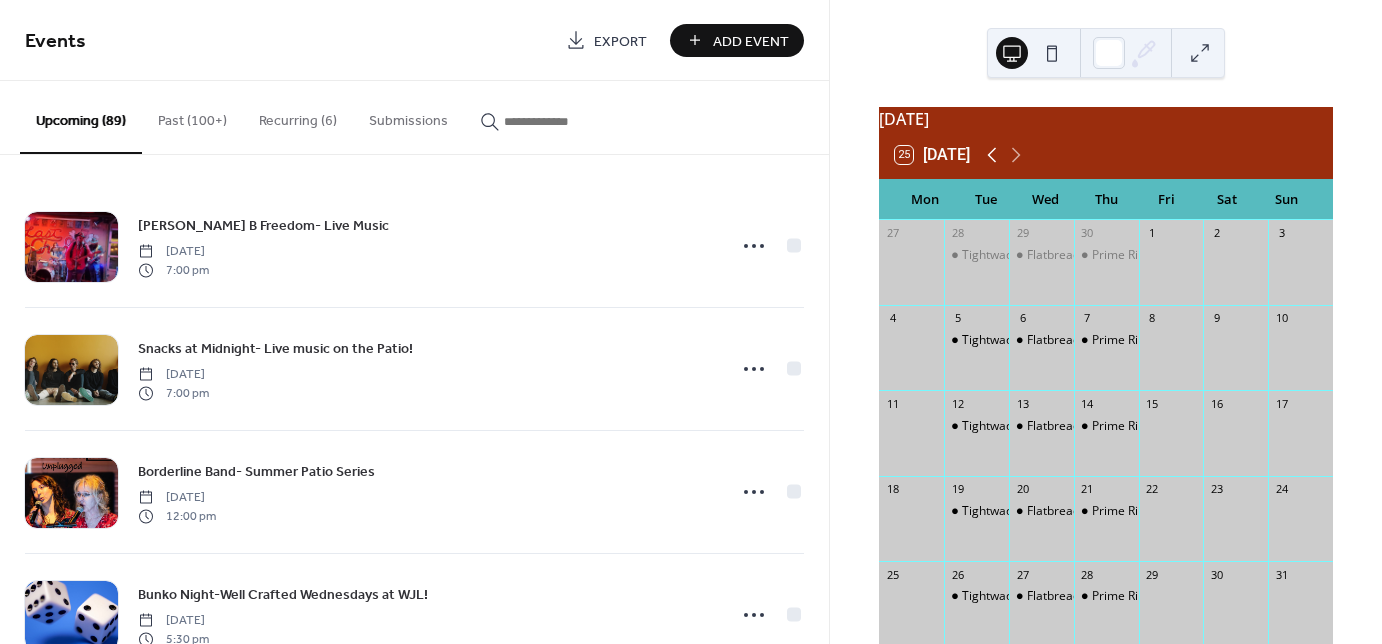 click 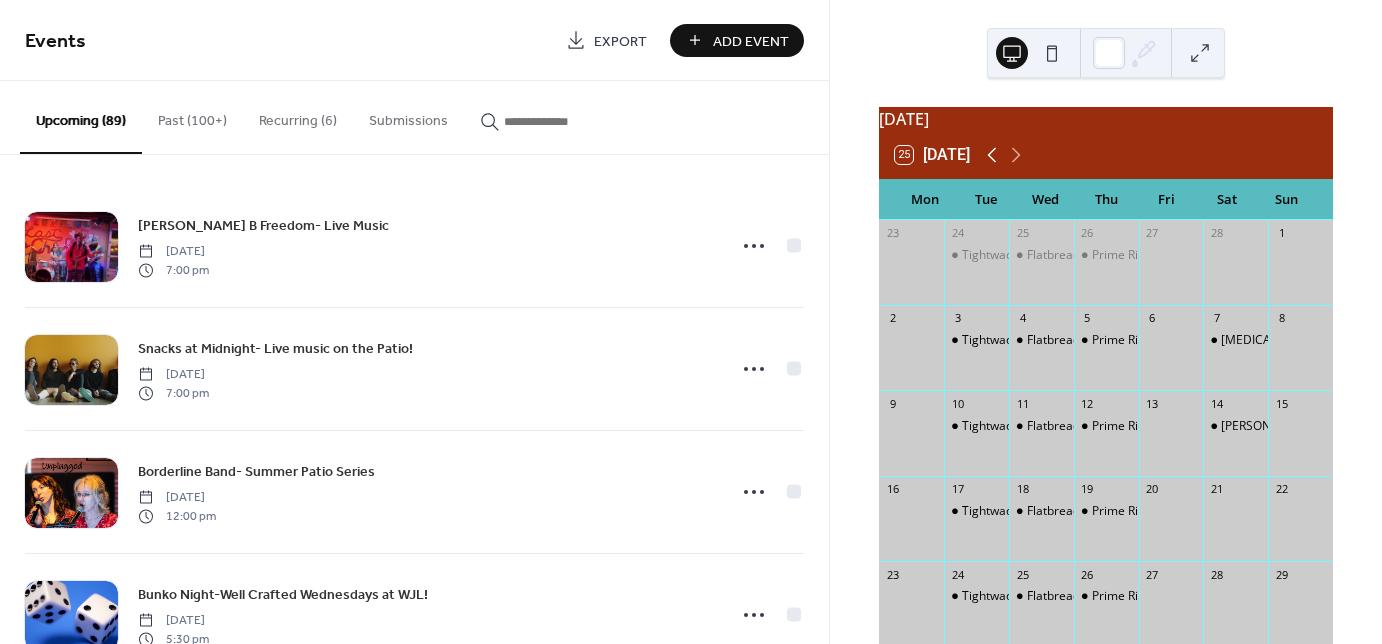 click 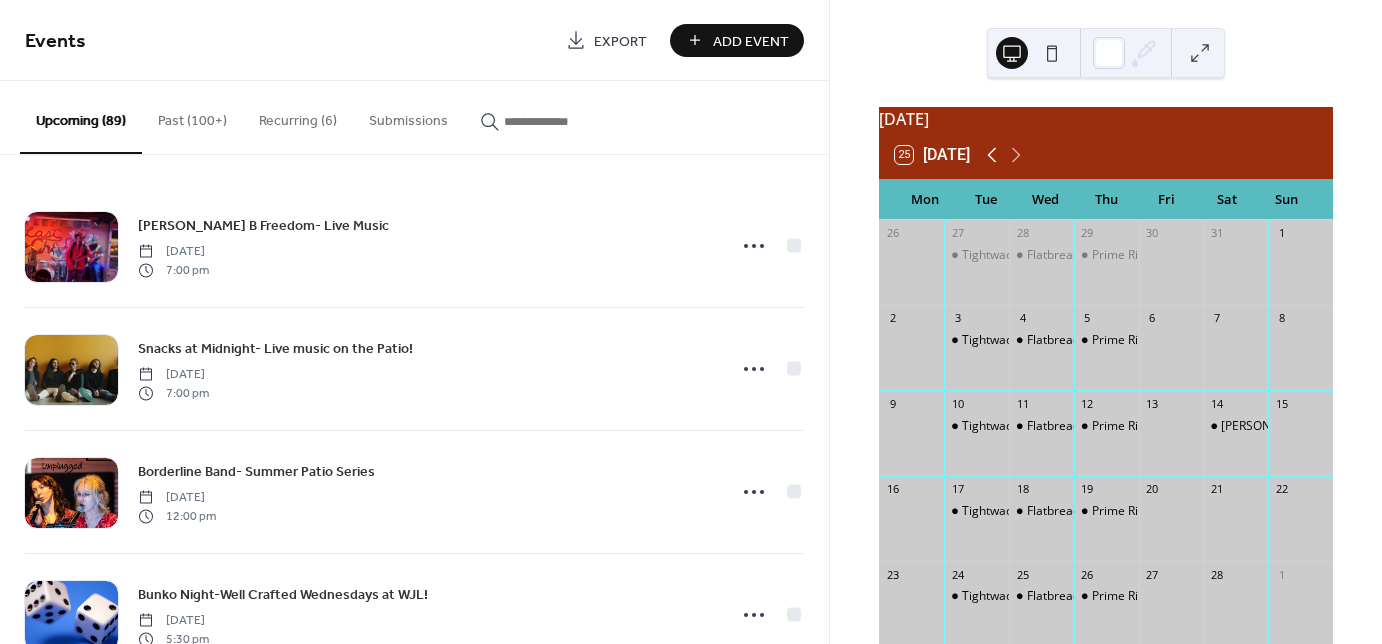click 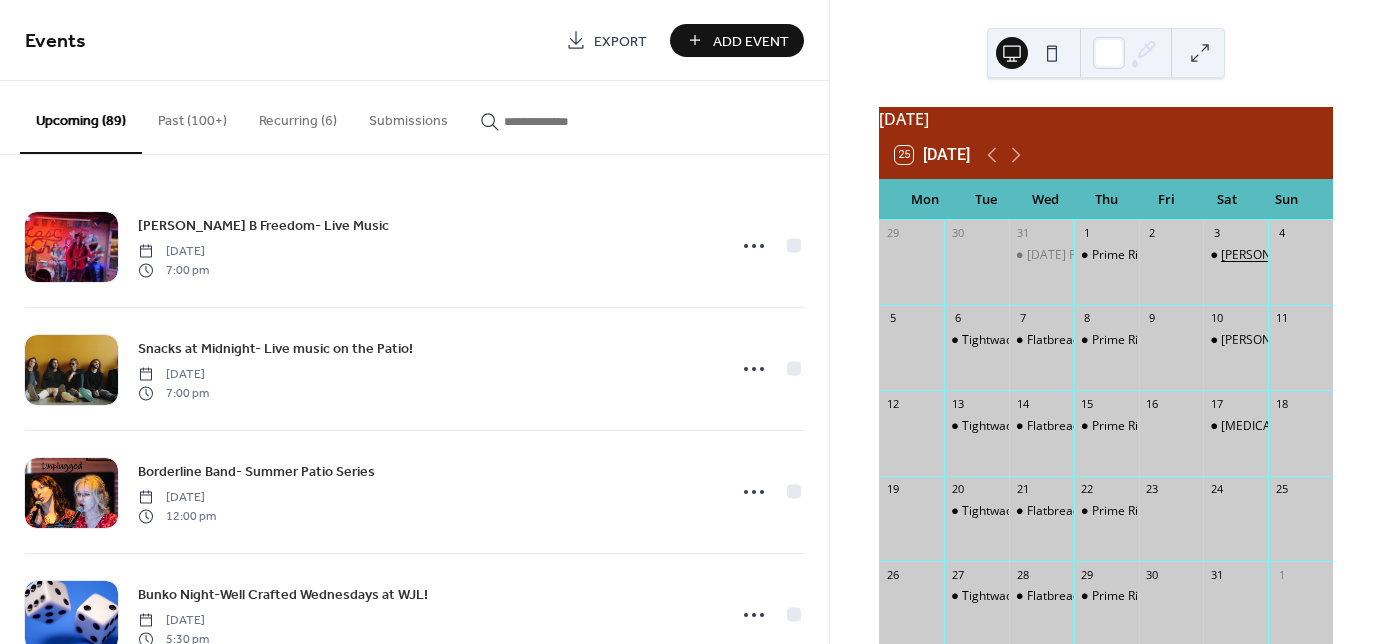 click on "[PERSON_NAME]- Live Music" at bounding box center [1300, 255] 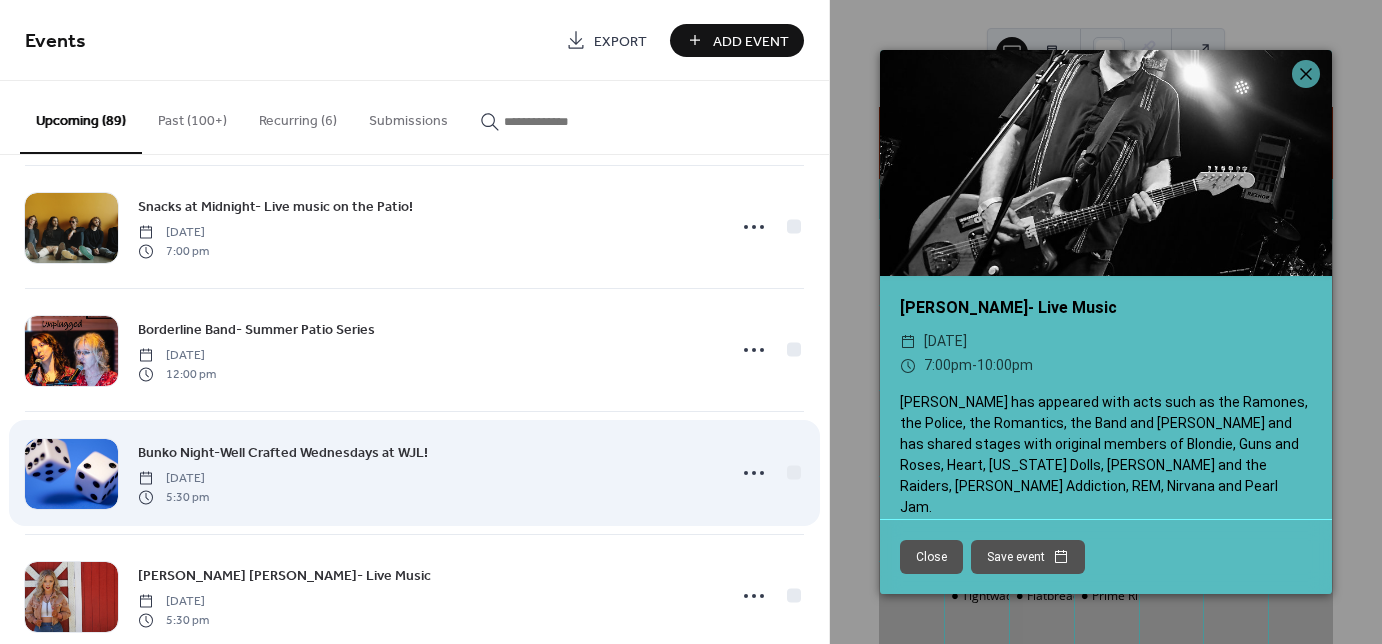 scroll, scrollTop: 240, scrollLeft: 0, axis: vertical 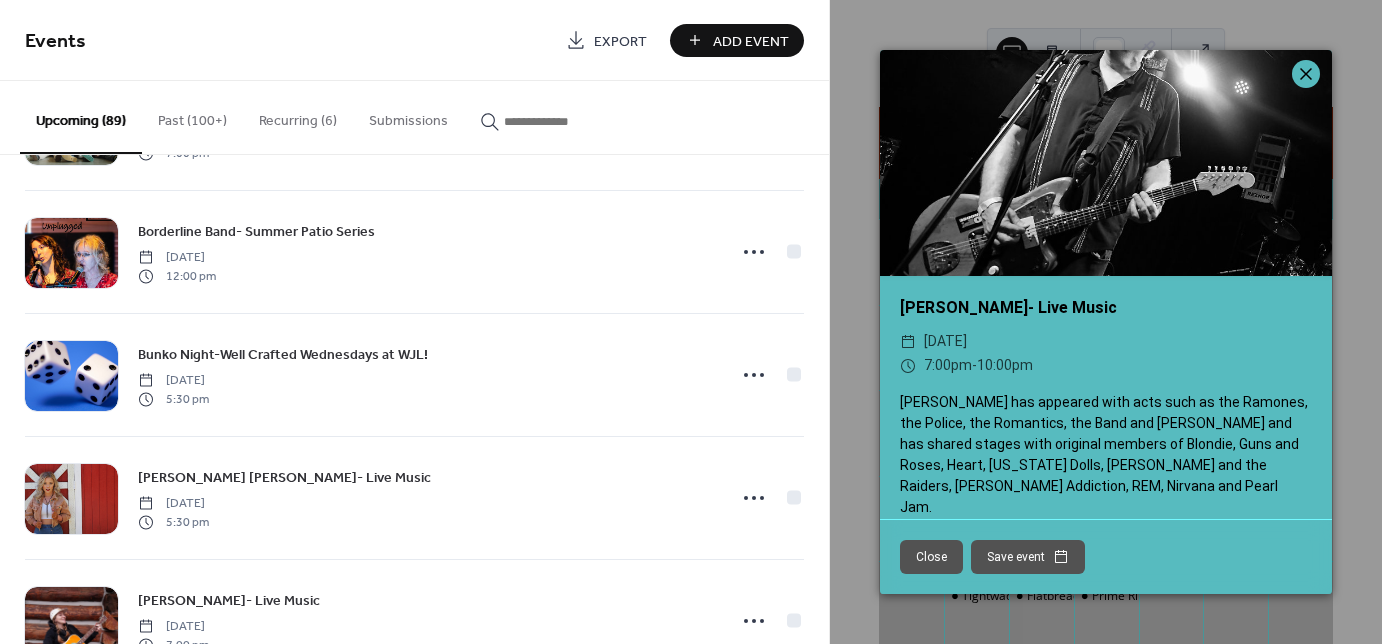 click 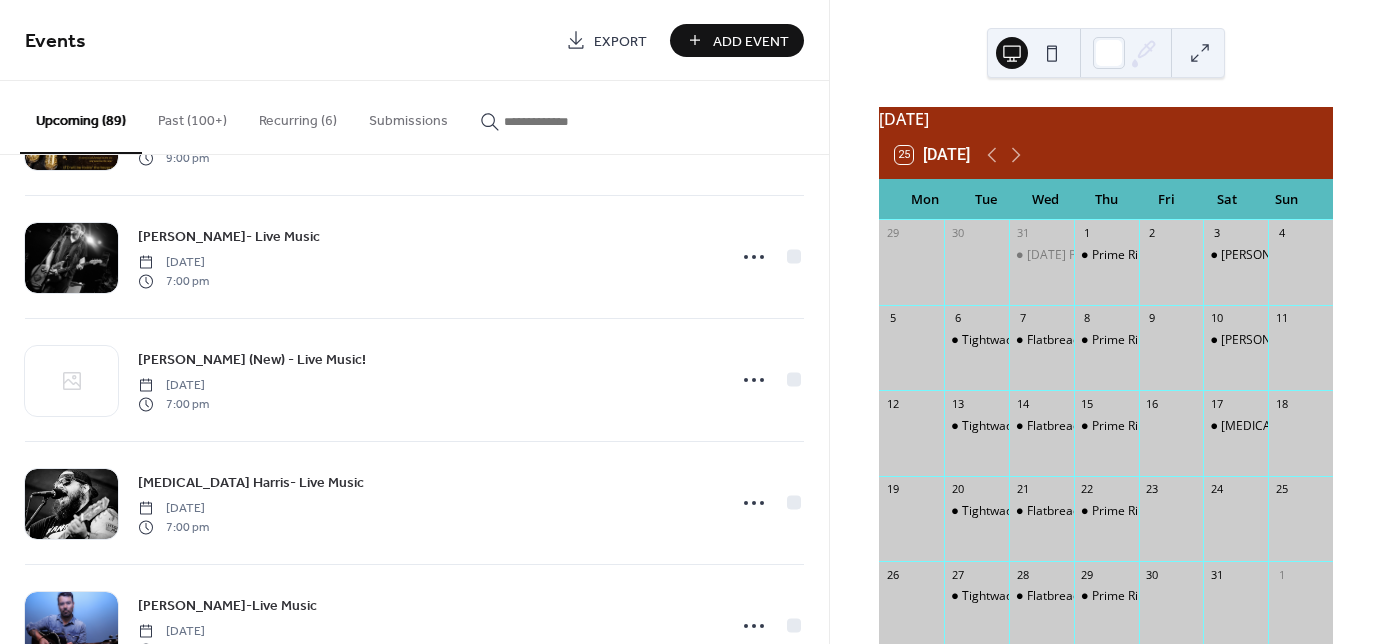 scroll, scrollTop: 7482, scrollLeft: 0, axis: vertical 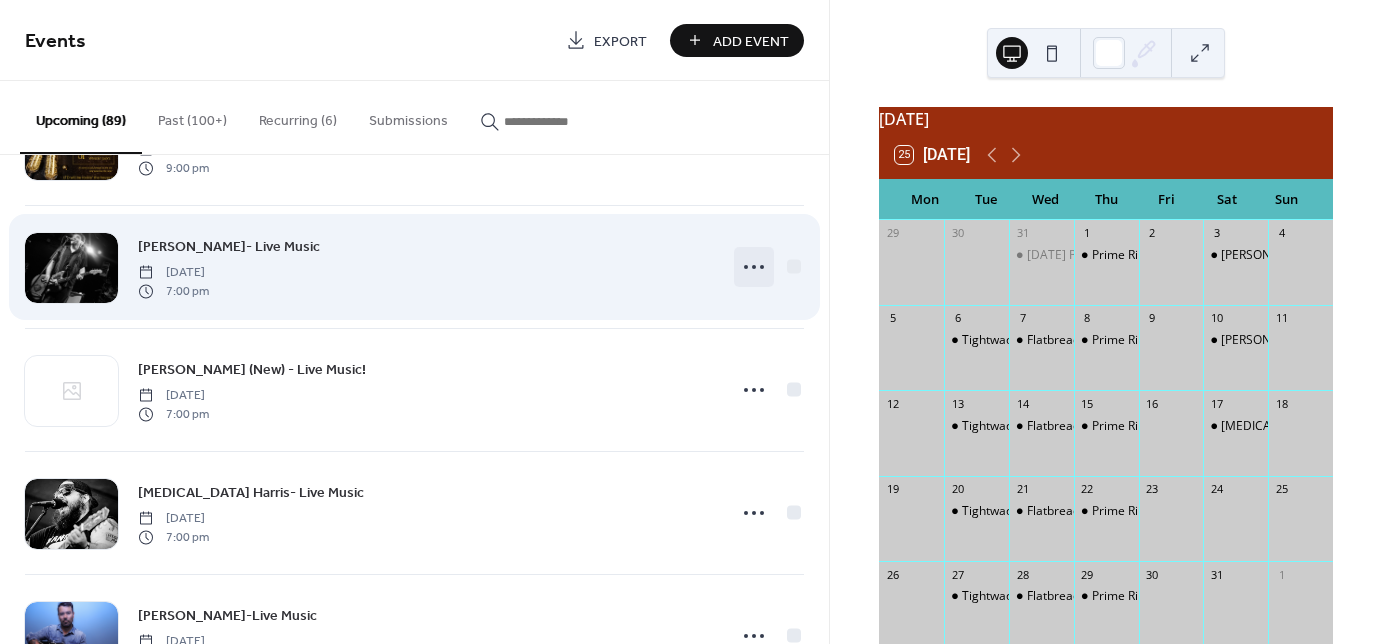 click 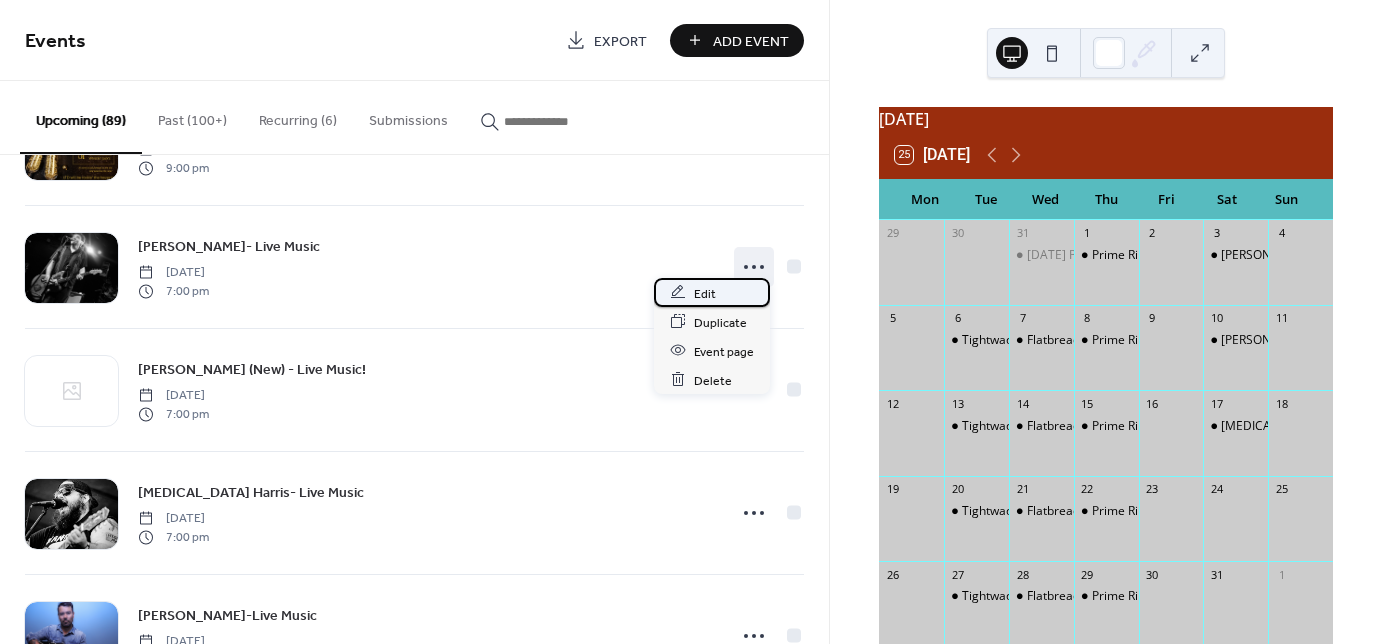 click on "Edit" at bounding box center (712, 292) 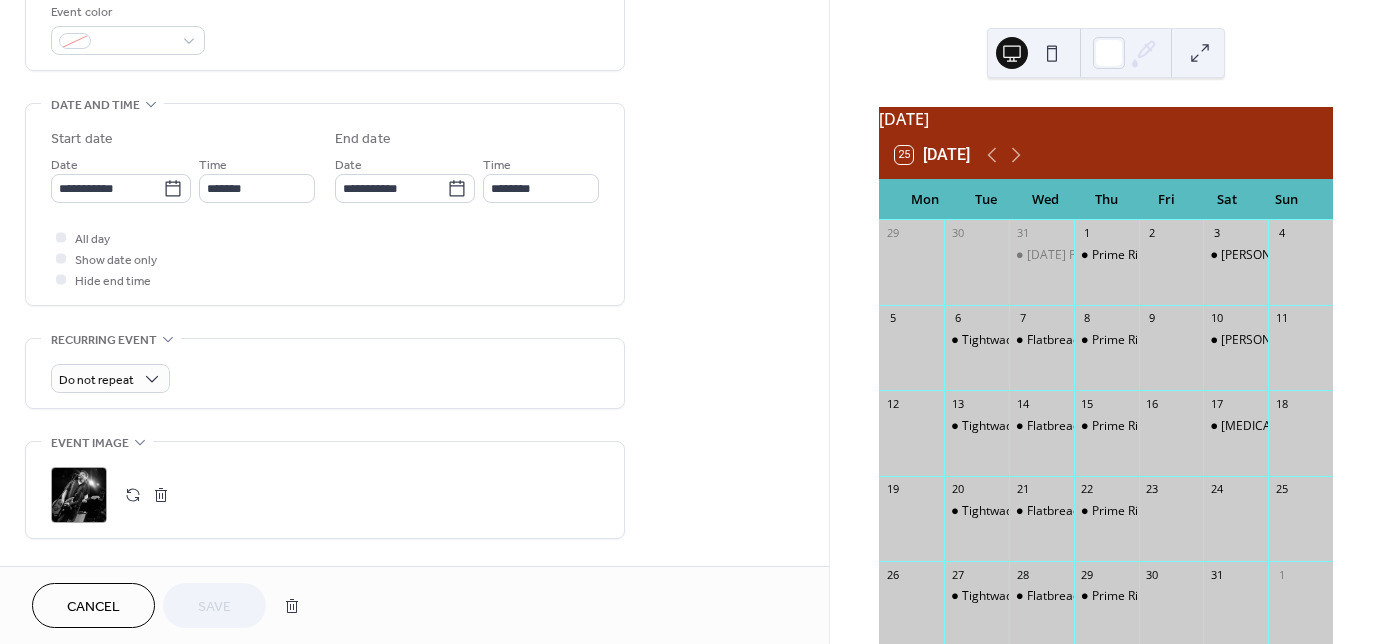 scroll, scrollTop: 560, scrollLeft: 0, axis: vertical 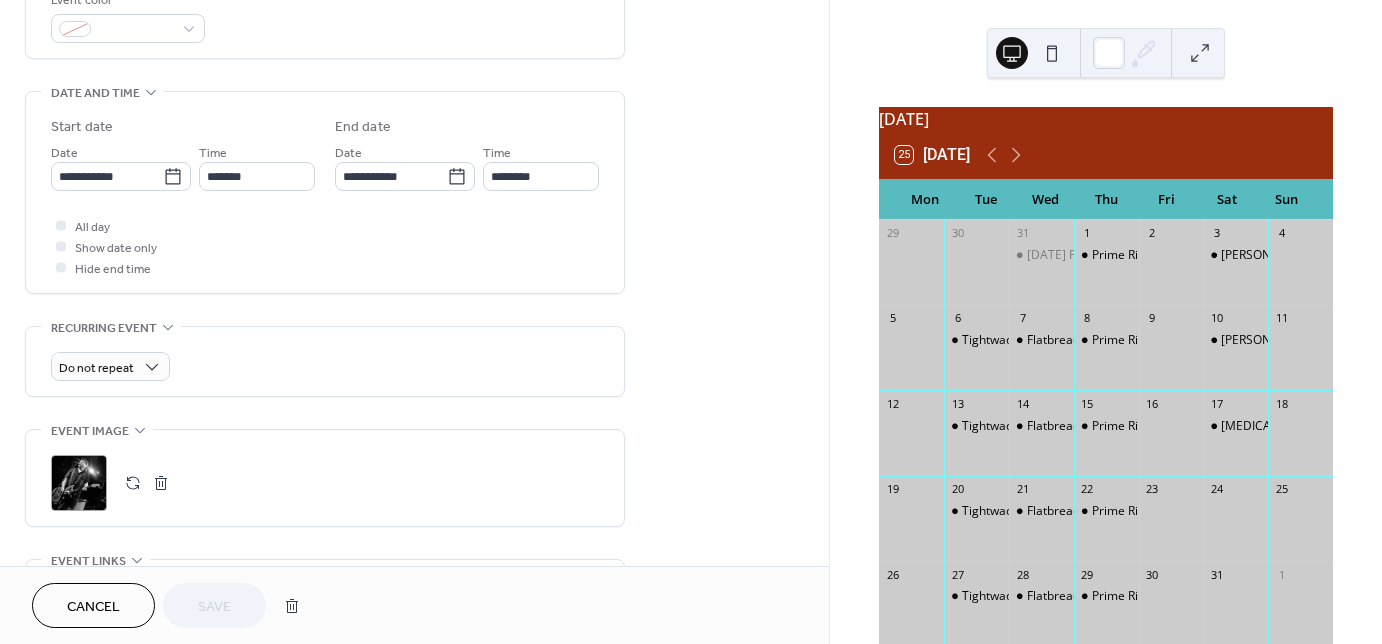click at bounding box center (161, 483) 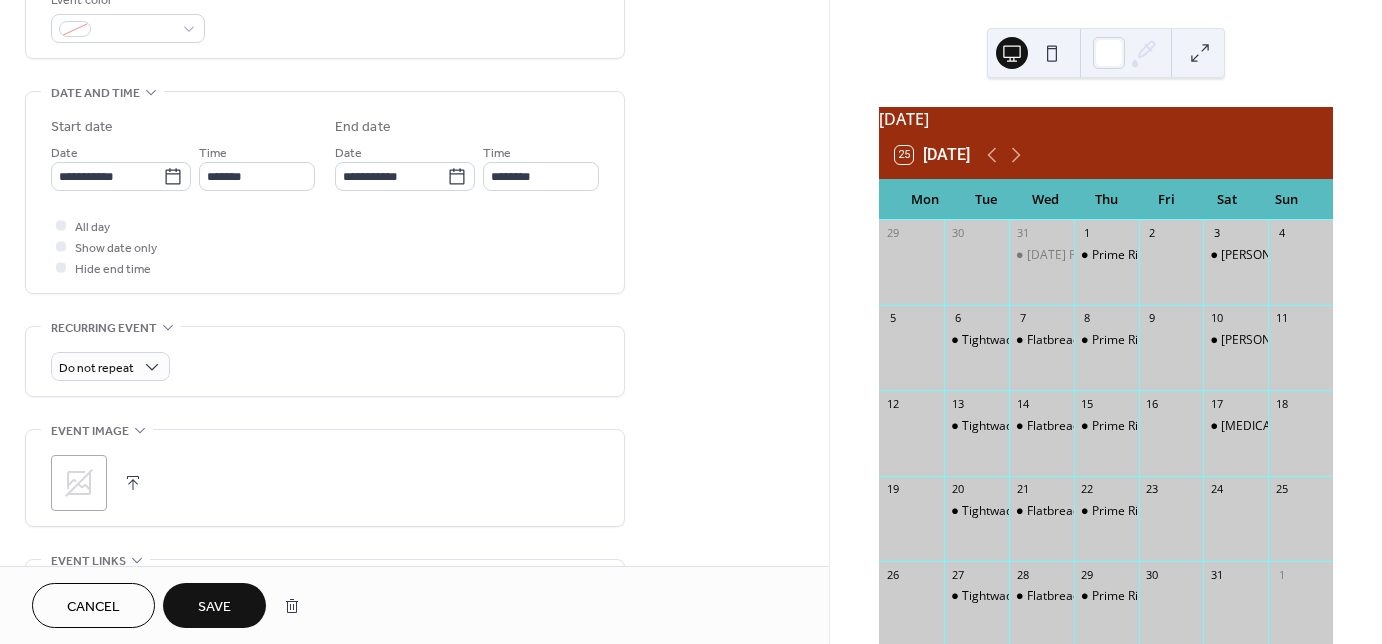 click 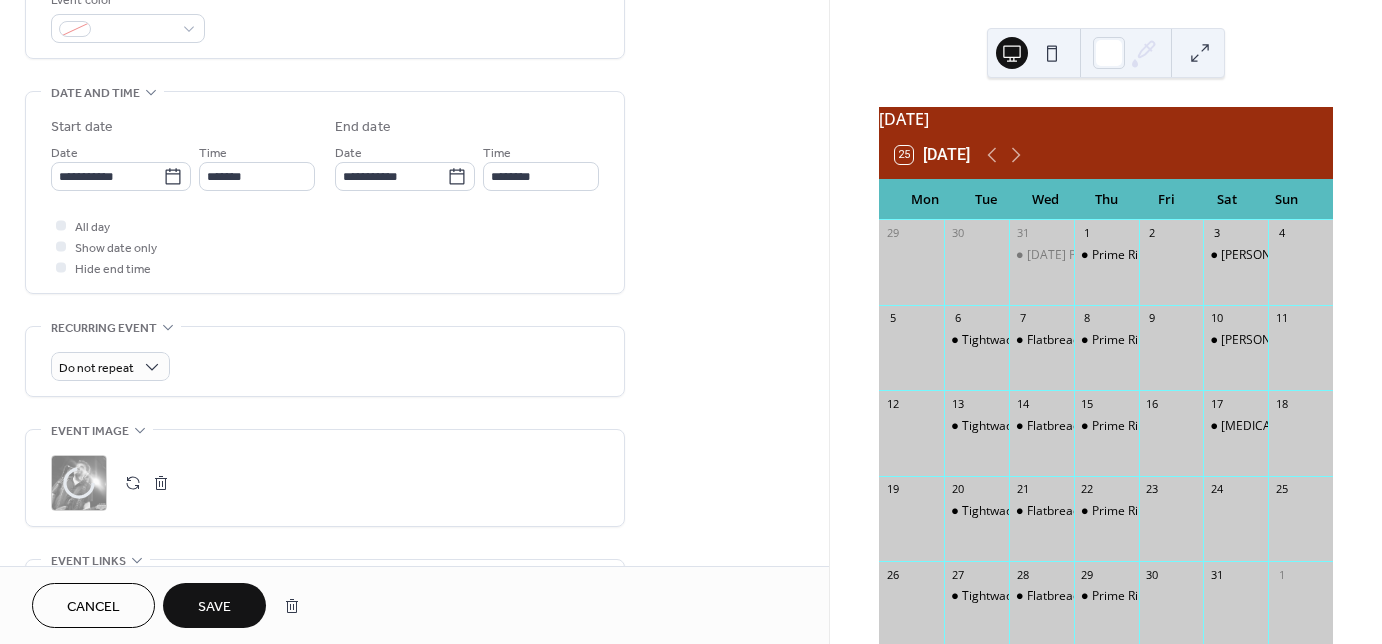 click on "Save" at bounding box center [214, 607] 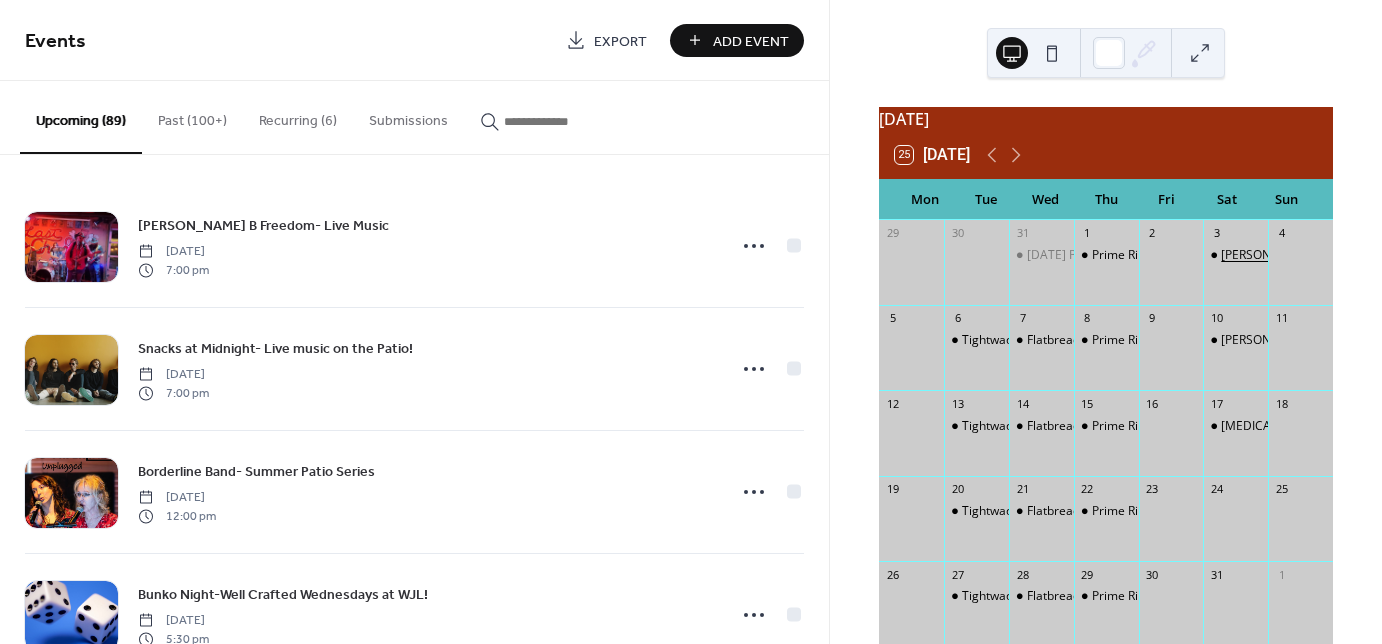 click on "[PERSON_NAME]- Live Music" at bounding box center (1300, 255) 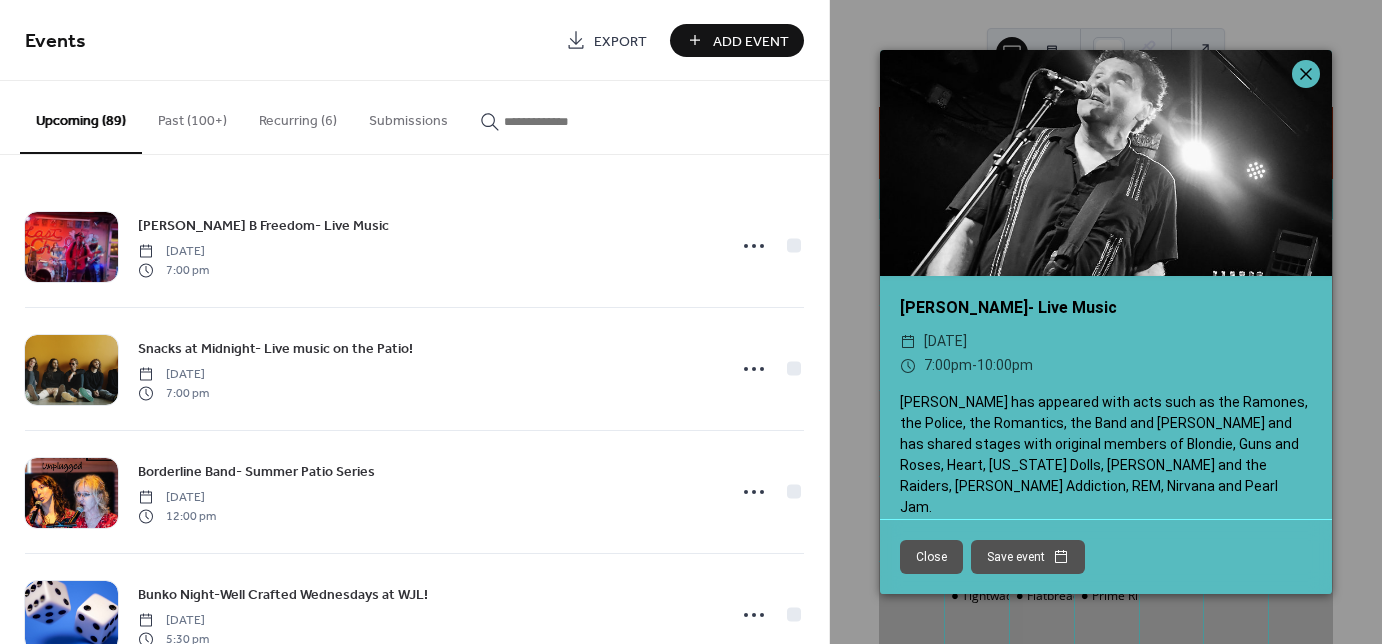 click 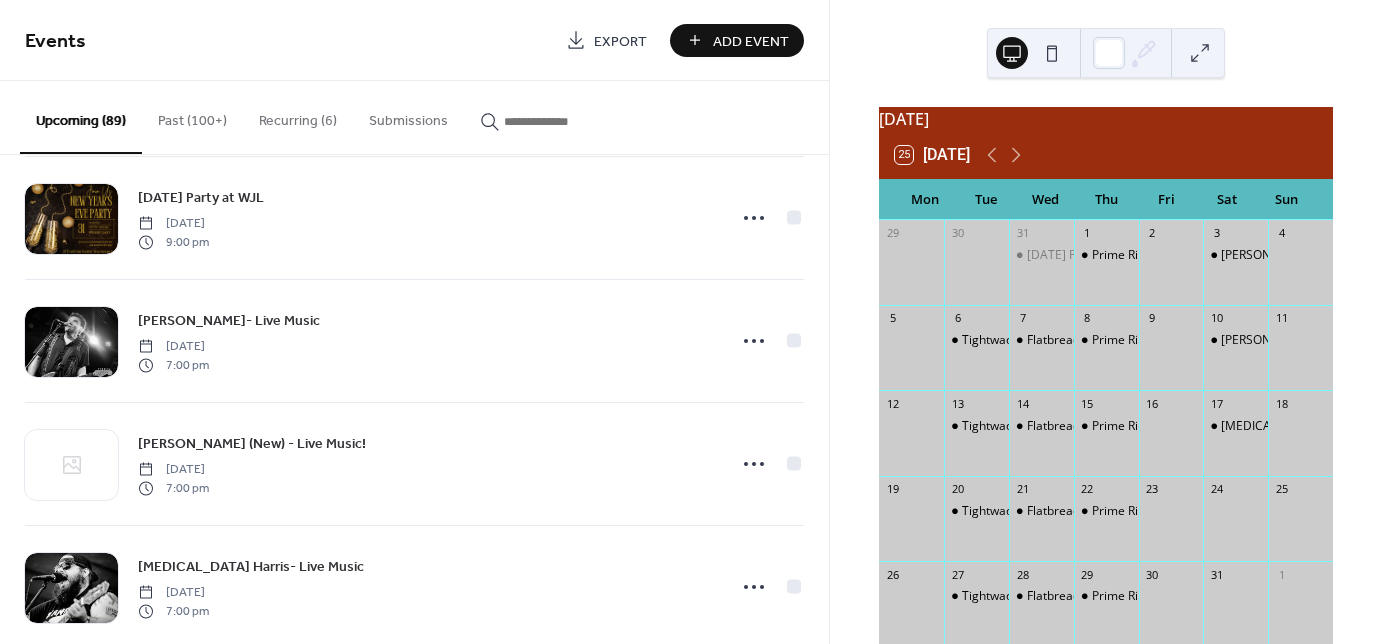 scroll, scrollTop: 9793, scrollLeft: 0, axis: vertical 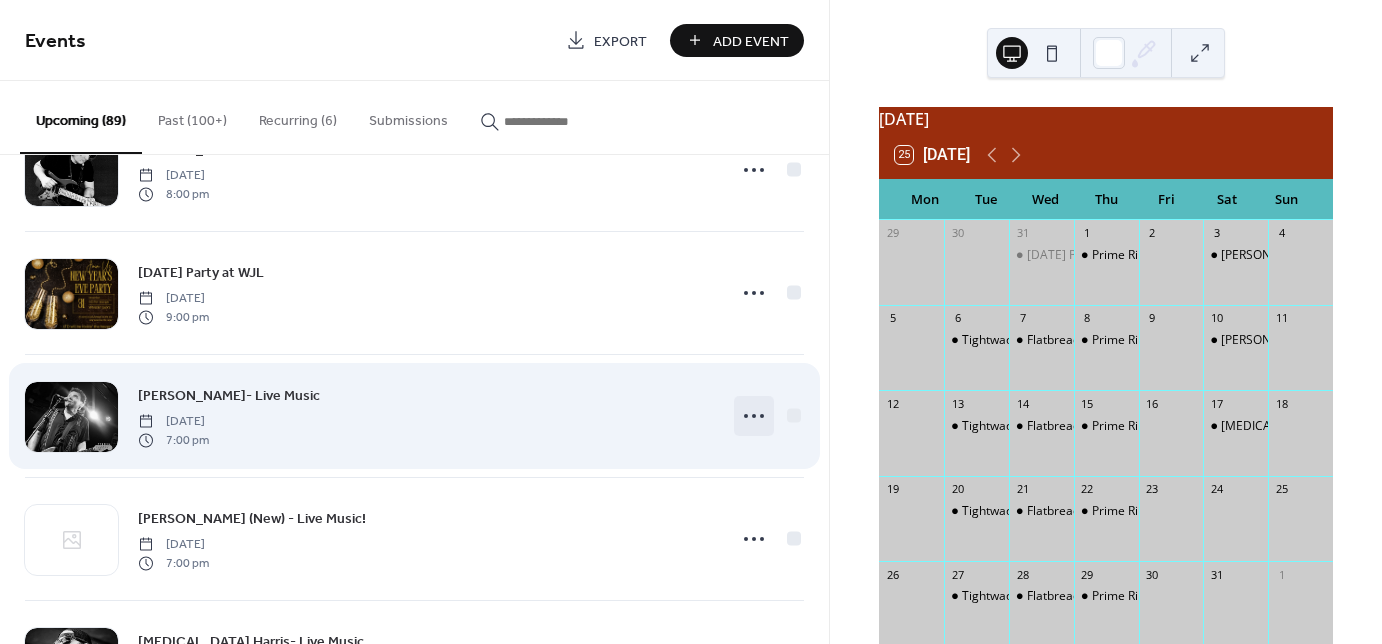 click 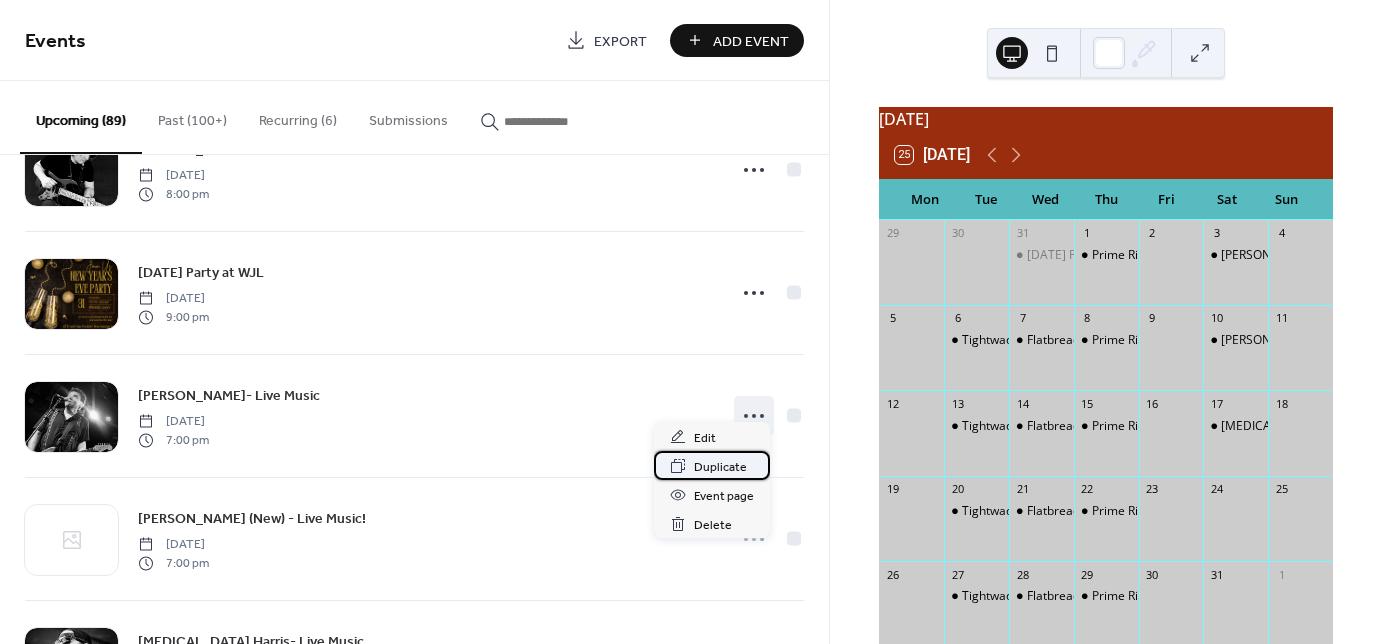 click on "Duplicate" at bounding box center (720, 467) 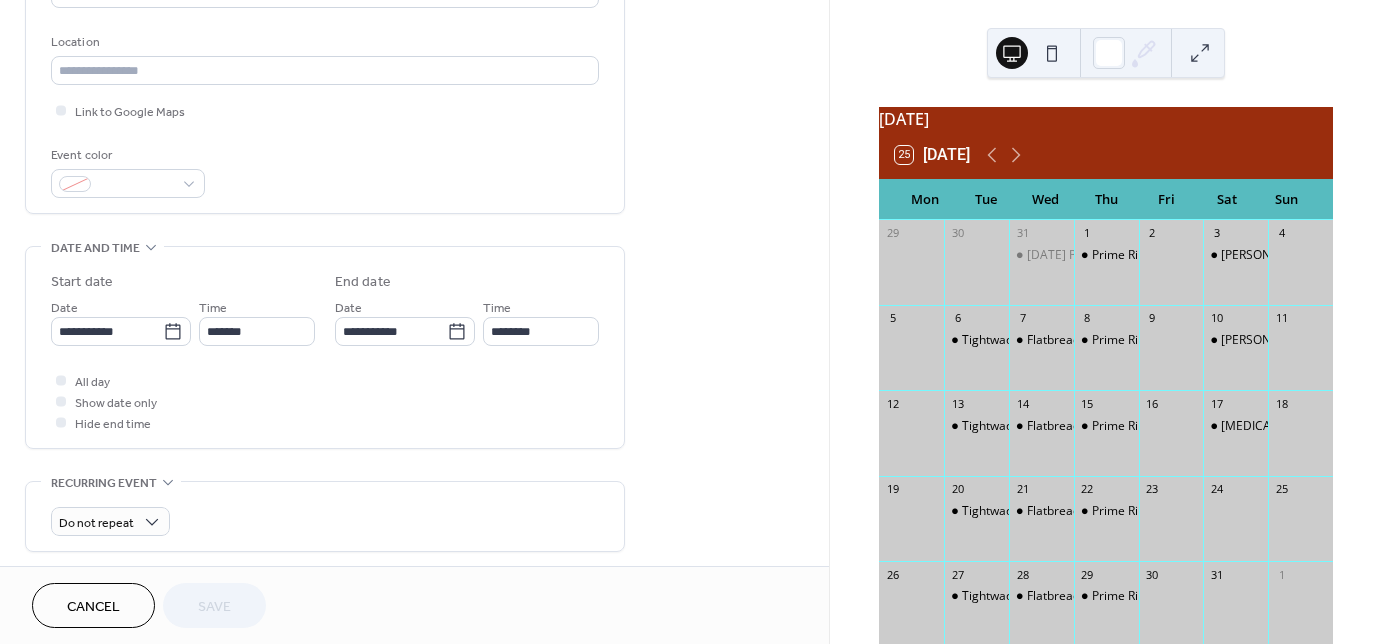 scroll, scrollTop: 560, scrollLeft: 0, axis: vertical 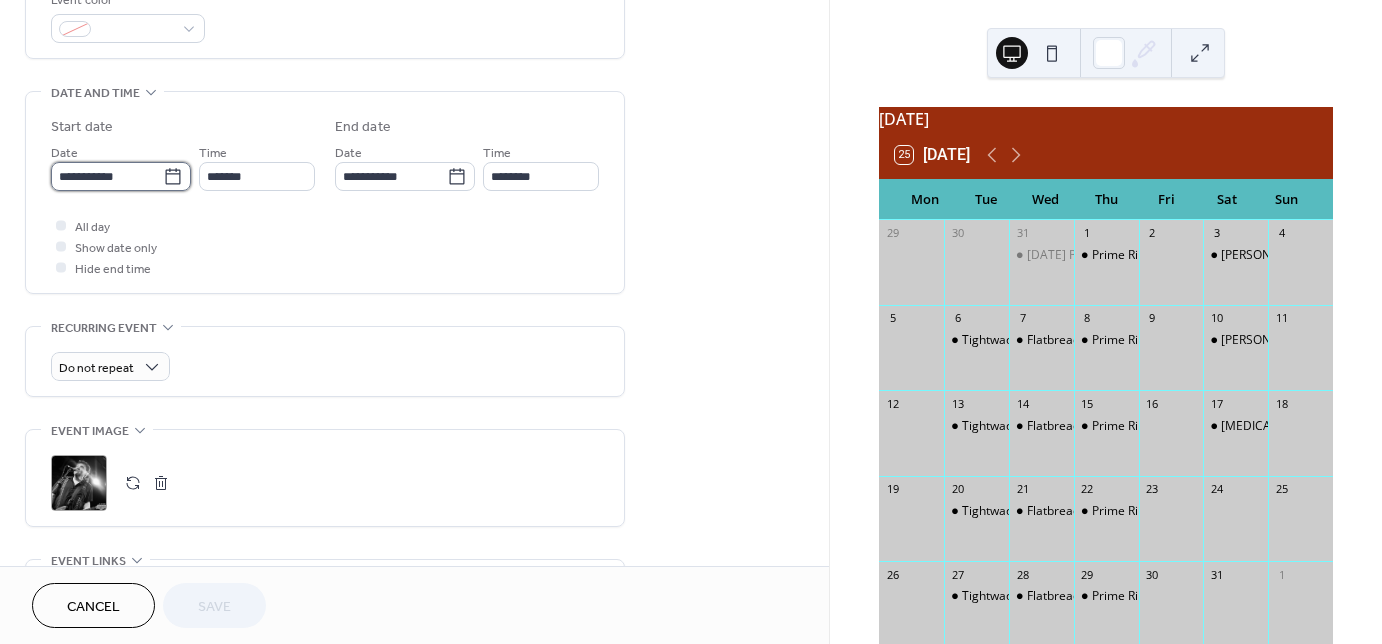 click on "**********" at bounding box center (107, 176) 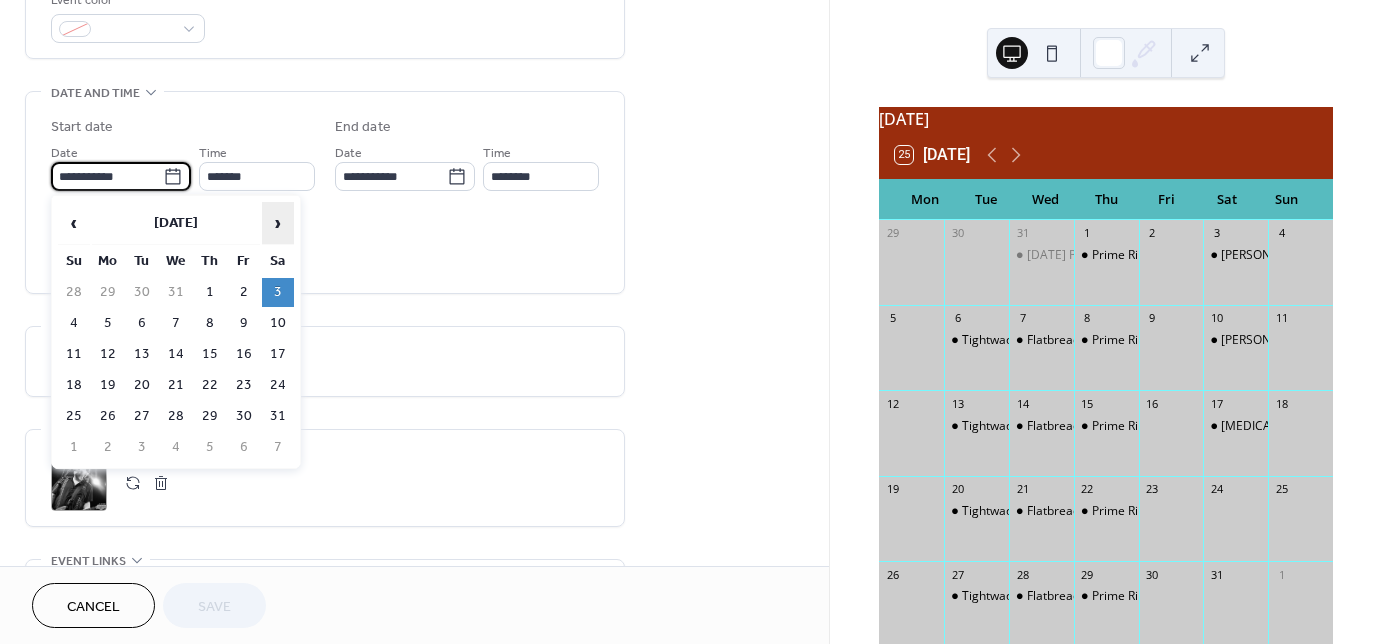 click on "›" at bounding box center [278, 223] 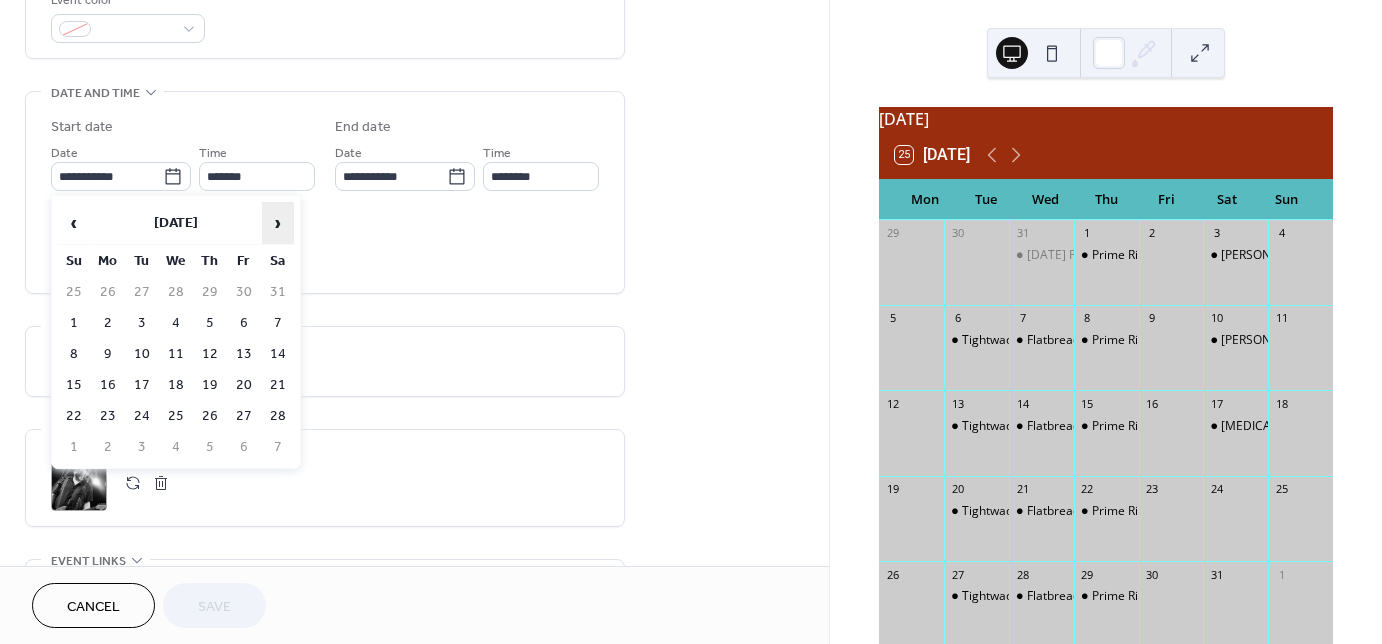 click on "›" at bounding box center [278, 223] 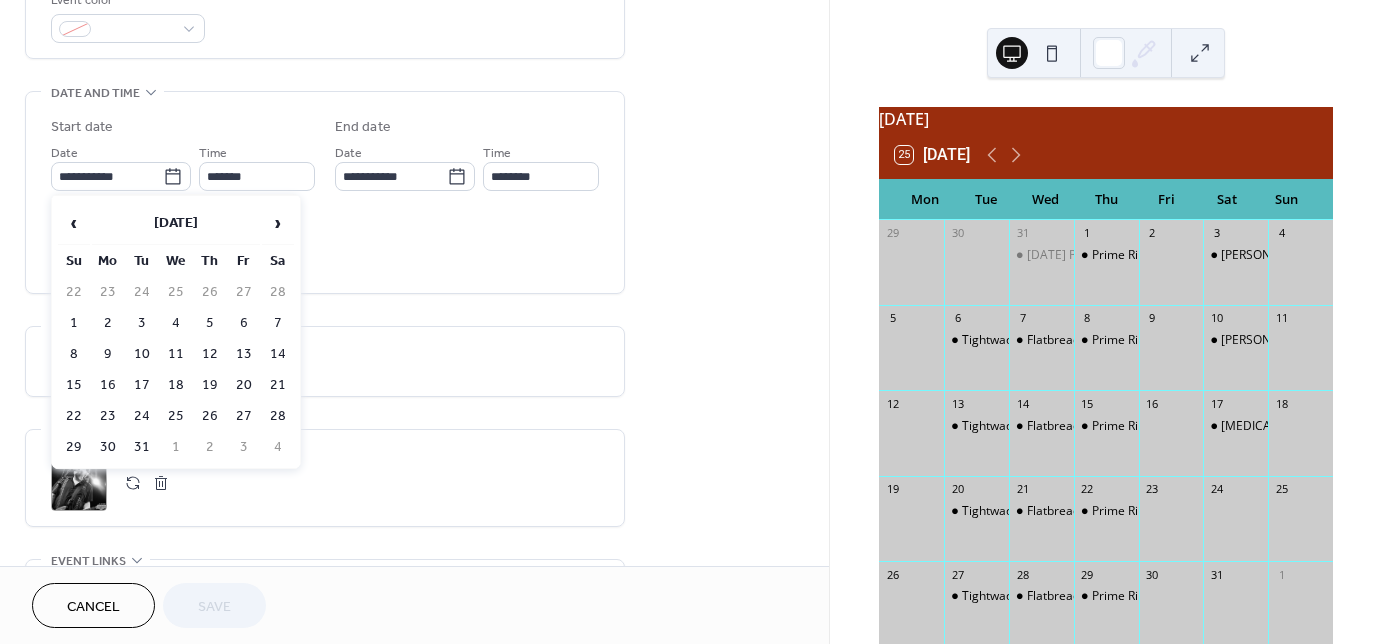 click on "27" at bounding box center (244, 416) 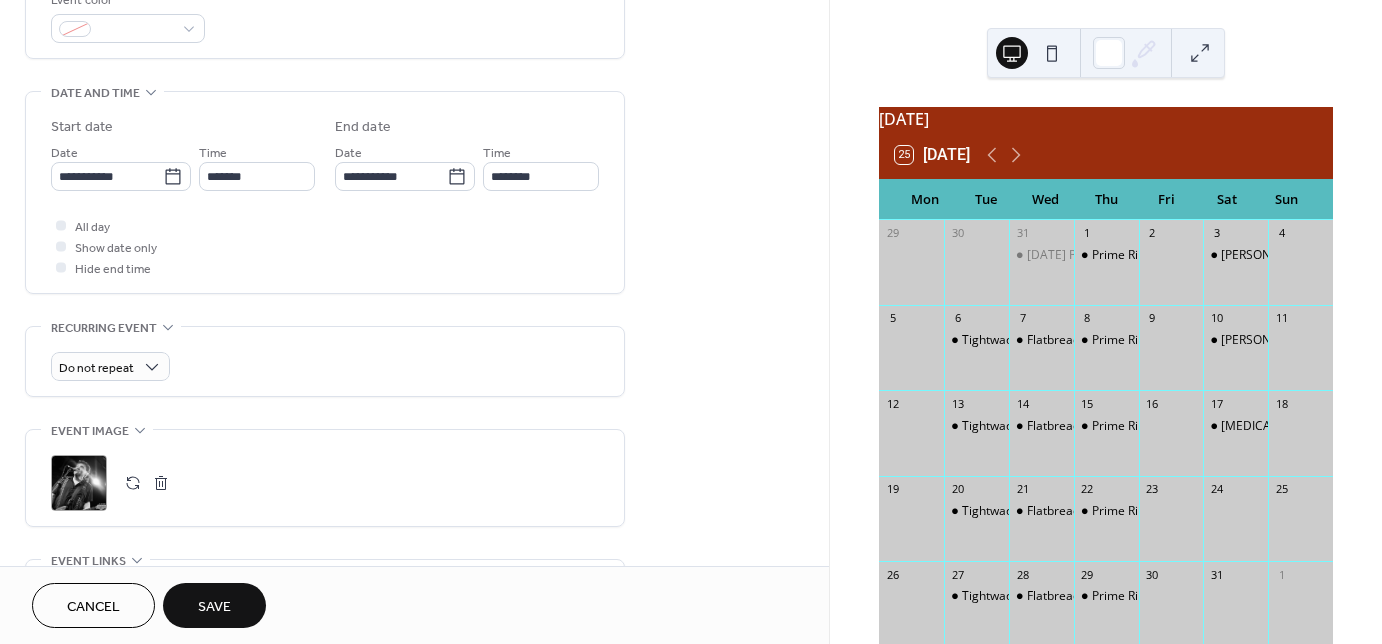 click on "Save" at bounding box center [214, 607] 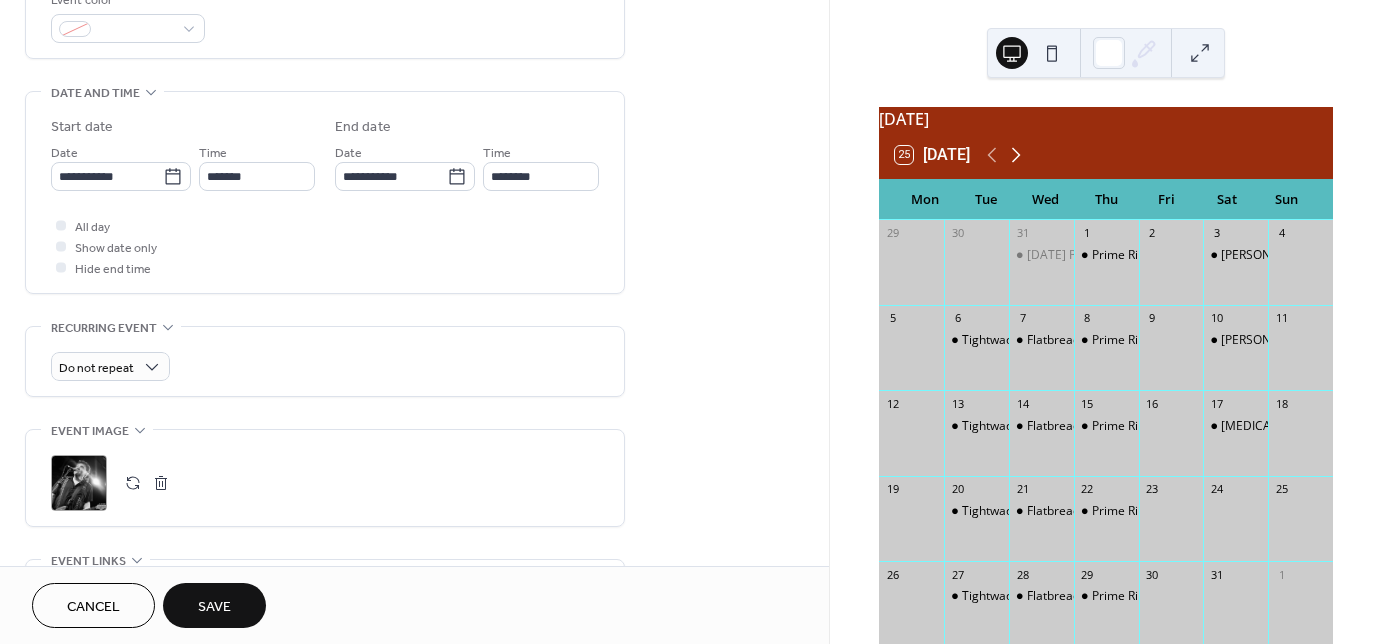 click 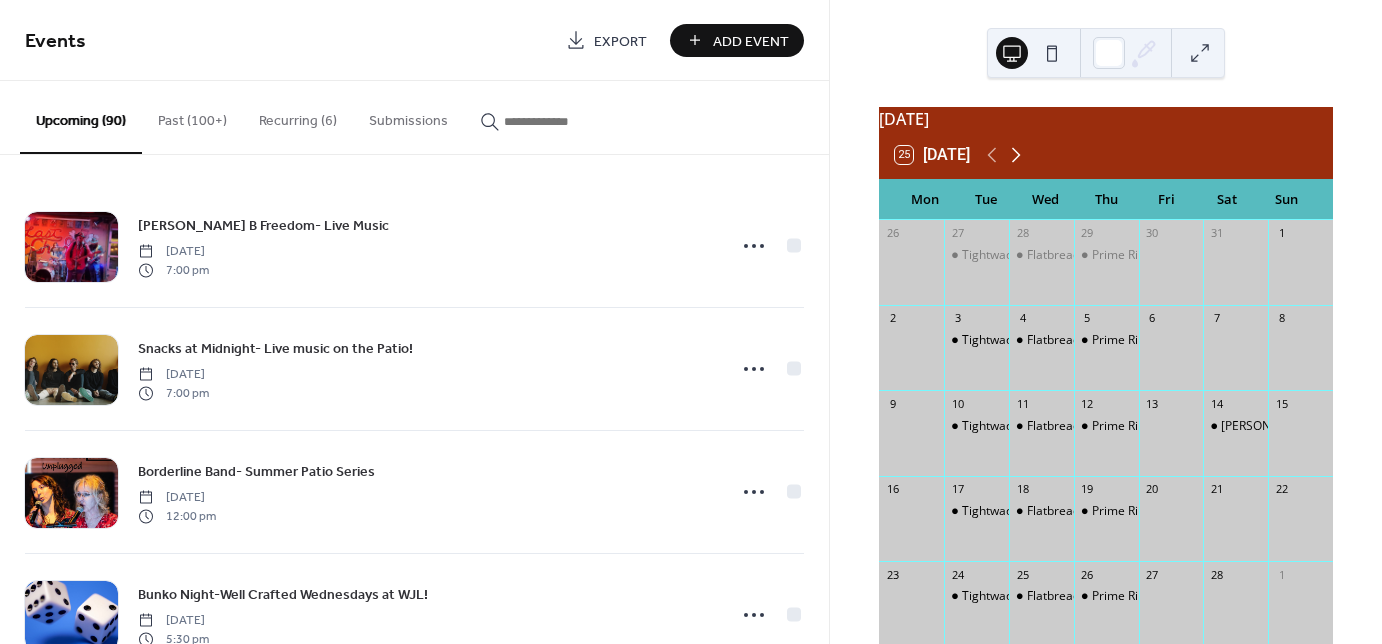 click 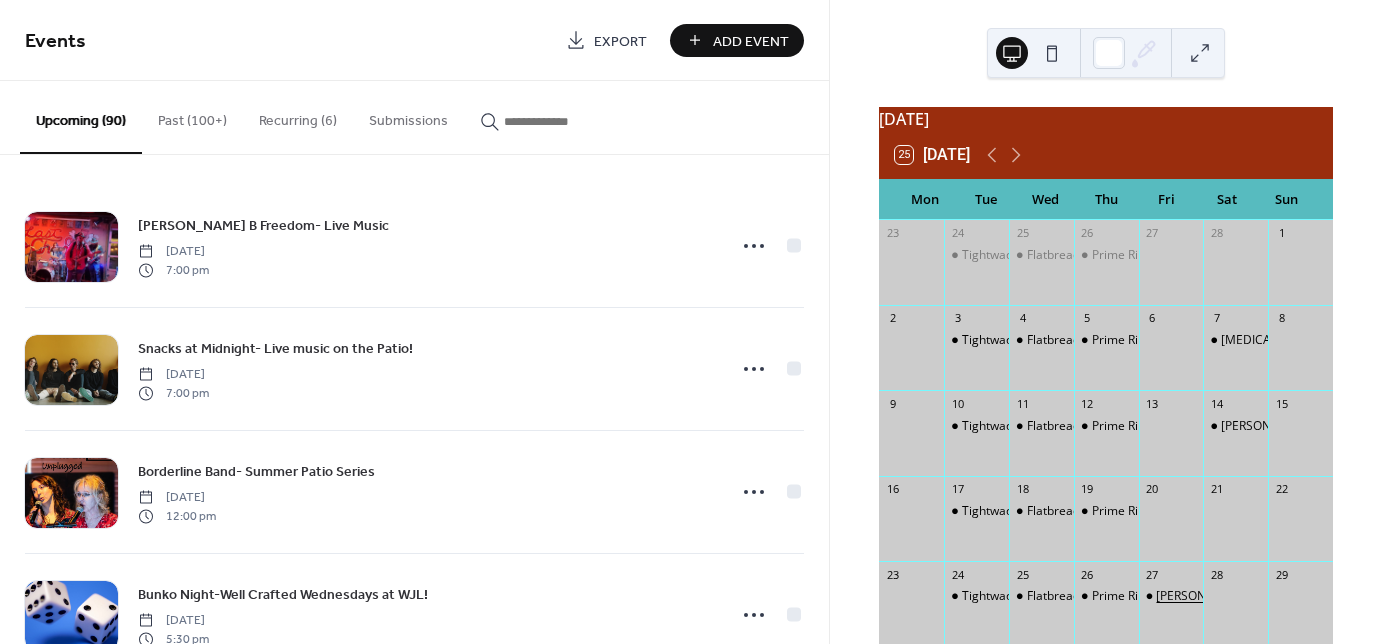 click on "[PERSON_NAME]- Live Music" at bounding box center (1235, 596) 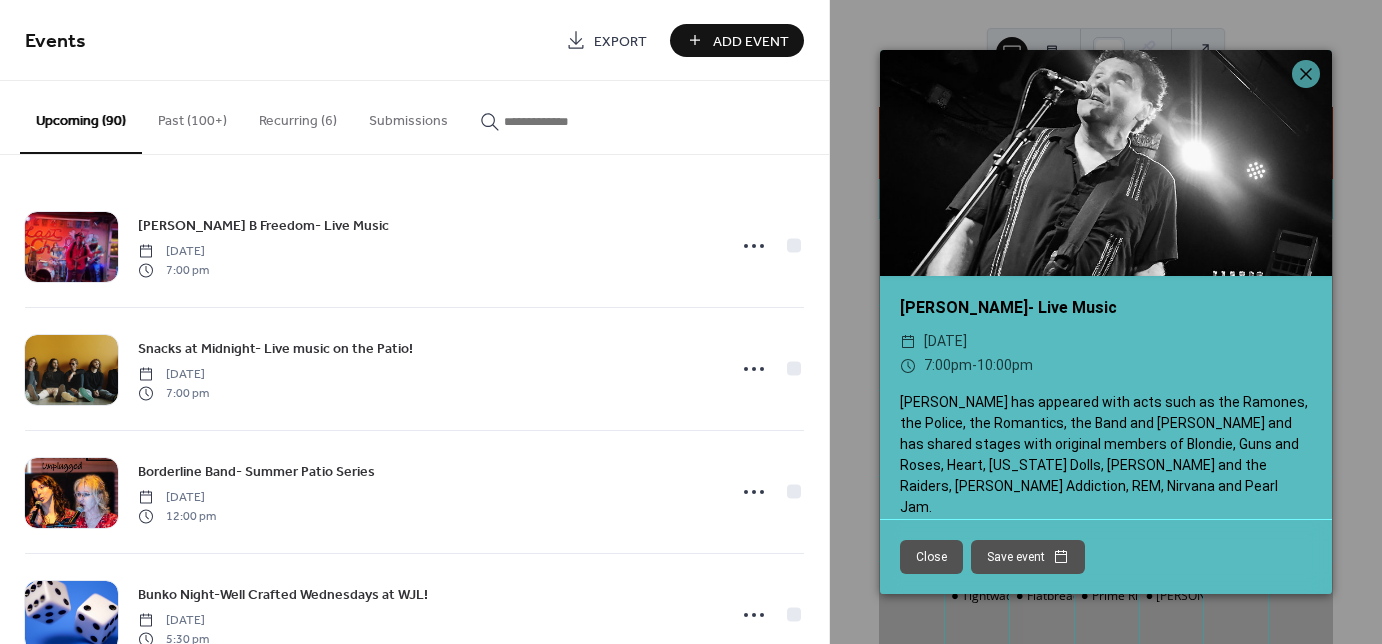 click on "Add Event" at bounding box center (751, 41) 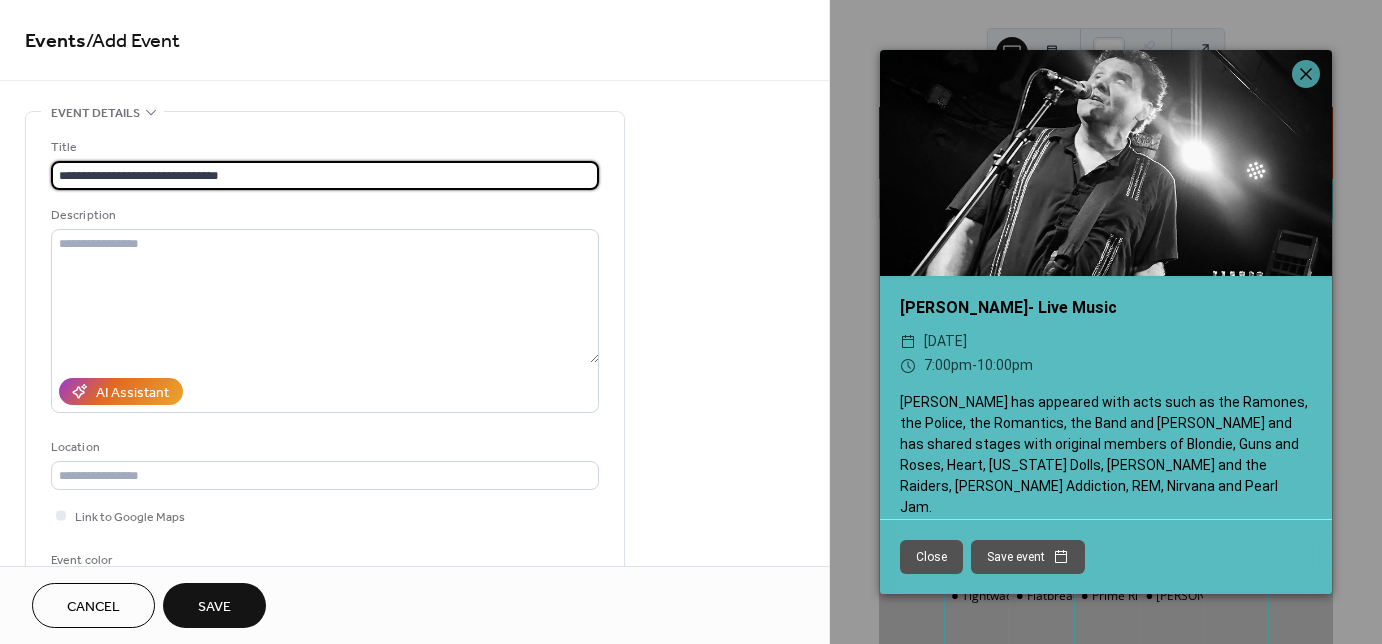 type on "**********" 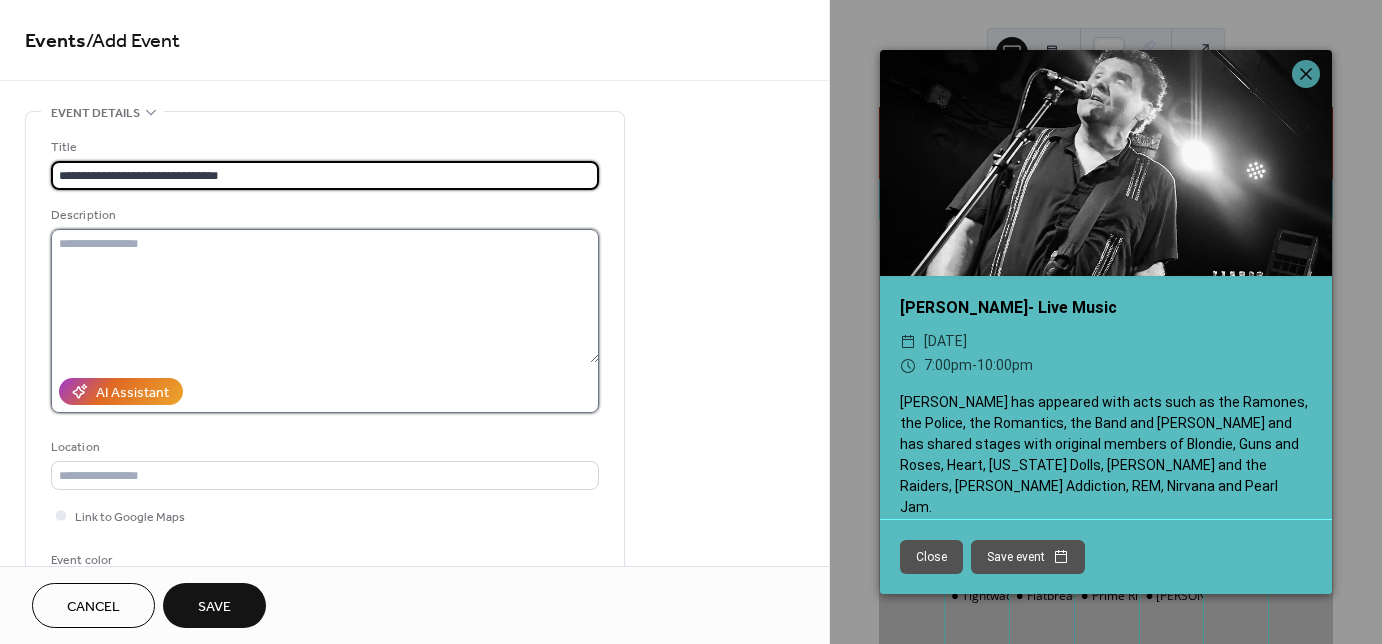 click at bounding box center (325, 296) 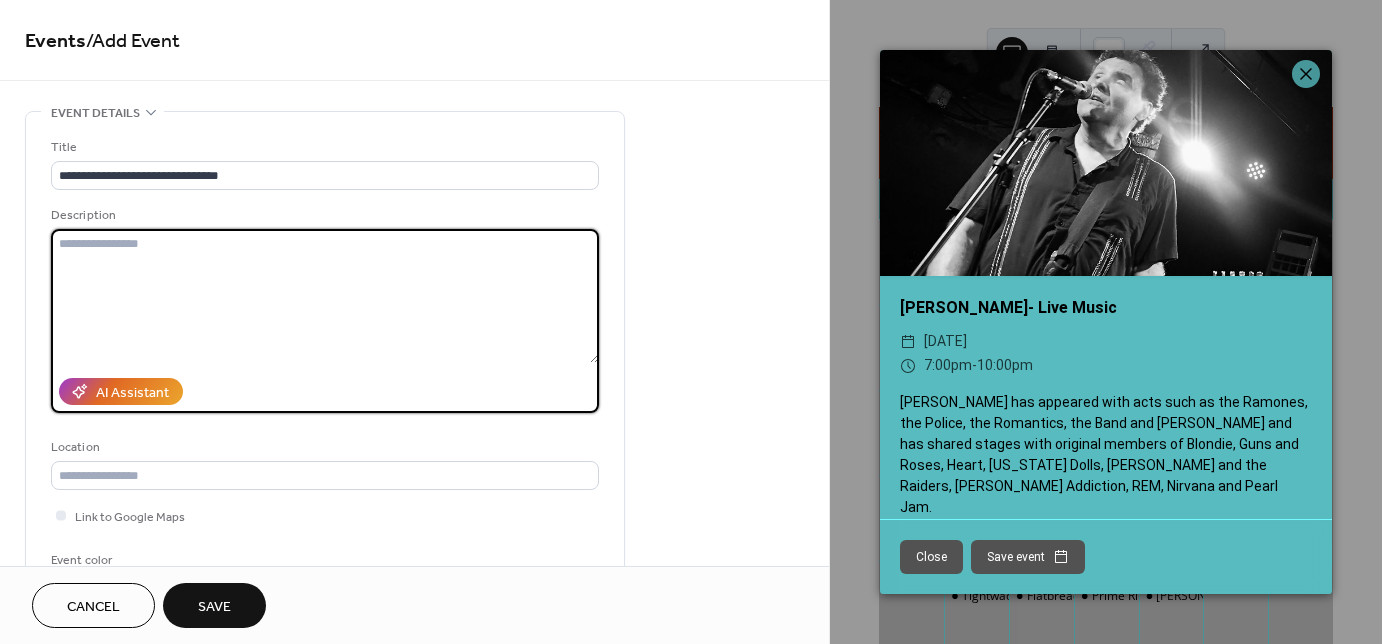 paste on "**********" 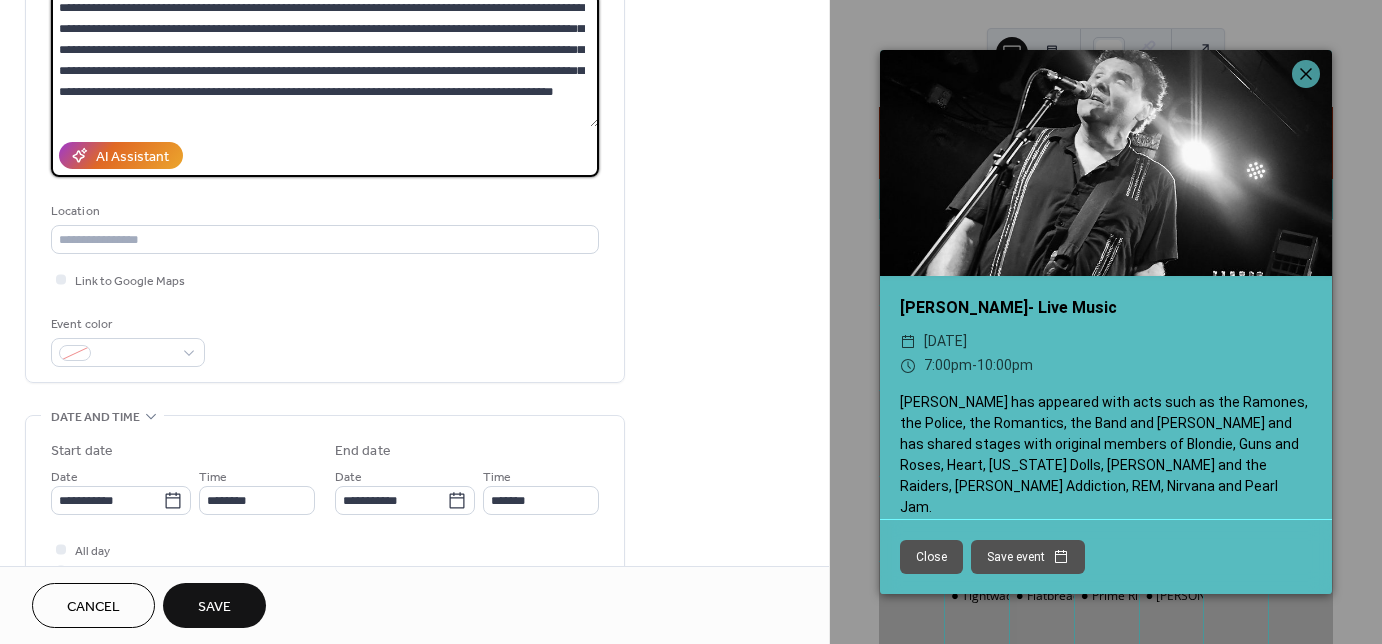 scroll, scrollTop: 320, scrollLeft: 0, axis: vertical 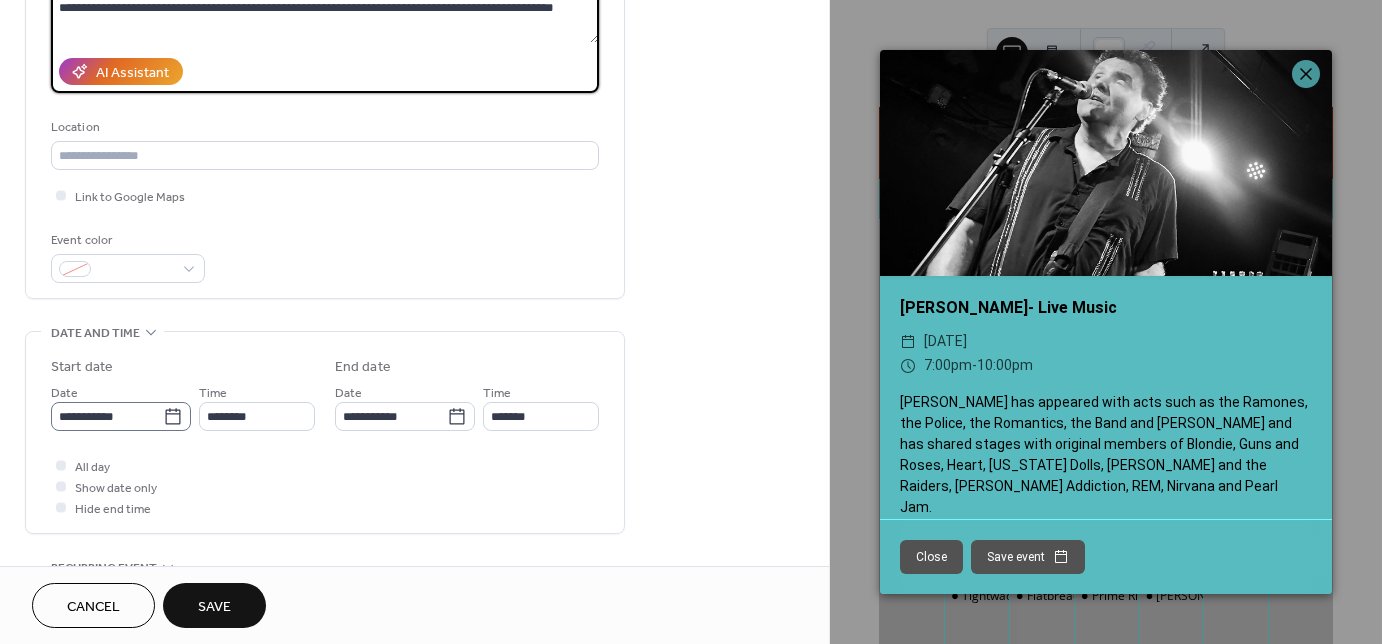 type on "**********" 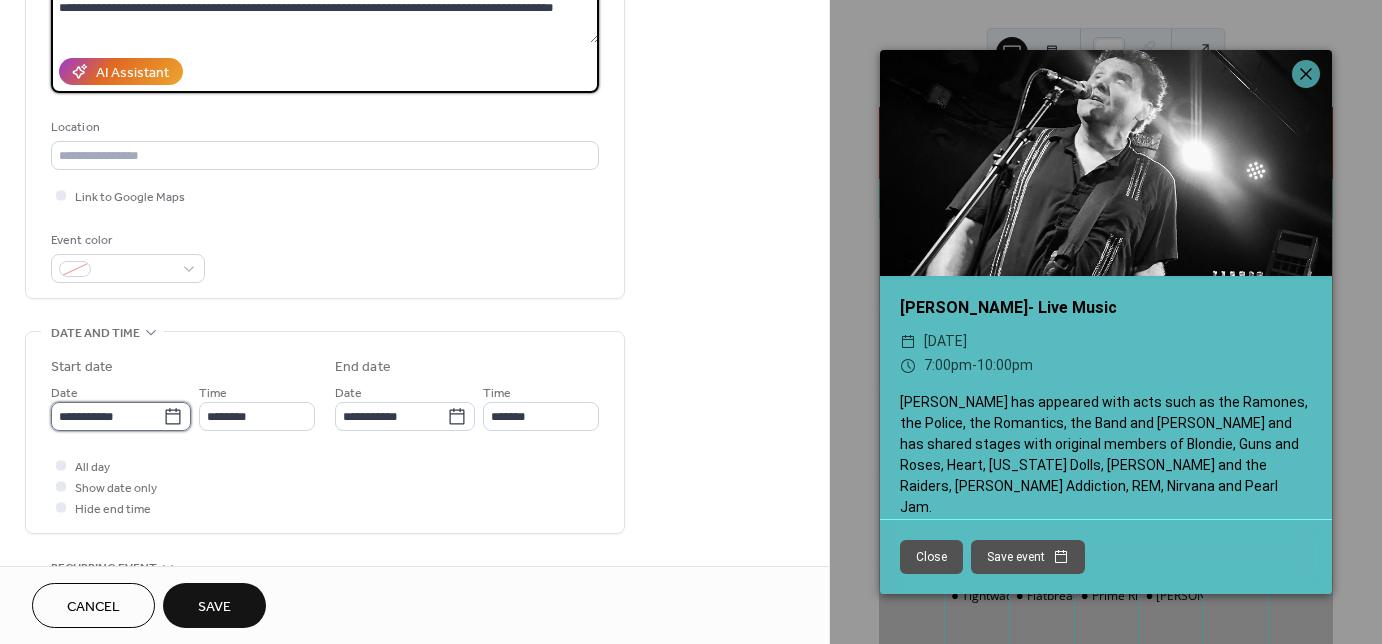 click on "**********" at bounding box center (107, 416) 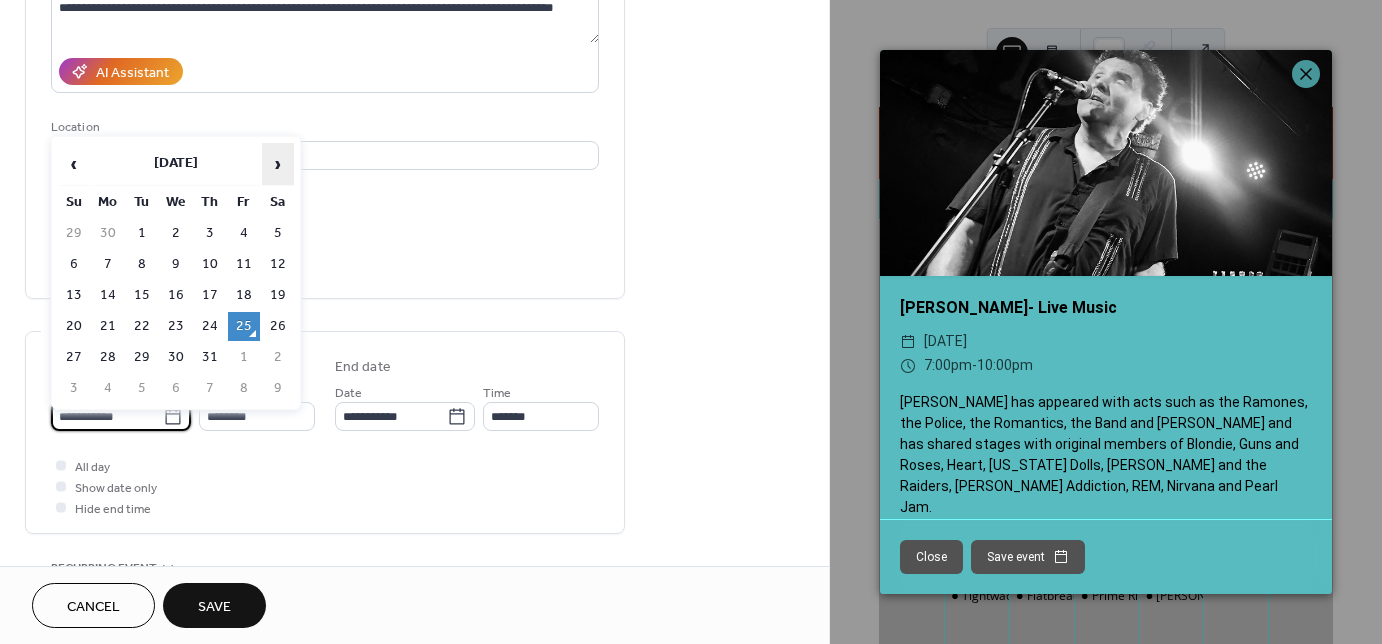 click on "›" at bounding box center [278, 164] 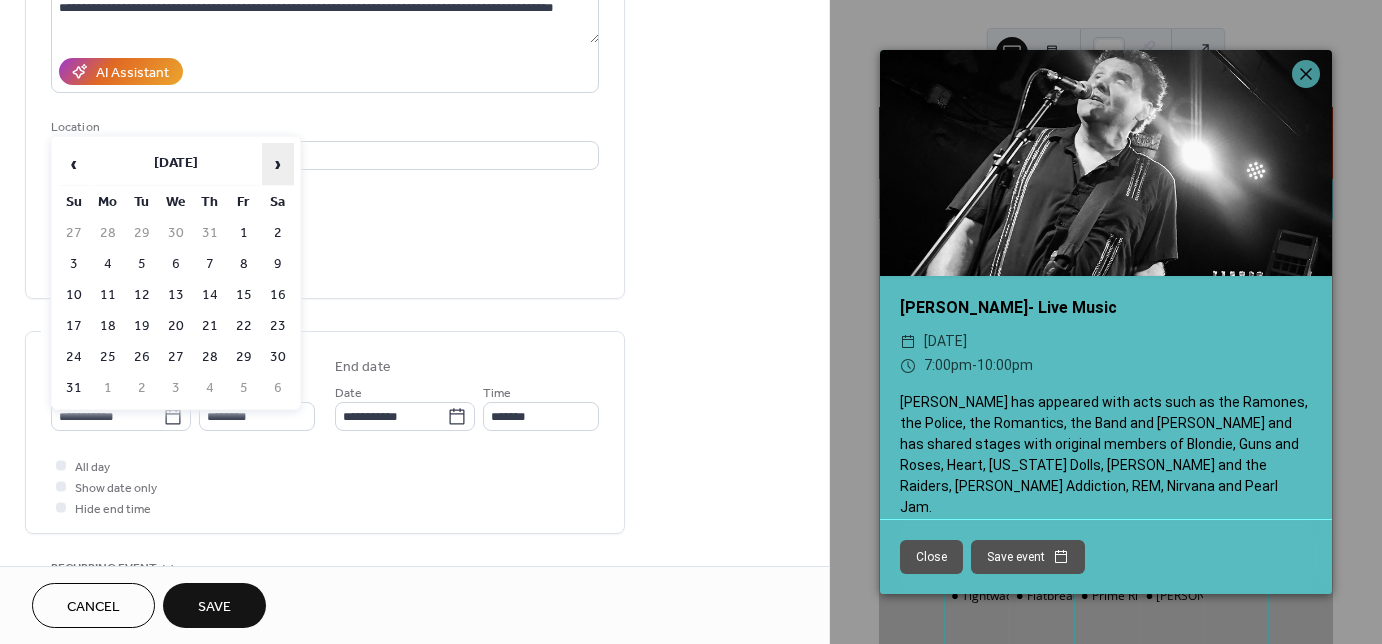 click on "›" at bounding box center [278, 164] 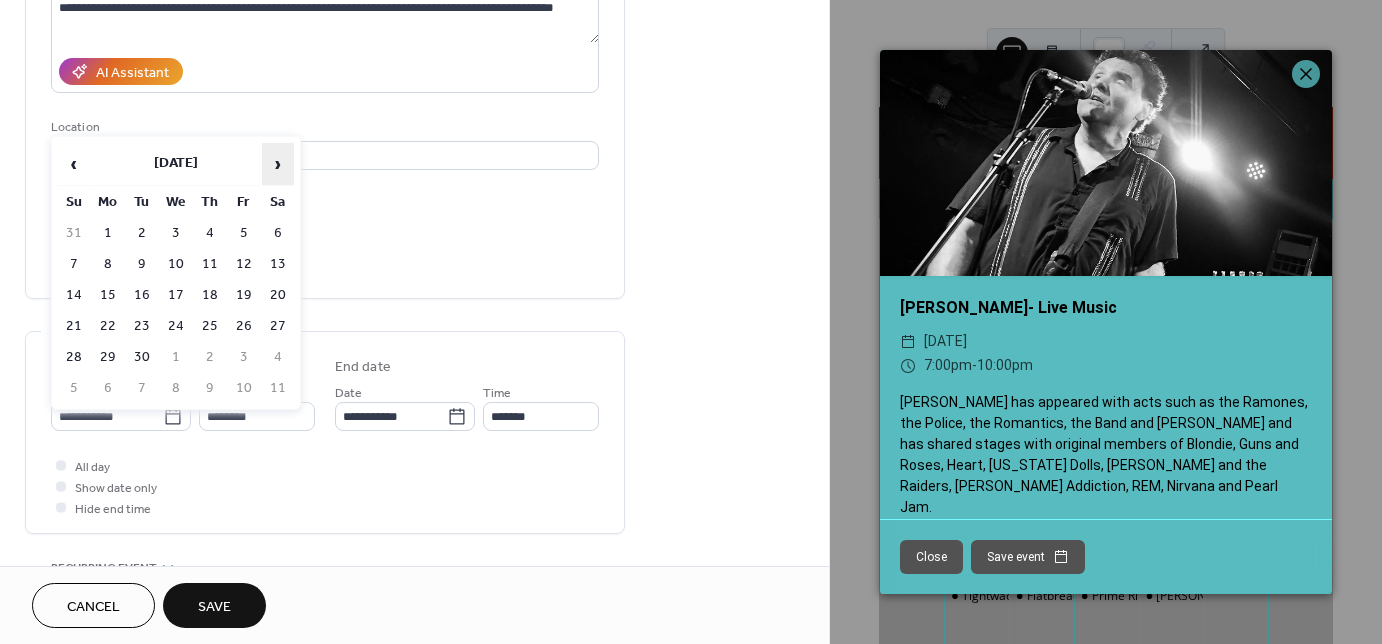 click on "›" at bounding box center (278, 164) 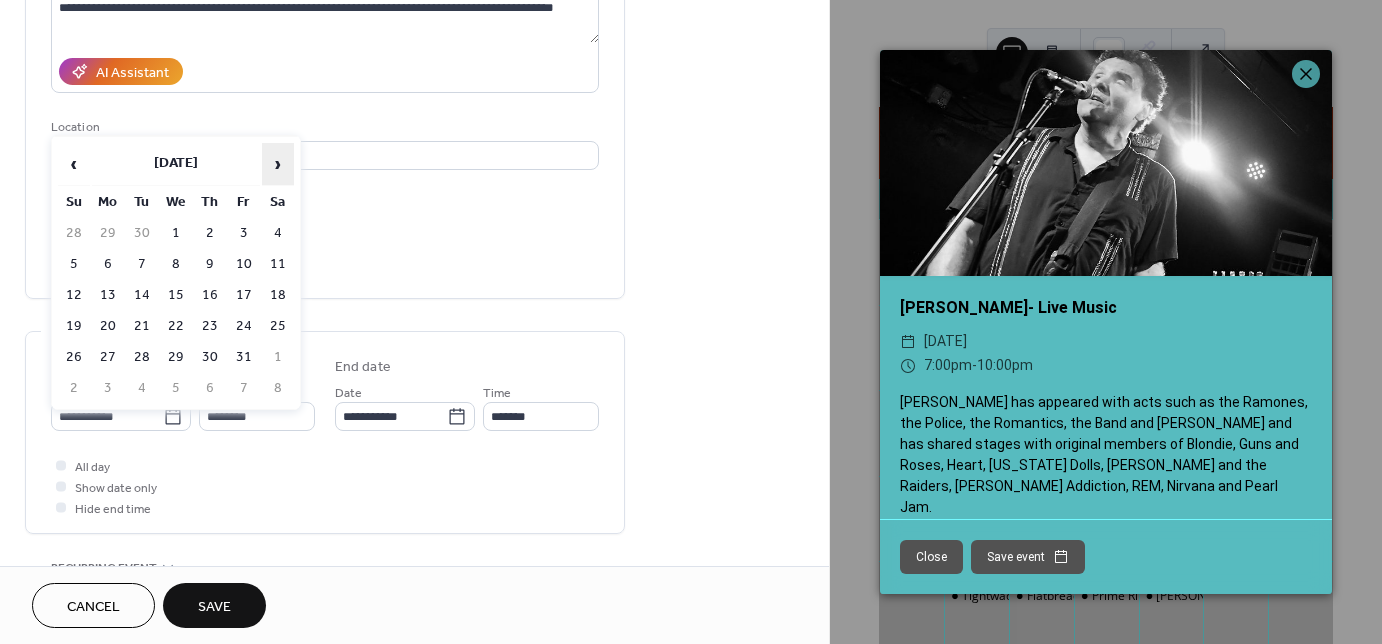 click on "›" at bounding box center (278, 164) 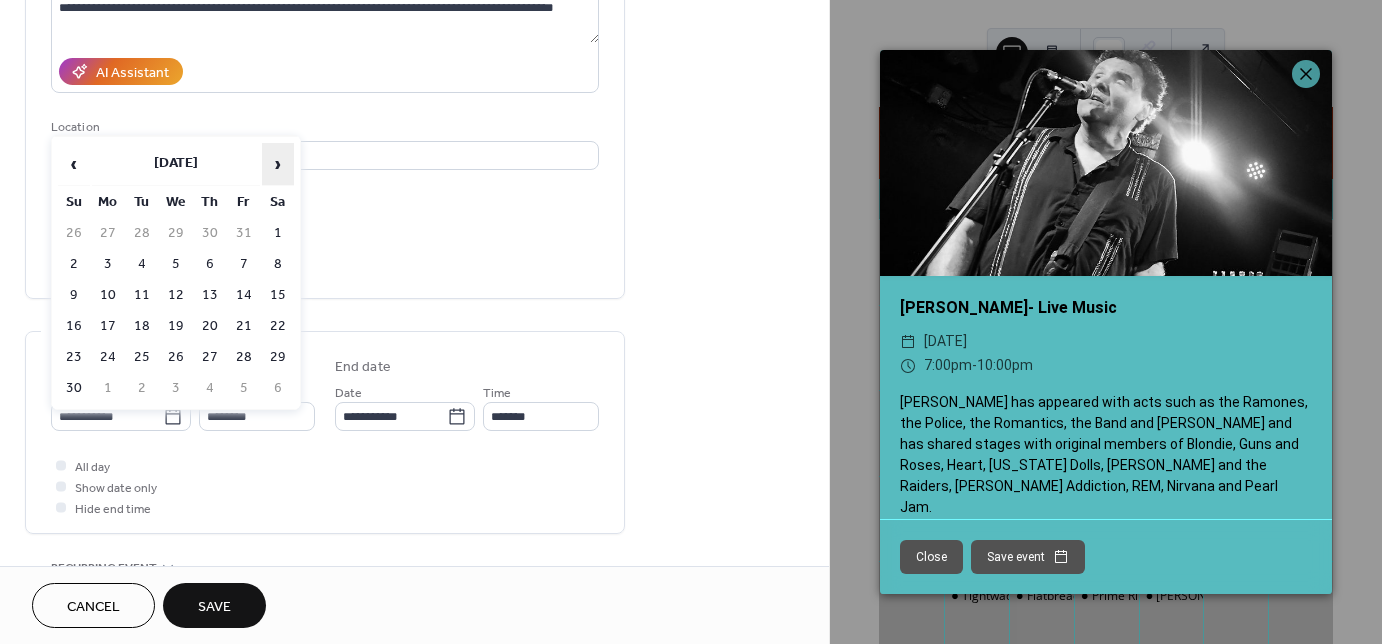 click on "›" at bounding box center [278, 164] 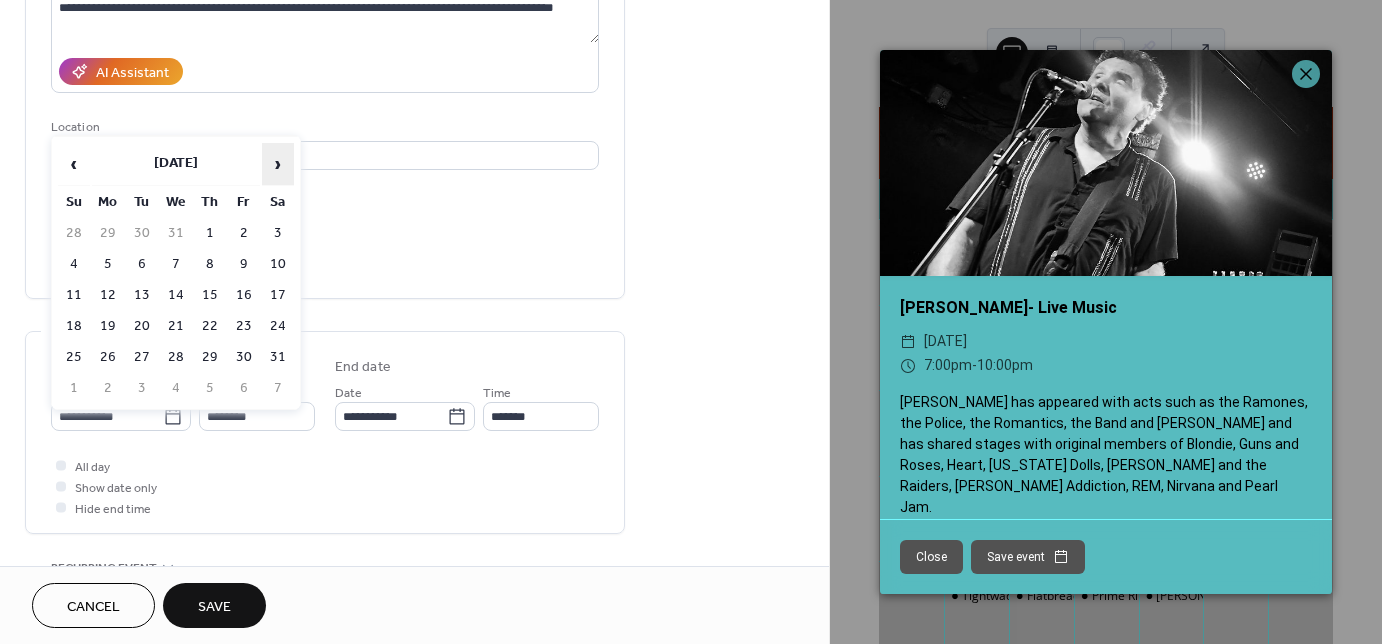 click on "›" at bounding box center [278, 164] 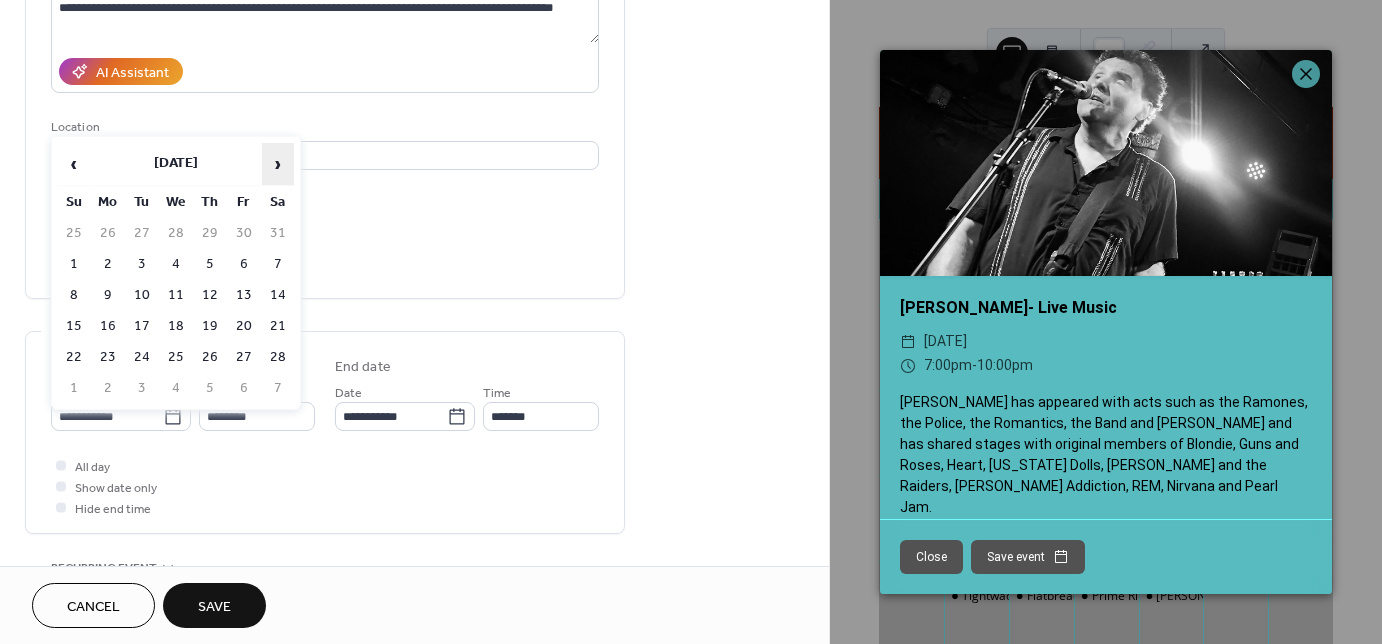 click on "›" at bounding box center (278, 164) 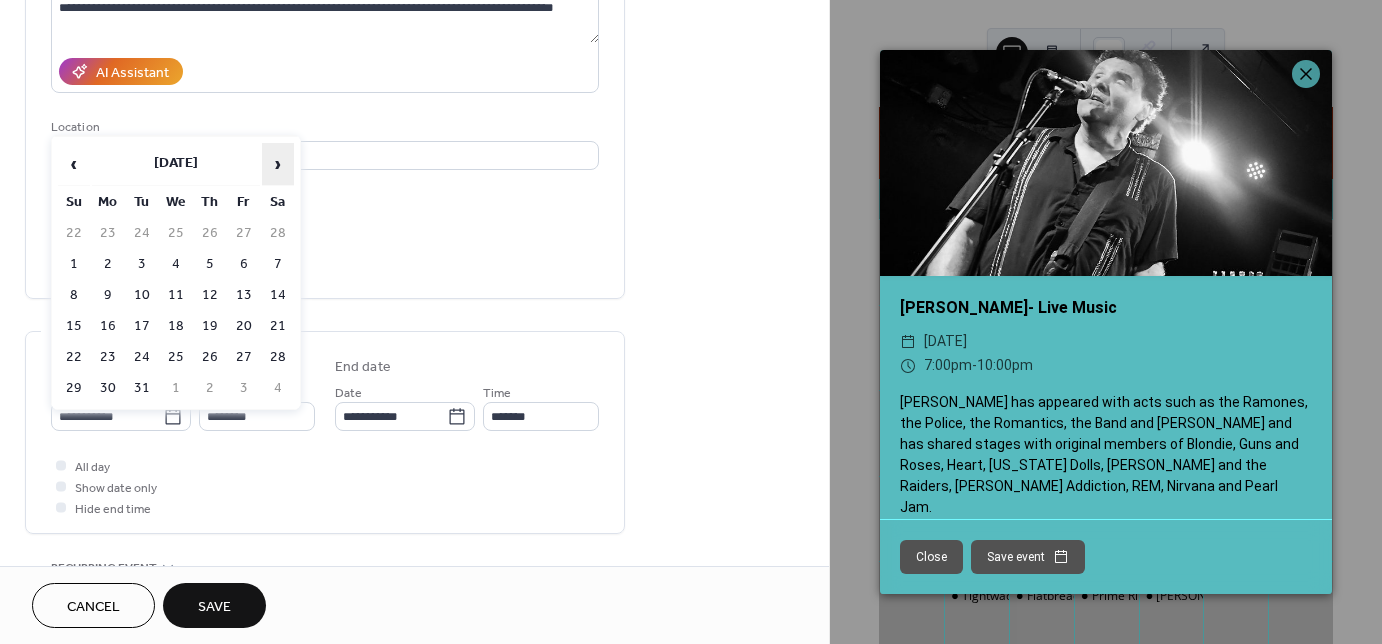 click on "›" at bounding box center (278, 164) 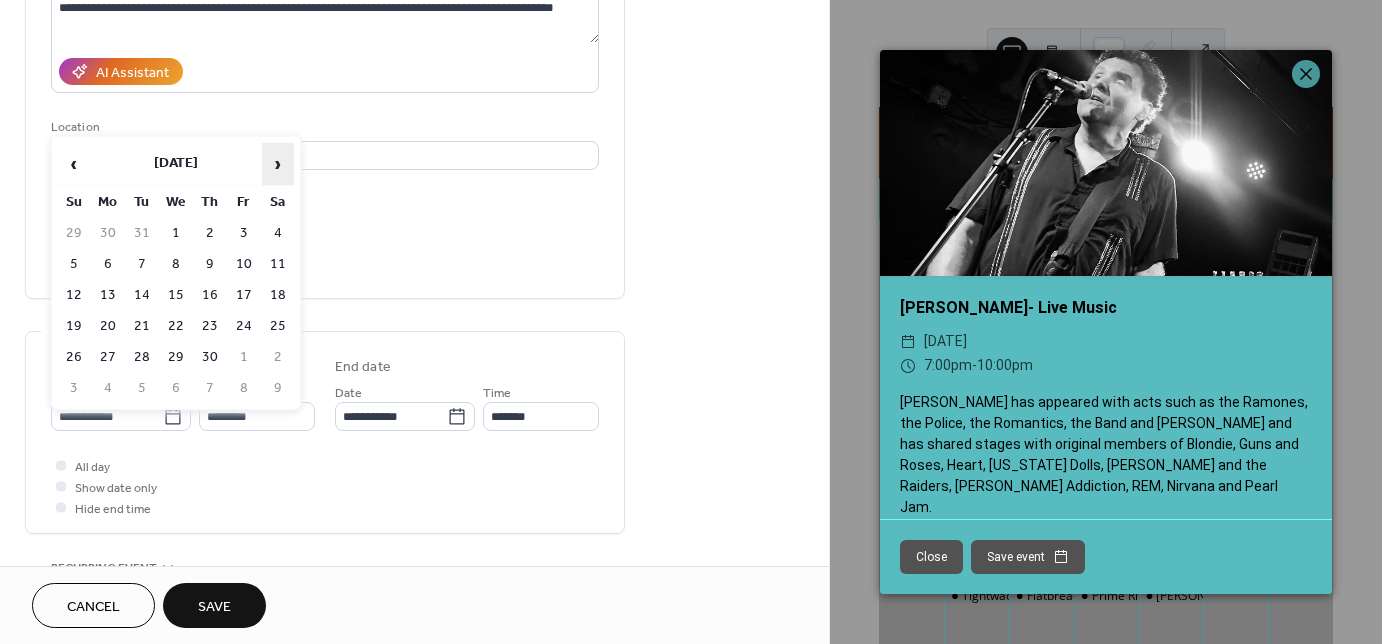 click on "›" at bounding box center [278, 164] 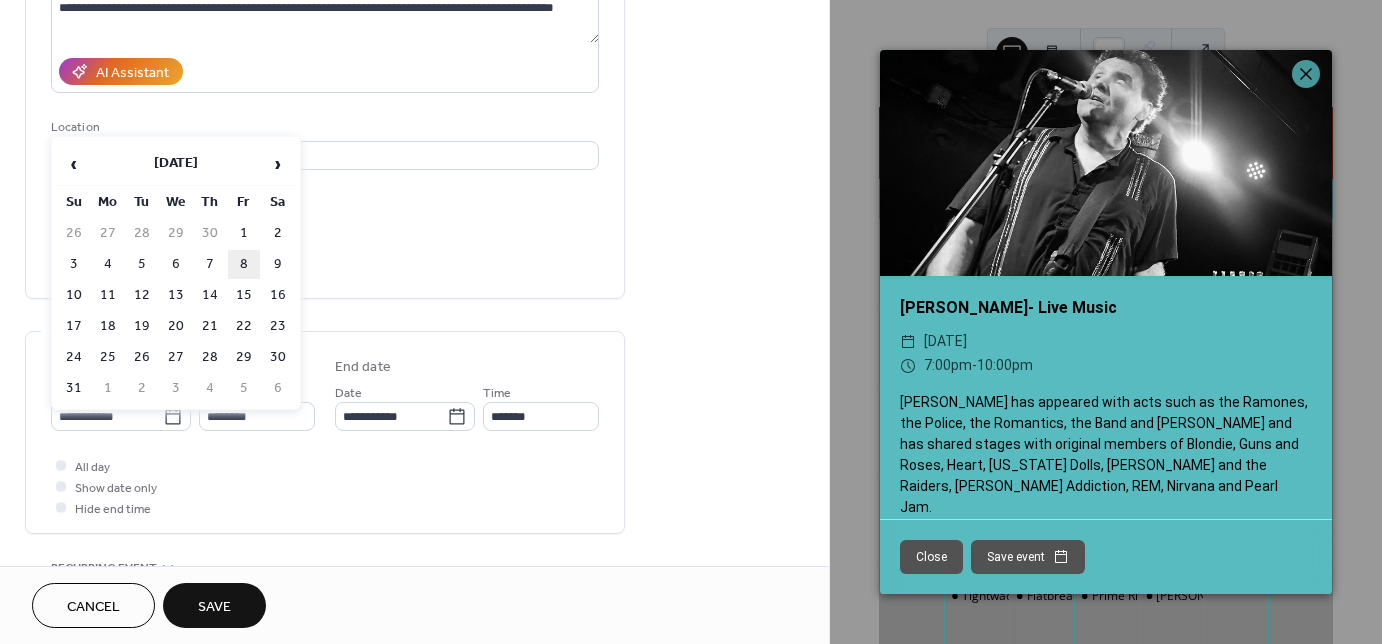click on "8" at bounding box center (244, 264) 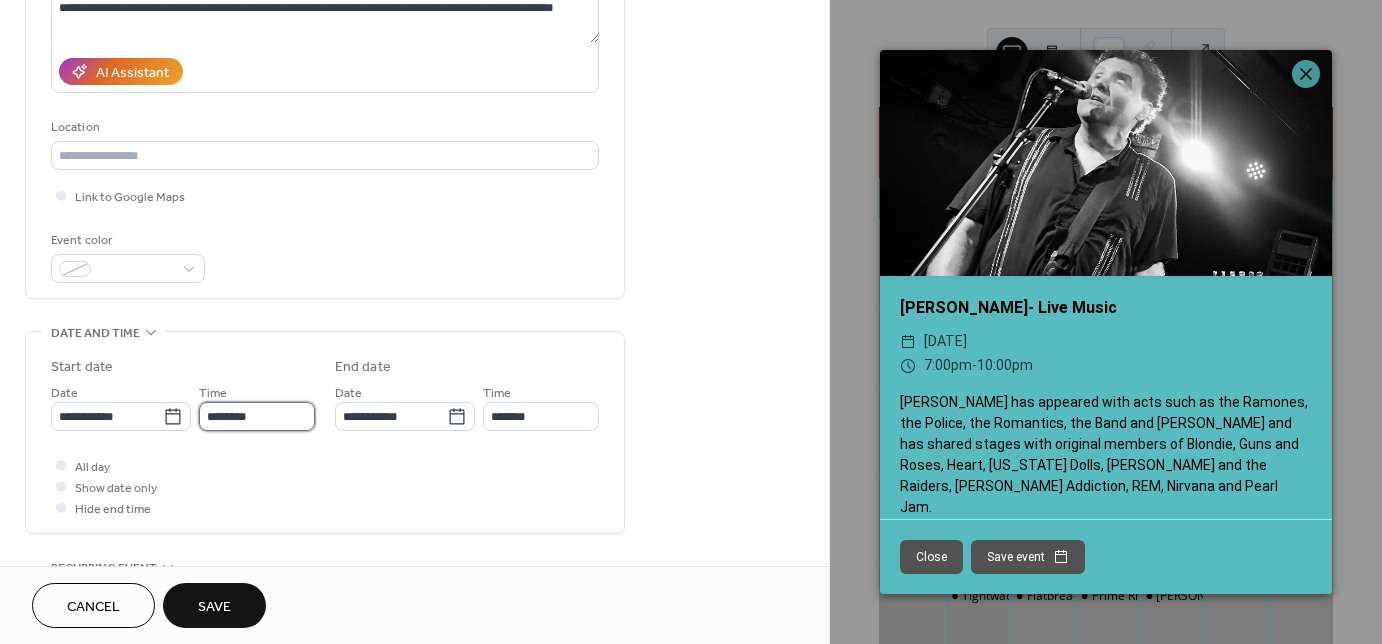click on "********" at bounding box center [257, 416] 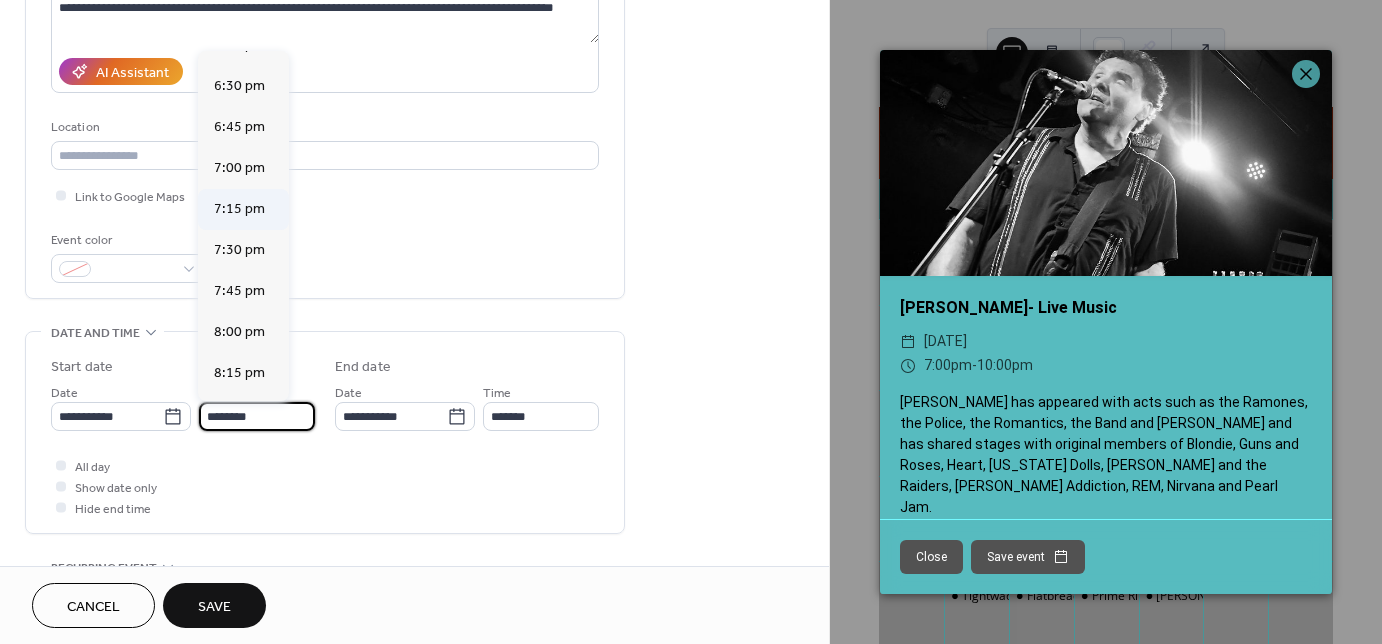 scroll, scrollTop: 3088, scrollLeft: 0, axis: vertical 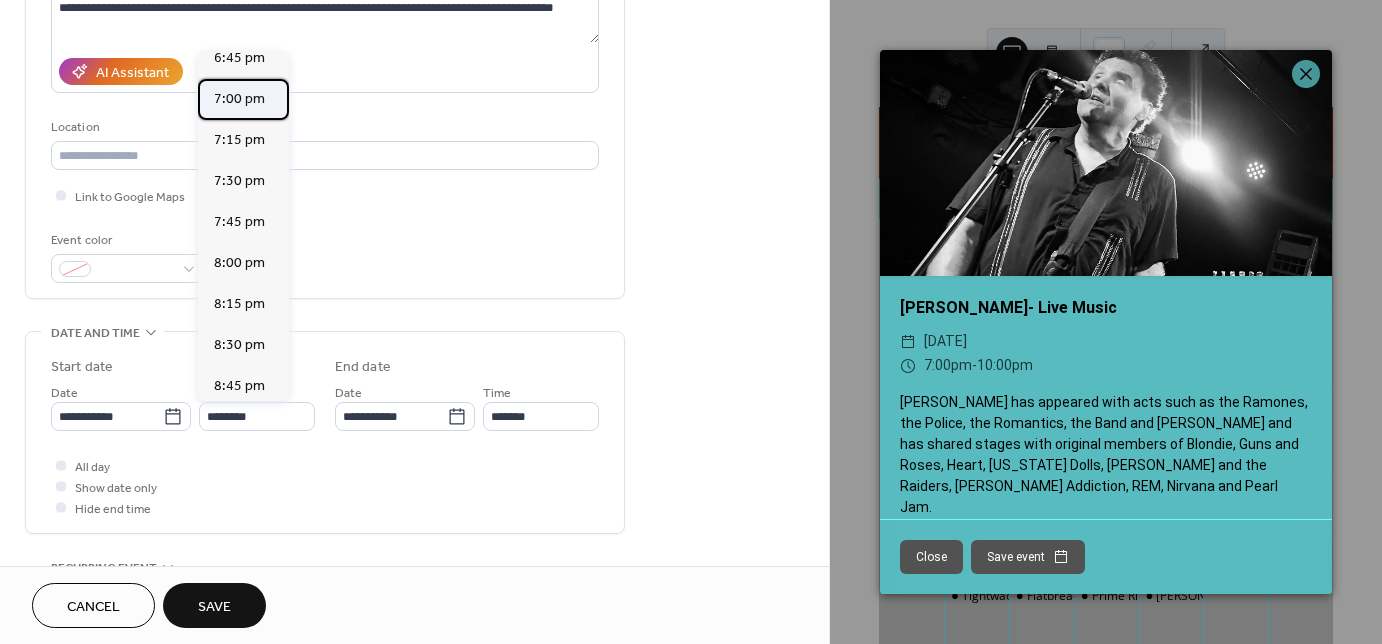 click on "7:00 pm" at bounding box center (239, 99) 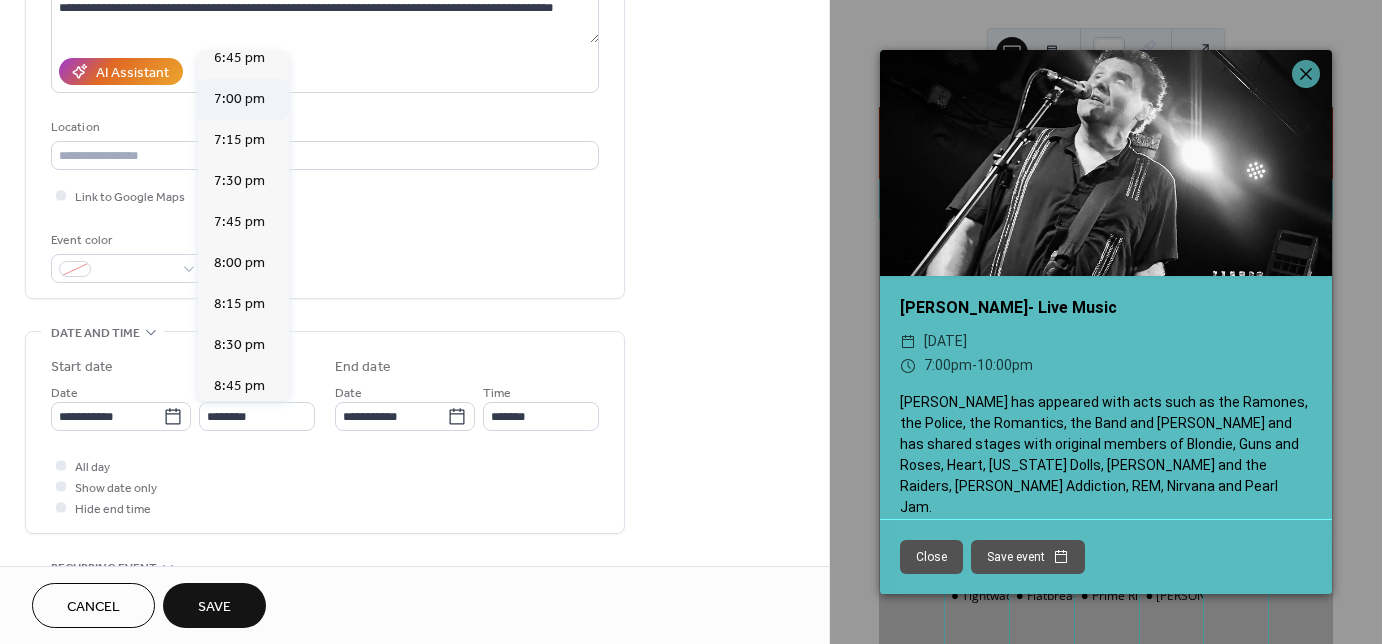 type on "*******" 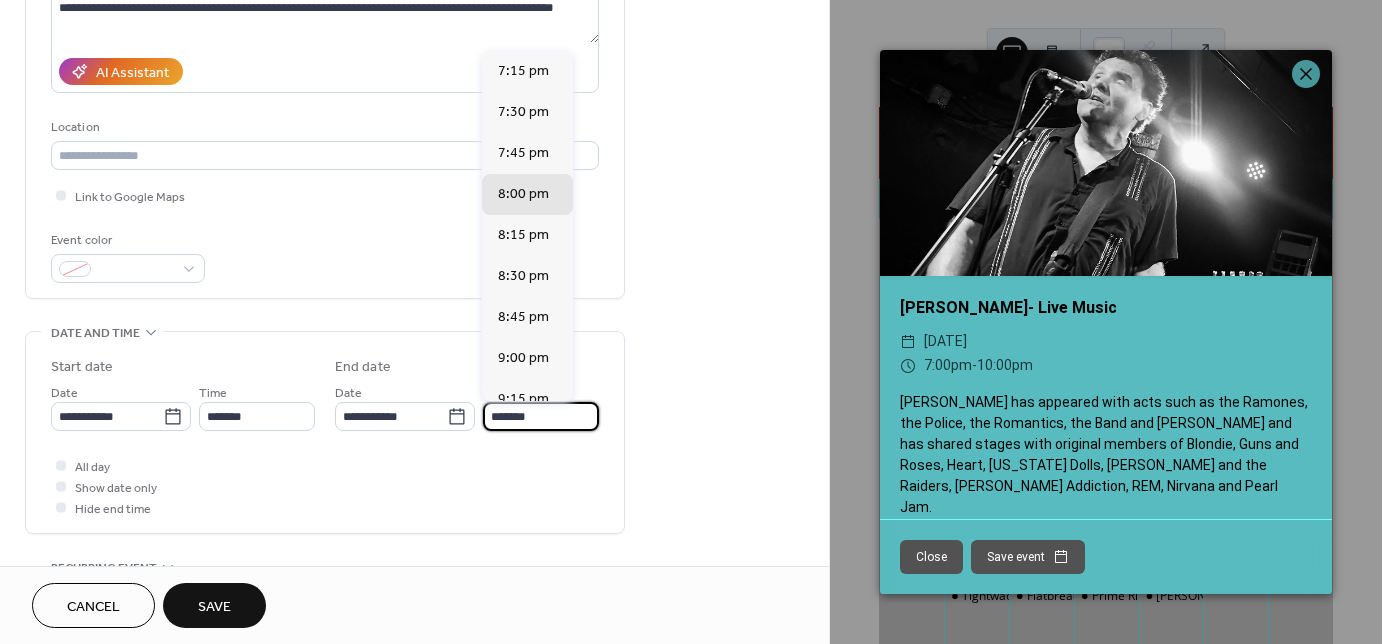 click on "*******" at bounding box center (541, 416) 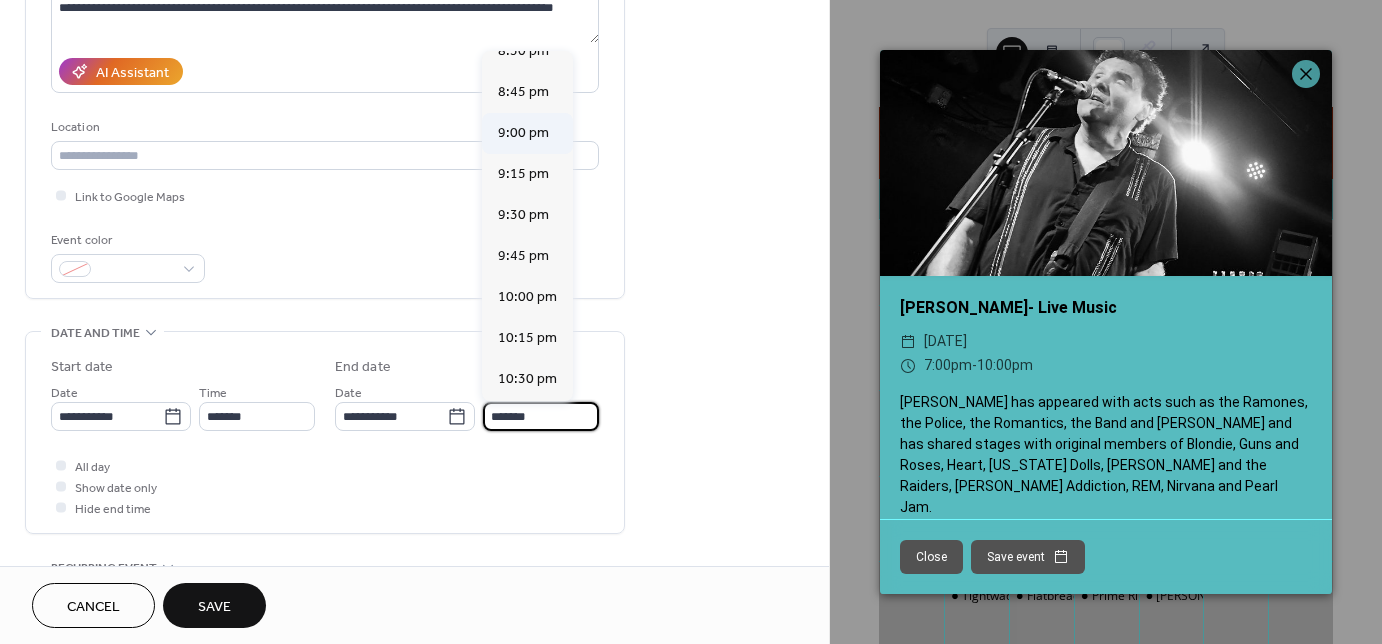 scroll, scrollTop: 240, scrollLeft: 0, axis: vertical 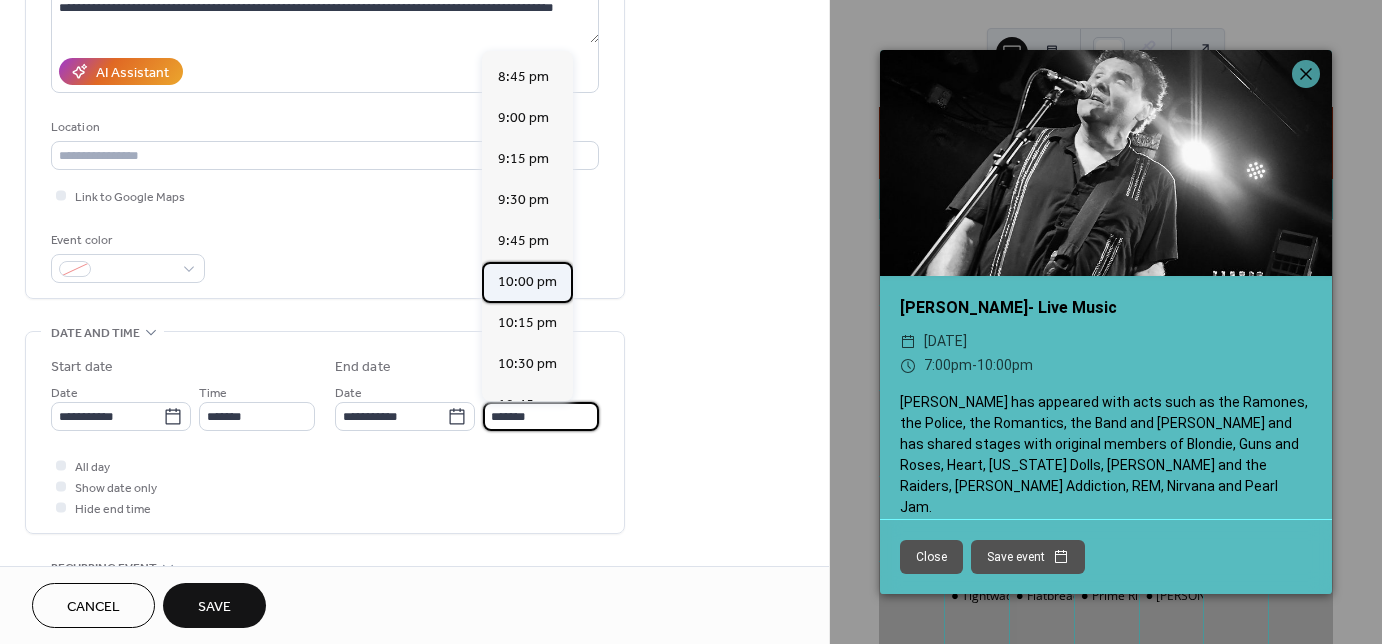 click on "10:00 pm" at bounding box center [527, 282] 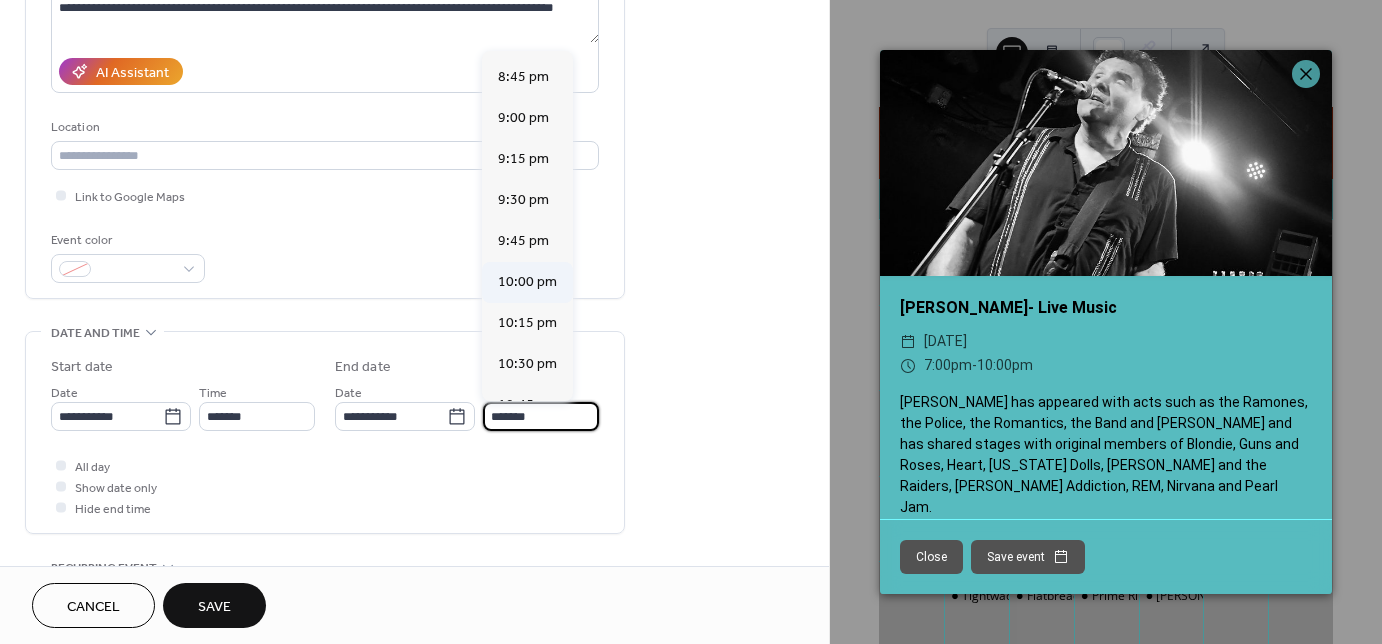 type on "********" 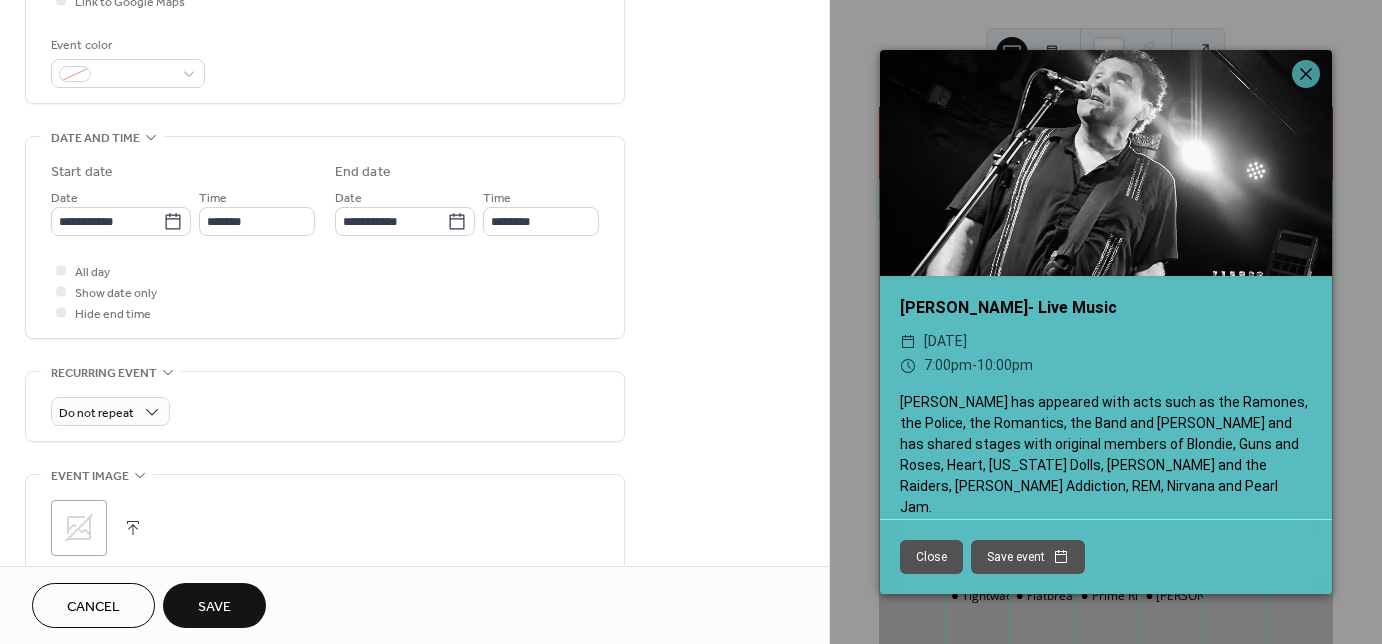 scroll, scrollTop: 560, scrollLeft: 0, axis: vertical 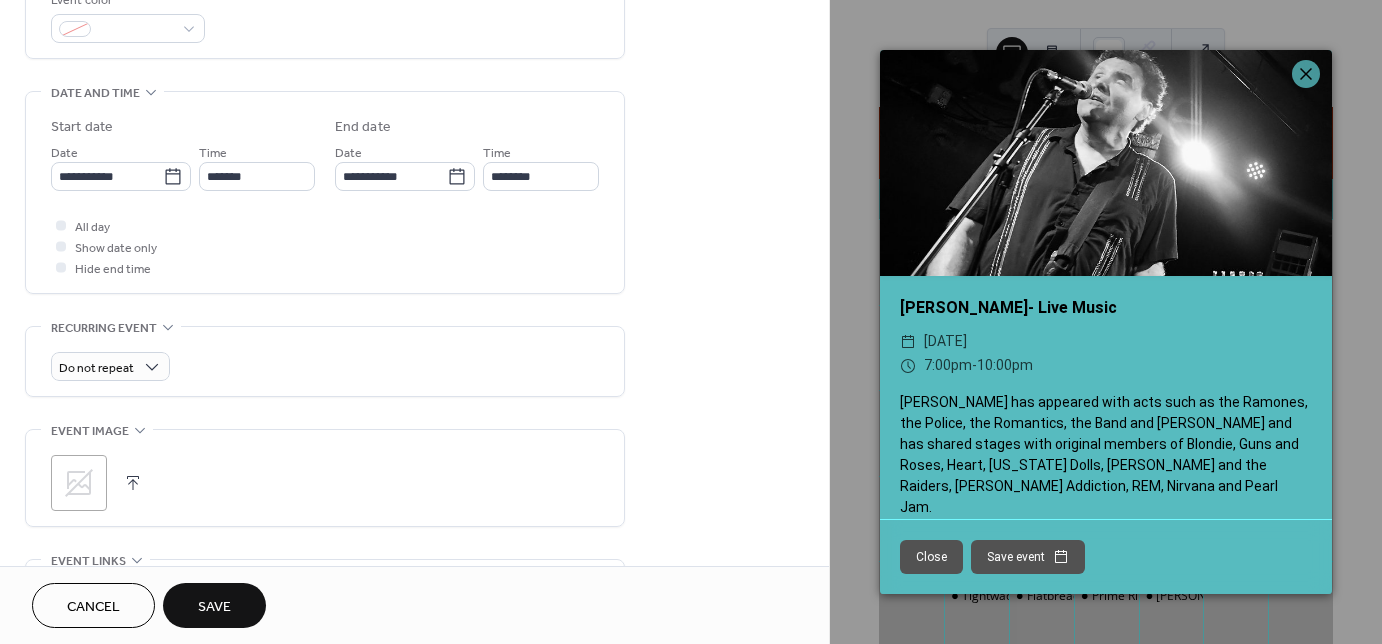 click 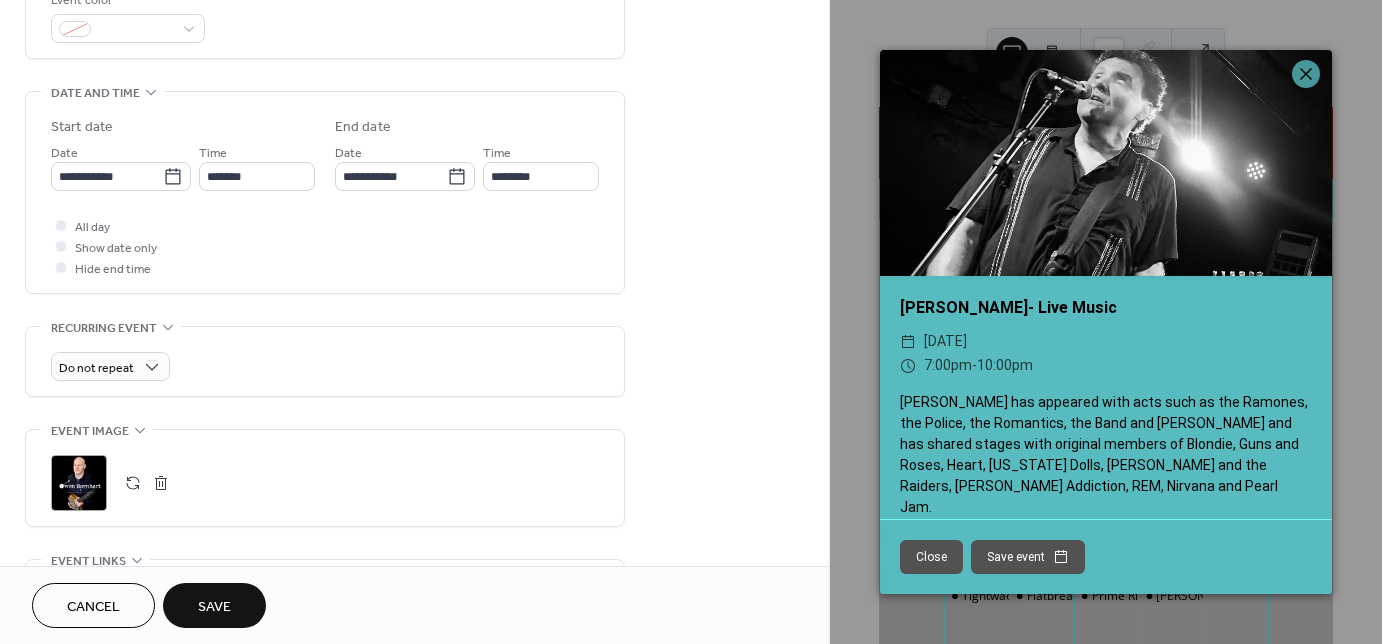 click on "Save" at bounding box center [214, 607] 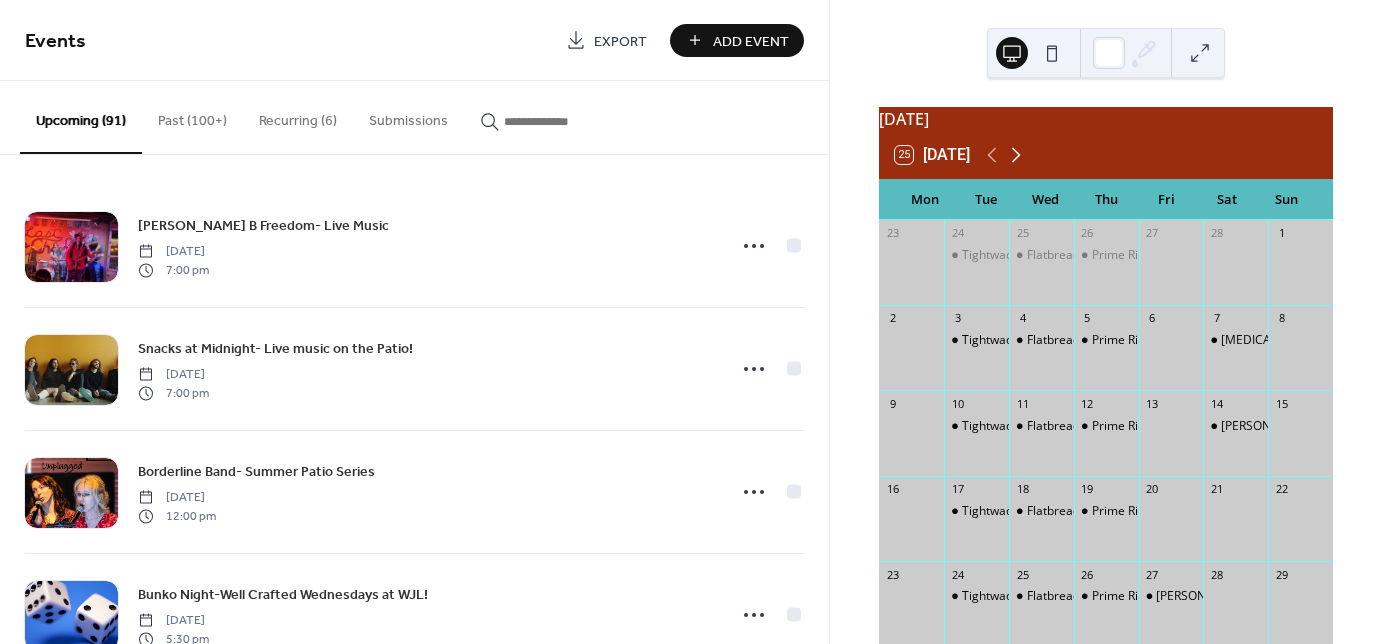 click 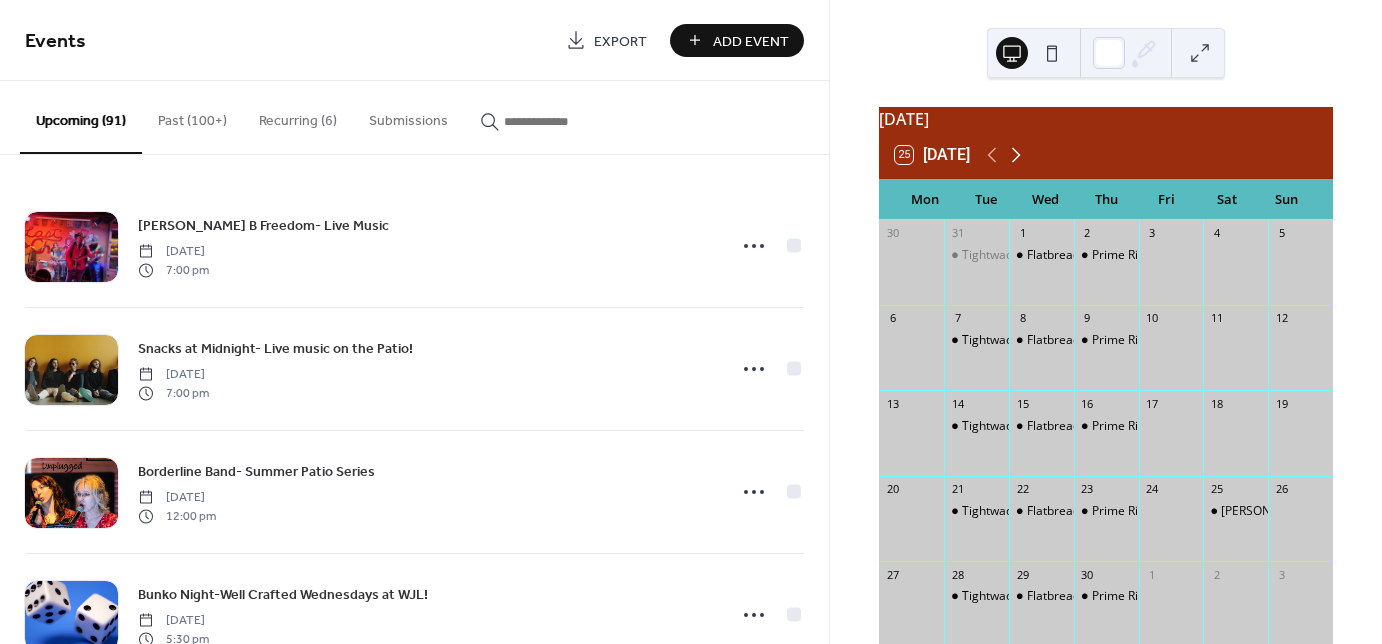 click 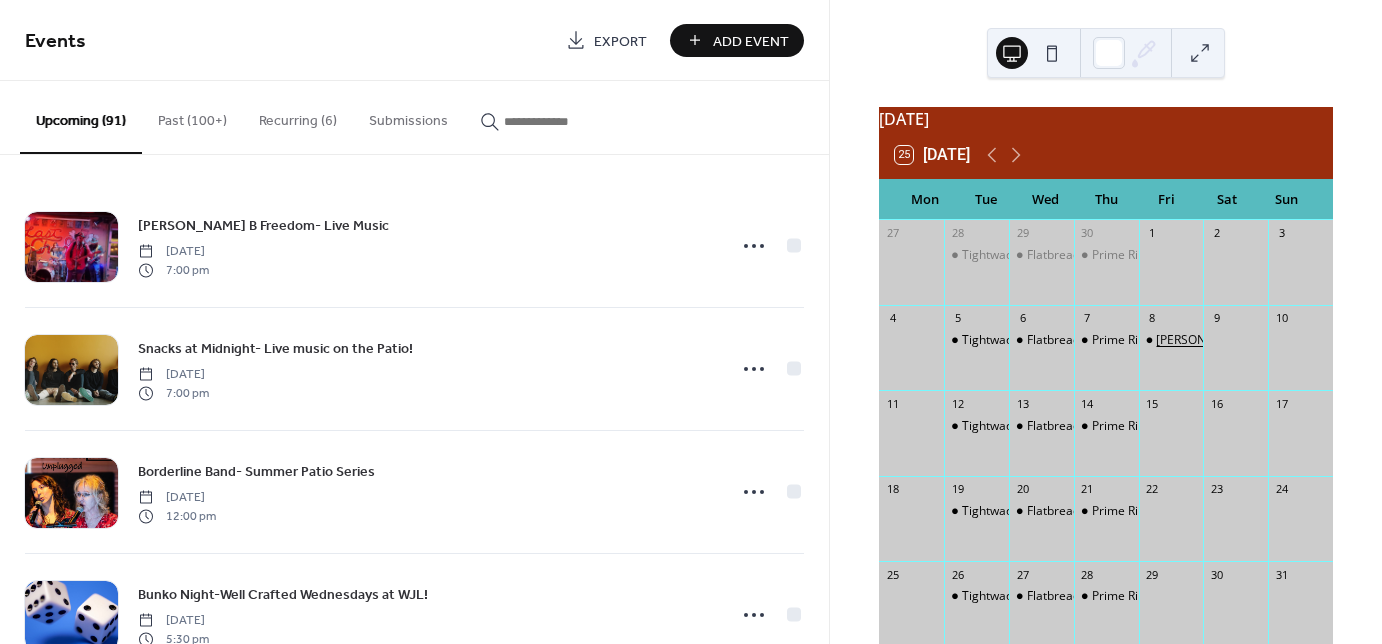 click on "[PERSON_NAME] (New)- Live Music!" at bounding box center [1255, 340] 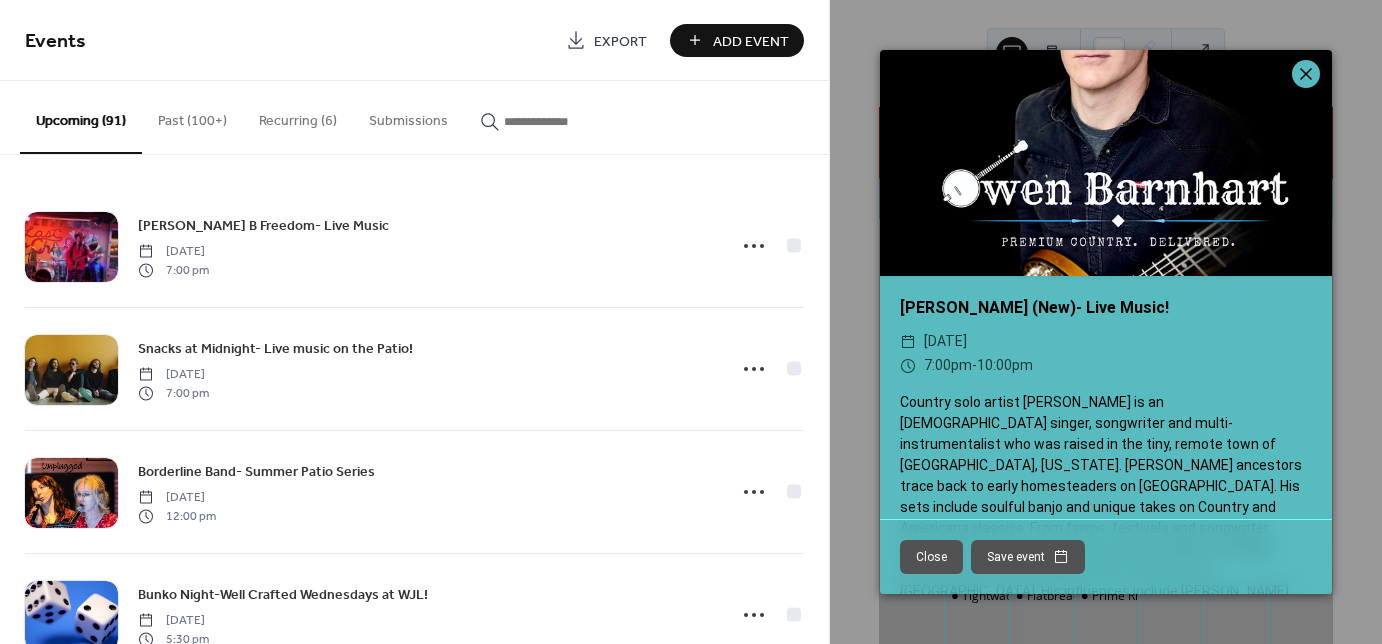 click 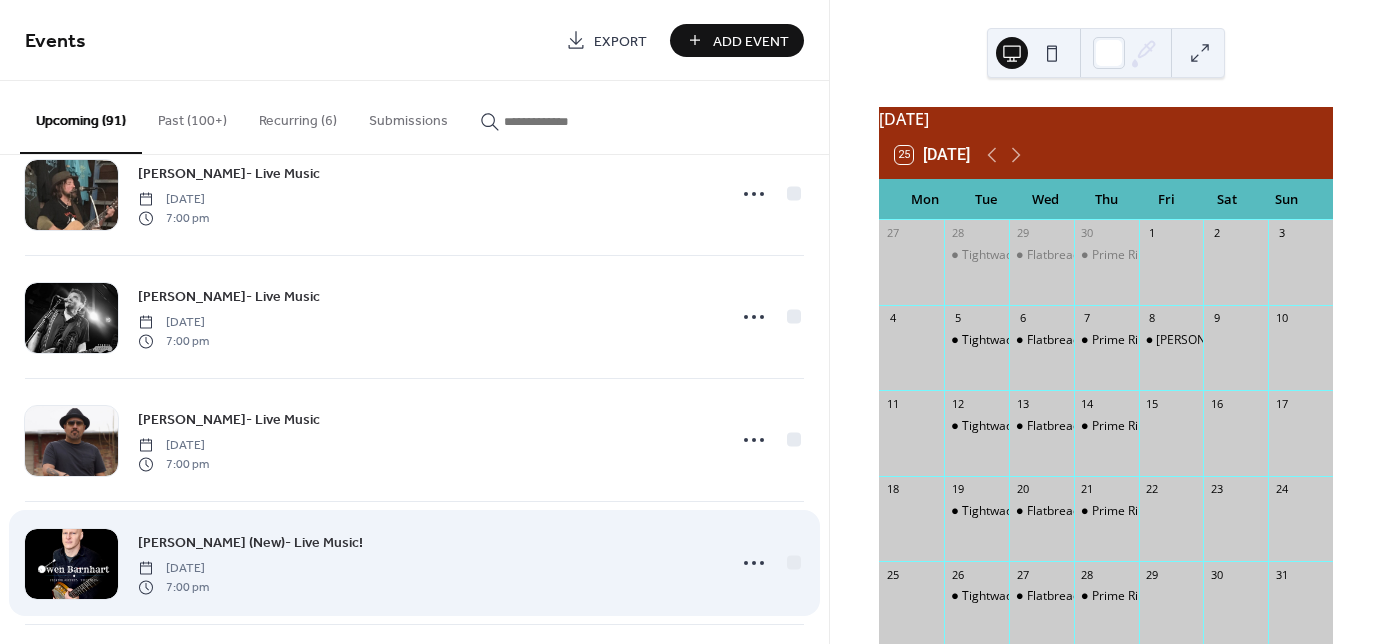 scroll, scrollTop: 10664, scrollLeft: 0, axis: vertical 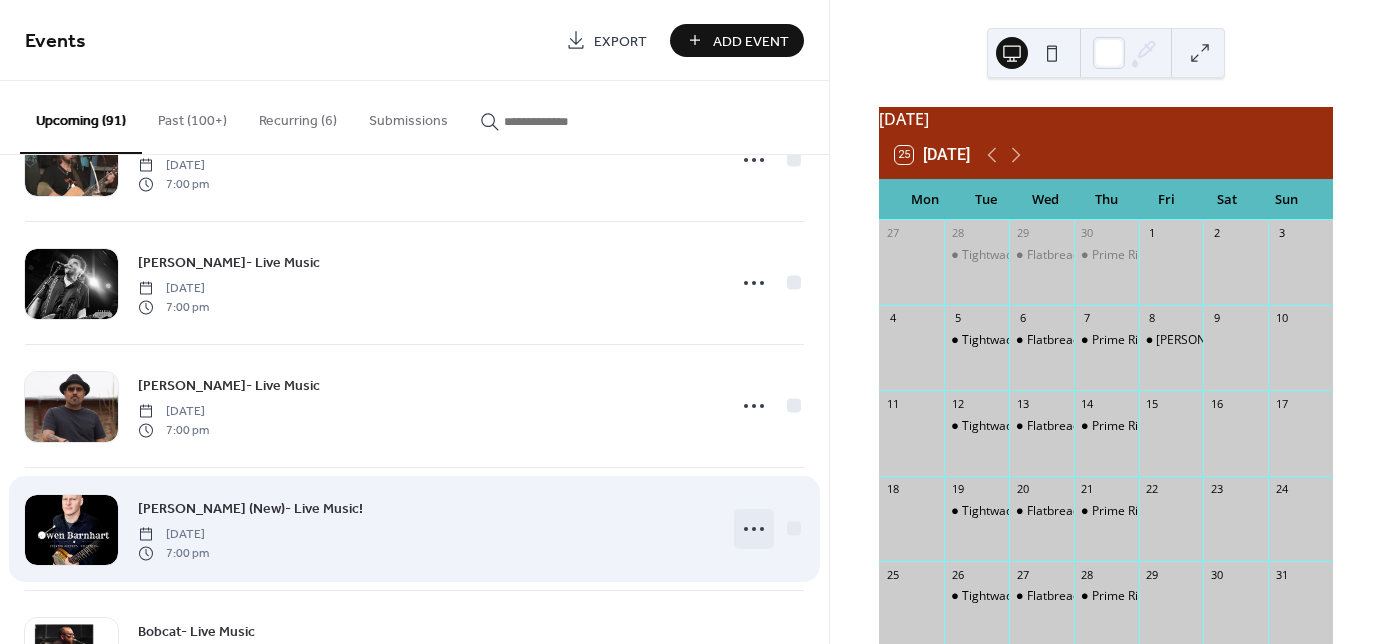 click 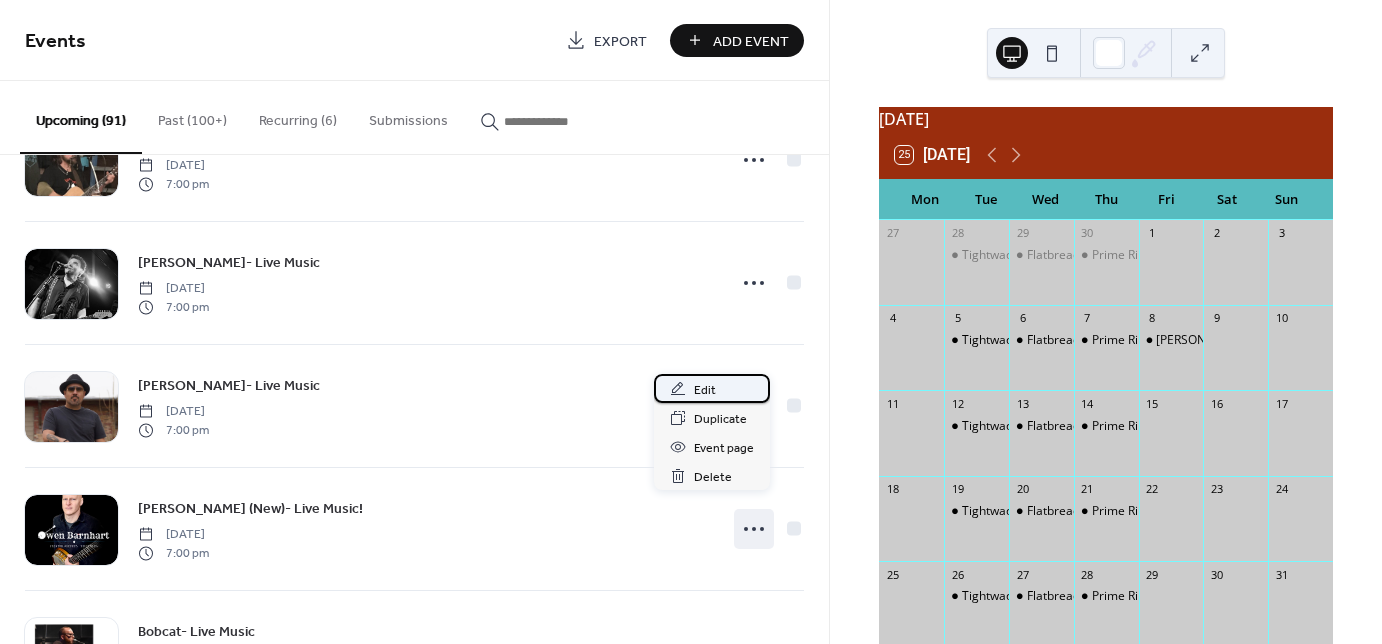 click on "Edit" at bounding box center (705, 390) 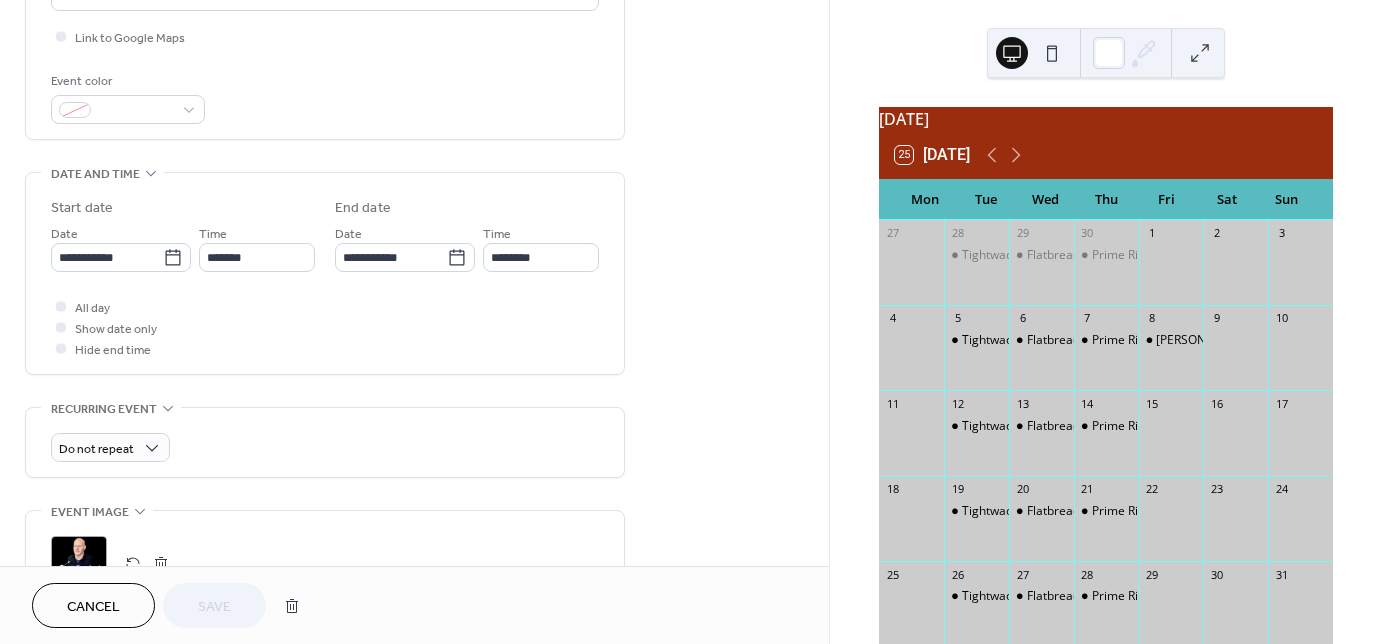 scroll, scrollTop: 560, scrollLeft: 0, axis: vertical 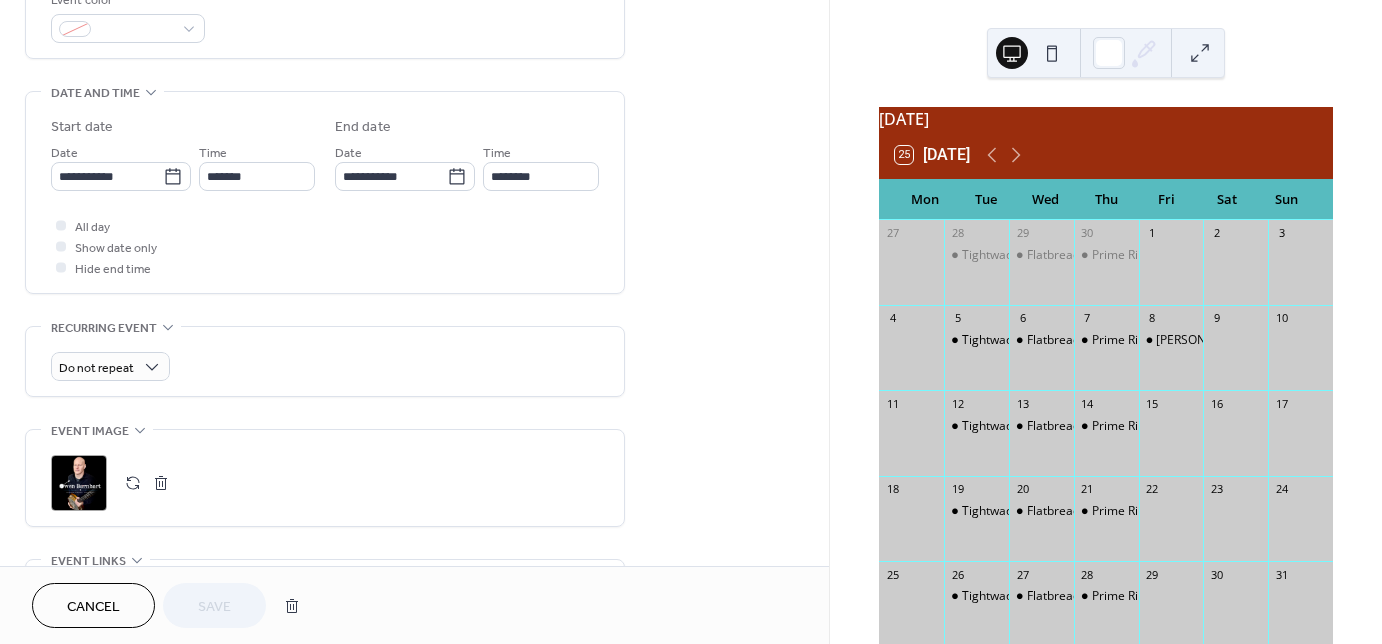 click at bounding box center (161, 483) 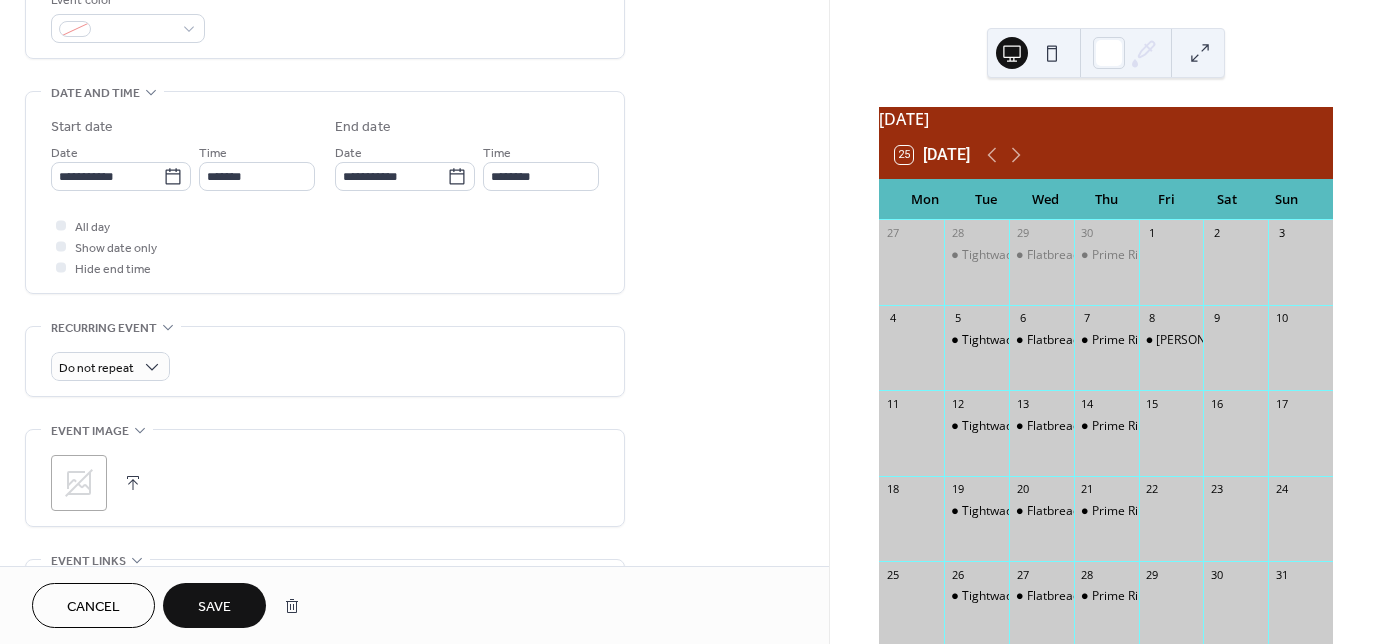 click 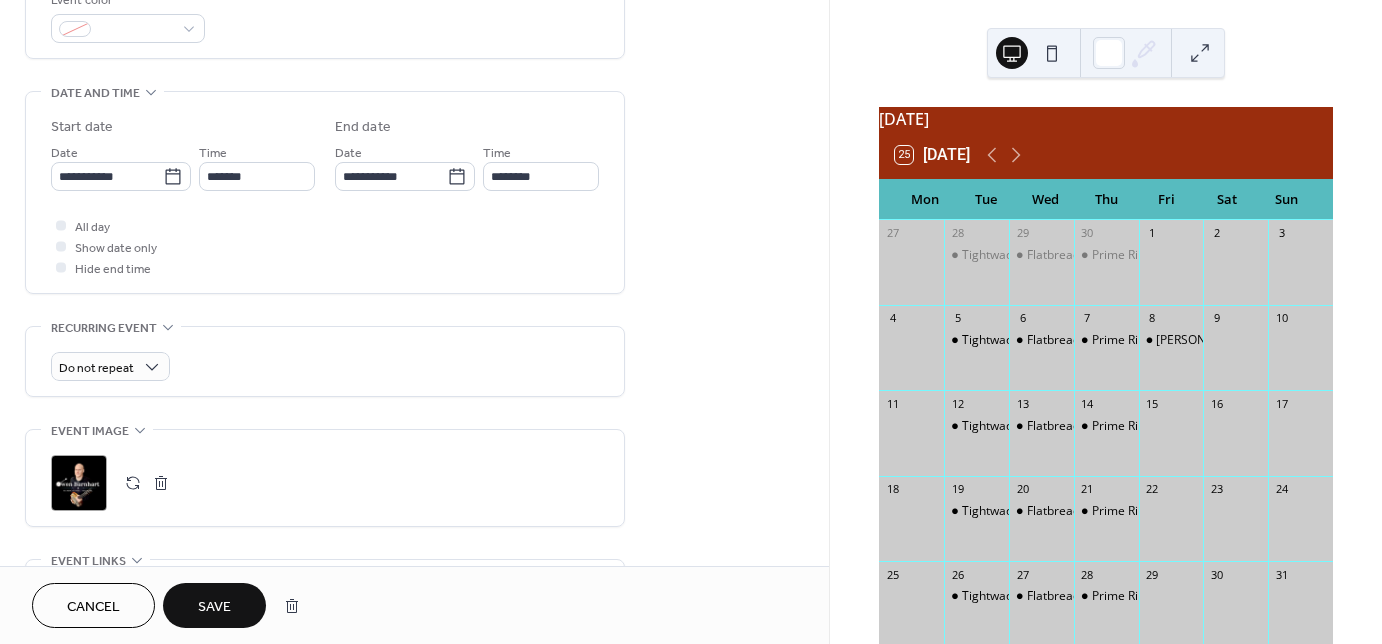 click on "Save" at bounding box center [214, 607] 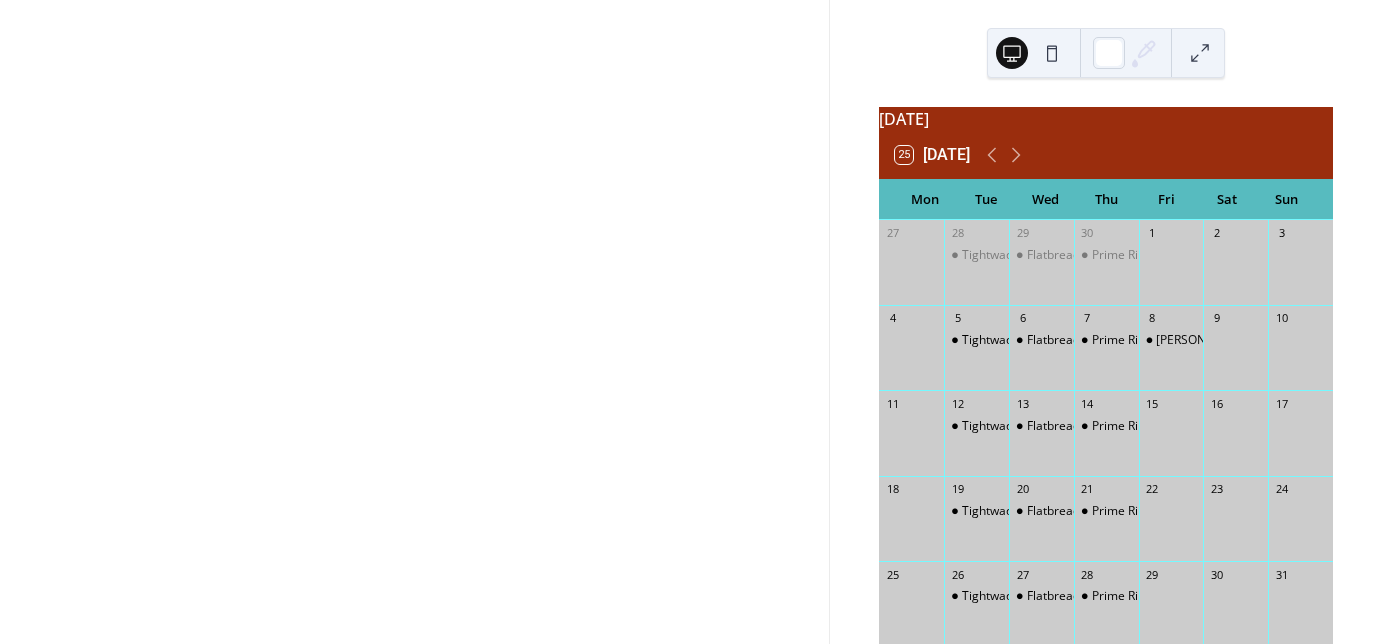 click on "[PERSON_NAME] (New)- Live Music!" at bounding box center (1255, 340) 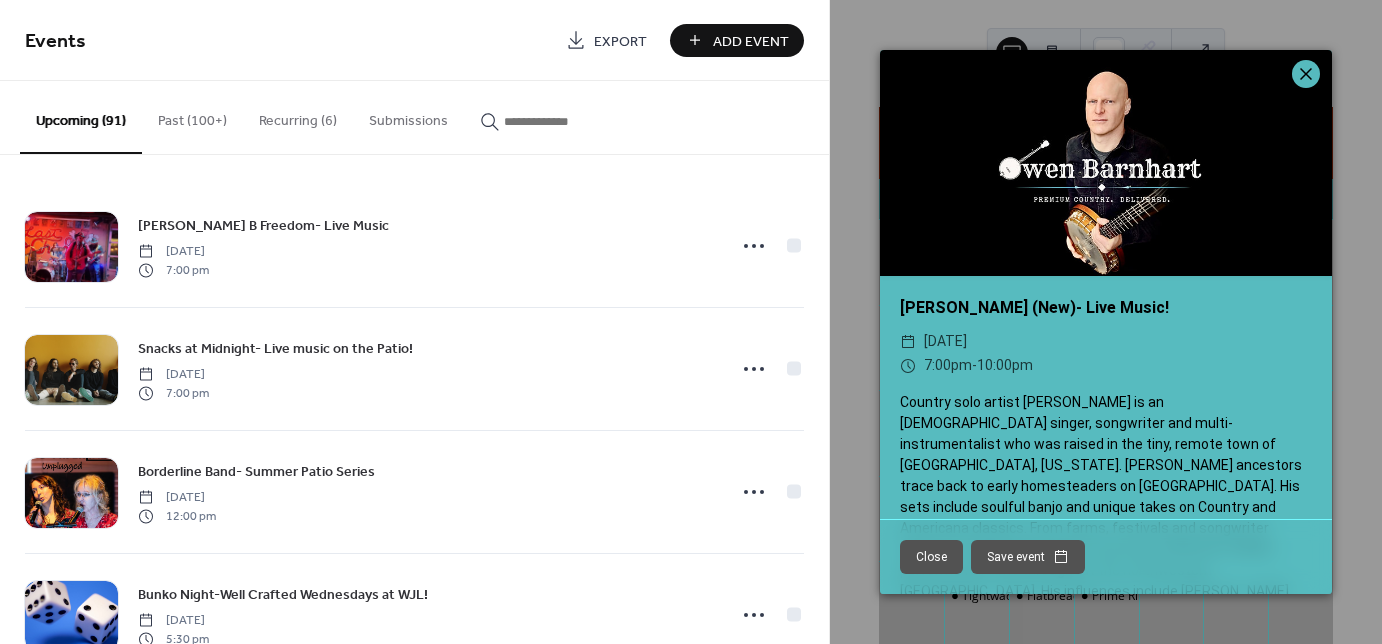 click at bounding box center [1306, 74] 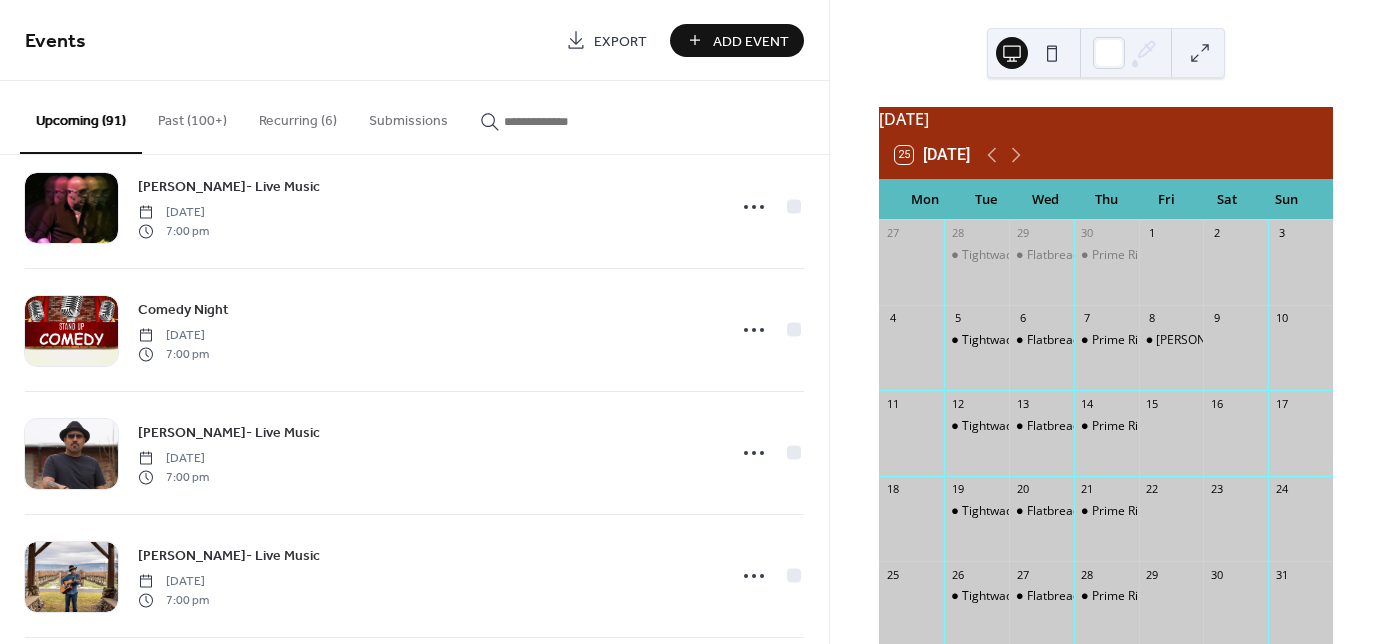 scroll, scrollTop: 5789, scrollLeft: 0, axis: vertical 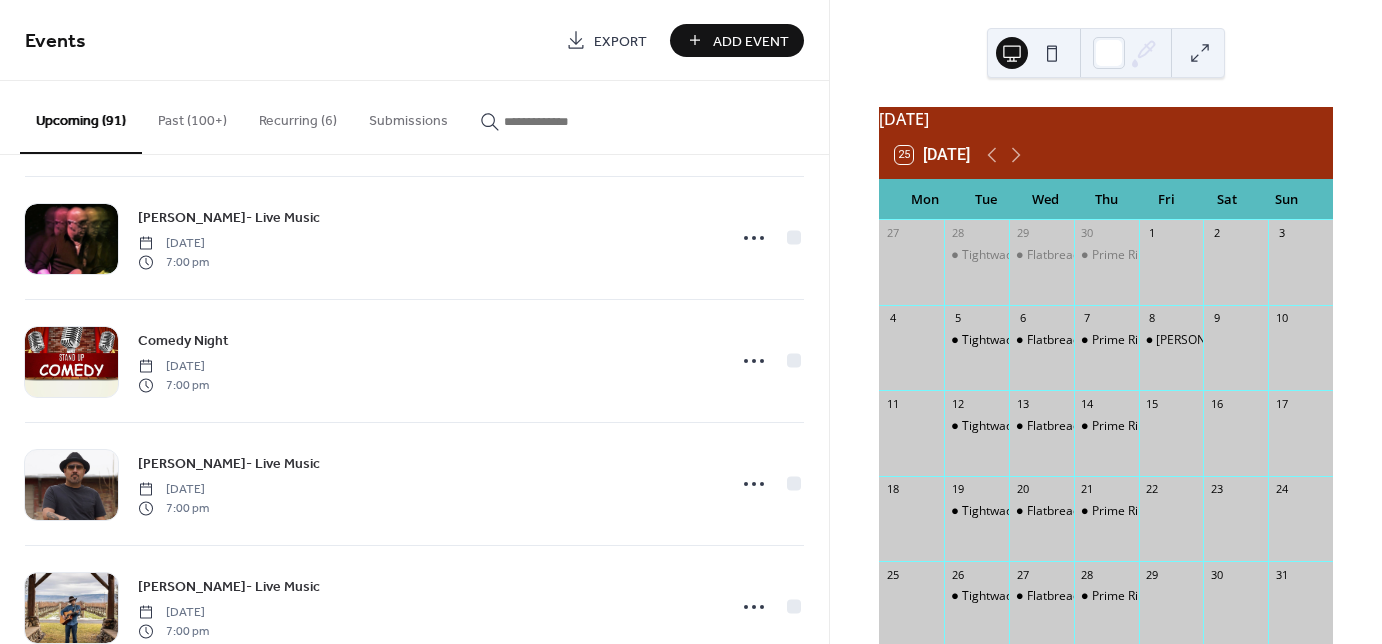 click on "Past (100+)" at bounding box center [192, 116] 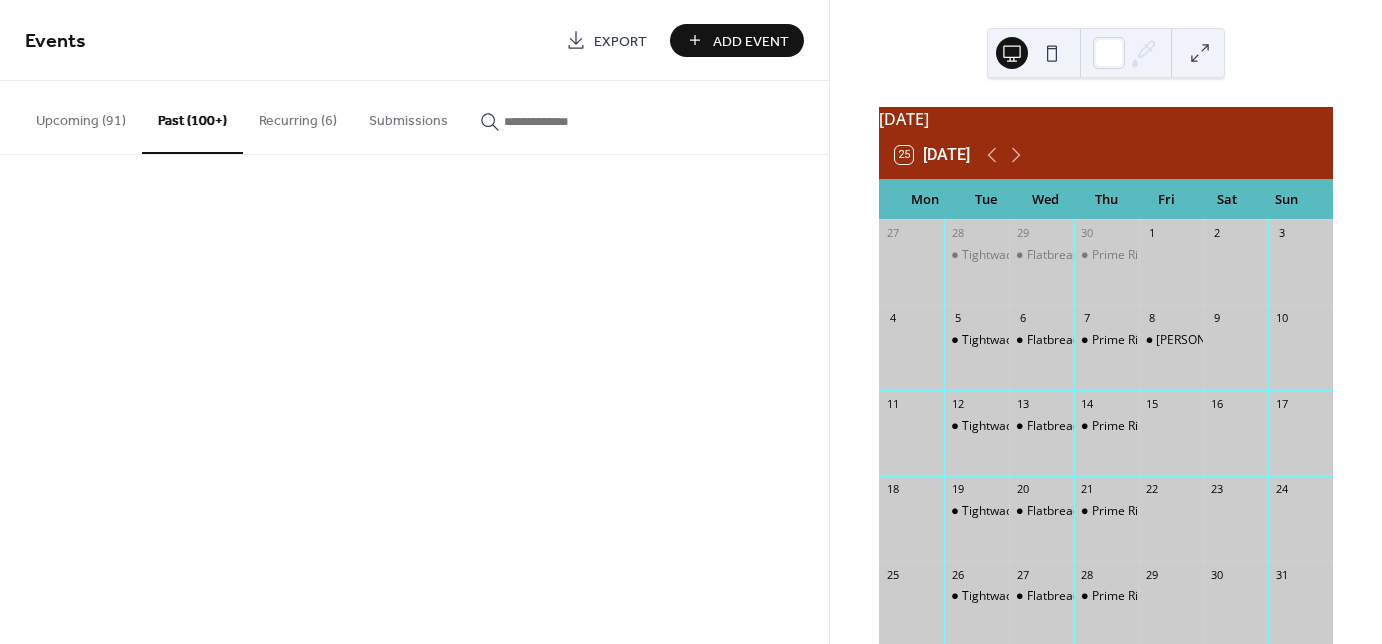 click on "Past (100+)" at bounding box center [192, 117] 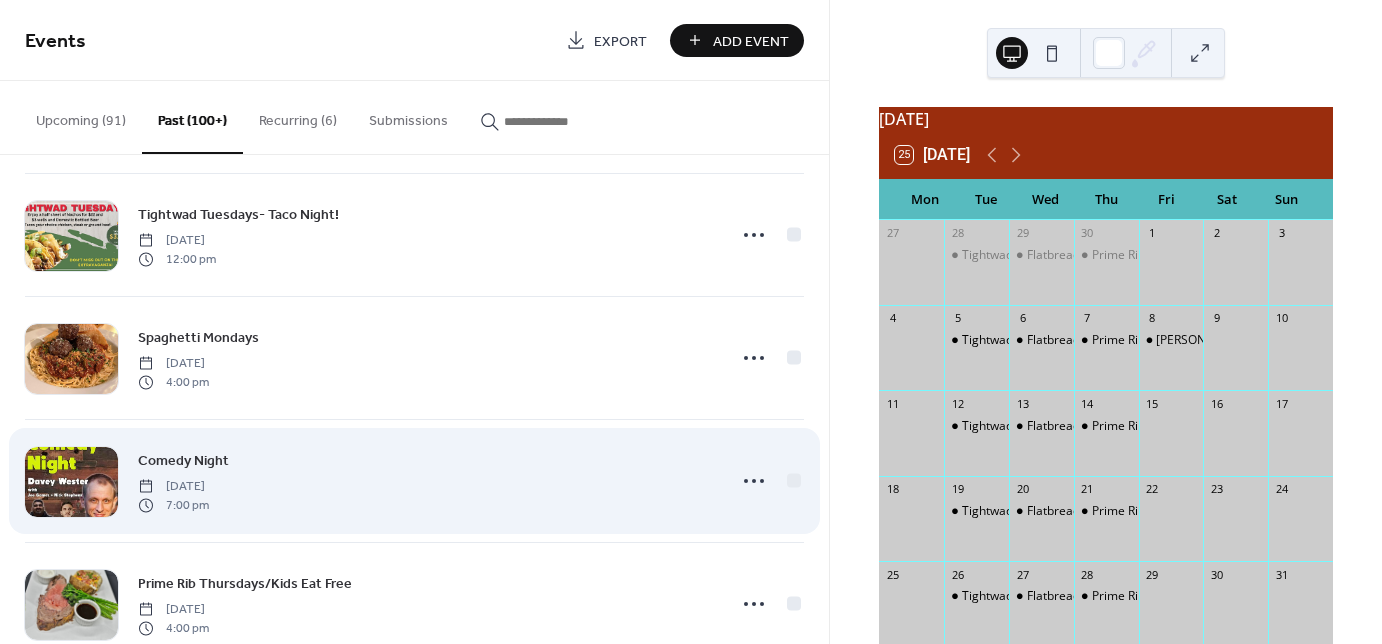 scroll, scrollTop: 13077, scrollLeft: 0, axis: vertical 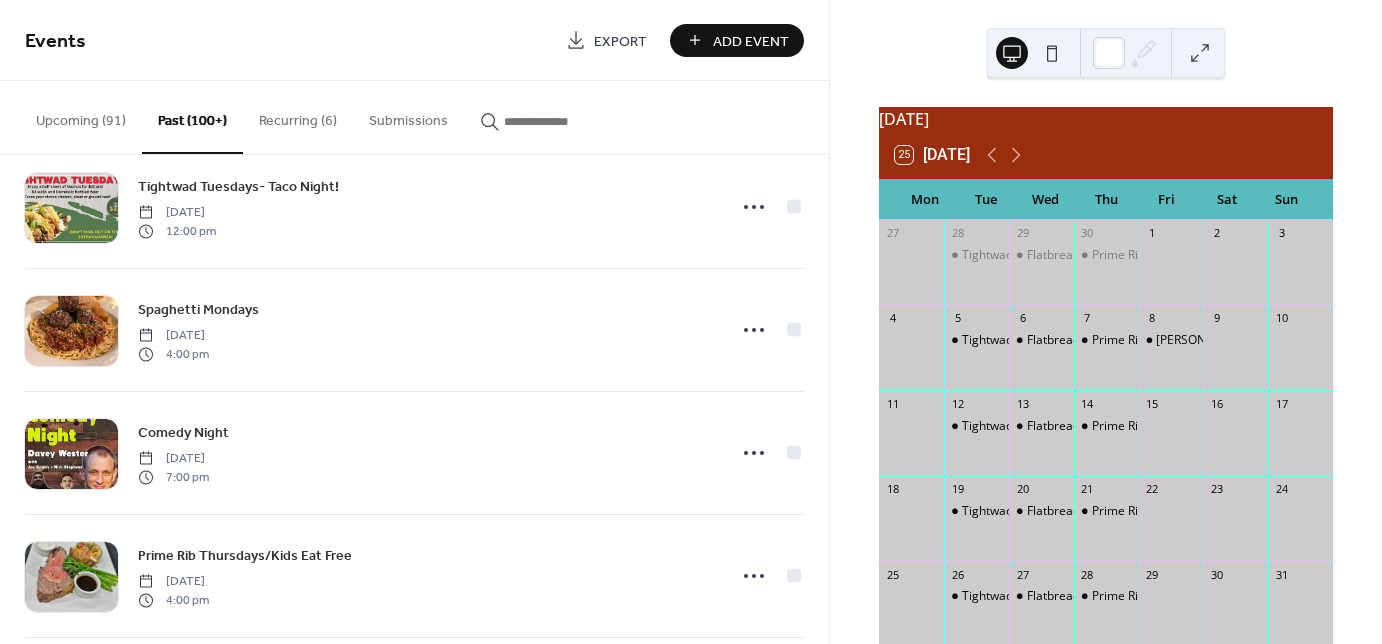 click on "Add Event" at bounding box center (751, 41) 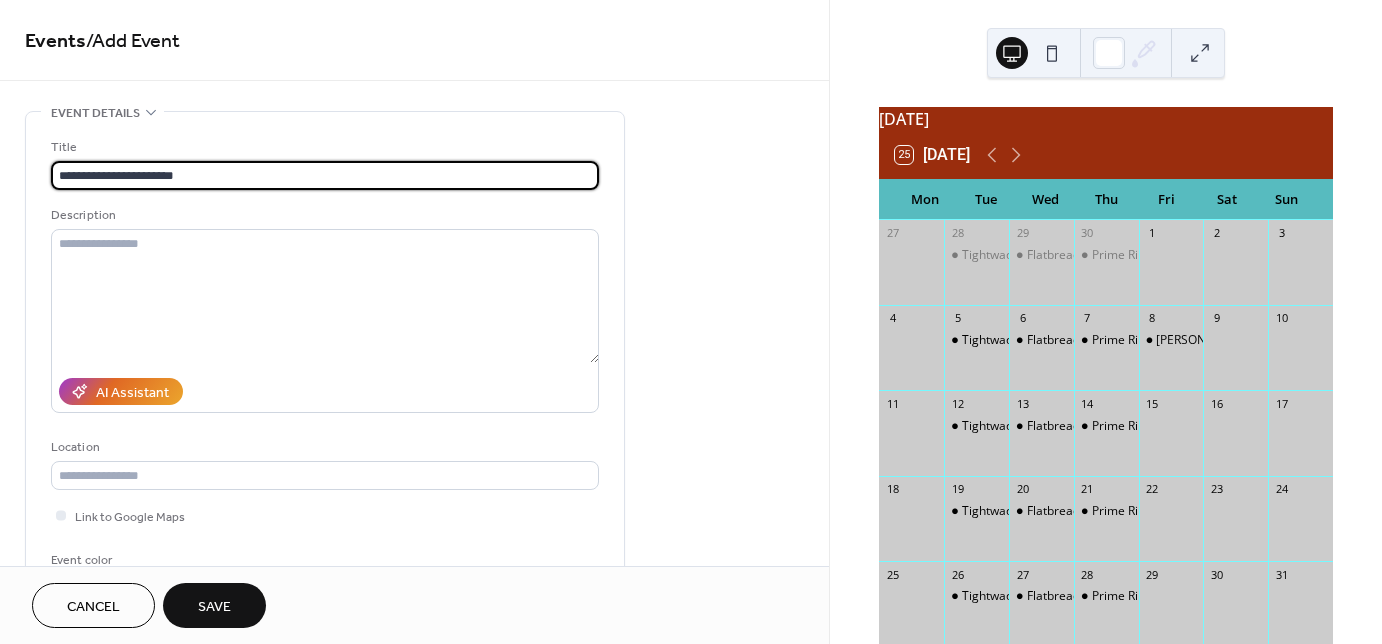 type on "**********" 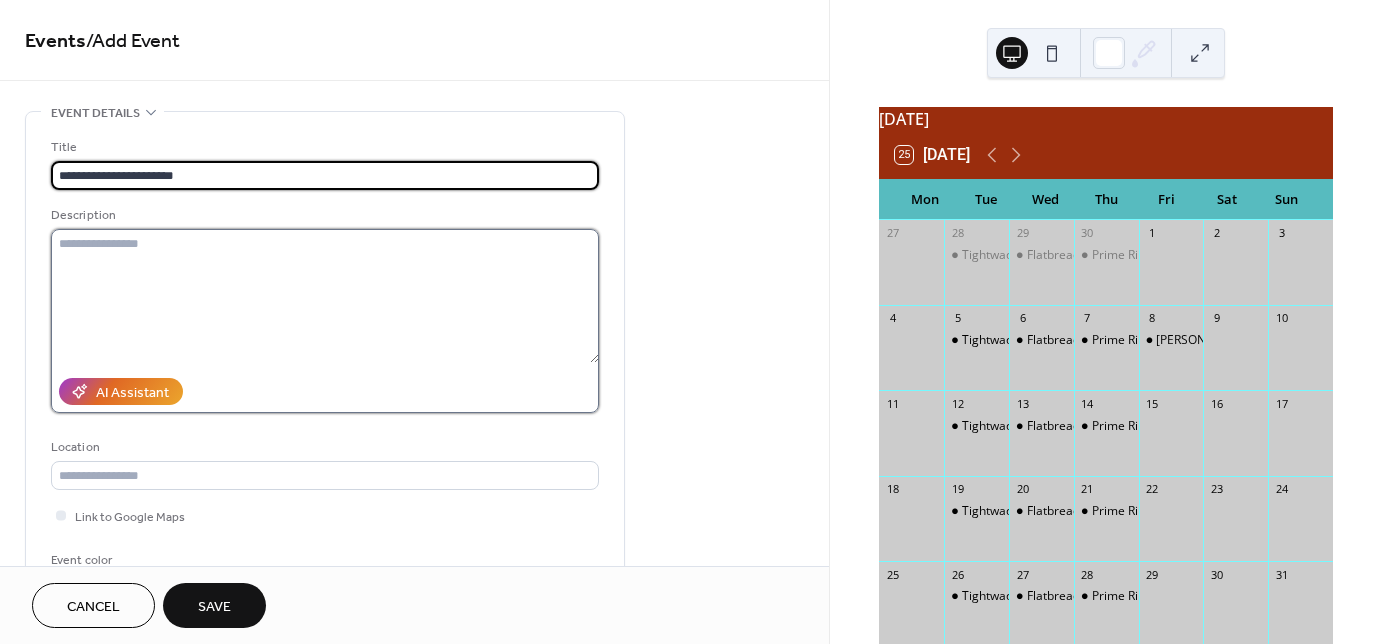 click at bounding box center (325, 296) 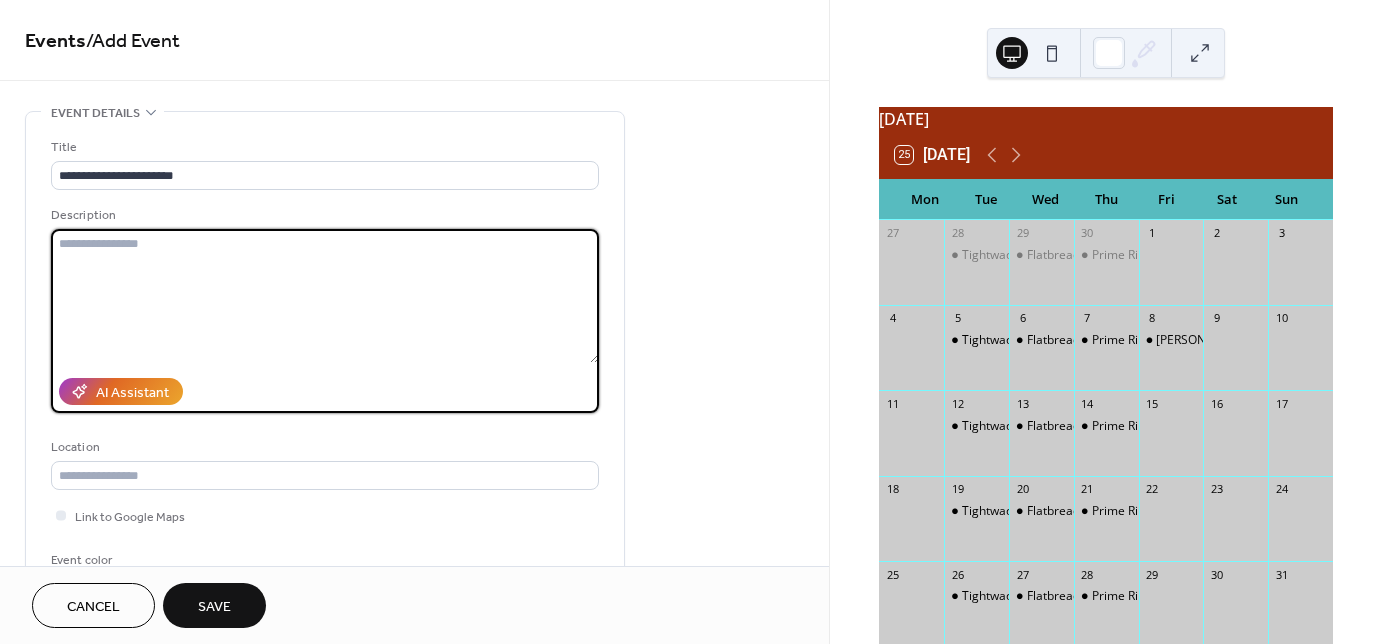 paste on "**********" 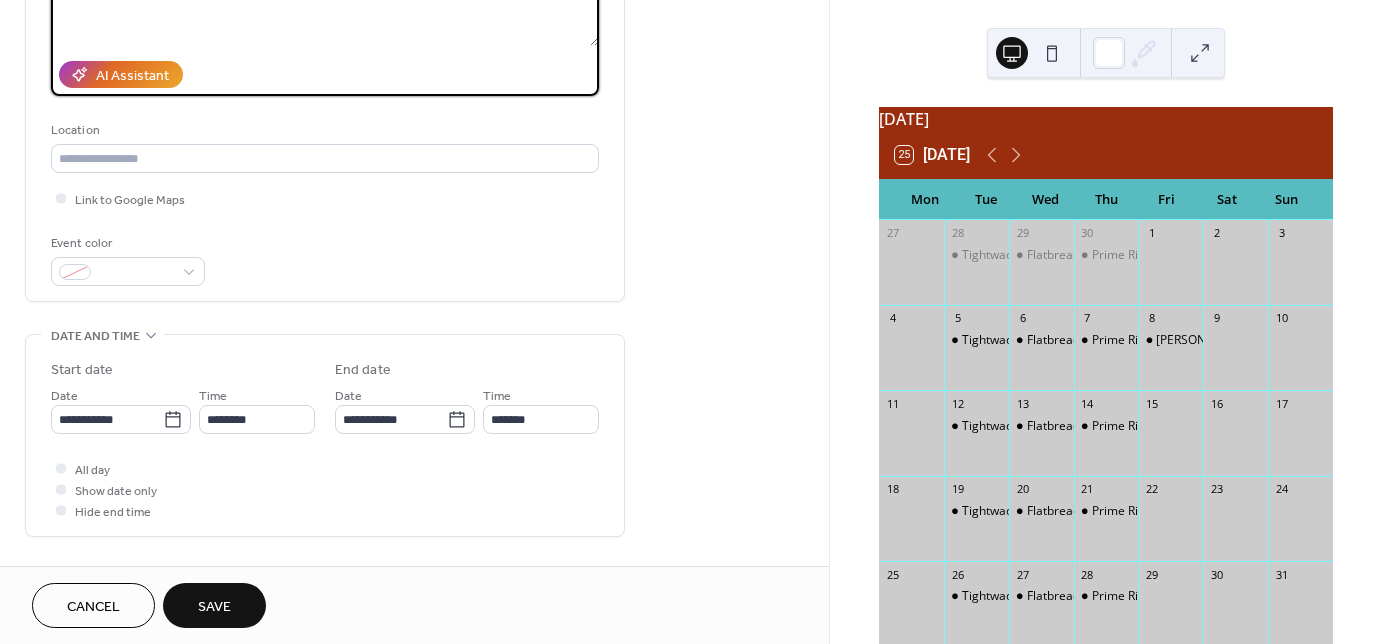 scroll, scrollTop: 320, scrollLeft: 0, axis: vertical 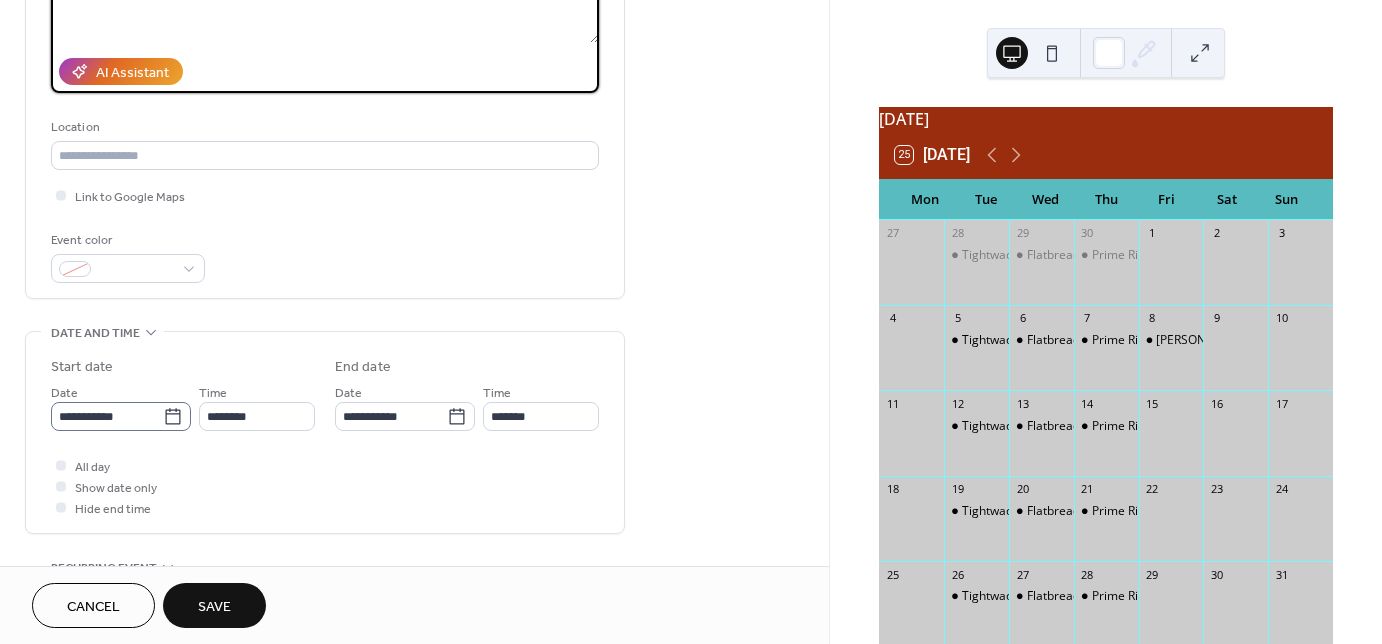 type on "**********" 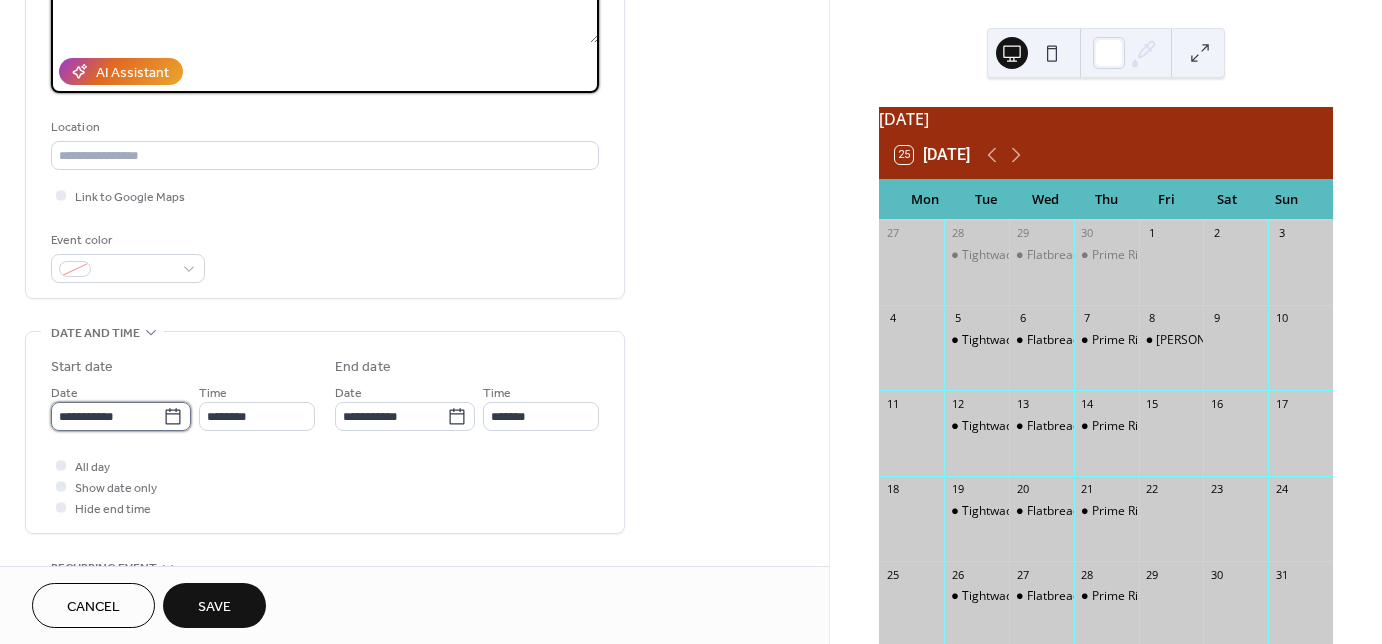 click on "**********" at bounding box center [107, 416] 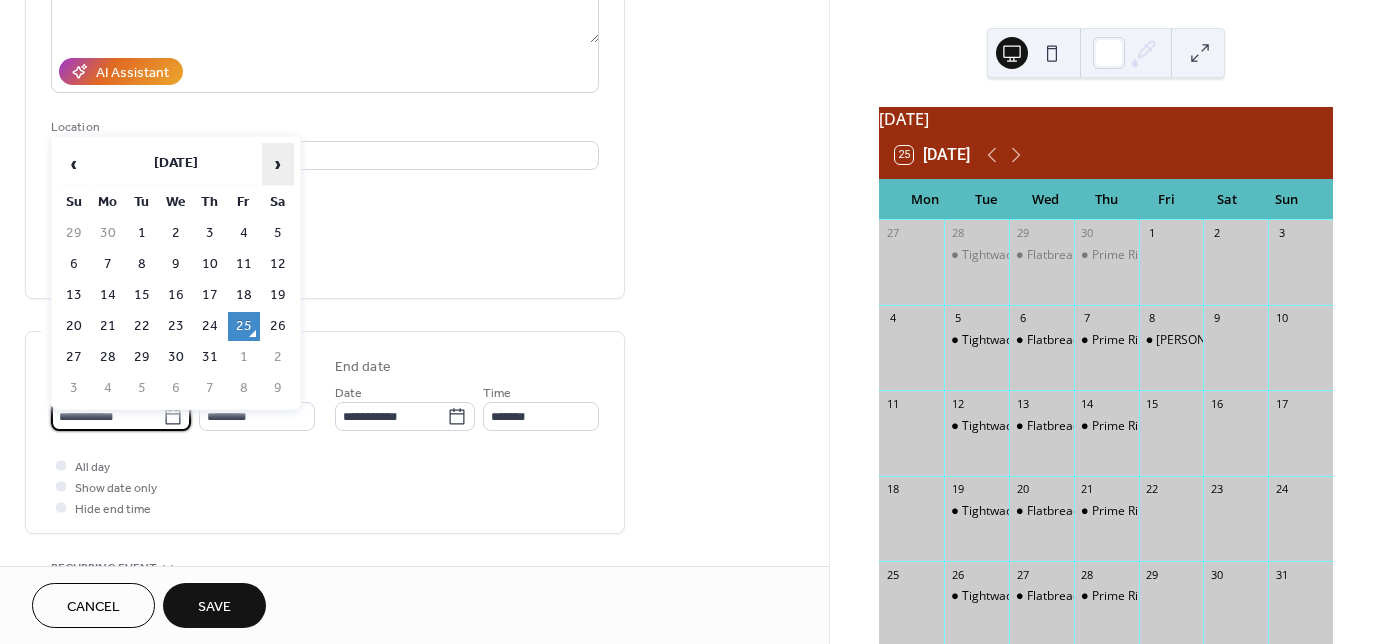 click on "›" at bounding box center (278, 164) 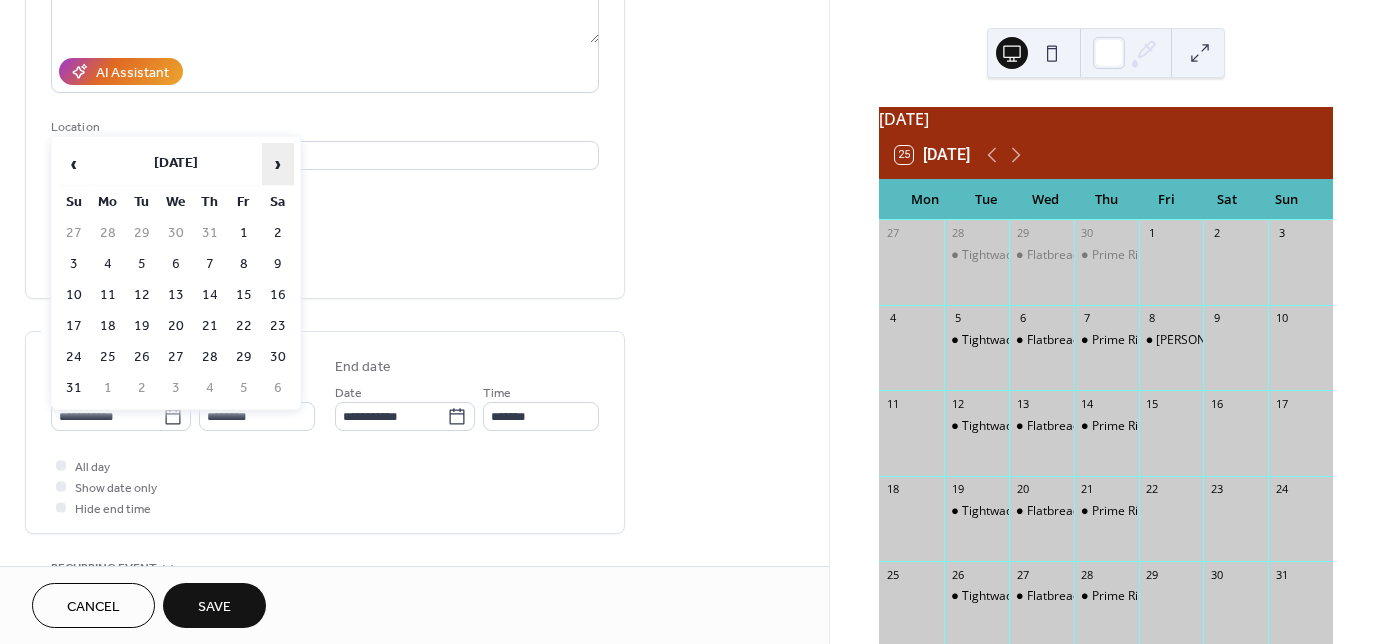 click on "›" at bounding box center [278, 164] 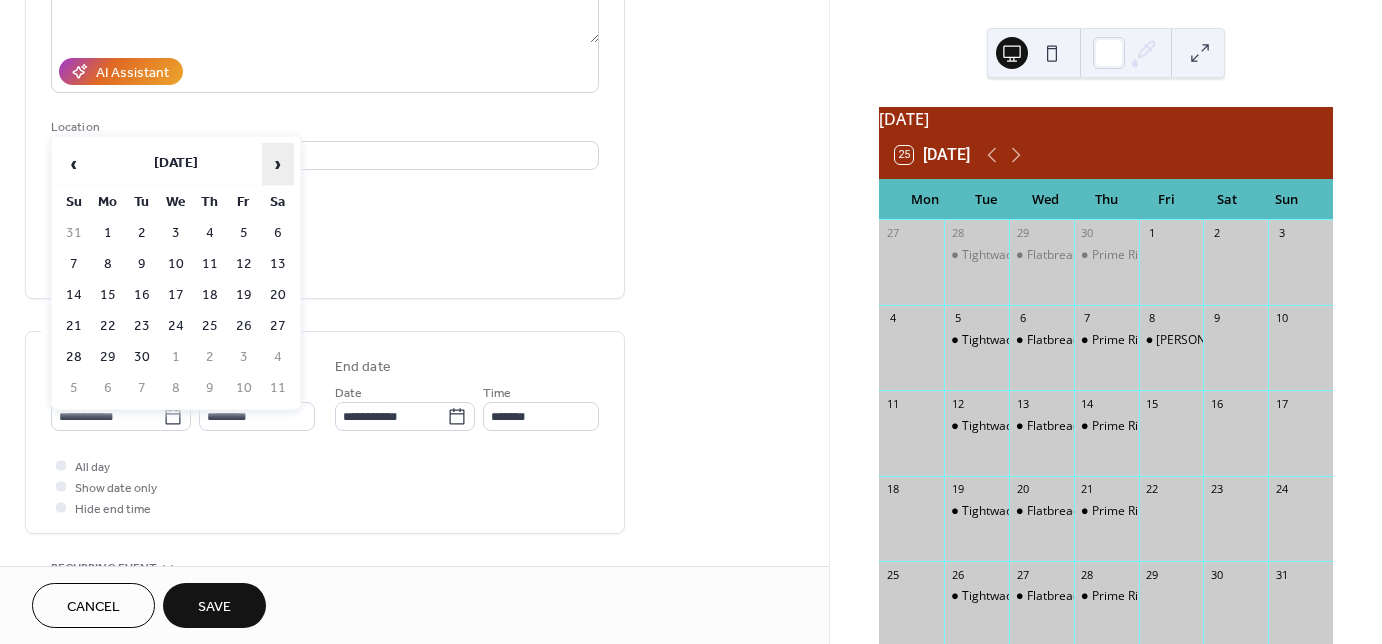 click on "›" at bounding box center [278, 164] 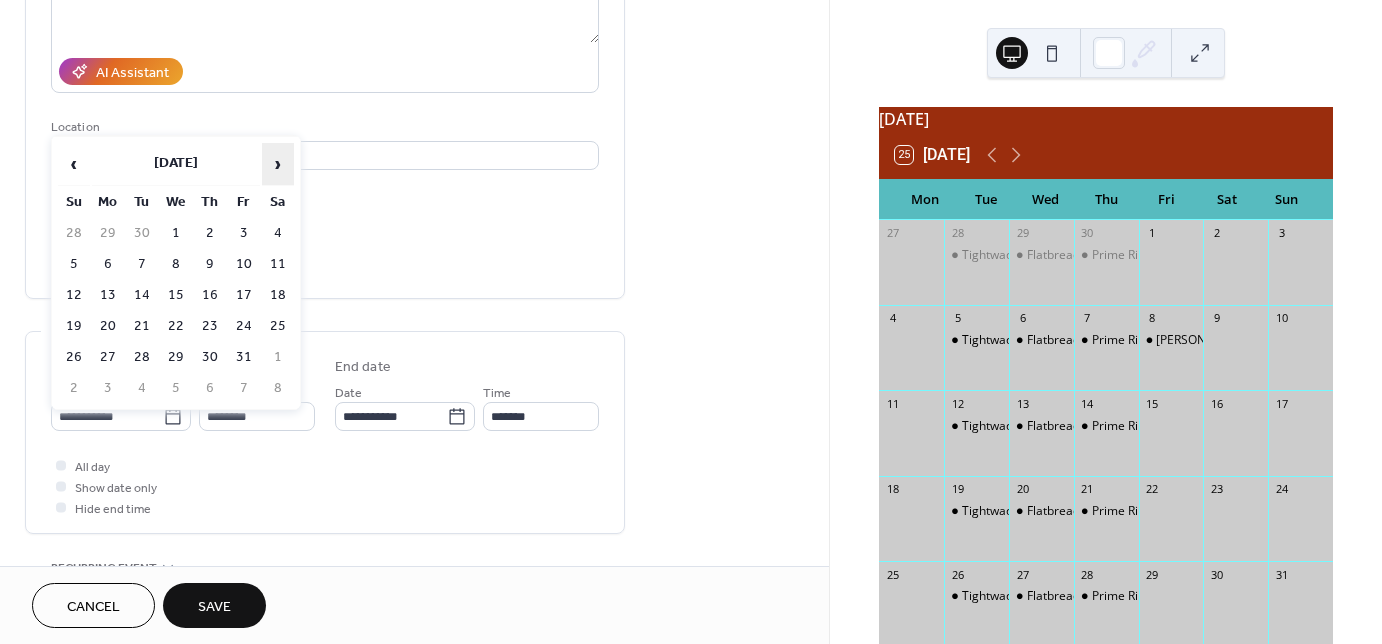 click on "›" at bounding box center [278, 164] 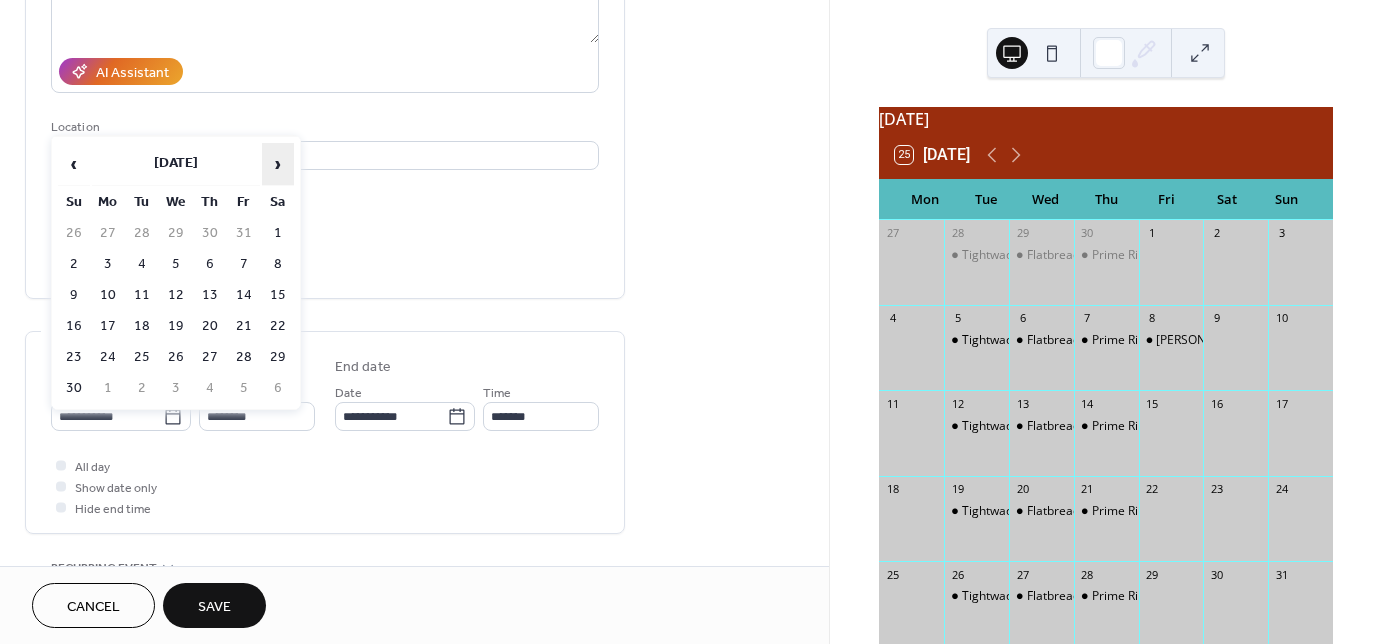 click on "›" at bounding box center [278, 164] 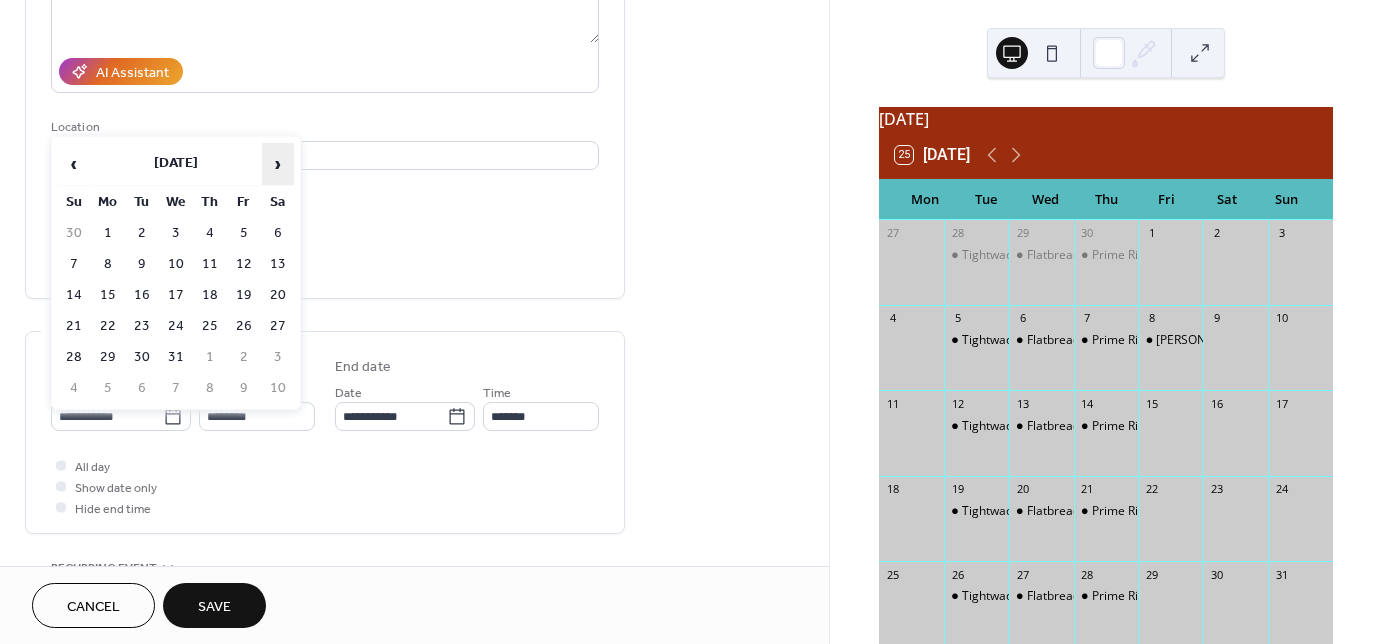 click on "›" at bounding box center (278, 164) 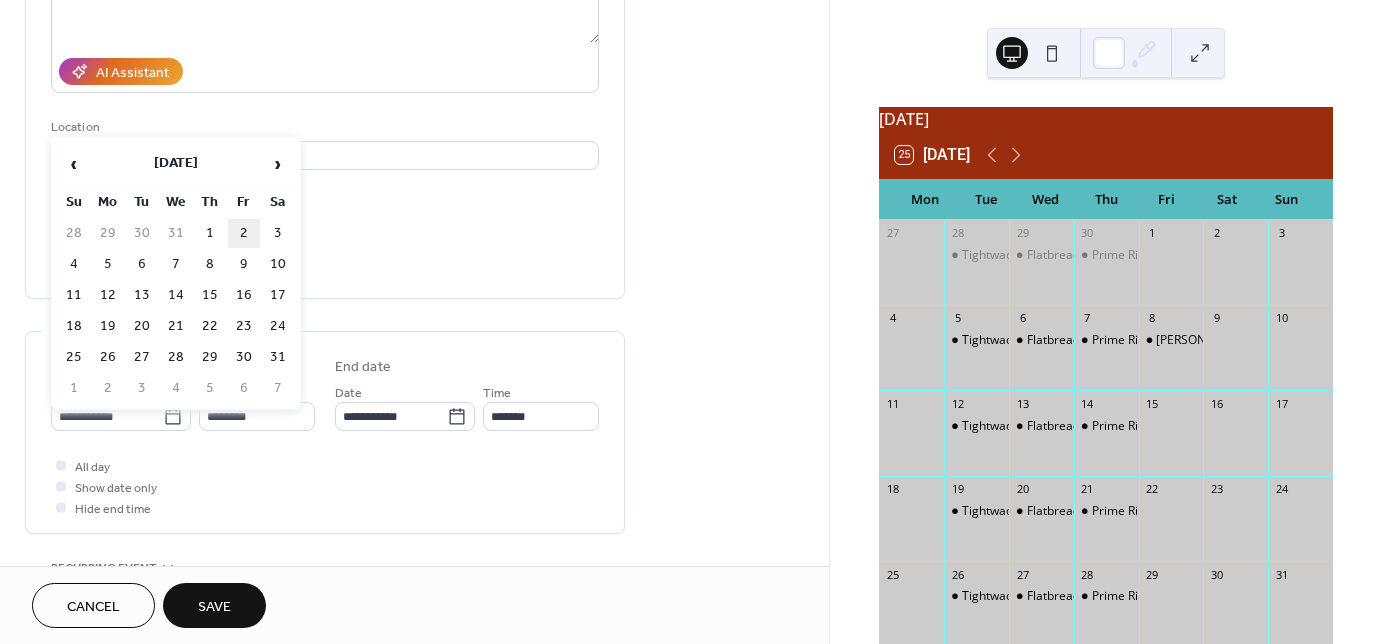 click on "2" at bounding box center [244, 233] 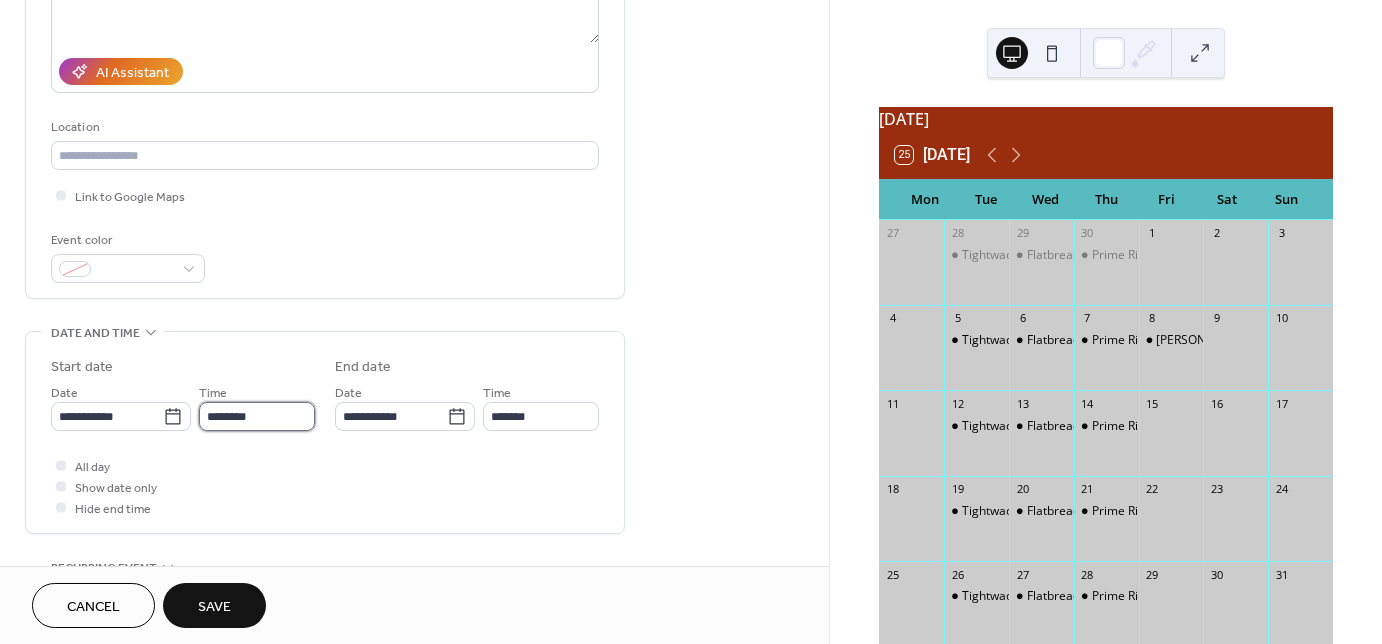 click on "********" at bounding box center [257, 416] 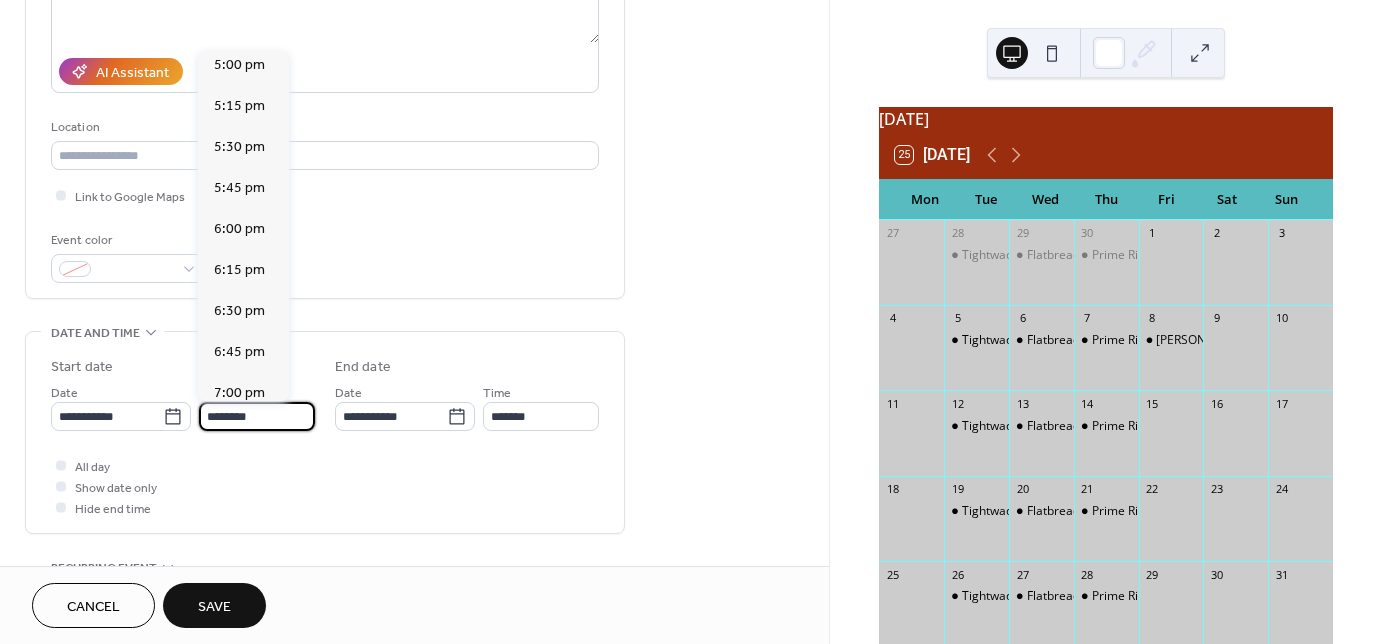 scroll, scrollTop: 2848, scrollLeft: 0, axis: vertical 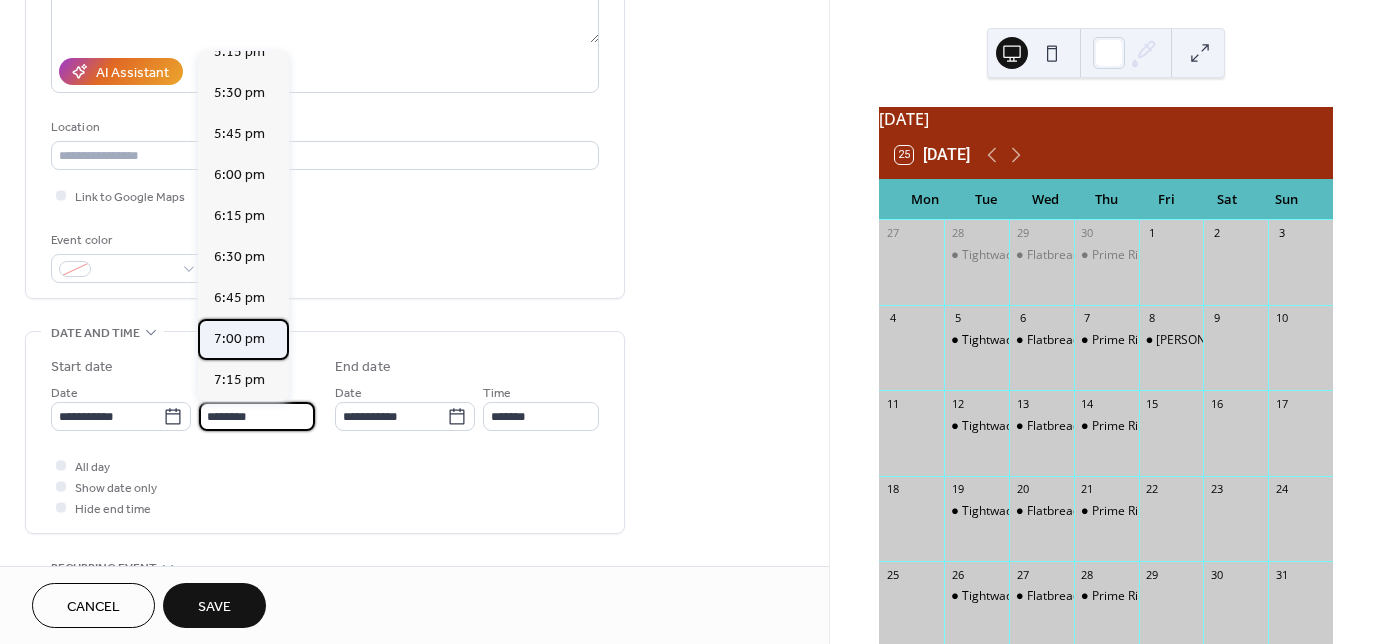 click on "7:00 pm" at bounding box center (239, 339) 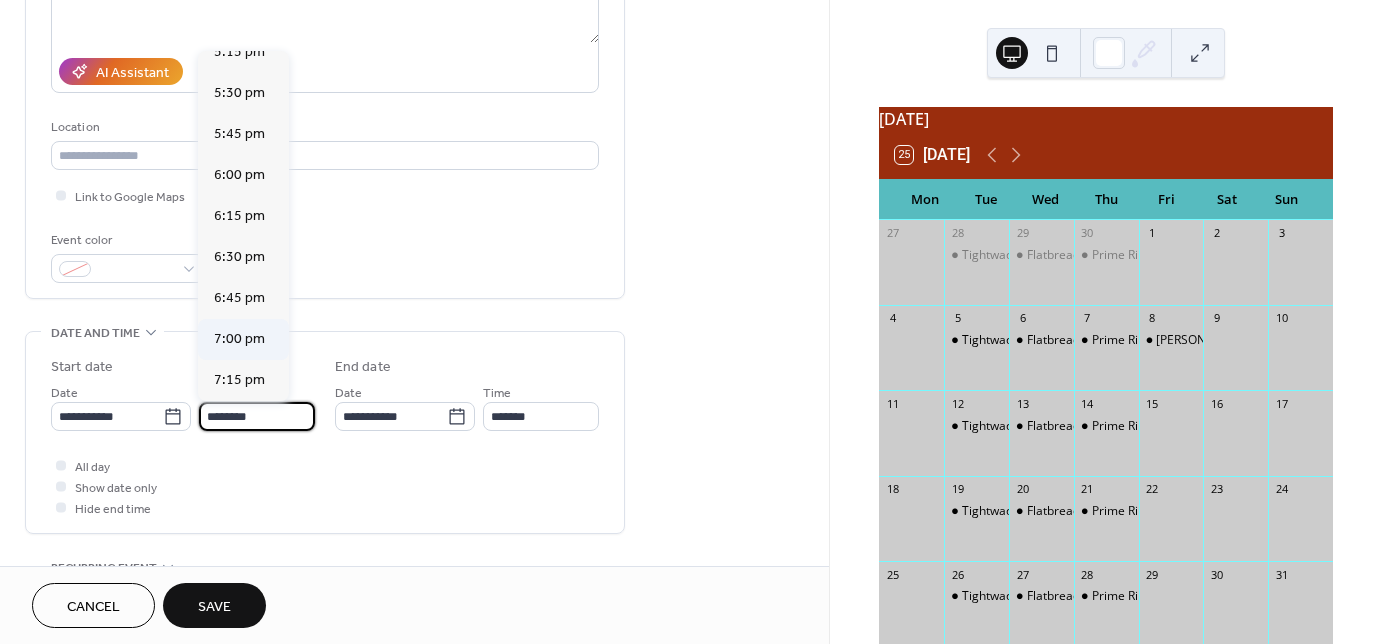 type on "*******" 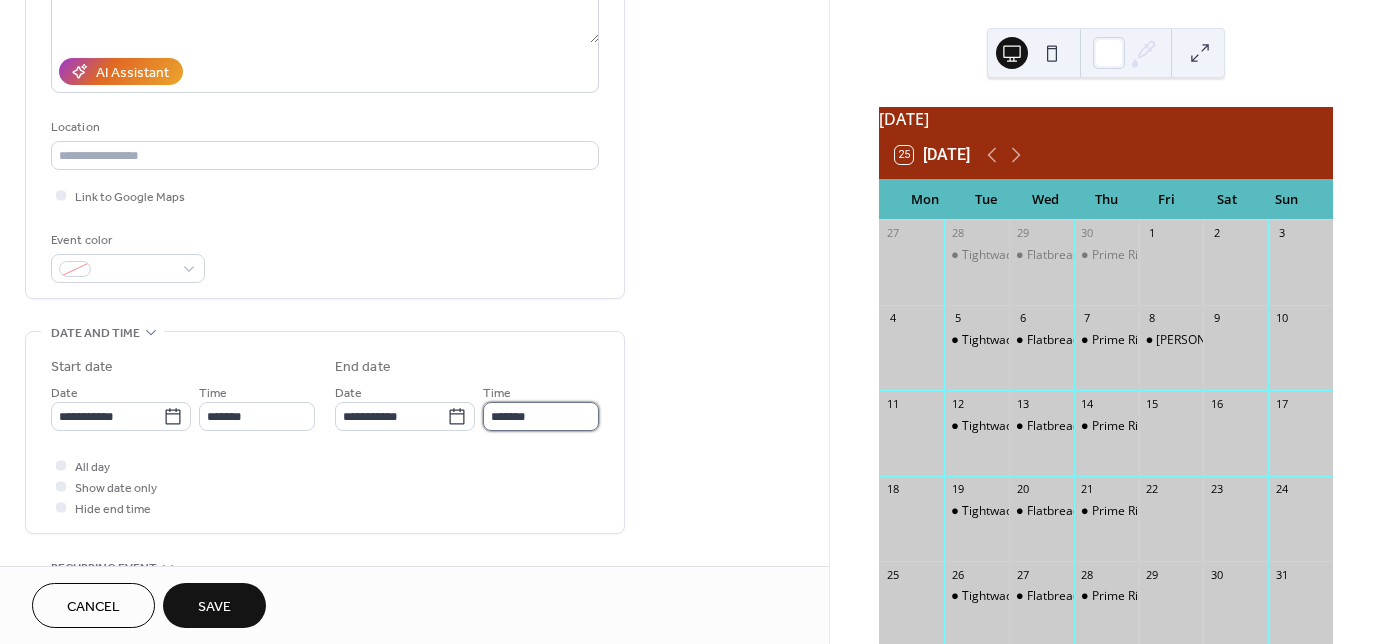 click on "*******" at bounding box center (541, 416) 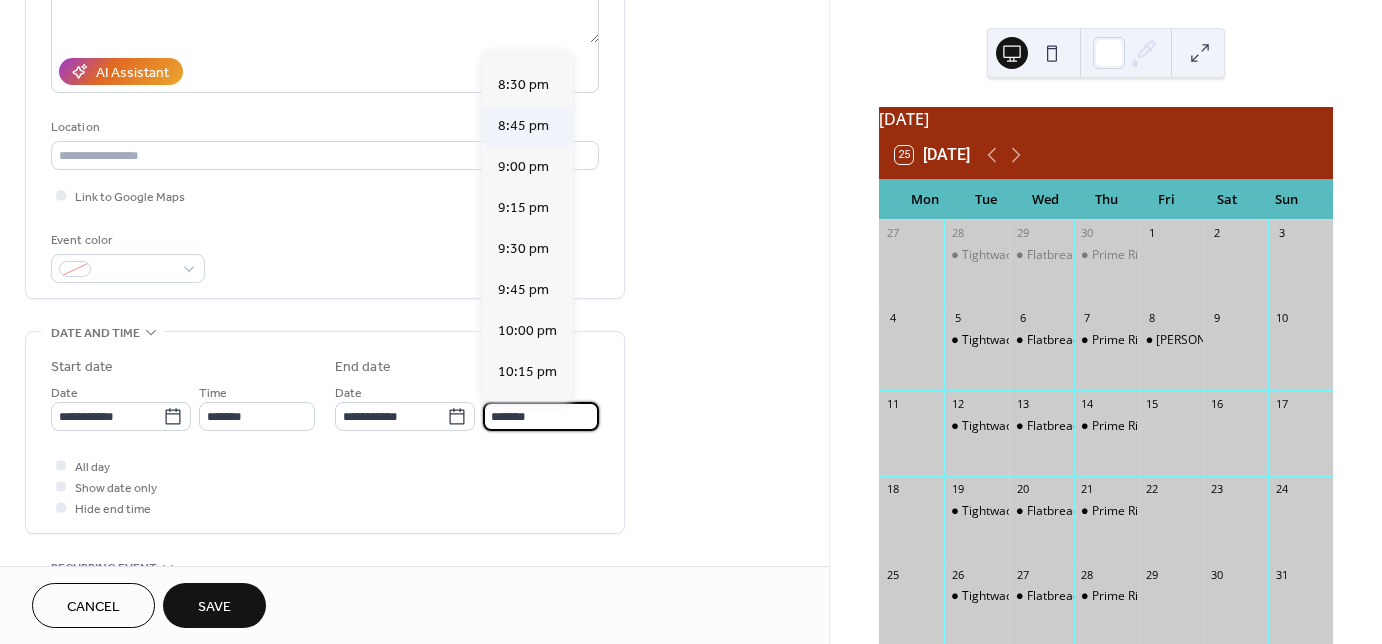 scroll, scrollTop: 240, scrollLeft: 0, axis: vertical 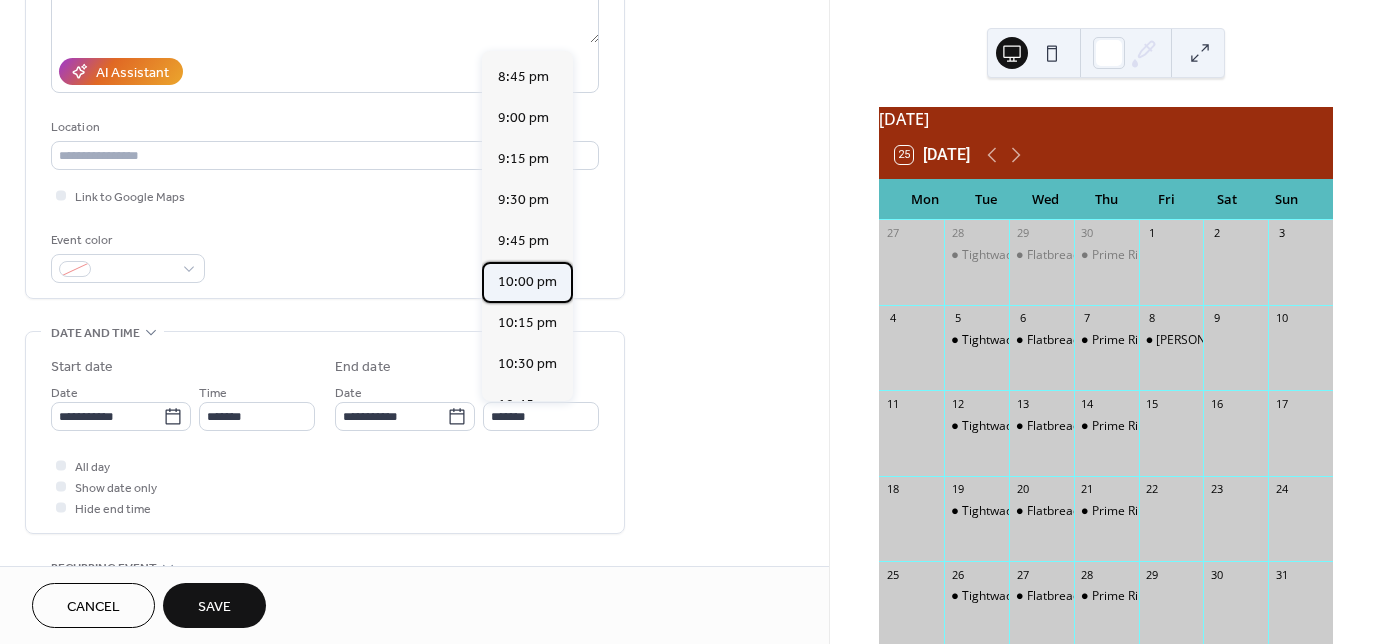 click on "10:00 pm" at bounding box center [527, 282] 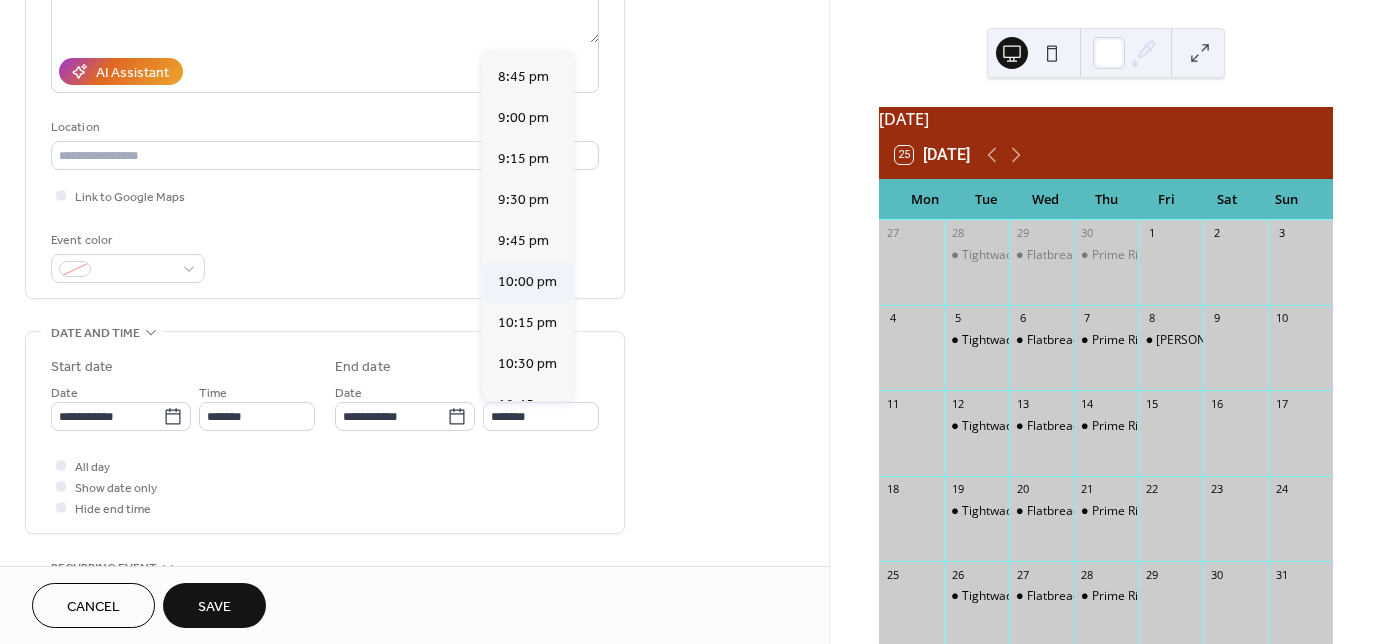 type on "********" 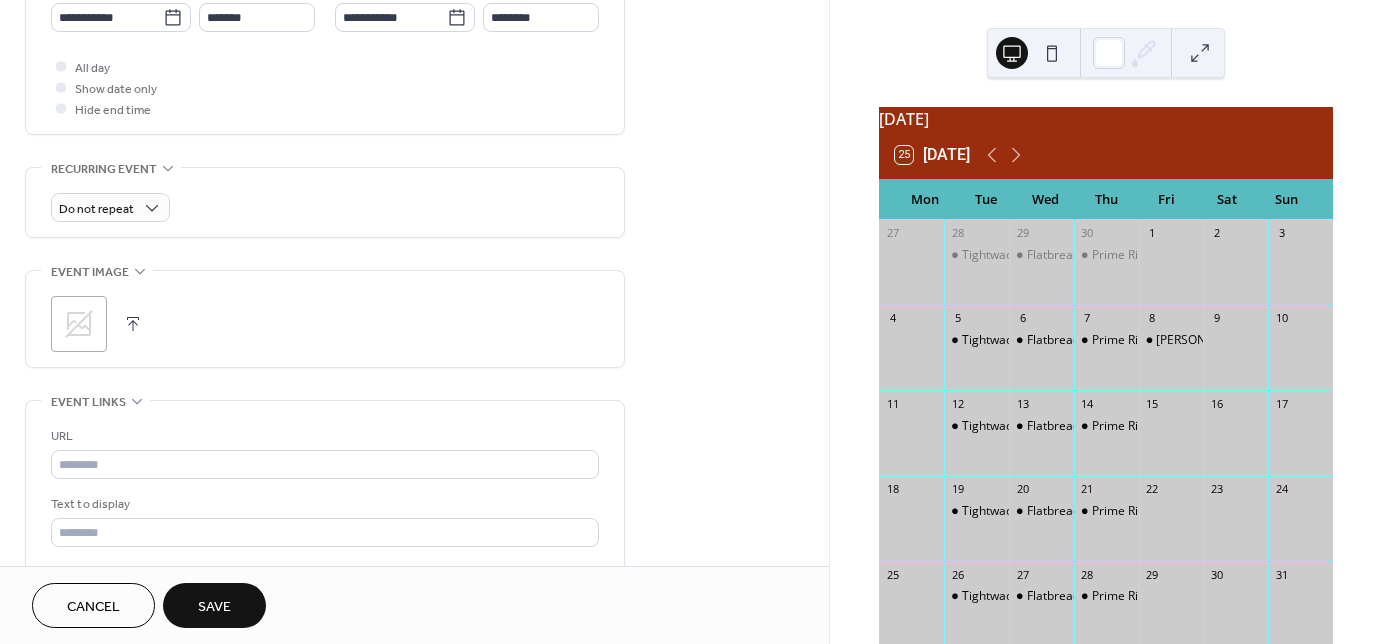 scroll, scrollTop: 720, scrollLeft: 0, axis: vertical 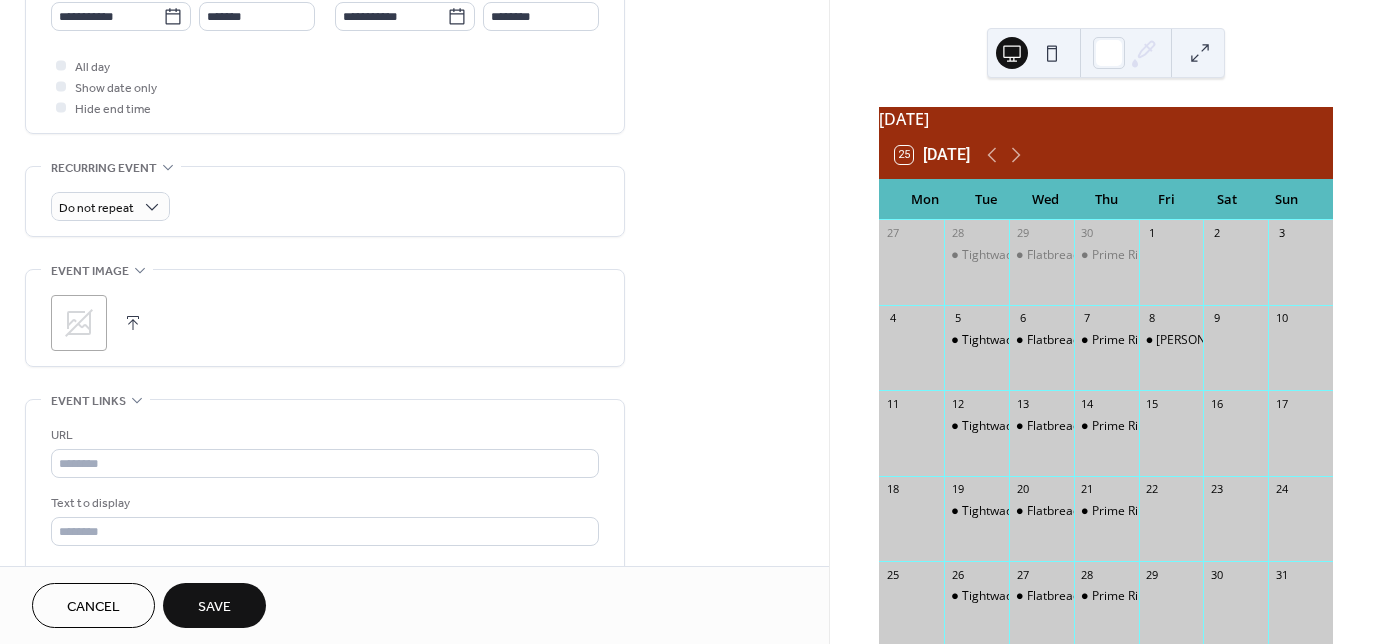 click 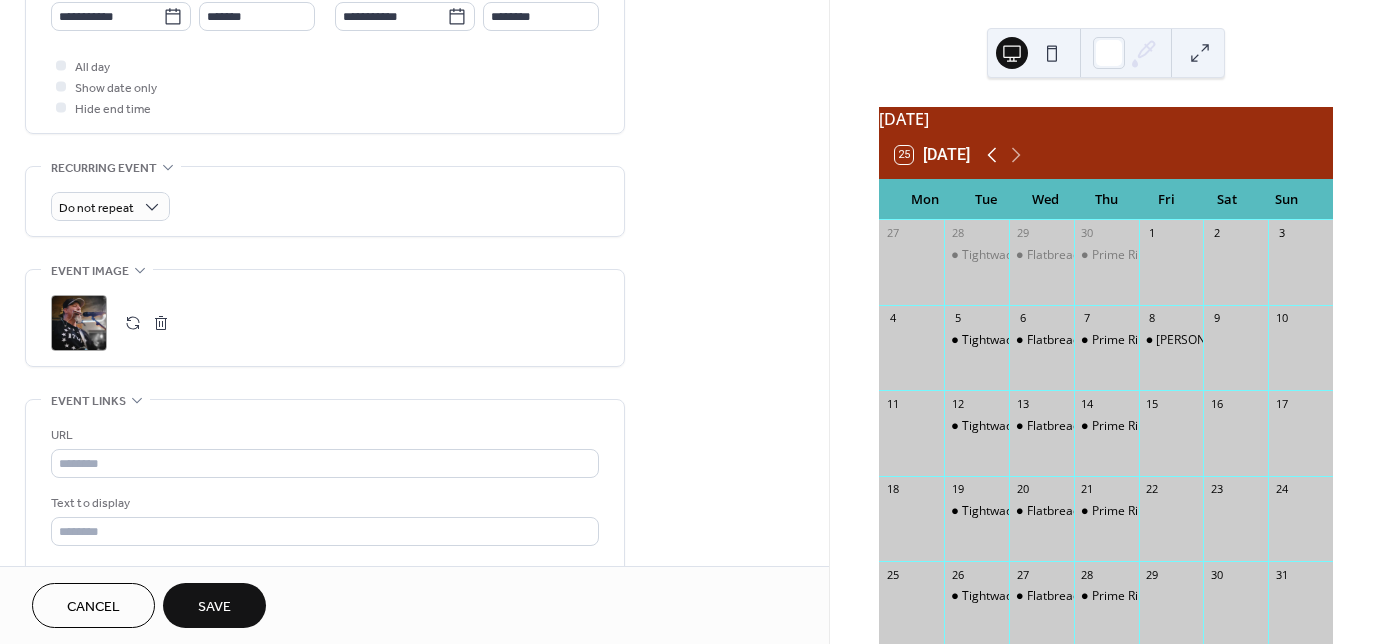click 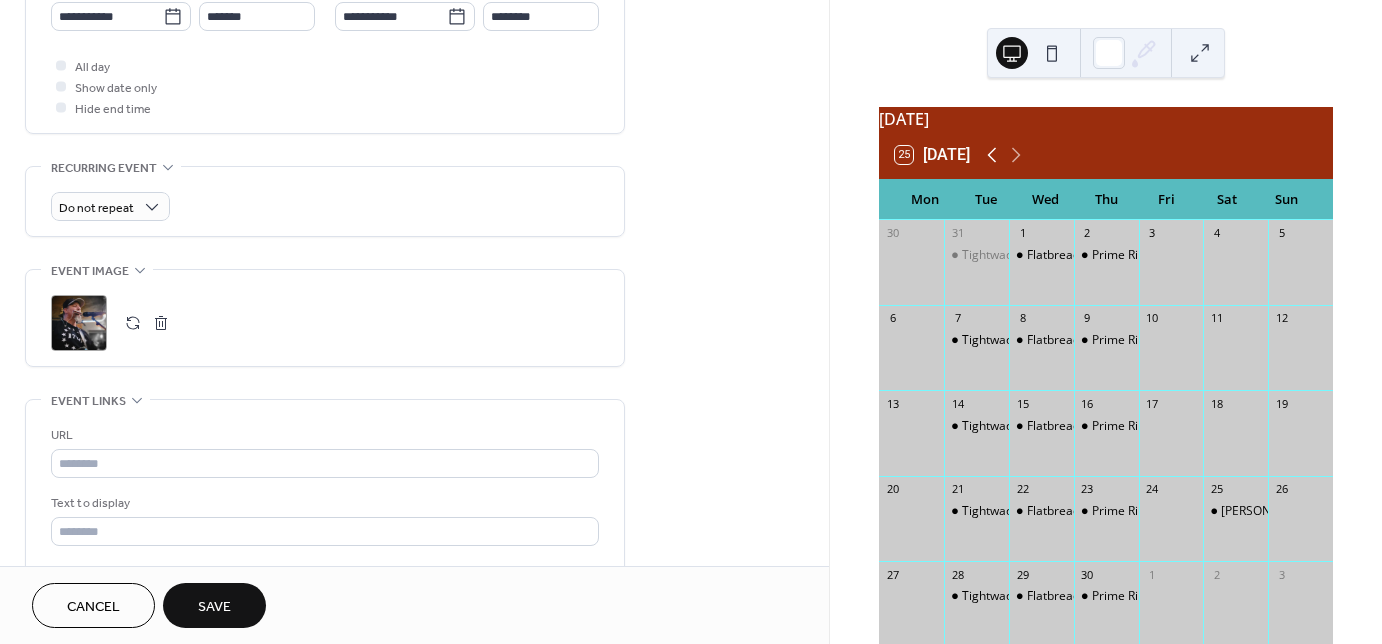 click 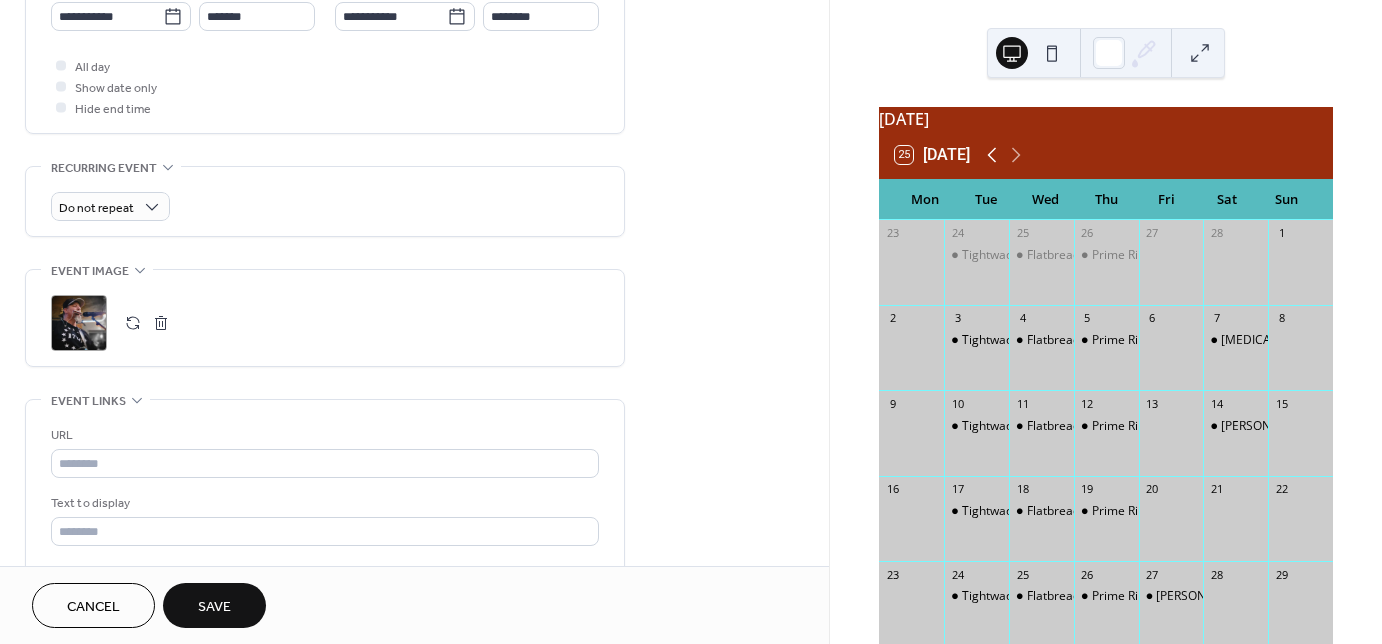 click 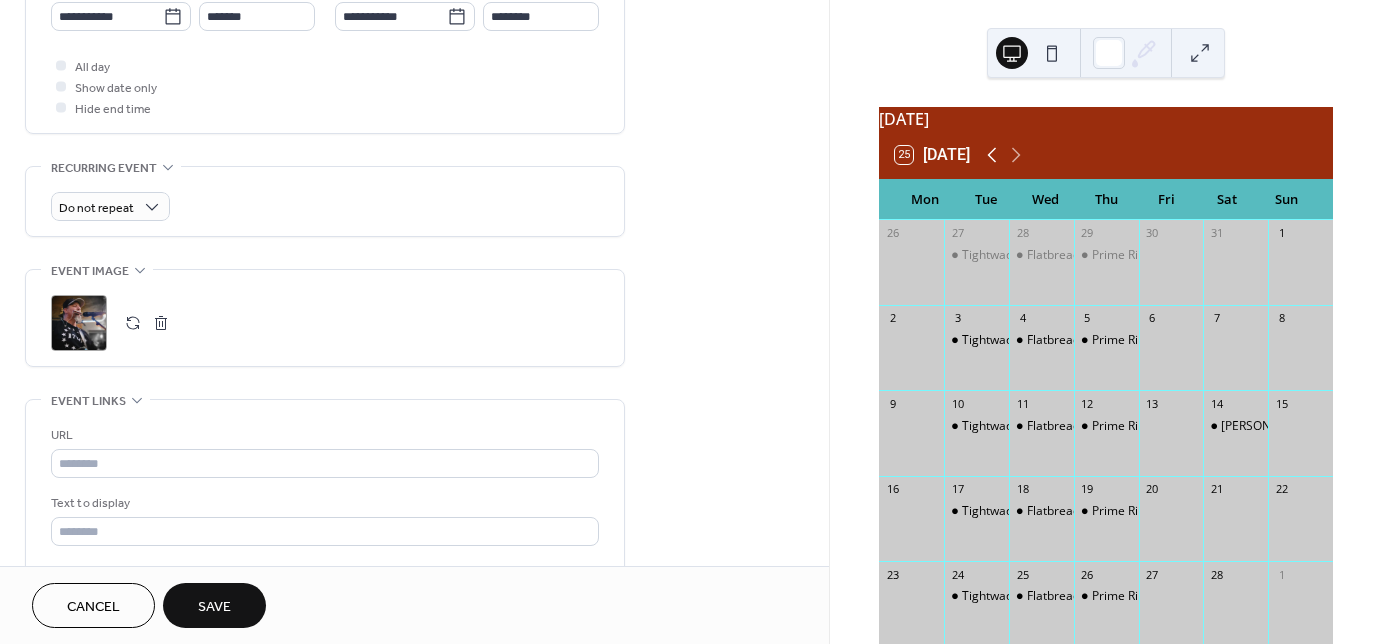 click 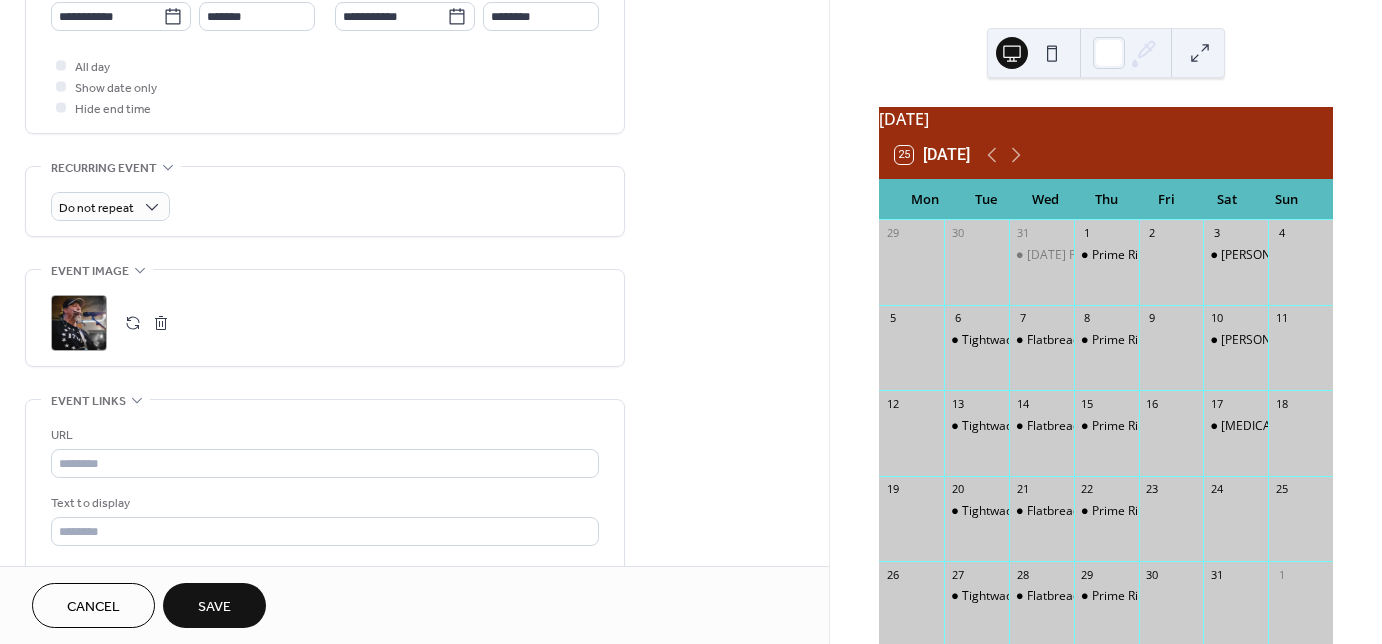 click on "Save" at bounding box center [214, 607] 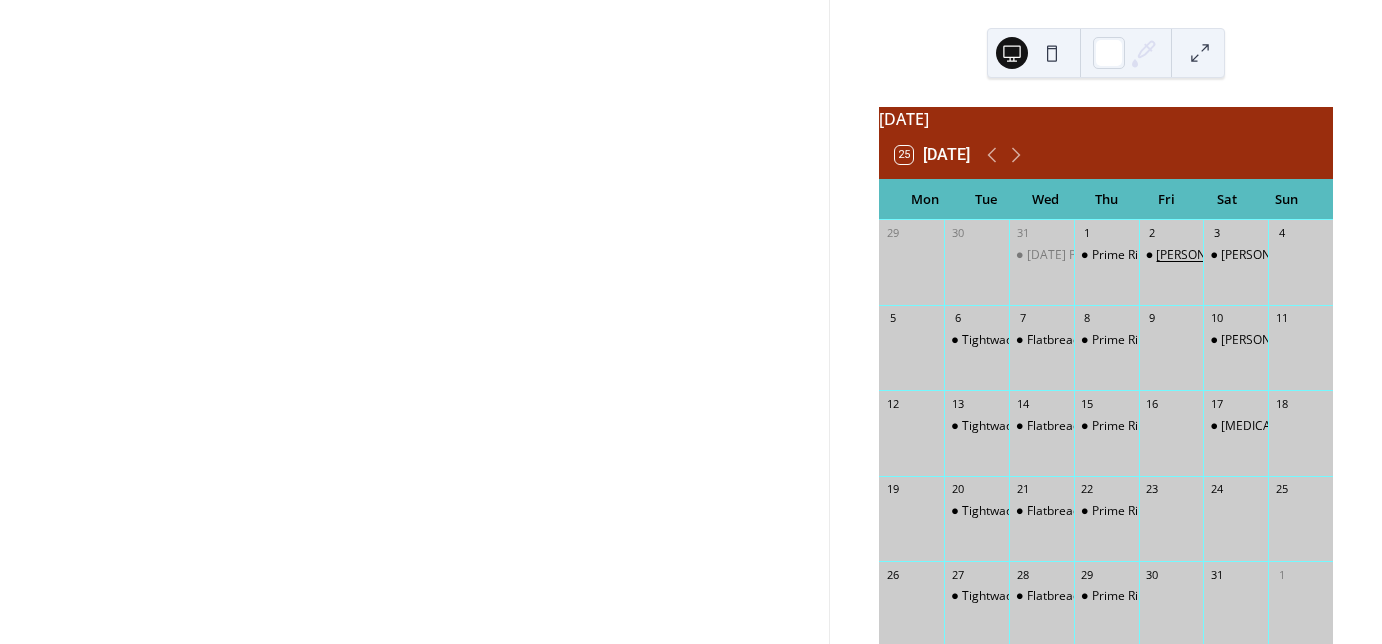click on "[PERSON_NAME]- Live Music!" at bounding box center (1237, 255) 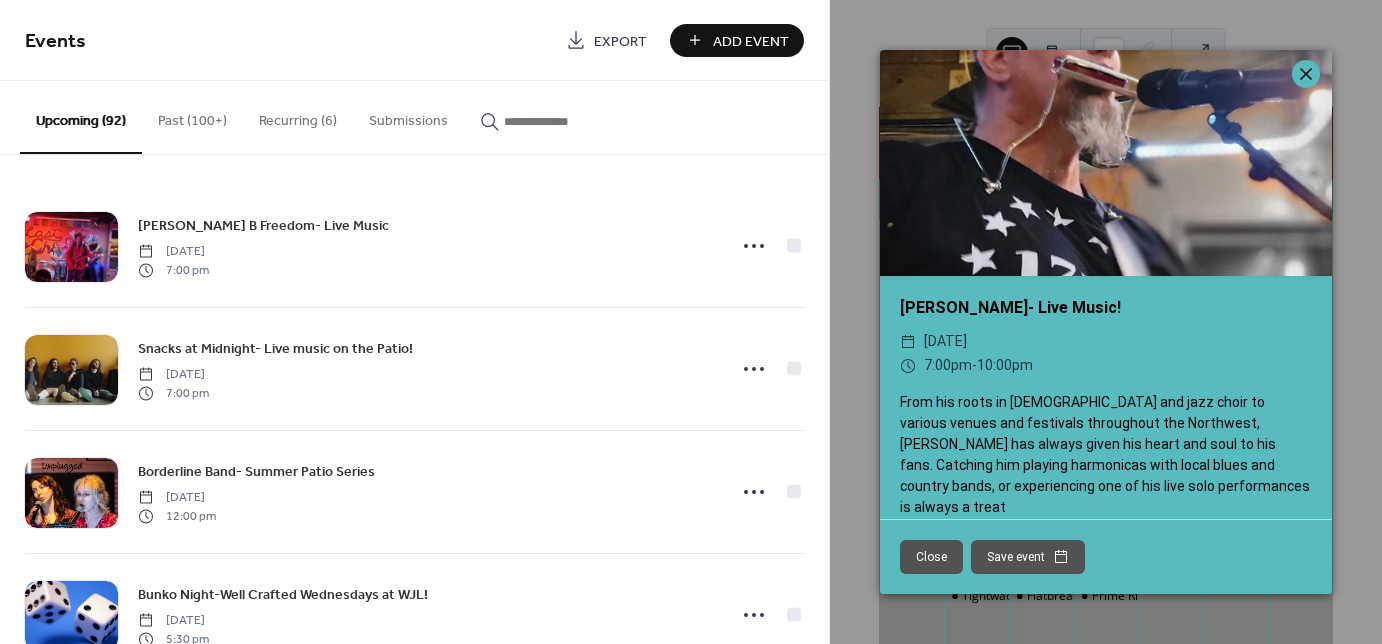 click 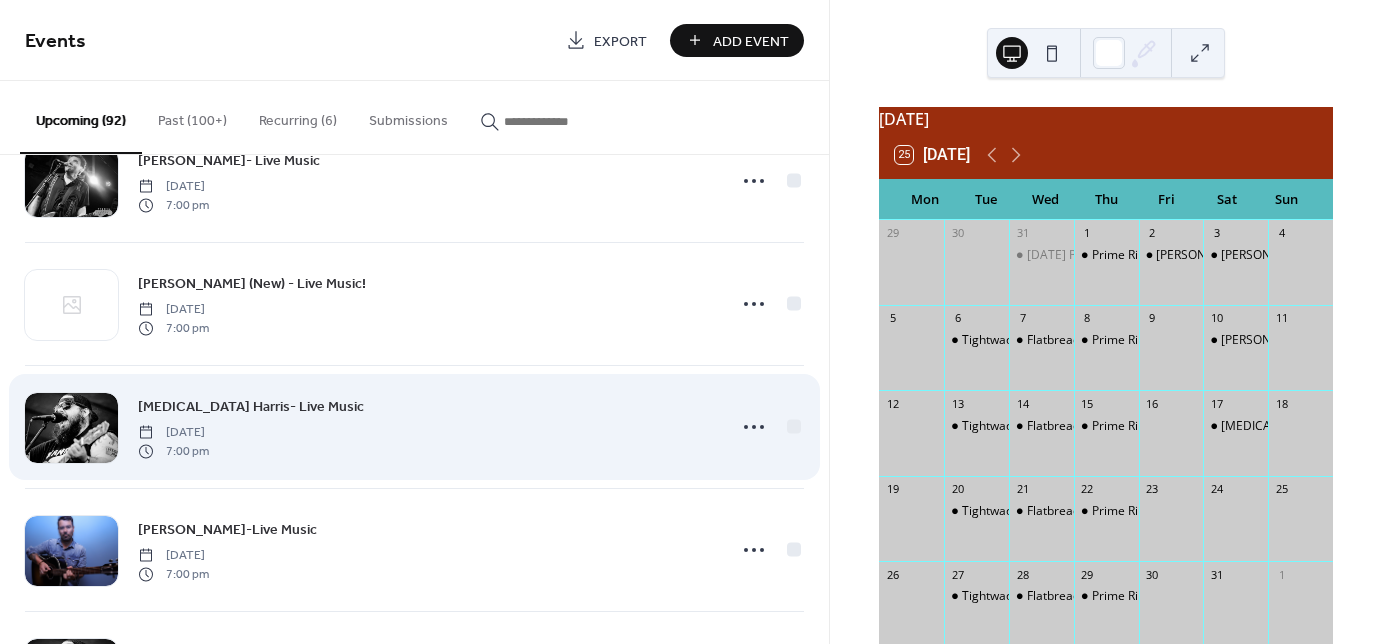 scroll, scrollTop: 9953, scrollLeft: 0, axis: vertical 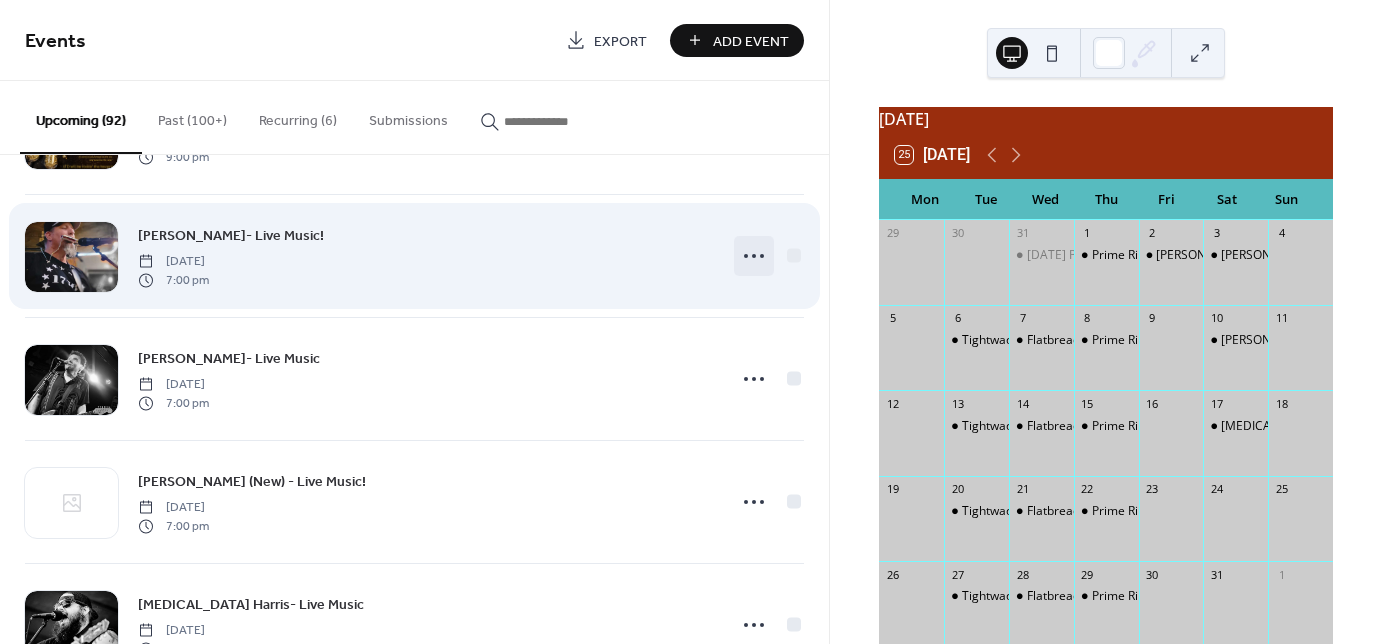 click 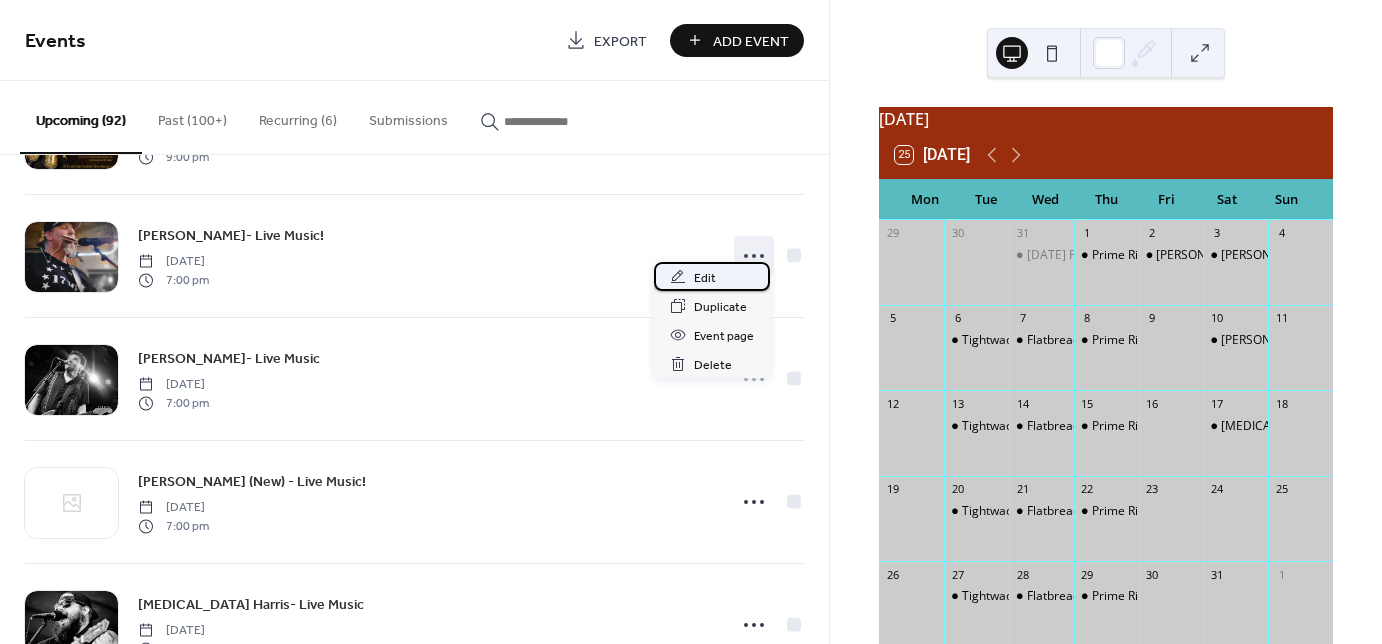 click on "Edit" at bounding box center (705, 278) 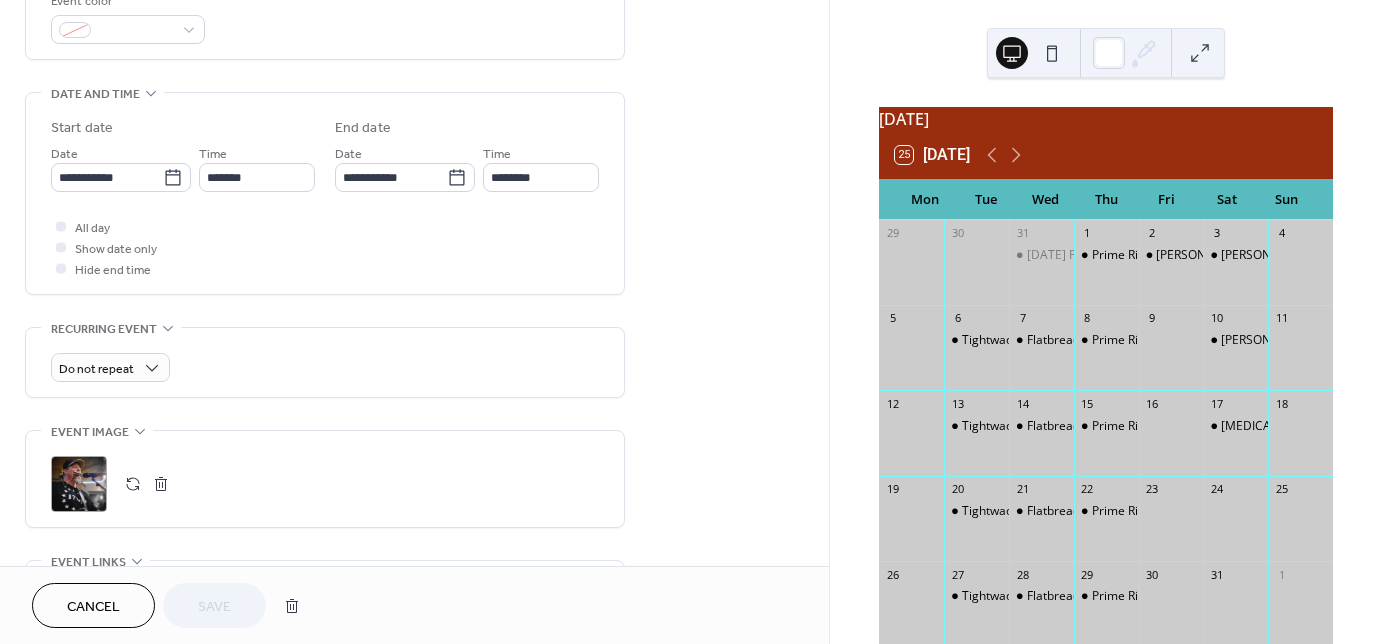 scroll, scrollTop: 560, scrollLeft: 0, axis: vertical 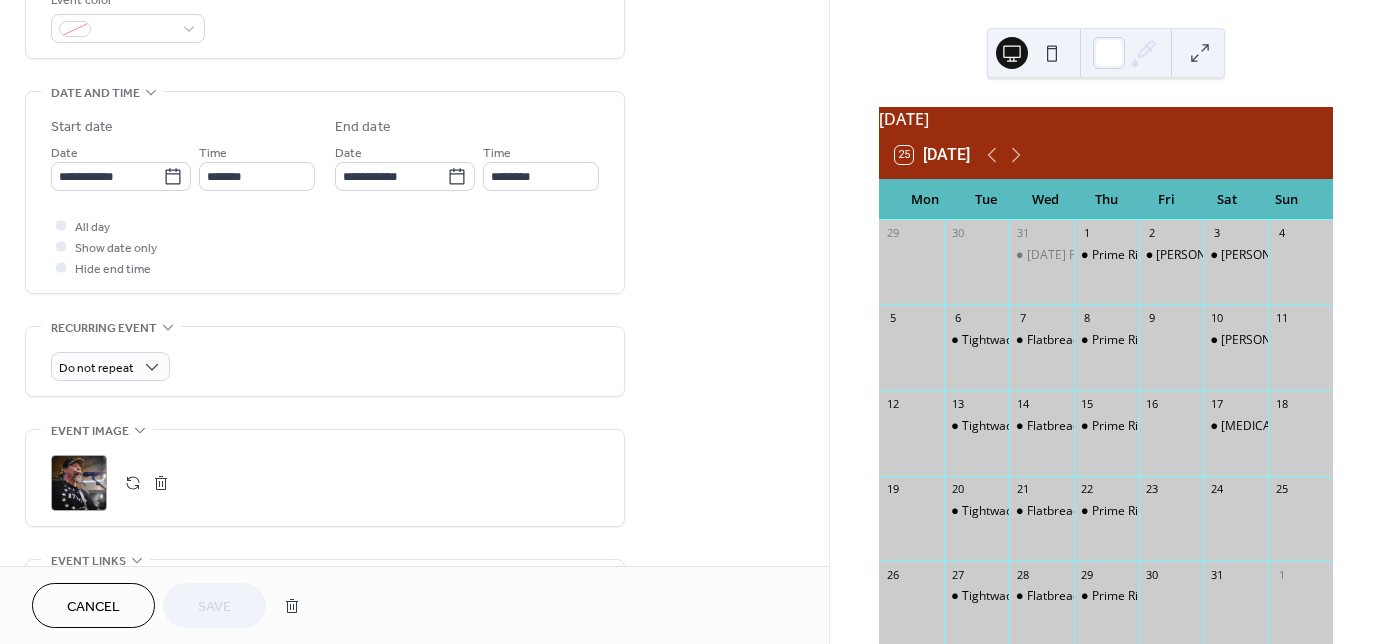 click at bounding box center [161, 483] 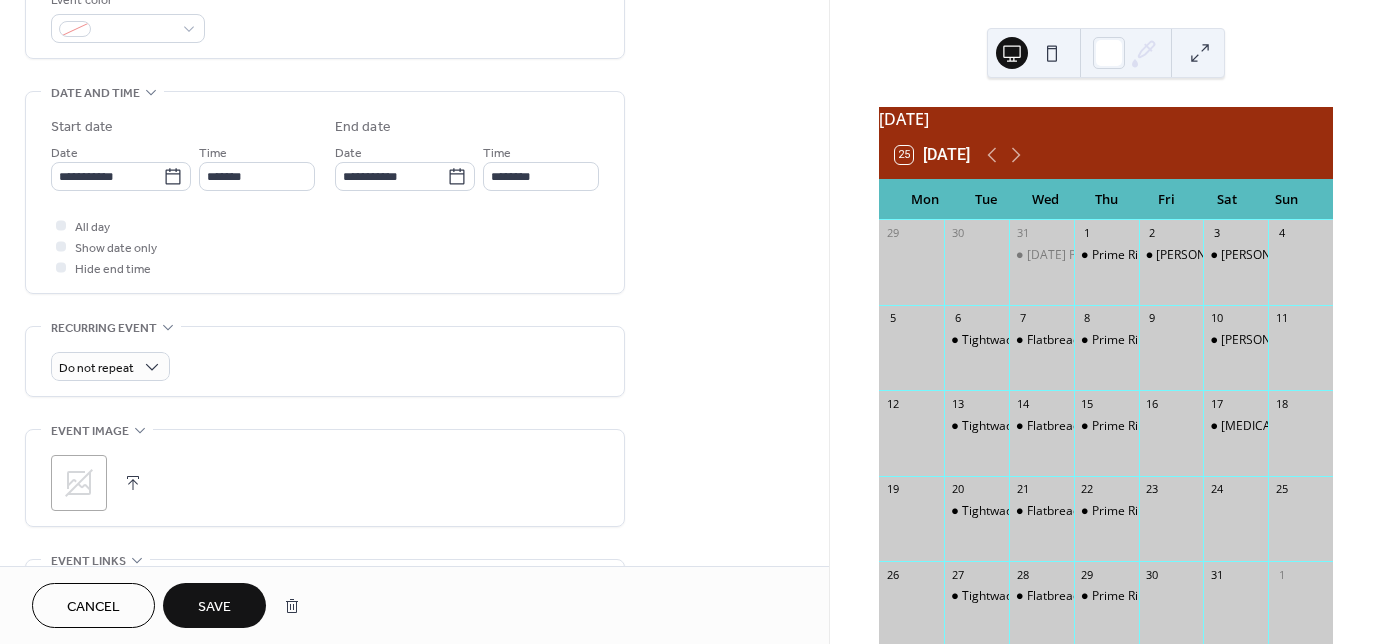 click 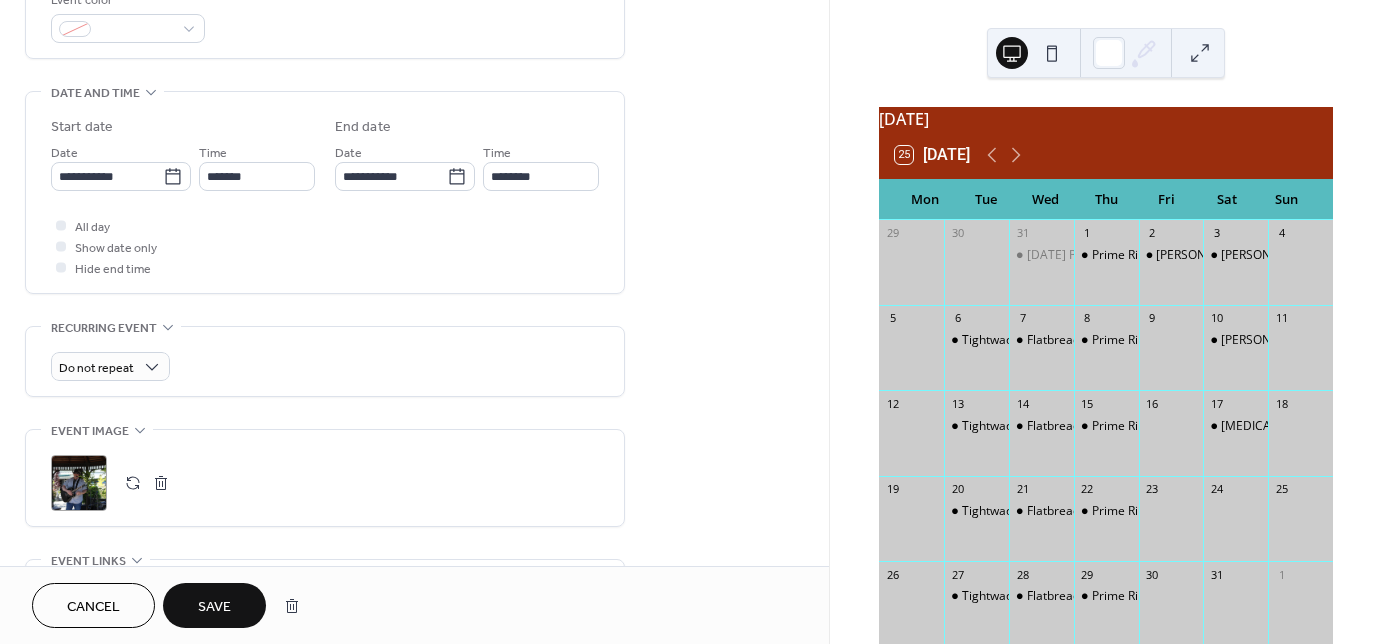 click on "Save" at bounding box center [214, 607] 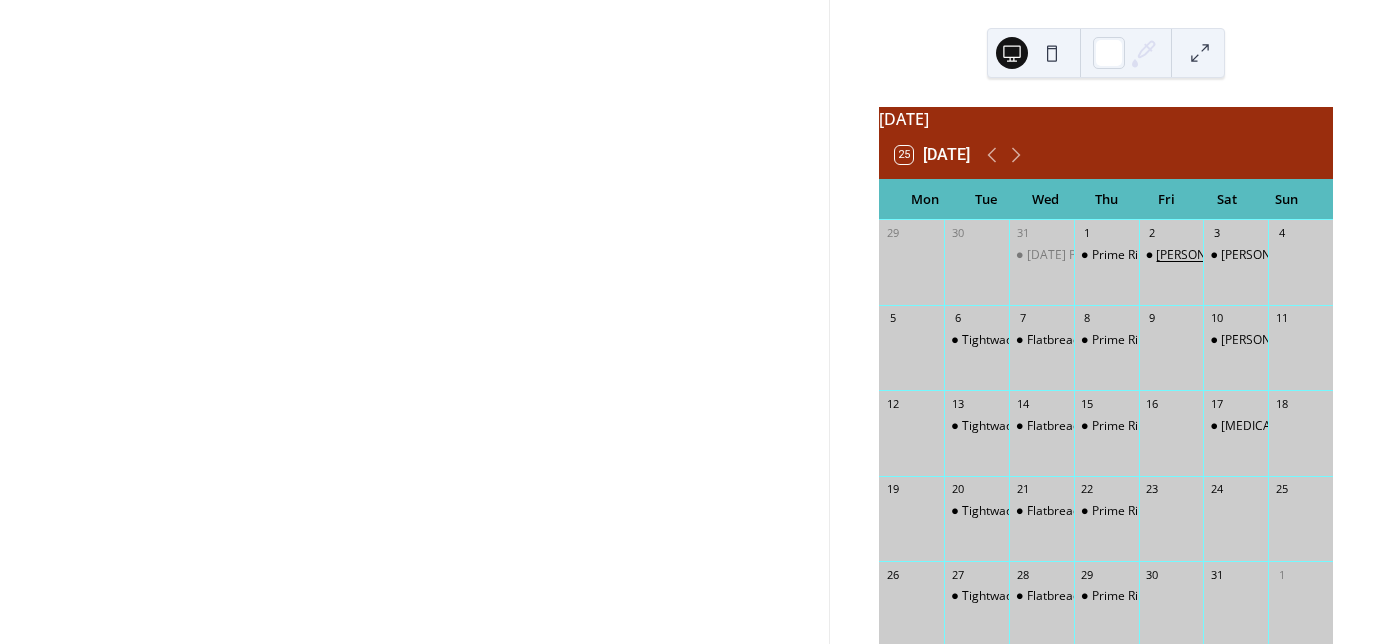drag, startPoint x: 1184, startPoint y: 264, endPoint x: 1169, endPoint y: 264, distance: 15 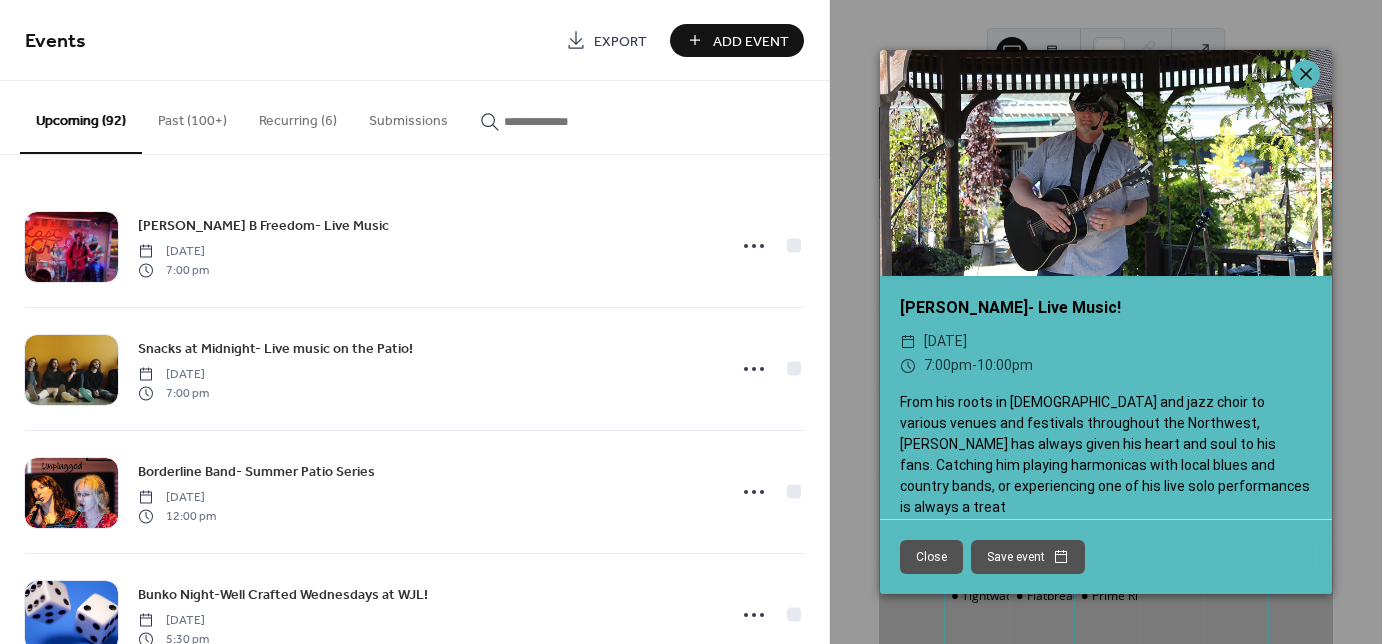 click 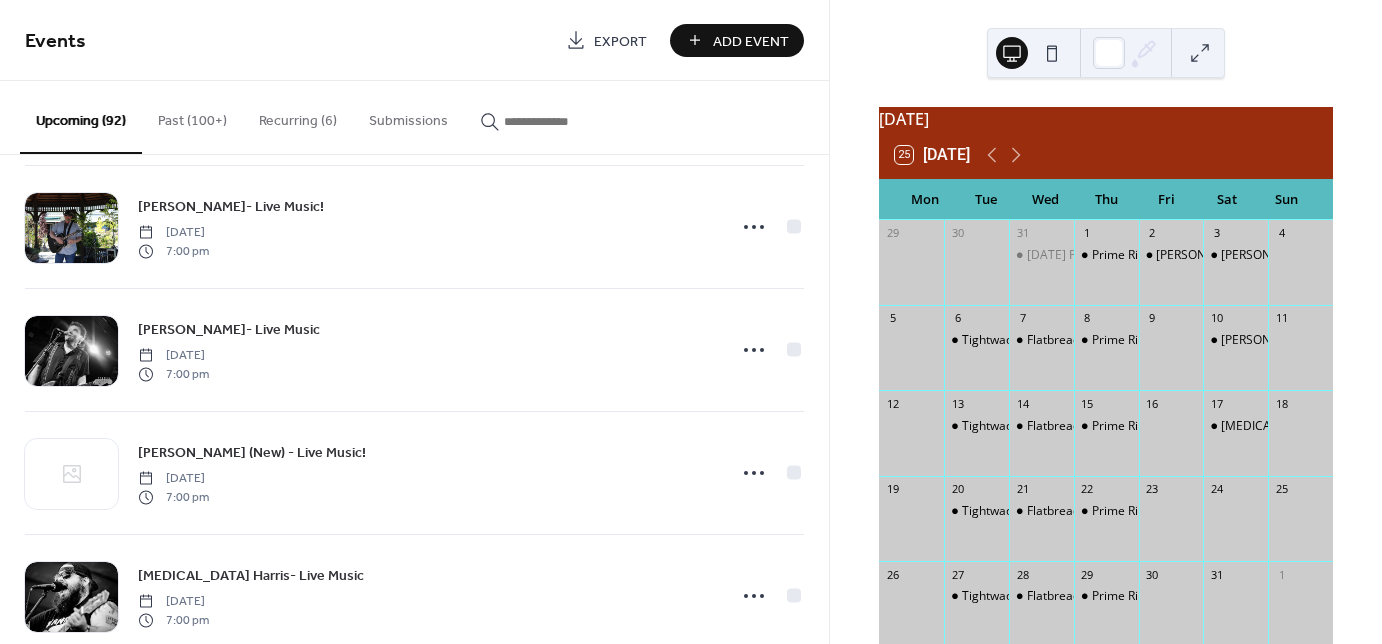 scroll, scrollTop: 9953, scrollLeft: 0, axis: vertical 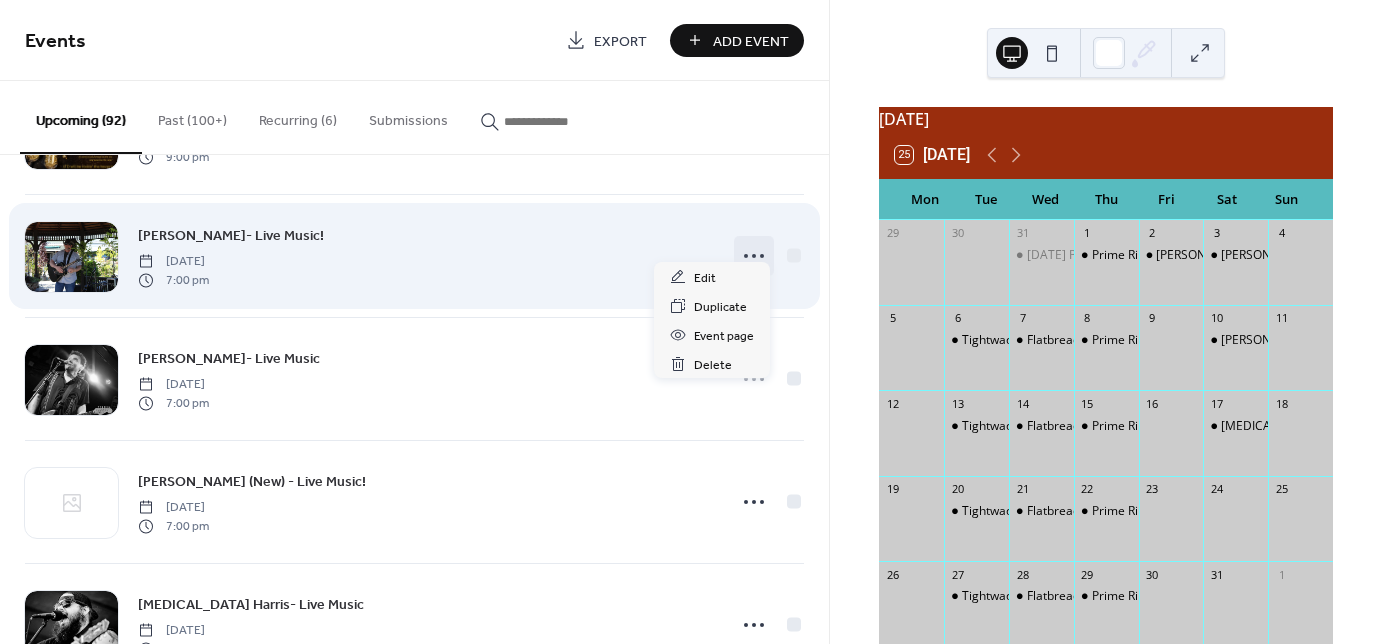 click 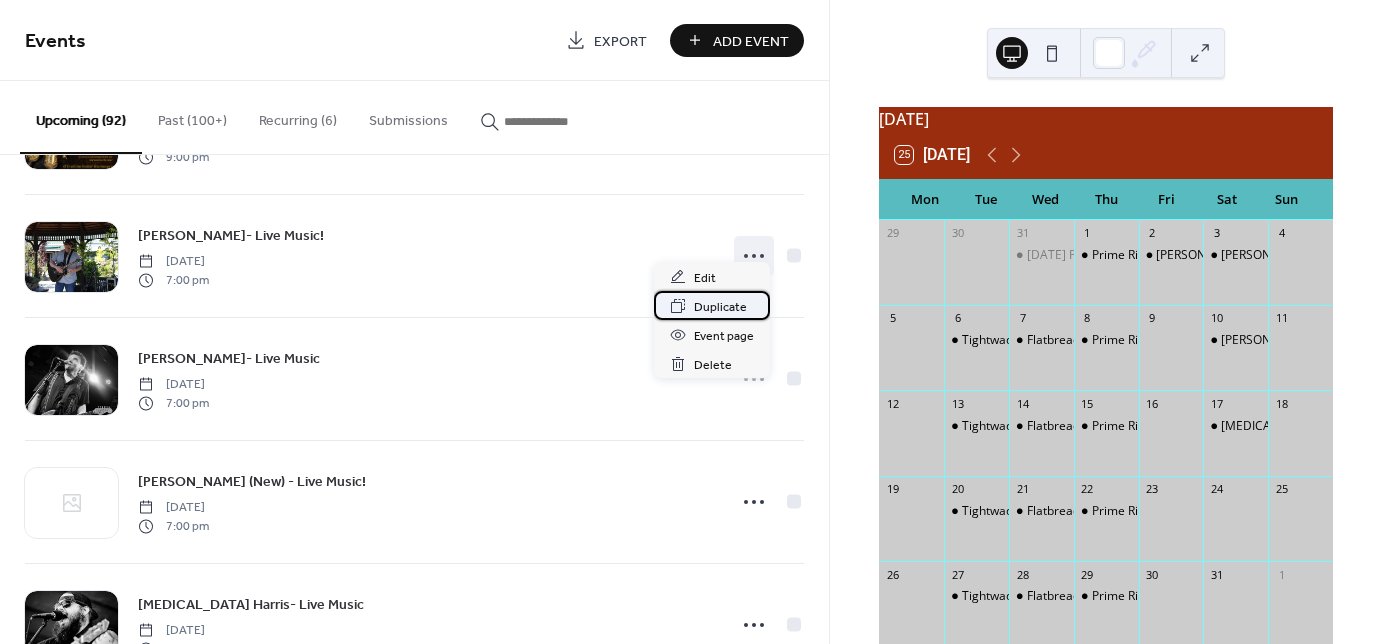 click on "Duplicate" at bounding box center (720, 307) 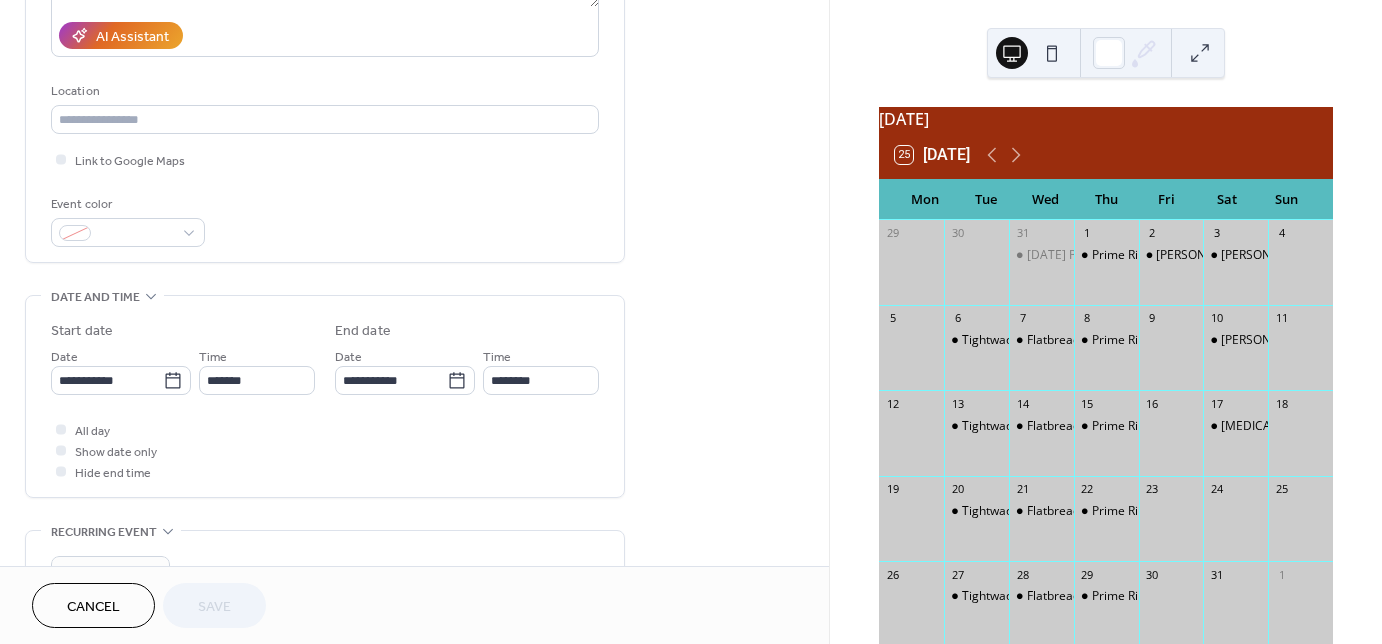 scroll, scrollTop: 400, scrollLeft: 0, axis: vertical 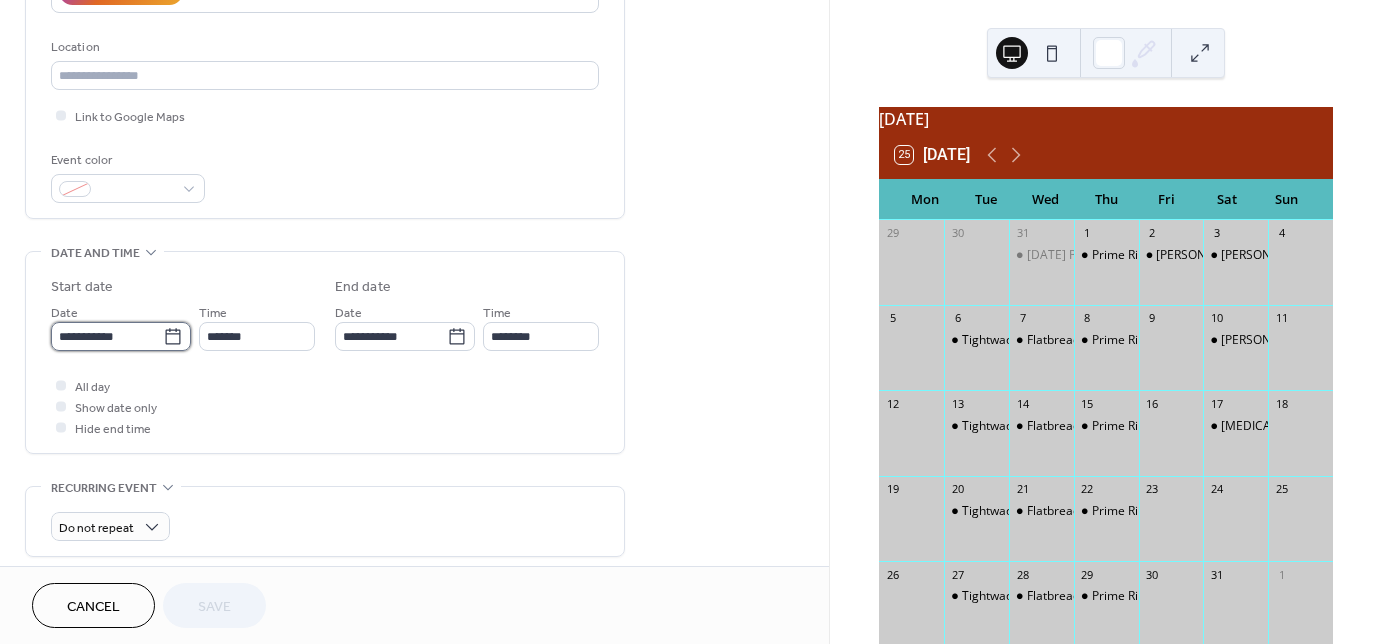 click on "**********" at bounding box center [107, 336] 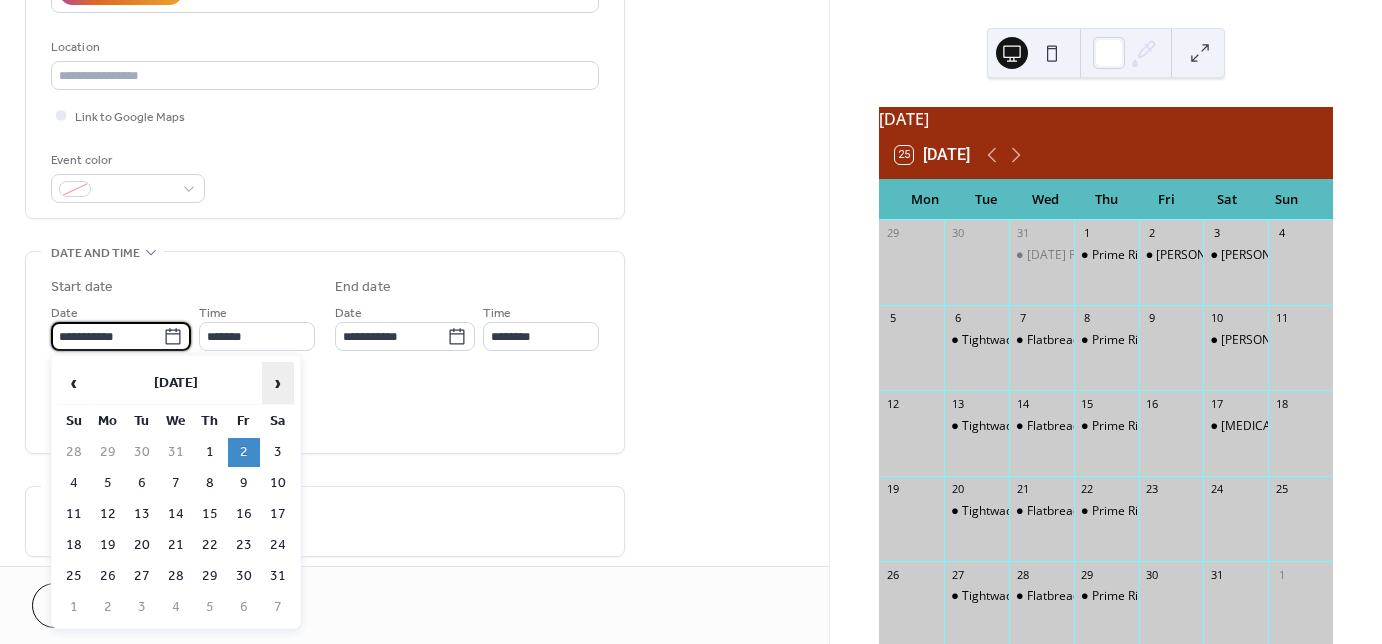 click on "›" at bounding box center (278, 383) 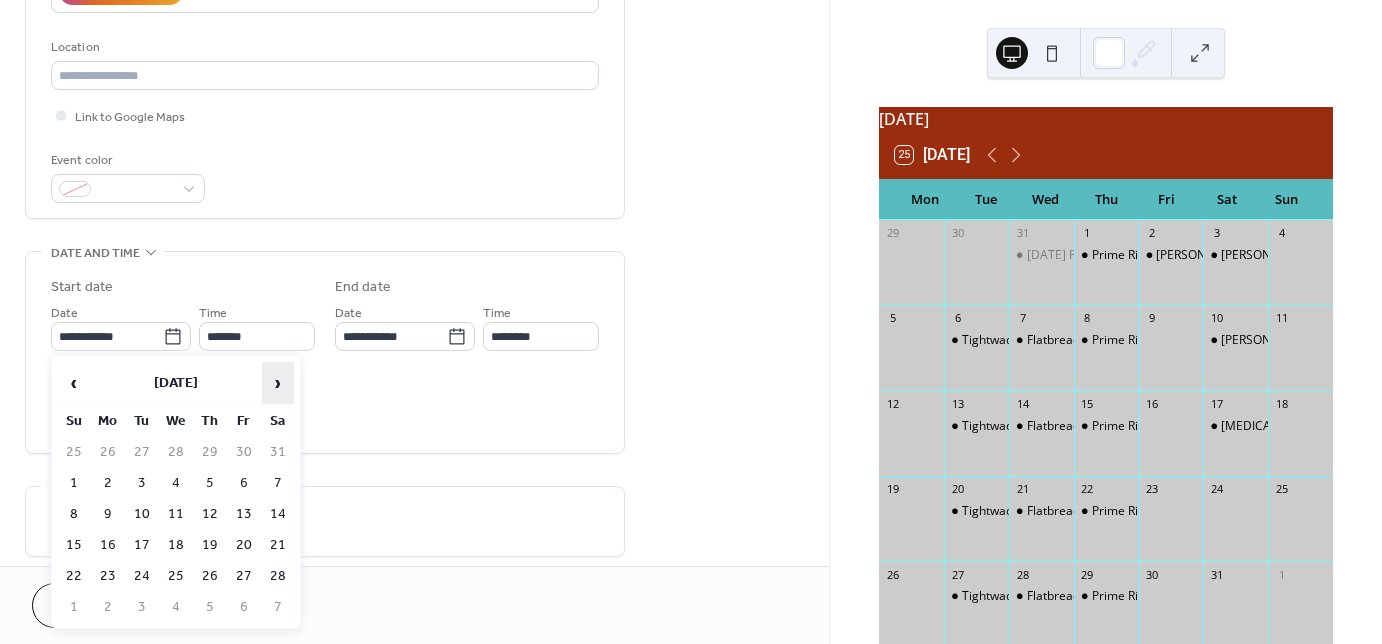 click on "›" at bounding box center (278, 383) 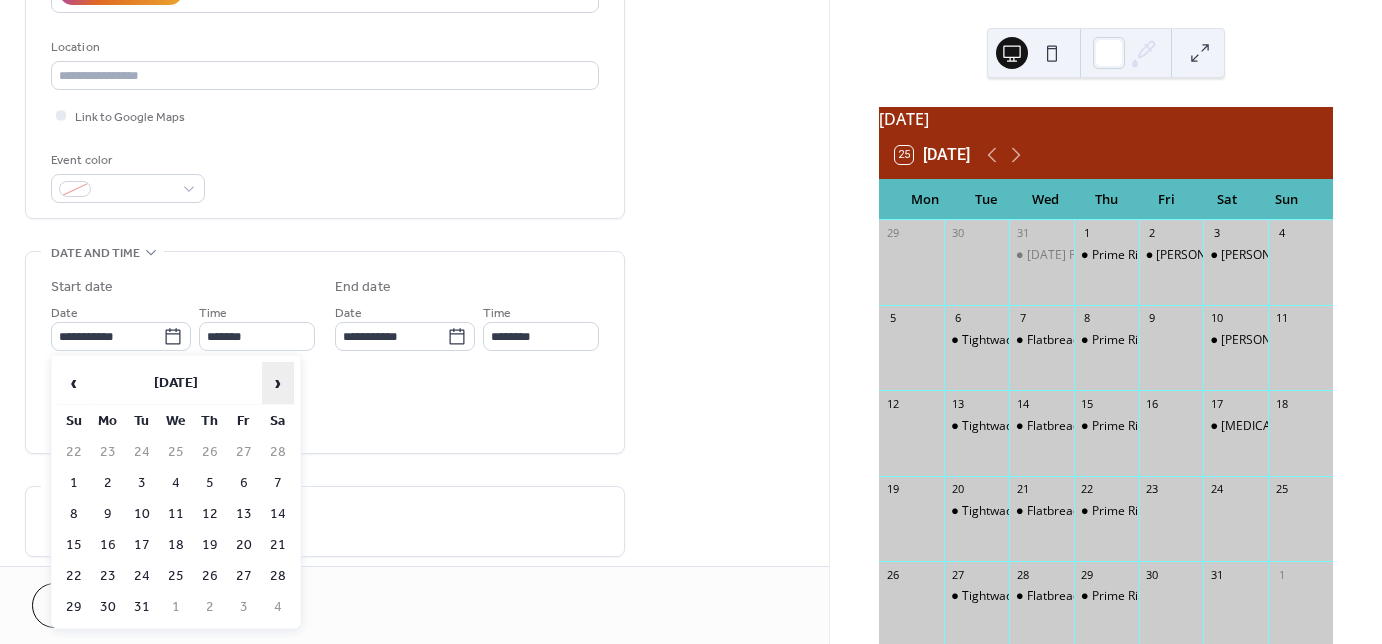 click on "›" at bounding box center (278, 383) 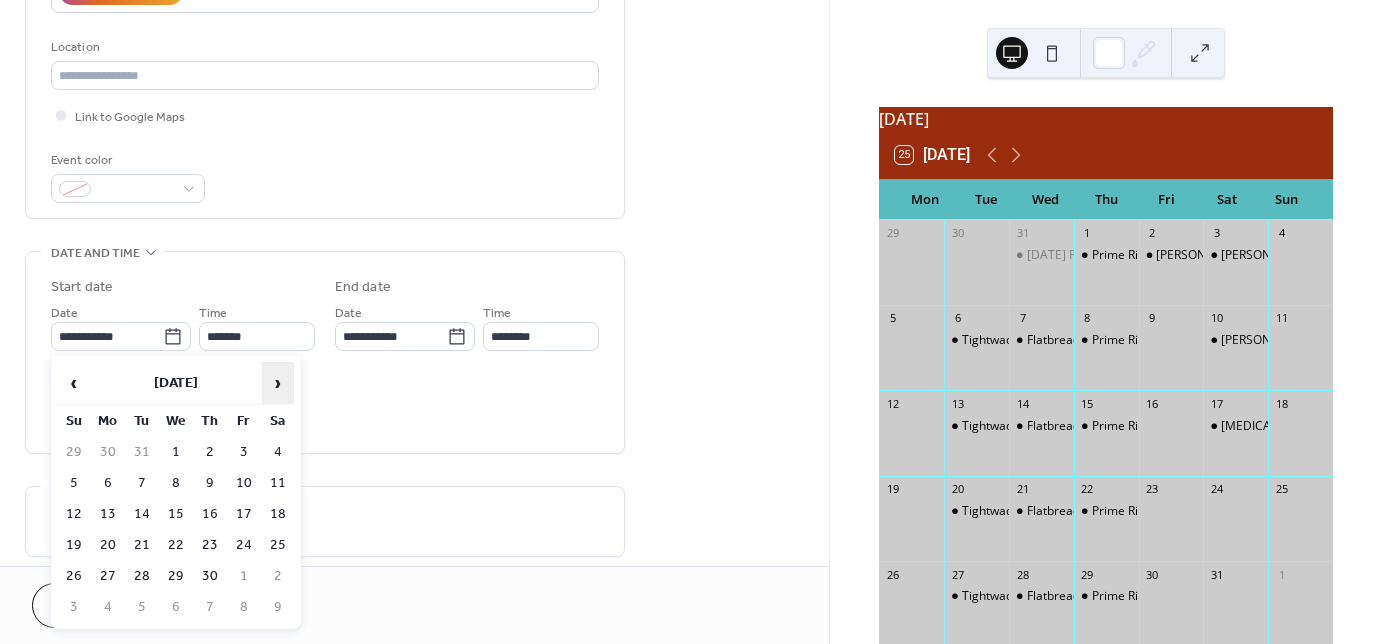 click on "›" at bounding box center [278, 383] 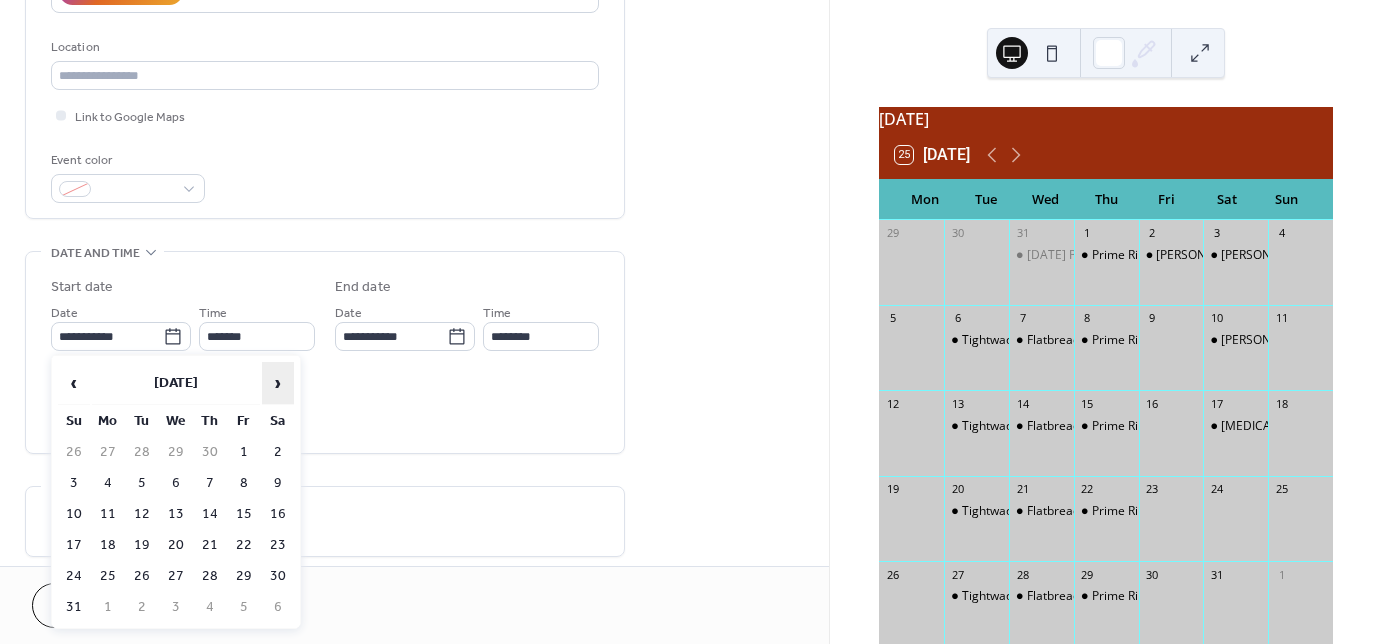 click on "›" at bounding box center (278, 383) 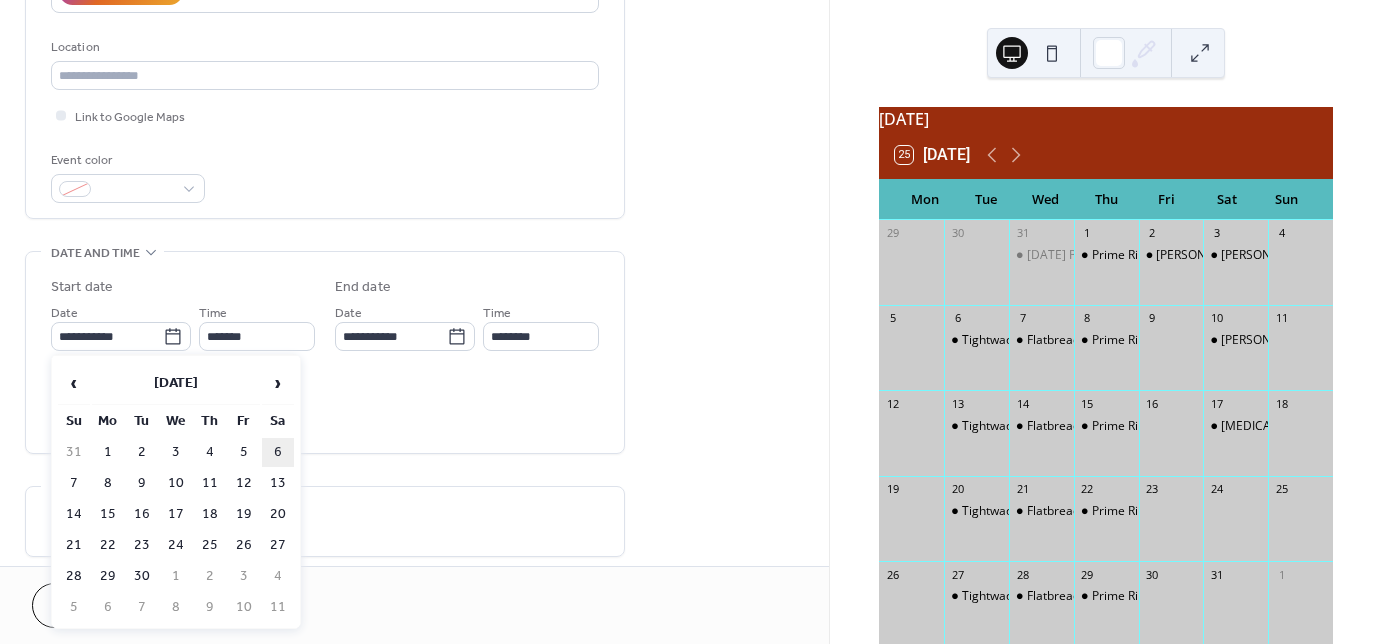 click on "6" at bounding box center (278, 452) 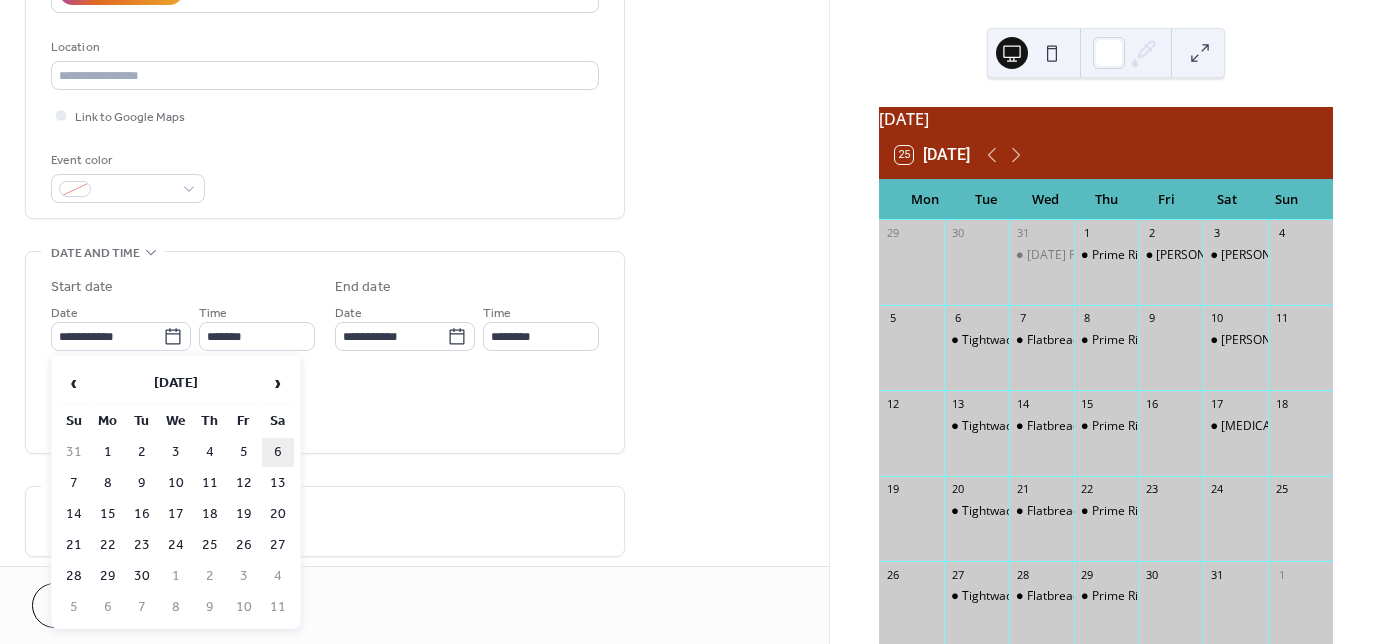 type on "**********" 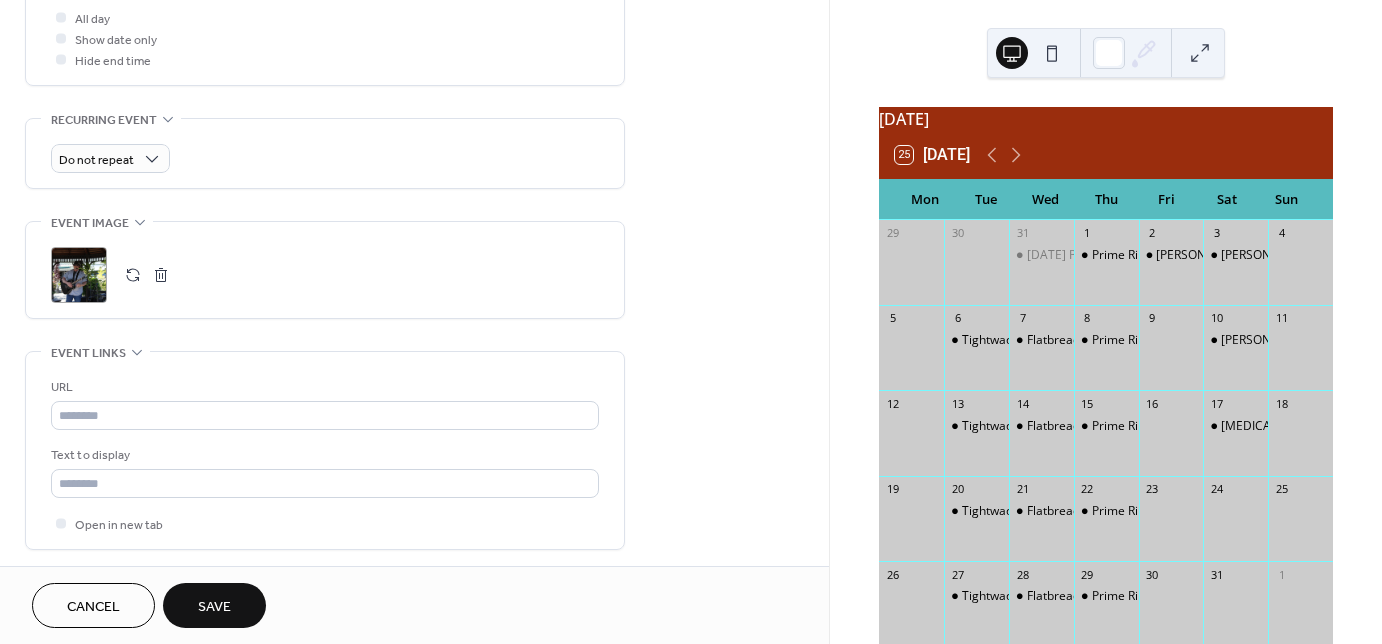 scroll, scrollTop: 800, scrollLeft: 0, axis: vertical 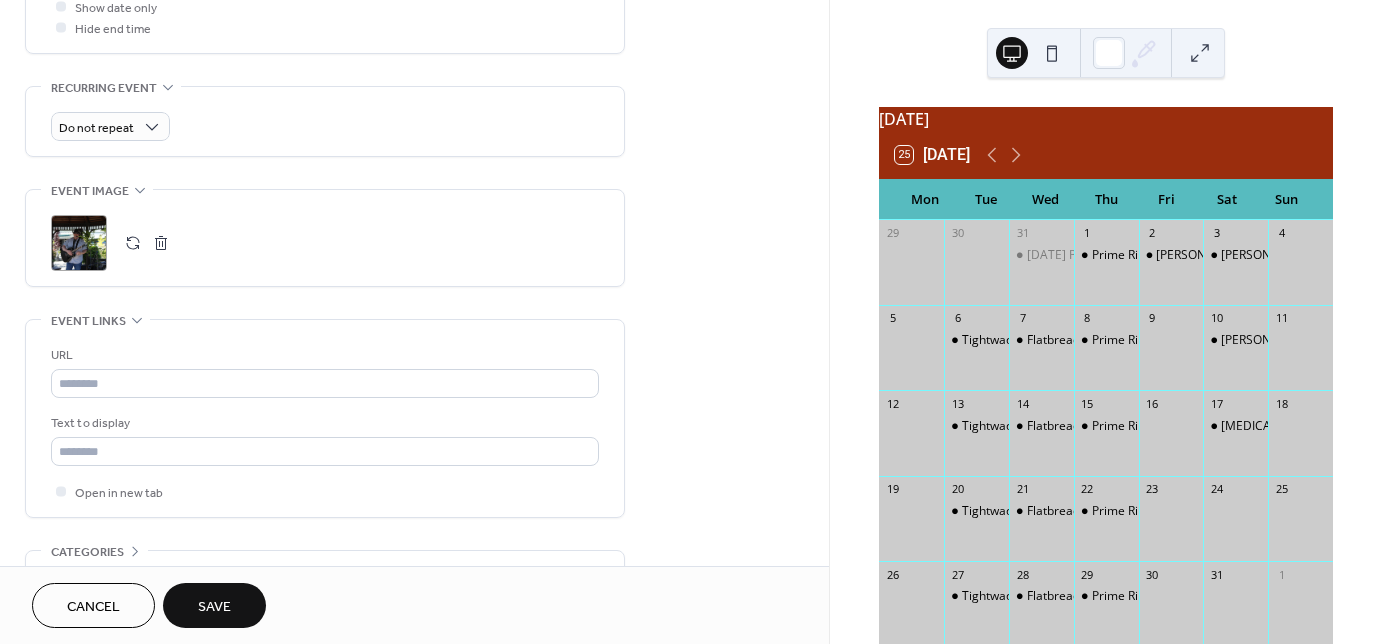 click at bounding box center [161, 243] 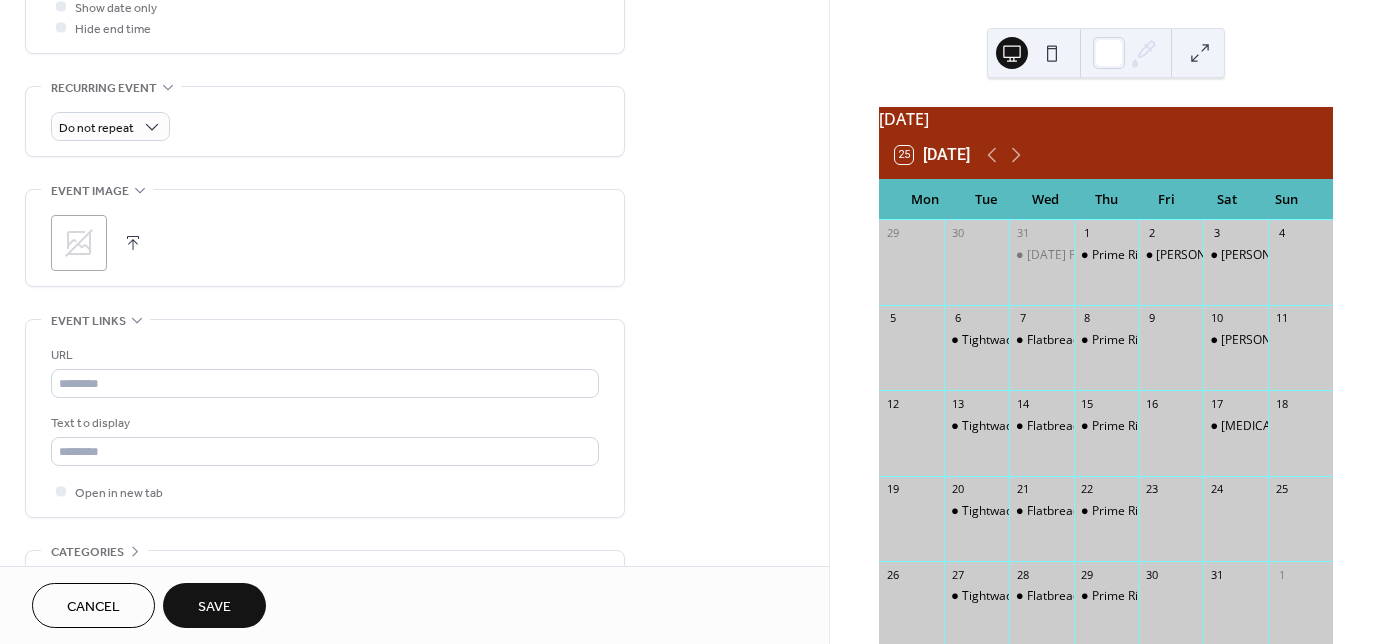 click 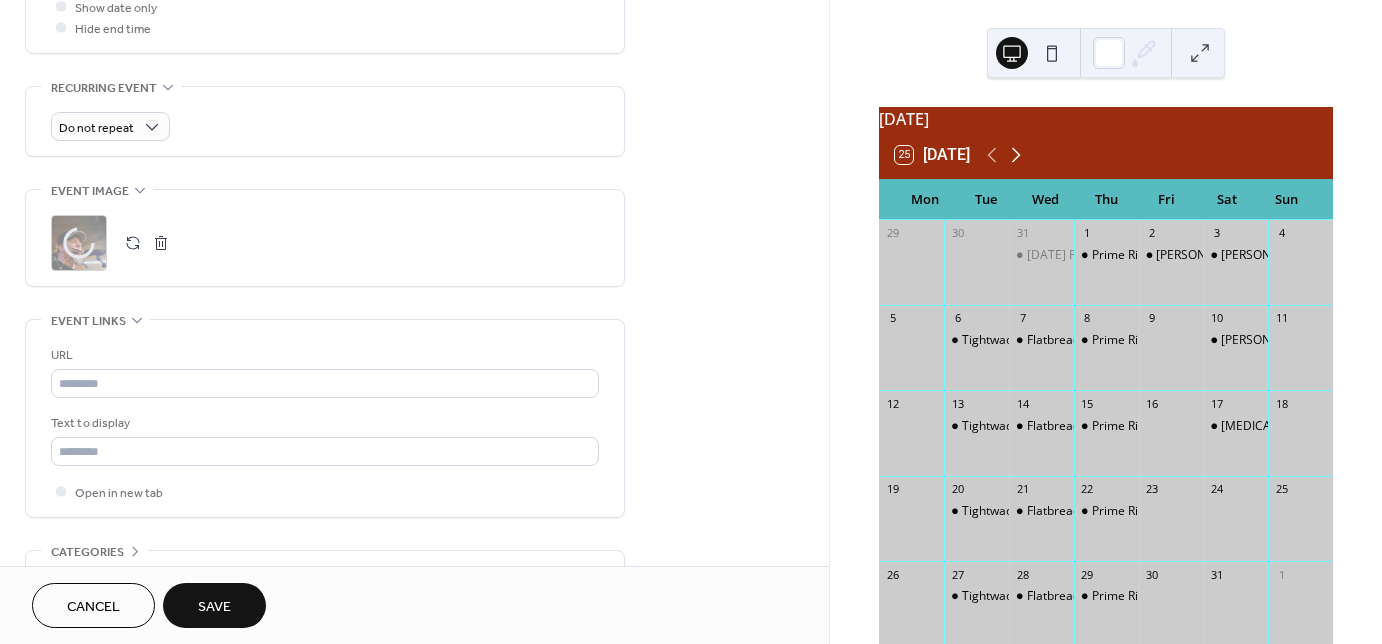 click 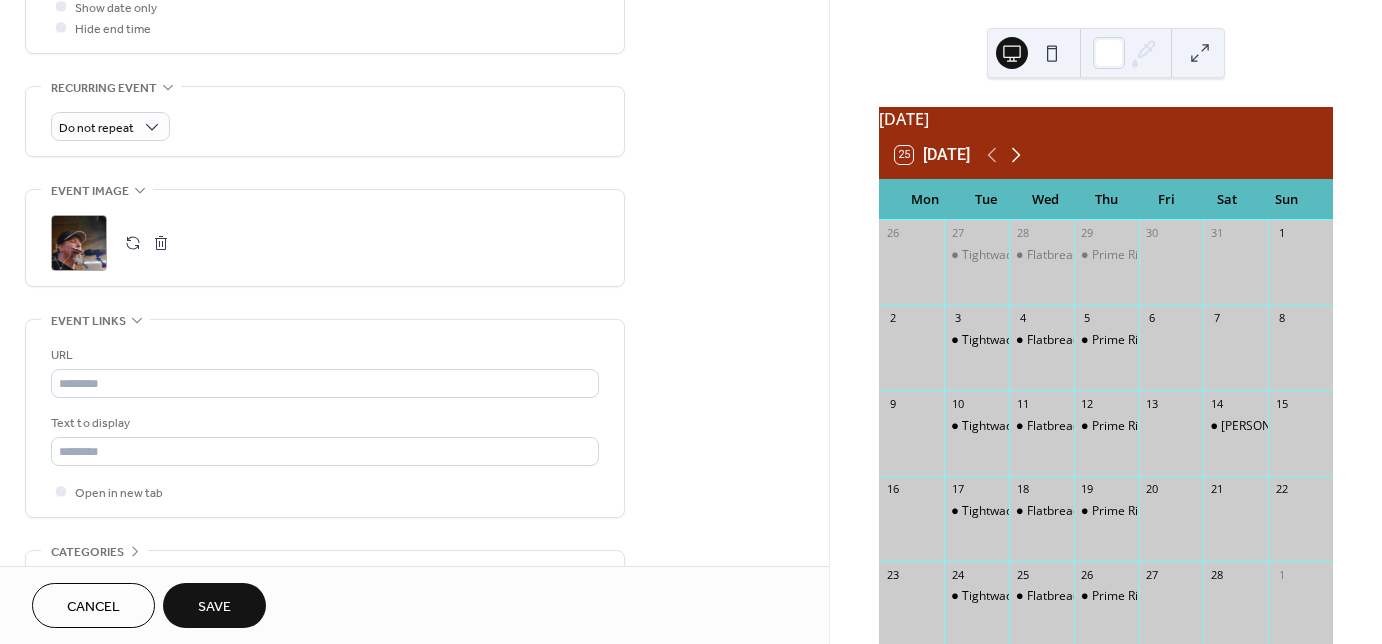 click 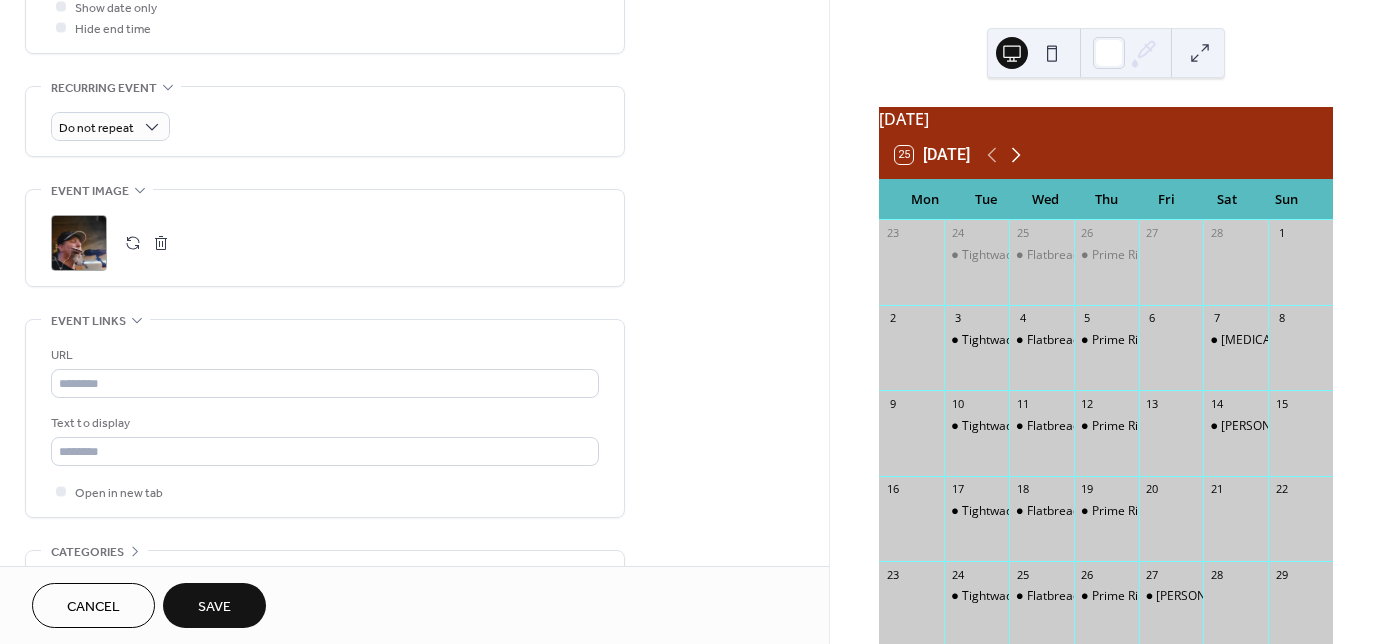 click 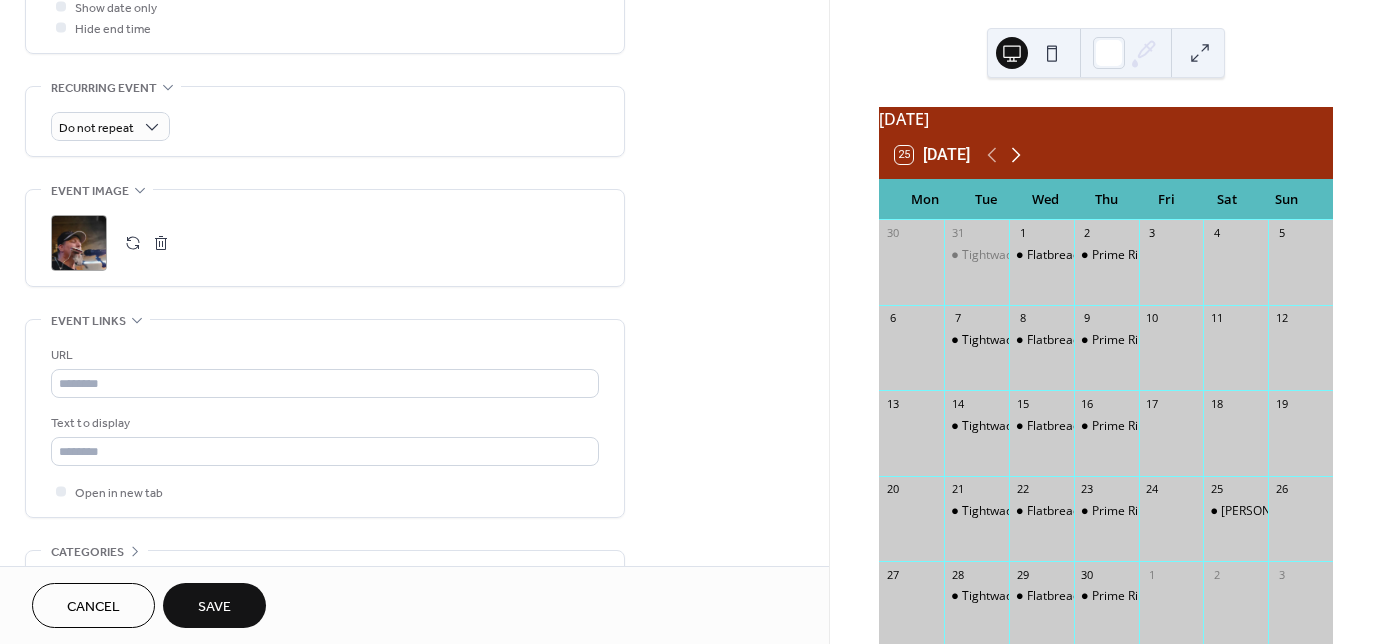 click 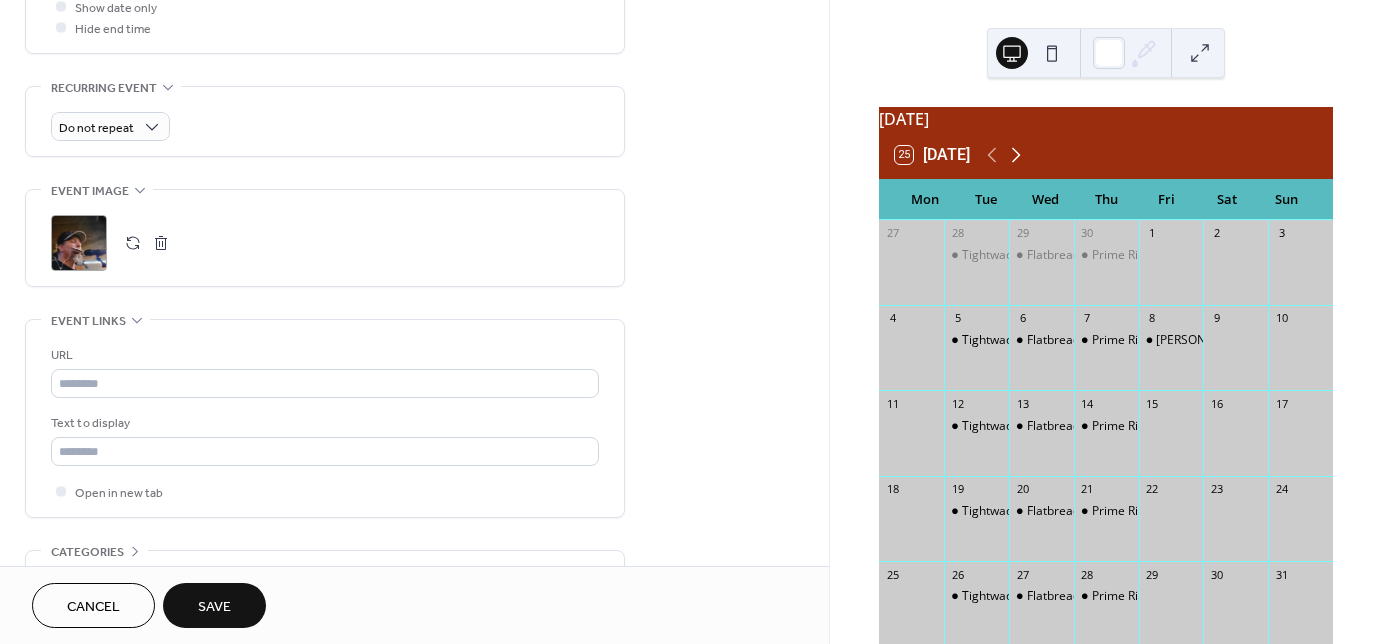 click 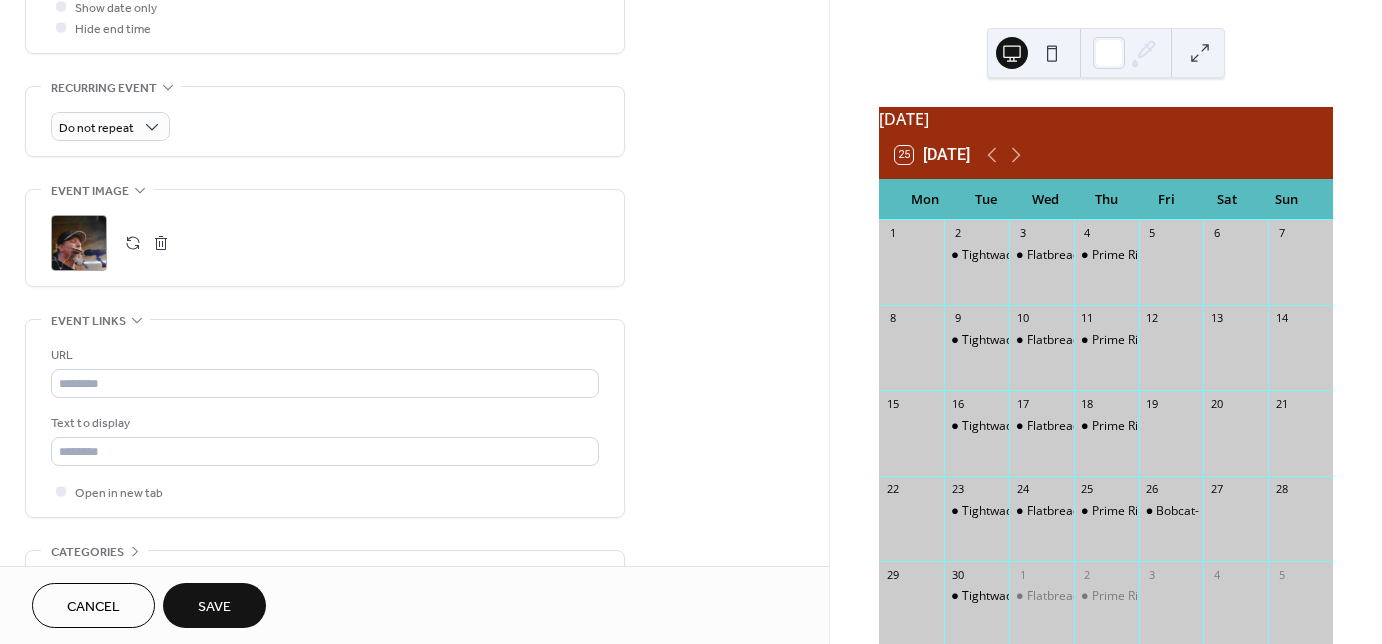 click on "Save" at bounding box center (214, 607) 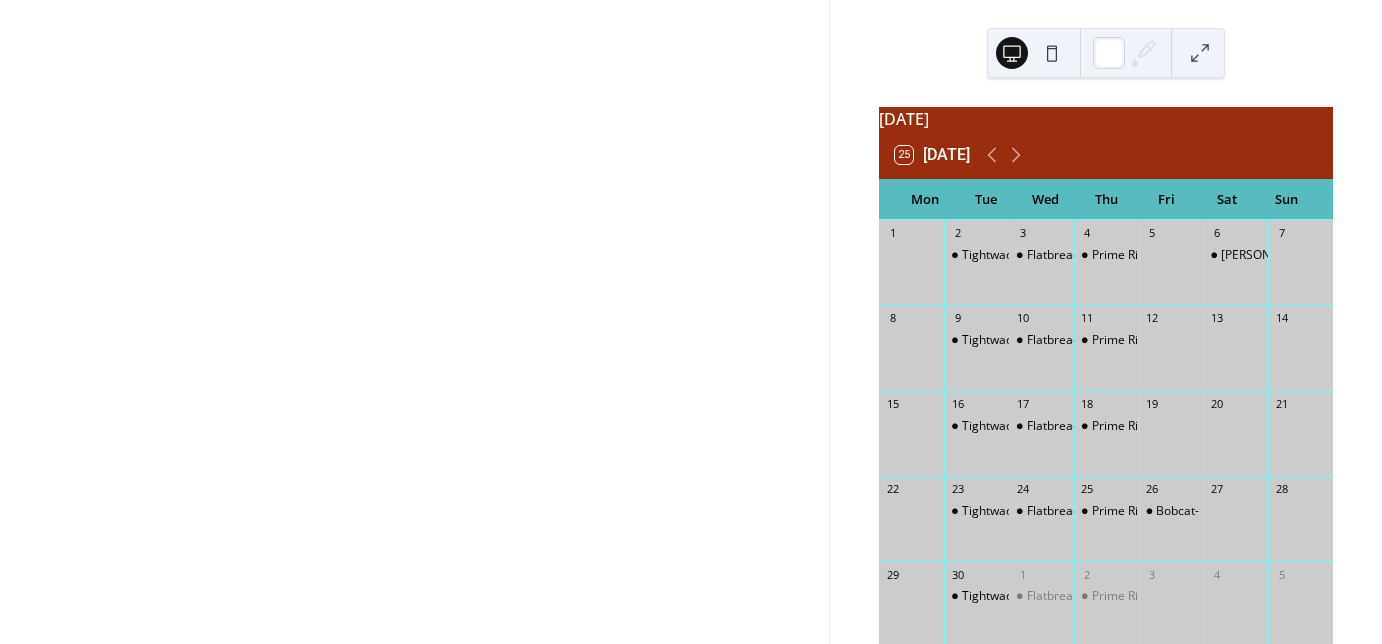 click on "[PERSON_NAME]- Live Music!" at bounding box center (1302, 255) 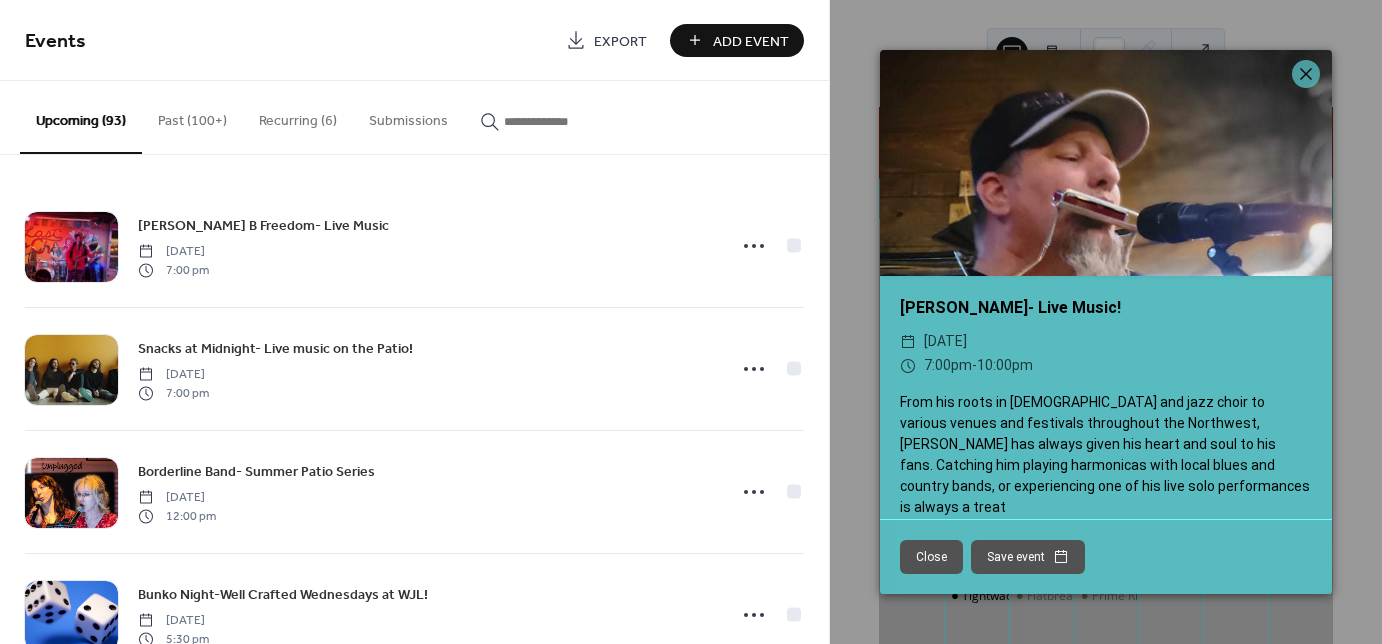 click on "Past (100+)" at bounding box center (192, 116) 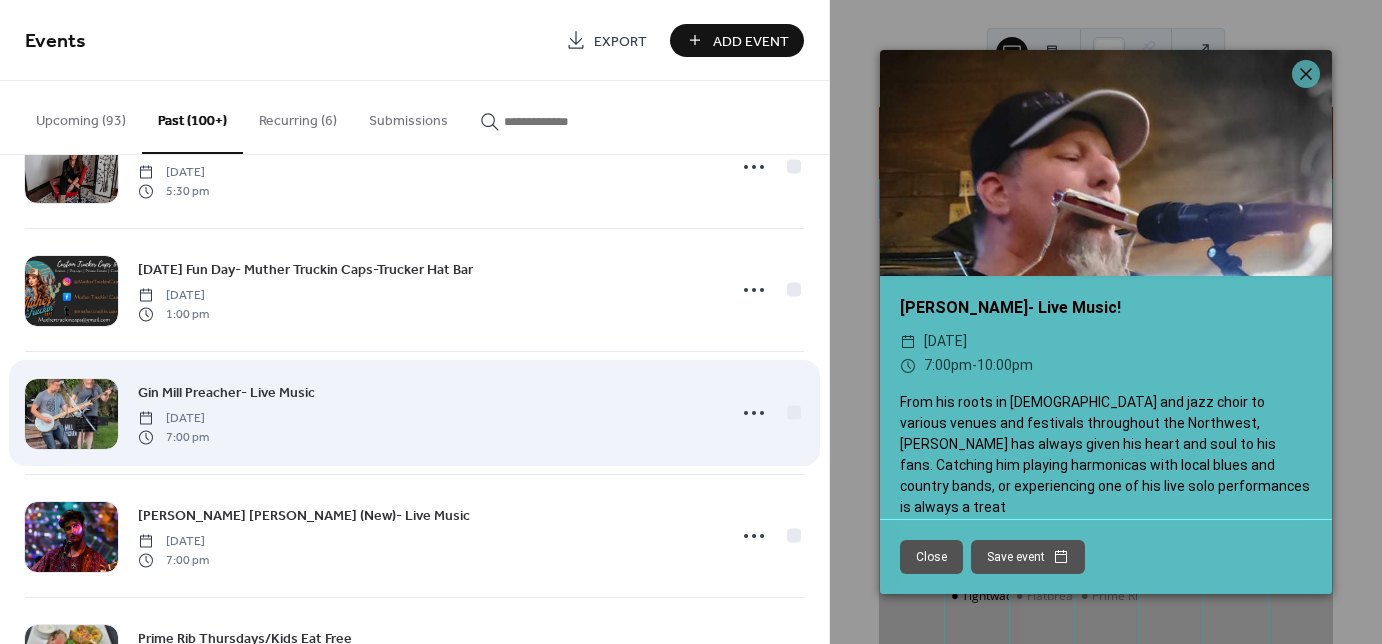 scroll, scrollTop: 2960, scrollLeft: 0, axis: vertical 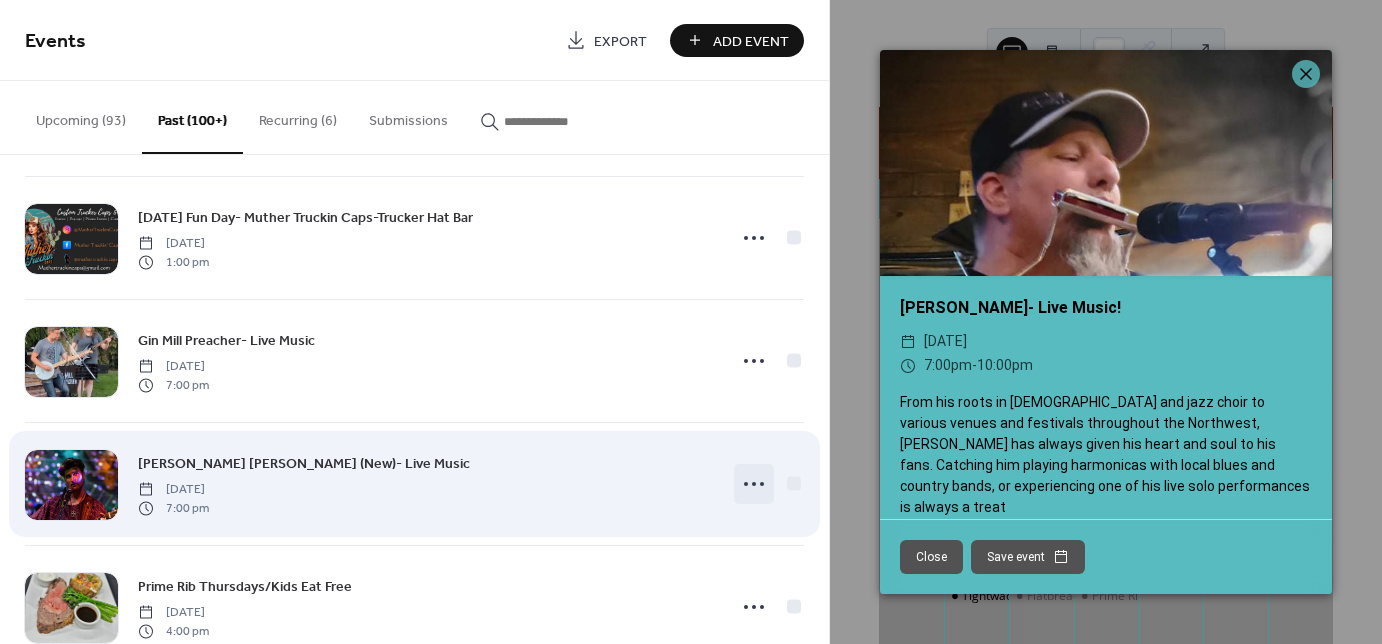 click 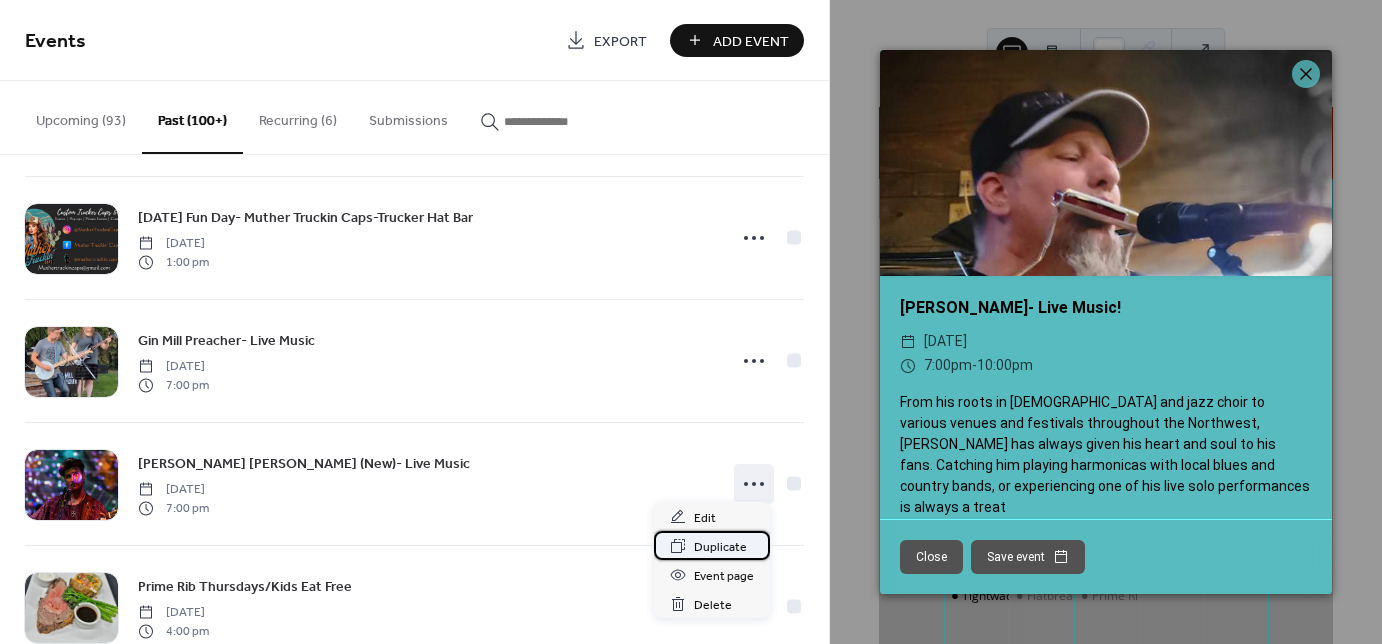 click on "Duplicate" at bounding box center (720, 547) 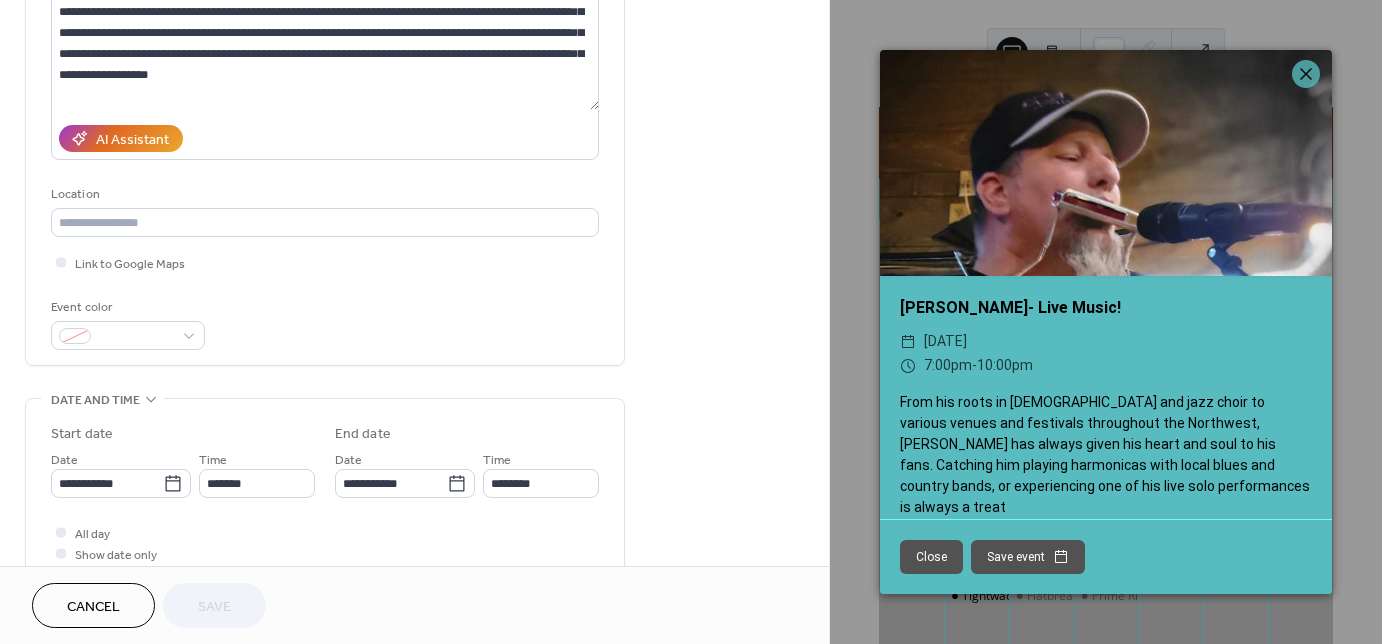 scroll, scrollTop: 320, scrollLeft: 0, axis: vertical 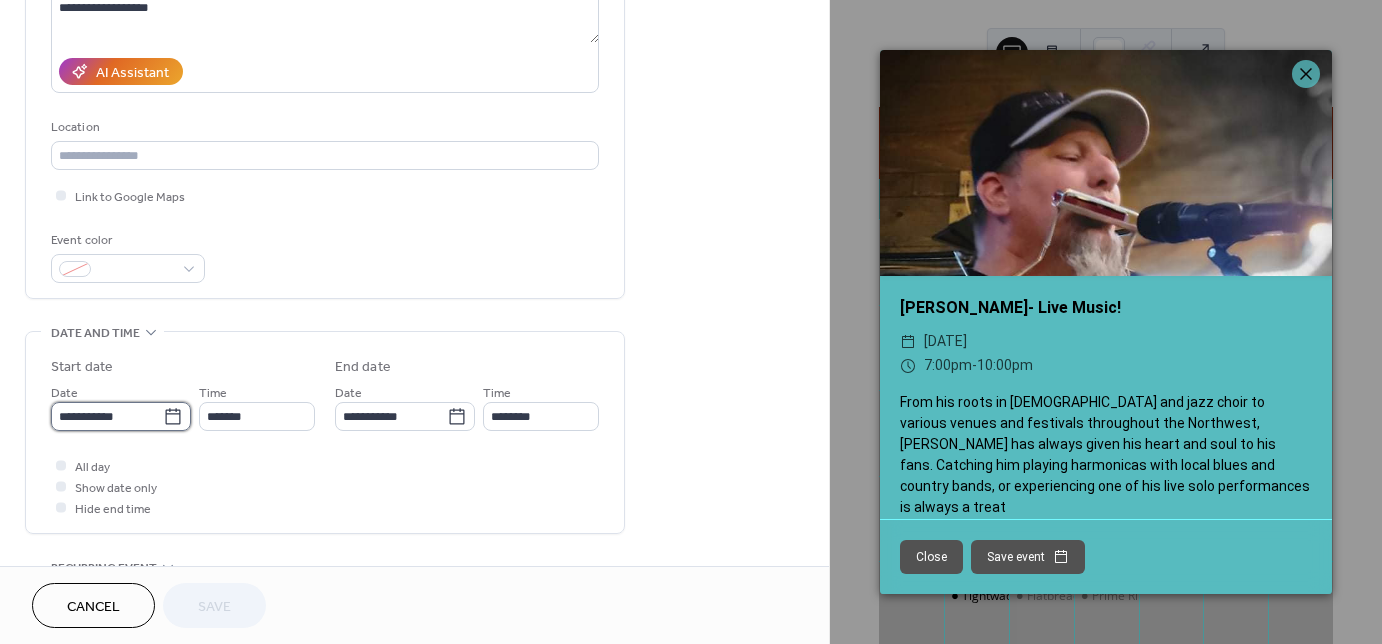 click on "**********" at bounding box center (107, 416) 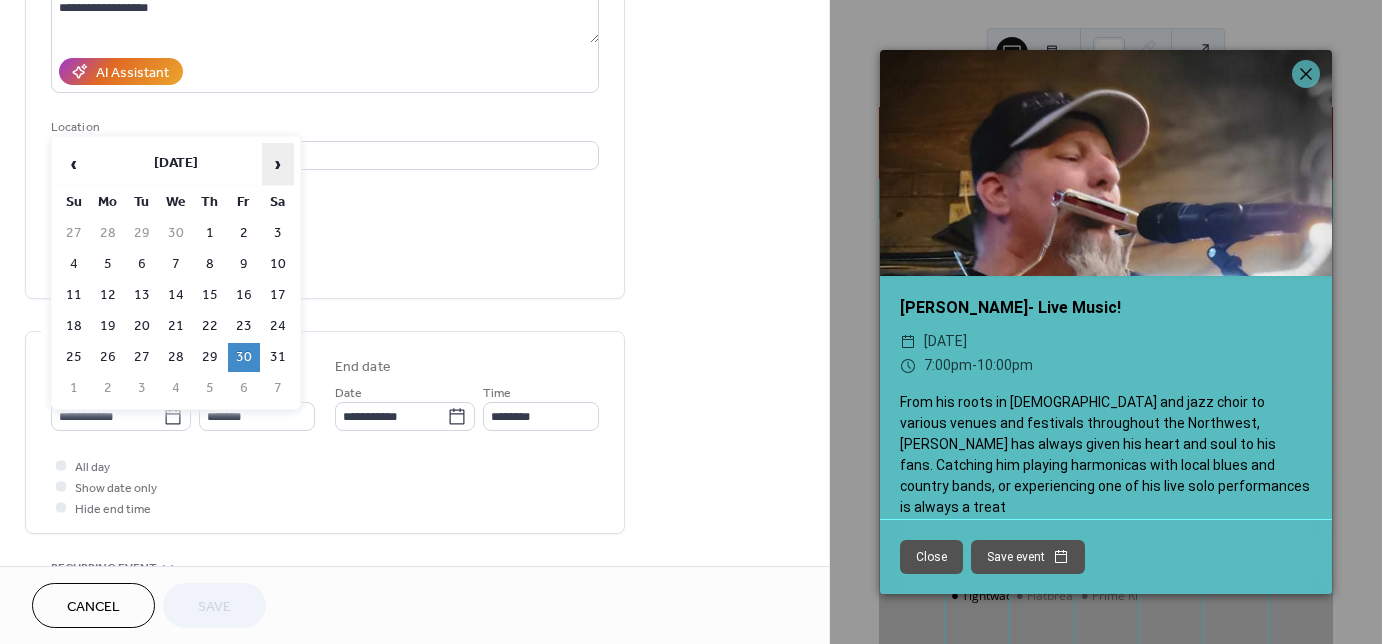 click on "›" at bounding box center (278, 164) 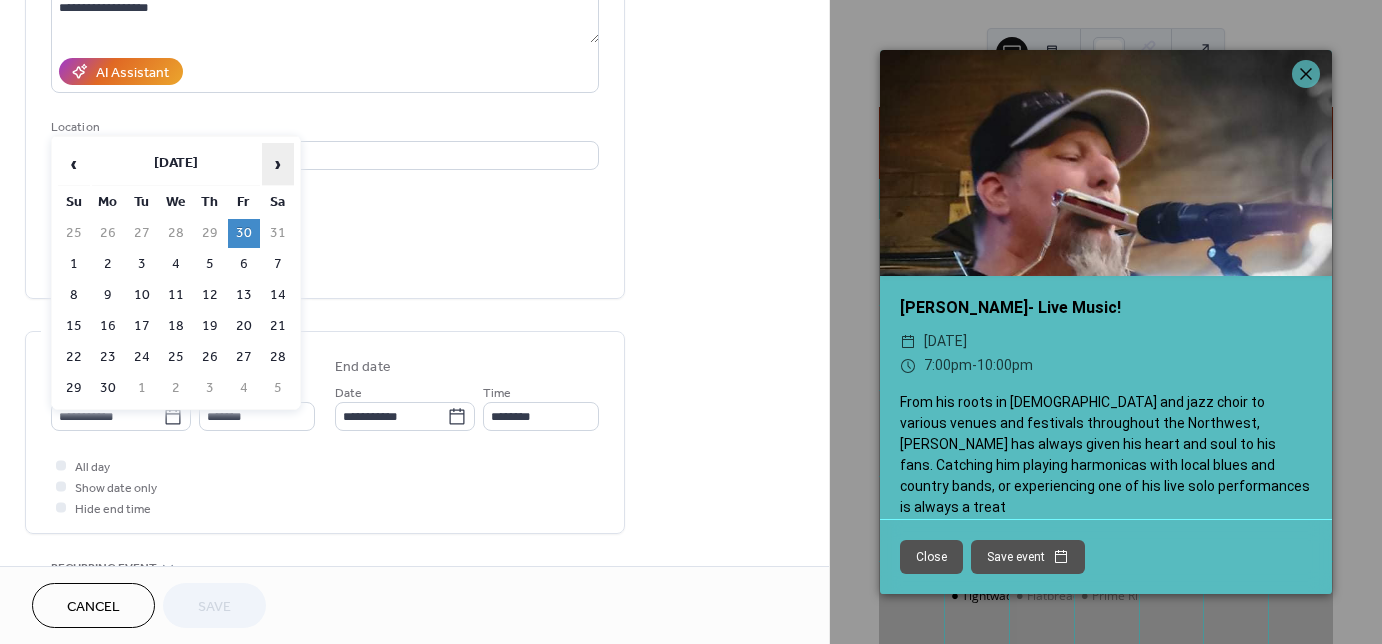 click on "›" at bounding box center (278, 164) 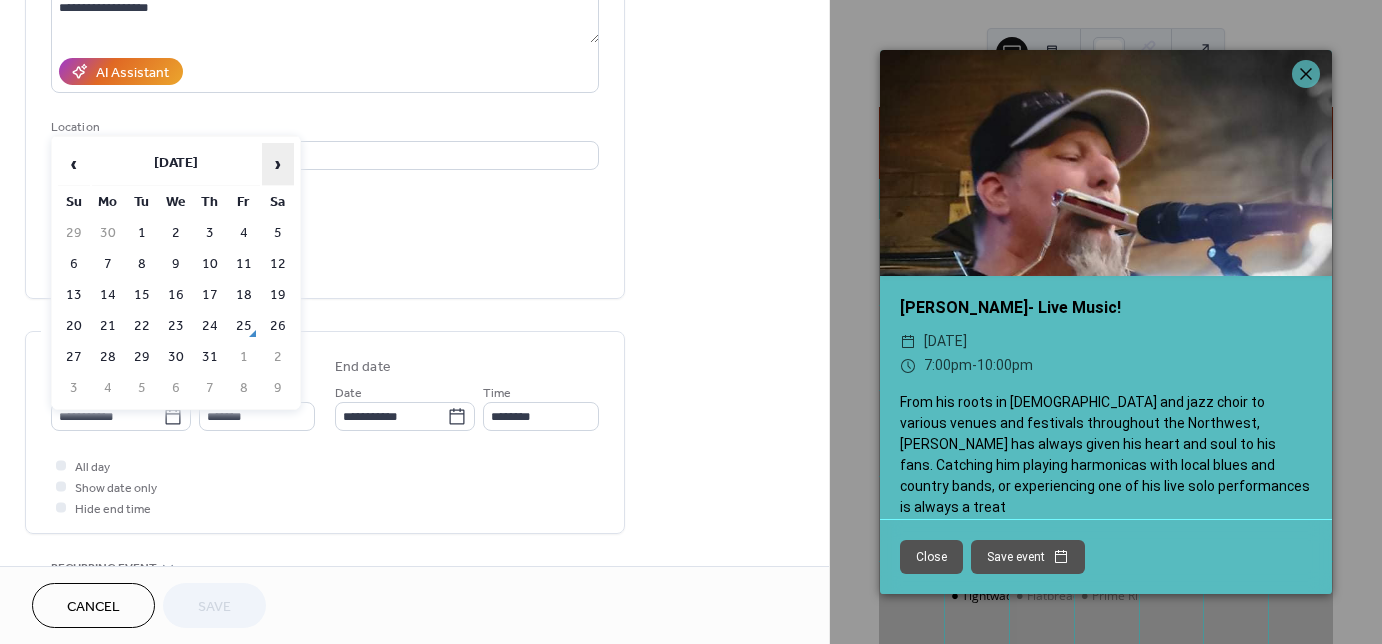click on "›" at bounding box center [278, 164] 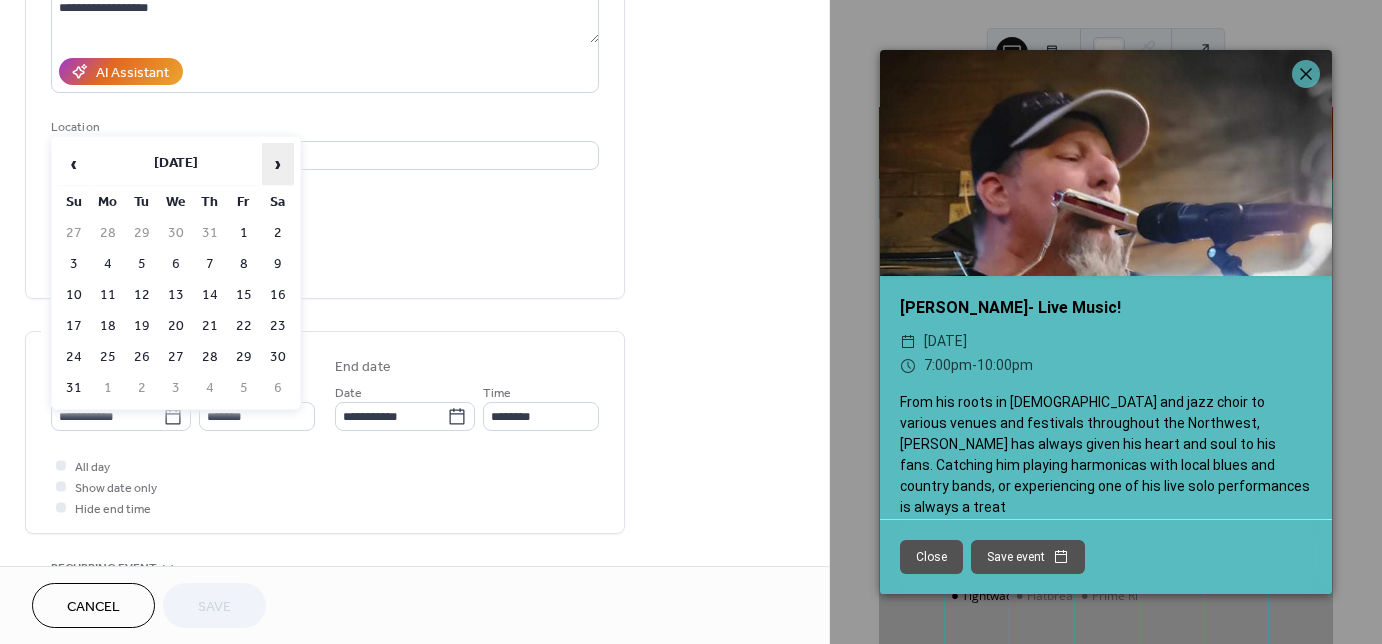click on "›" at bounding box center (278, 164) 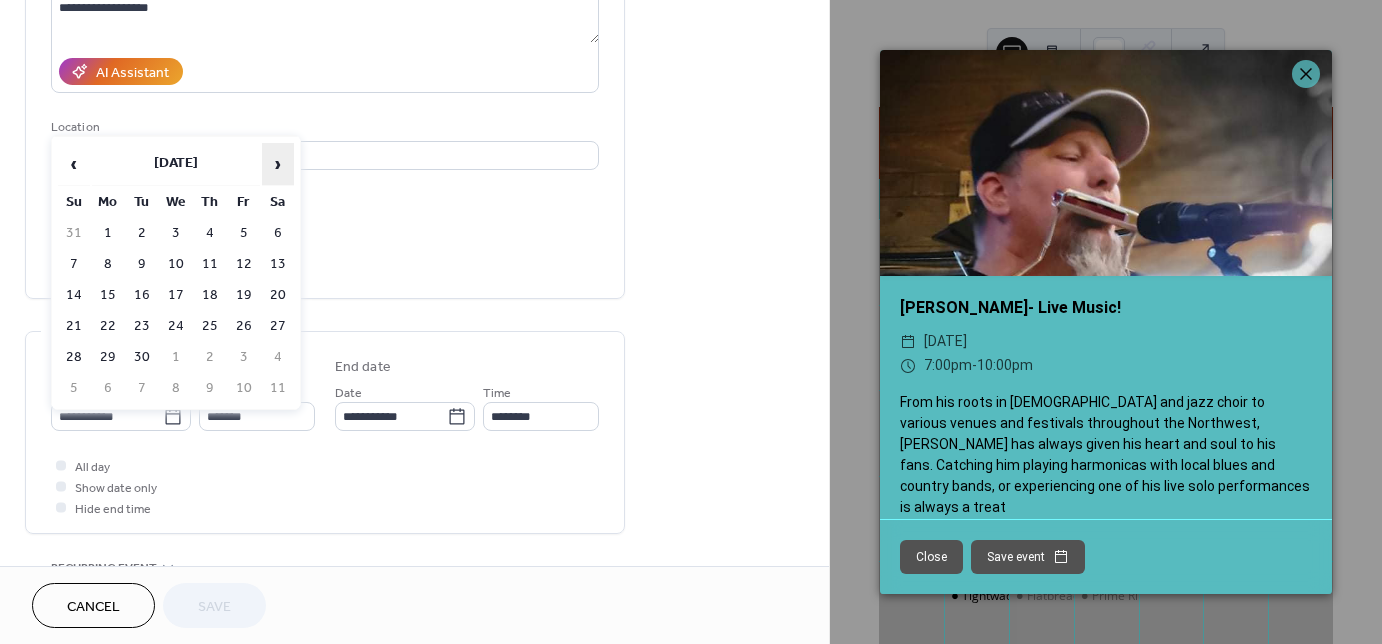 click on "›" at bounding box center [278, 164] 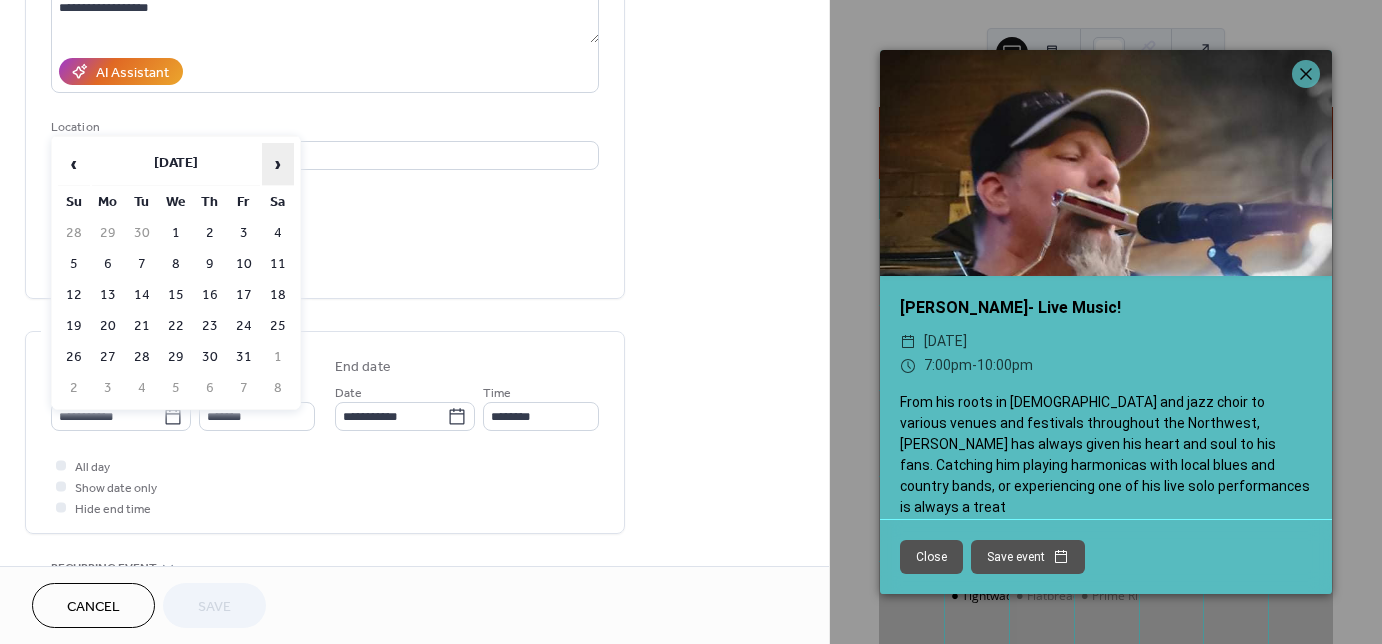 click on "›" at bounding box center [278, 164] 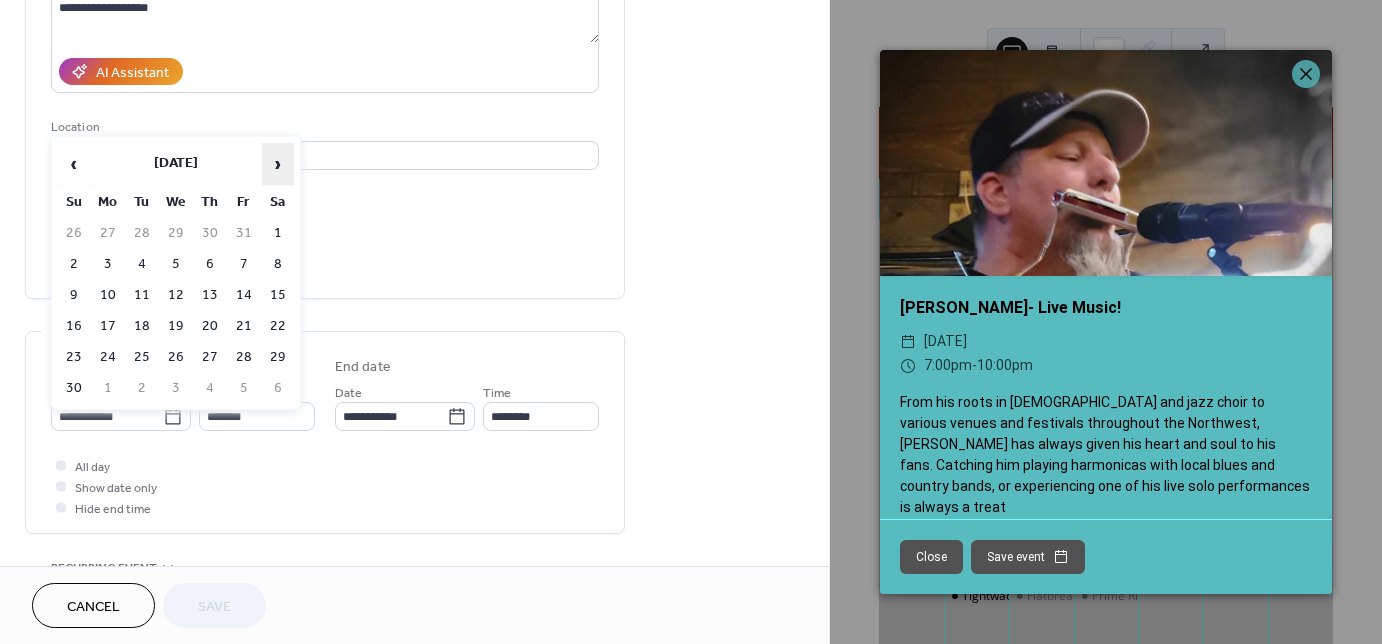 click on "›" at bounding box center (278, 164) 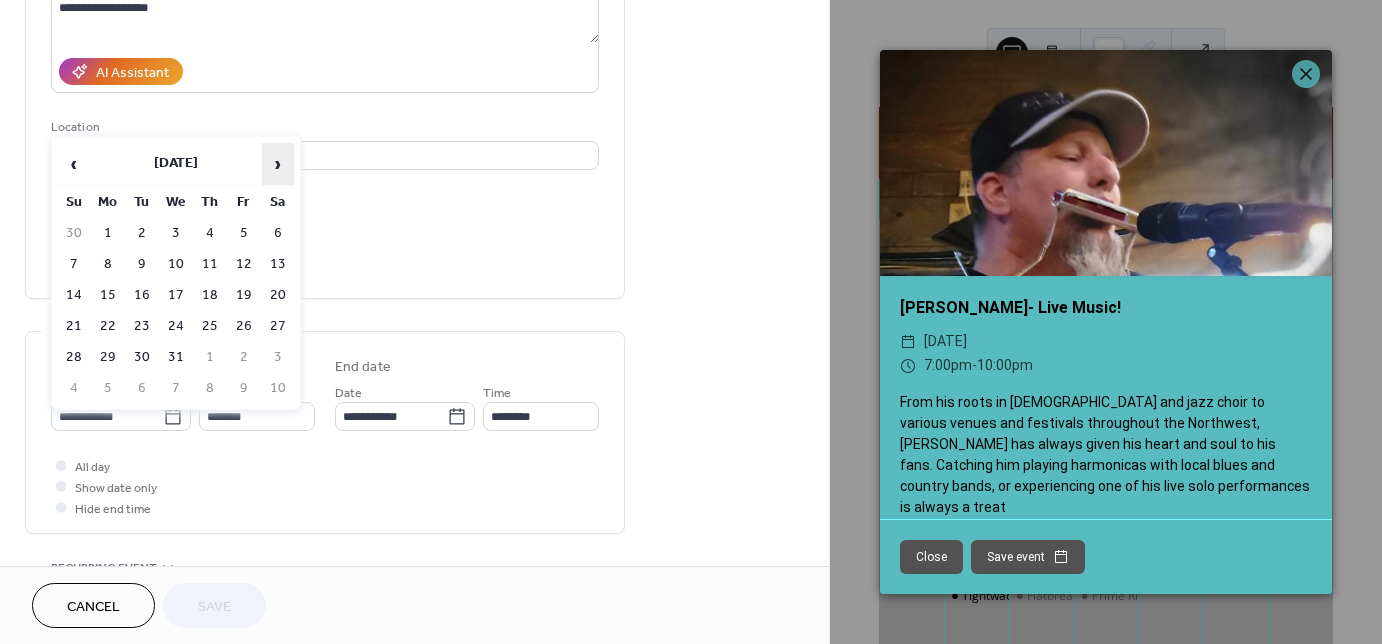 click on "›" at bounding box center (278, 164) 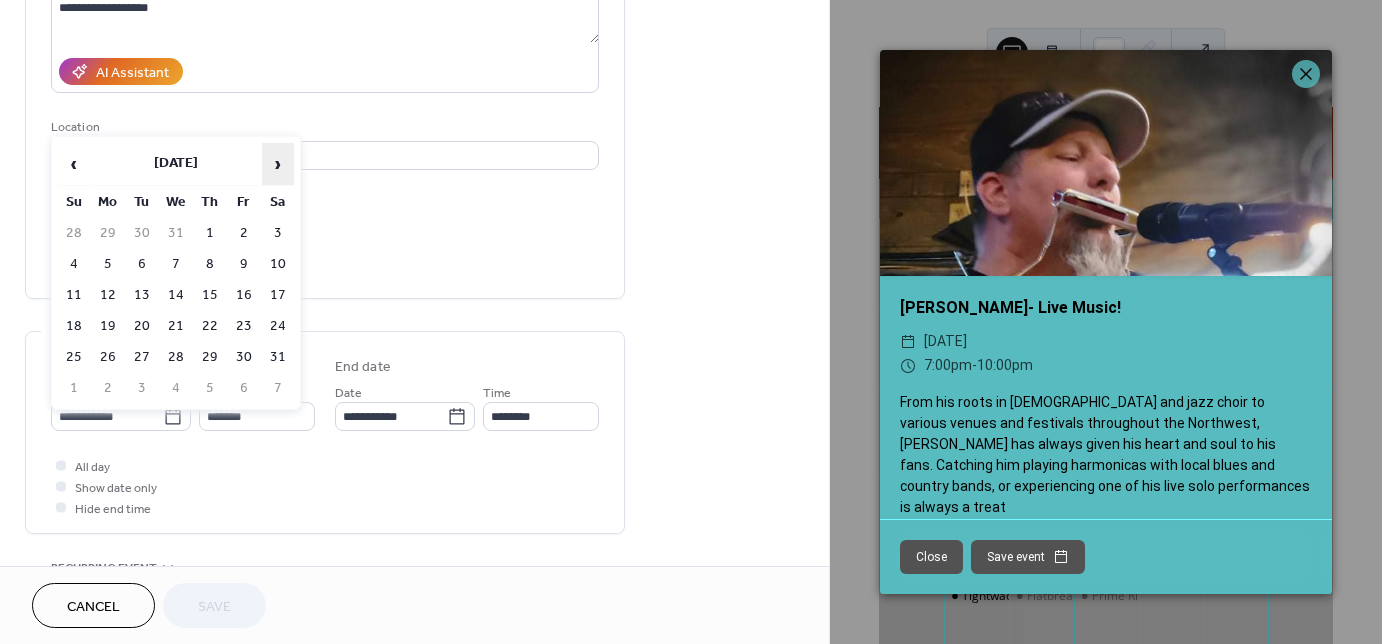 click on "›" at bounding box center [278, 164] 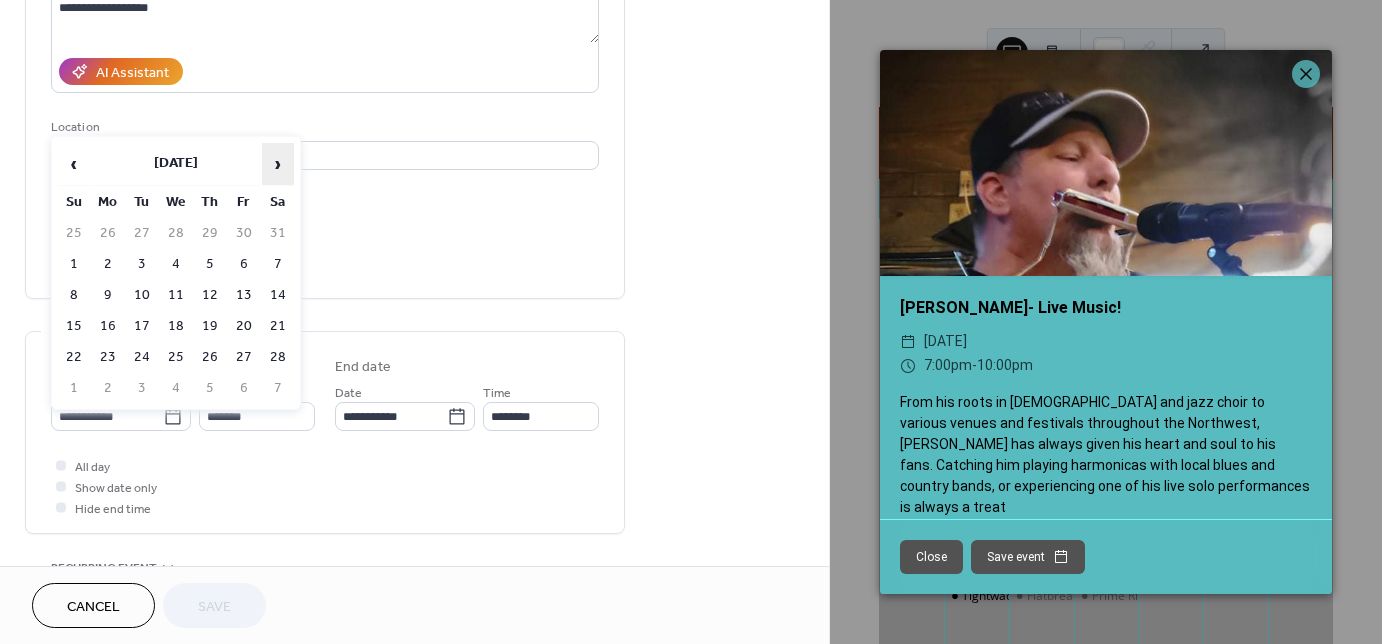 click on "›" at bounding box center [278, 164] 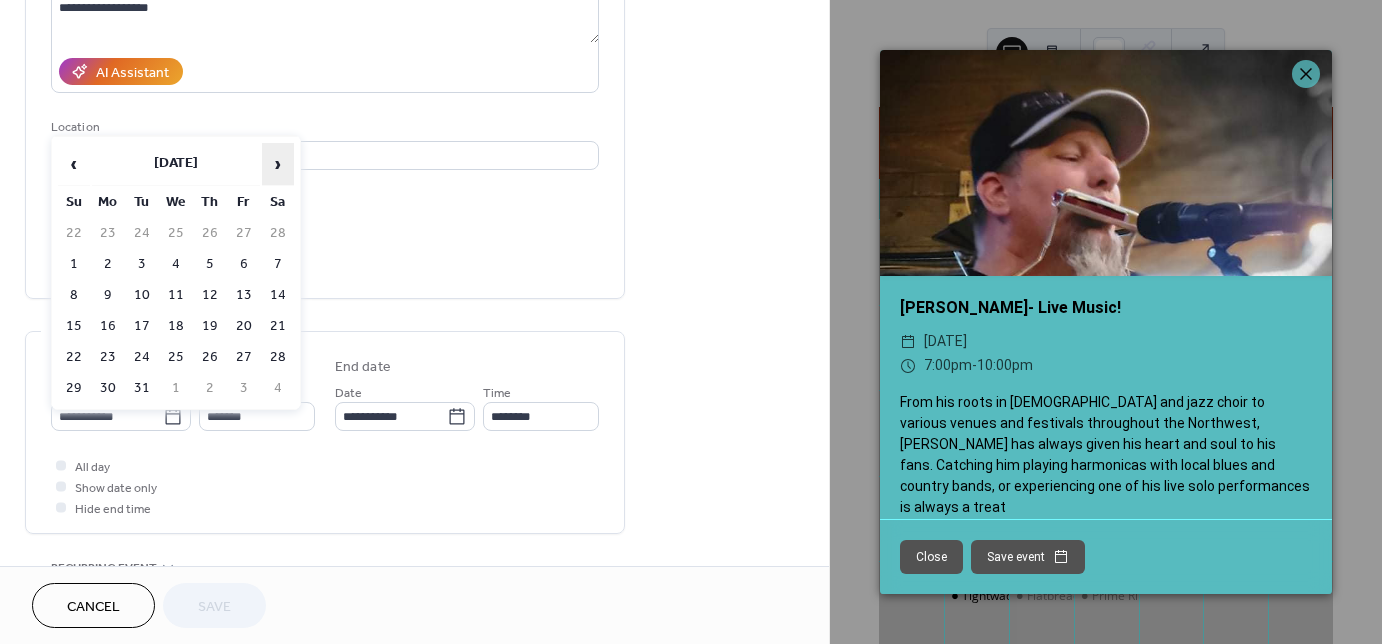 click on "›" at bounding box center (278, 164) 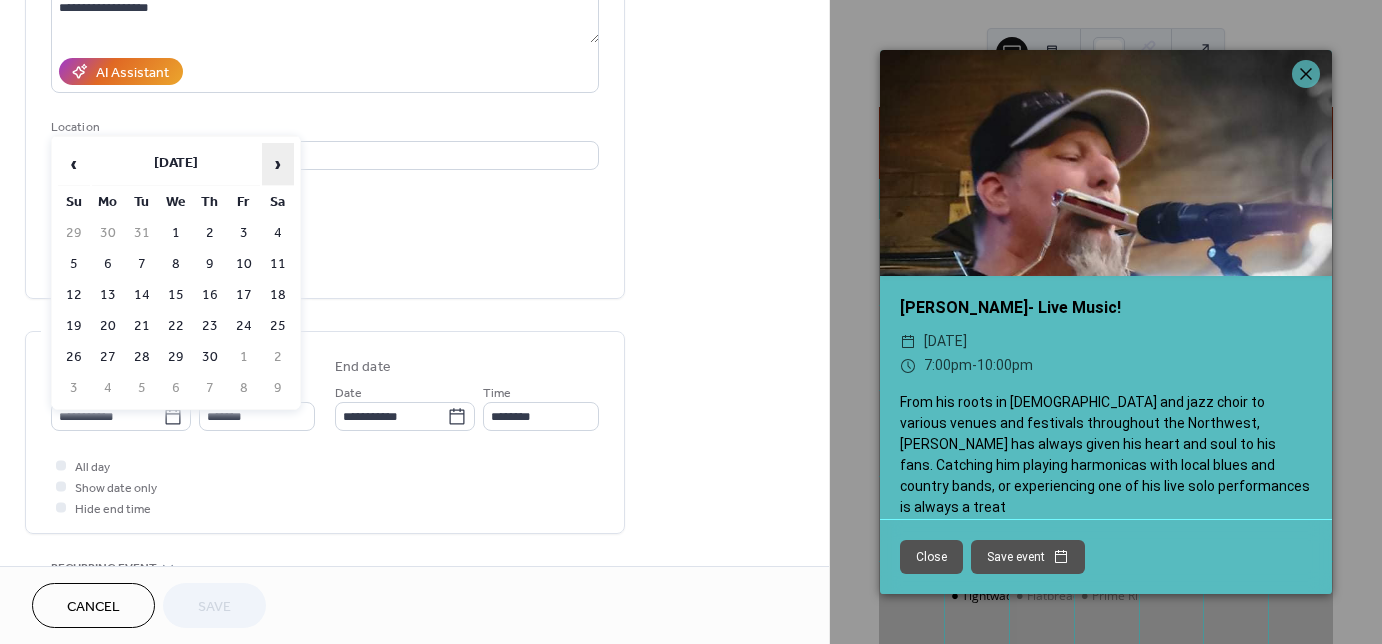 click on "›" at bounding box center [278, 164] 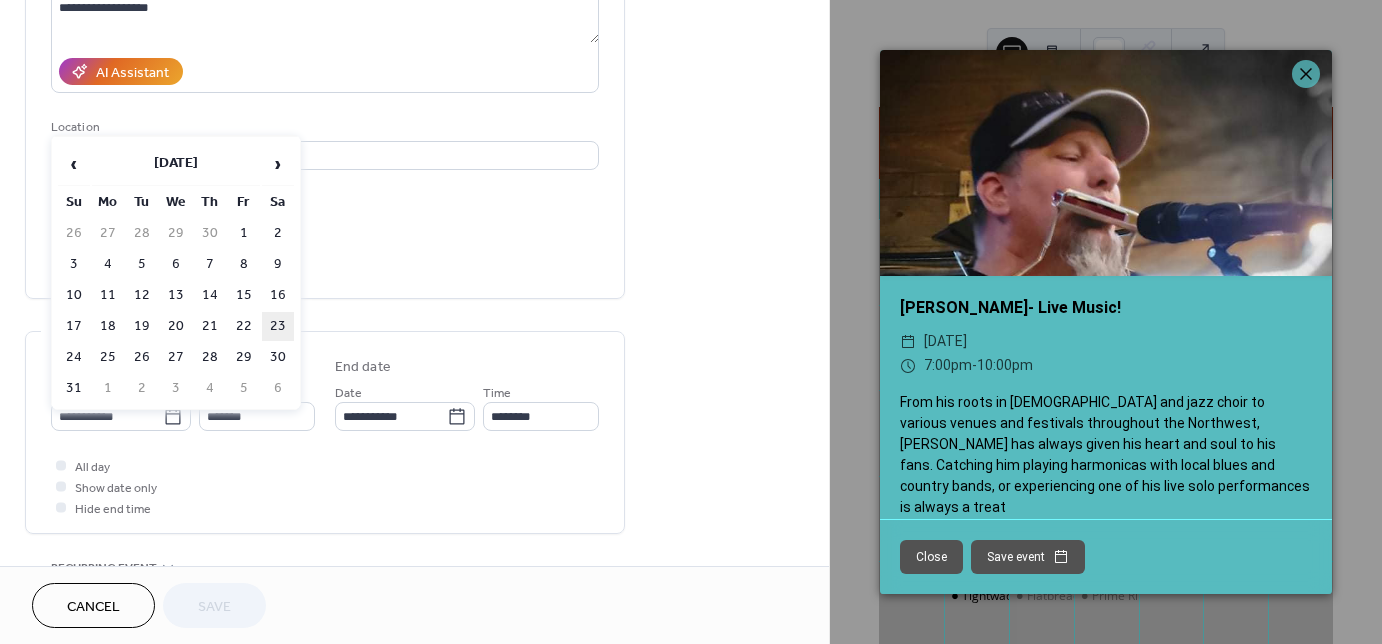 click on "23" at bounding box center (278, 326) 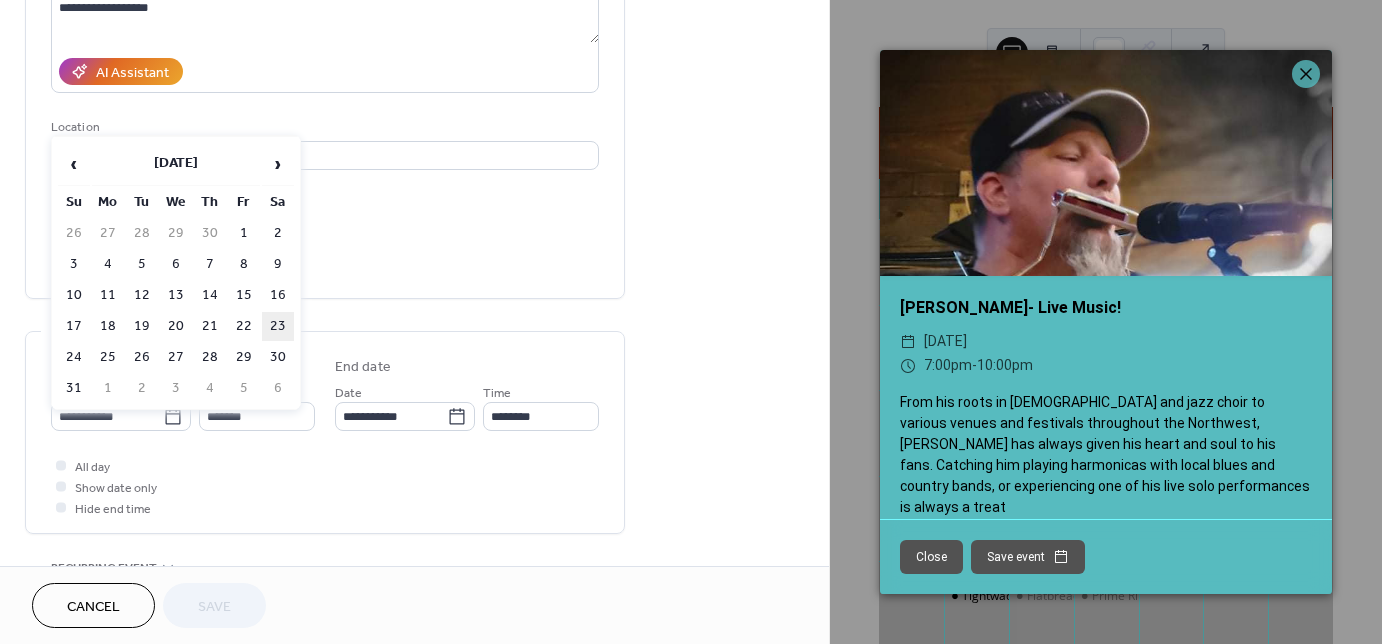 type on "**********" 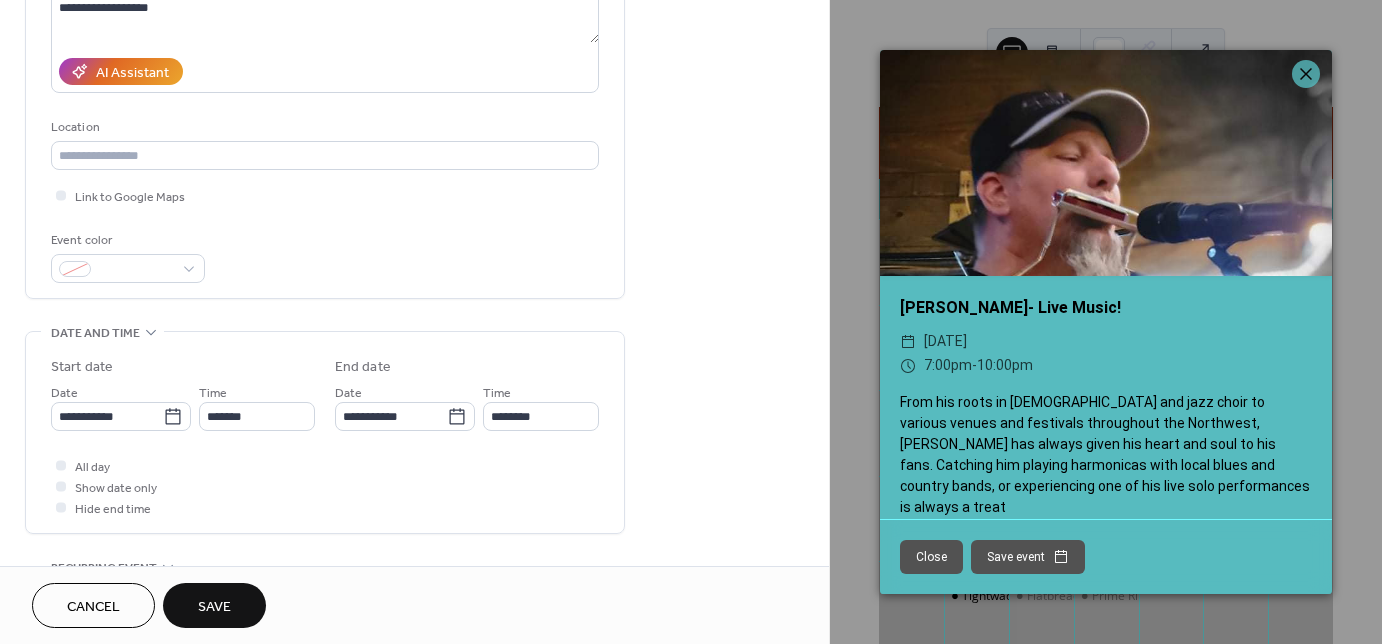 click on "Save" at bounding box center (214, 607) 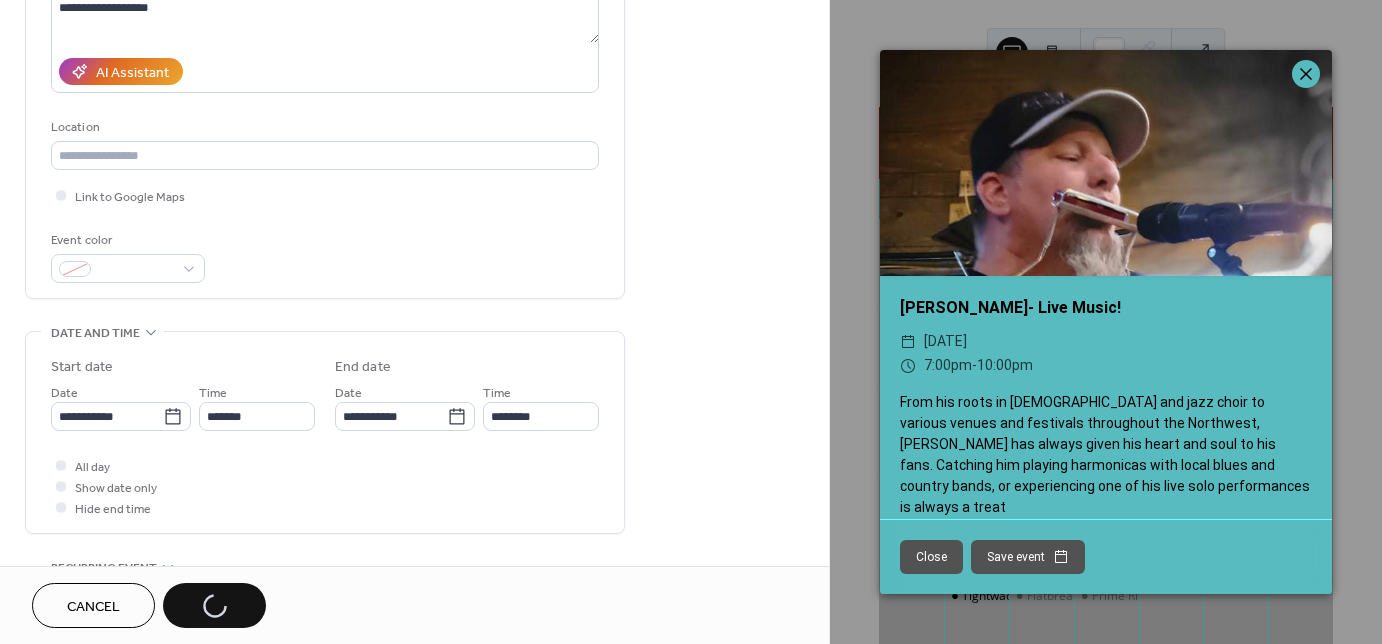 click 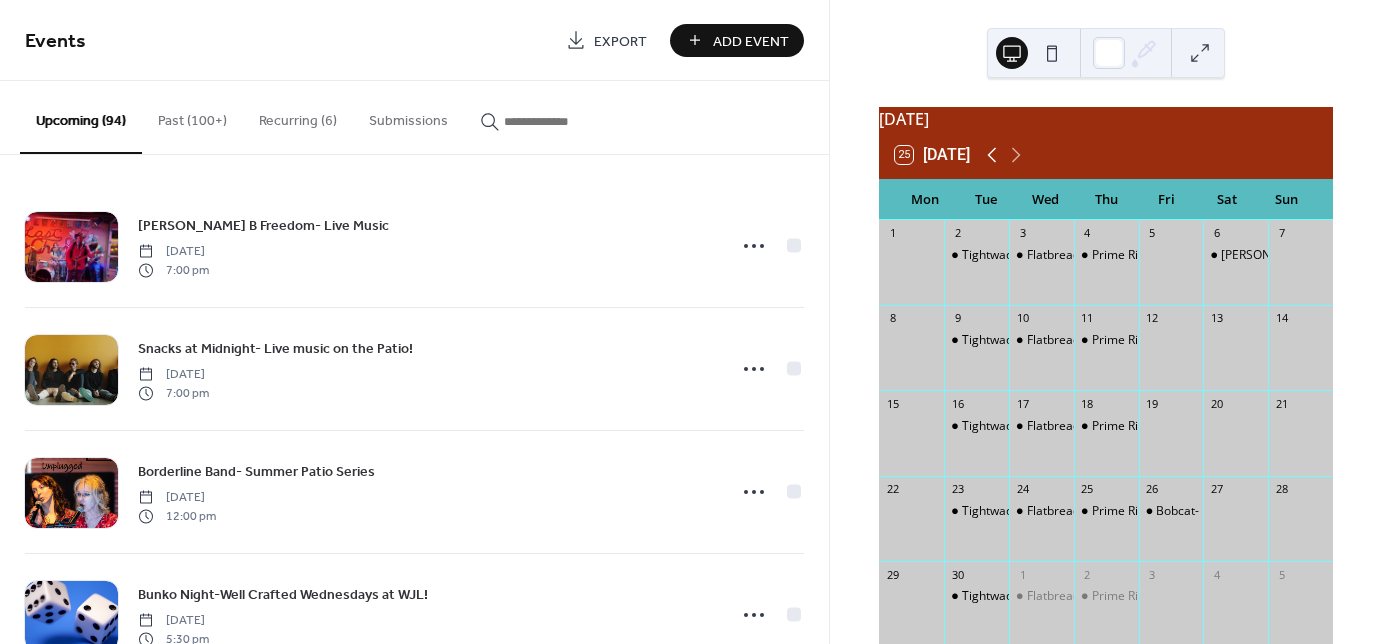 click 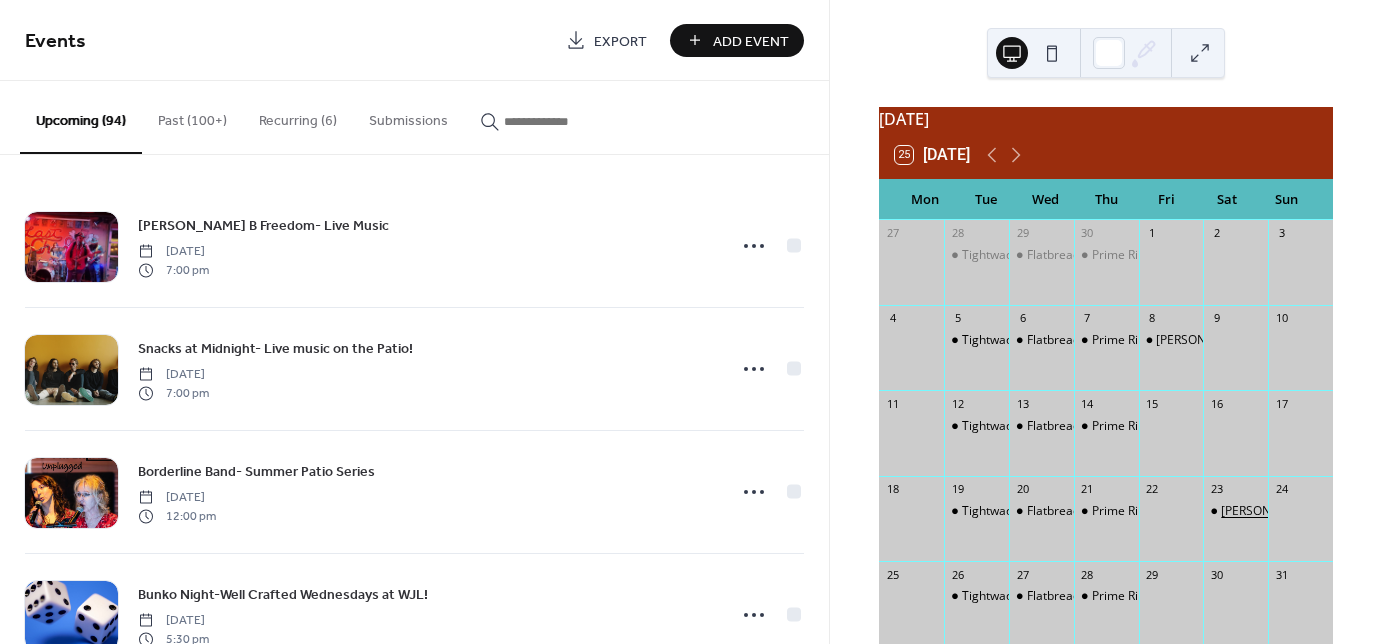 click on "[PERSON_NAME] [PERSON_NAME] (New)- Live Music" at bounding box center [1367, 511] 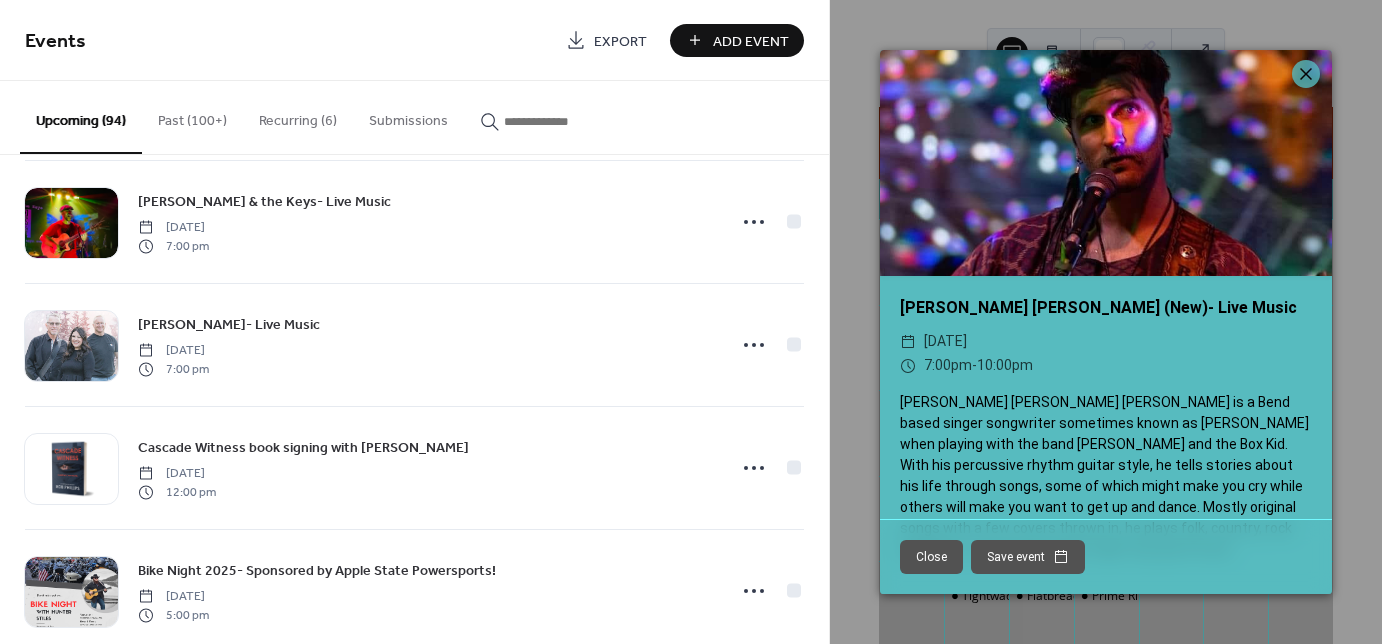 scroll, scrollTop: 1520, scrollLeft: 0, axis: vertical 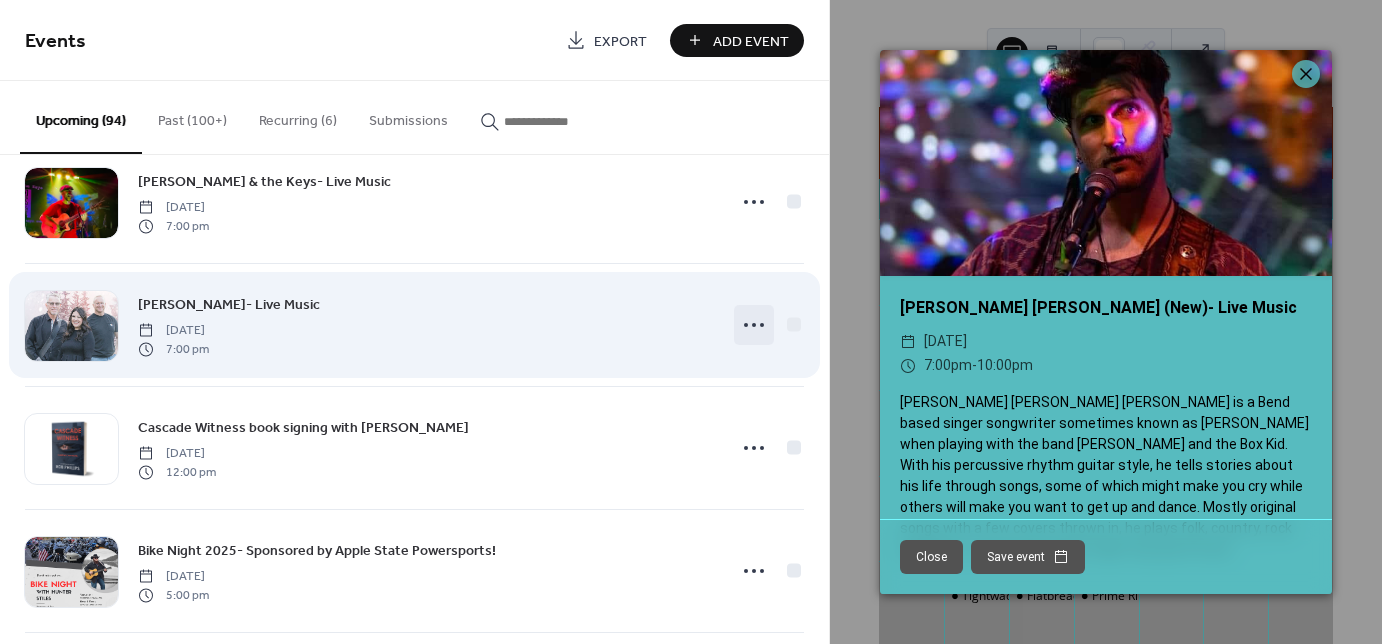 click 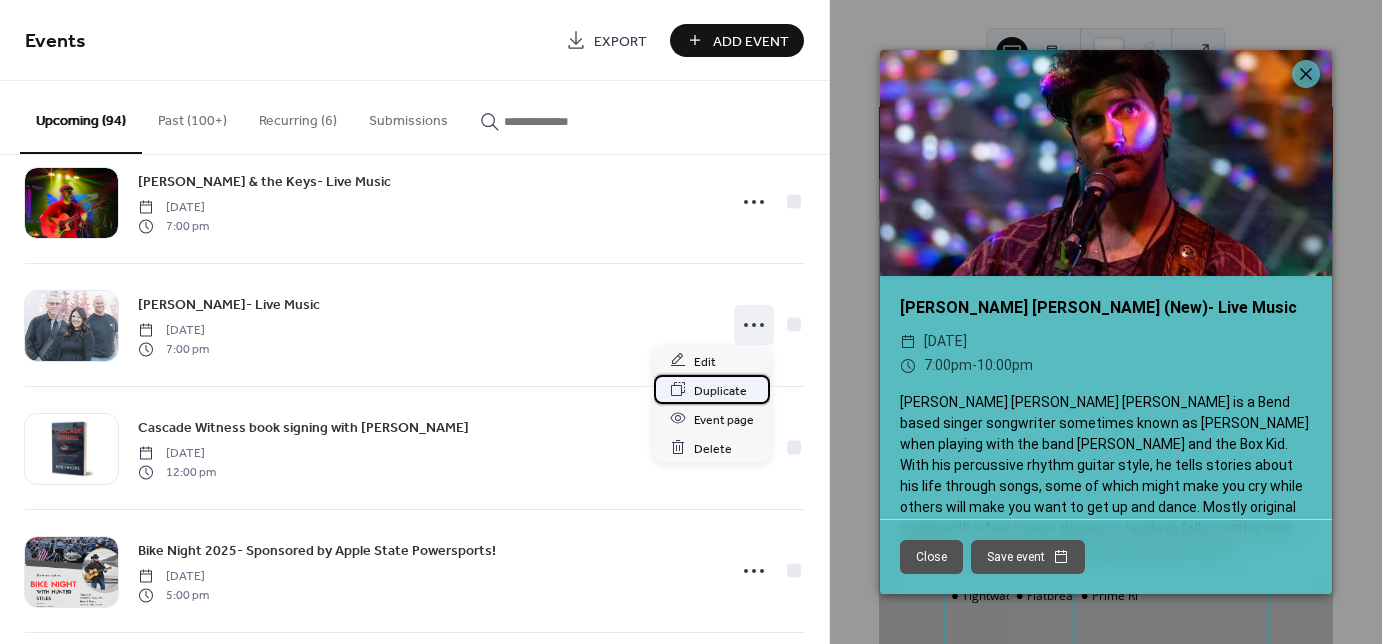 click on "Duplicate" at bounding box center [720, 390] 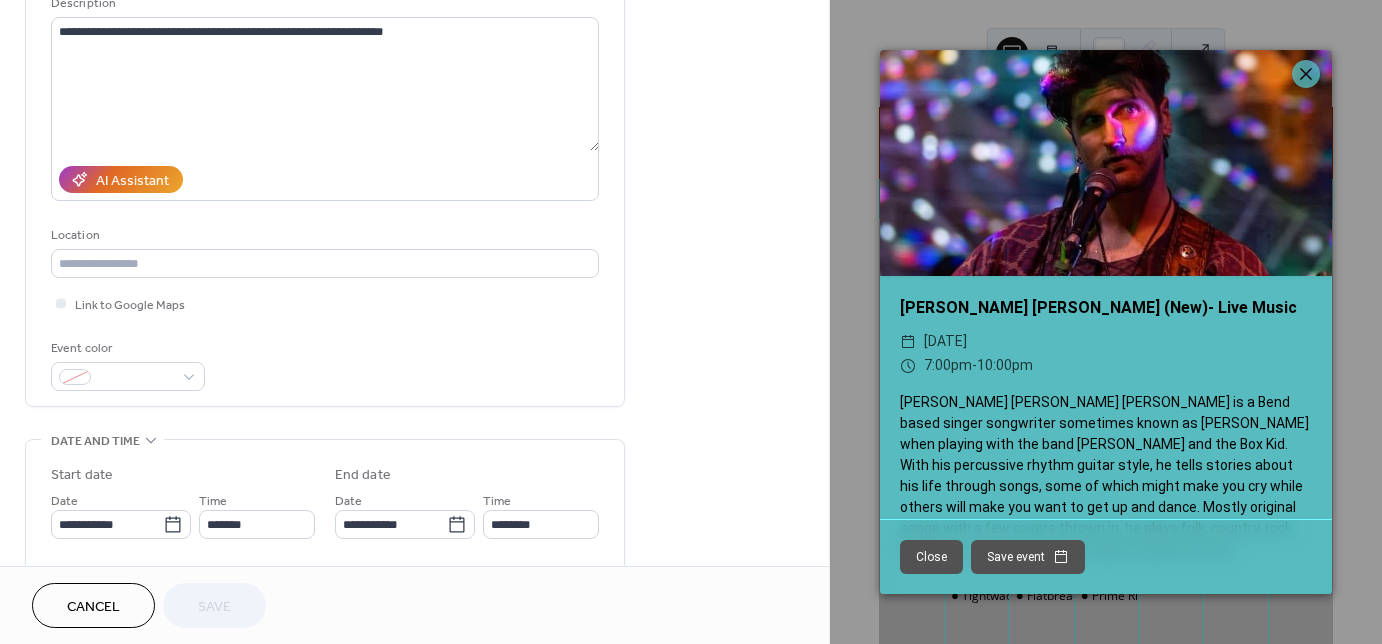 scroll, scrollTop: 240, scrollLeft: 0, axis: vertical 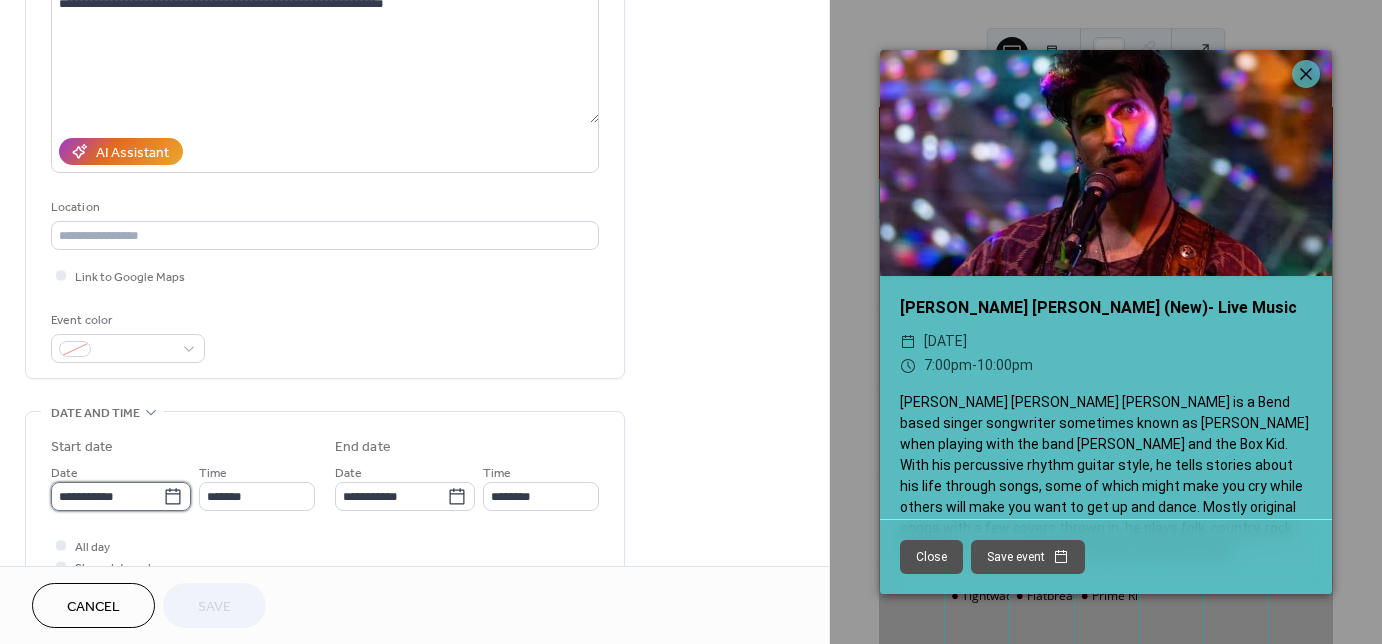 click on "**********" at bounding box center (107, 496) 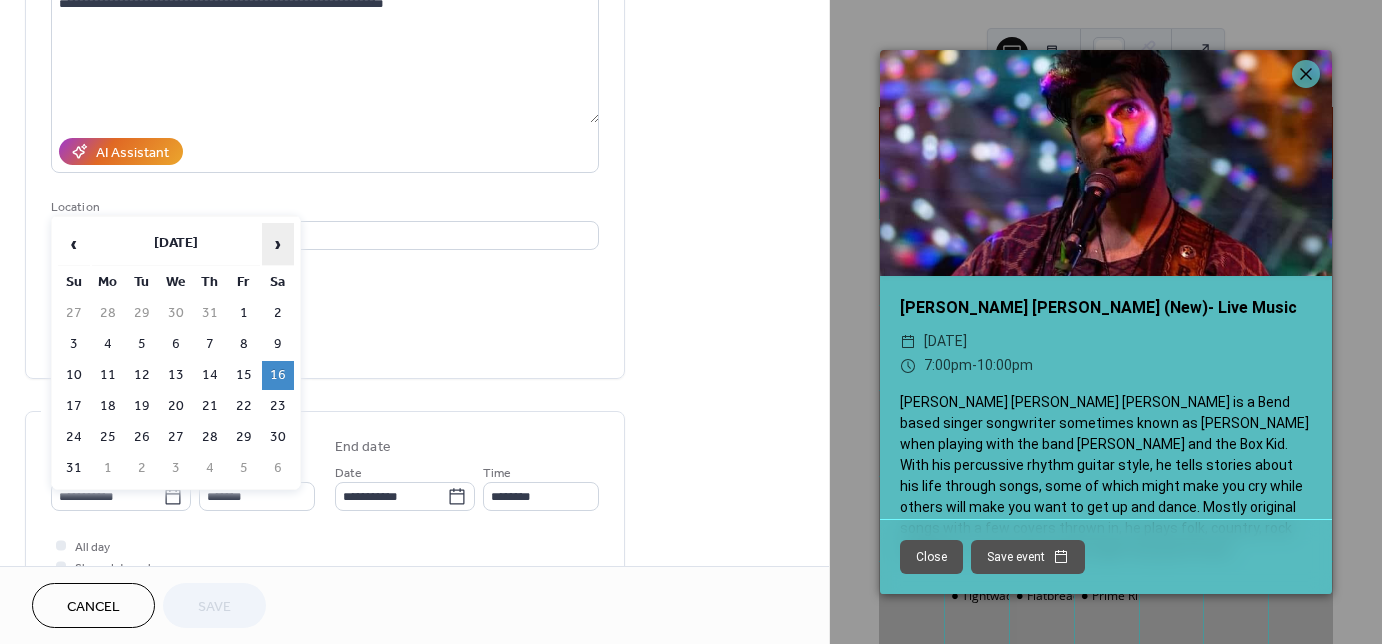 click on "›" at bounding box center (278, 244) 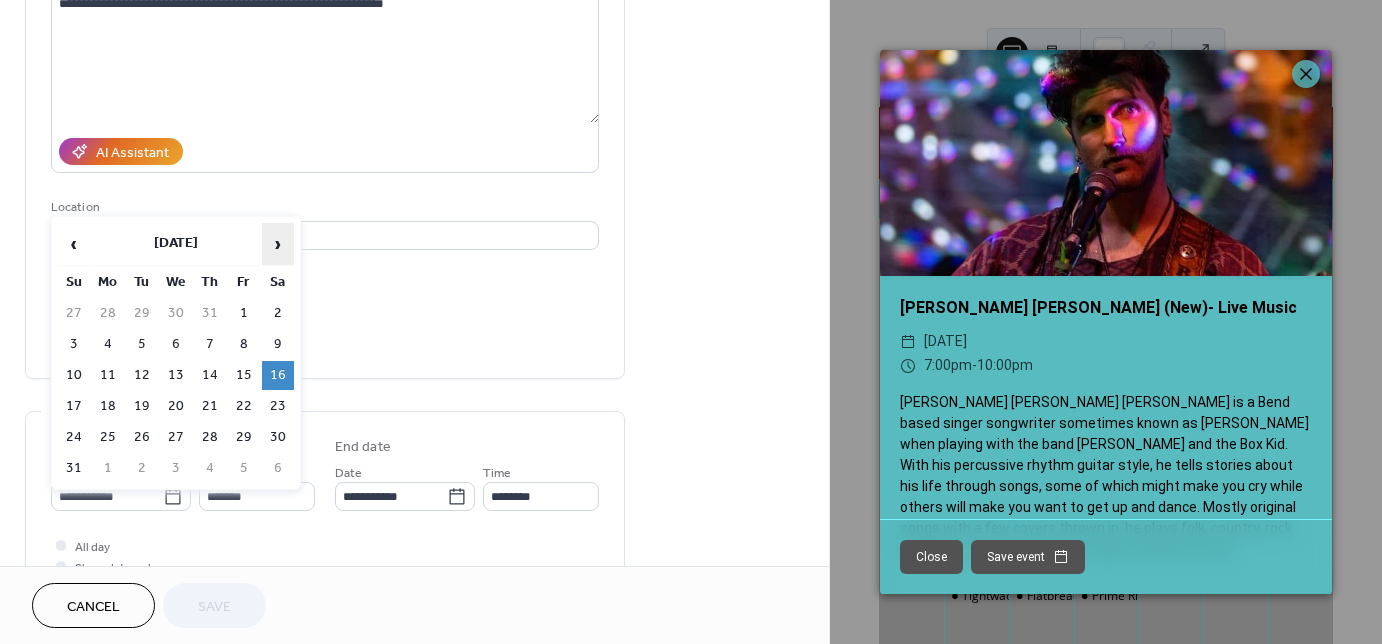 click on "›" at bounding box center (278, 244) 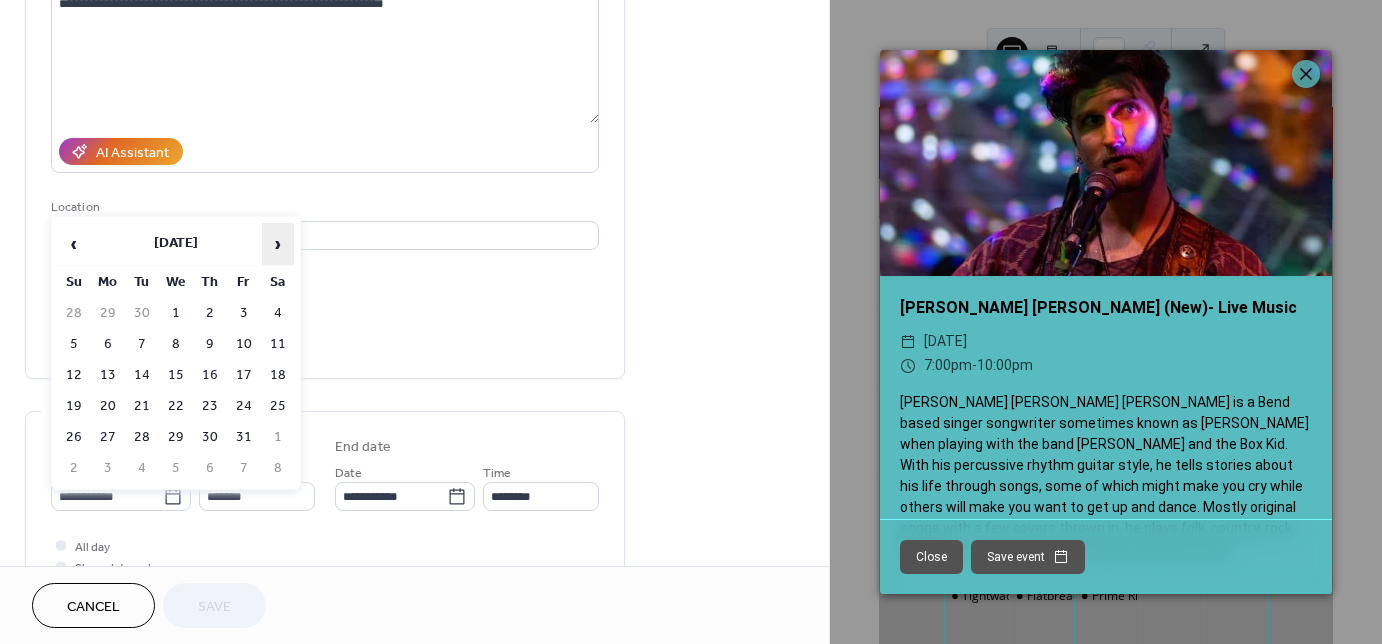 click on "›" at bounding box center (278, 244) 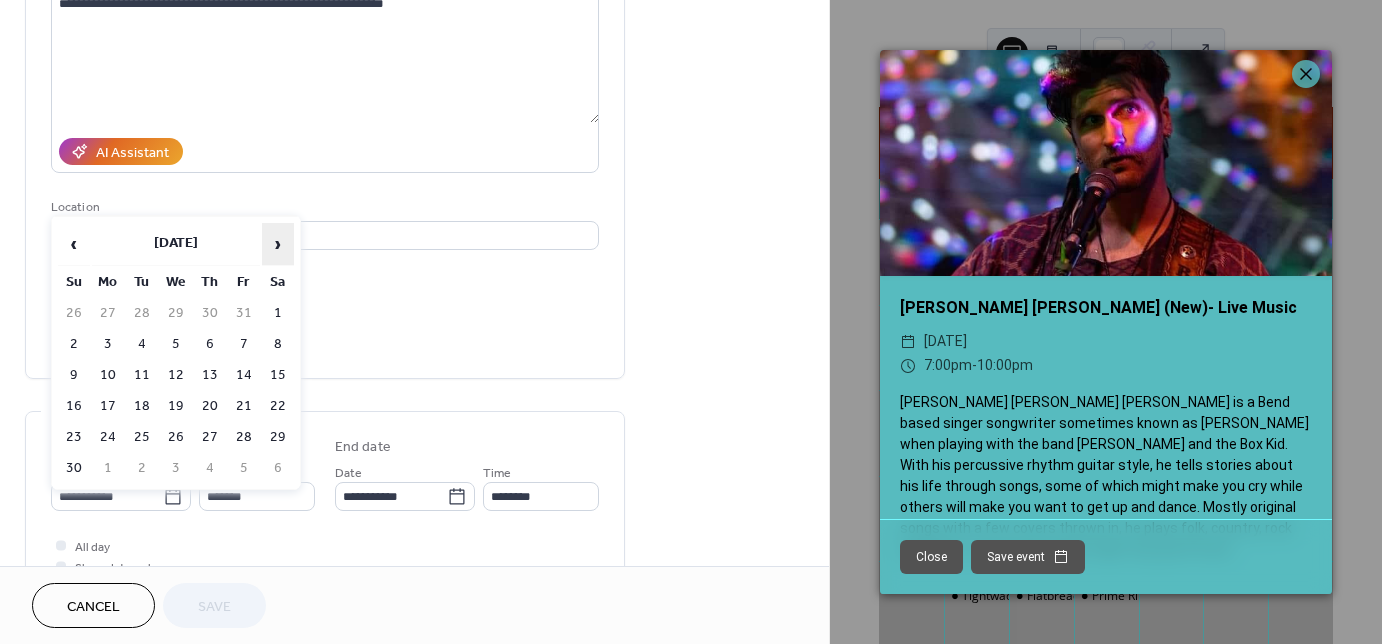 click on "›" at bounding box center [278, 244] 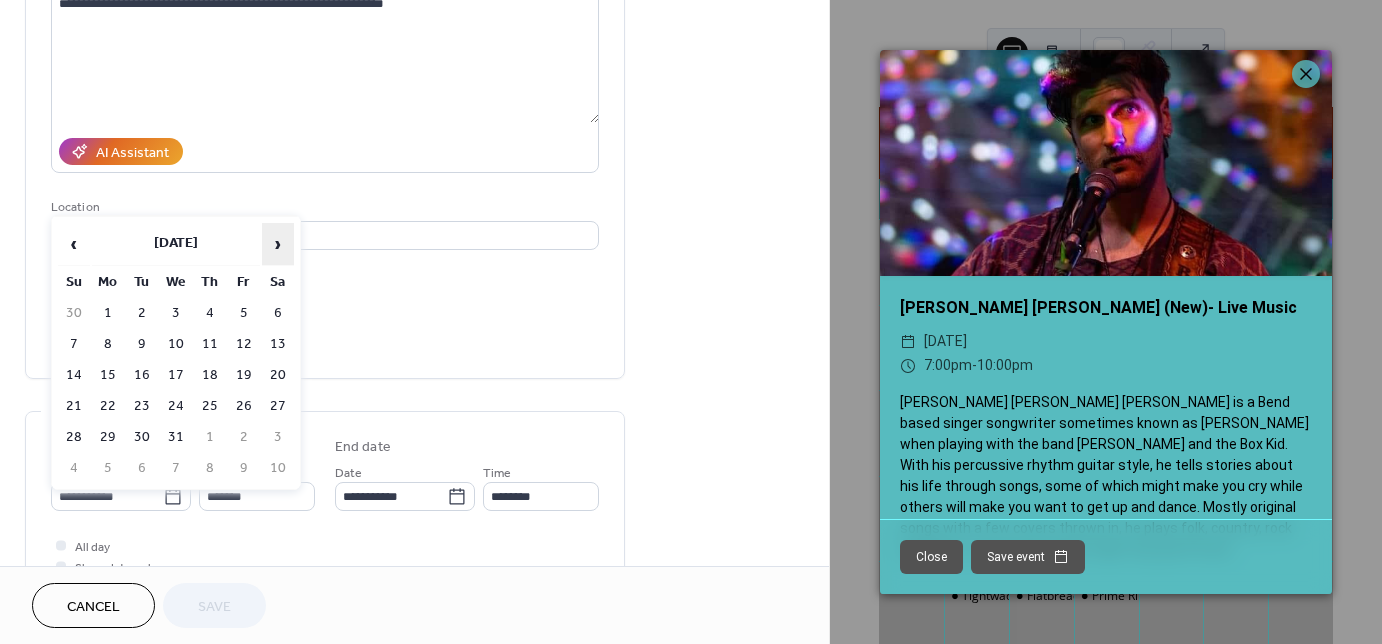 click on "›" at bounding box center (278, 244) 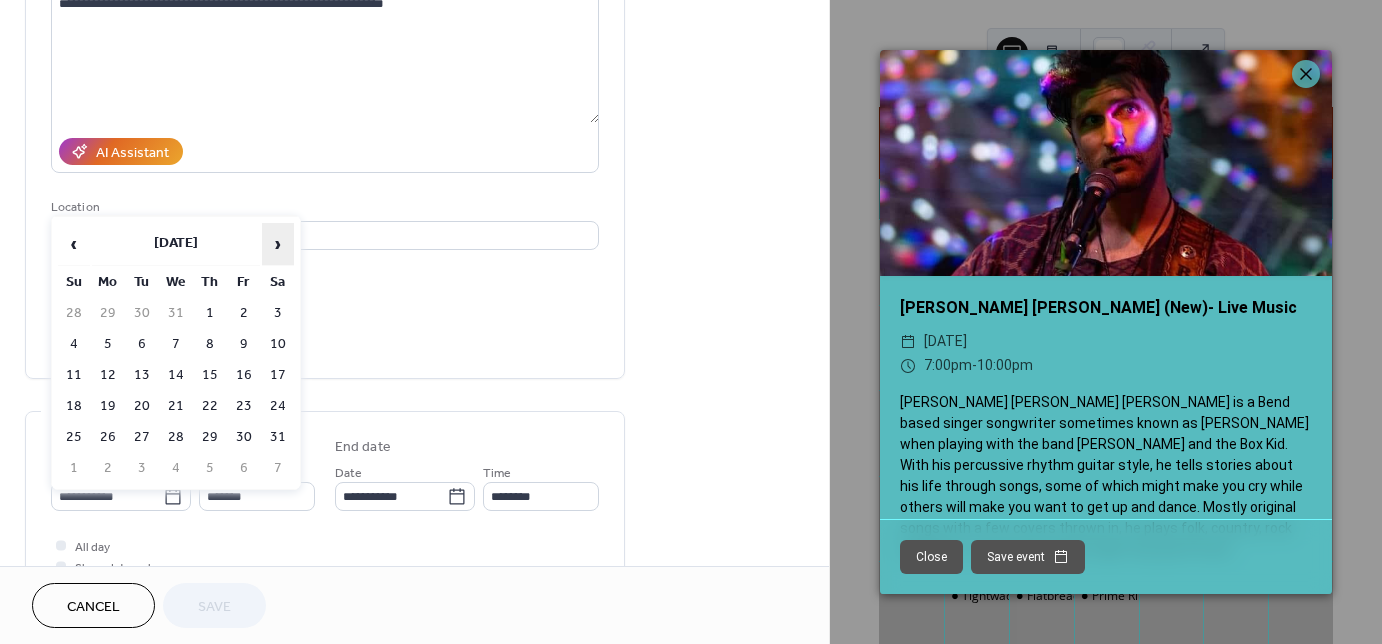 click on "›" at bounding box center [278, 244] 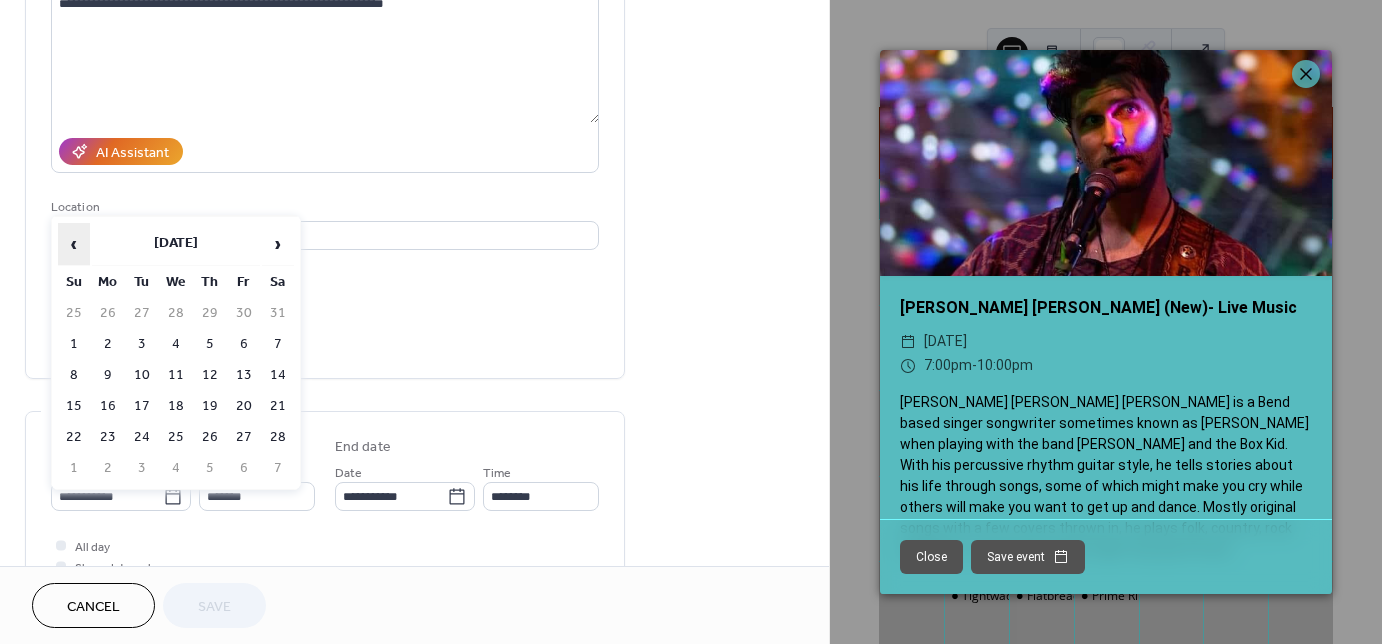 click on "‹" at bounding box center [74, 244] 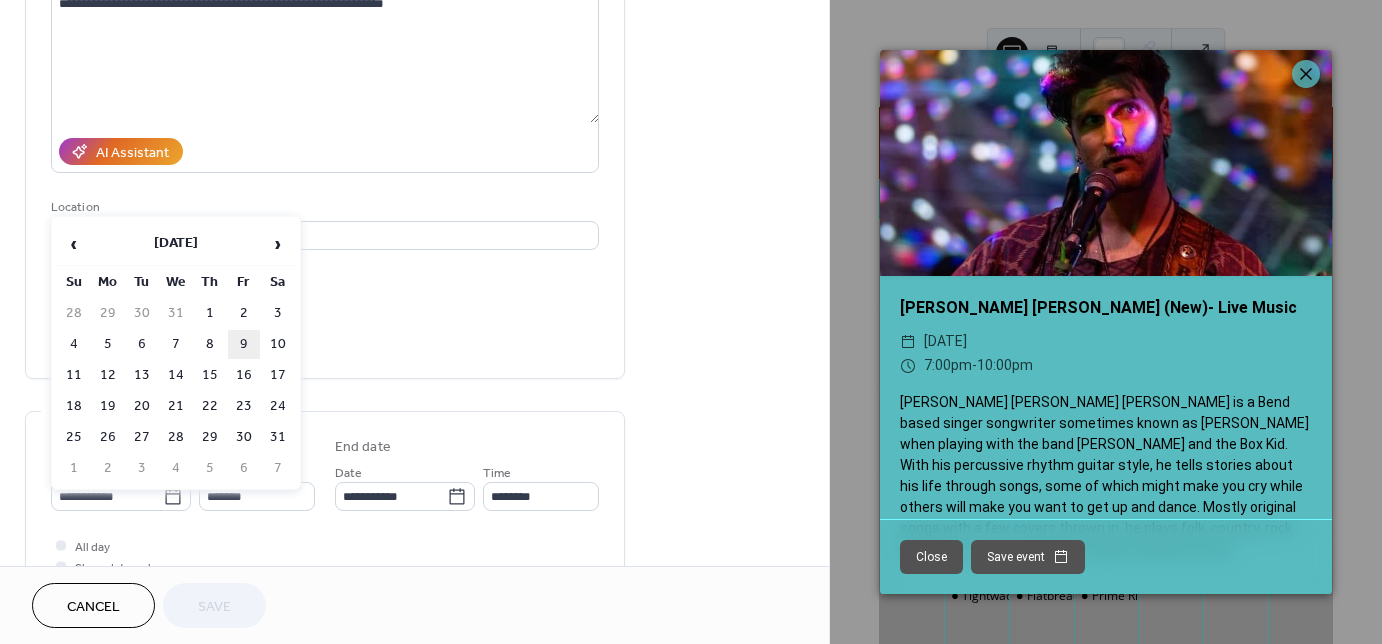 click on "9" at bounding box center [244, 344] 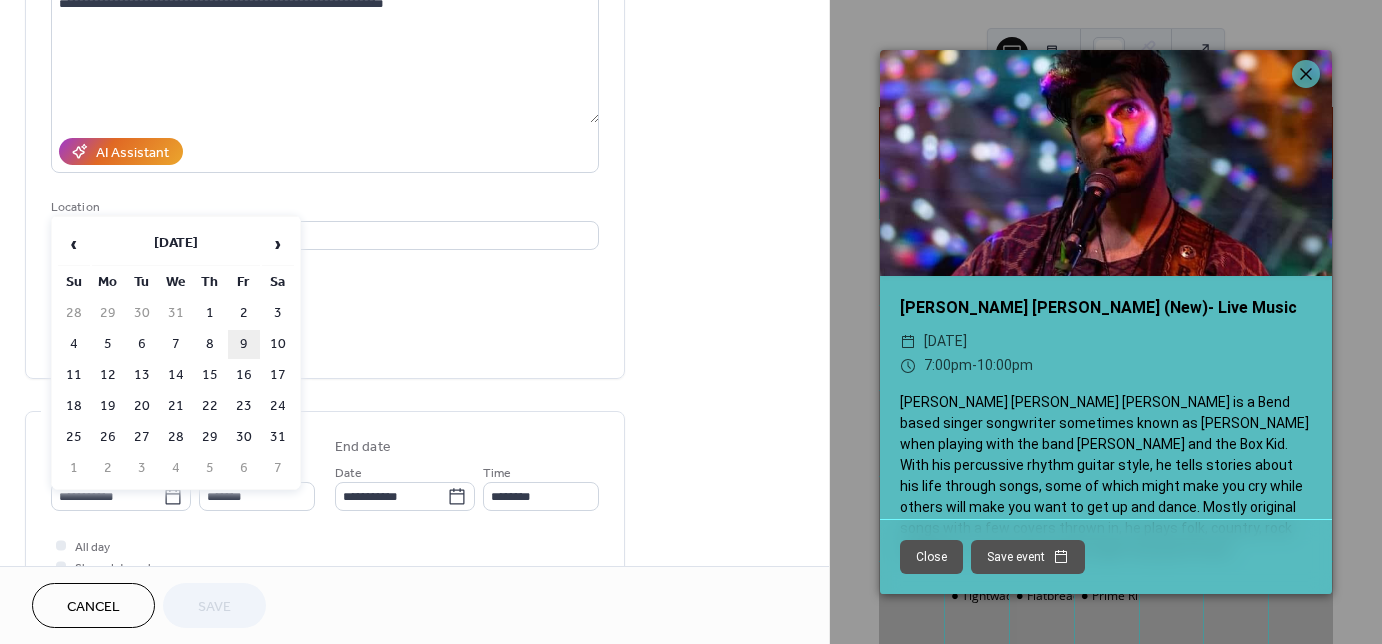 type on "**********" 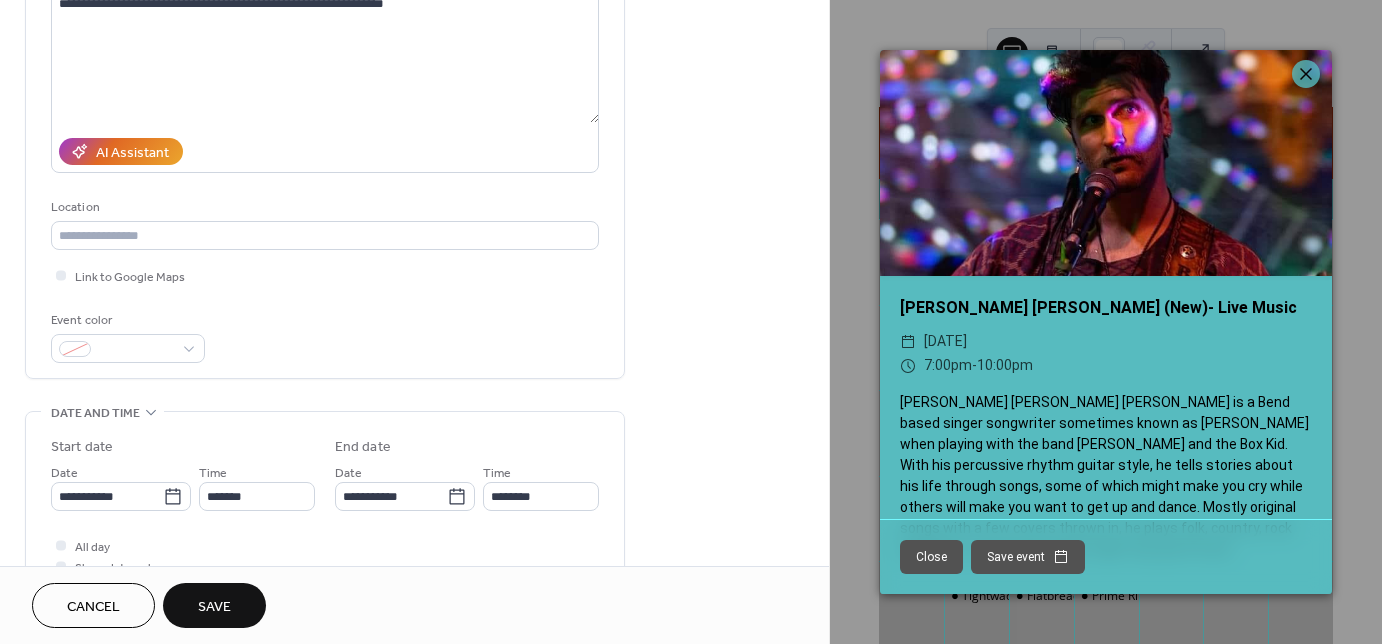 click on "Save" at bounding box center [214, 605] 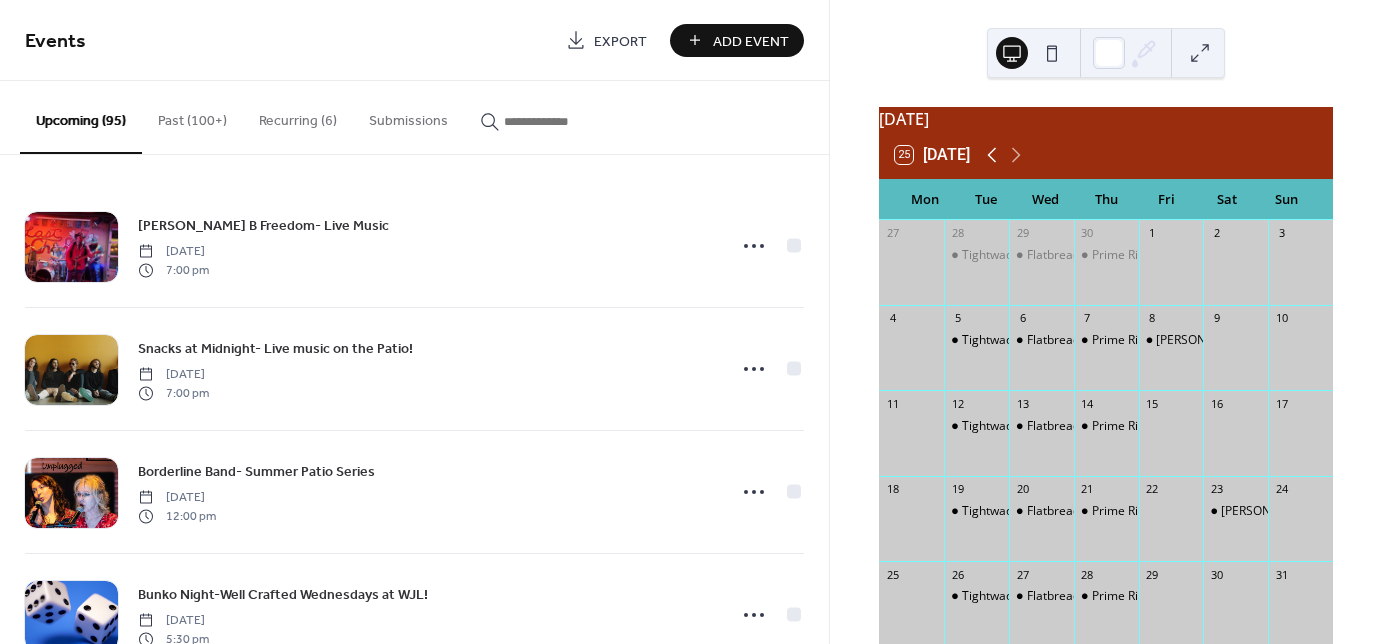 click 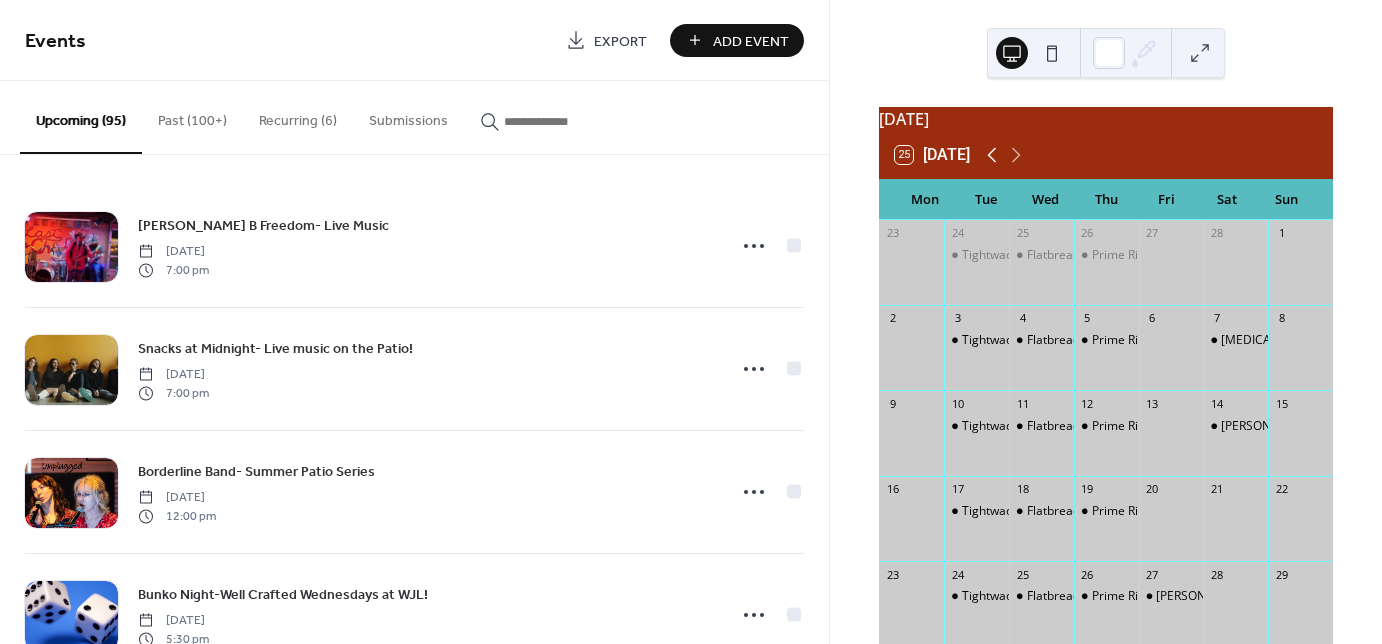 click 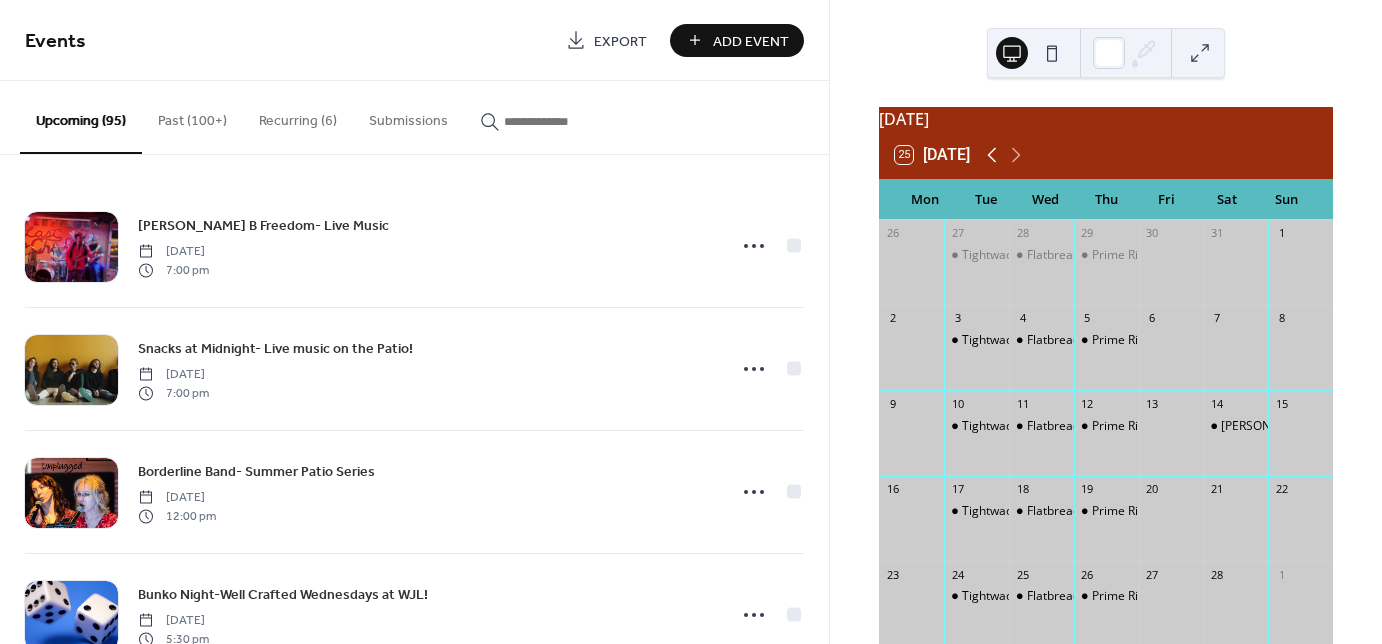 click 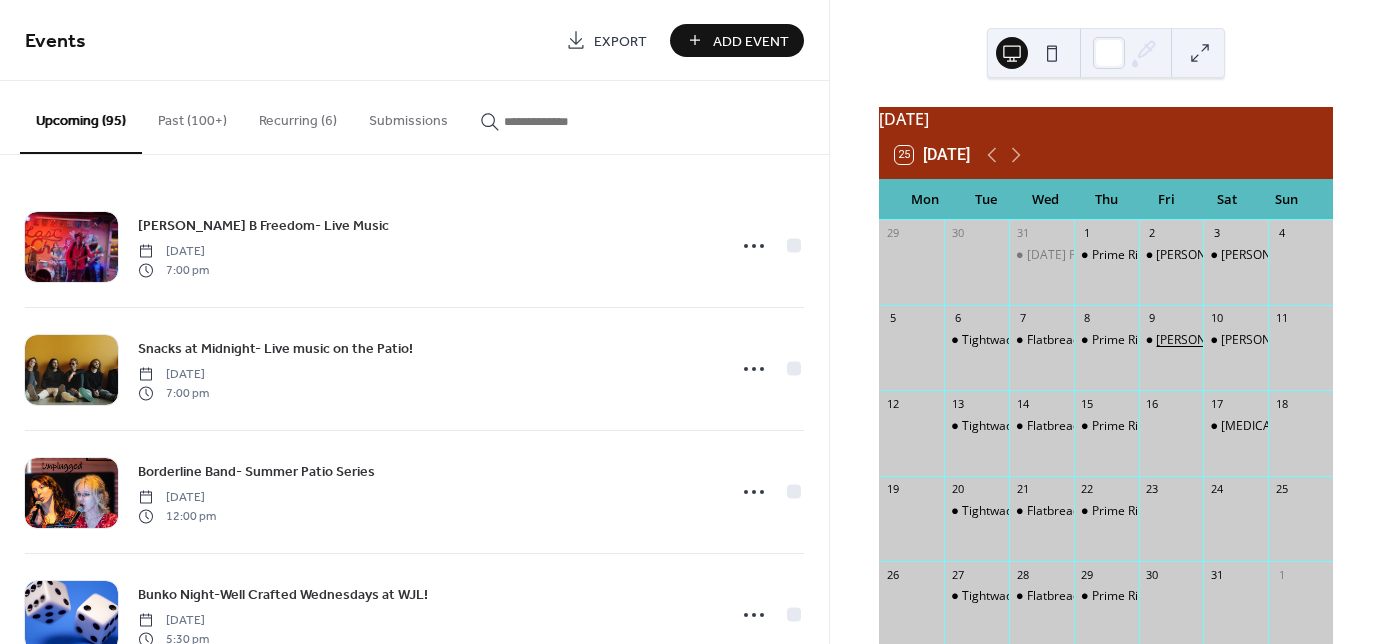 click on "[PERSON_NAME]- Live Music" at bounding box center [1235, 340] 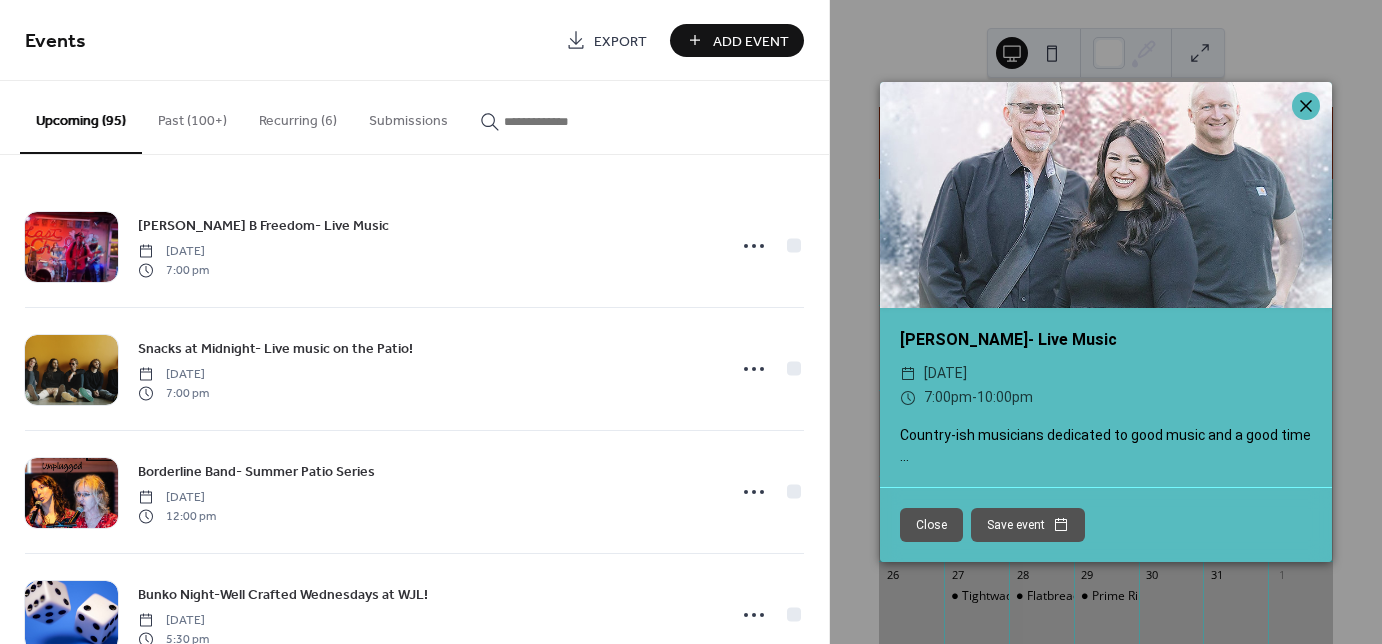 click 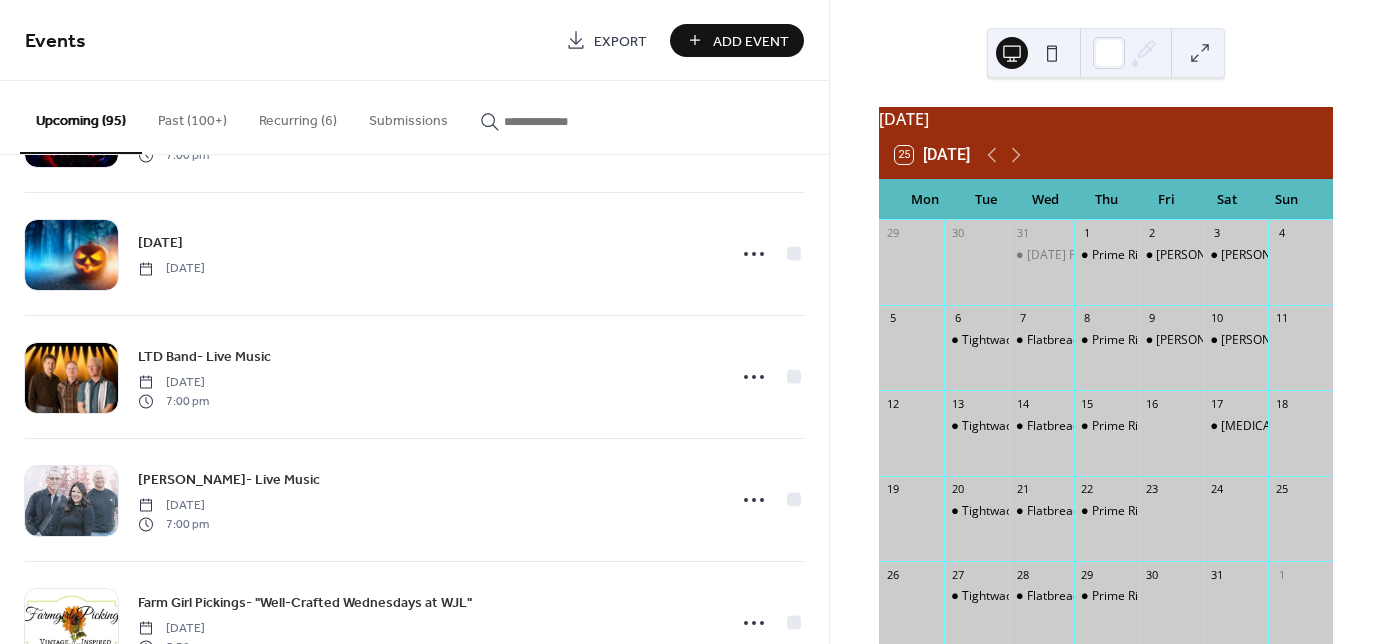 scroll, scrollTop: 6269, scrollLeft: 0, axis: vertical 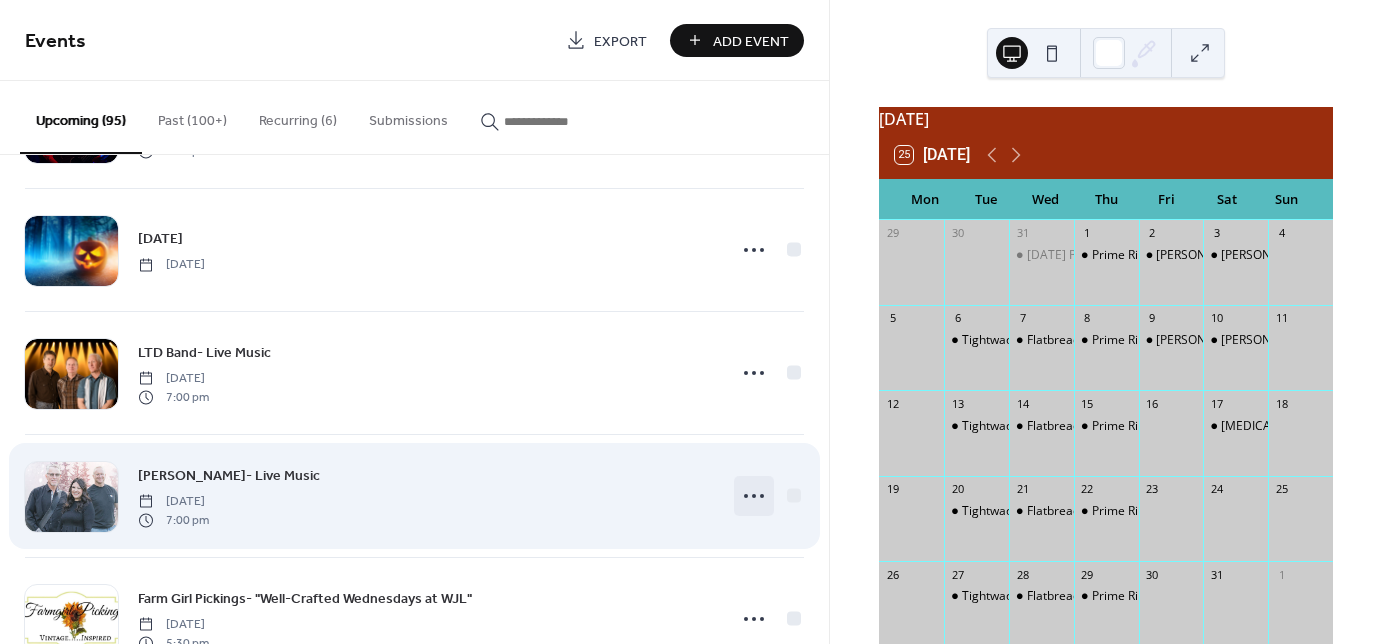 click 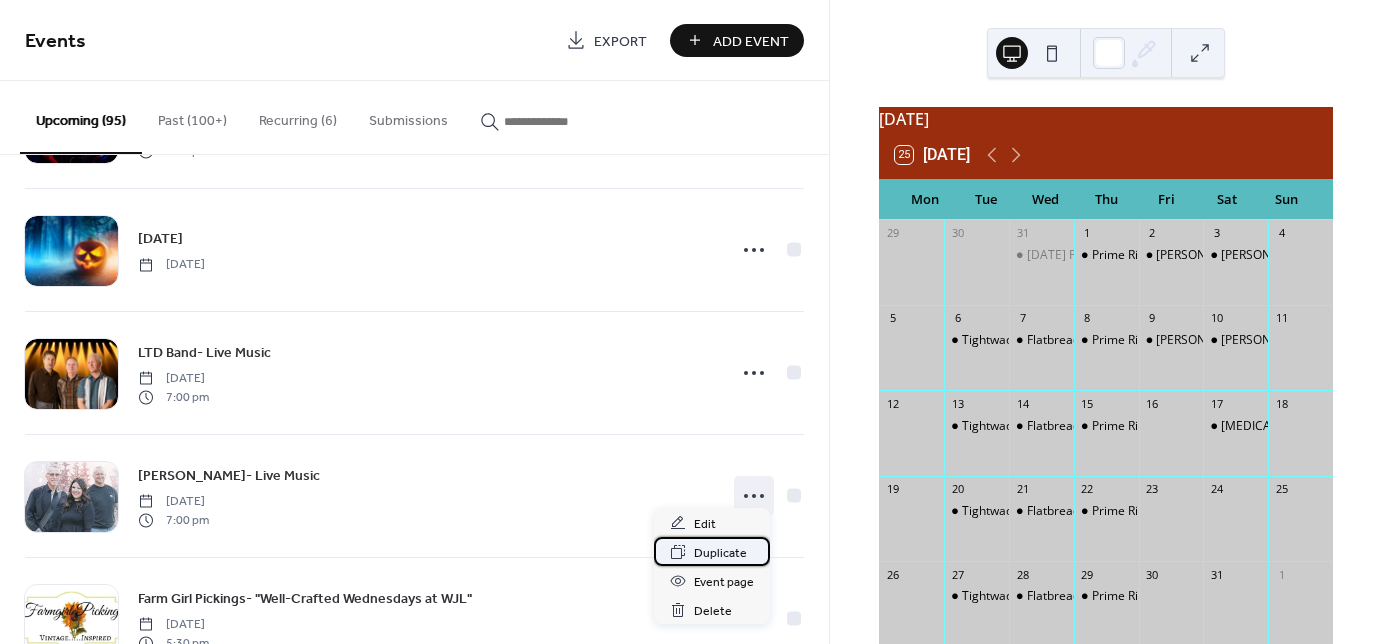 click on "Duplicate" at bounding box center [720, 553] 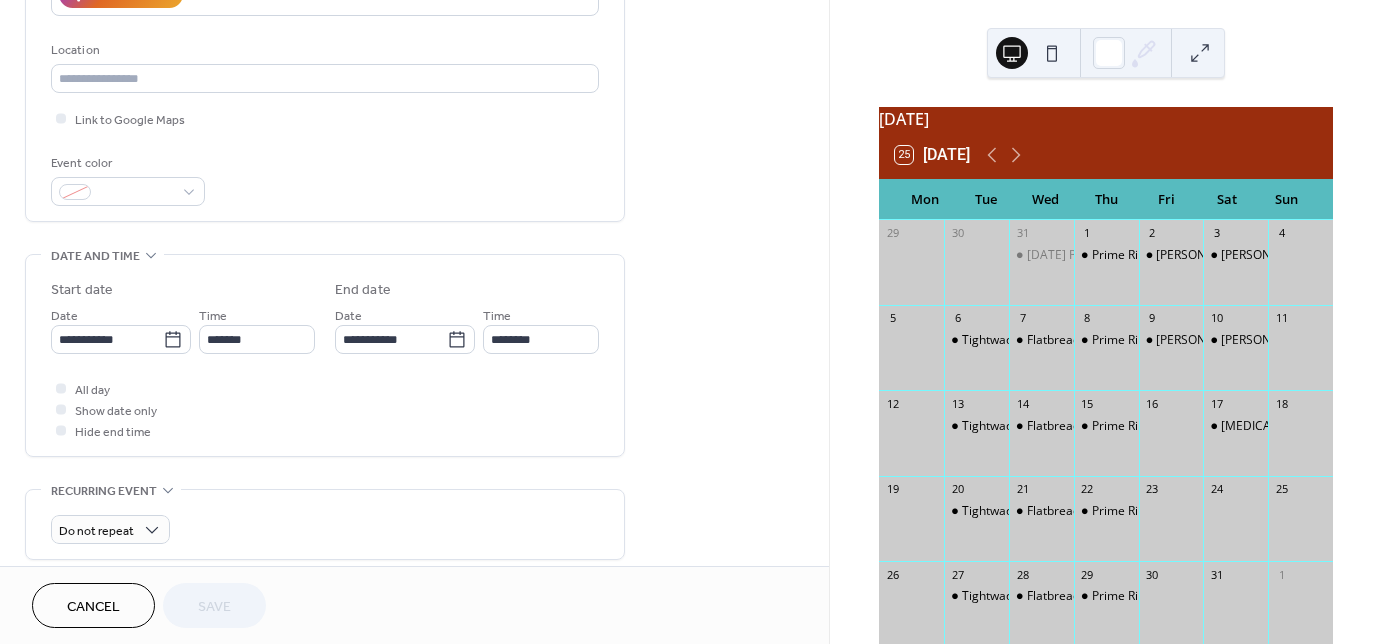 scroll, scrollTop: 400, scrollLeft: 0, axis: vertical 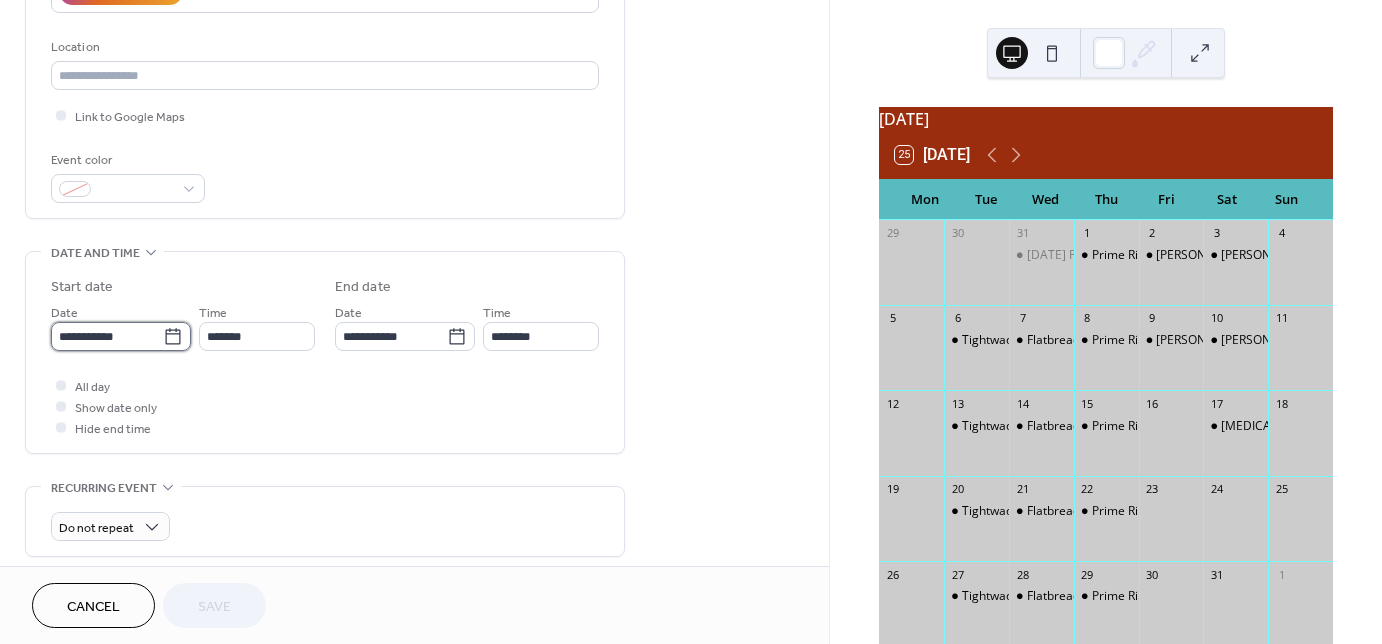 click on "**********" at bounding box center (107, 336) 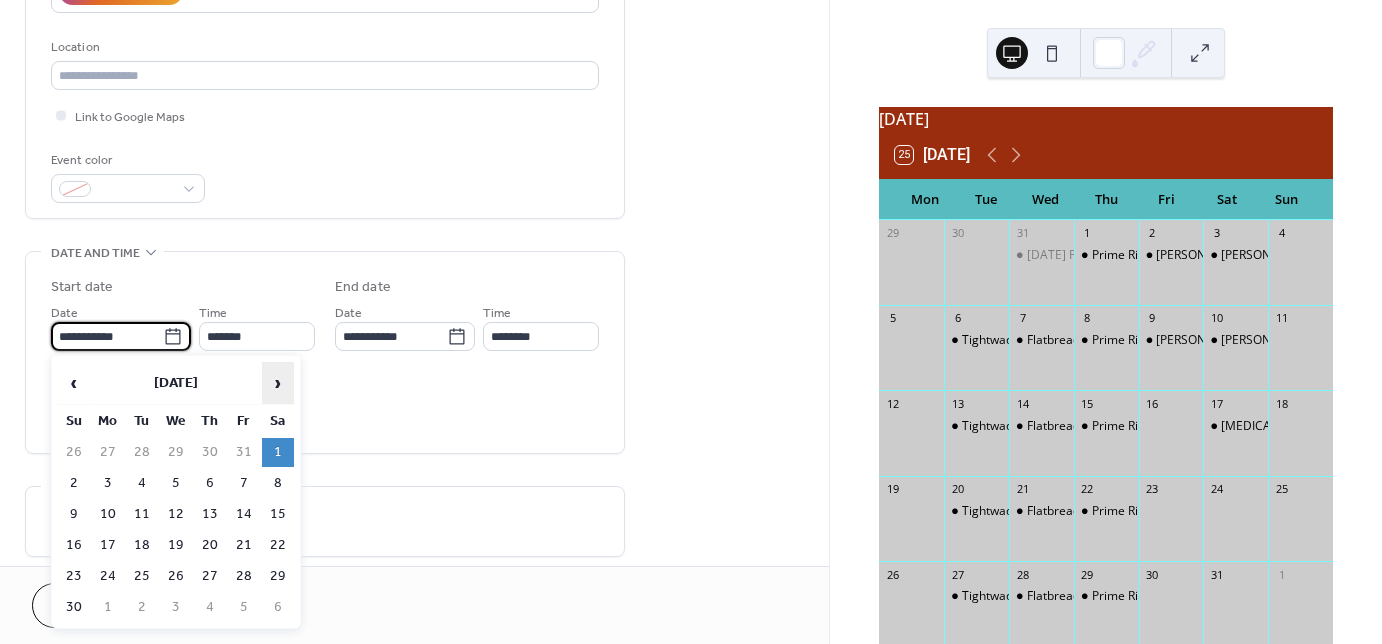 click on "›" at bounding box center [278, 383] 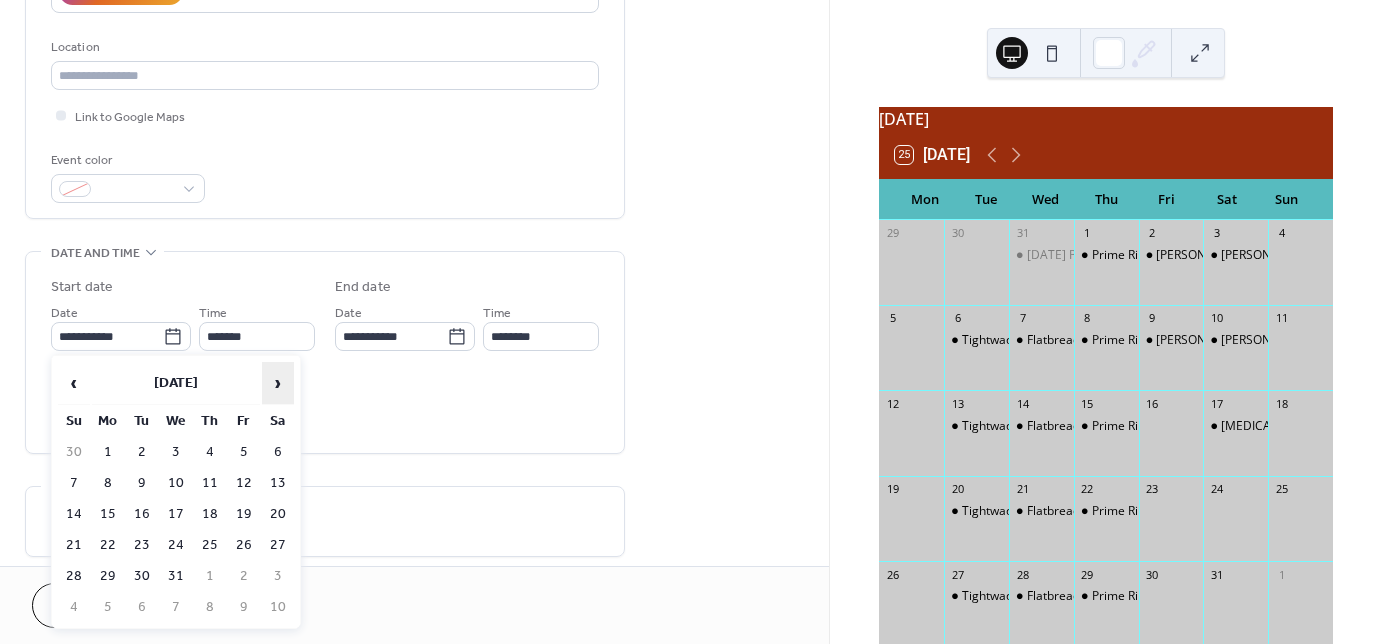 click on "›" at bounding box center (278, 383) 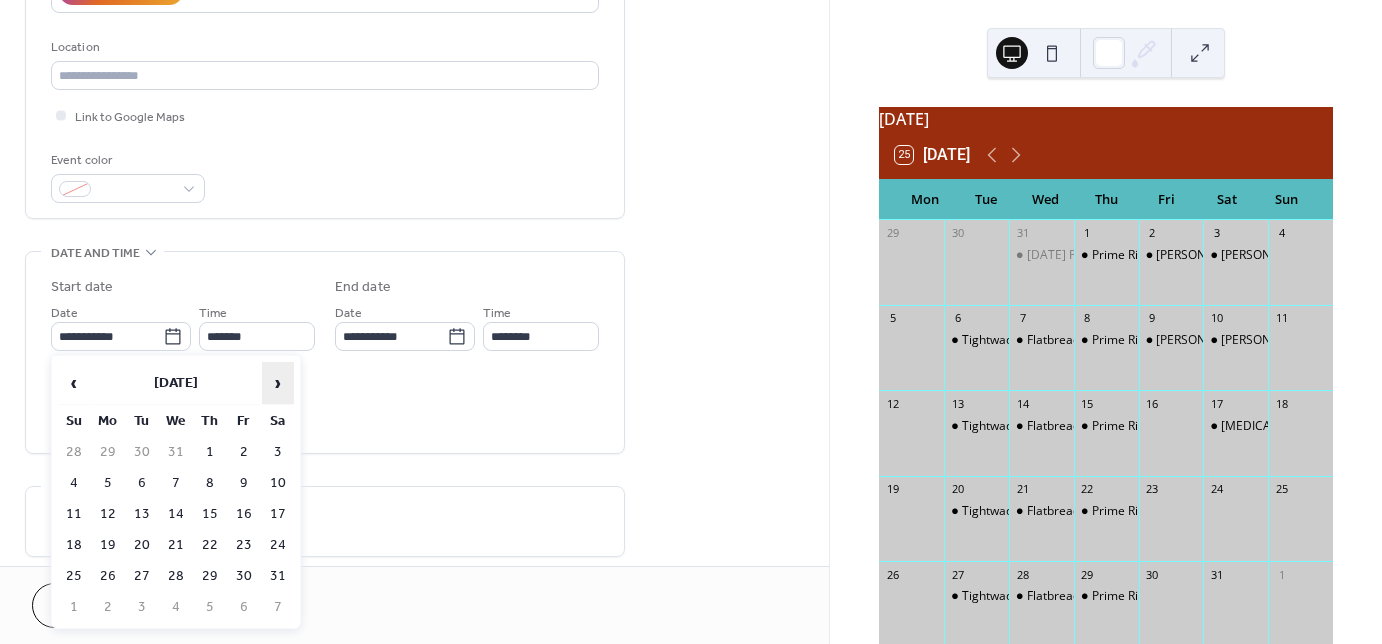 click on "›" at bounding box center [278, 383] 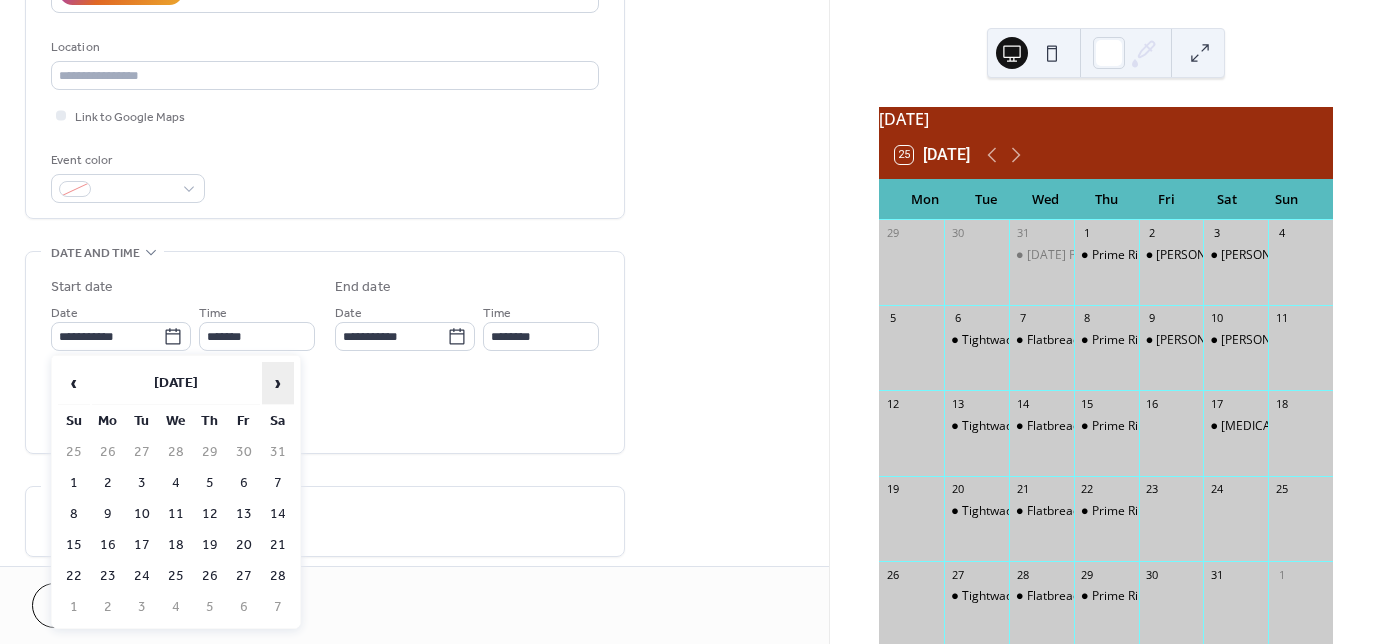 click on "›" at bounding box center (278, 383) 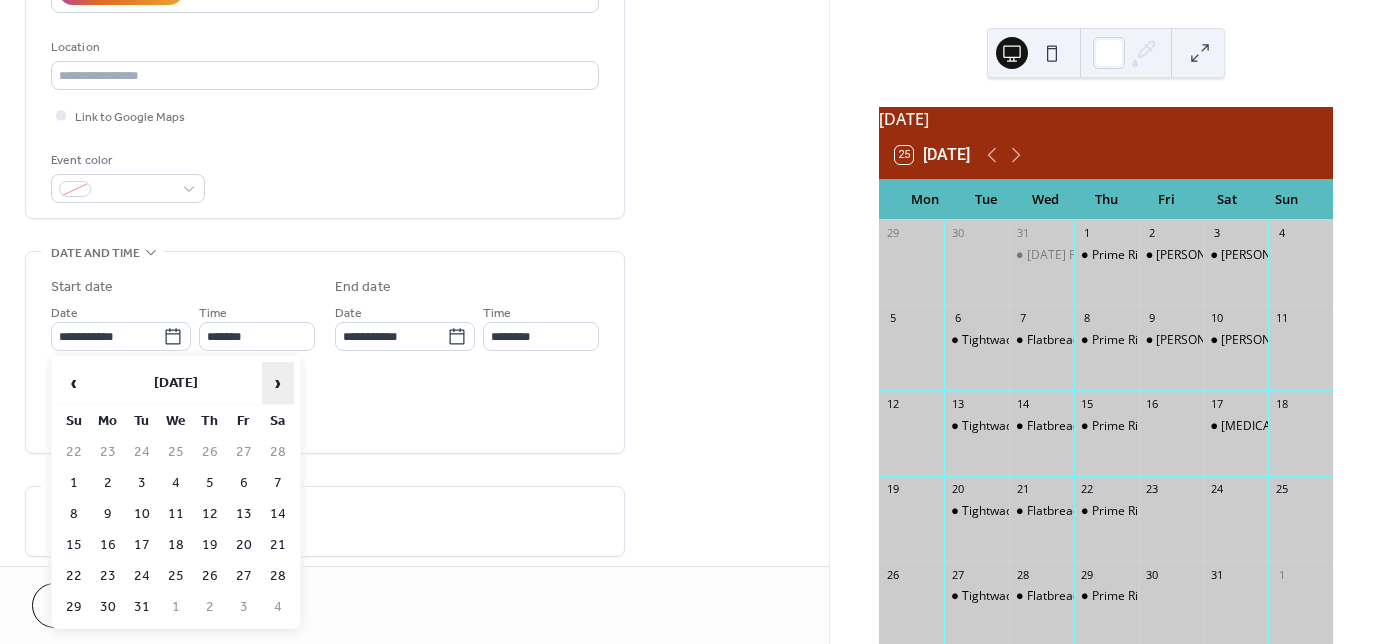 click on "›" at bounding box center (278, 383) 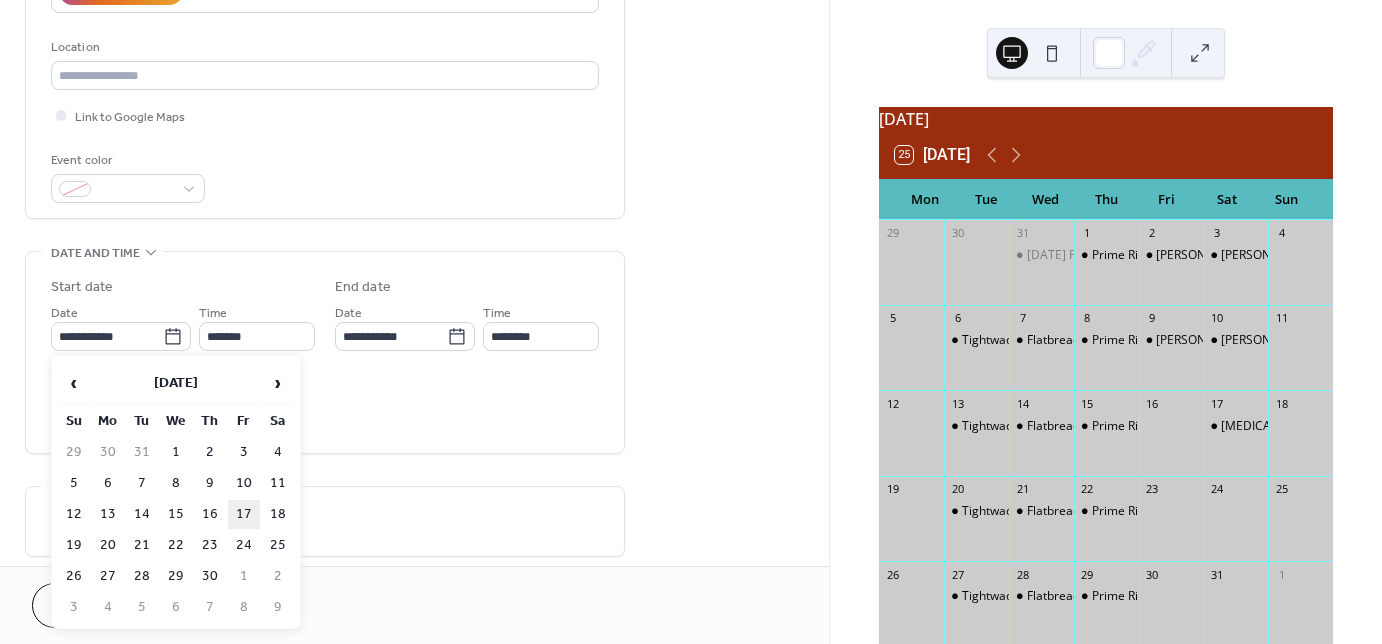 click on "17" at bounding box center (244, 514) 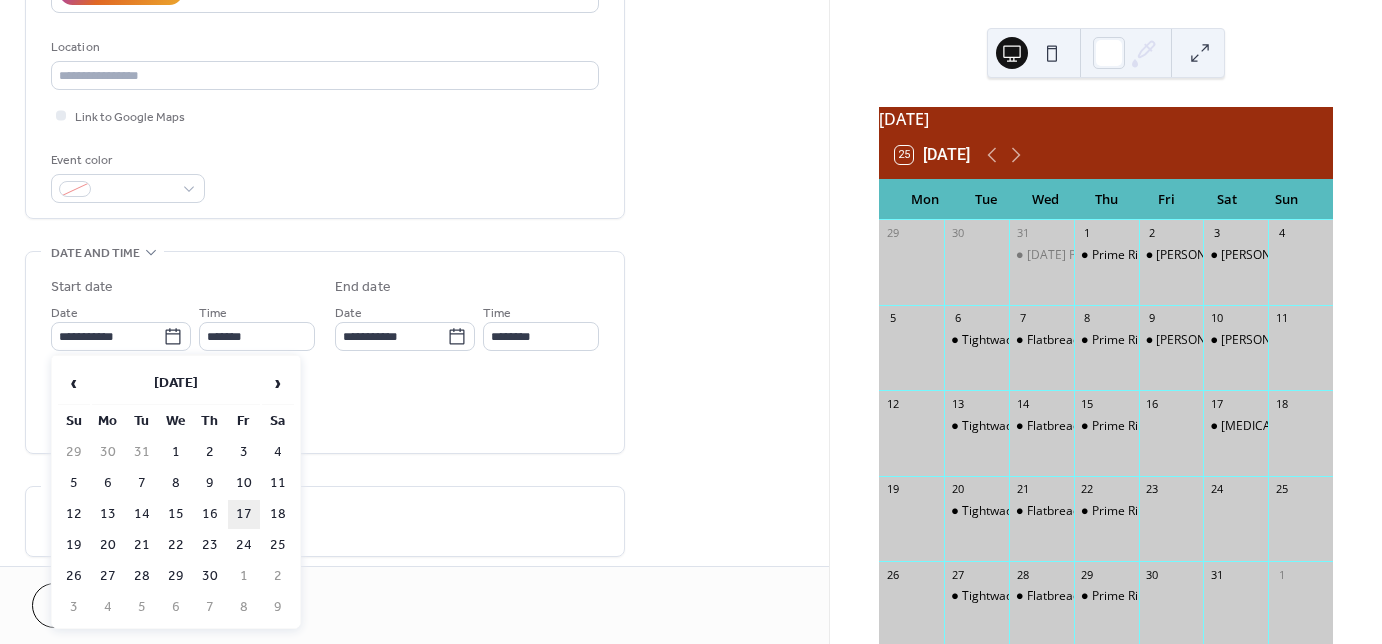 type on "**********" 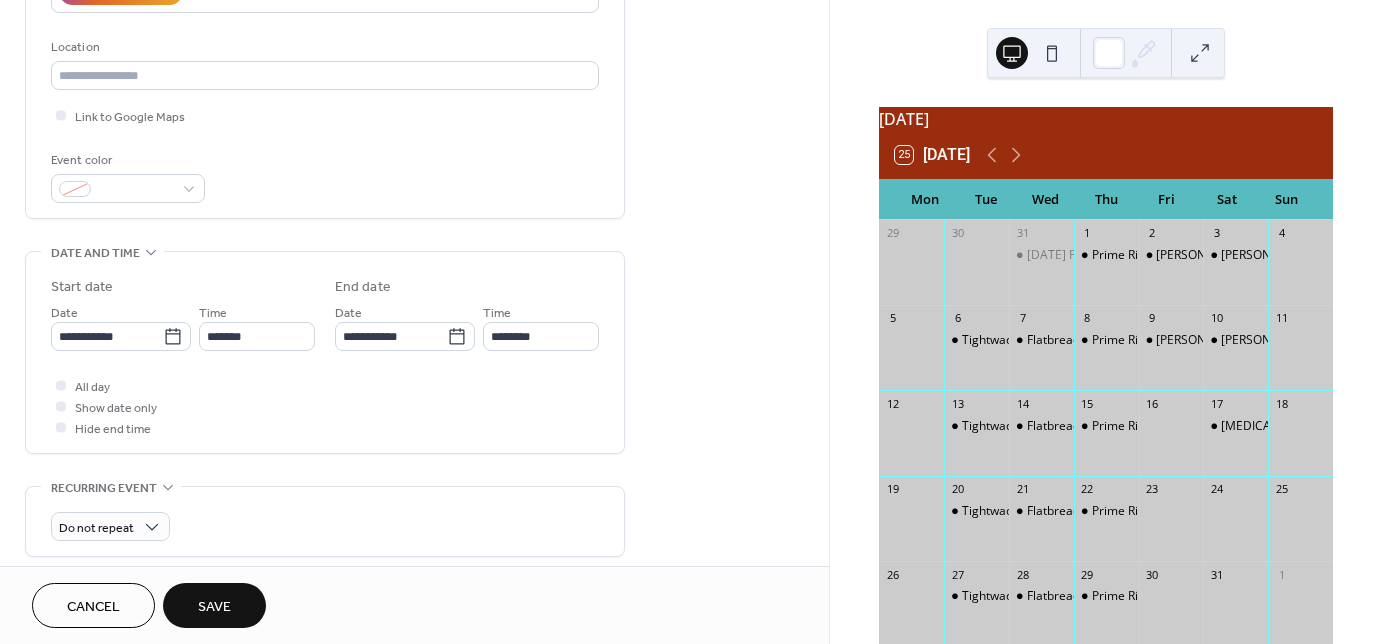 click on "Save" at bounding box center (214, 605) 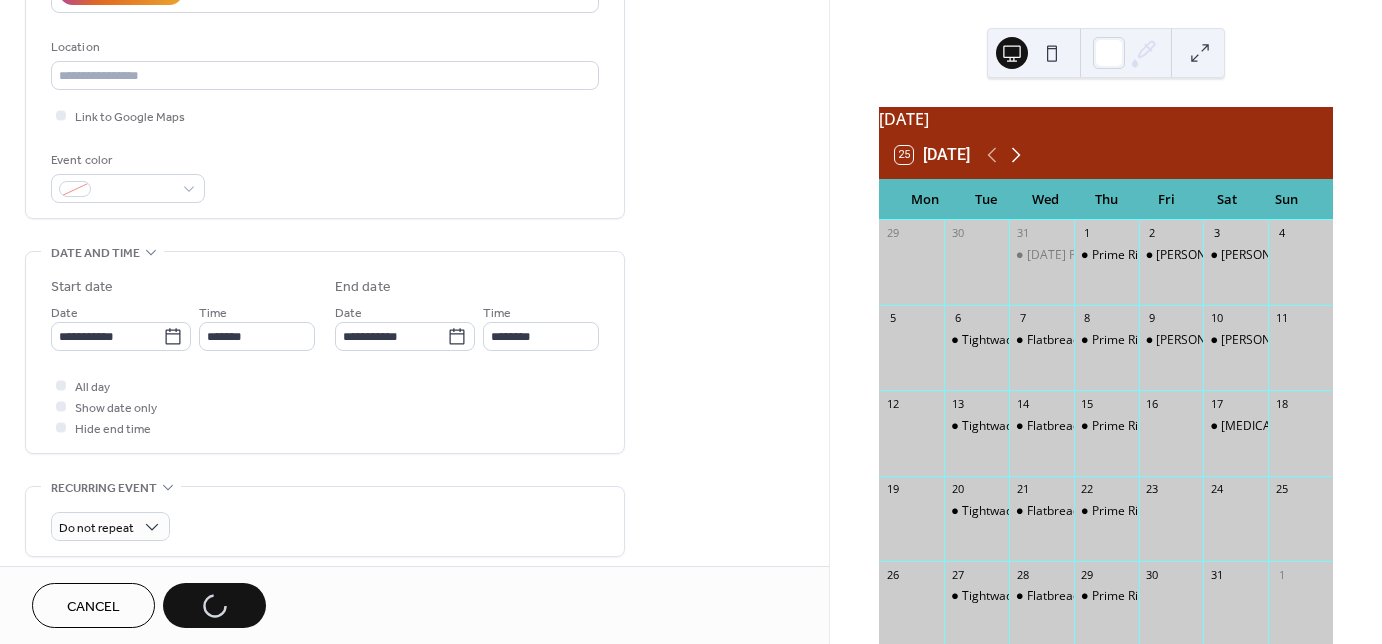 click 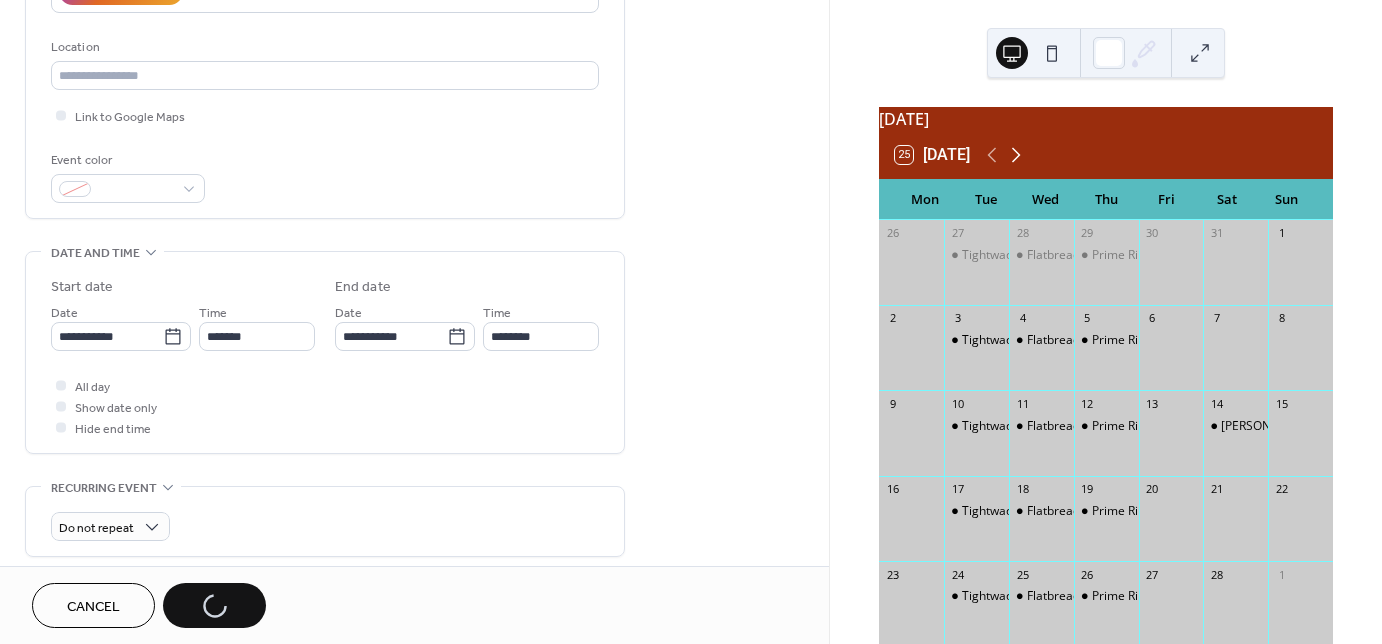 click 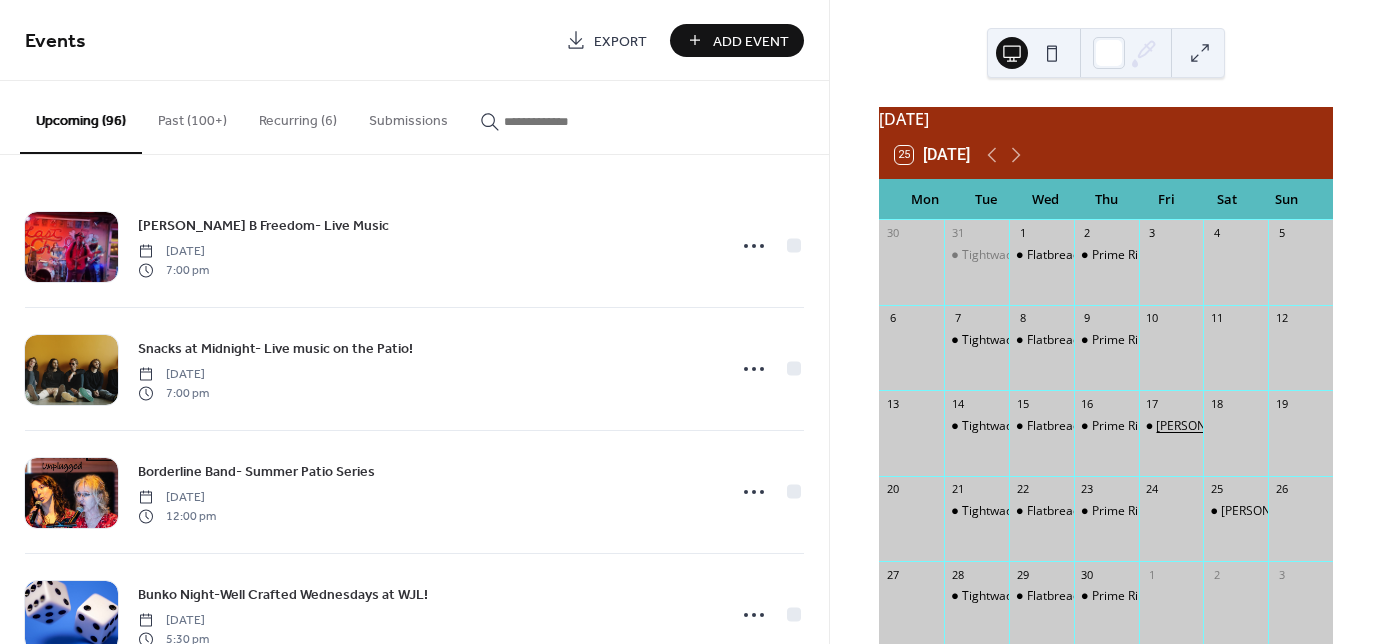 click on "[PERSON_NAME]- Live Music" at bounding box center [1235, 426] 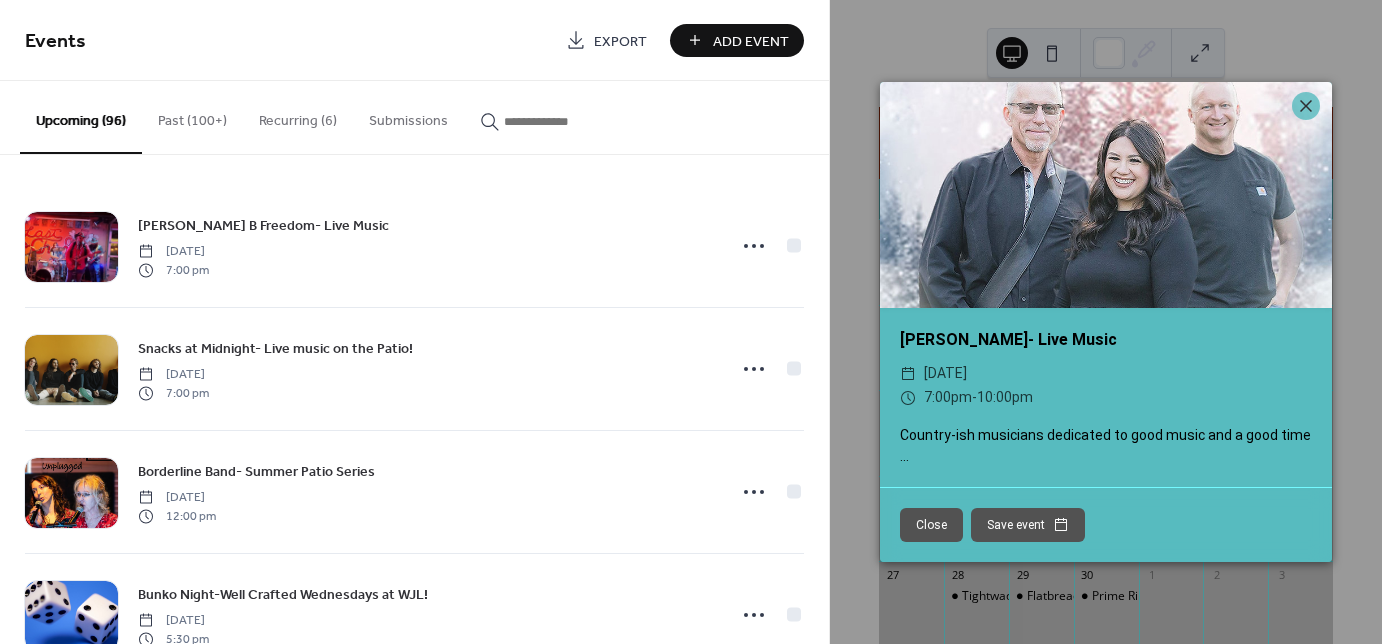 click on "Add Event" at bounding box center [751, 41] 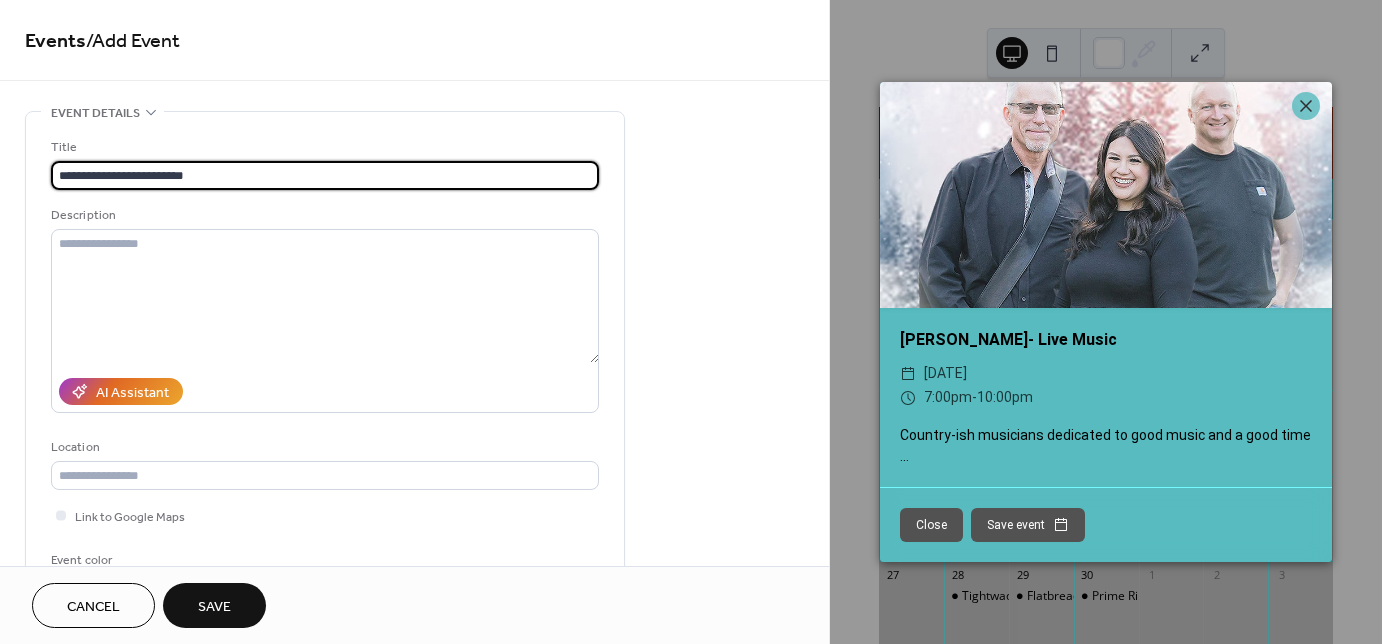 type on "**********" 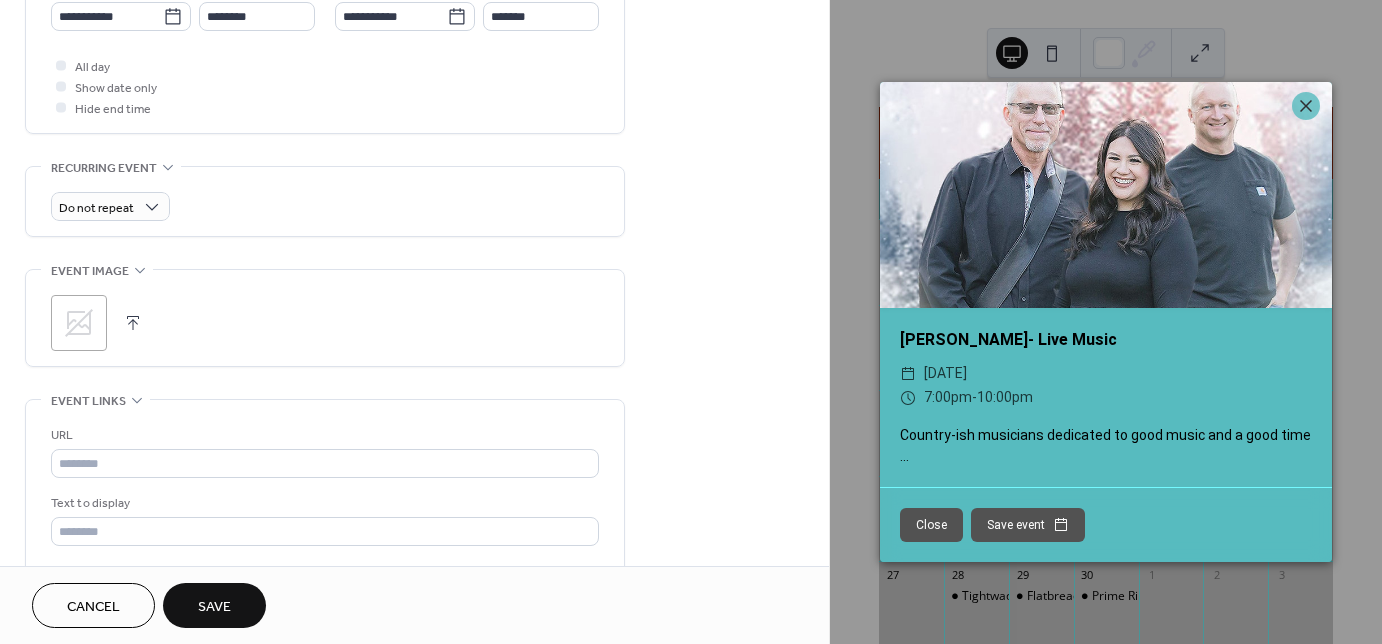 scroll, scrollTop: 800, scrollLeft: 0, axis: vertical 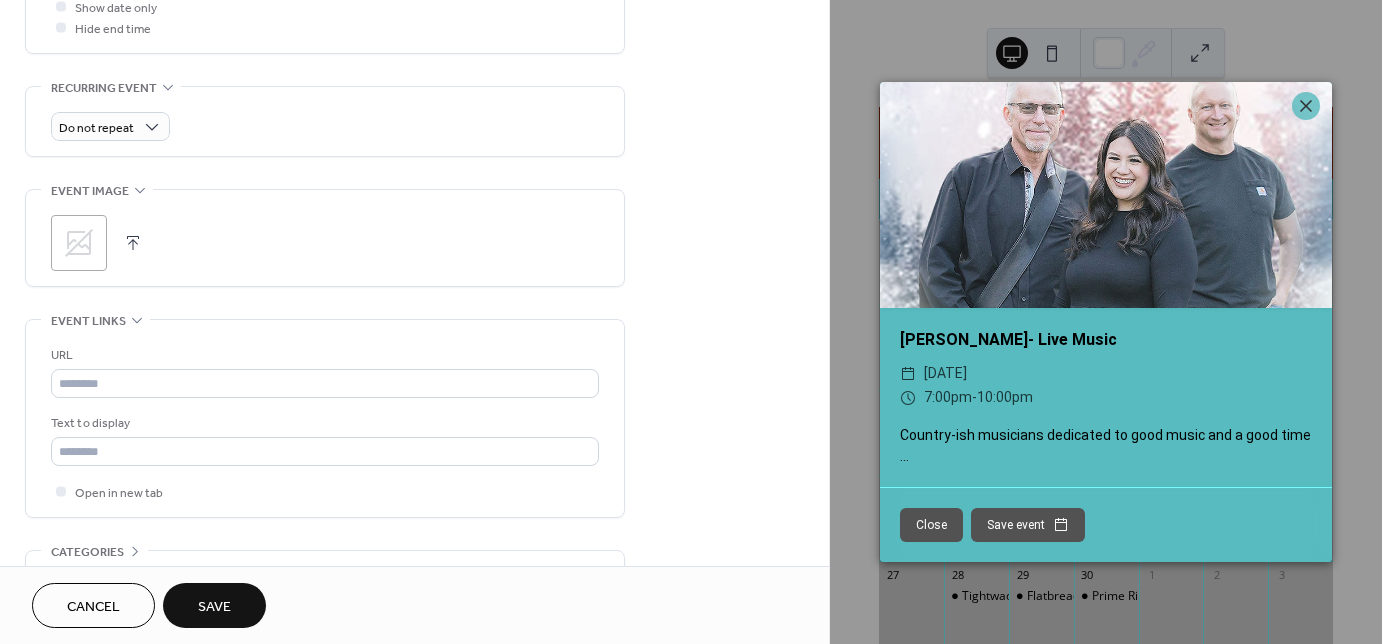 click 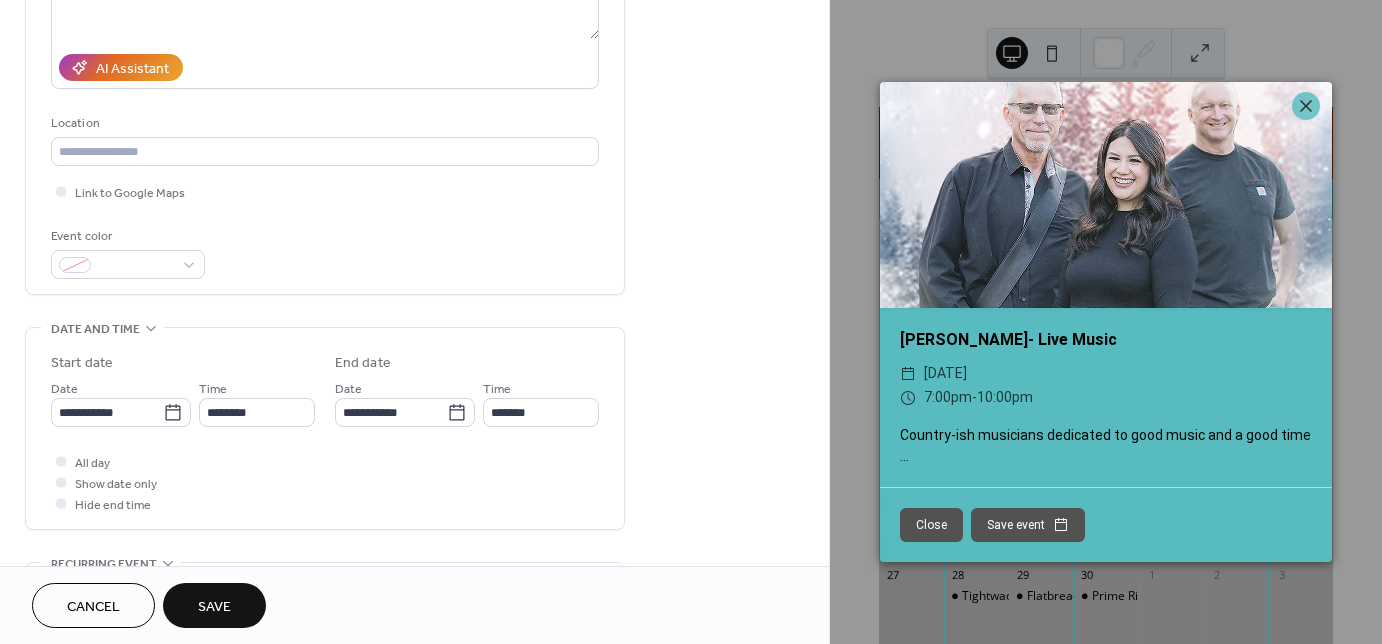scroll, scrollTop: 320, scrollLeft: 0, axis: vertical 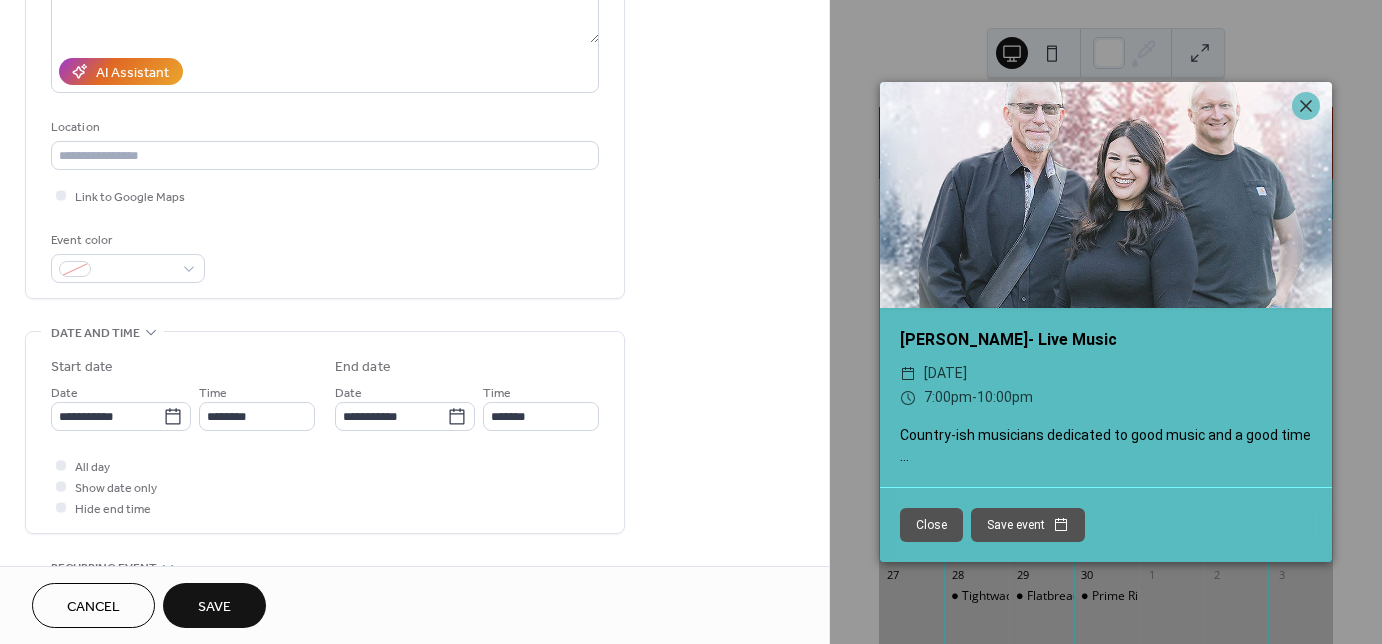 click on "Cancel" at bounding box center (93, 607) 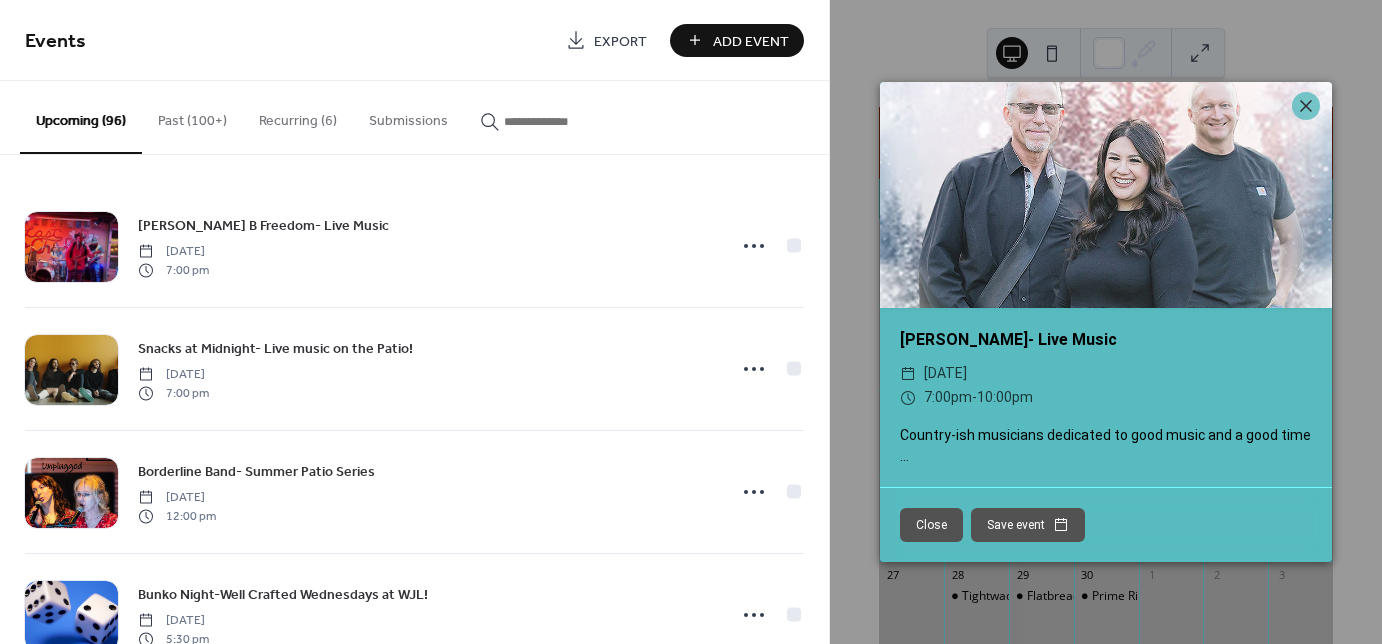 click on "Past (100+)" at bounding box center (192, 116) 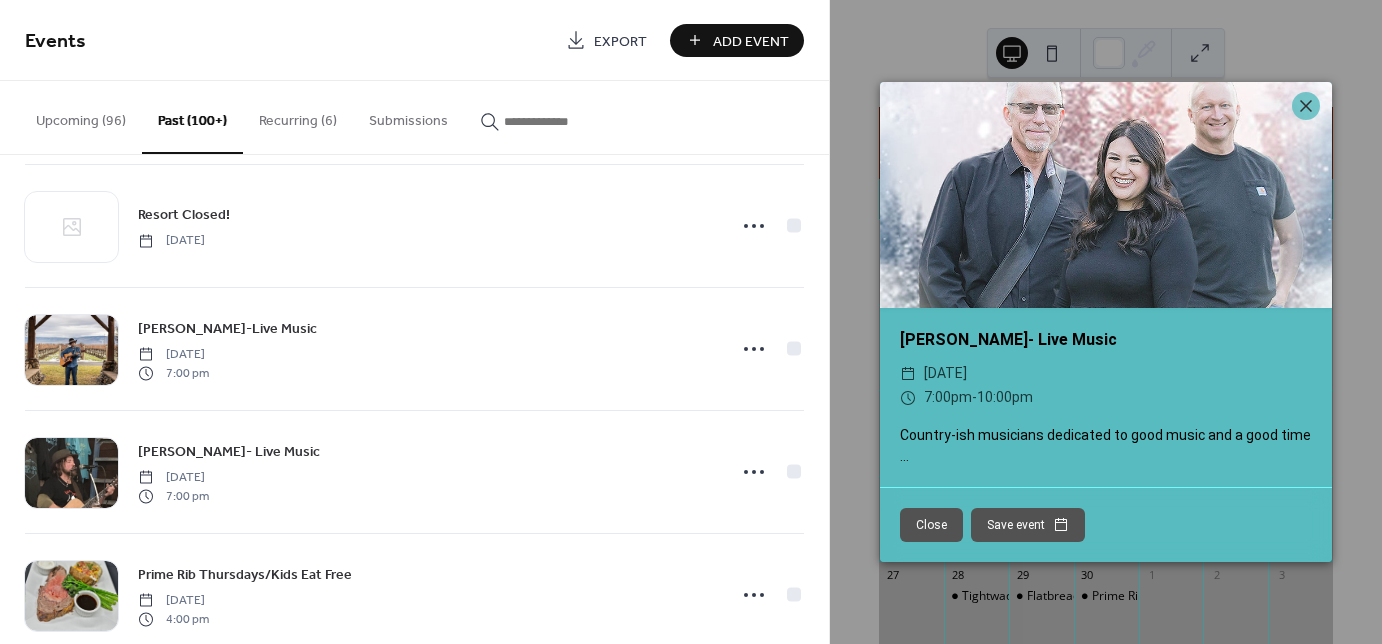 scroll, scrollTop: 9953, scrollLeft: 0, axis: vertical 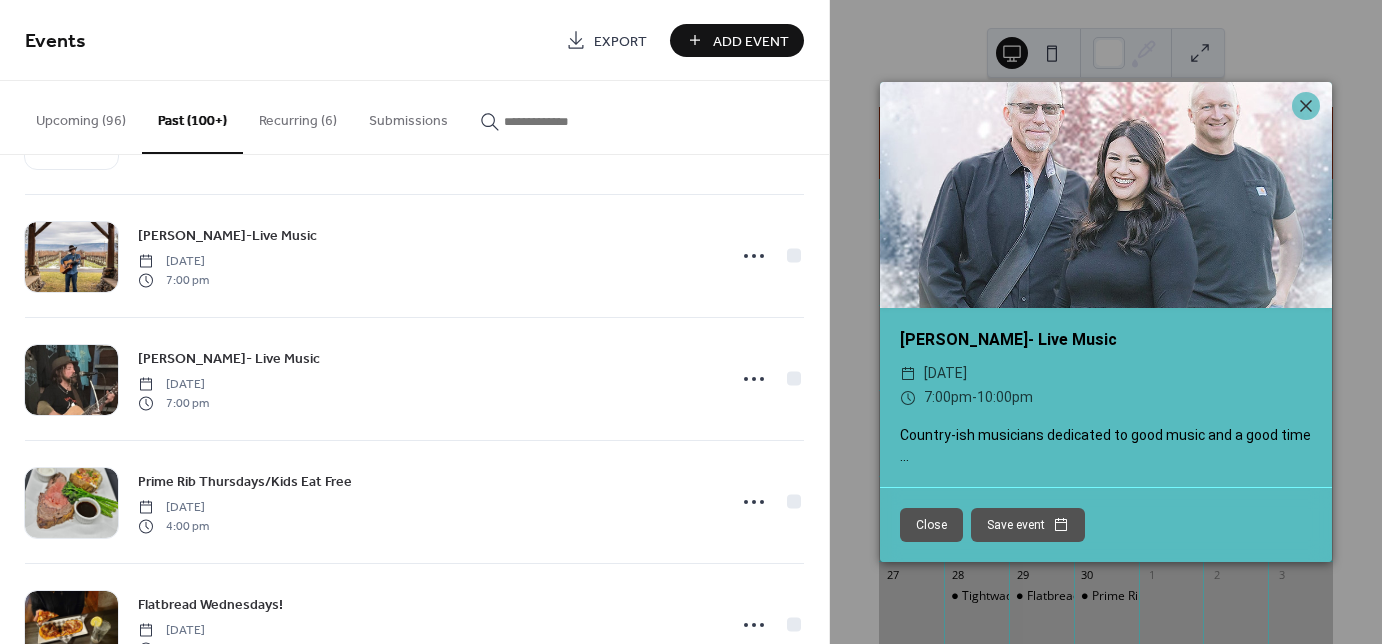 click on "Add Event" at bounding box center [751, 41] 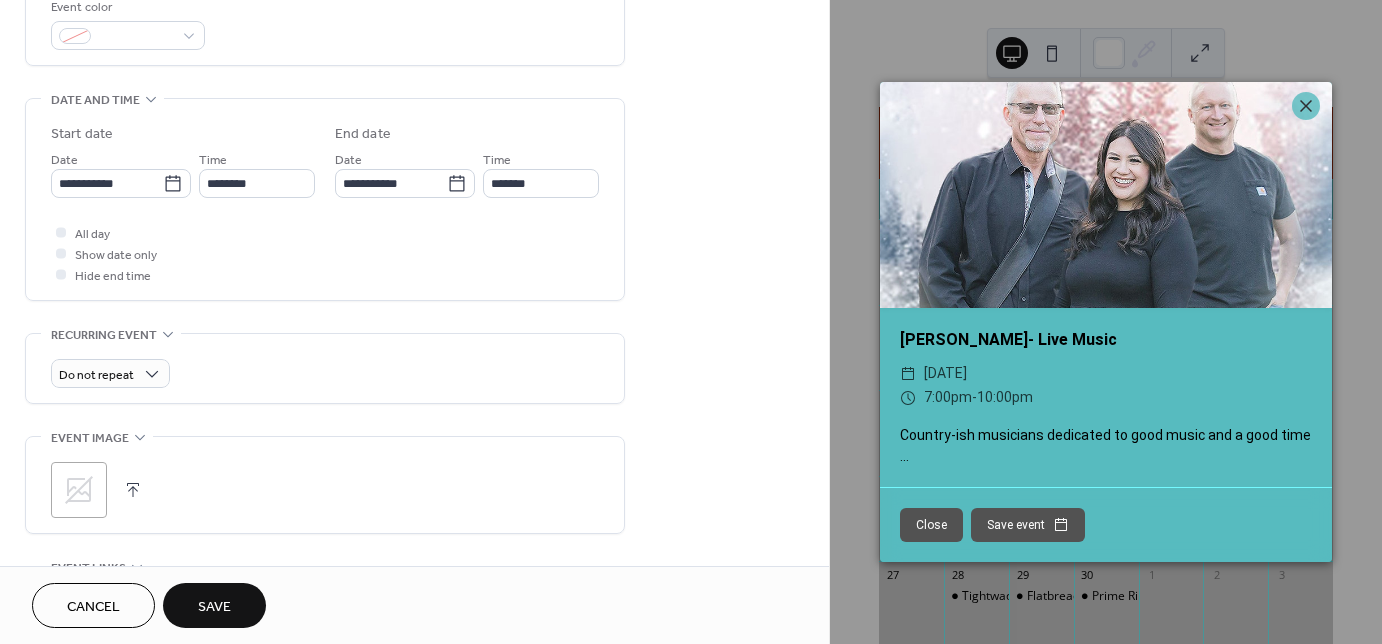 scroll, scrollTop: 560, scrollLeft: 0, axis: vertical 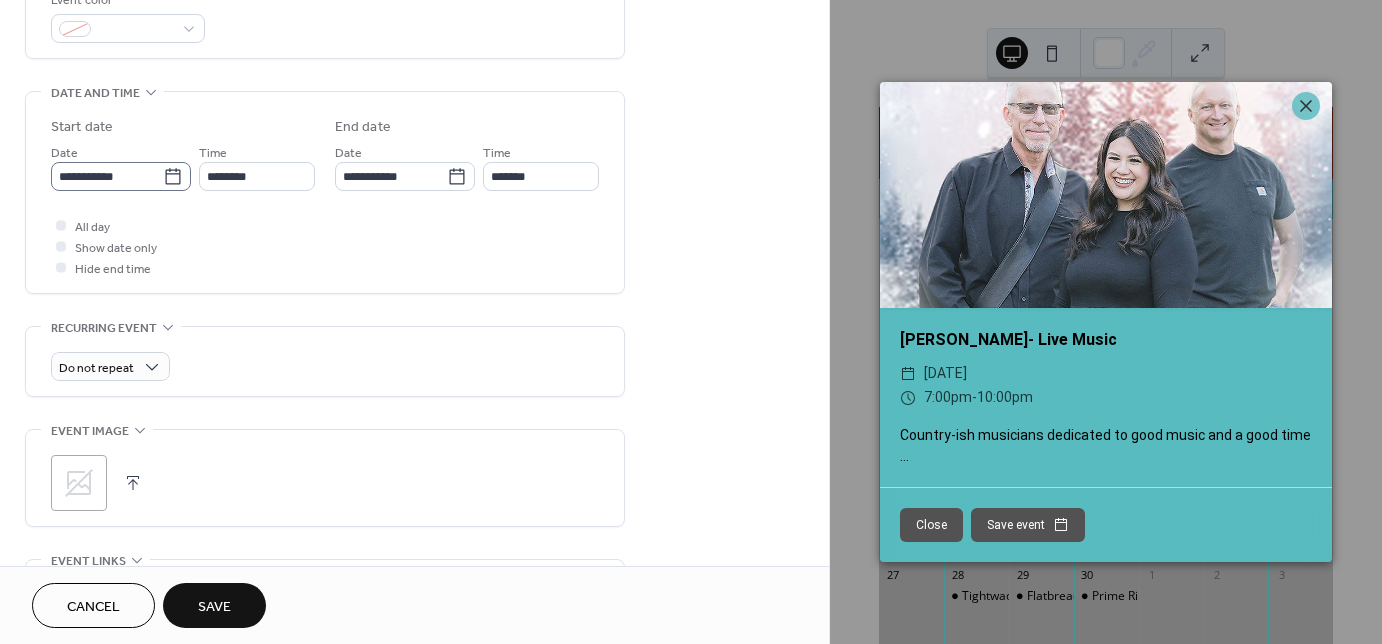 type on "**********" 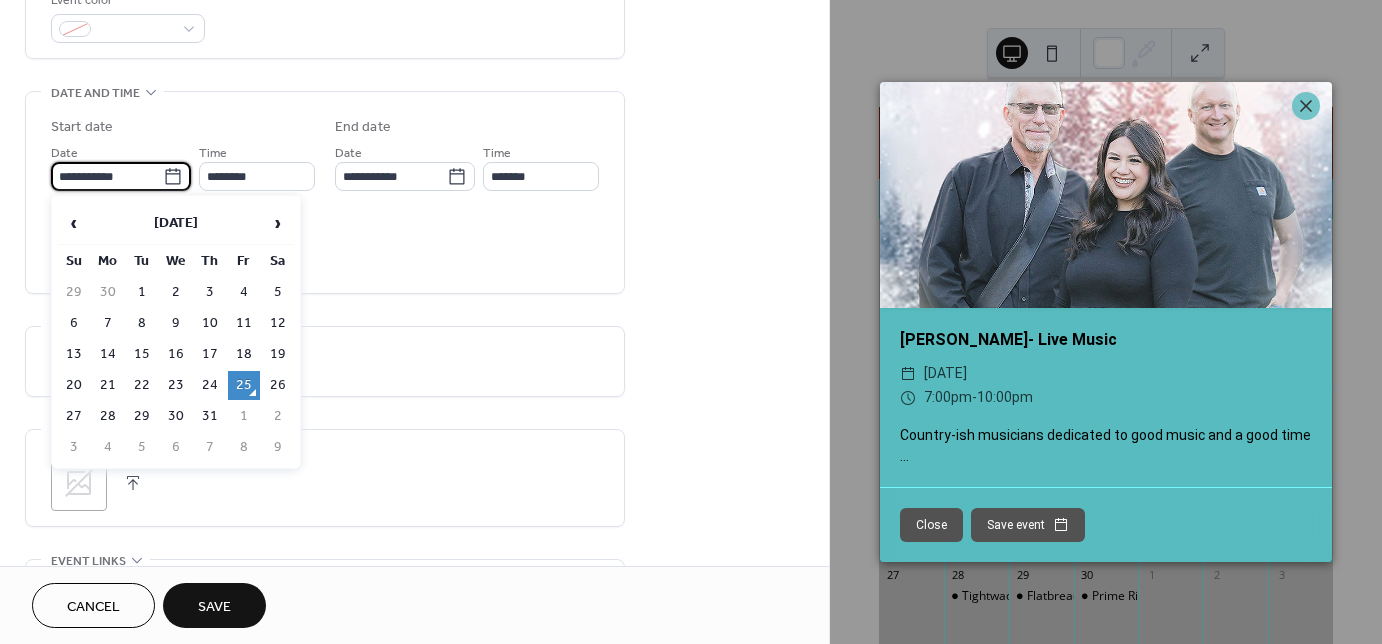 click on "**********" at bounding box center (691, 322) 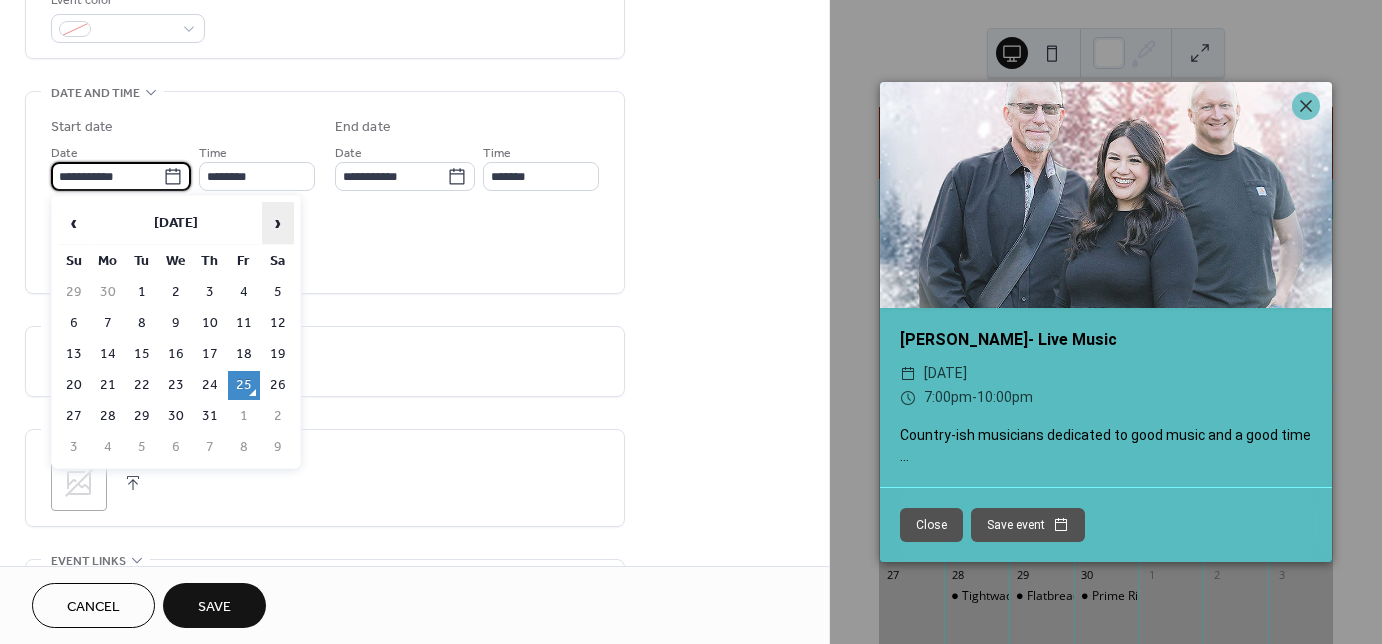 click on "›" at bounding box center [278, 223] 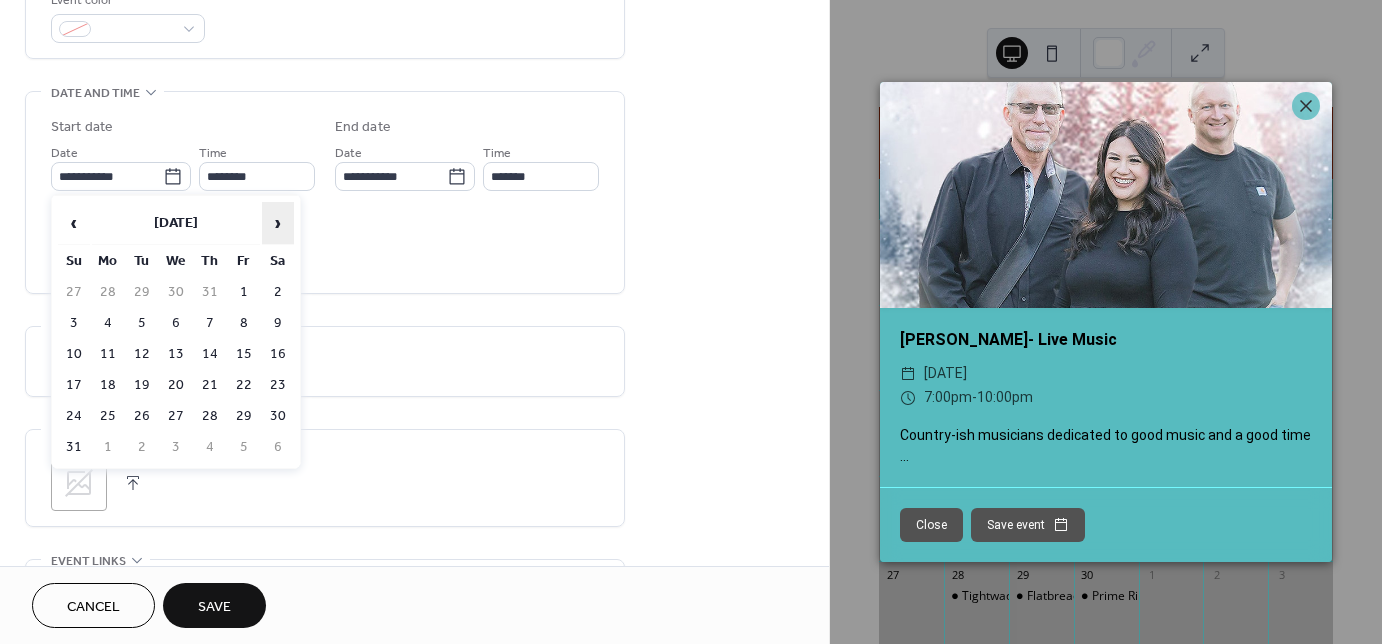 click on "›" at bounding box center (278, 223) 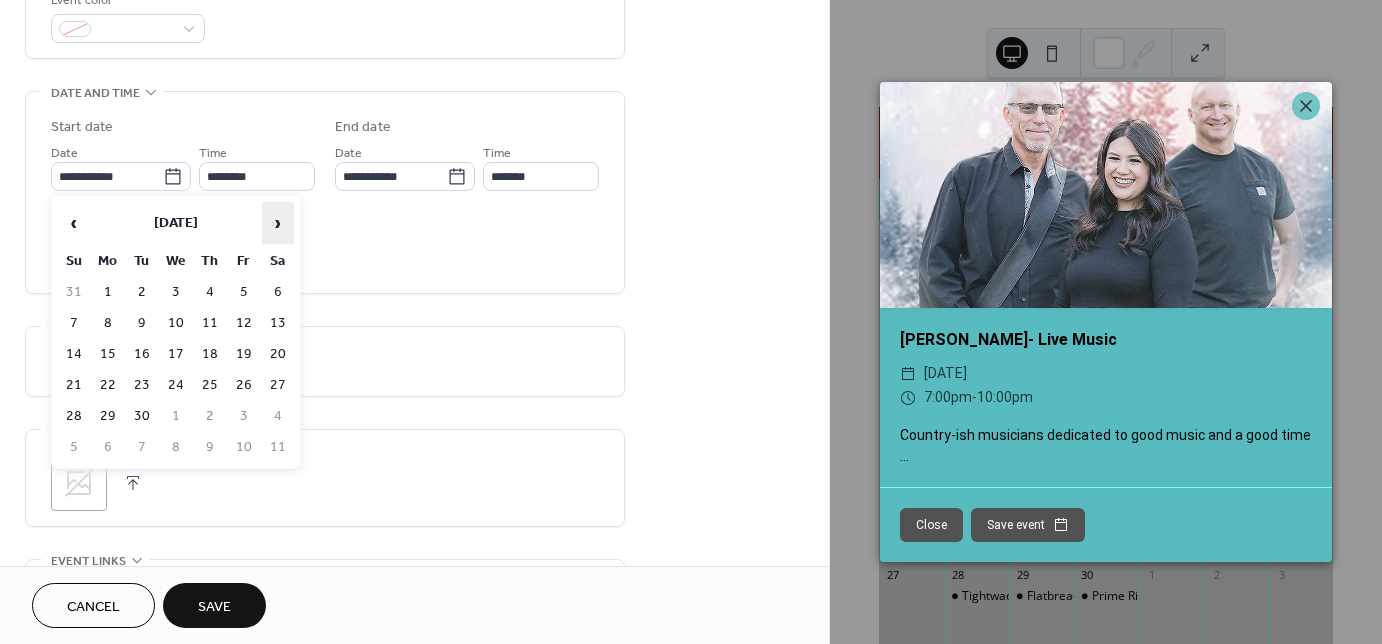 click on "›" at bounding box center [278, 223] 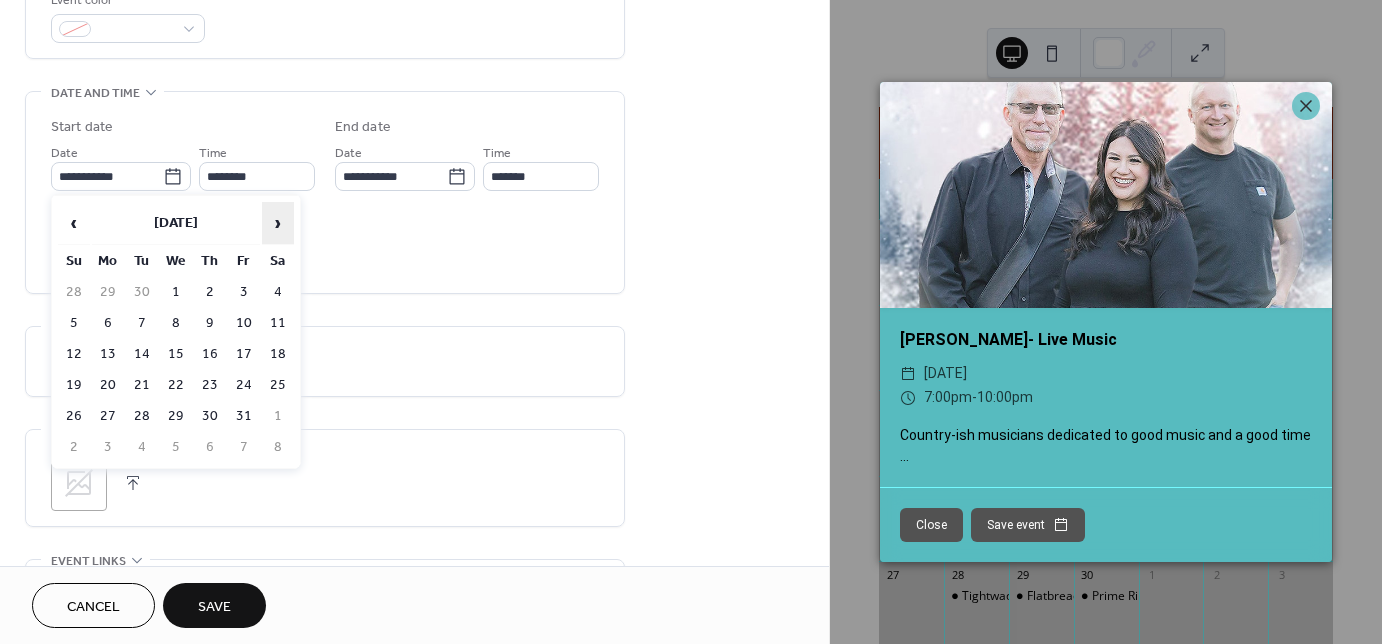 click on "›" at bounding box center (278, 223) 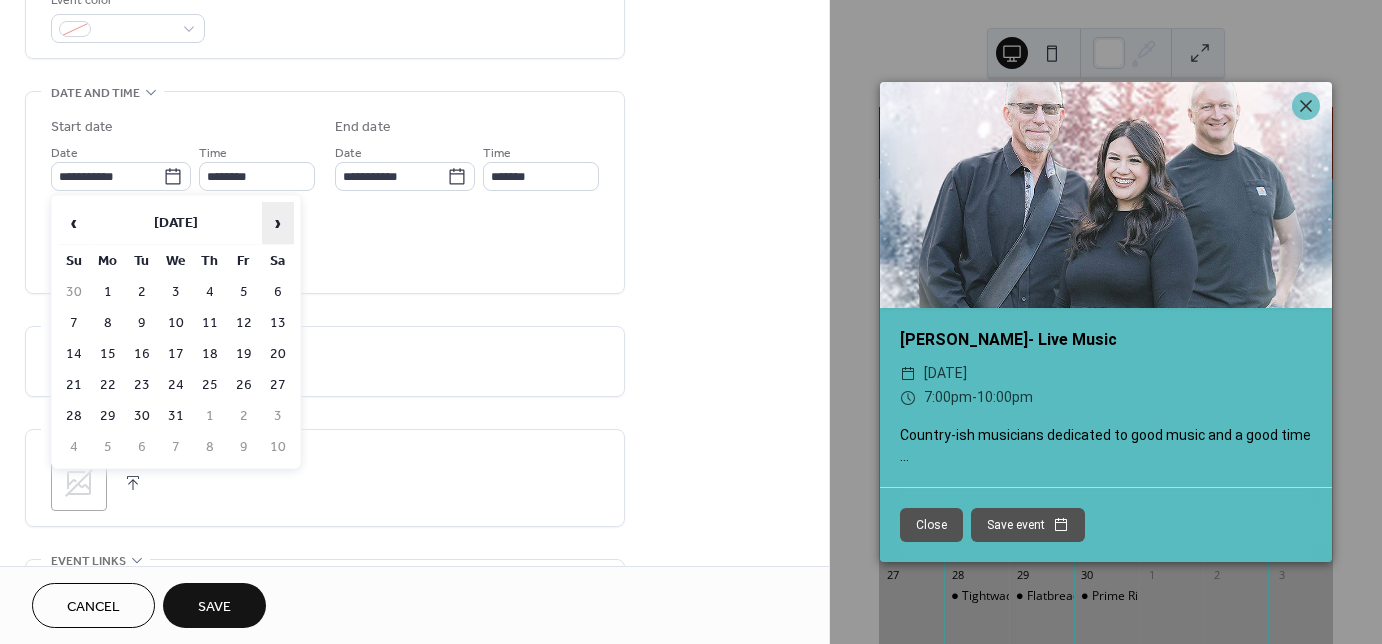 click on "›" at bounding box center (278, 223) 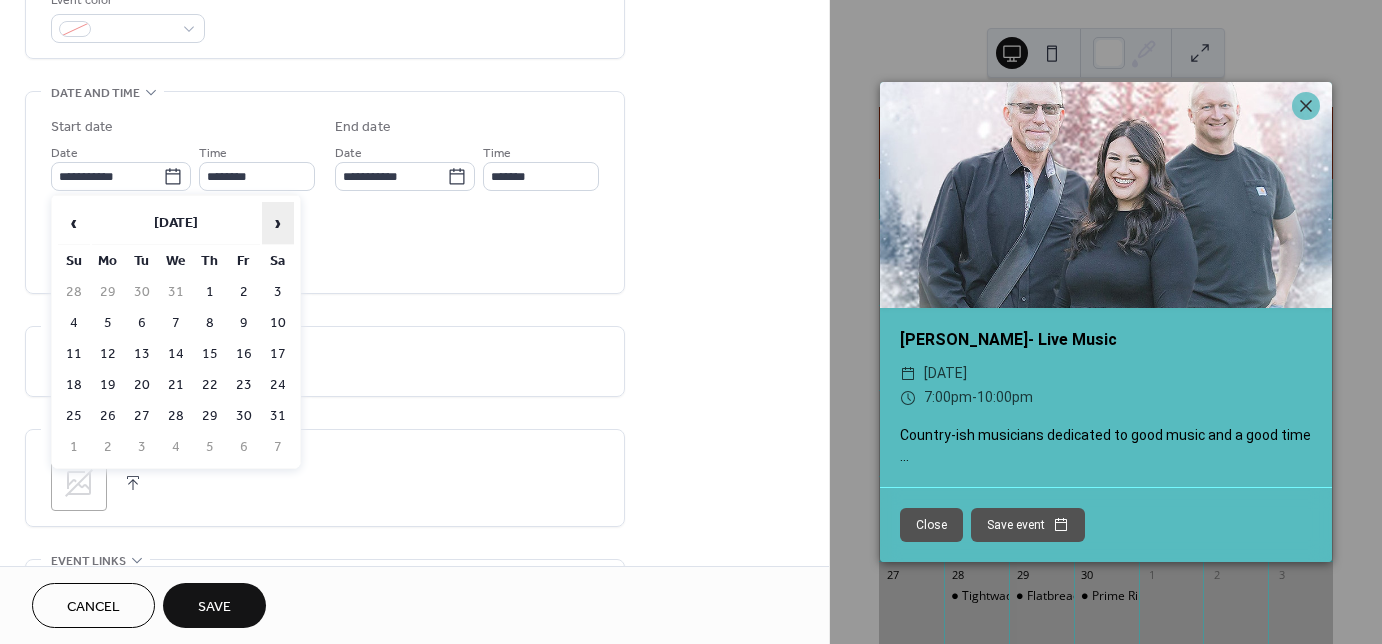 click on "›" at bounding box center (278, 223) 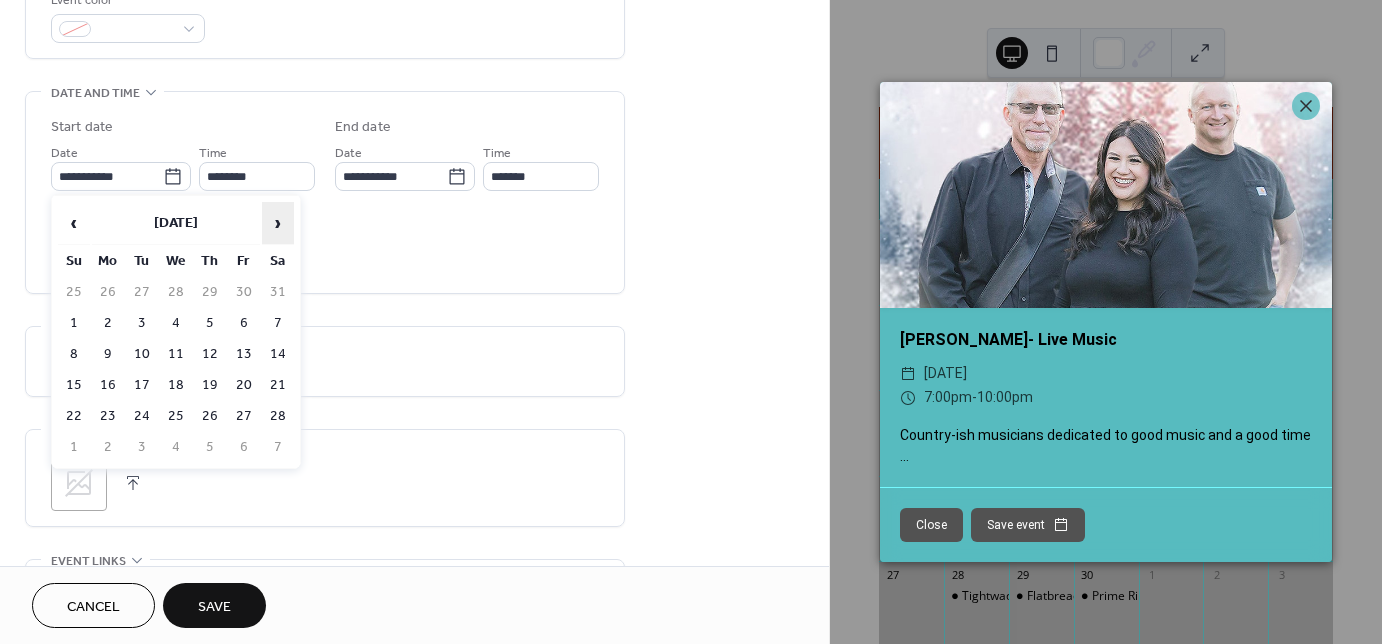 click on "›" at bounding box center [278, 223] 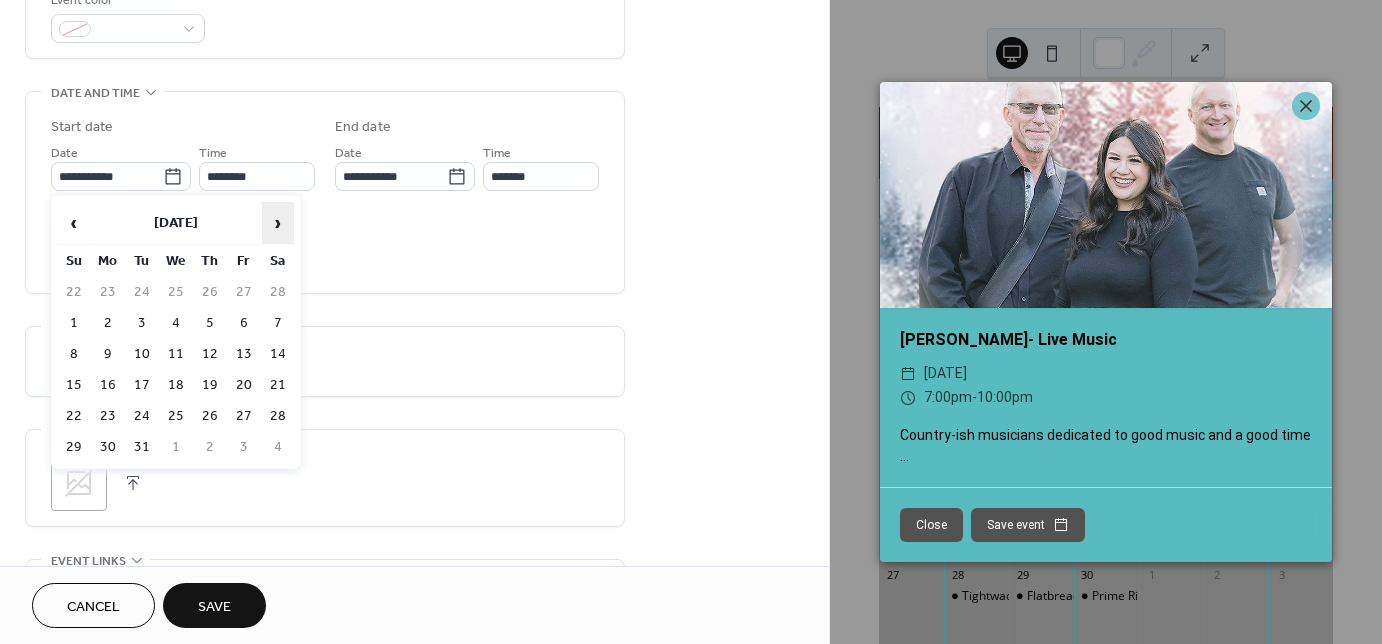 click on "›" at bounding box center [278, 223] 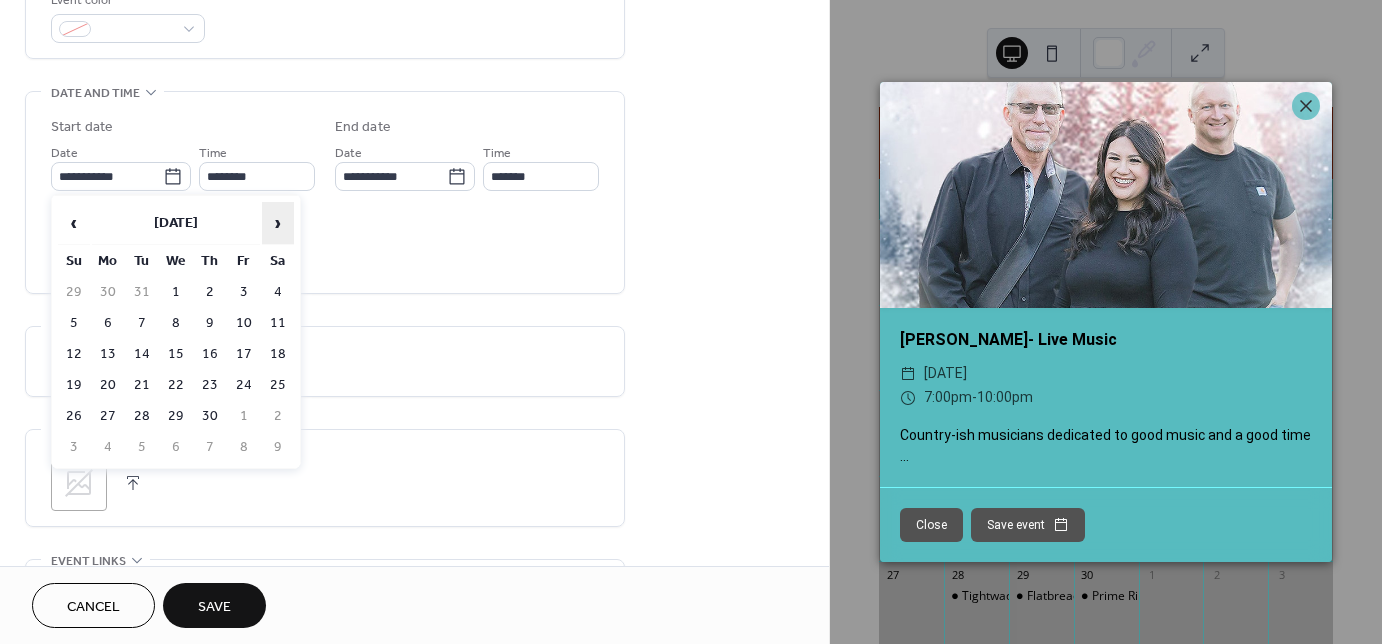 click on "›" at bounding box center [278, 223] 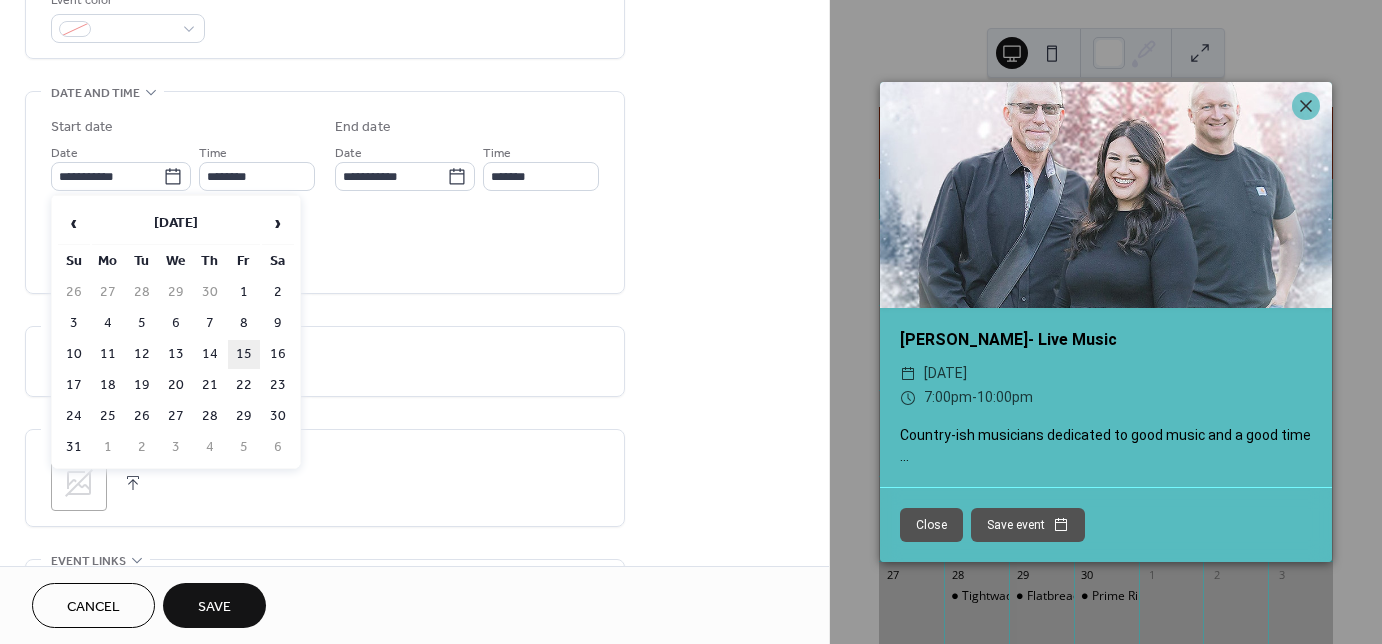 click on "15" at bounding box center [244, 354] 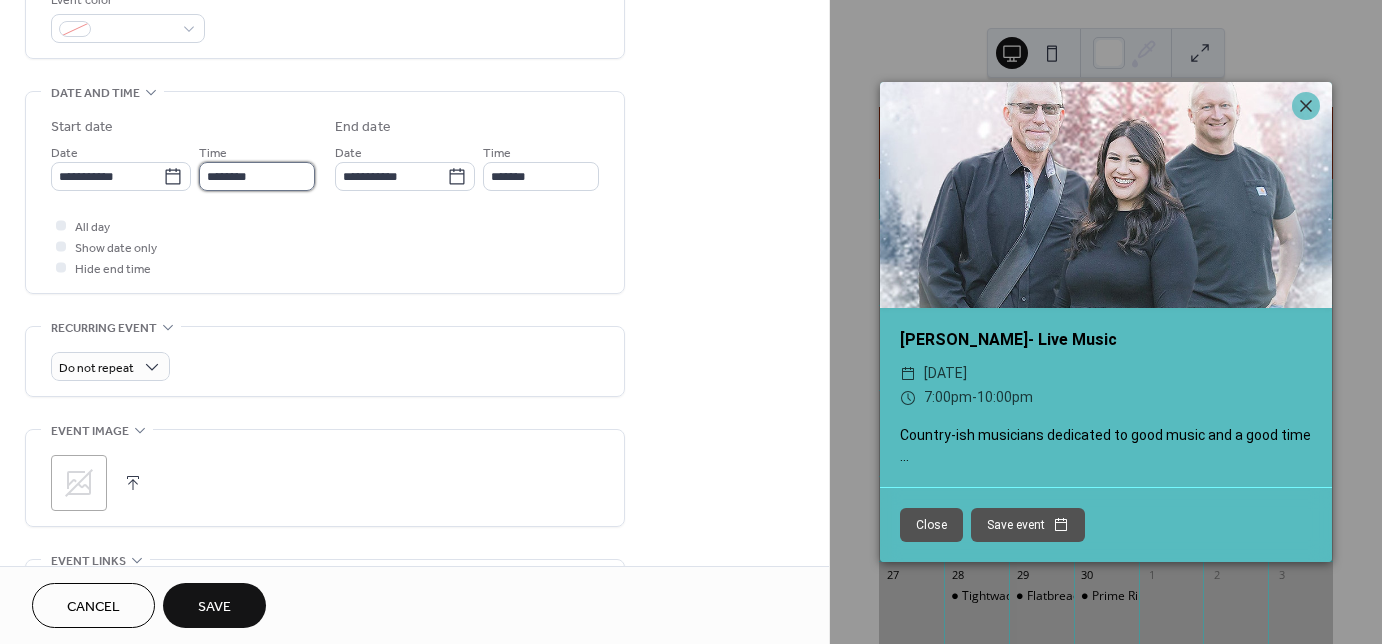 click on "********" at bounding box center [257, 176] 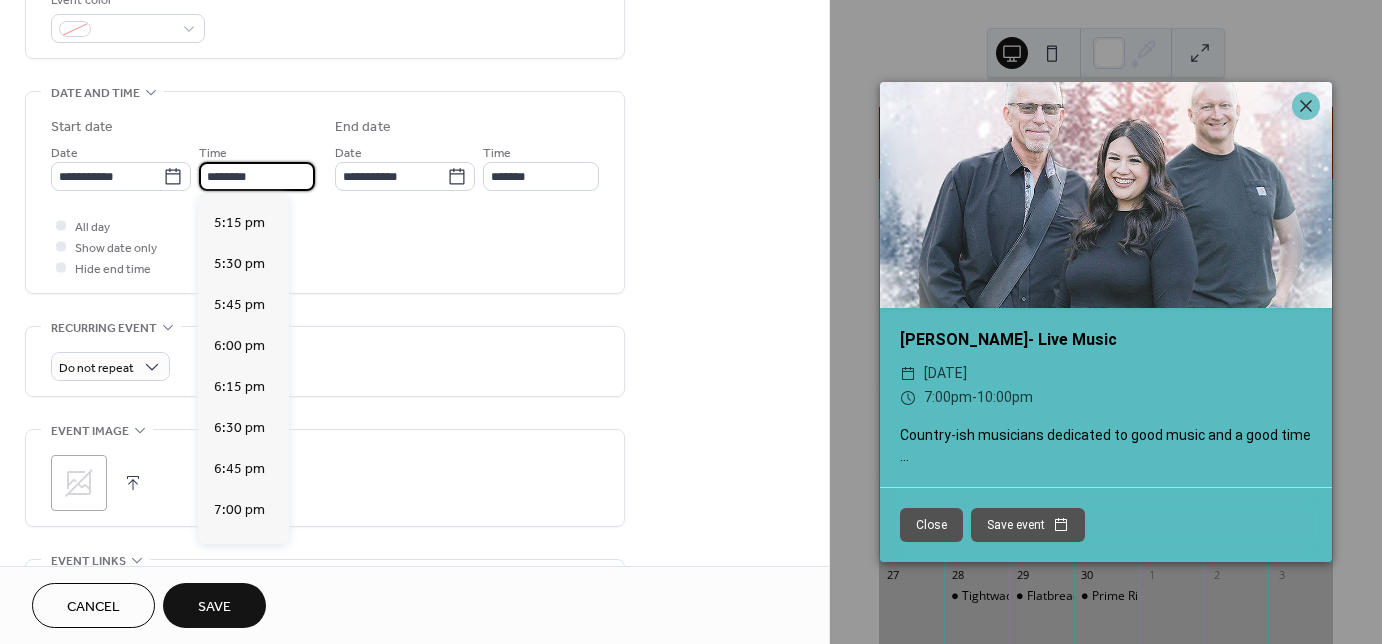 scroll, scrollTop: 3008, scrollLeft: 0, axis: vertical 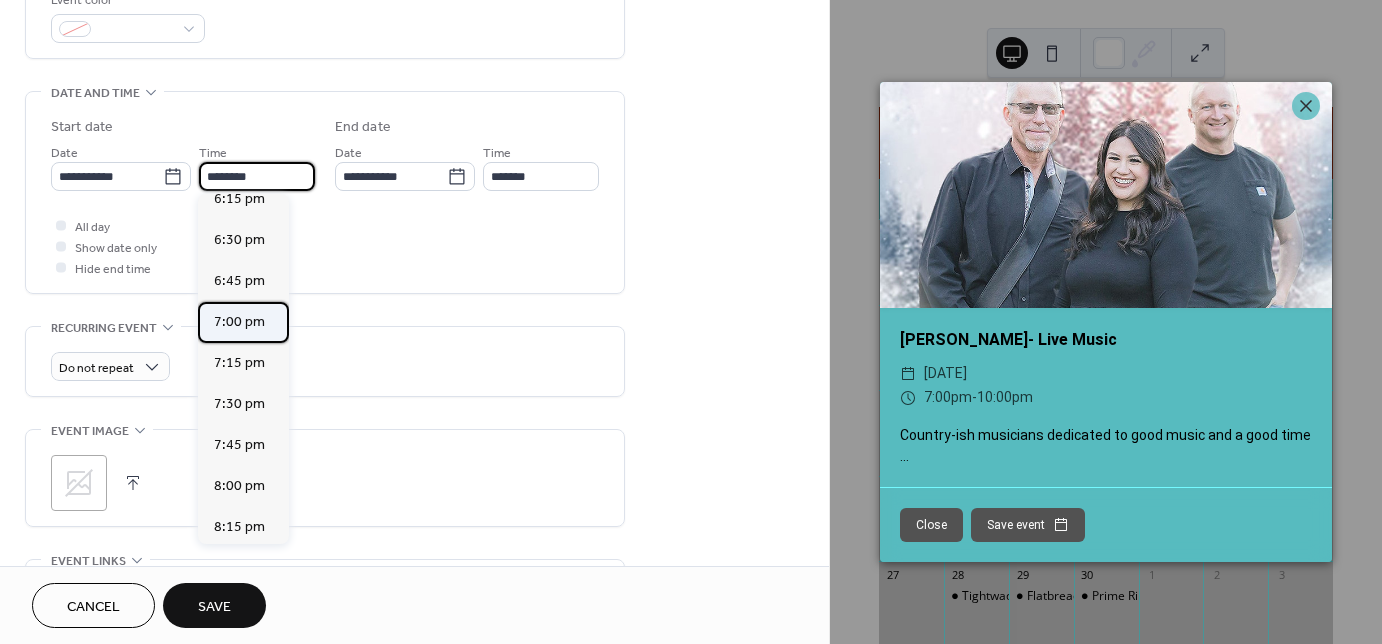 click on "7:00 pm" at bounding box center (239, 322) 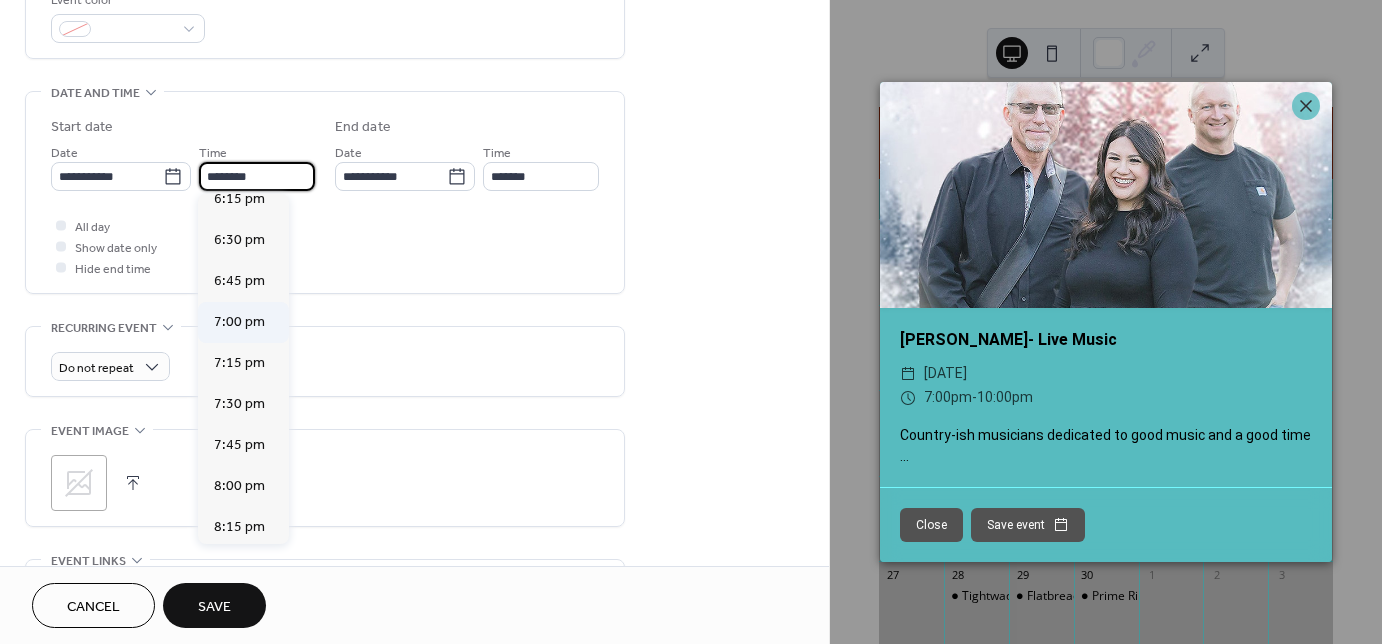 type on "*******" 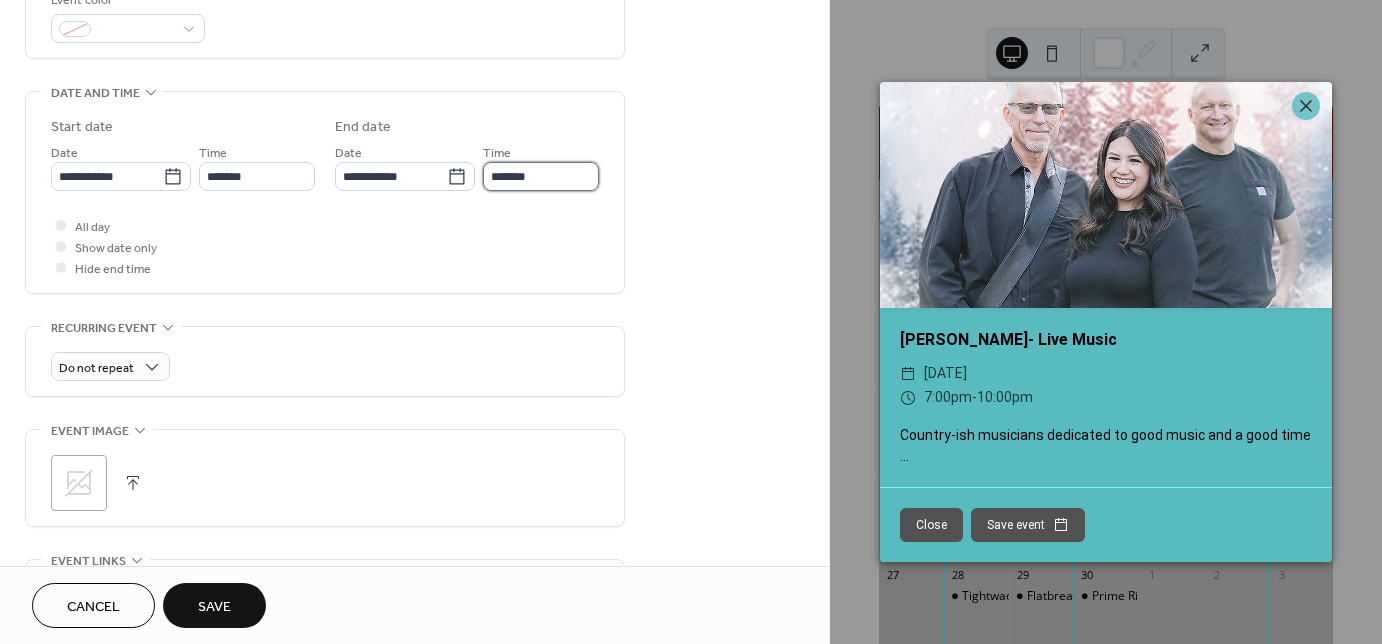 click on "*******" at bounding box center (541, 176) 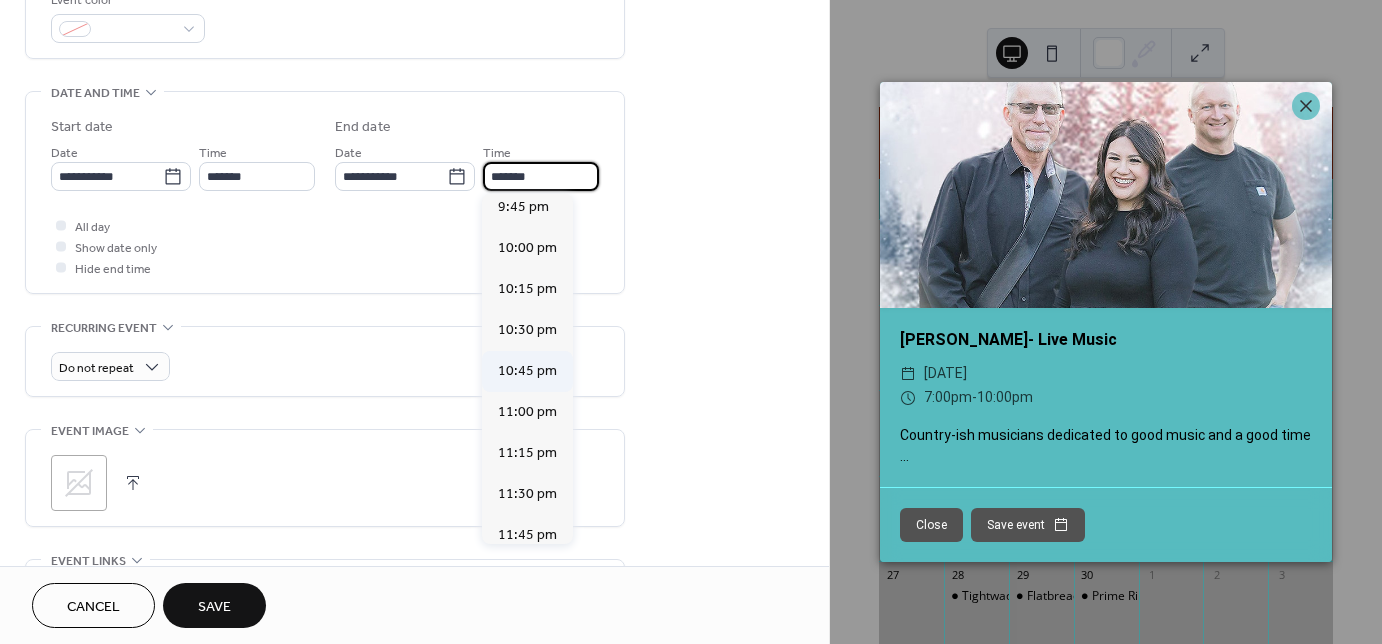 scroll, scrollTop: 428, scrollLeft: 0, axis: vertical 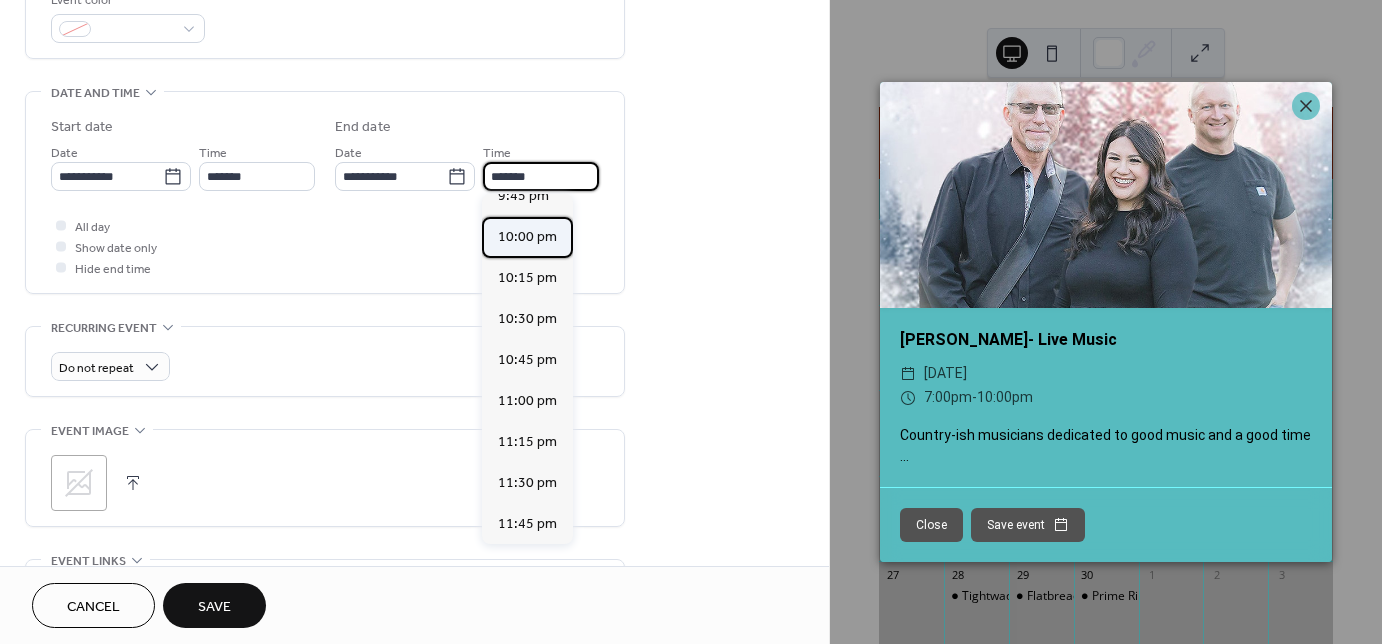 click on "10:00 pm" at bounding box center (527, 237) 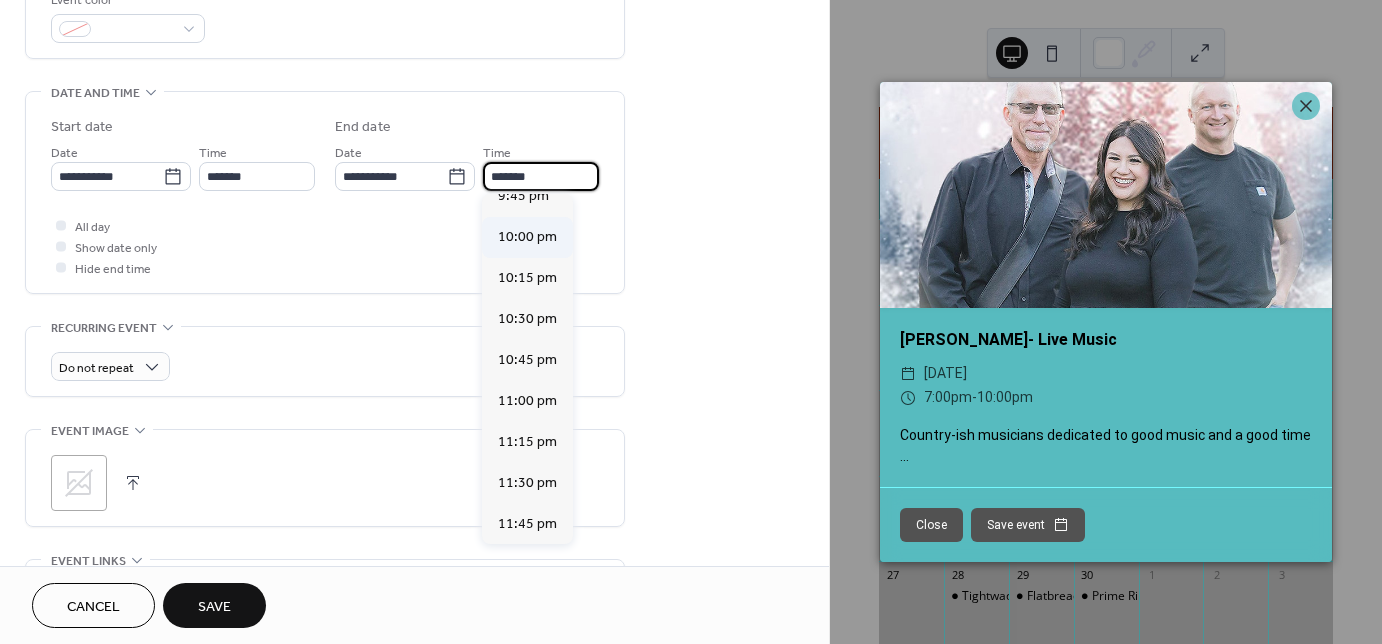 type on "********" 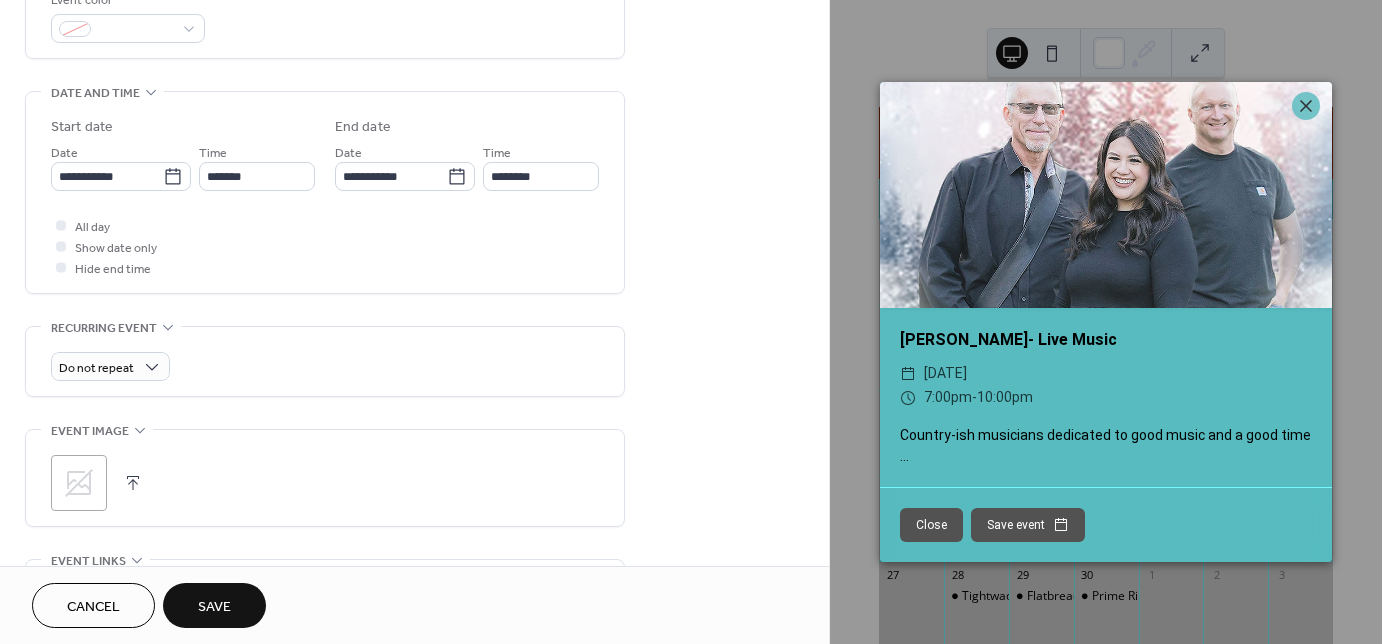 click 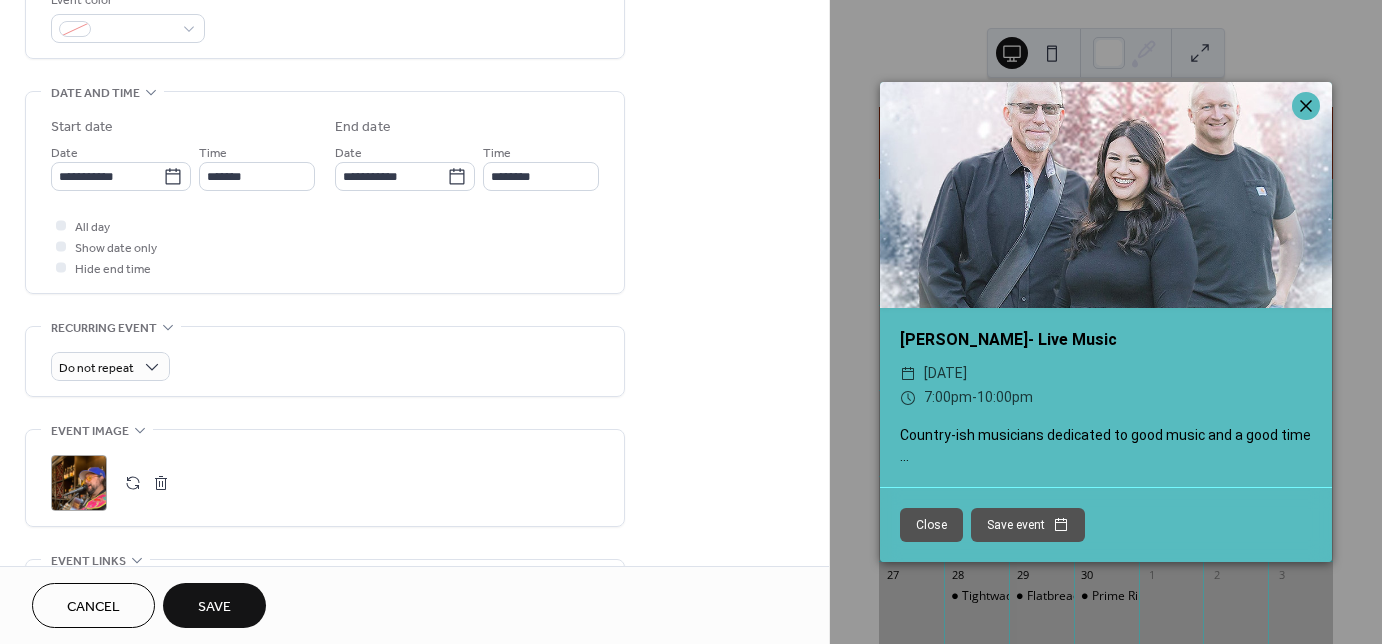click 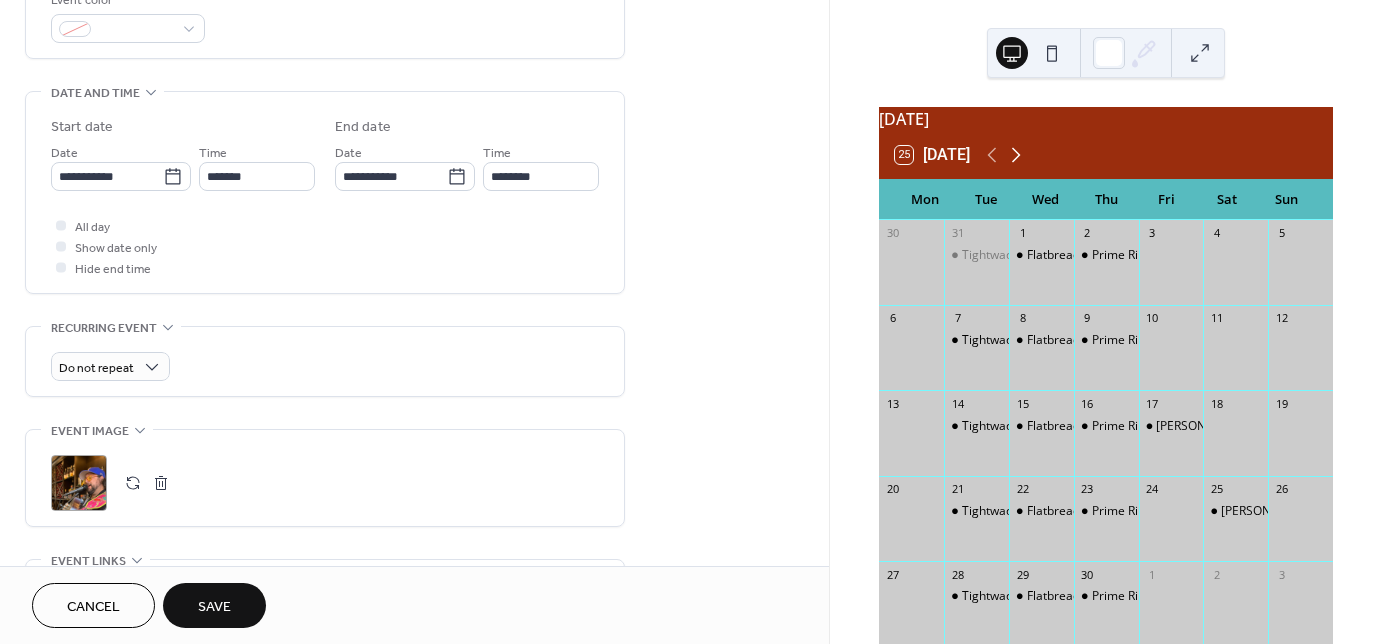 click 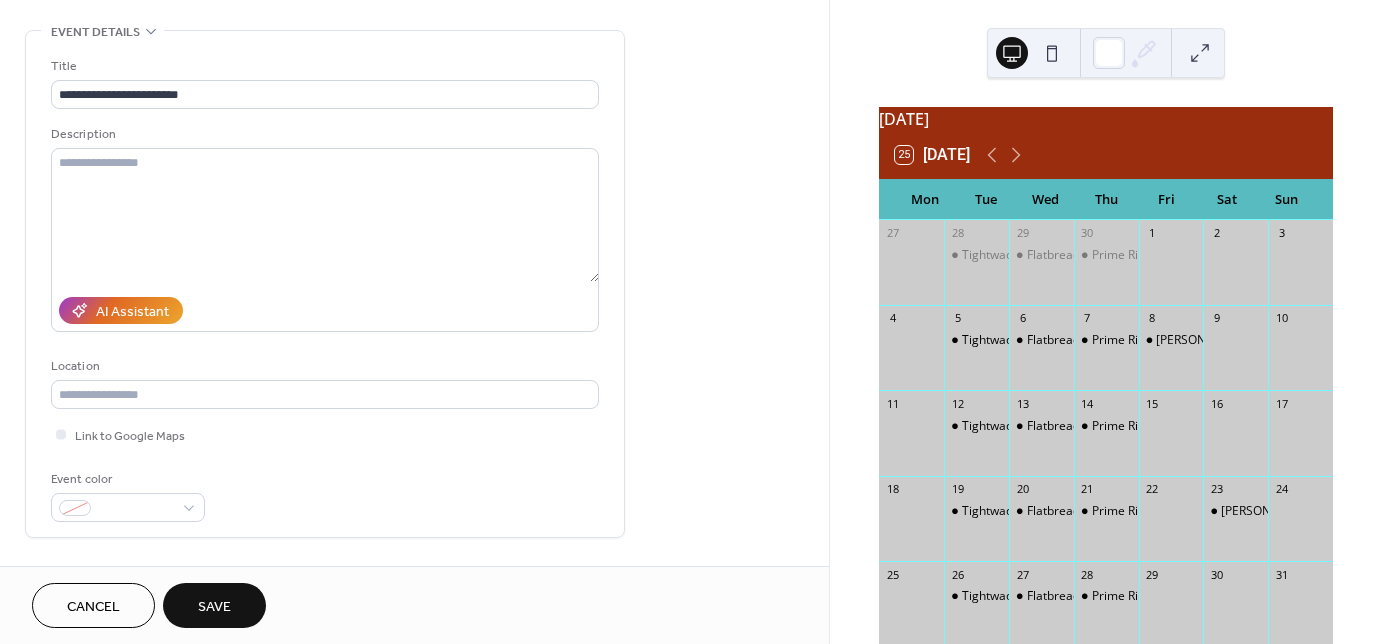 scroll, scrollTop: 80, scrollLeft: 0, axis: vertical 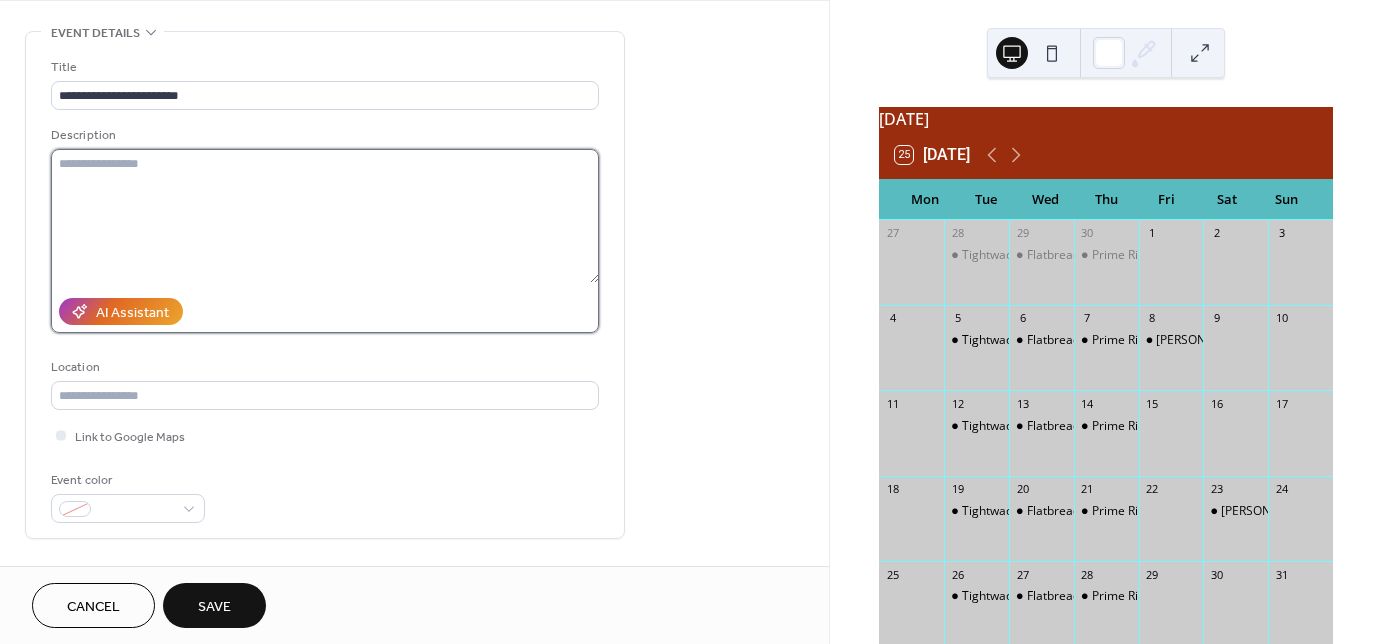 click at bounding box center [325, 216] 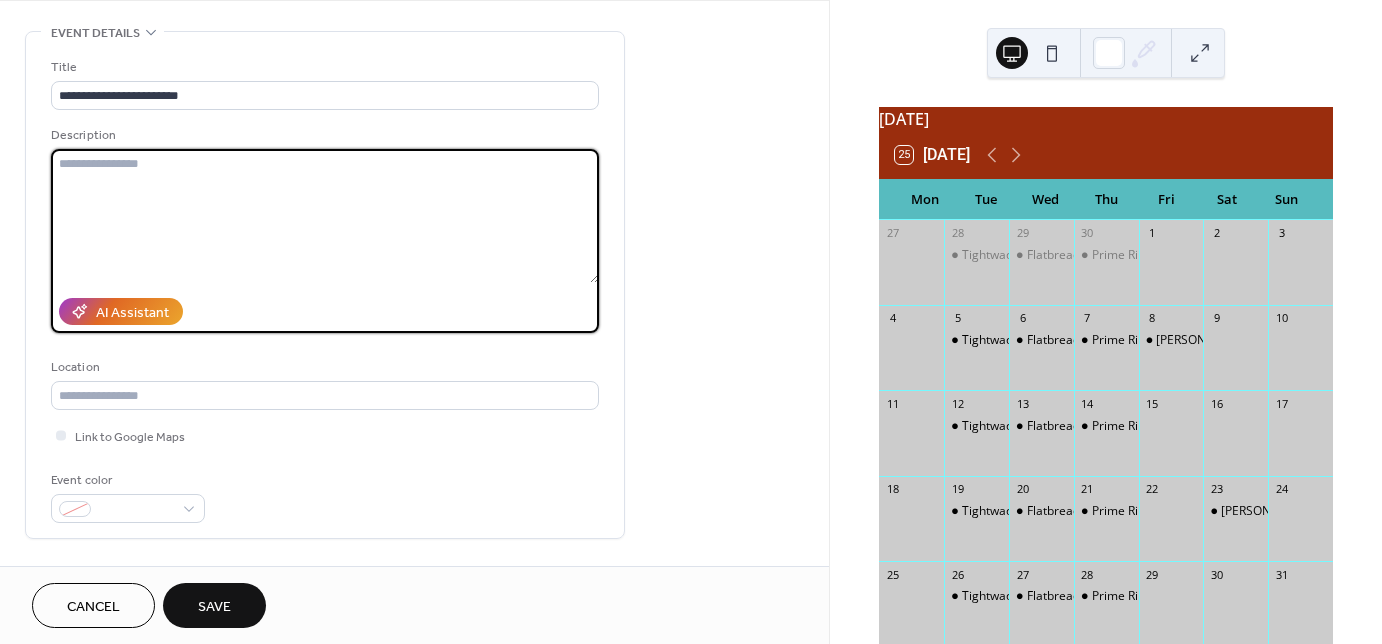 paste on "**********" 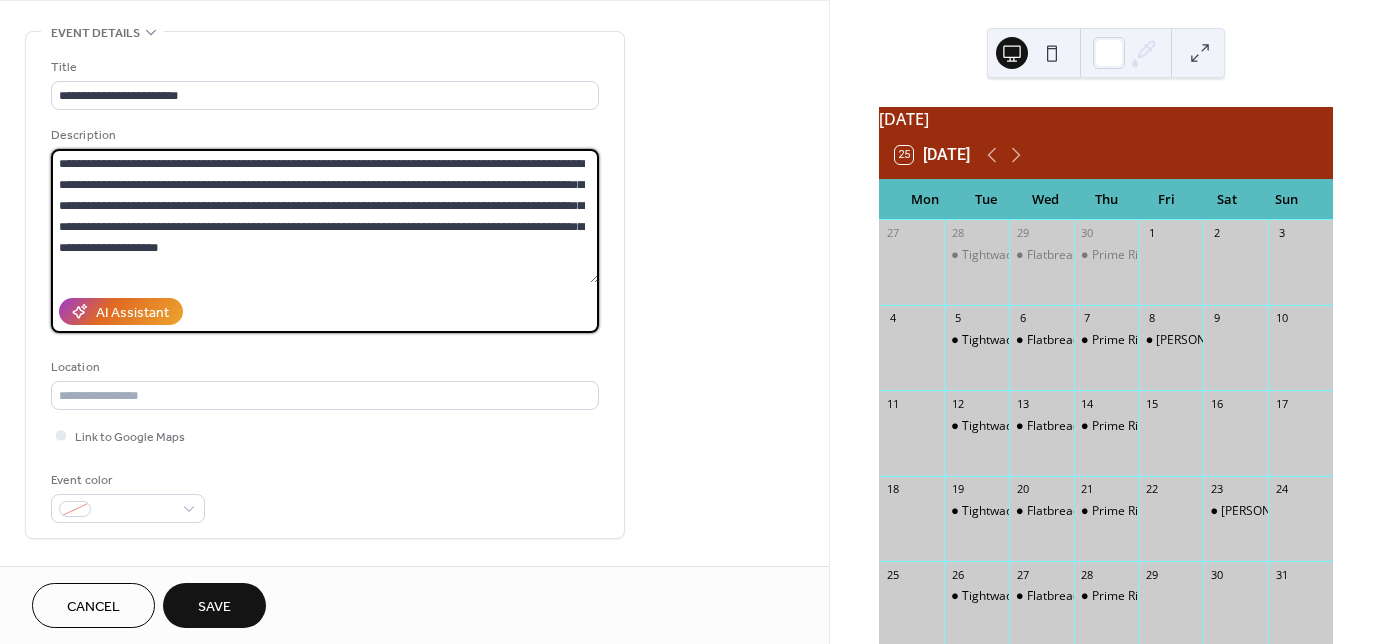 type on "**********" 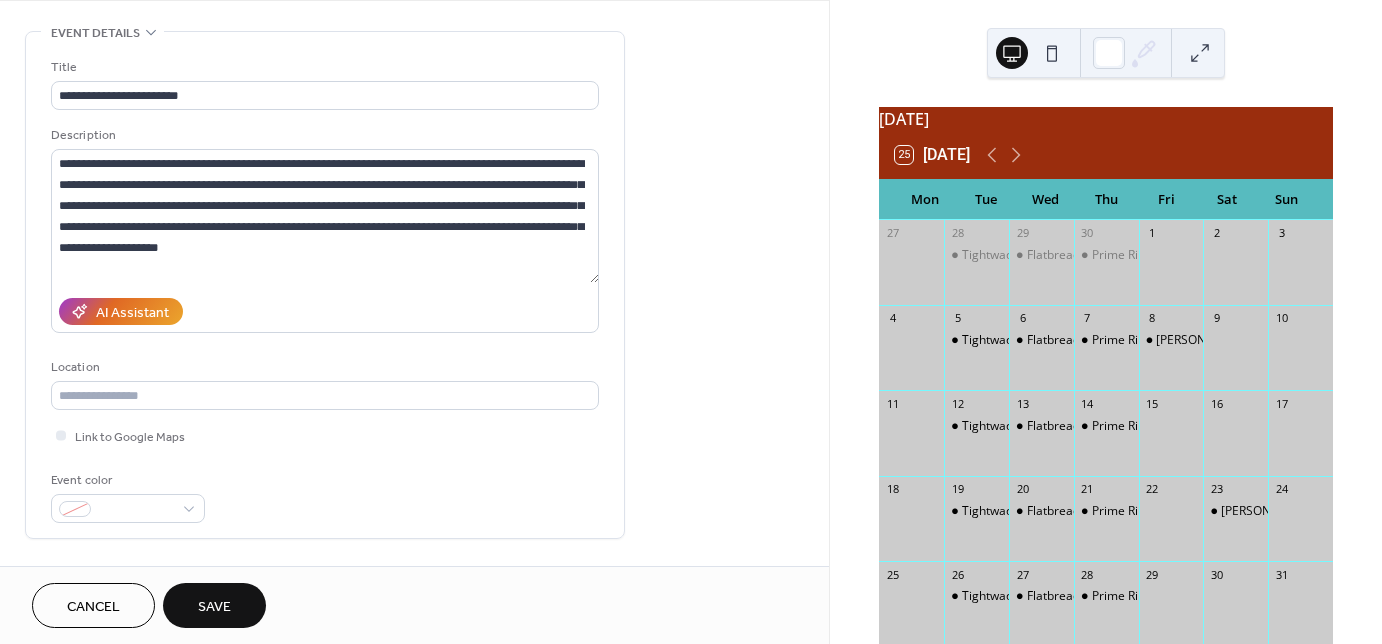 click on "Save" at bounding box center [214, 607] 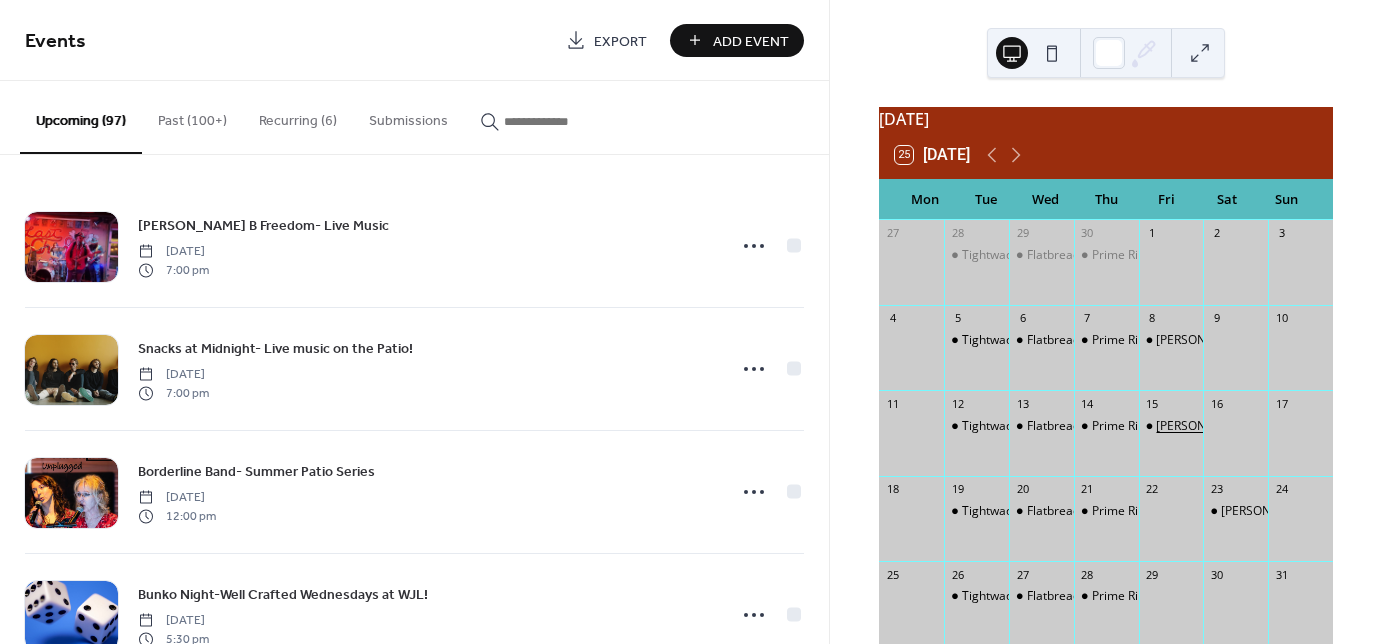 click on "[PERSON_NAME]- Live Music" at bounding box center (1235, 426) 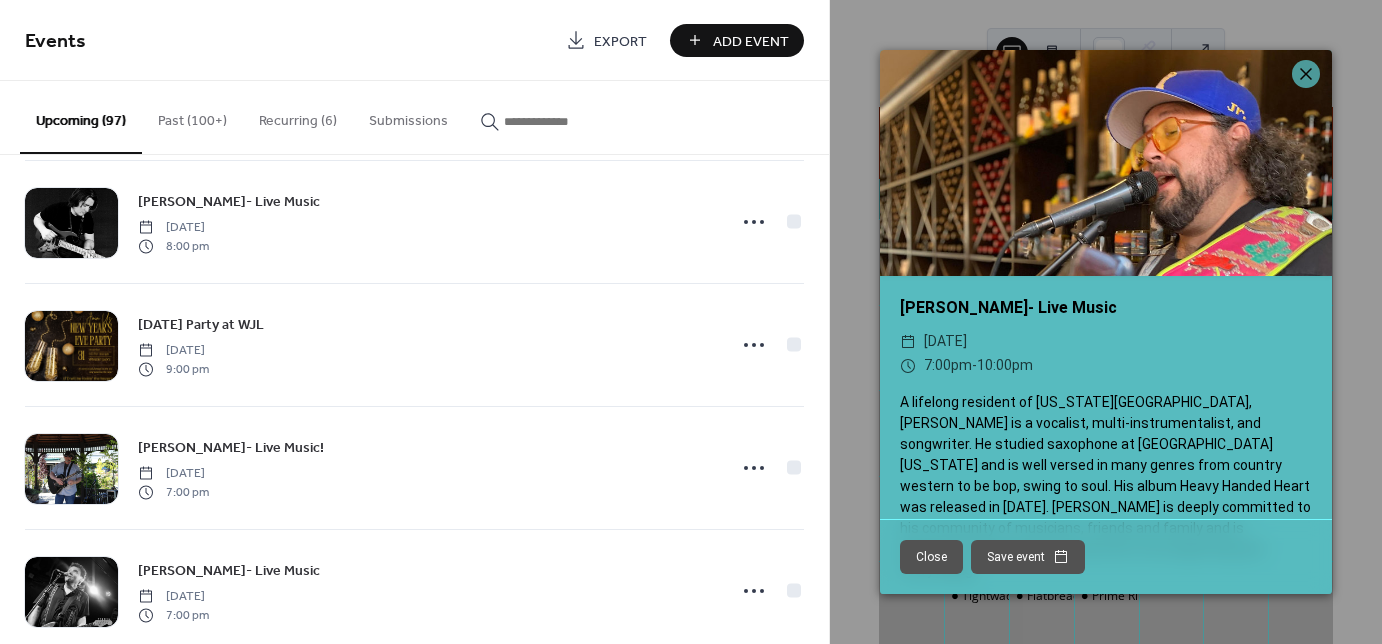 scroll, scrollTop: 9581, scrollLeft: 0, axis: vertical 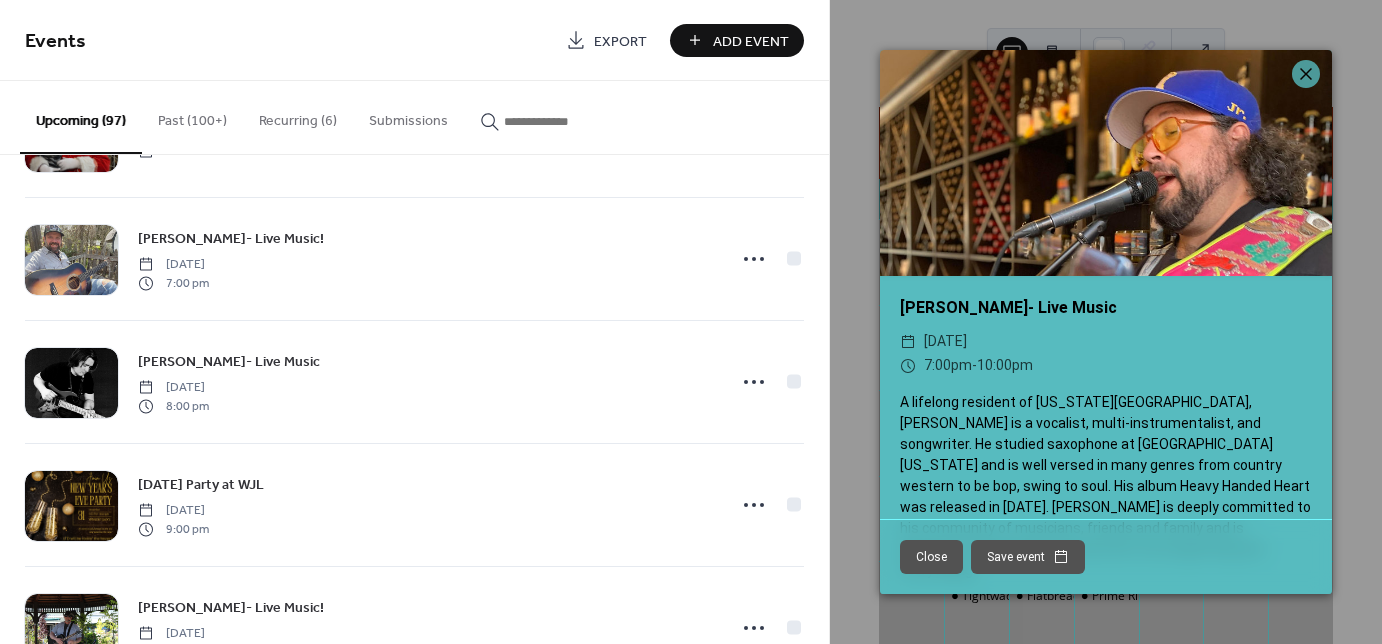 click on "Past (100+)" at bounding box center [192, 116] 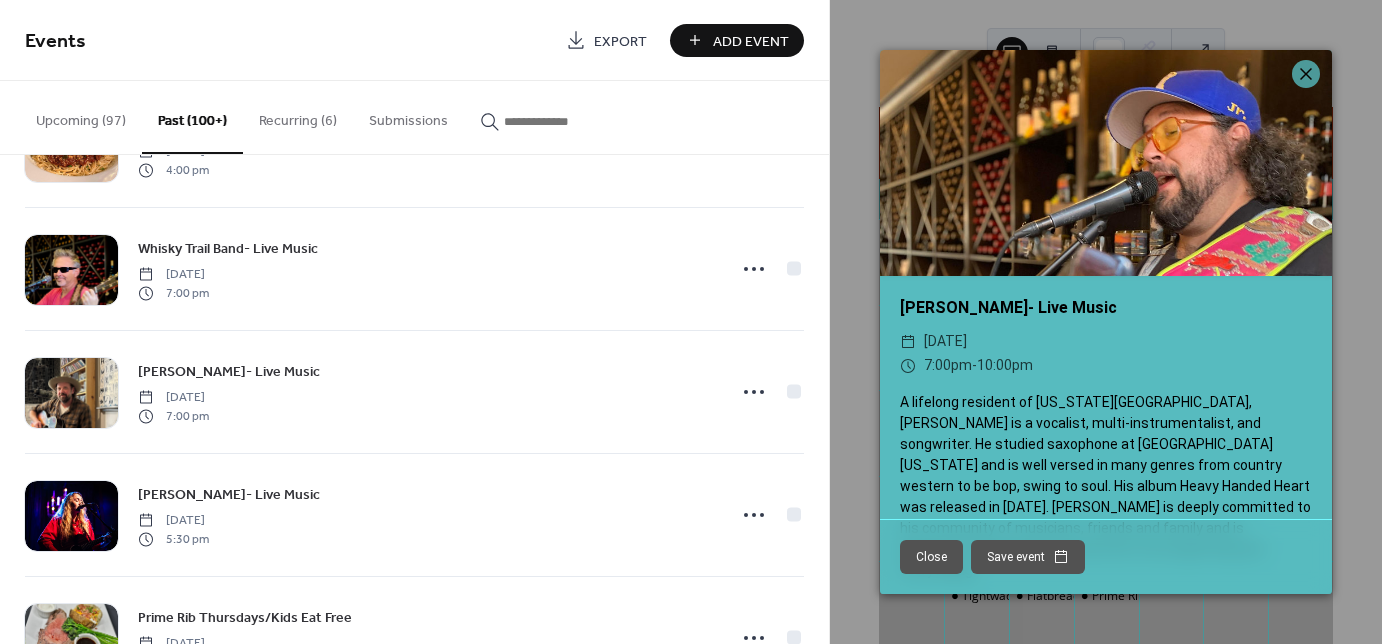 scroll, scrollTop: 22873, scrollLeft: 0, axis: vertical 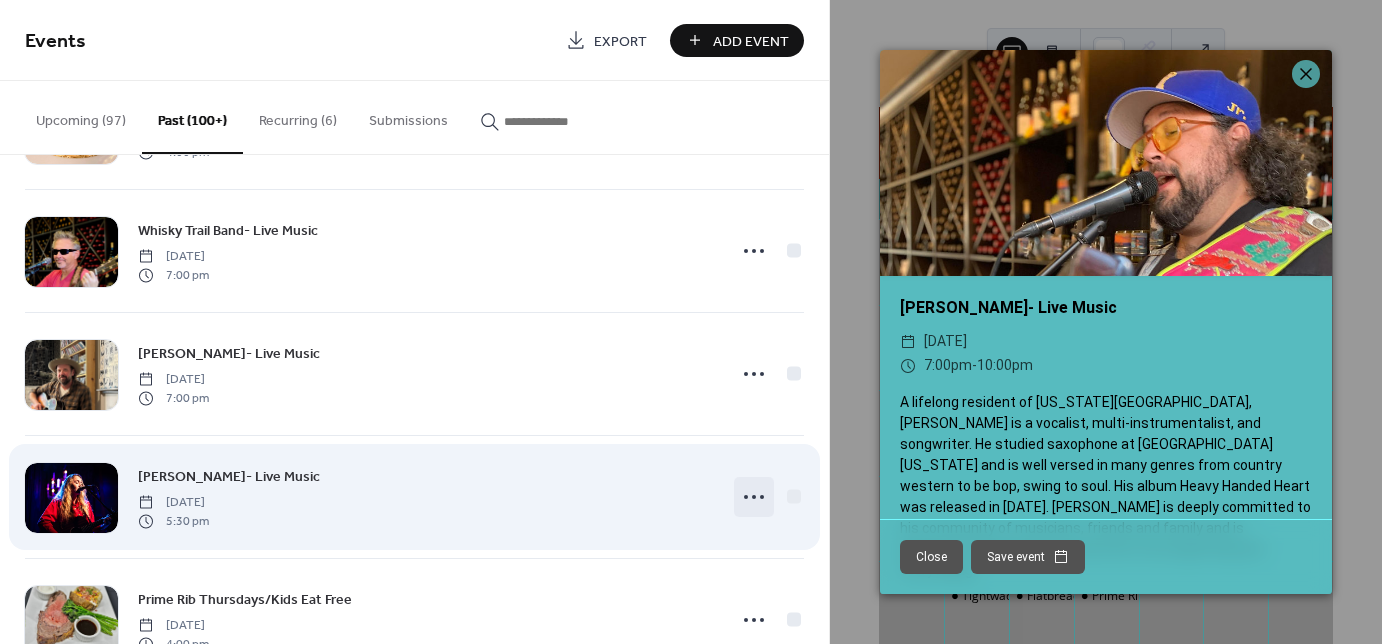 click 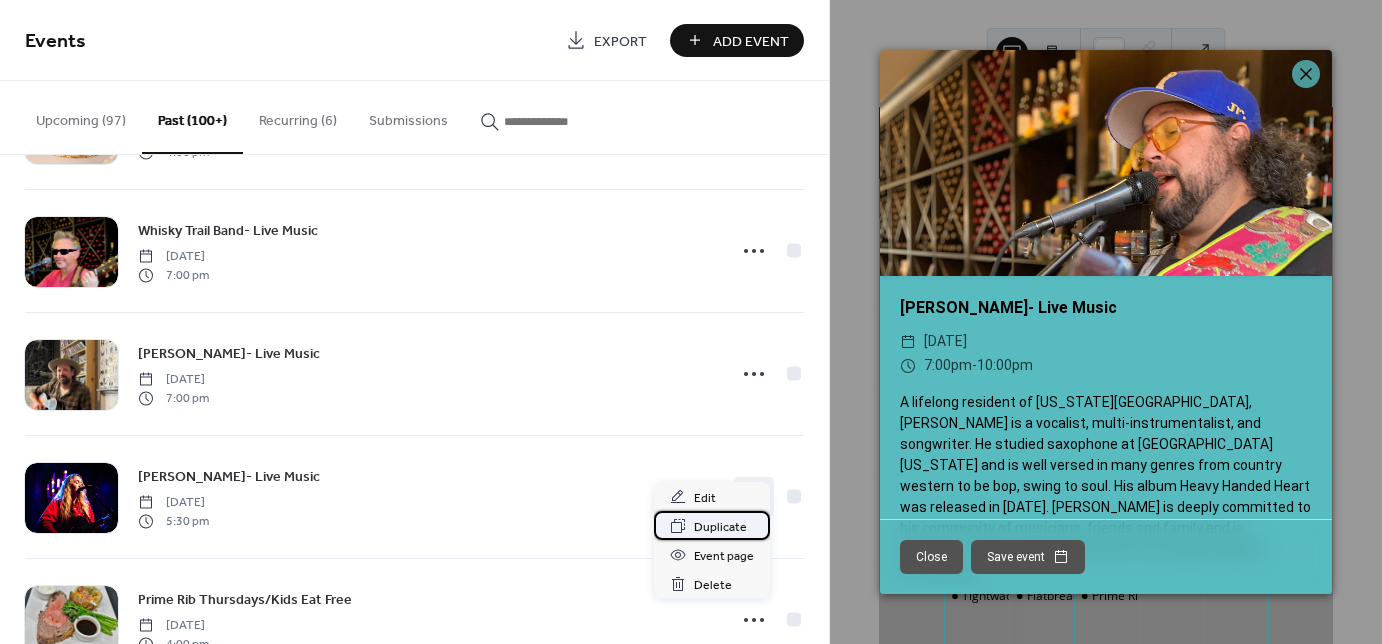 click on "Duplicate" at bounding box center (720, 527) 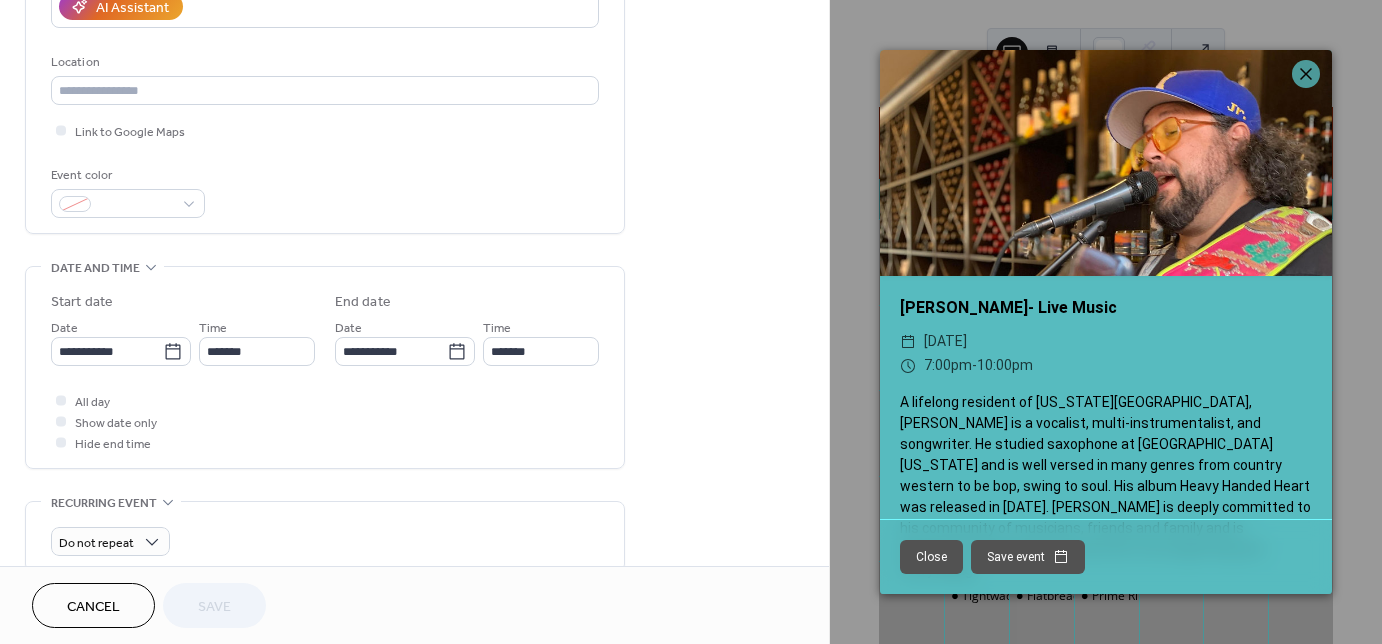 scroll, scrollTop: 480, scrollLeft: 0, axis: vertical 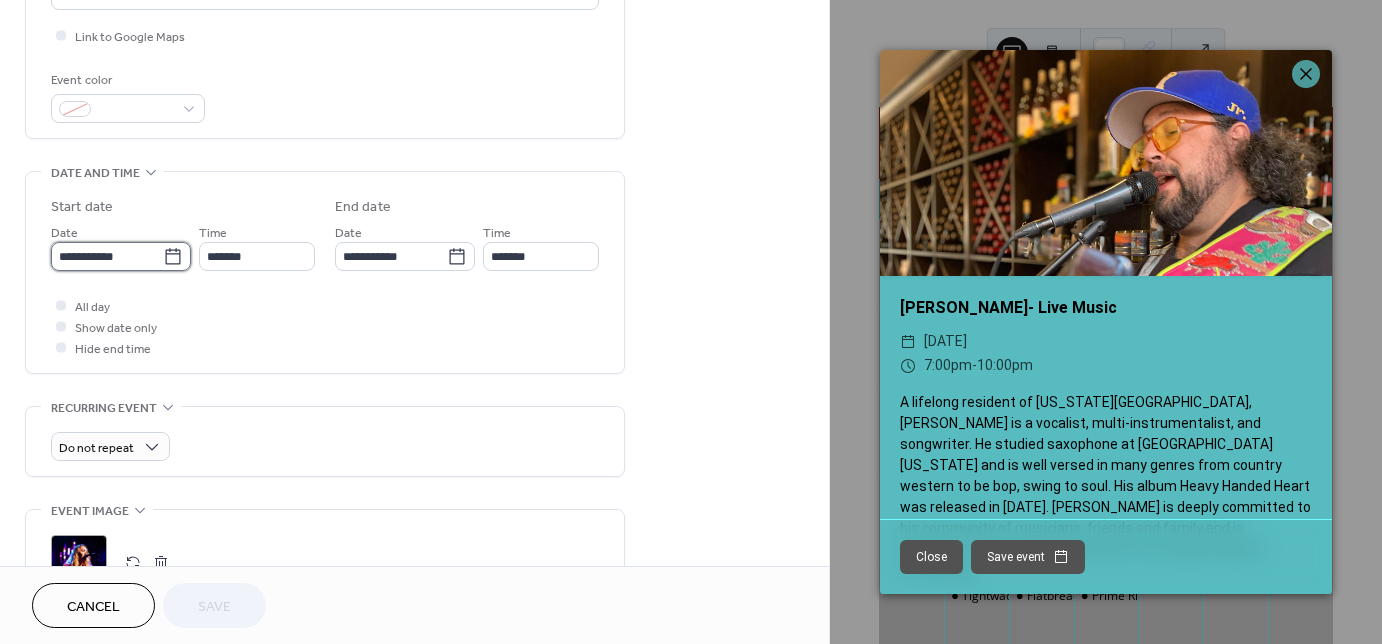 click on "**********" at bounding box center [107, 256] 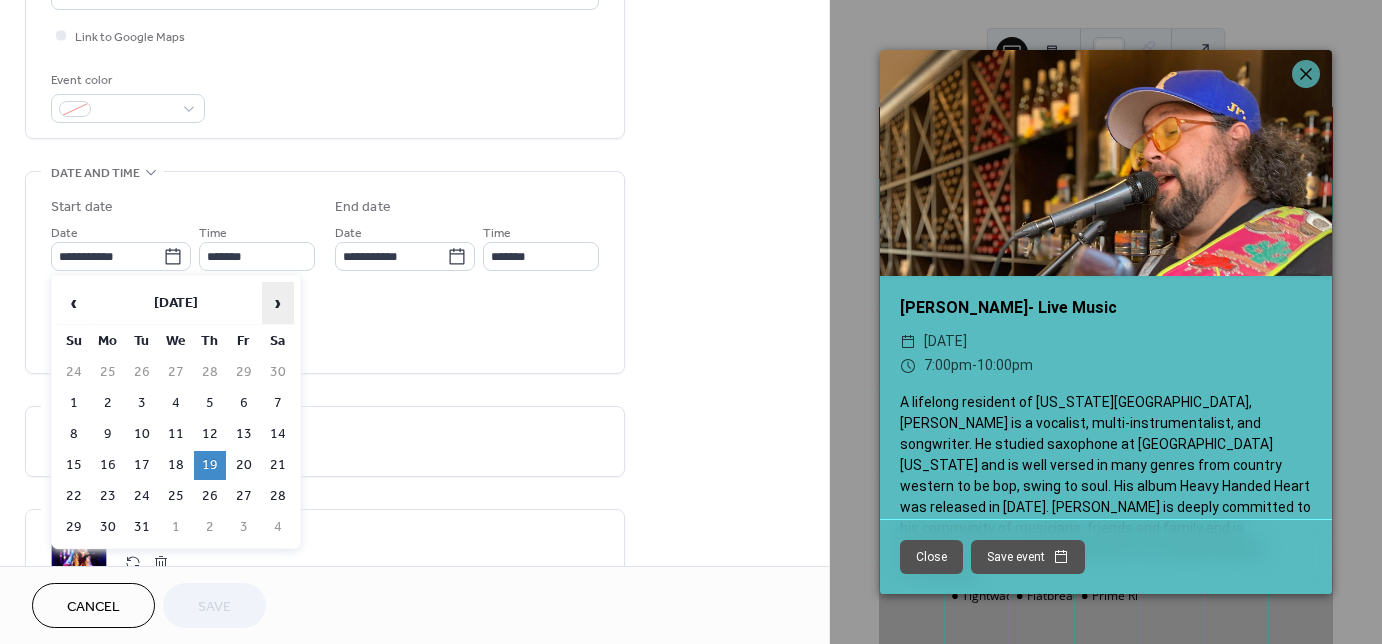 click on "›" at bounding box center (278, 303) 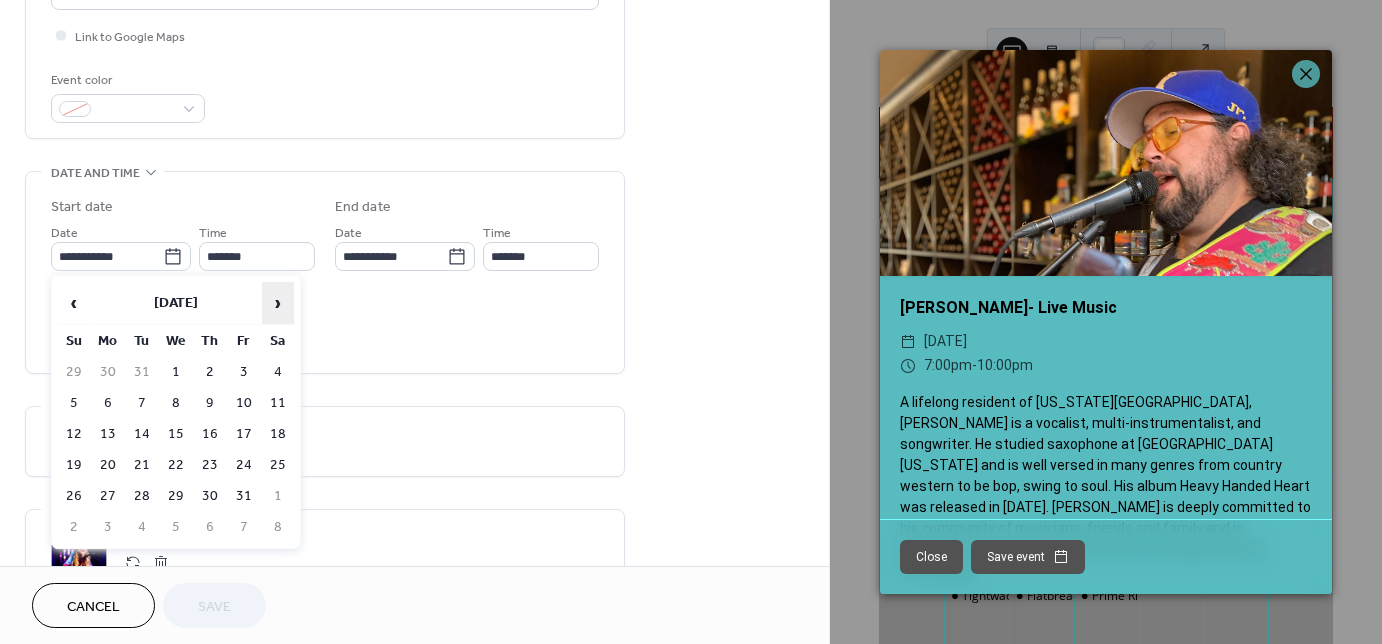 click on "›" at bounding box center (278, 303) 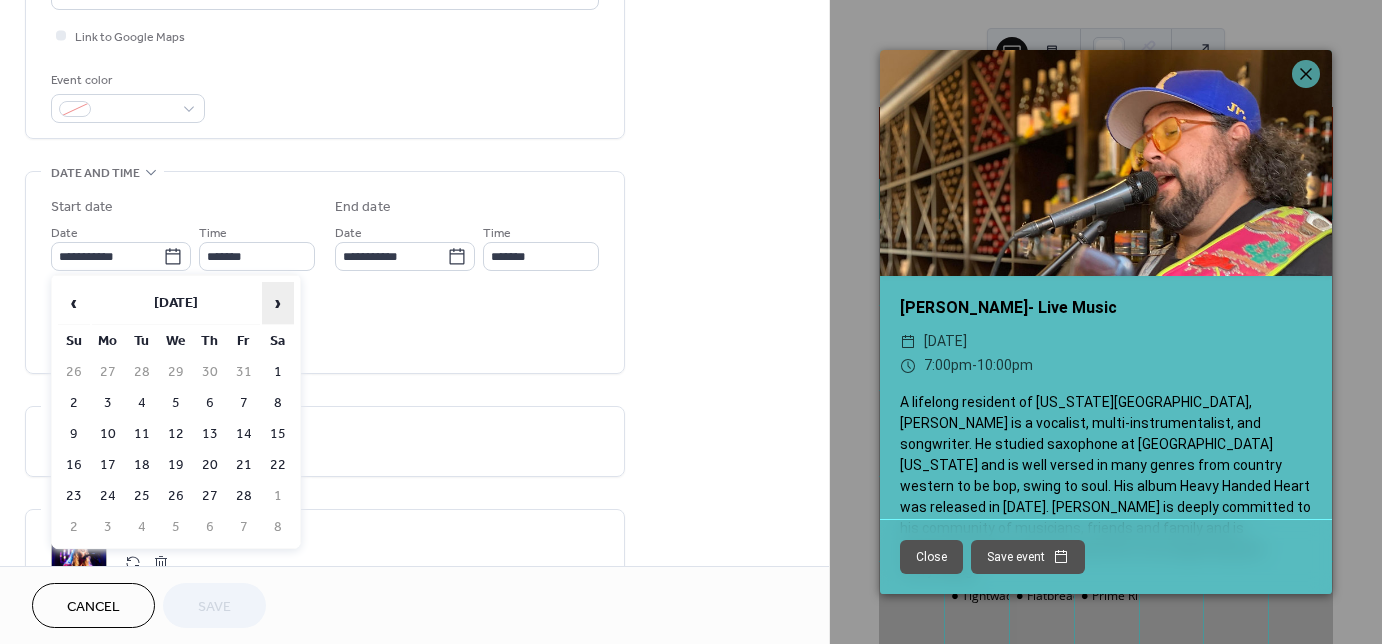 click on "›" at bounding box center [278, 303] 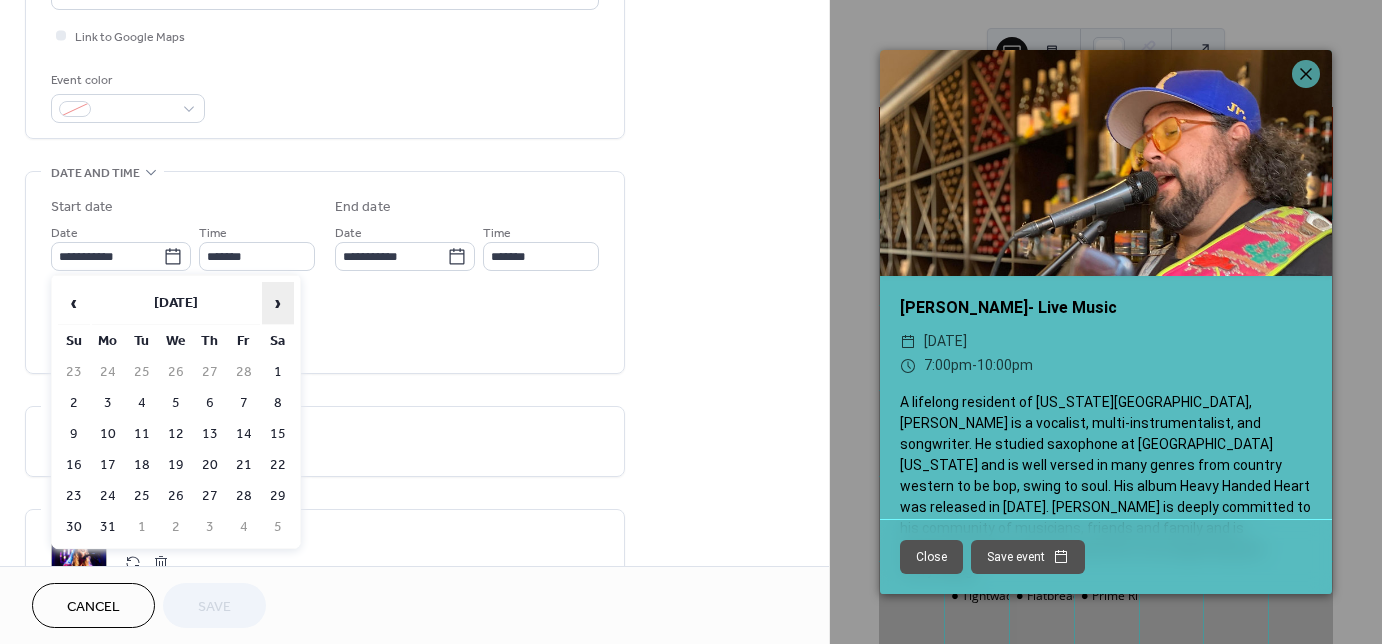 click on "›" at bounding box center [278, 303] 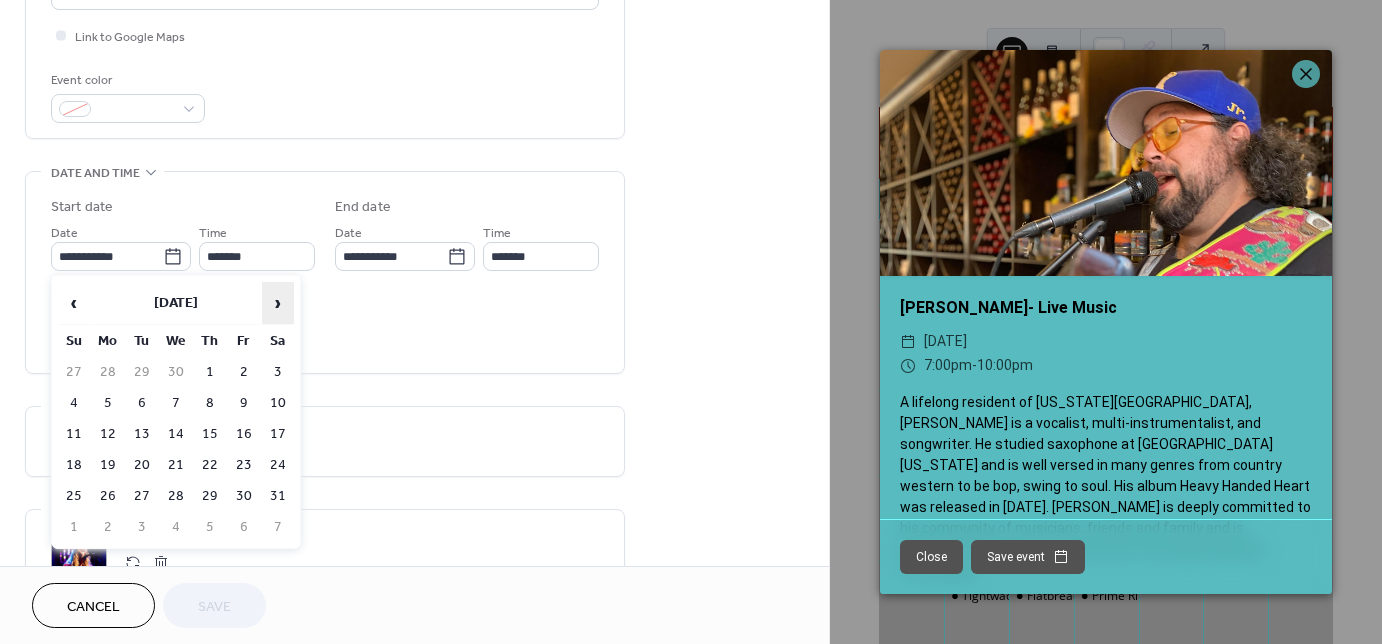 click on "›" at bounding box center (278, 303) 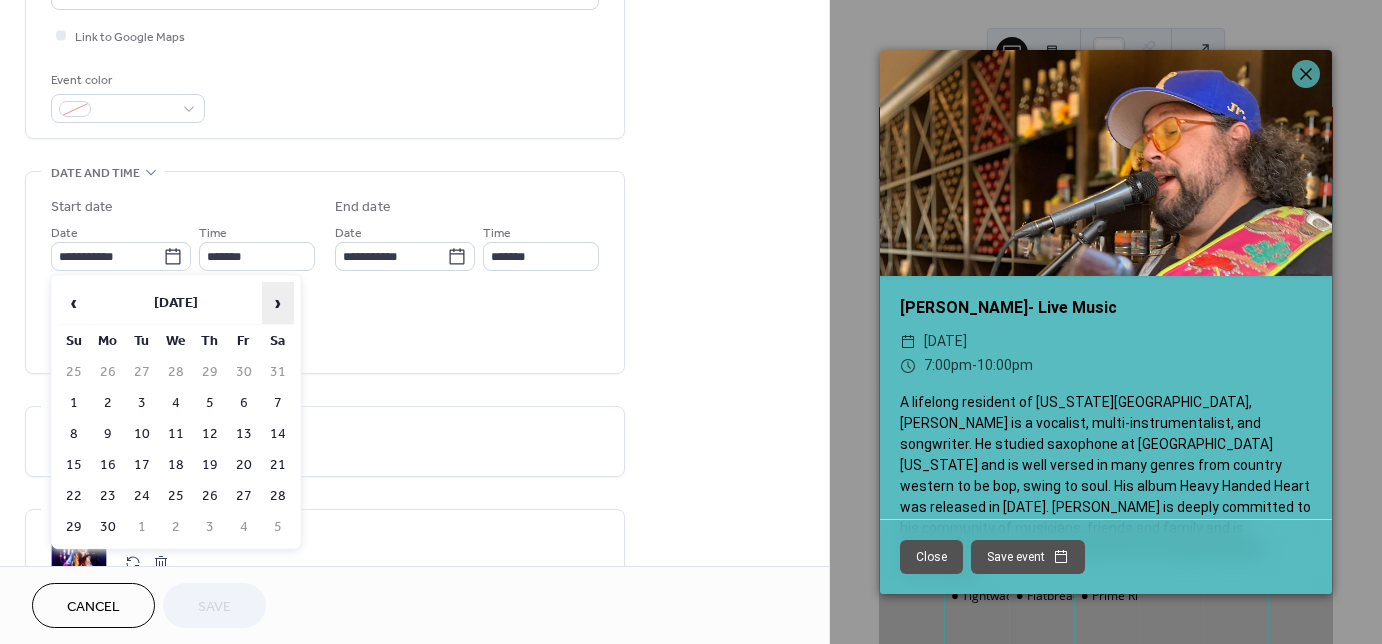 click on "›" at bounding box center (278, 303) 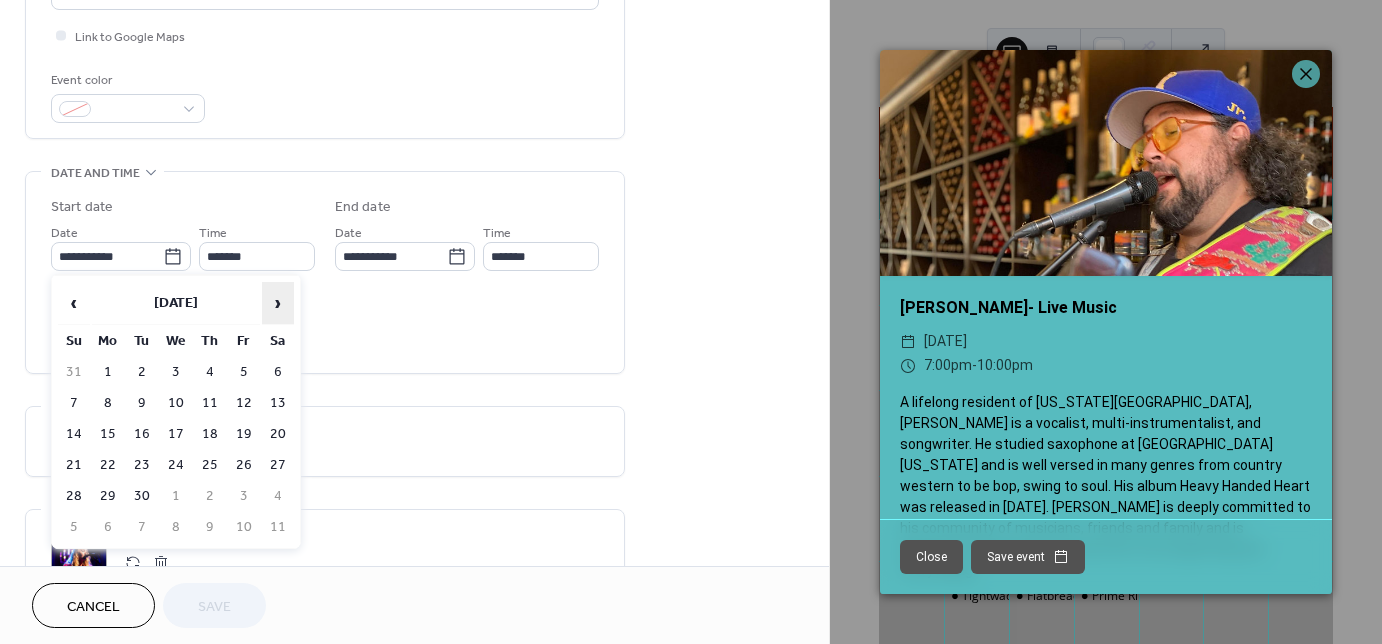 click on "›" at bounding box center [278, 303] 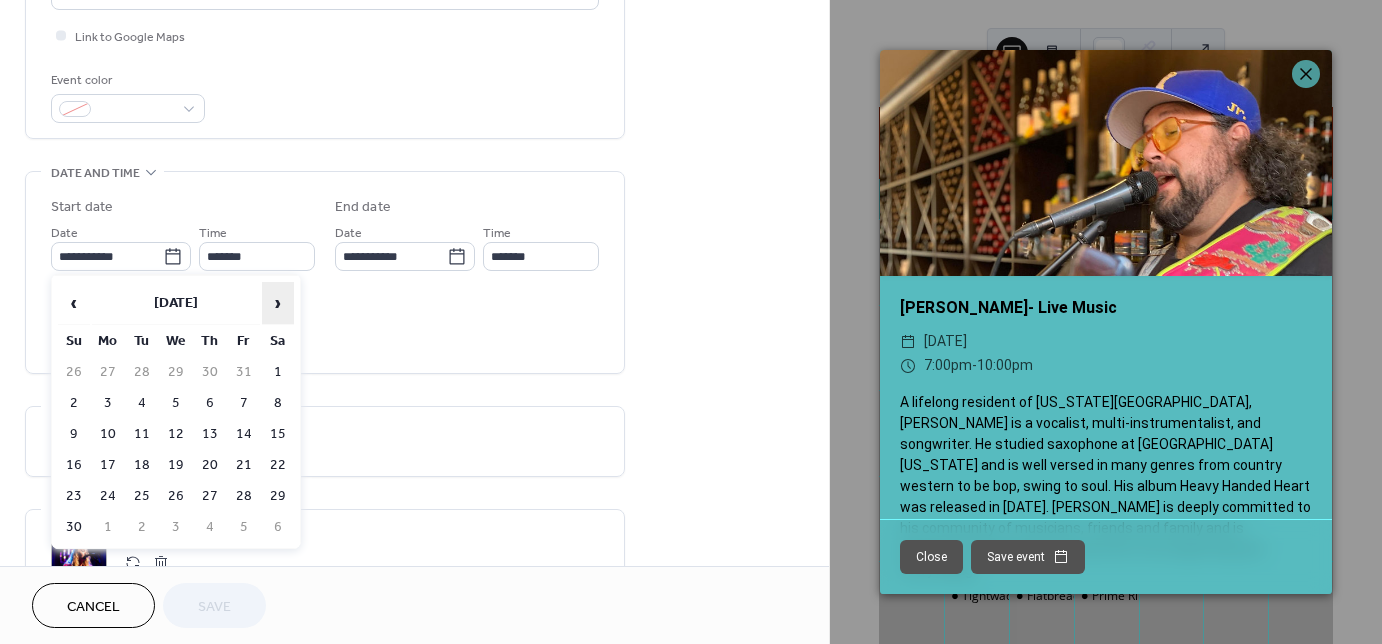 click on "›" at bounding box center (278, 303) 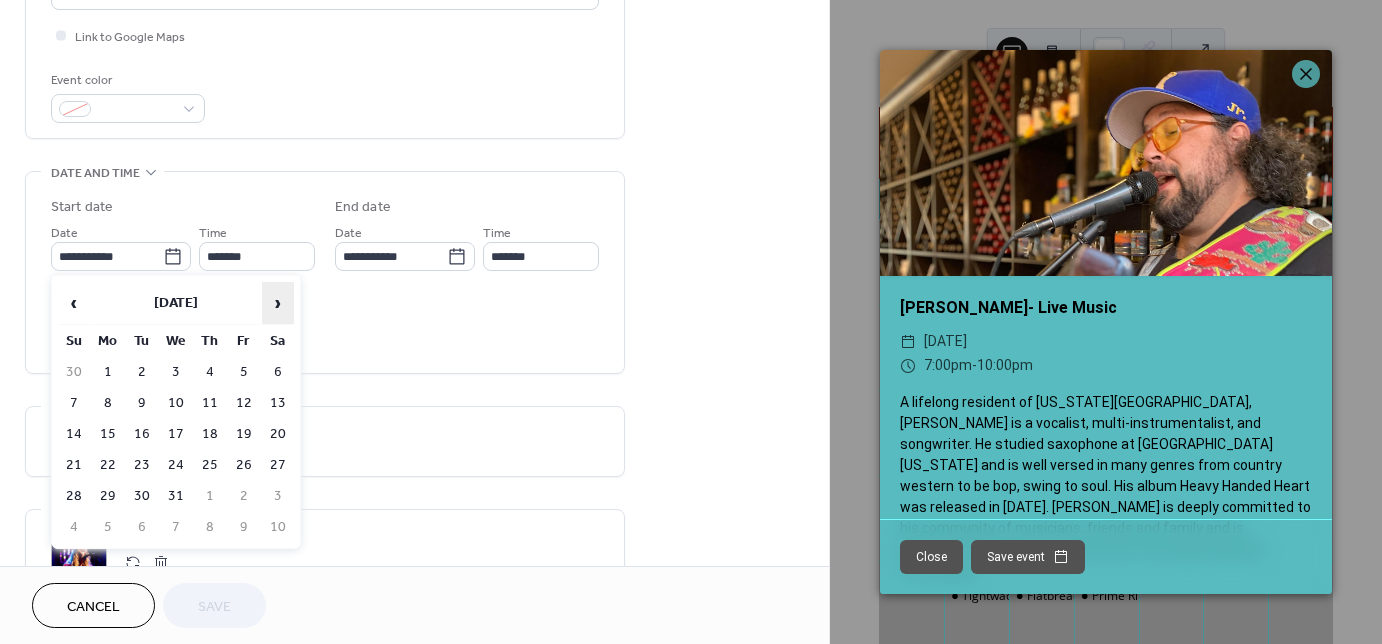 click on "›" at bounding box center [278, 303] 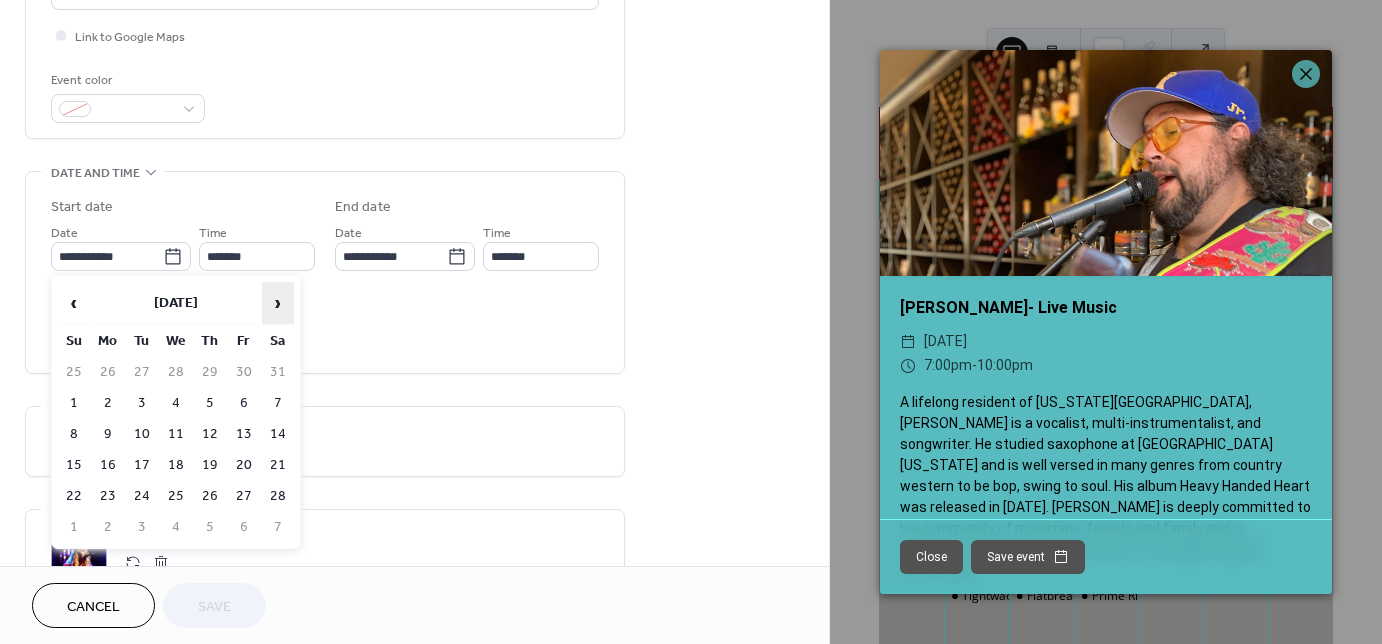 click on "›" at bounding box center (278, 303) 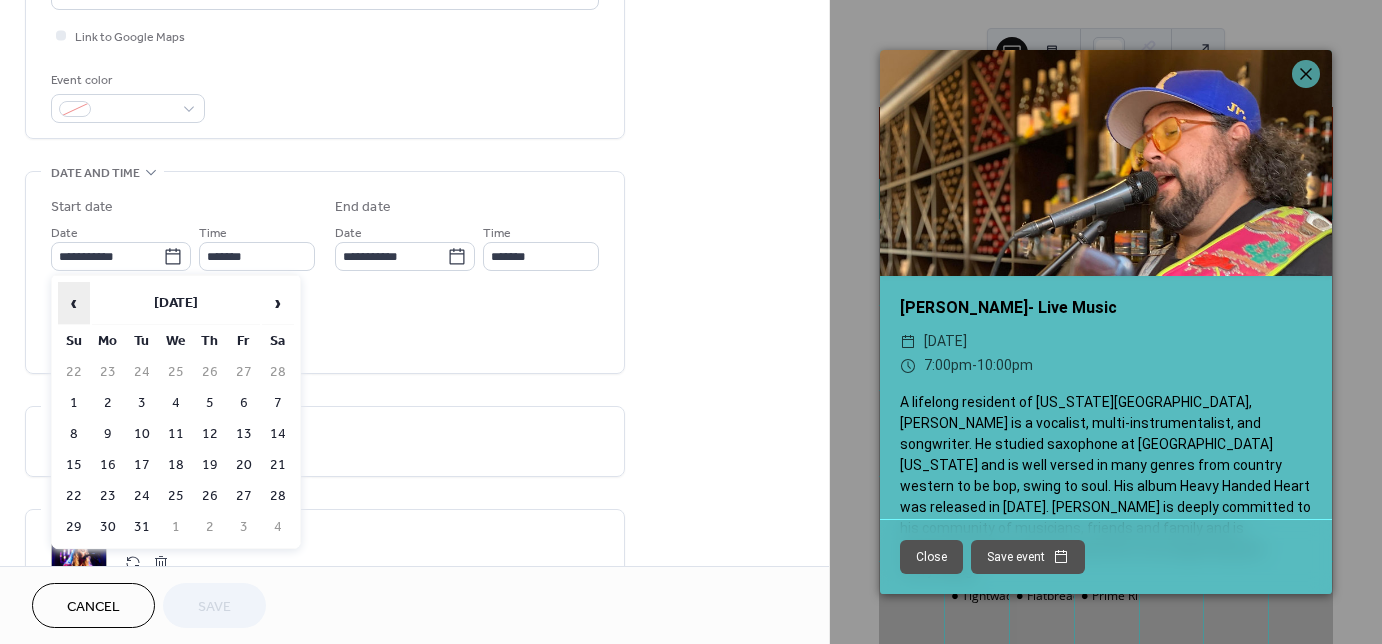 click on "‹" at bounding box center (74, 303) 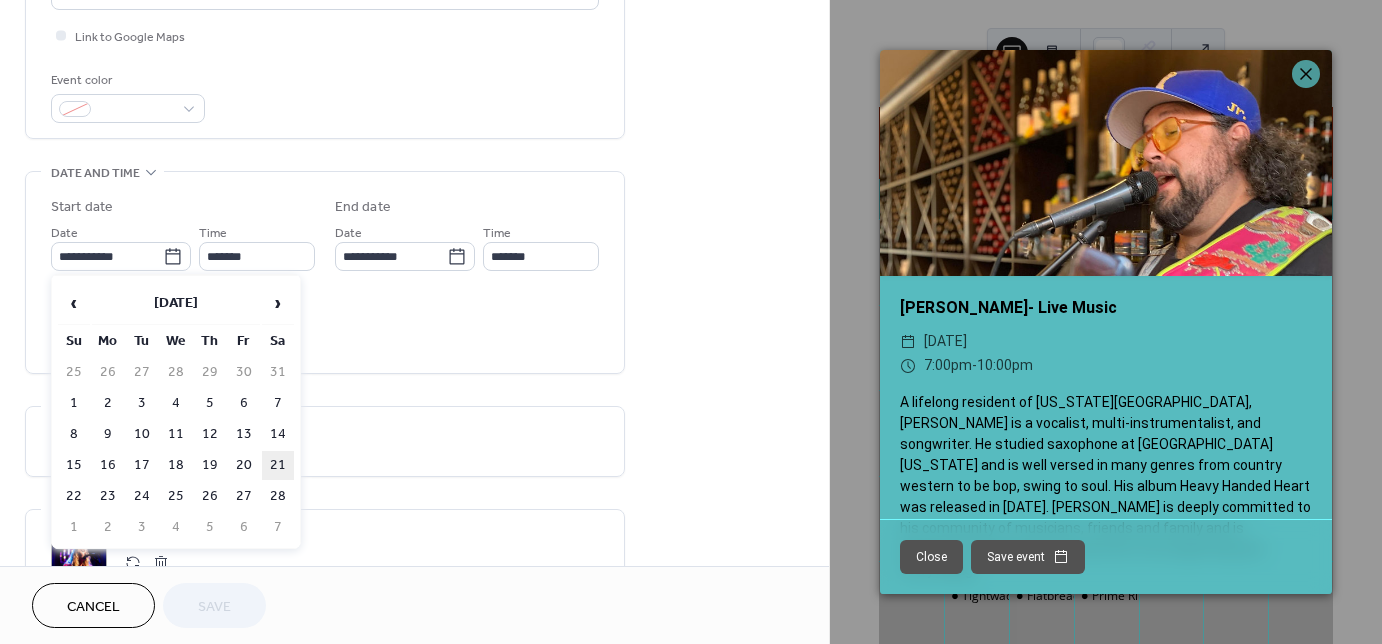 click on "21" at bounding box center (278, 465) 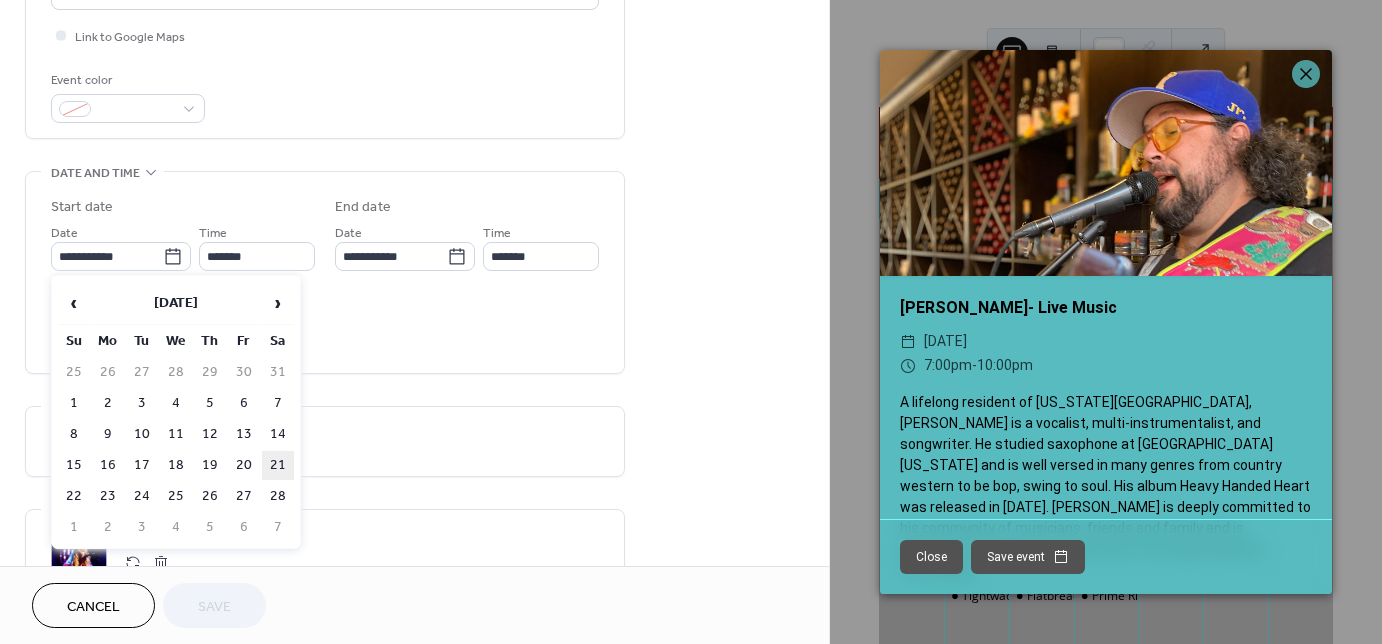 type on "**********" 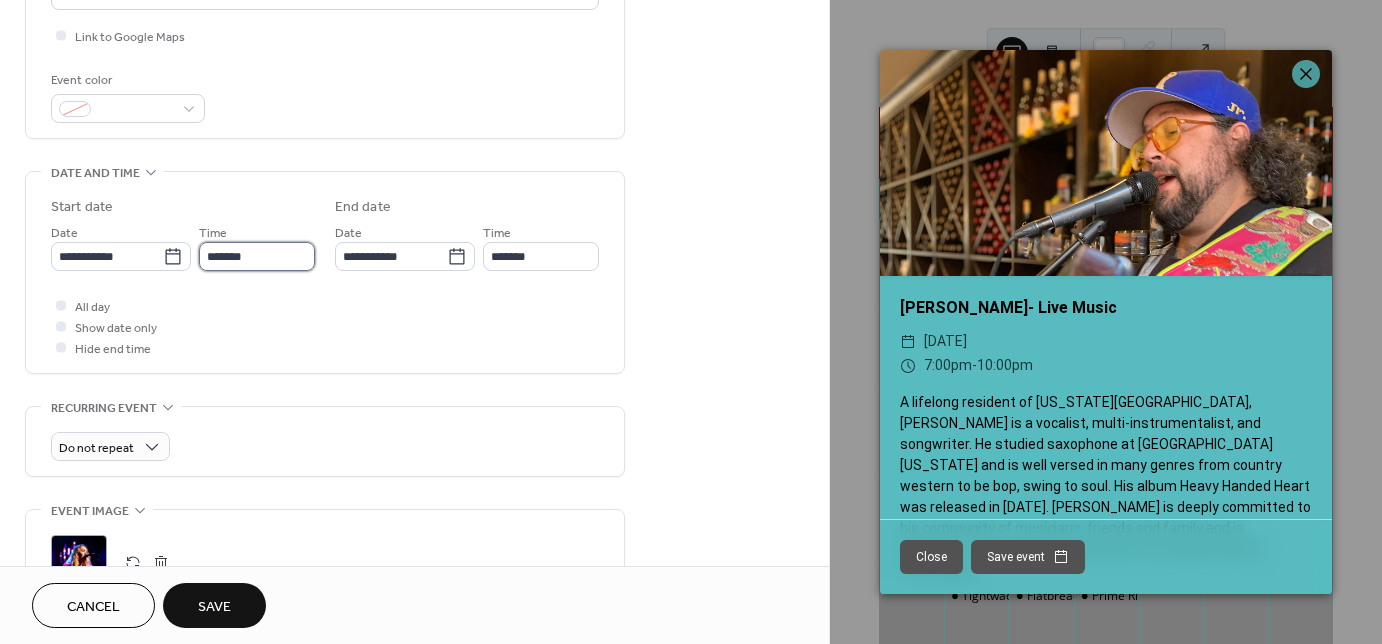 click on "*******" at bounding box center [257, 256] 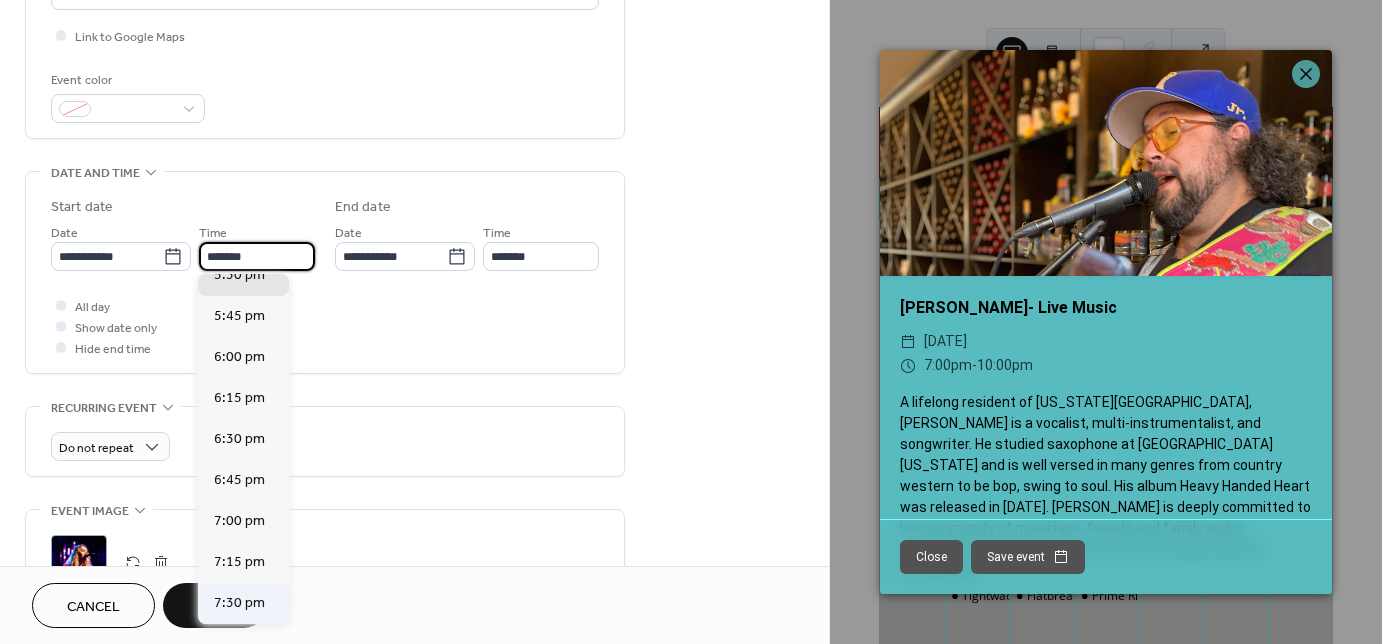 scroll, scrollTop: 2950, scrollLeft: 0, axis: vertical 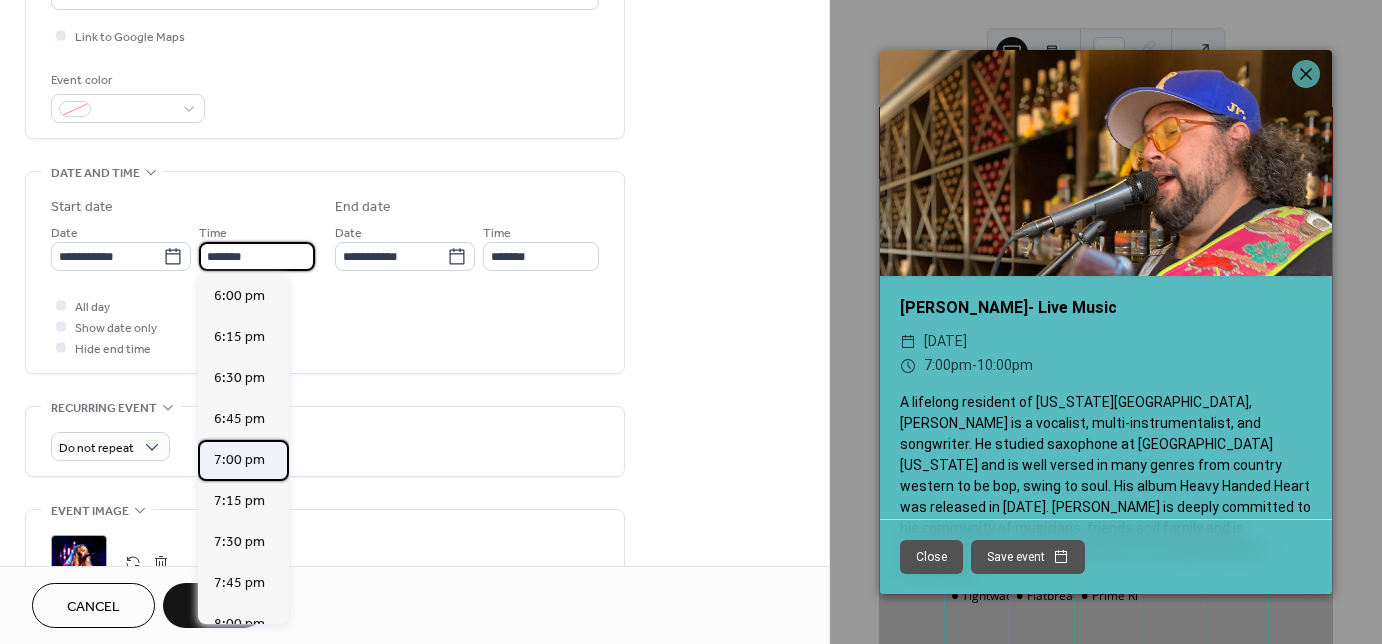 click on "7:00 pm" at bounding box center (239, 460) 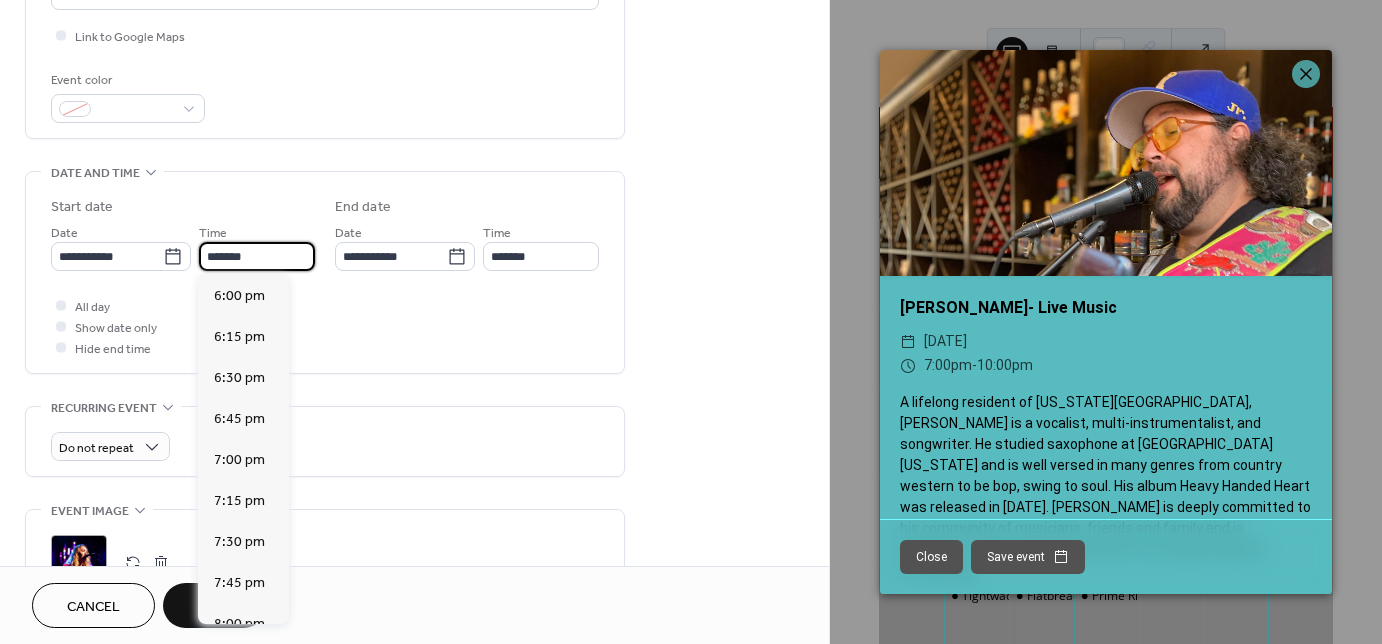 type on "*******" 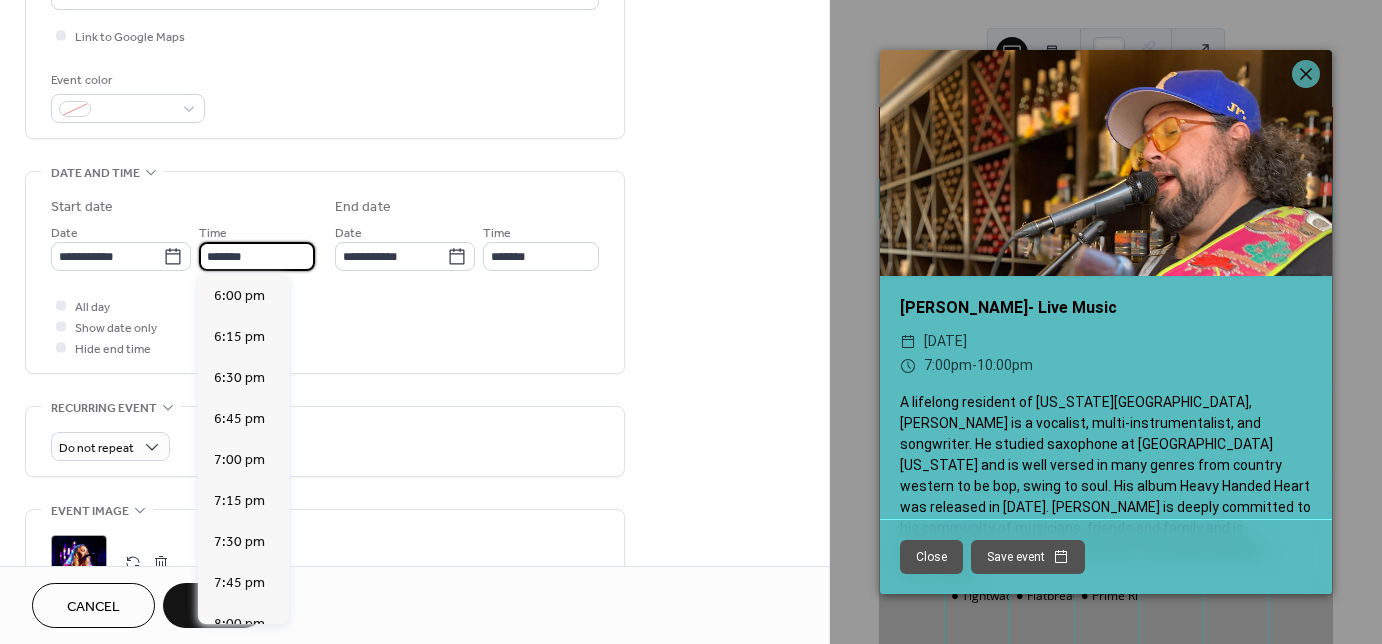 type on "********" 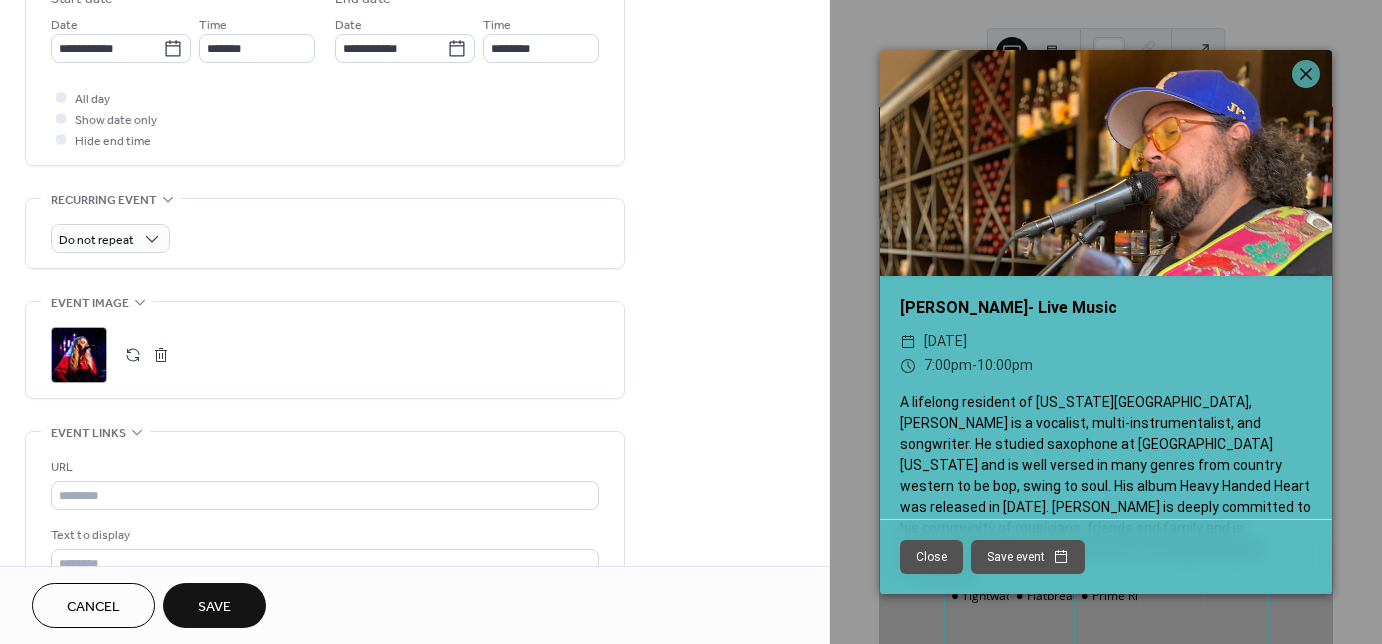 scroll, scrollTop: 720, scrollLeft: 0, axis: vertical 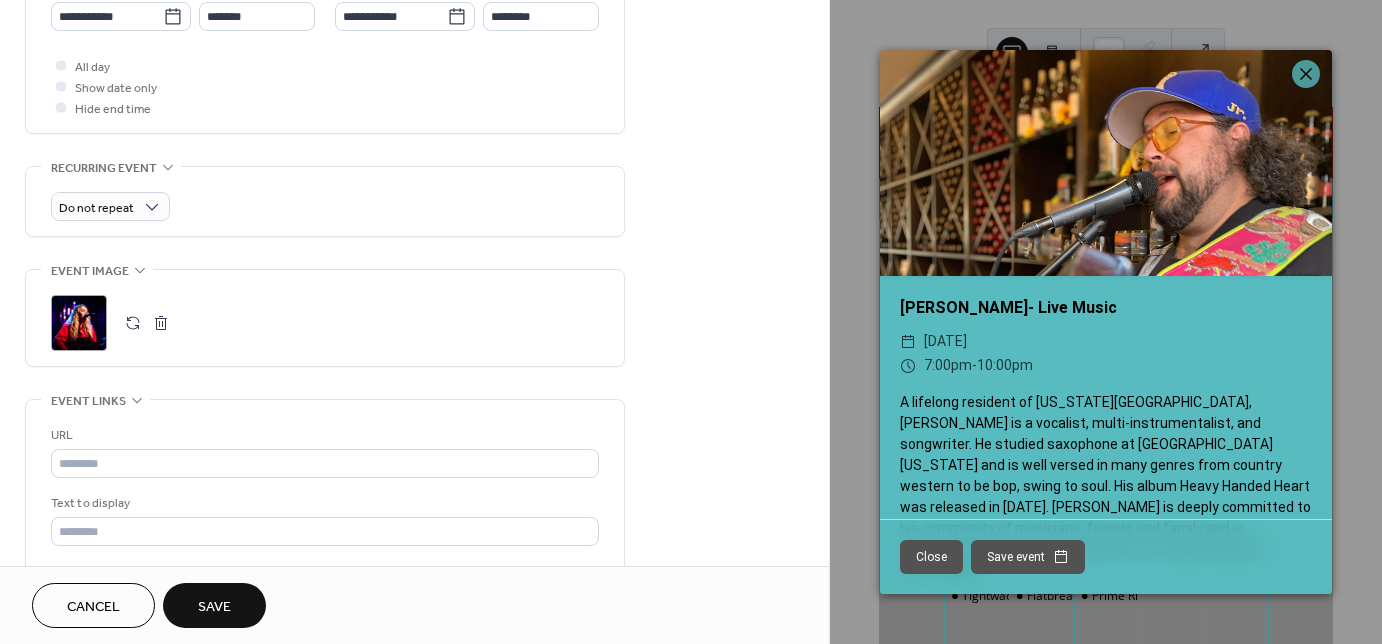 click on "Save" at bounding box center [214, 607] 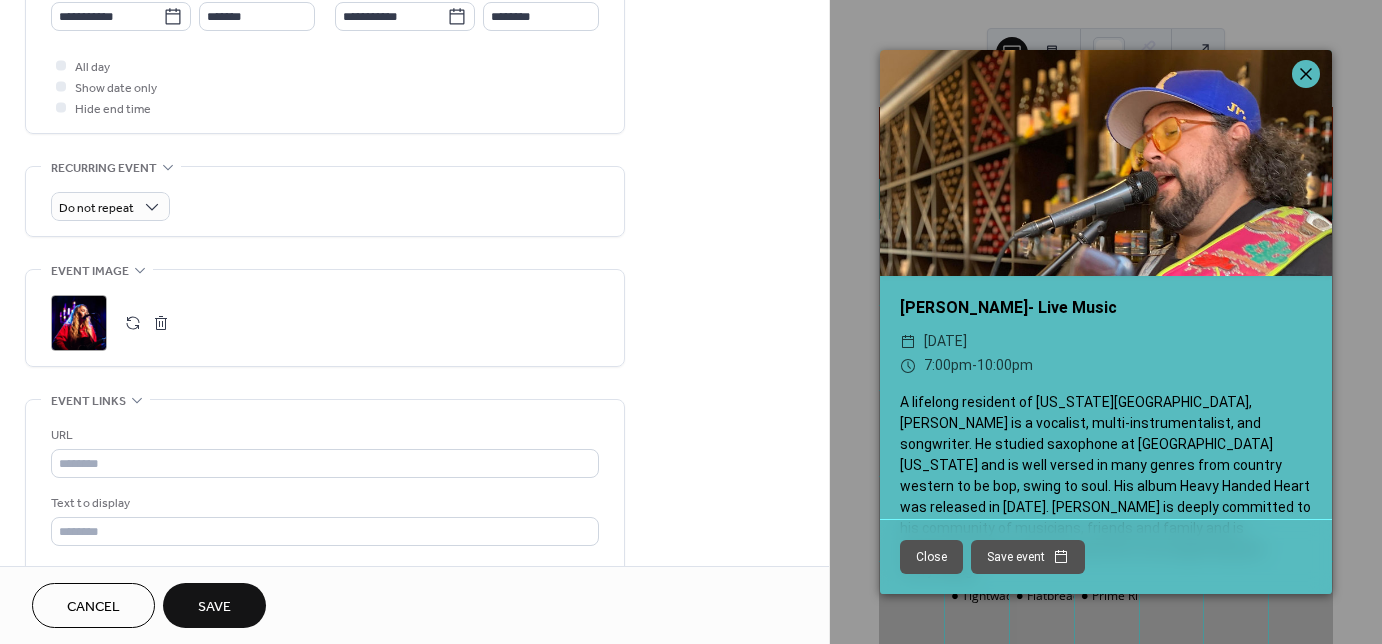 click 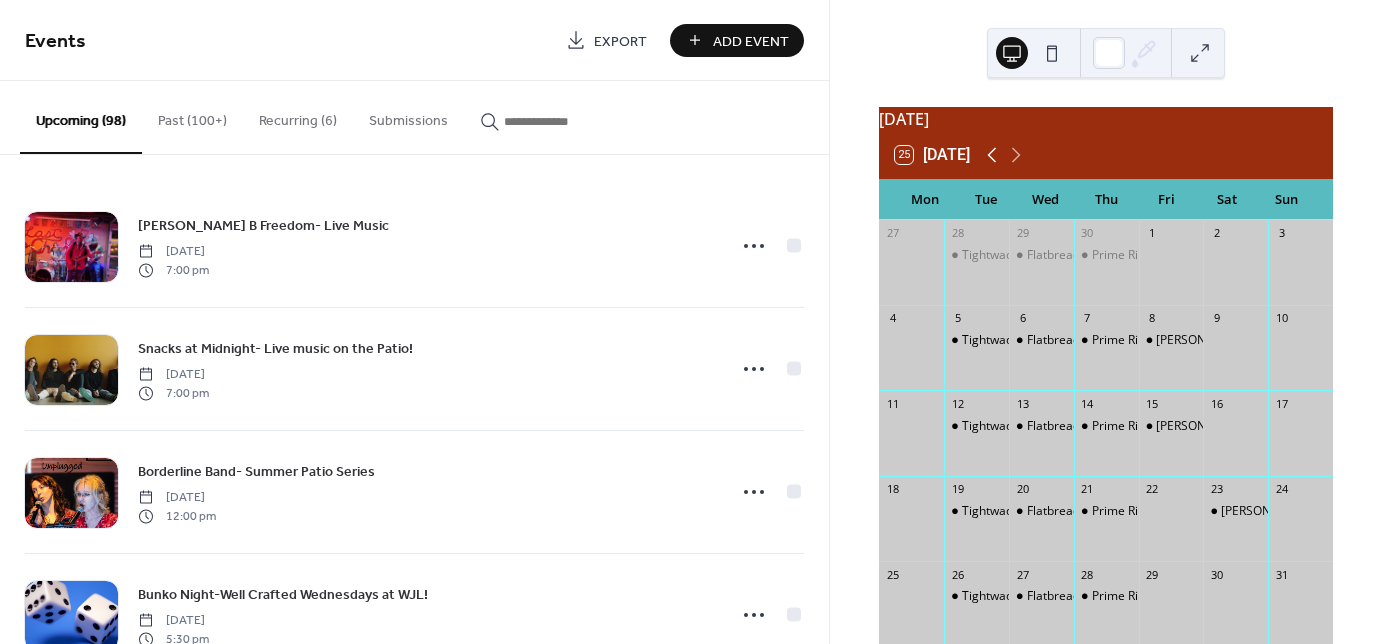 click 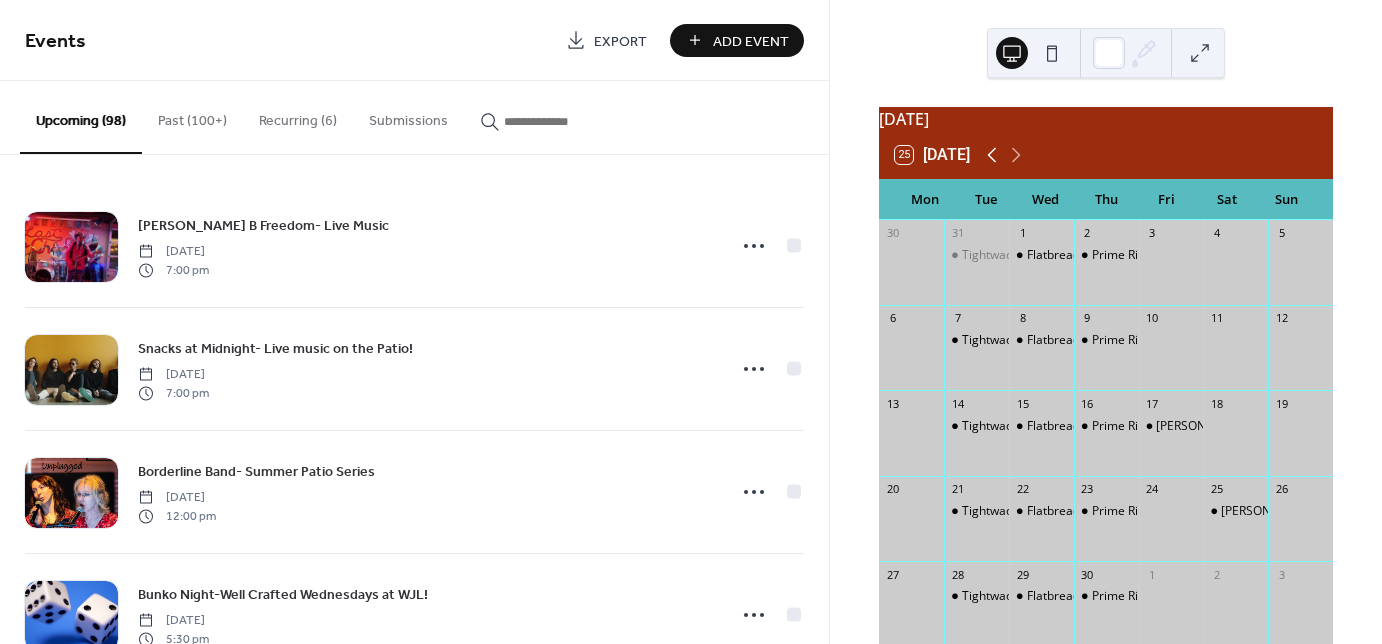 click 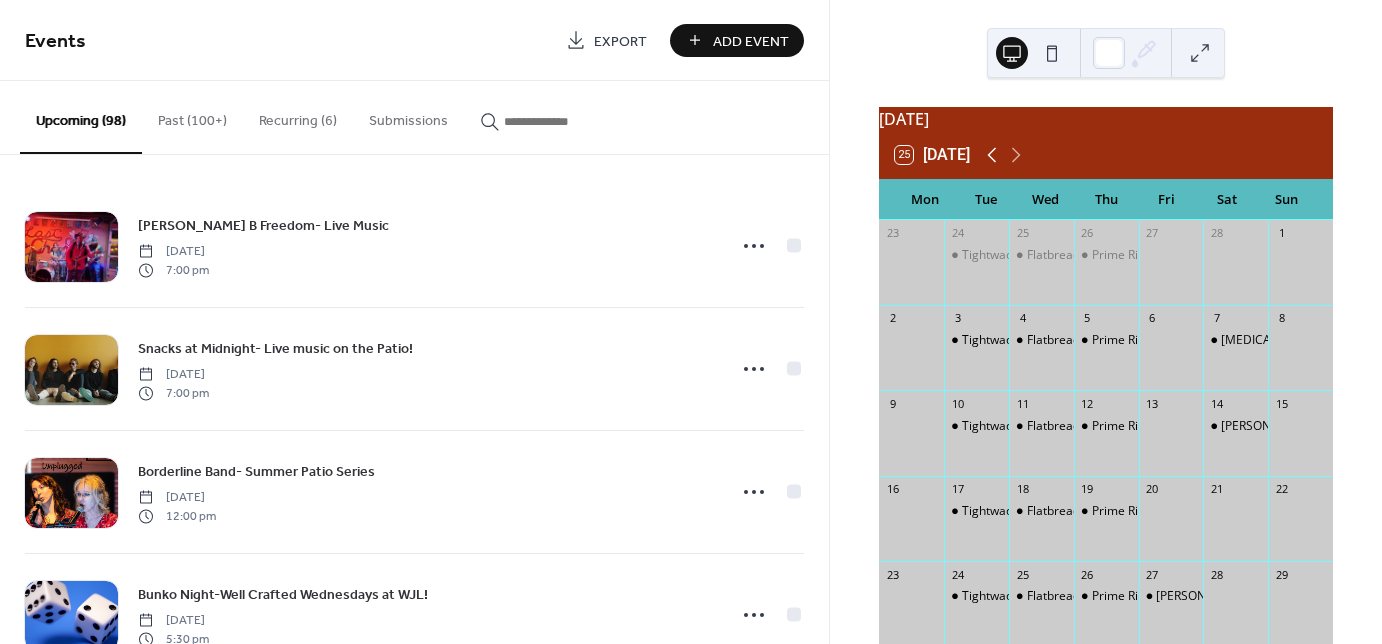 click 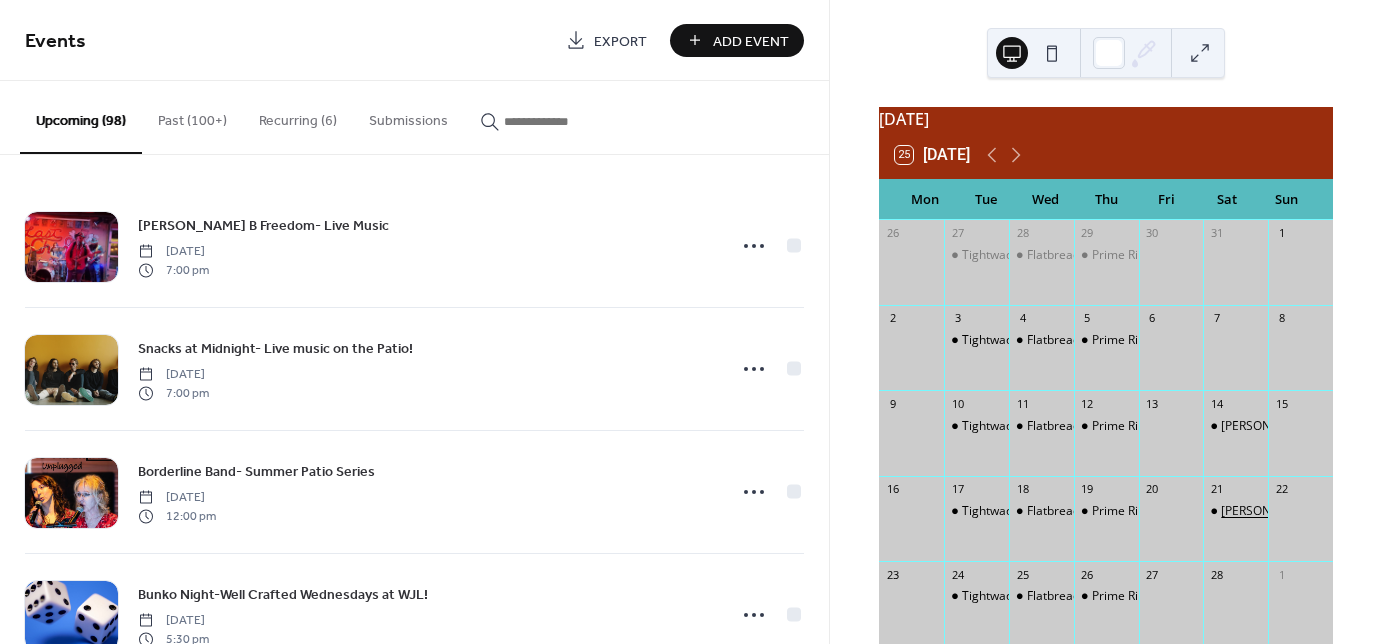 click on "[PERSON_NAME]- Live Music" at bounding box center (1300, 511) 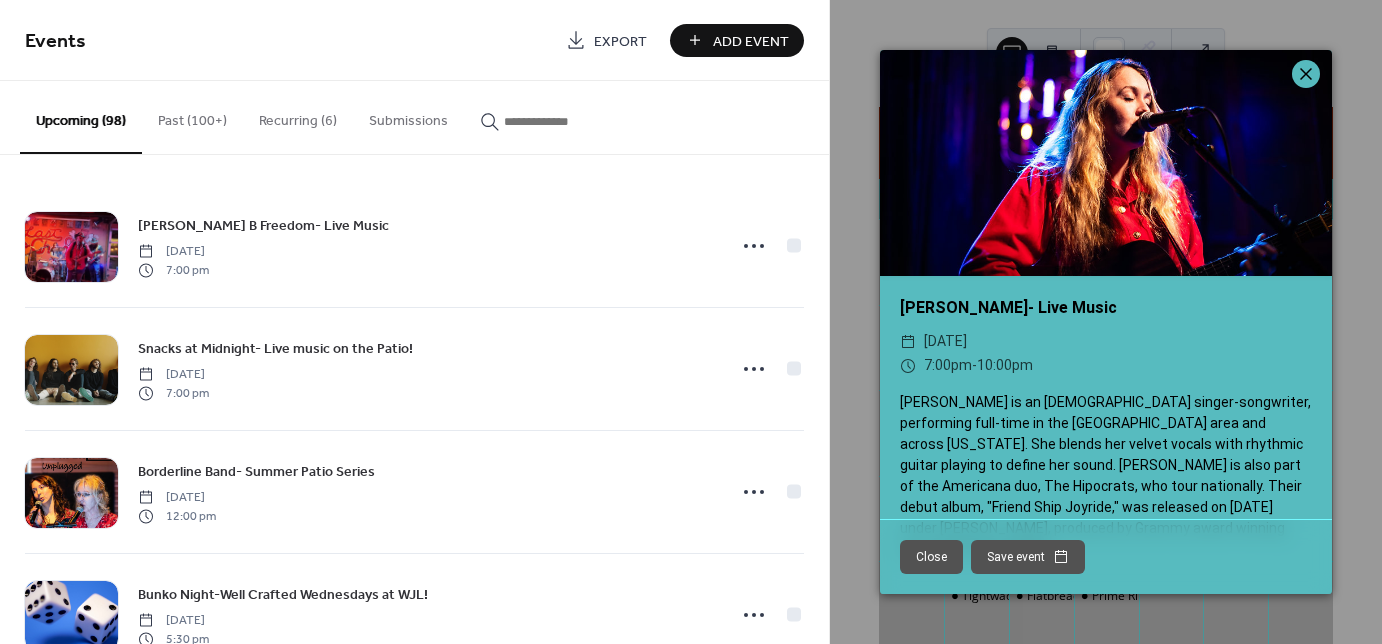 click 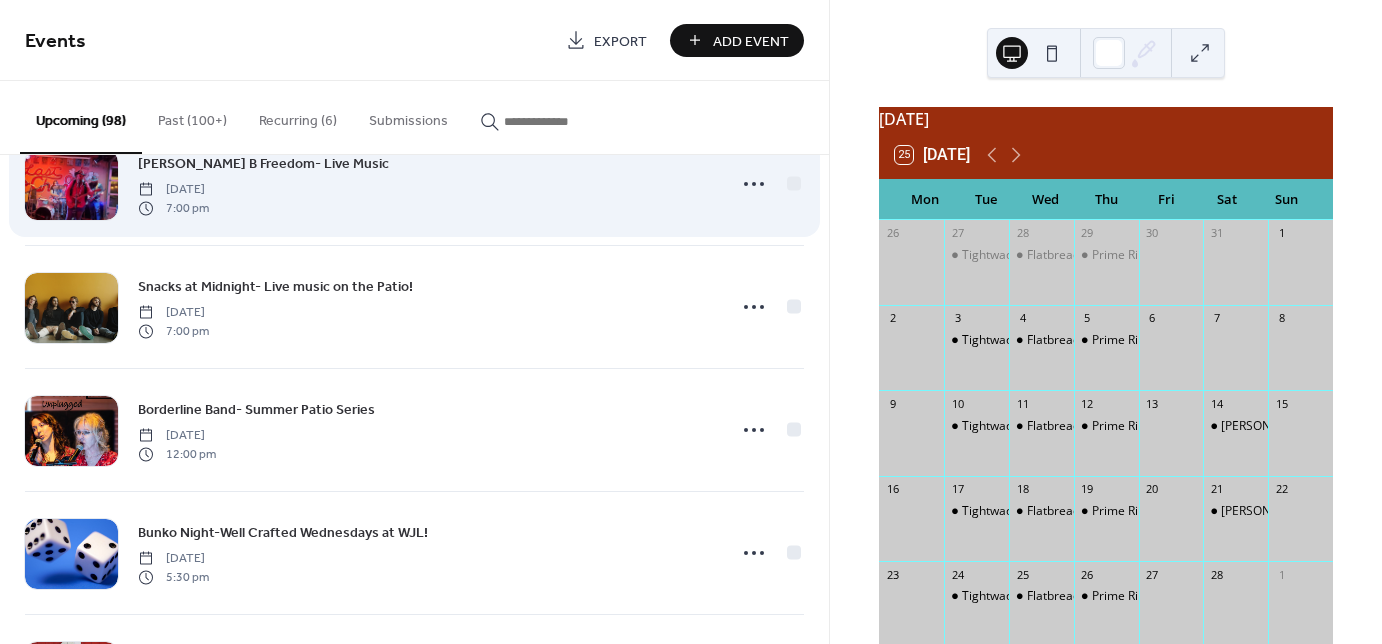 scroll, scrollTop: 80, scrollLeft: 0, axis: vertical 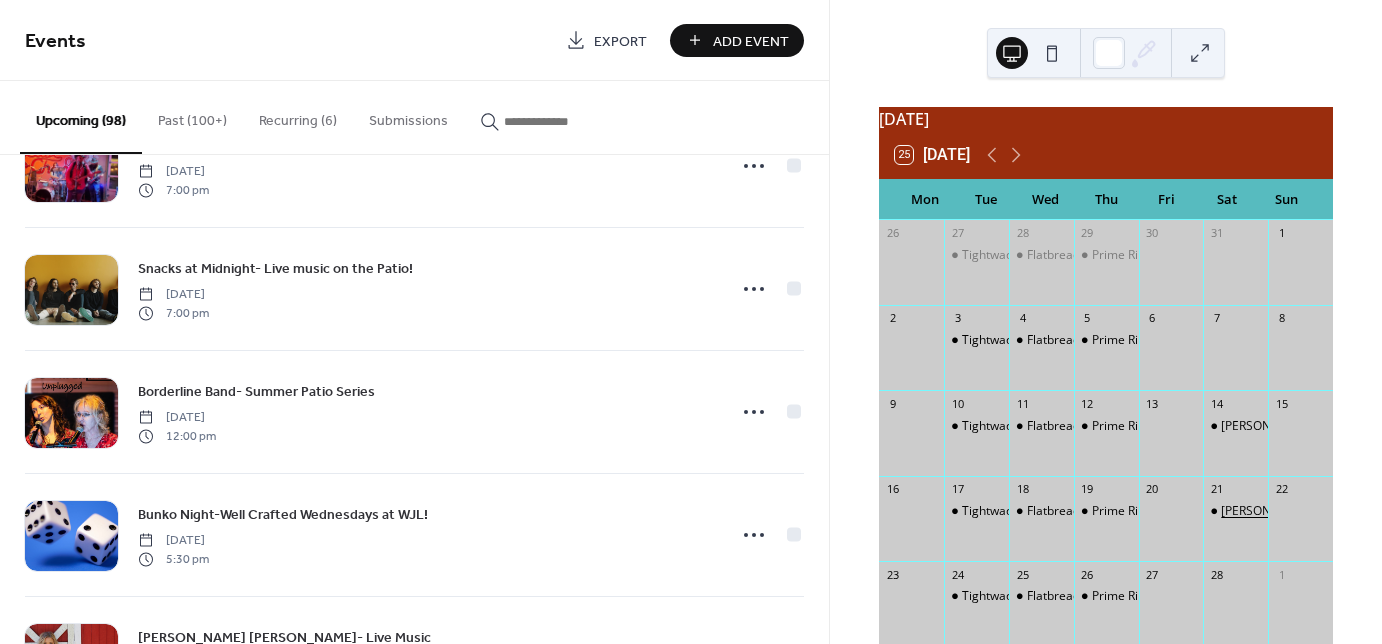click on "[PERSON_NAME]- Live Music" at bounding box center [1300, 511] 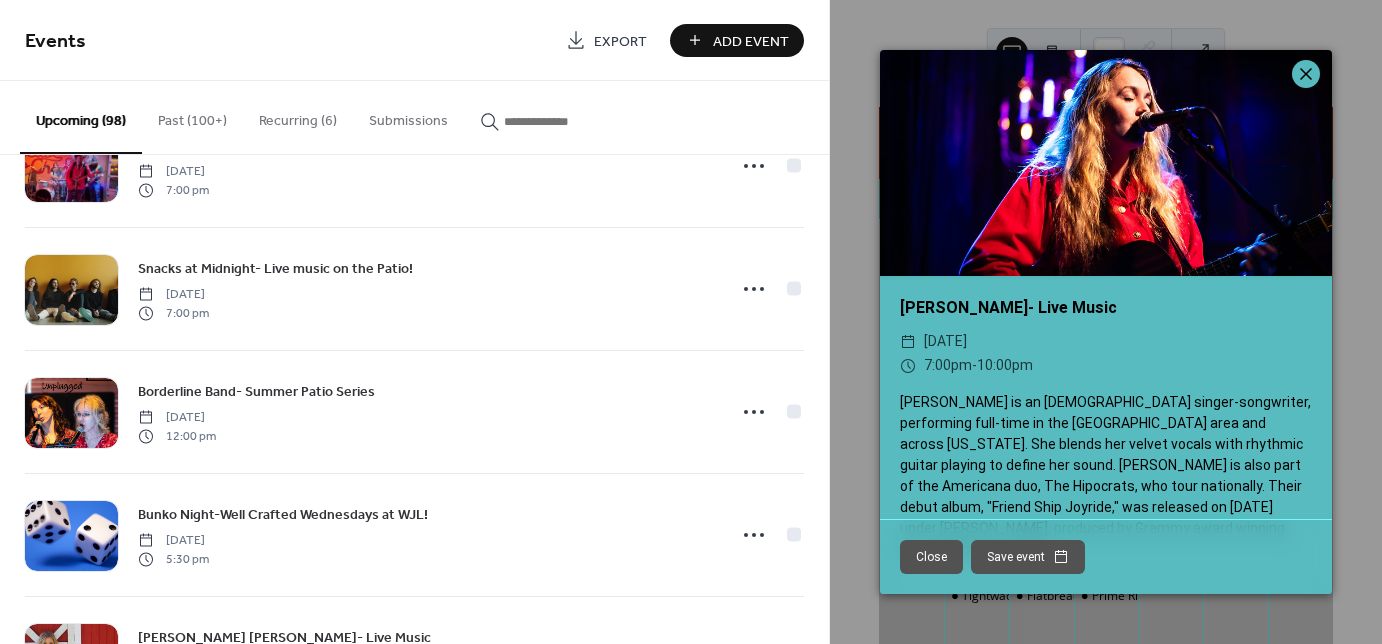 click 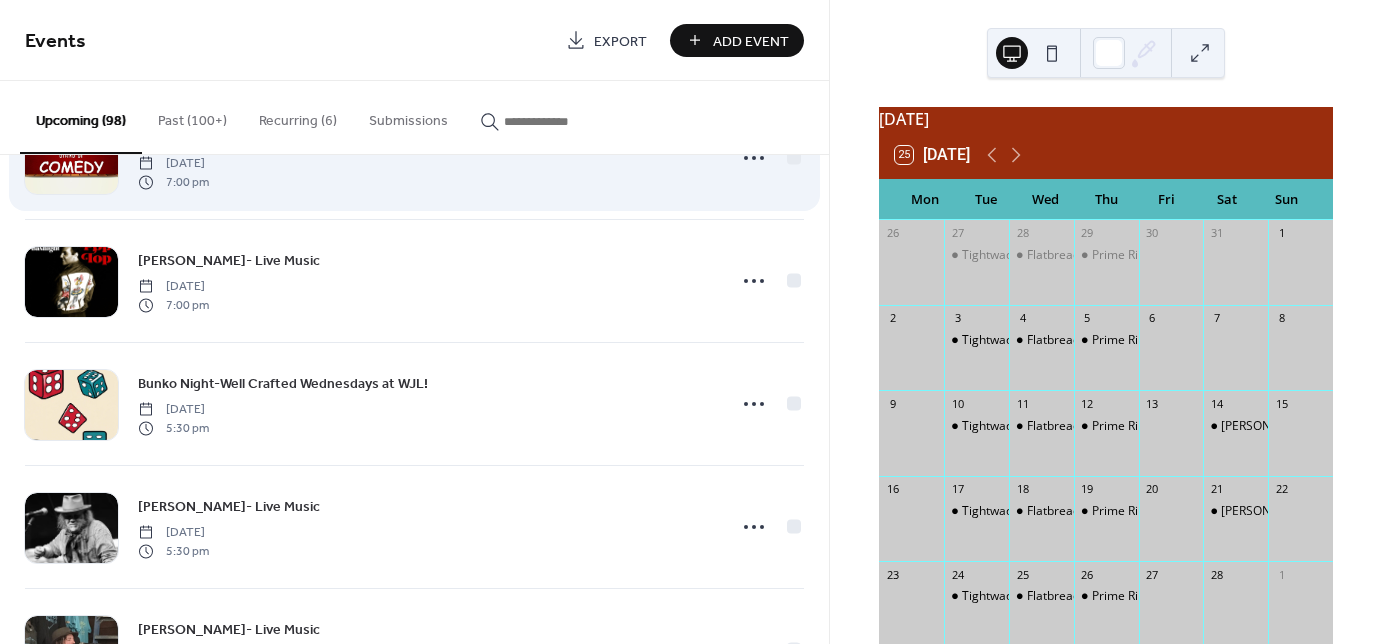 scroll, scrollTop: 7548, scrollLeft: 0, axis: vertical 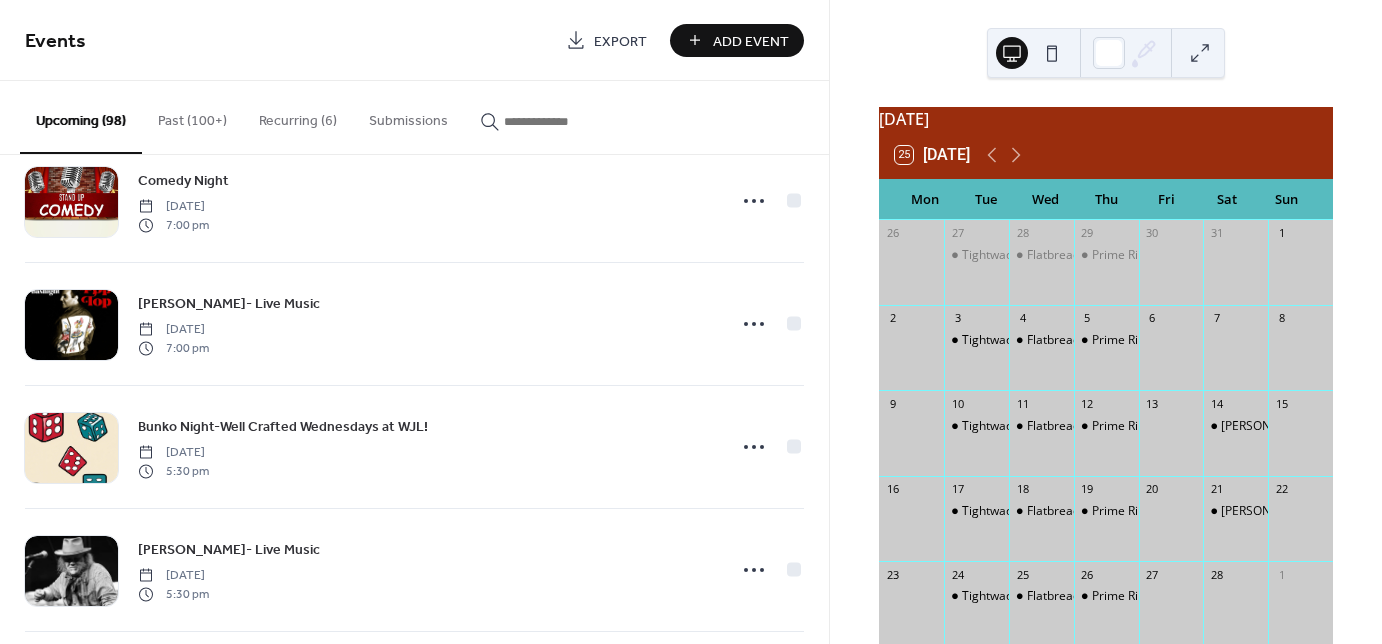 click on "Upcoming (98)" at bounding box center (81, 117) 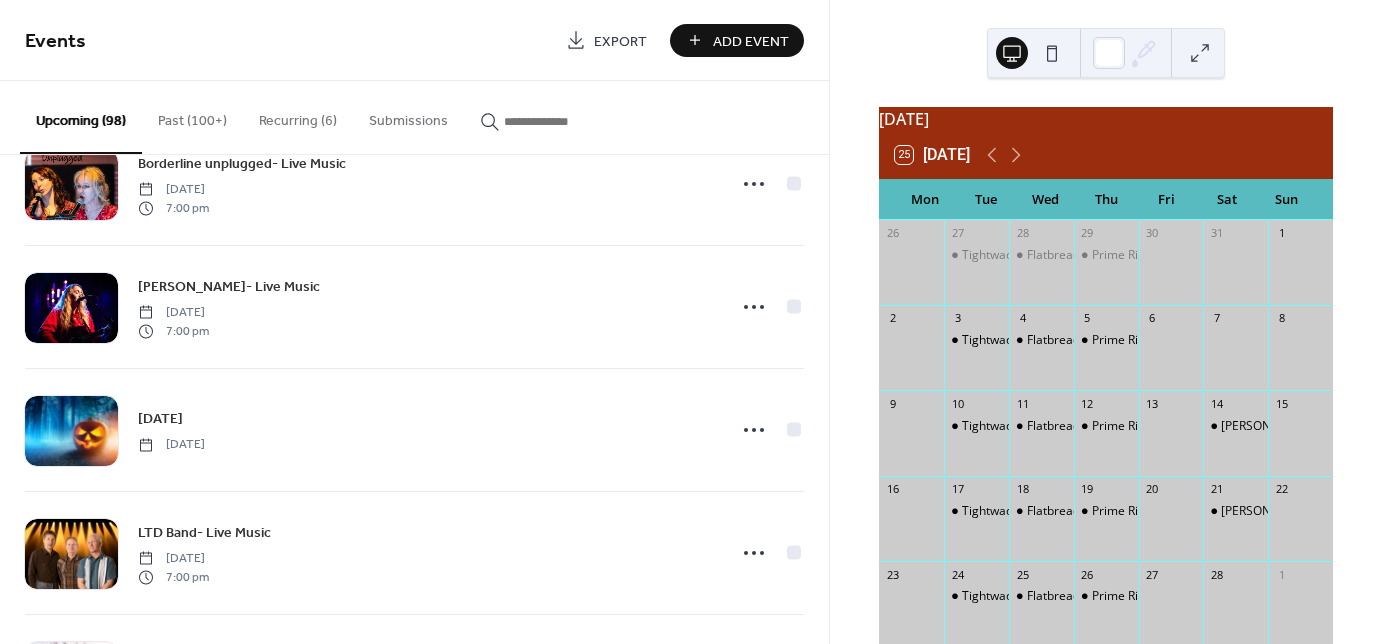 scroll, scrollTop: 5388, scrollLeft: 0, axis: vertical 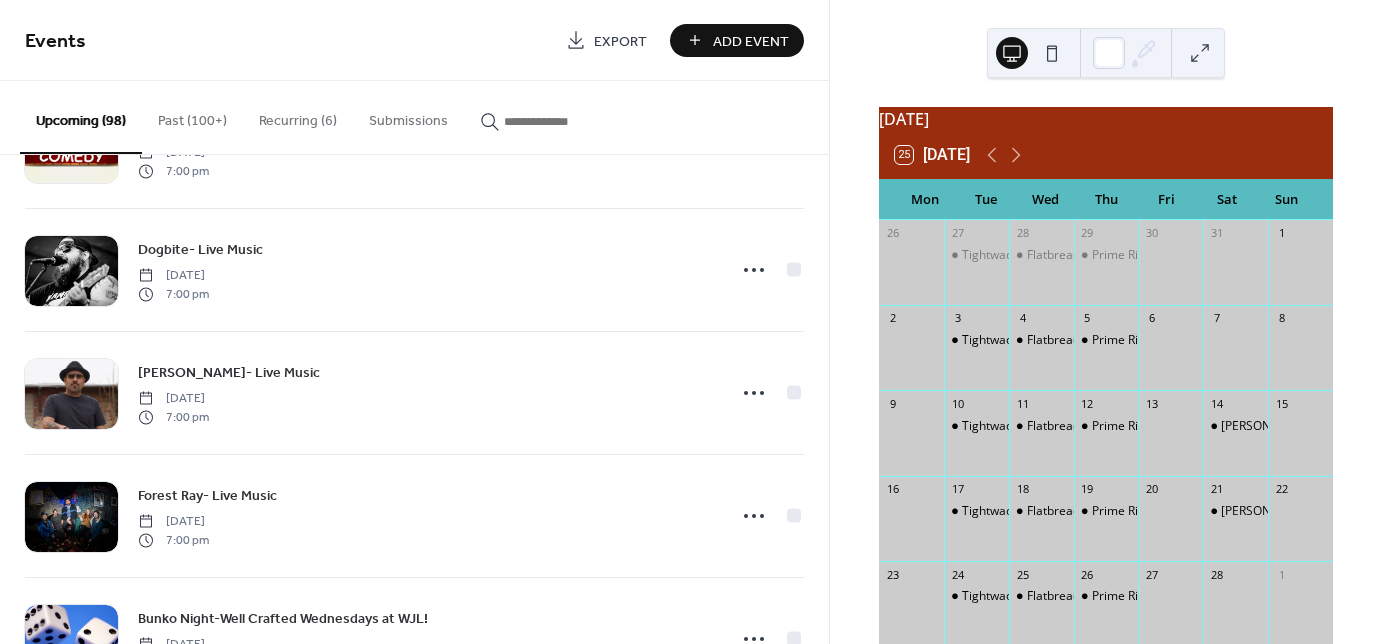click on "Add Event" at bounding box center [751, 41] 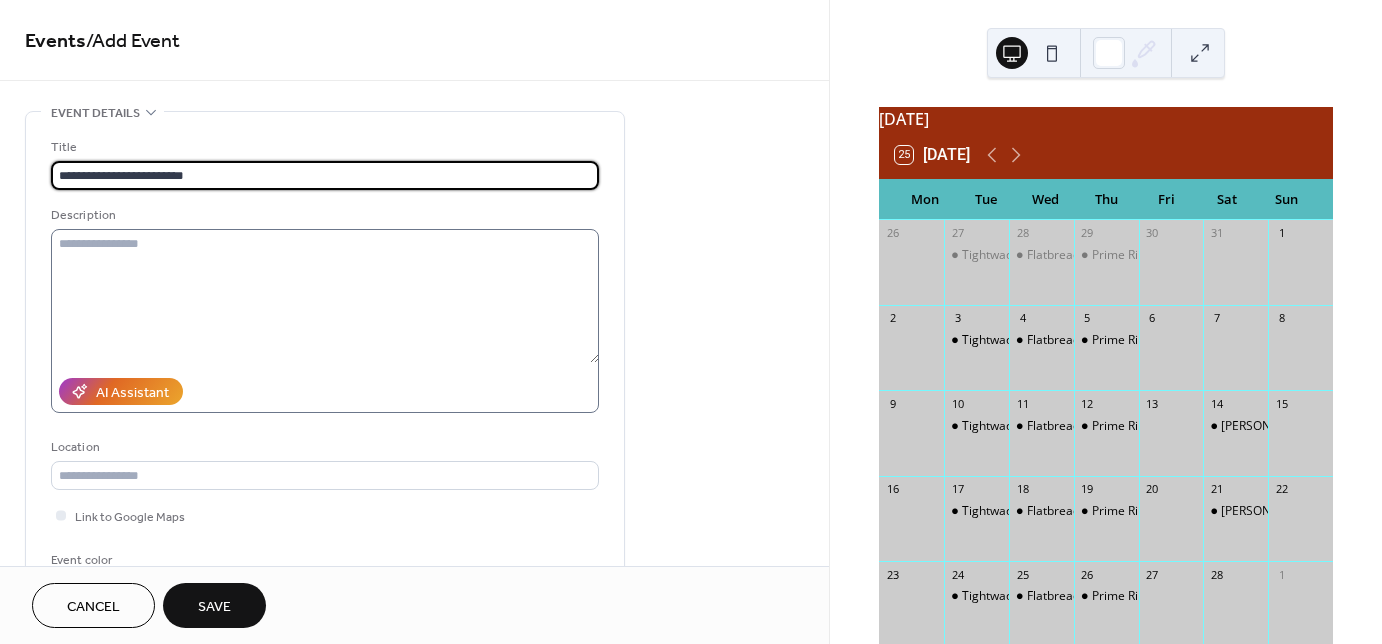 type on "**********" 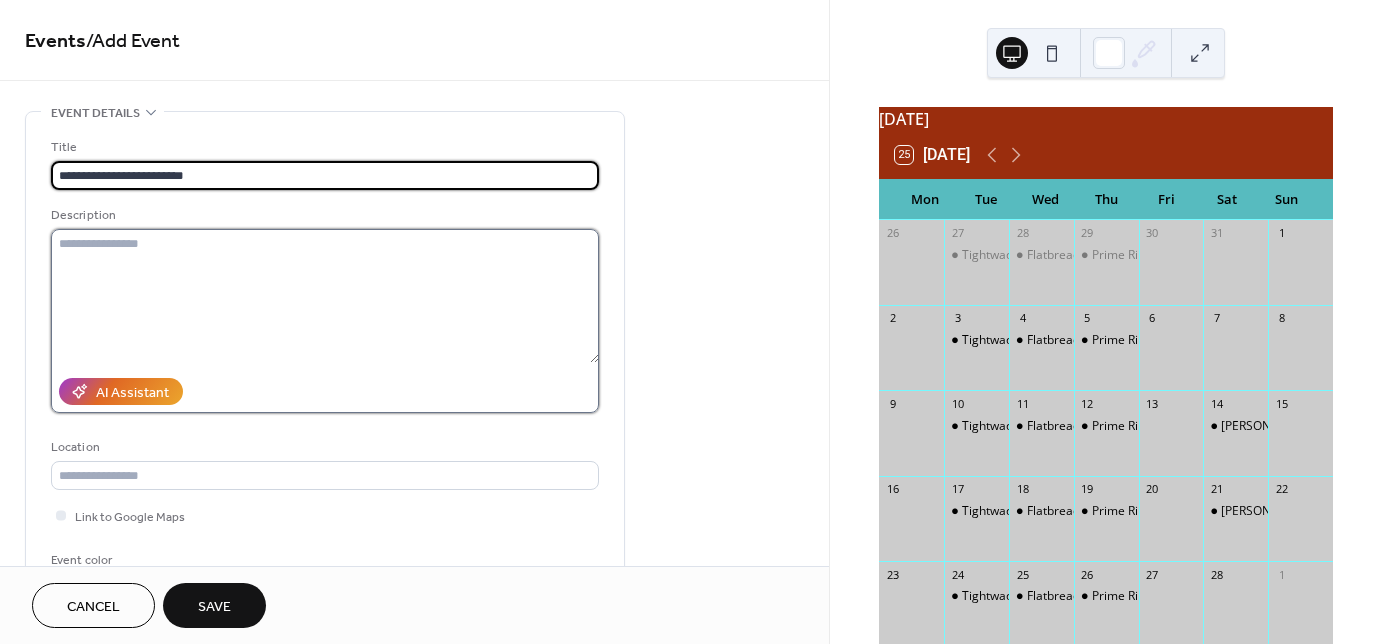click at bounding box center (325, 296) 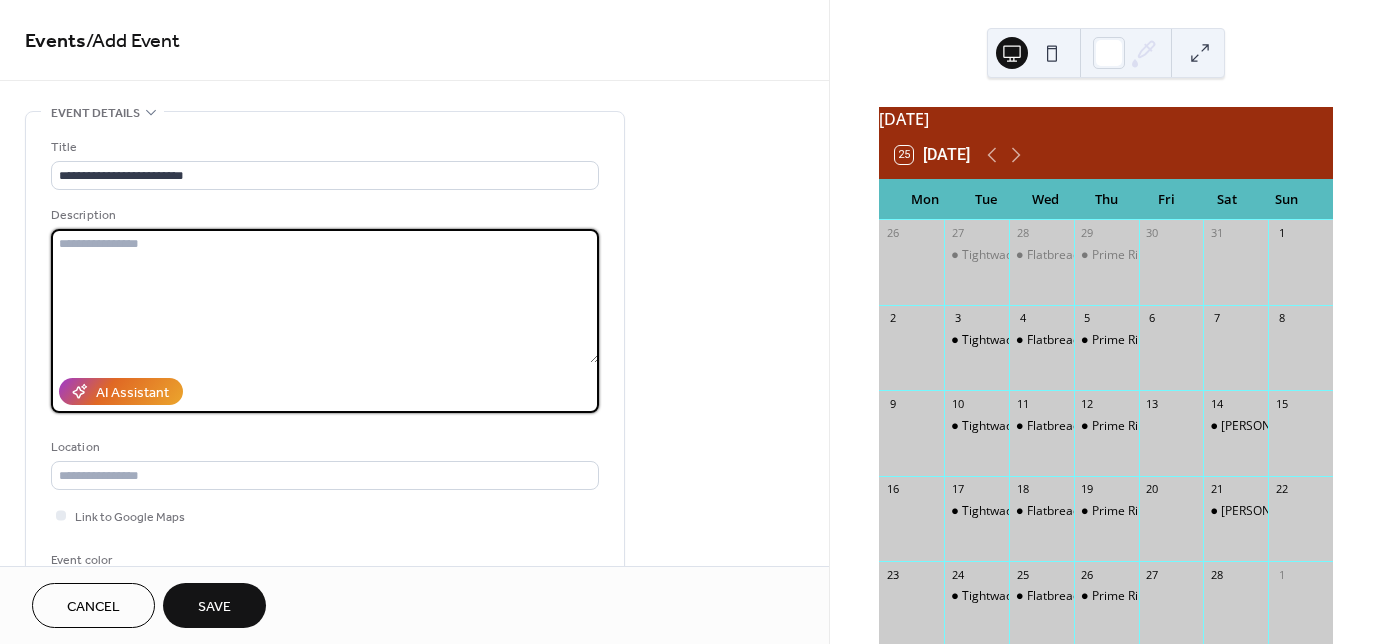 click at bounding box center [325, 296] 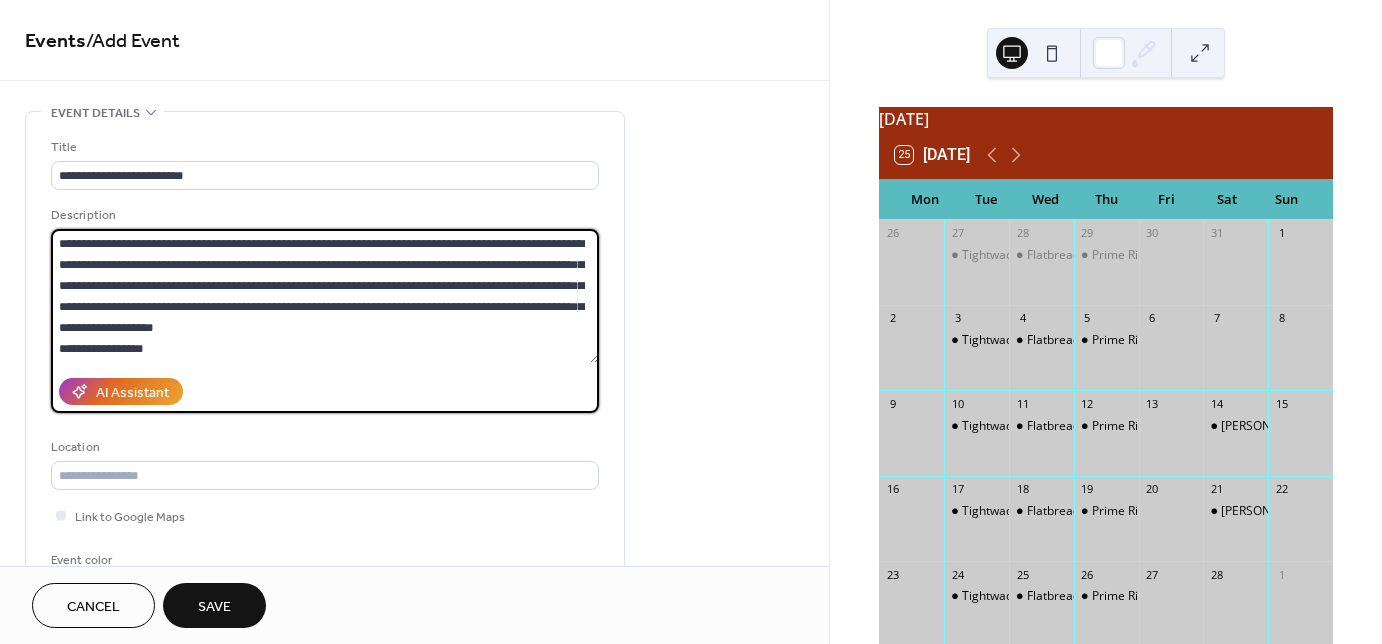 scroll, scrollTop: 20, scrollLeft: 0, axis: vertical 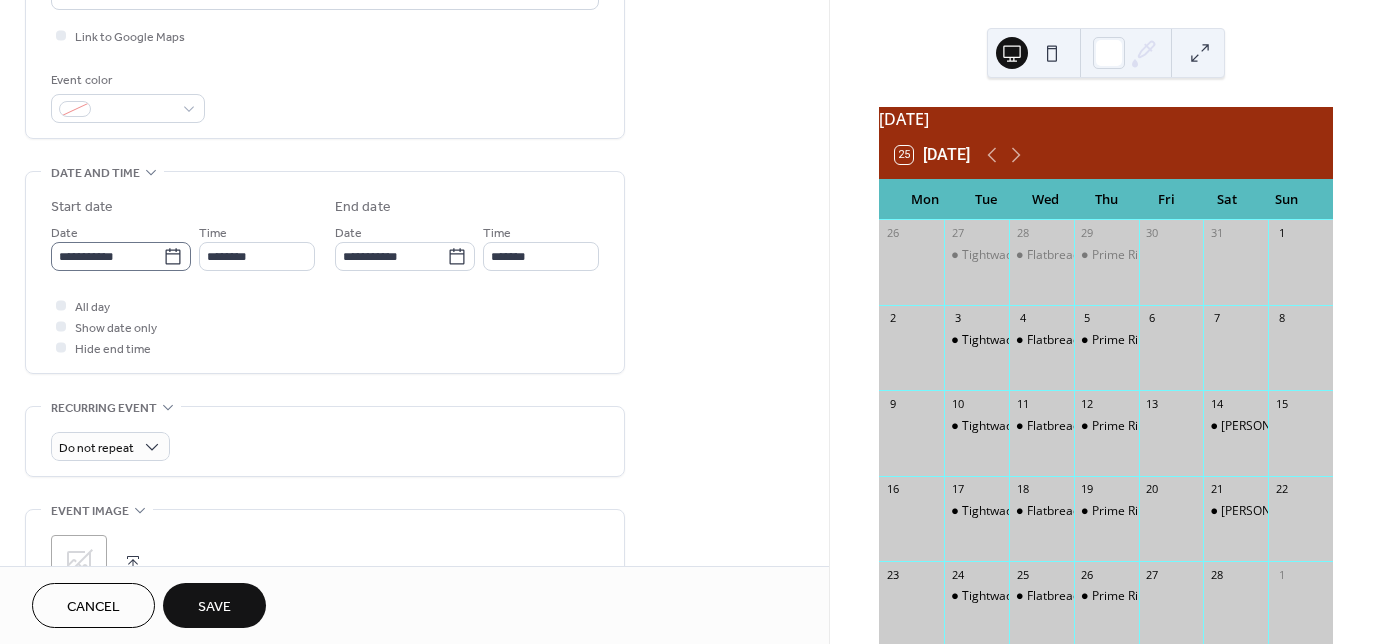 type on "**********" 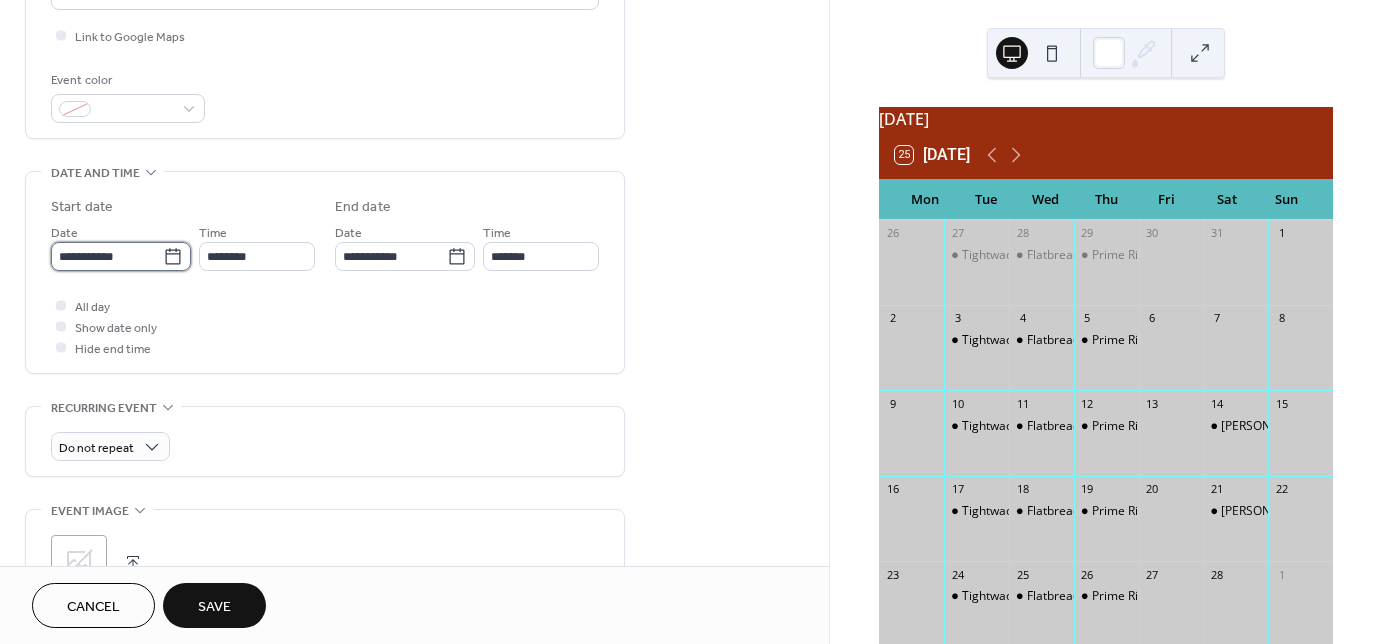 click on "**********" at bounding box center [107, 256] 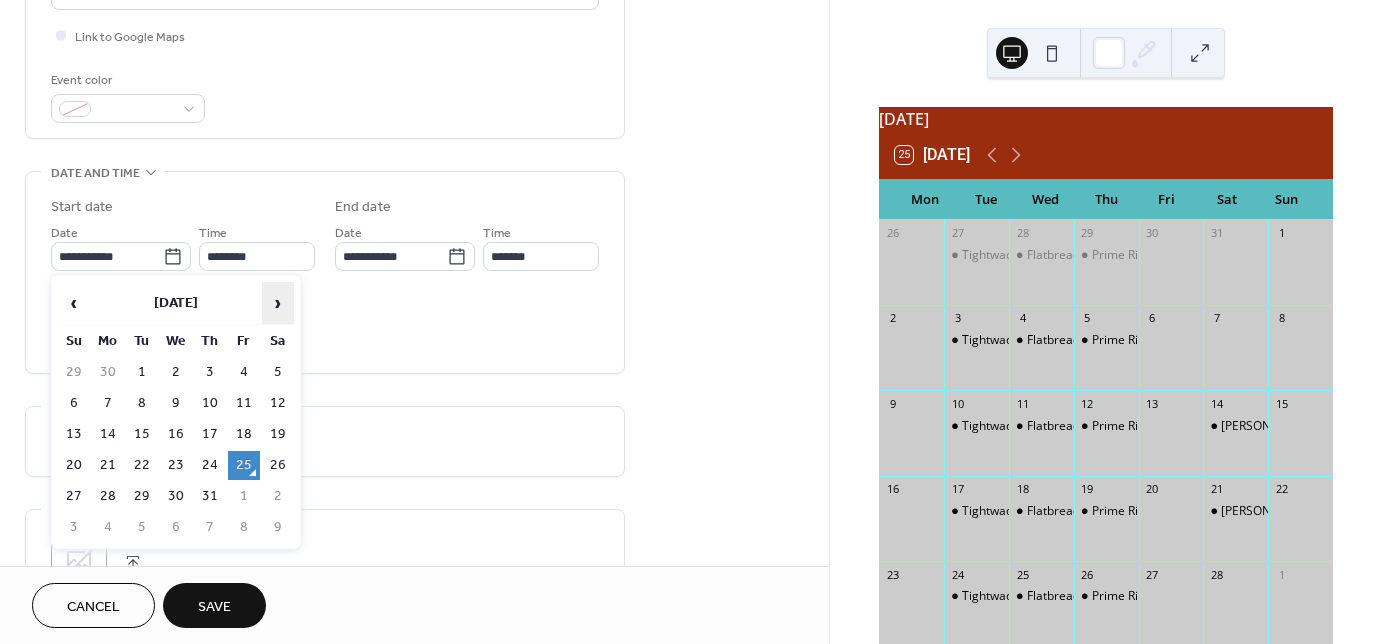 click on "›" at bounding box center [278, 303] 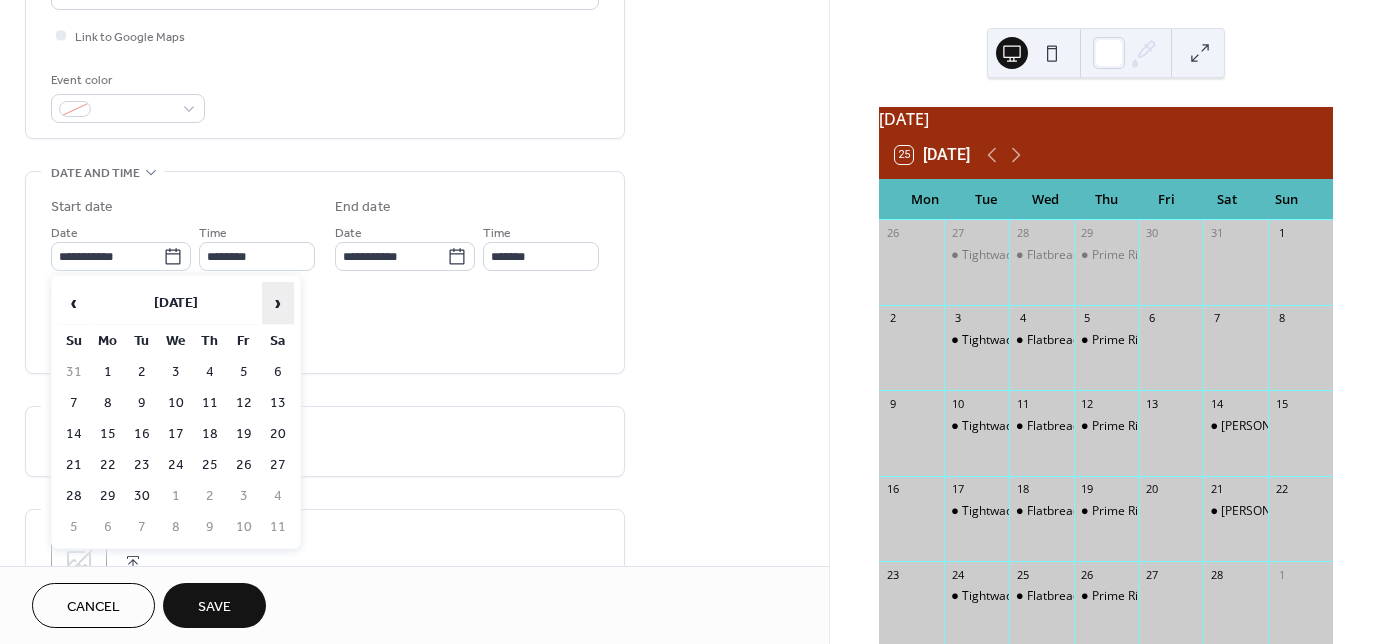 click on "›" at bounding box center (278, 303) 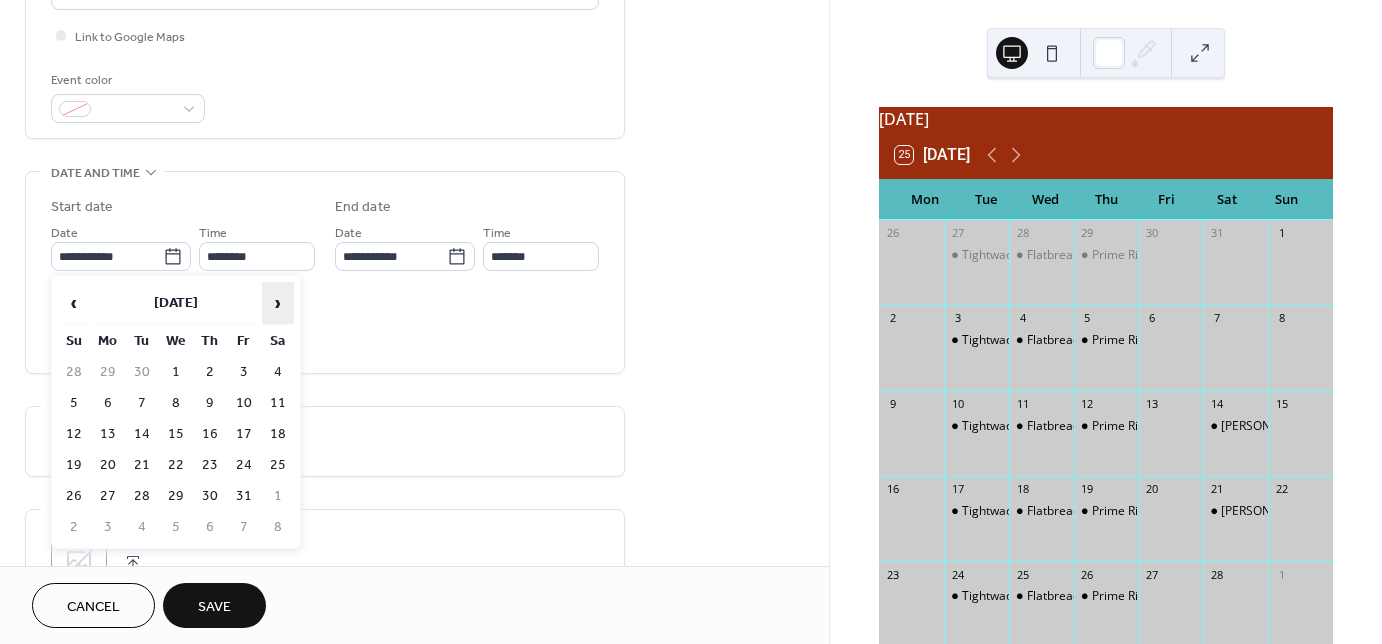 click on "›" at bounding box center [278, 303] 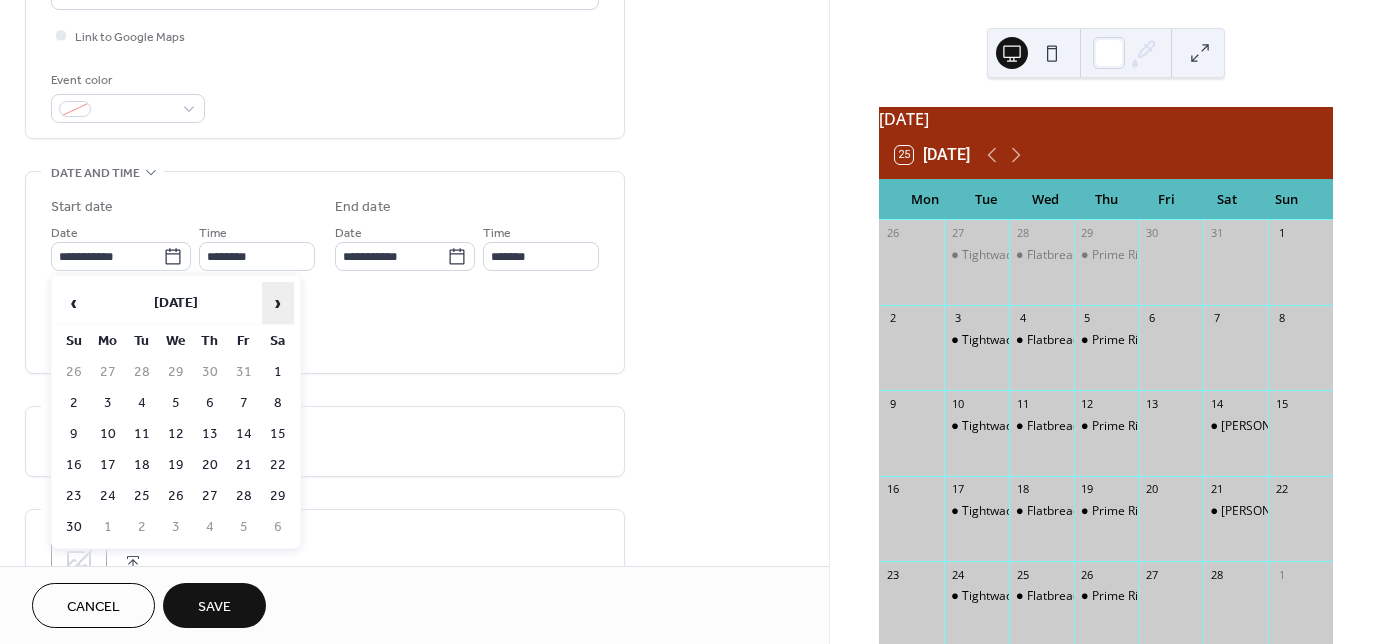 click on "›" at bounding box center (278, 303) 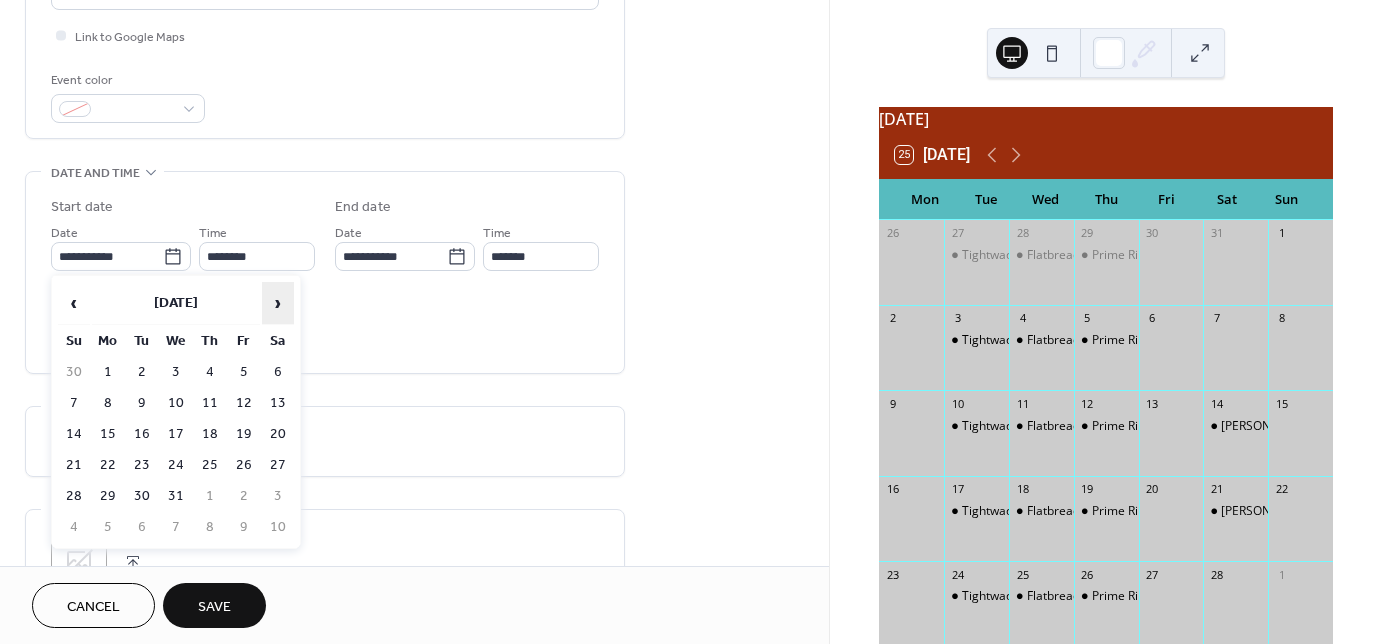 click on "›" at bounding box center (278, 303) 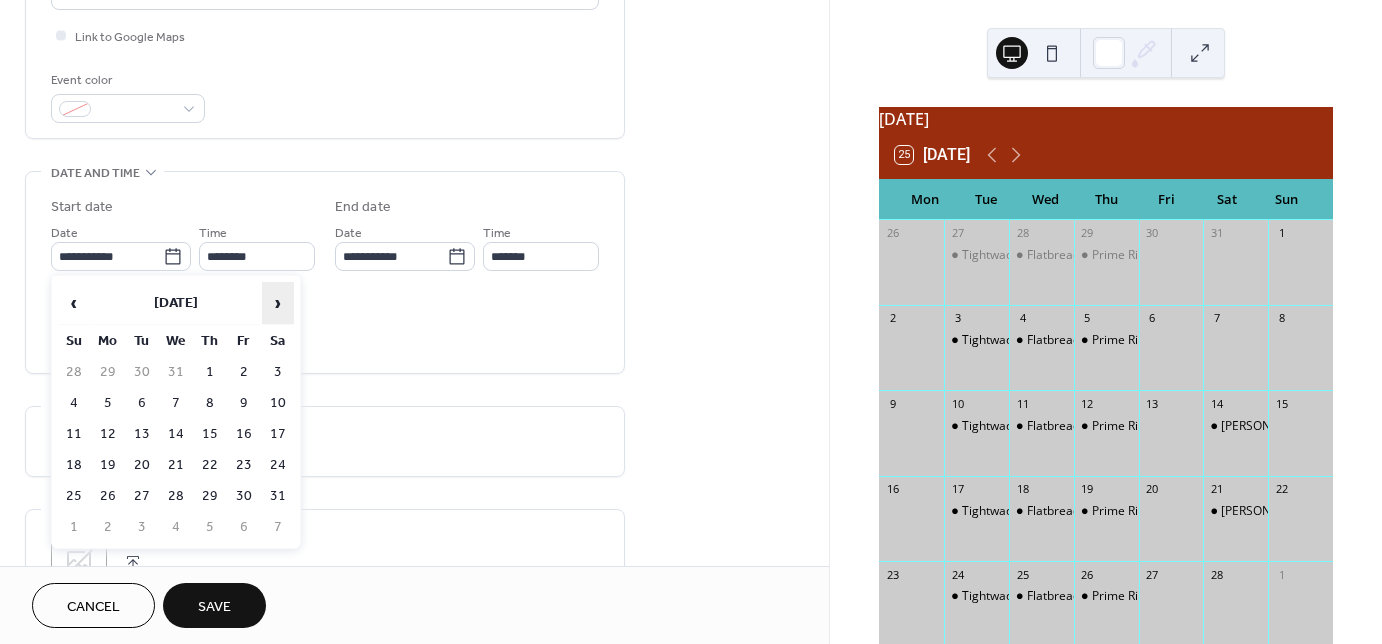 click on "›" at bounding box center (278, 303) 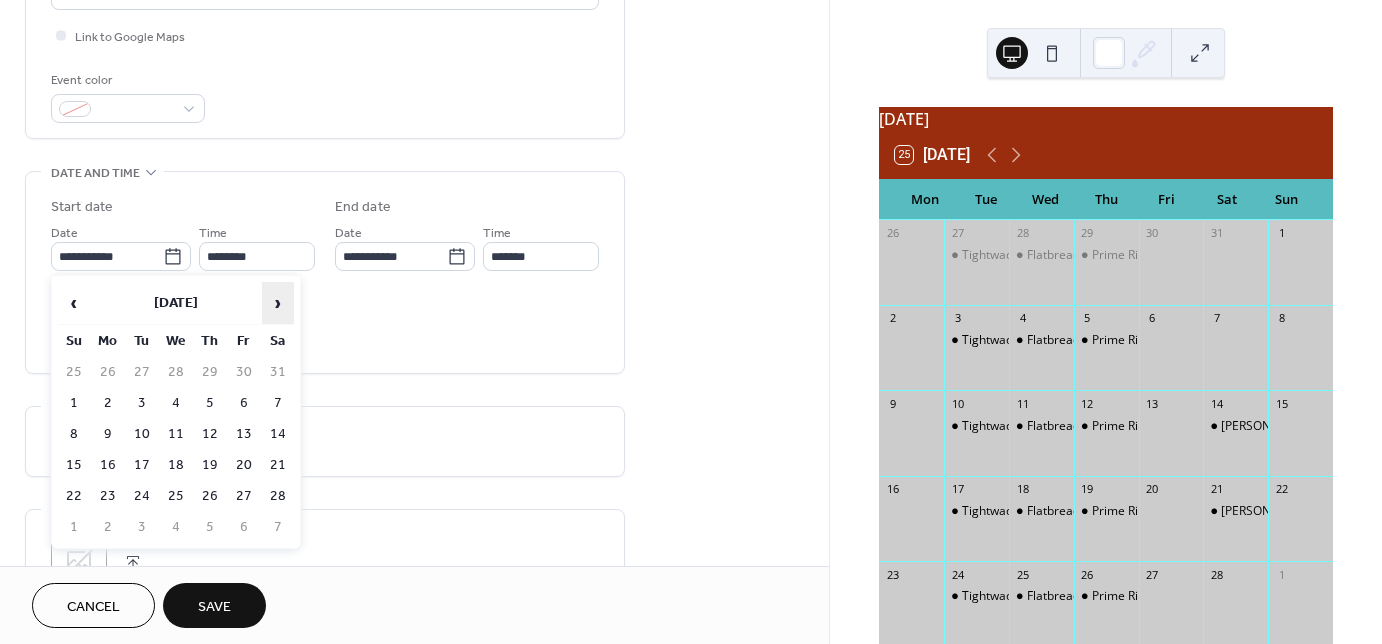 click on "›" at bounding box center (278, 303) 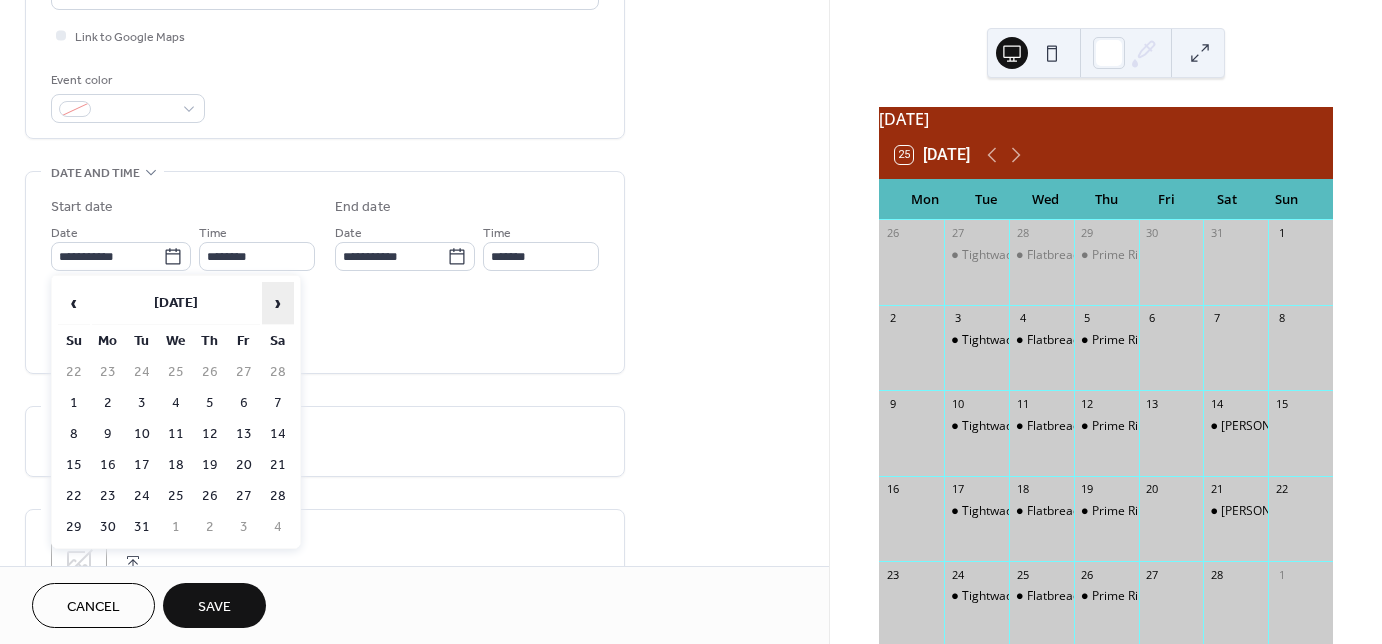 click on "›" at bounding box center (278, 303) 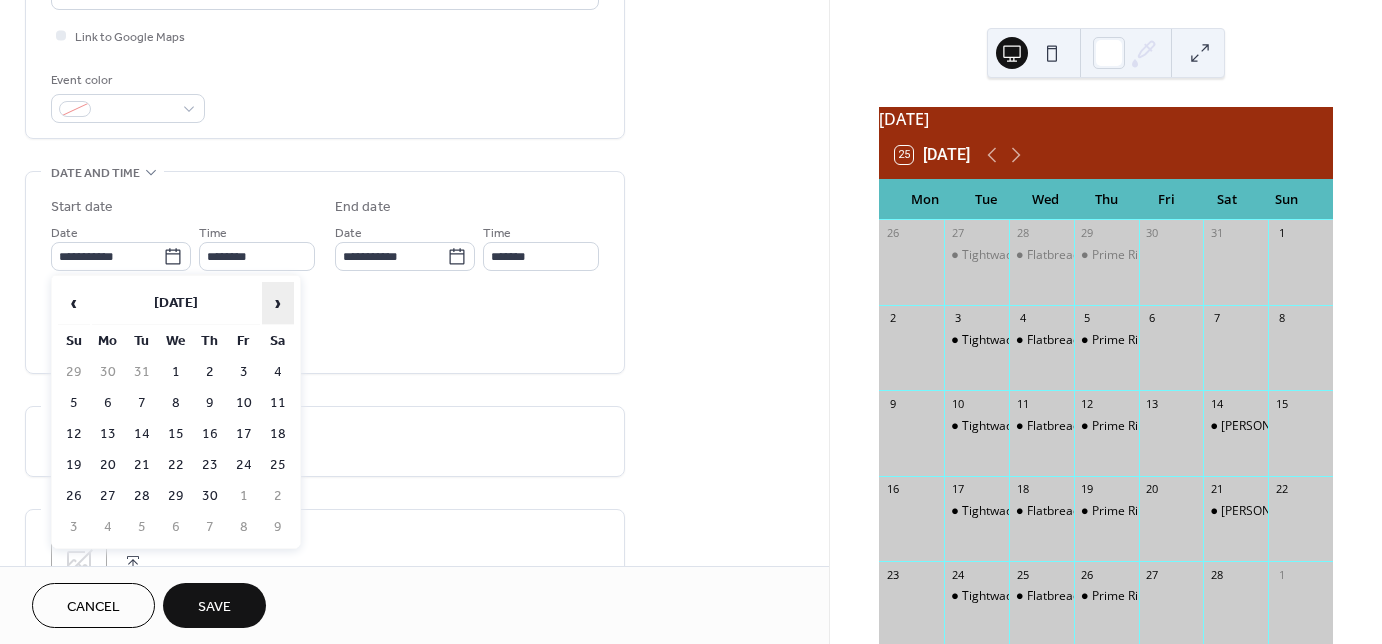 click on "›" at bounding box center [278, 303] 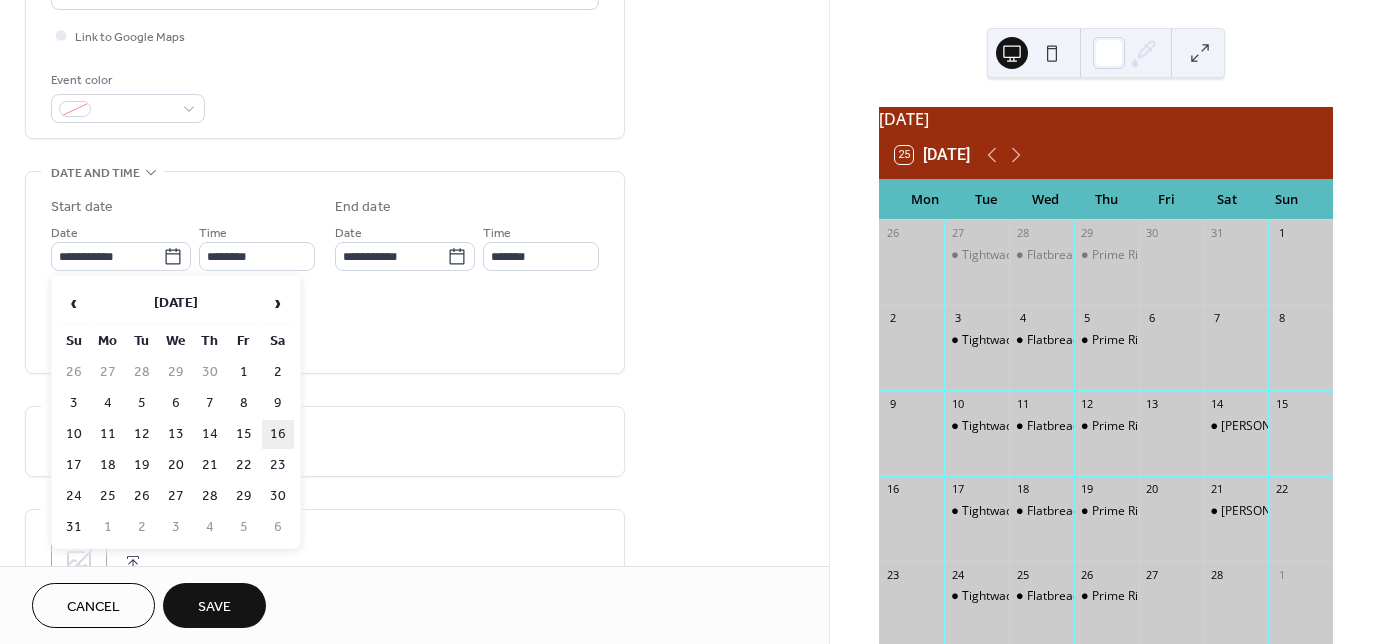 click on "16" at bounding box center (278, 434) 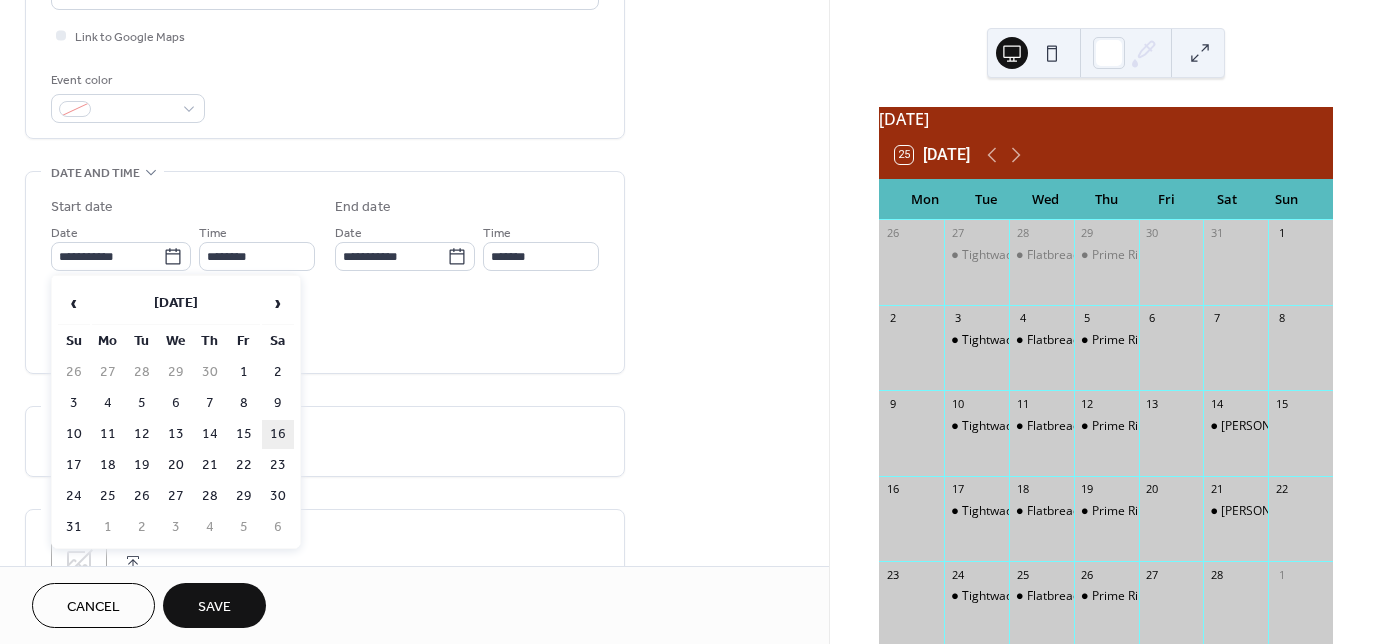 type on "**********" 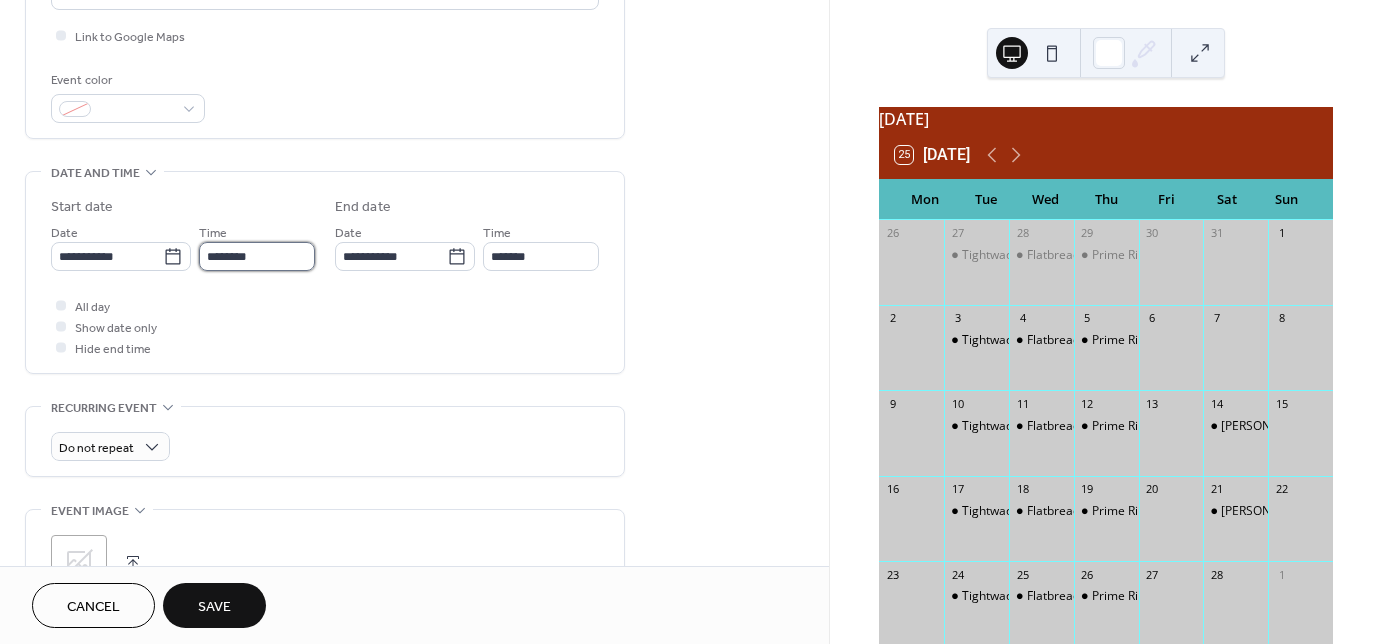 click on "********" at bounding box center [257, 256] 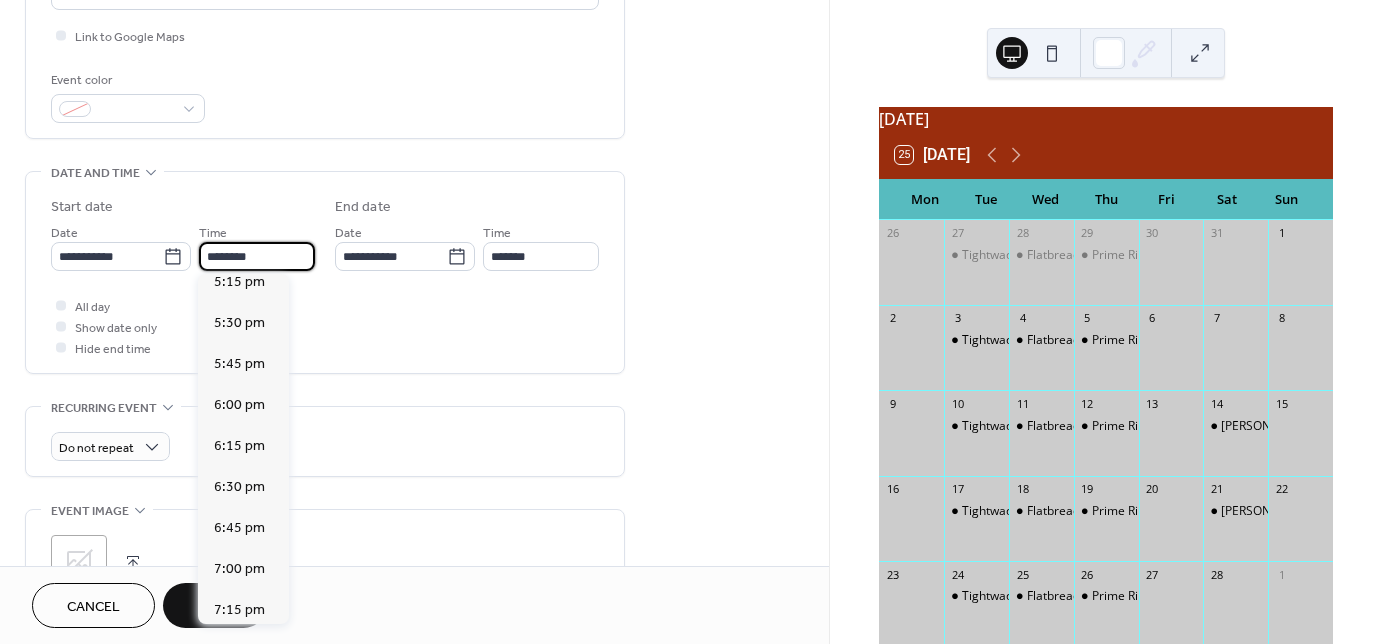 scroll, scrollTop: 2848, scrollLeft: 0, axis: vertical 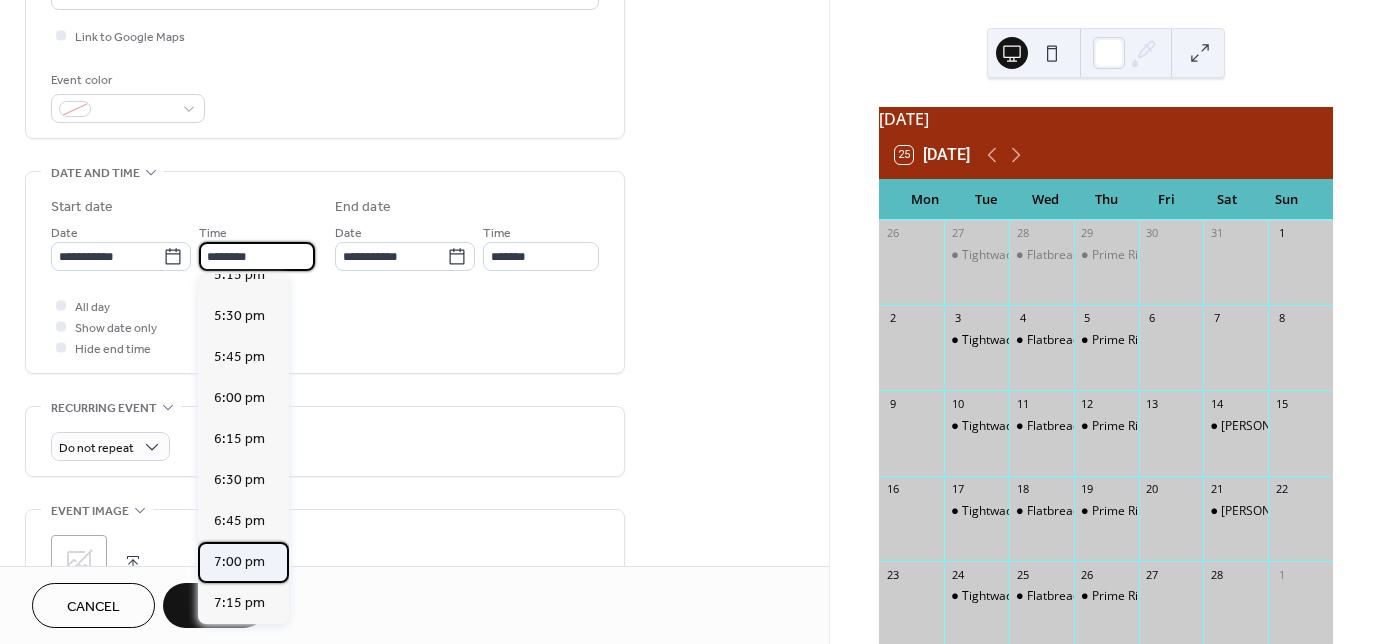 click on "7:00 pm" at bounding box center [239, 562] 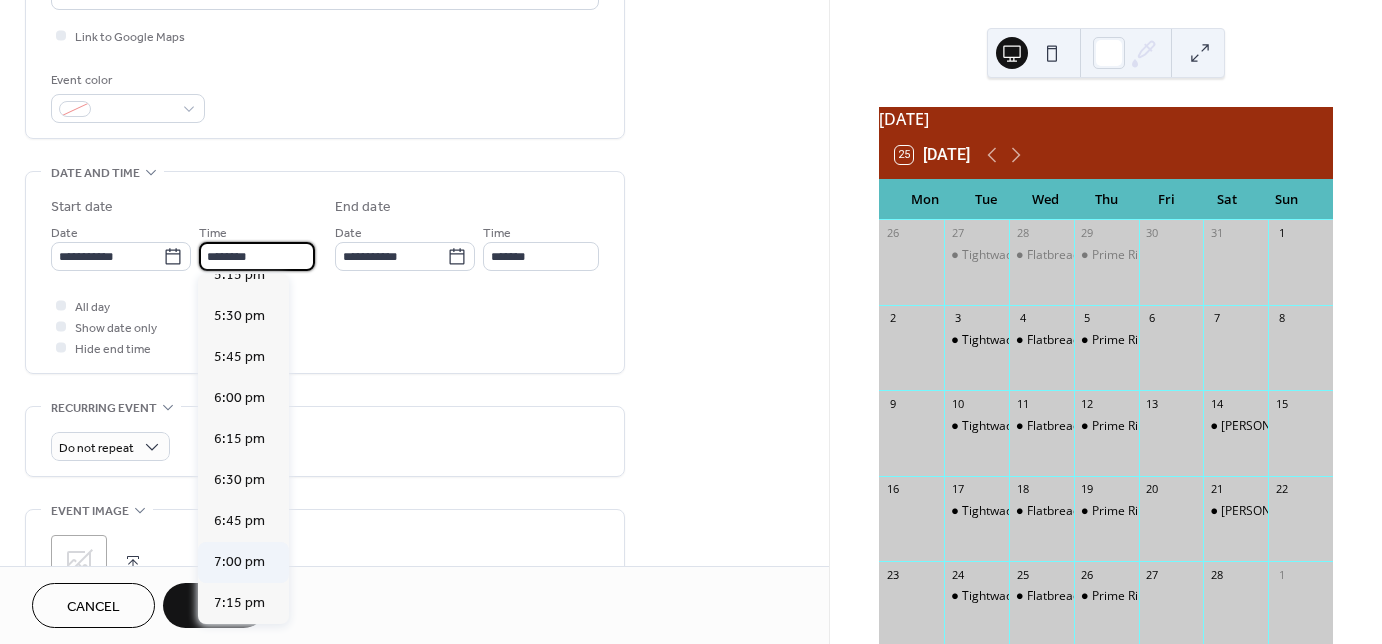 type on "*******" 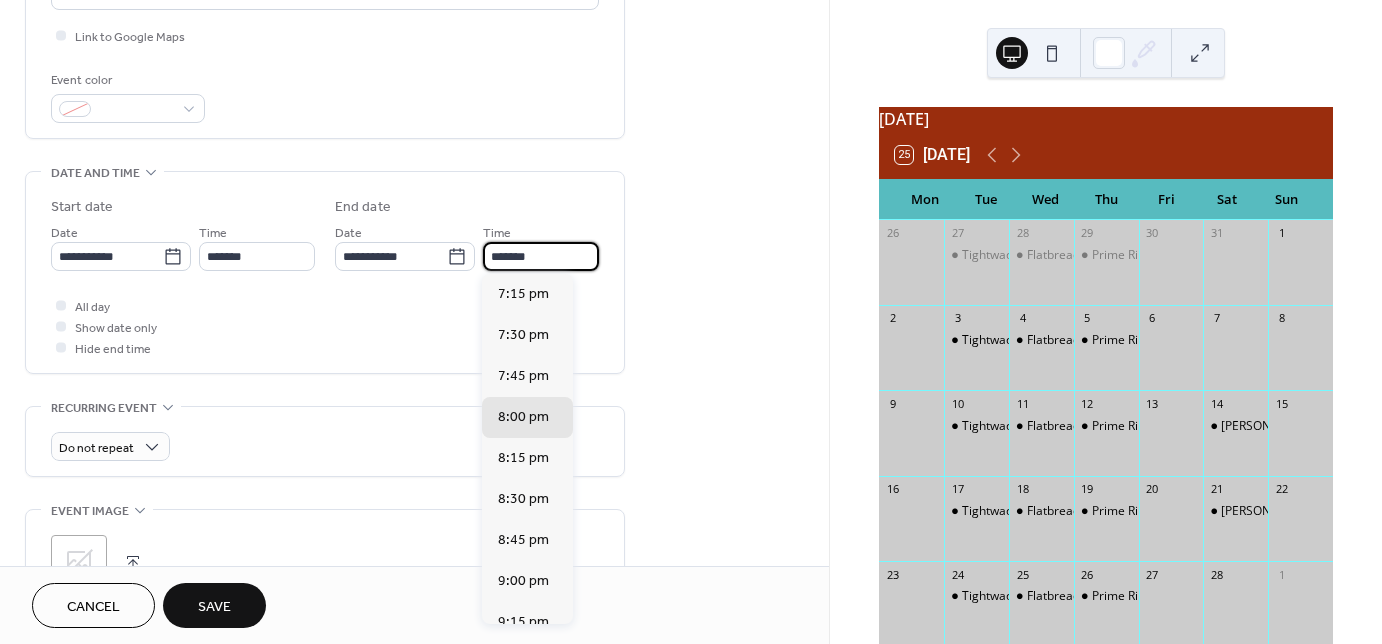 click on "*******" at bounding box center [541, 256] 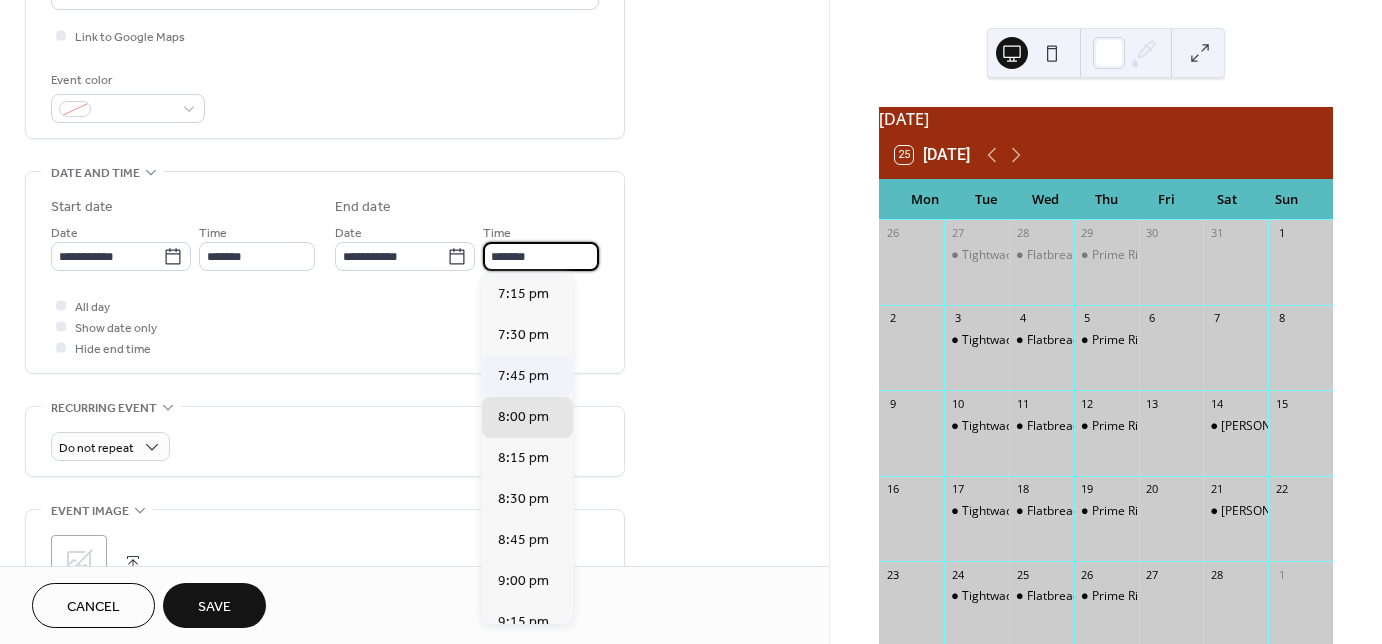 scroll, scrollTop: 1, scrollLeft: 0, axis: vertical 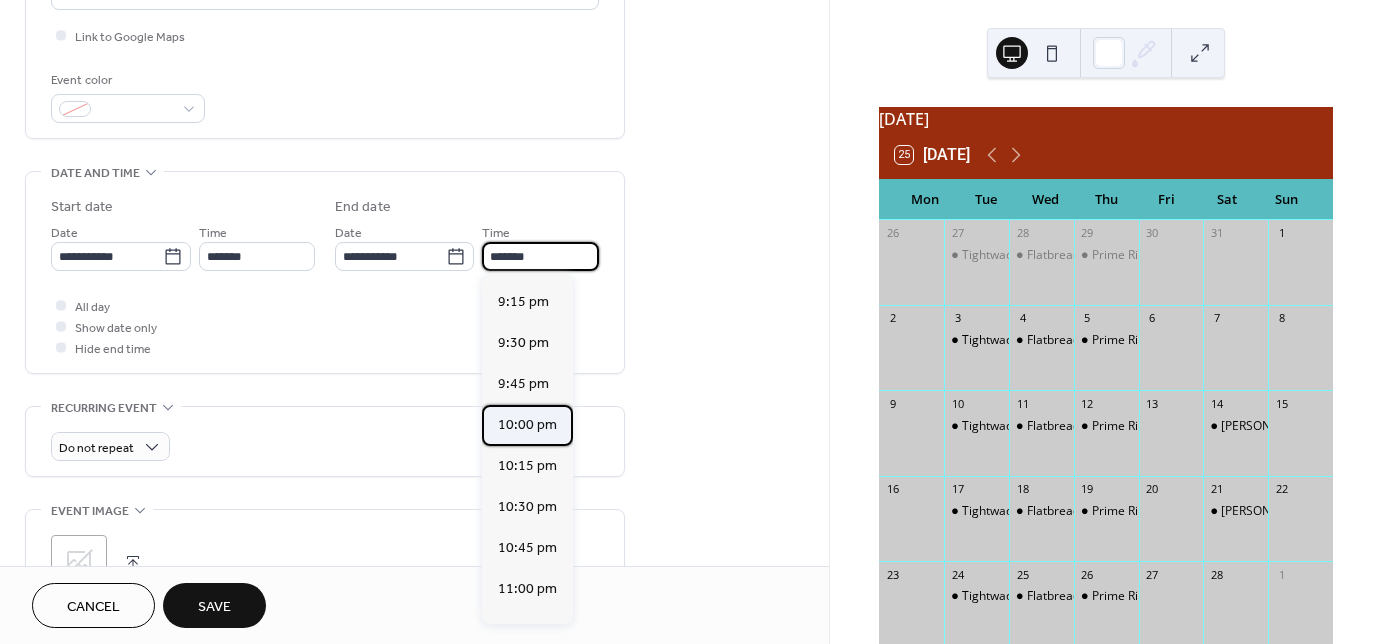 click on "10:00 pm" at bounding box center (527, 425) 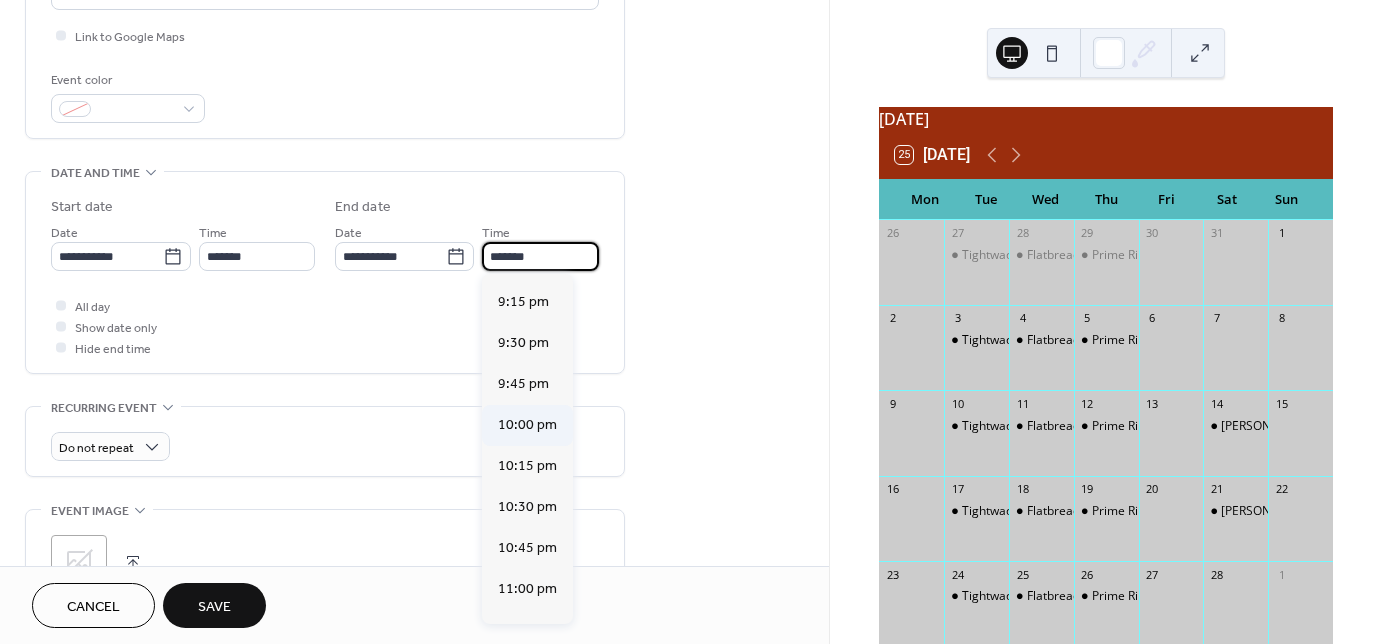 type on "********" 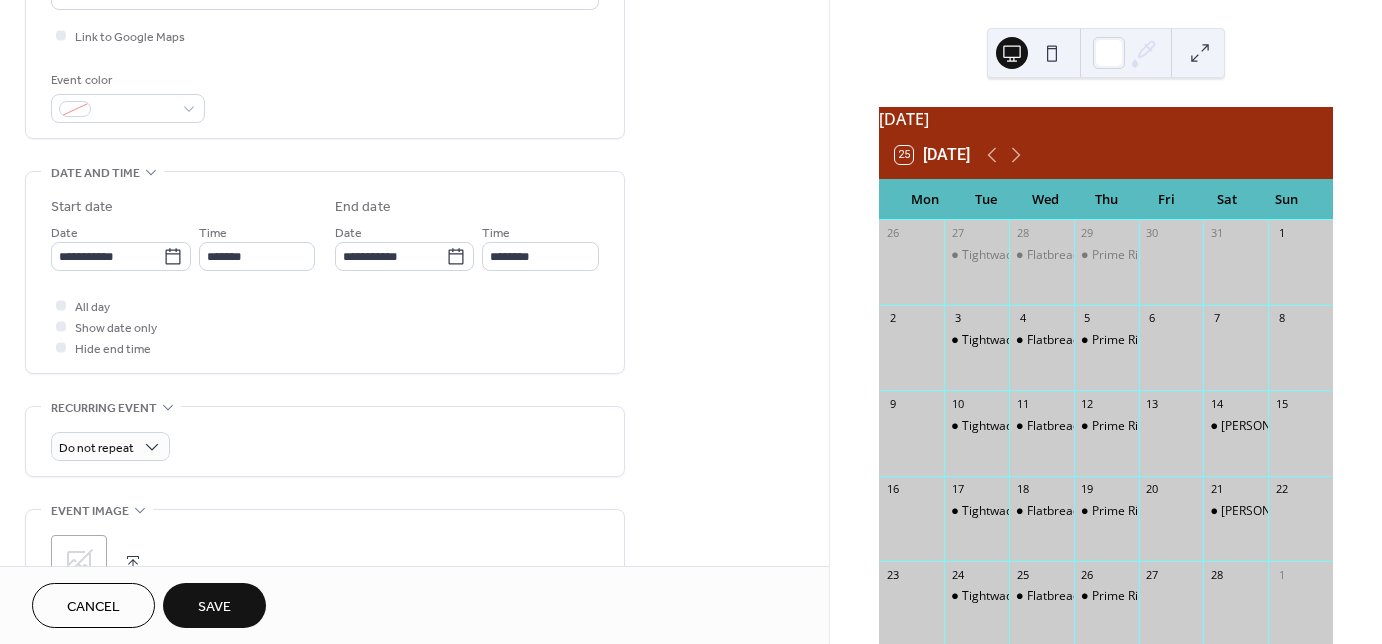 scroll, scrollTop: 0, scrollLeft: 0, axis: both 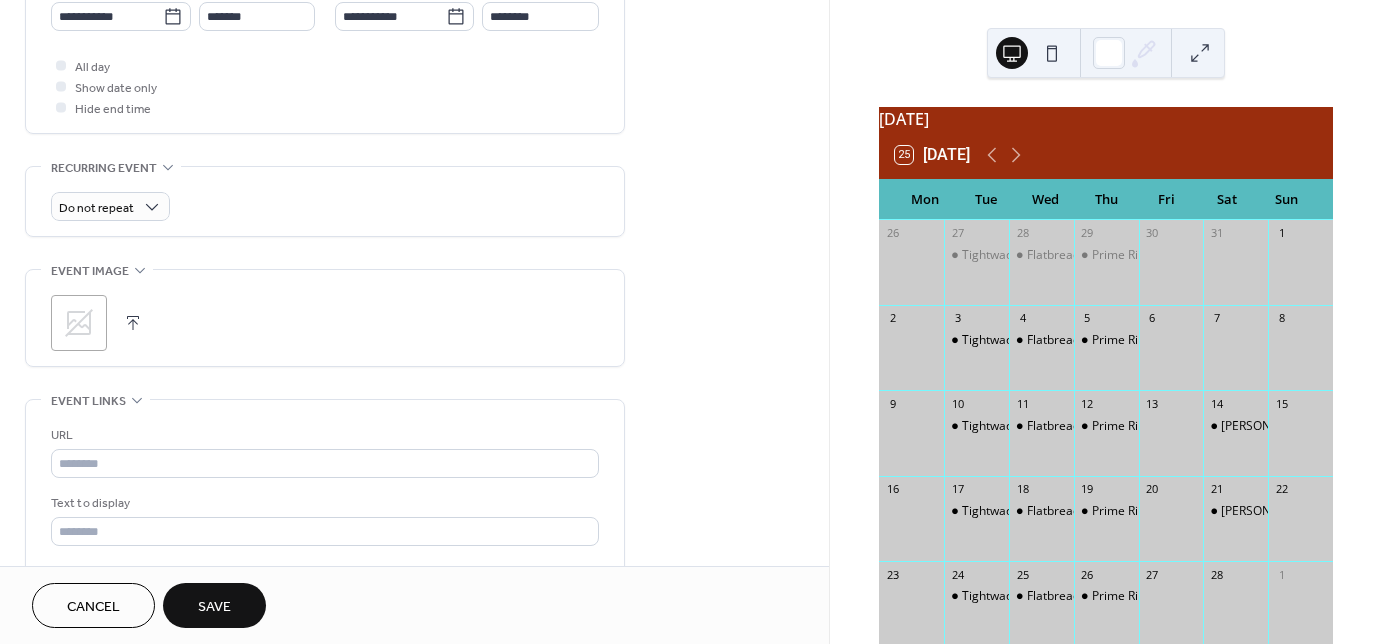 click 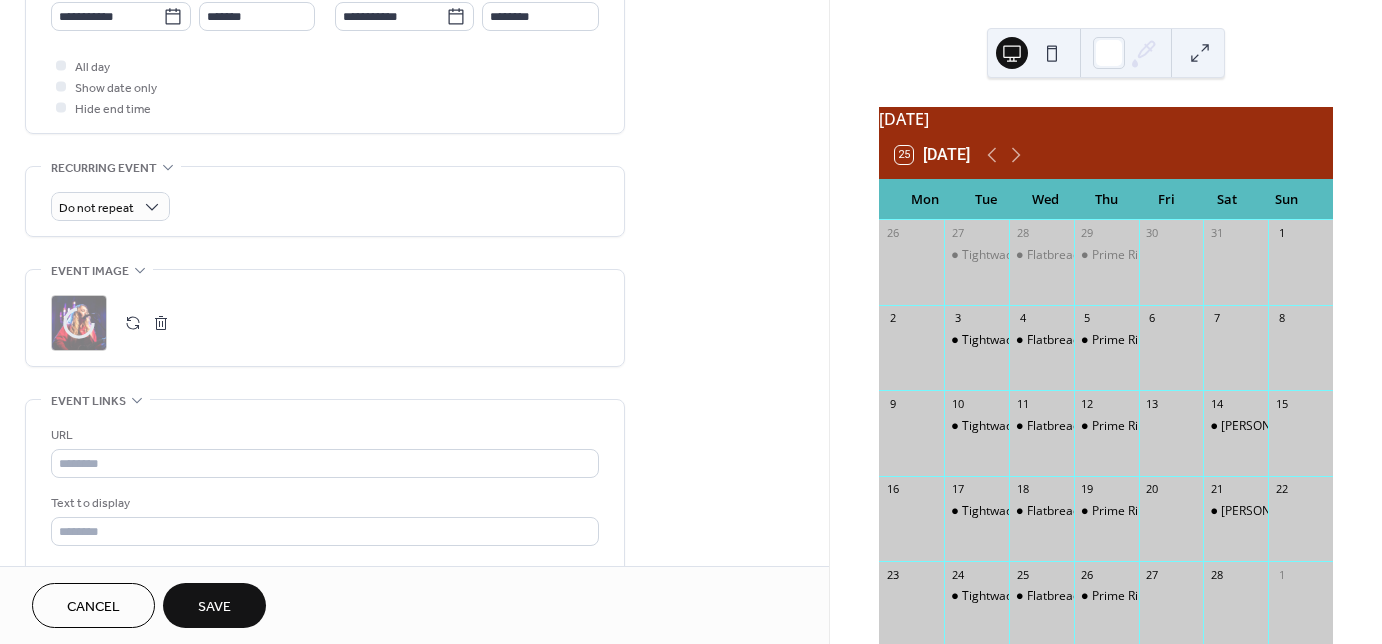 click on "Save" at bounding box center (214, 607) 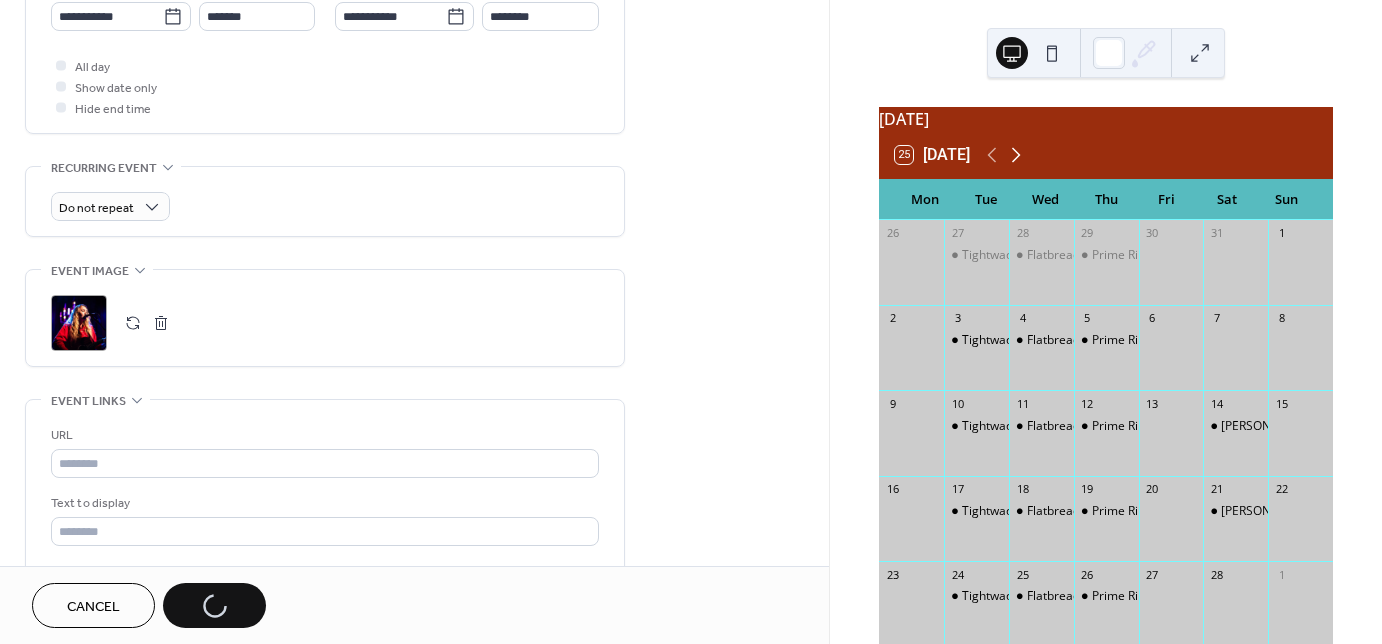 click 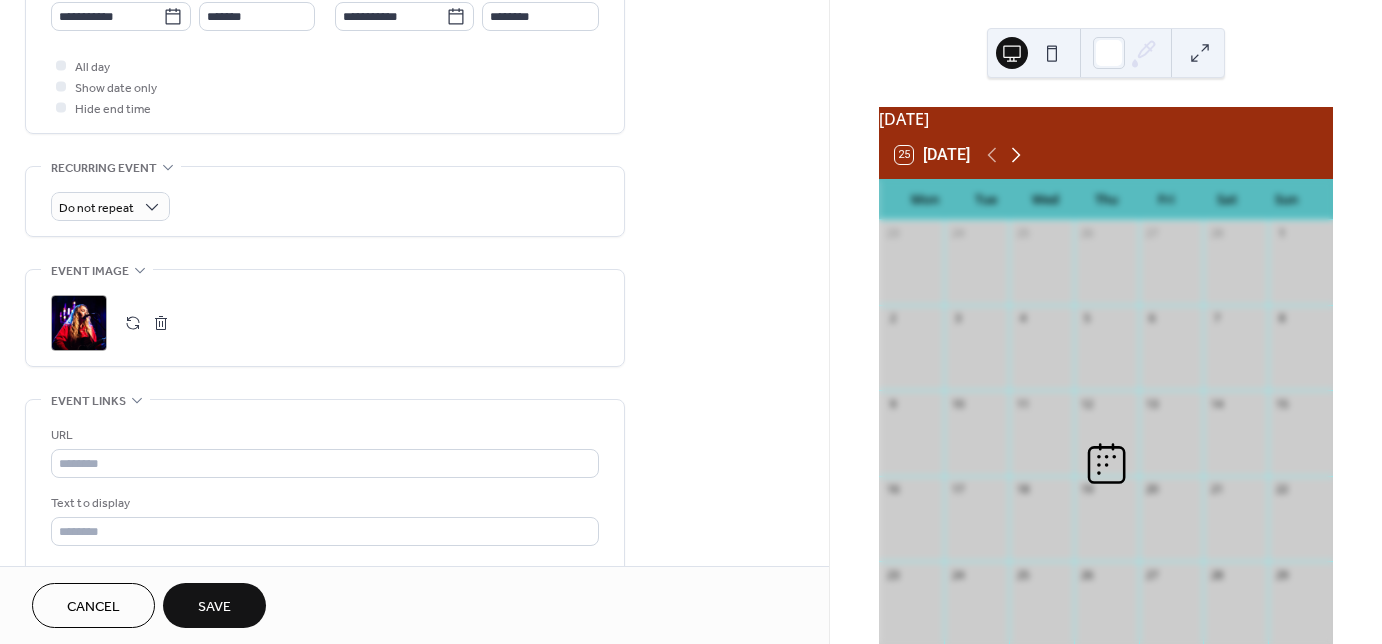 click 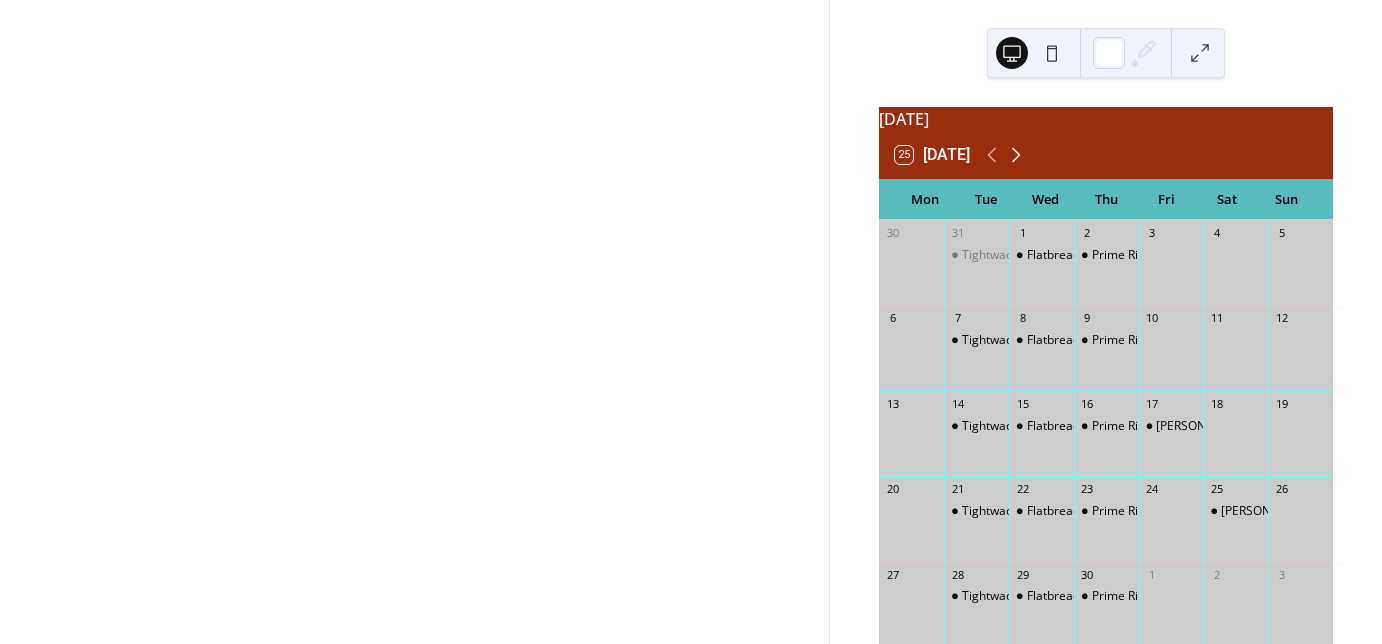 click 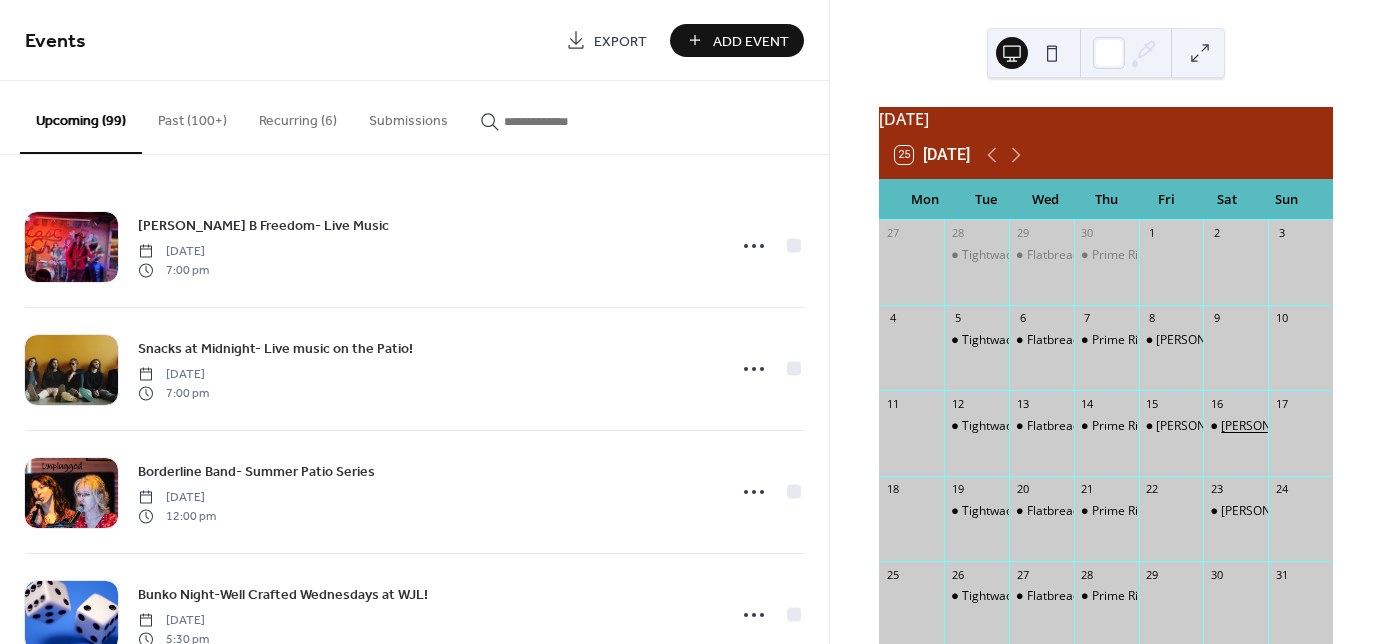 click on "[PERSON_NAME]- Live Music" at bounding box center (1300, 426) 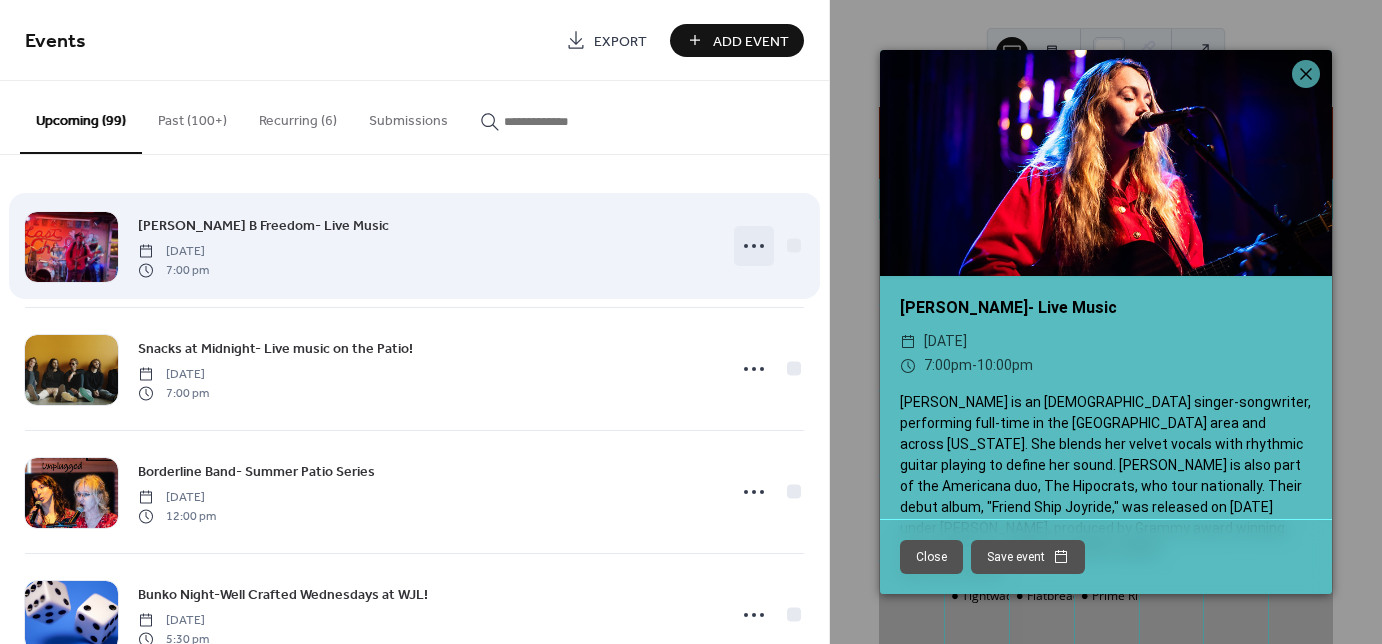 click 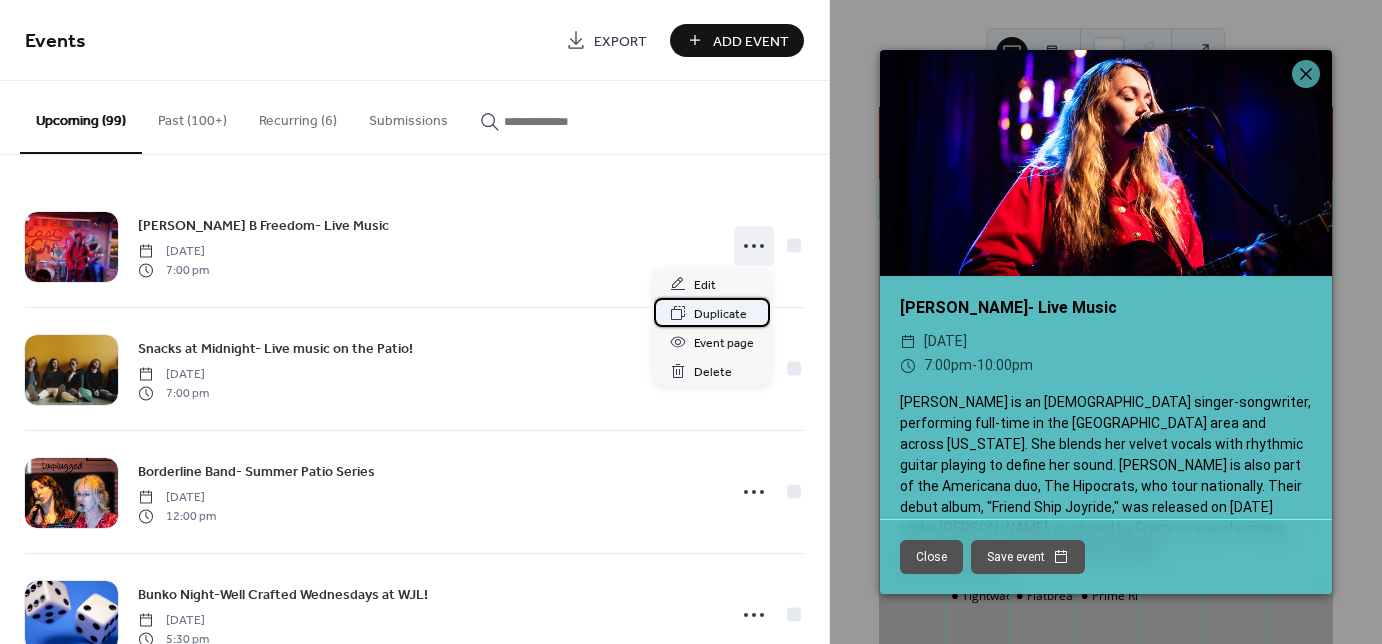 click on "Duplicate" at bounding box center [720, 314] 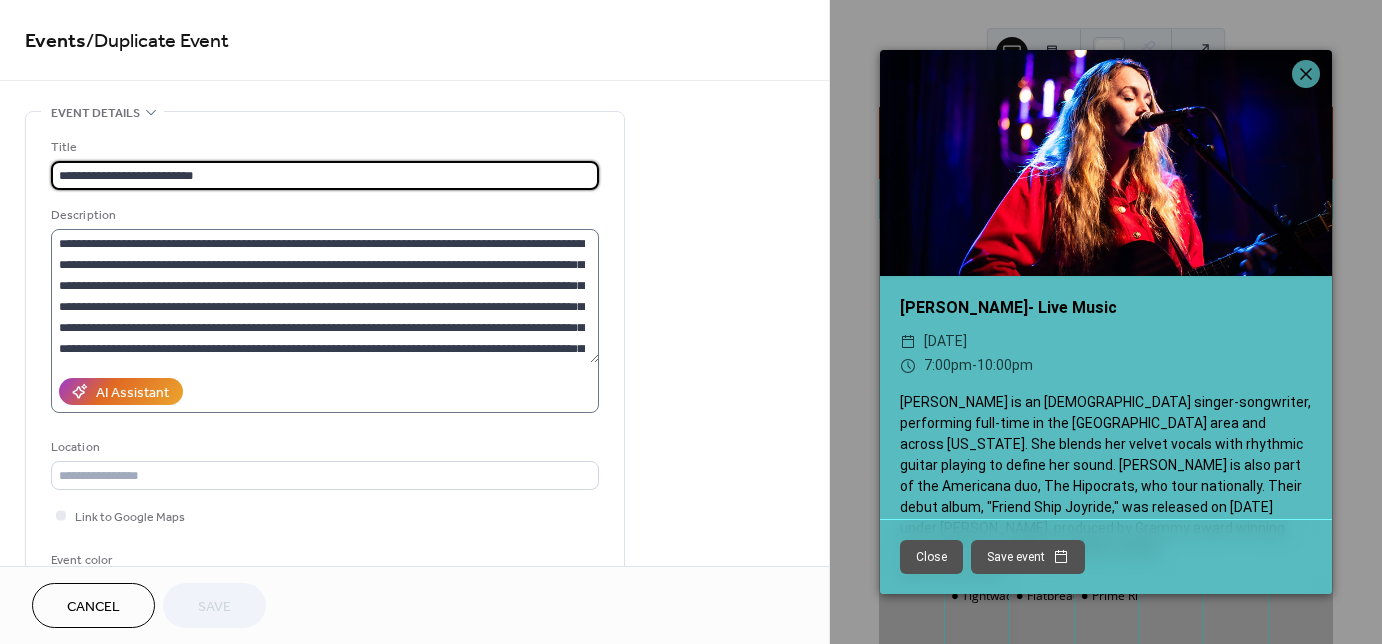scroll, scrollTop: 41, scrollLeft: 0, axis: vertical 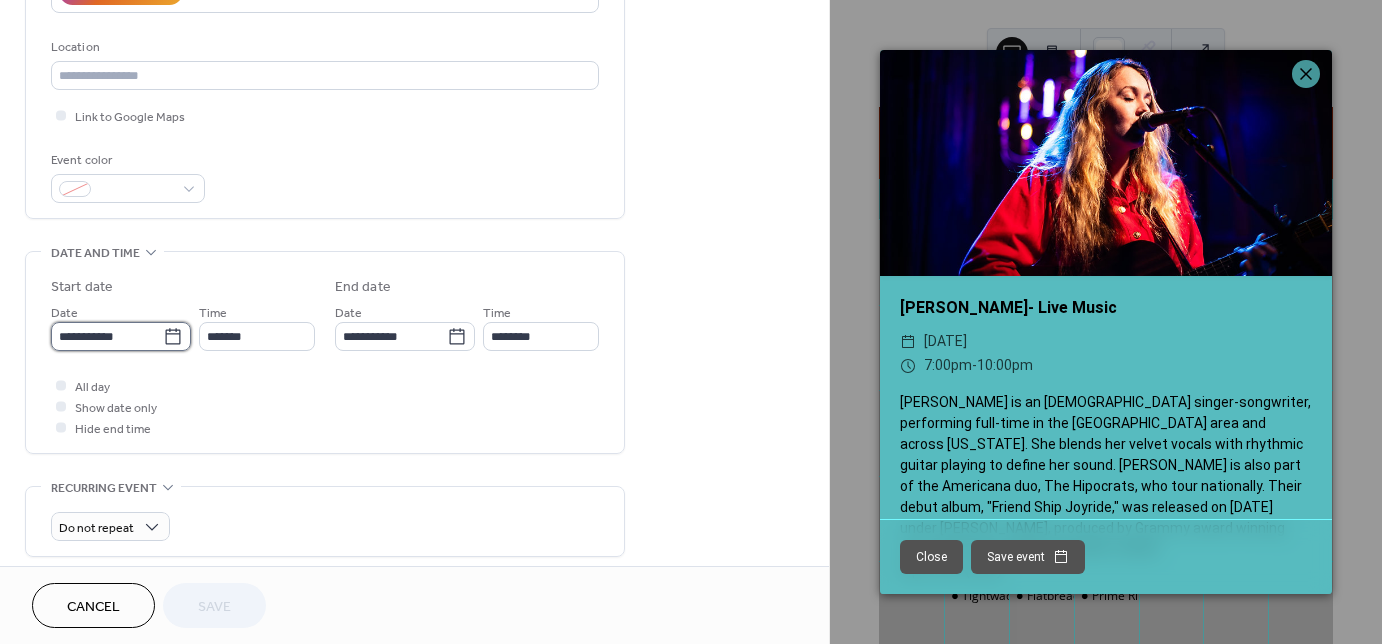 click on "**********" at bounding box center [107, 336] 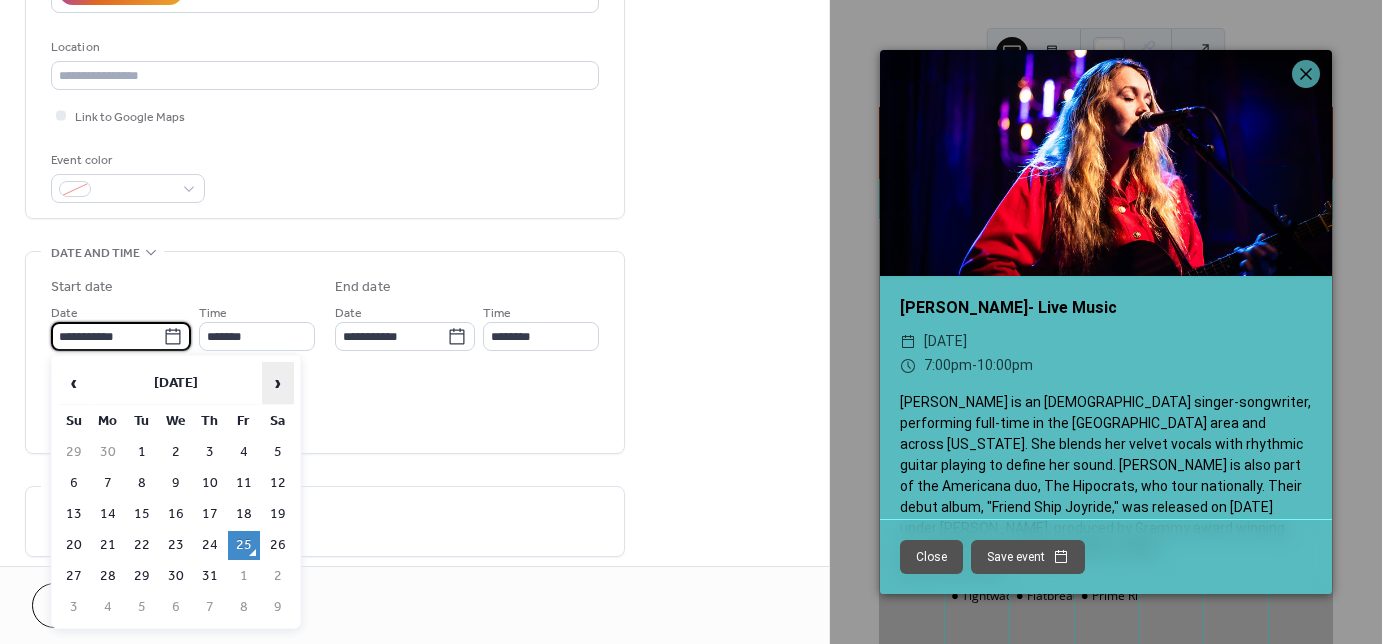 click on "›" at bounding box center (278, 383) 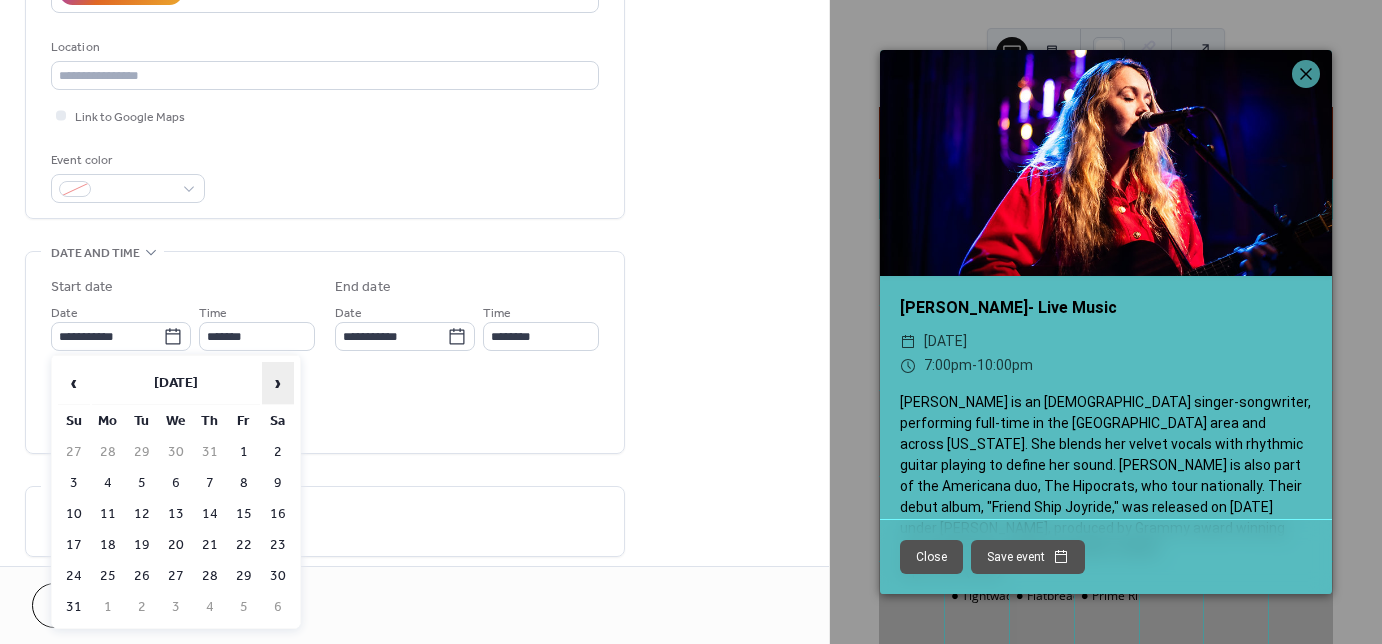 click on "›" at bounding box center (278, 383) 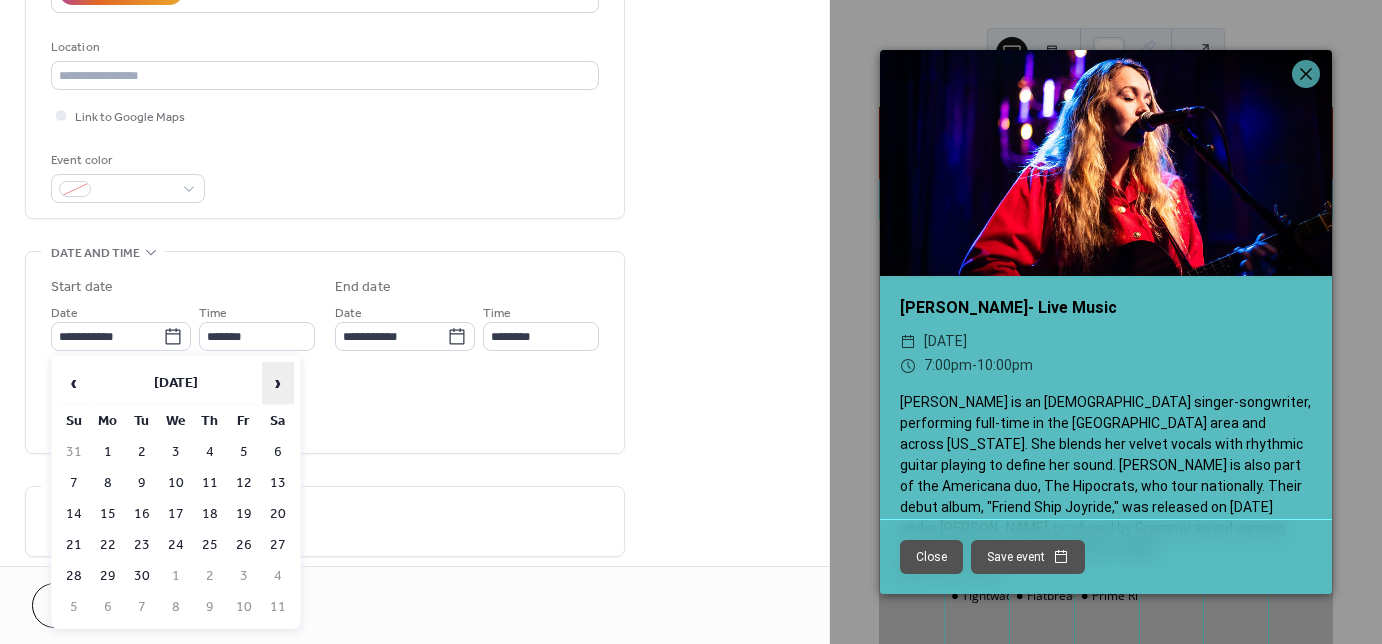 click on "›" at bounding box center (278, 383) 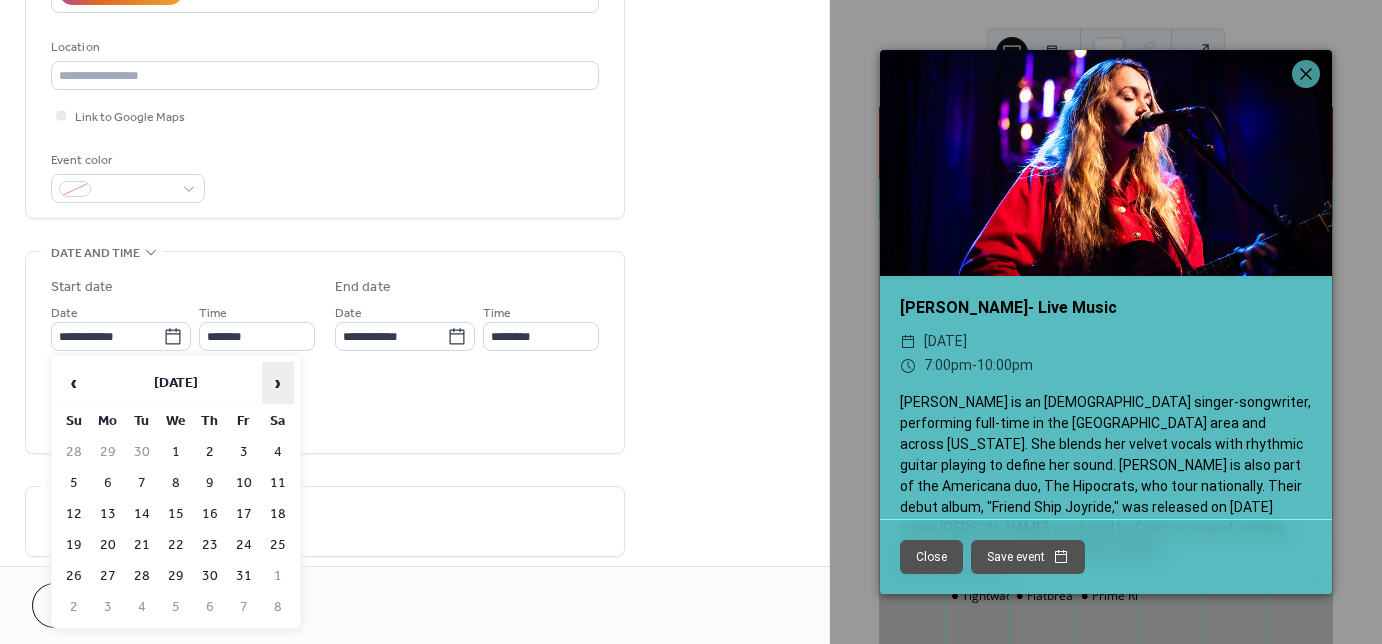 click on "›" at bounding box center (278, 383) 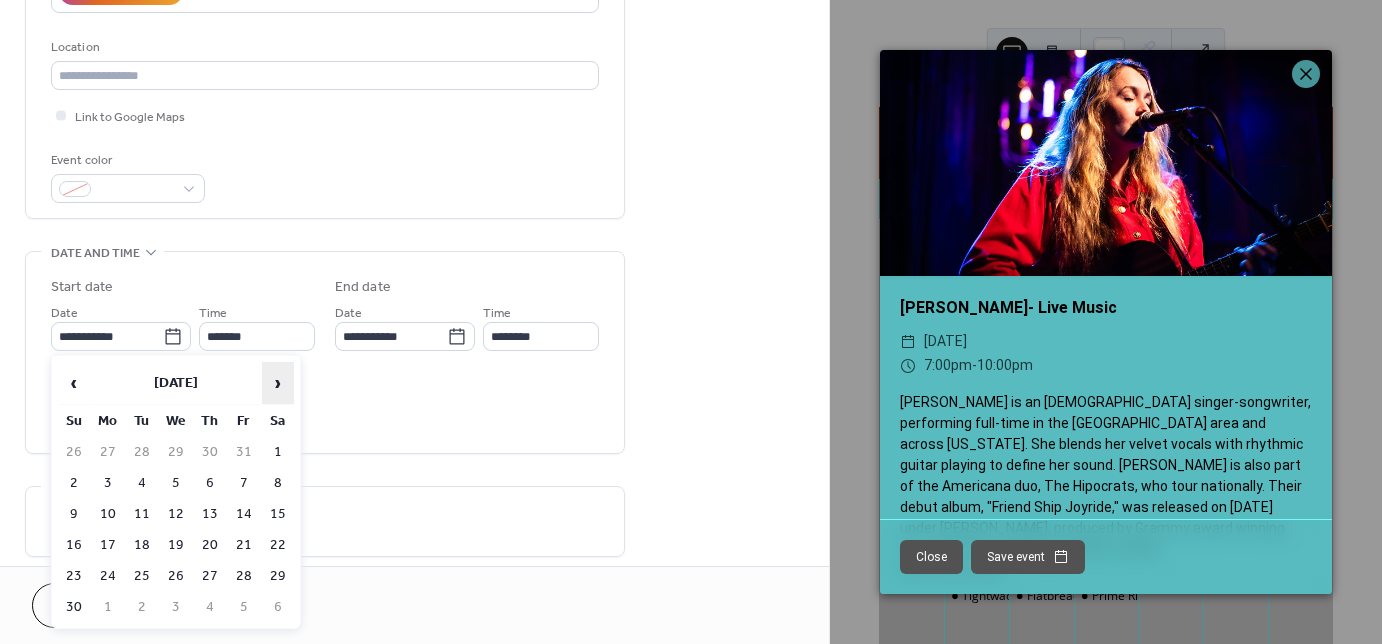 click on "›" at bounding box center (278, 383) 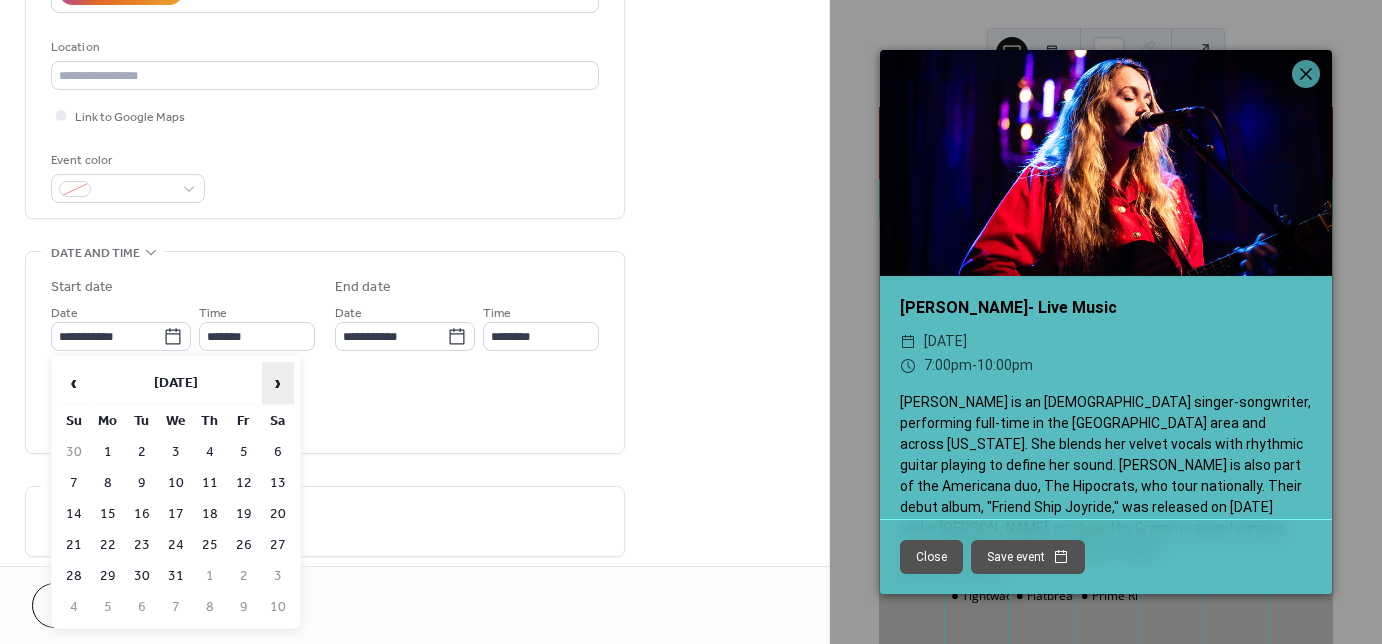 click on "›" at bounding box center (278, 383) 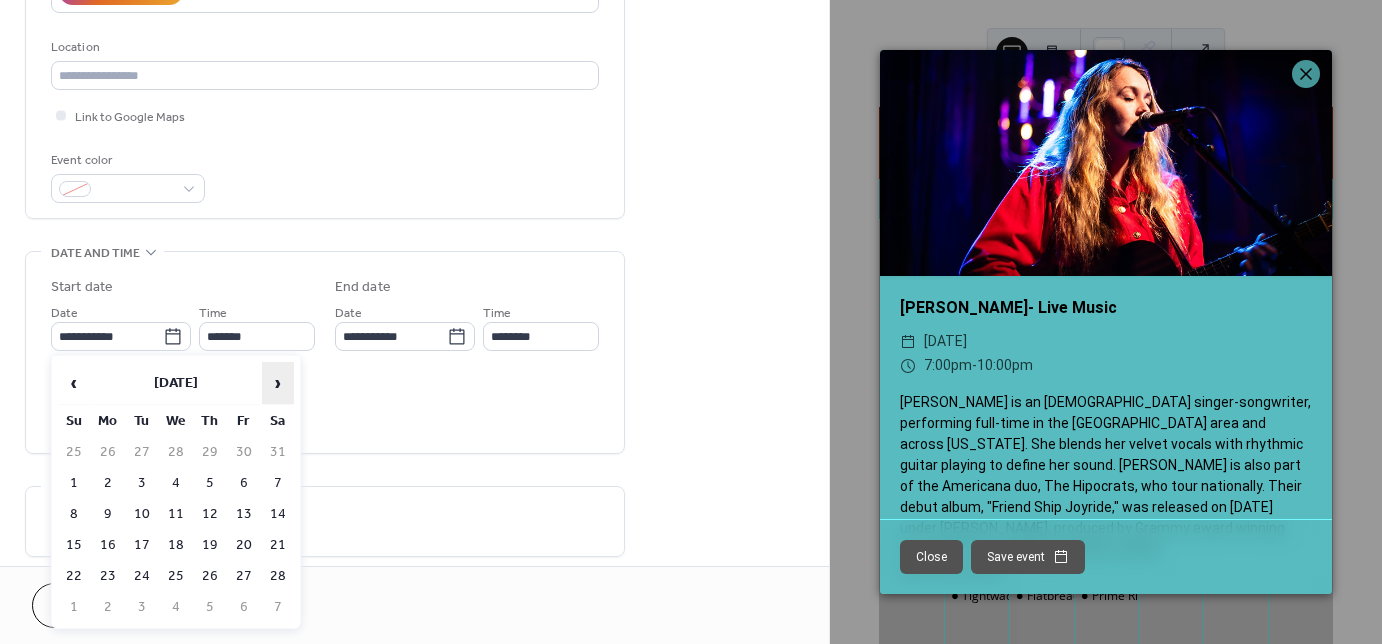 click on "›" at bounding box center (278, 383) 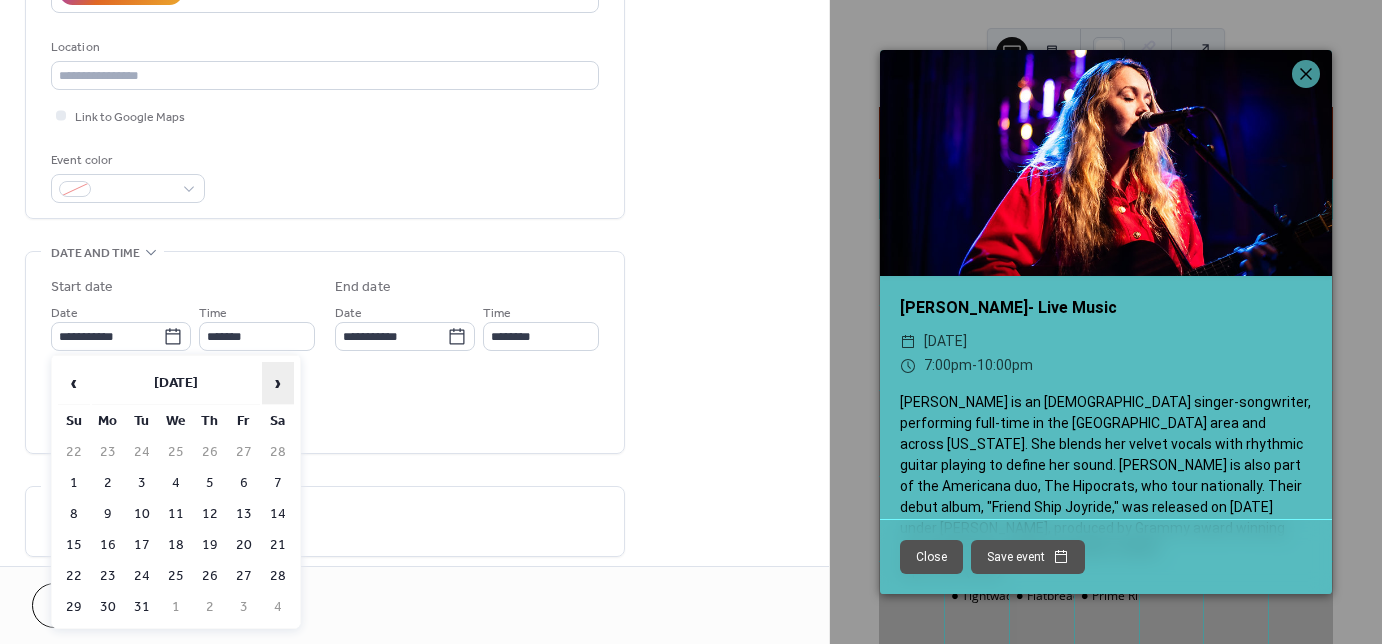 click on "›" at bounding box center [278, 383] 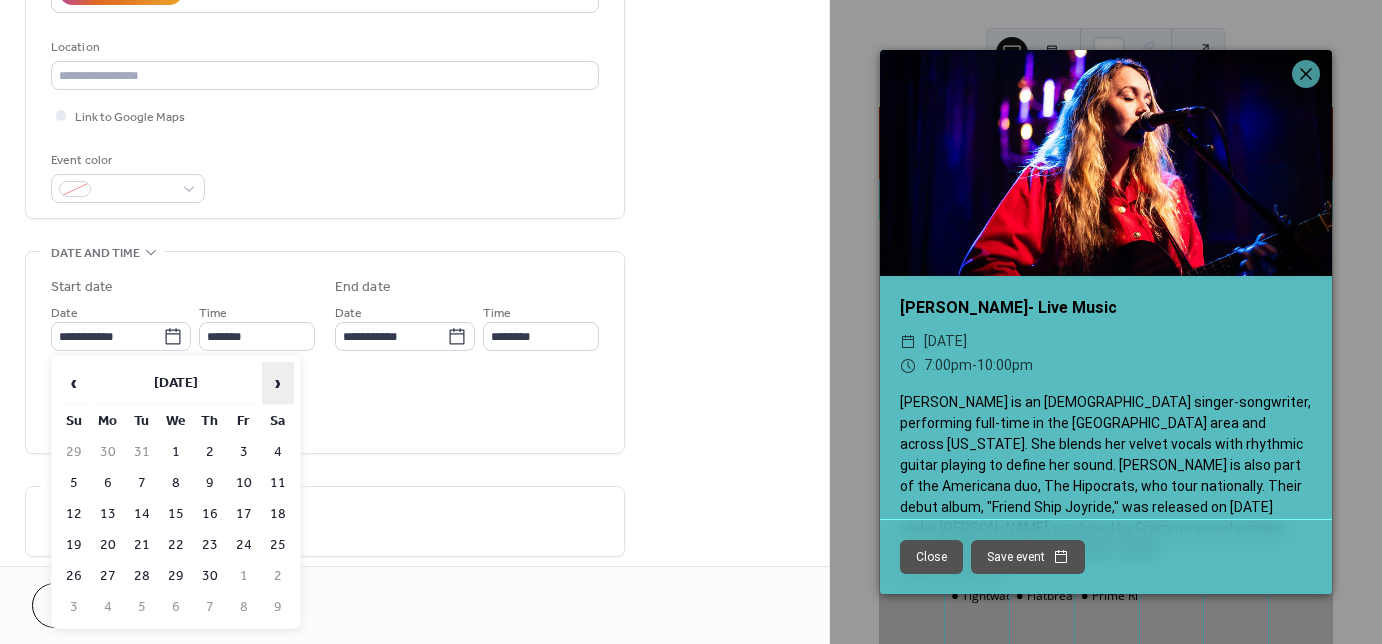 click on "›" at bounding box center [278, 383] 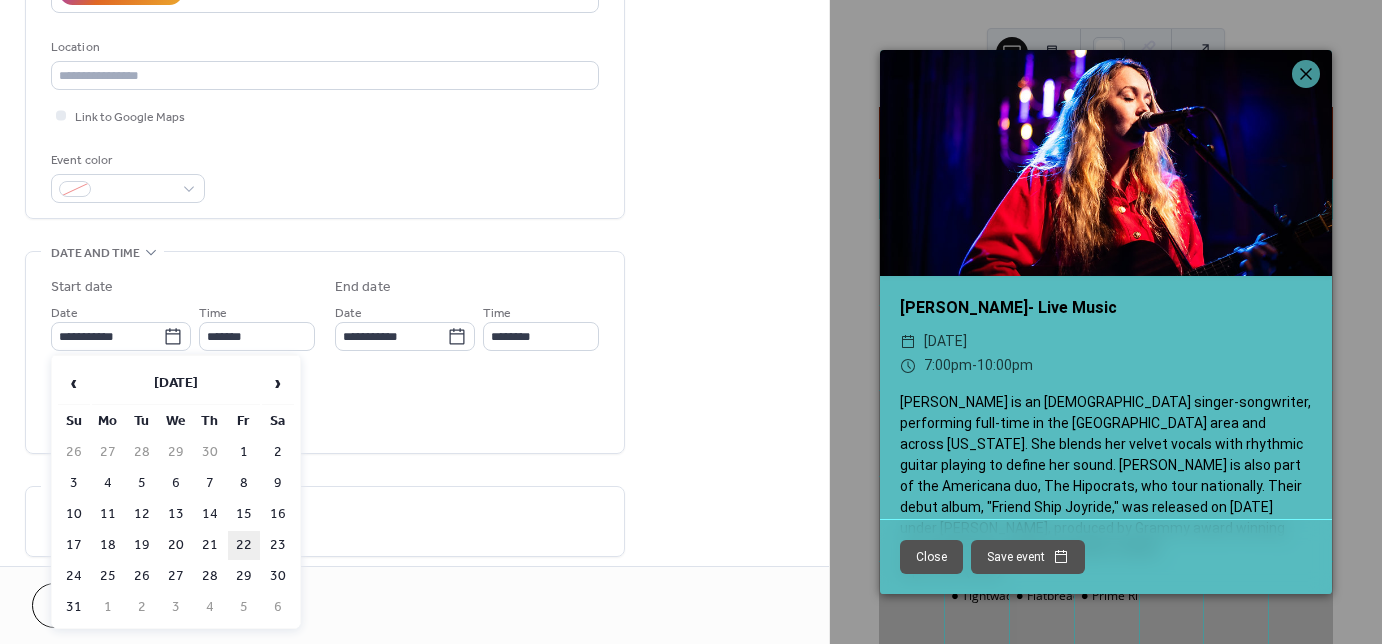 click on "22" at bounding box center [244, 545] 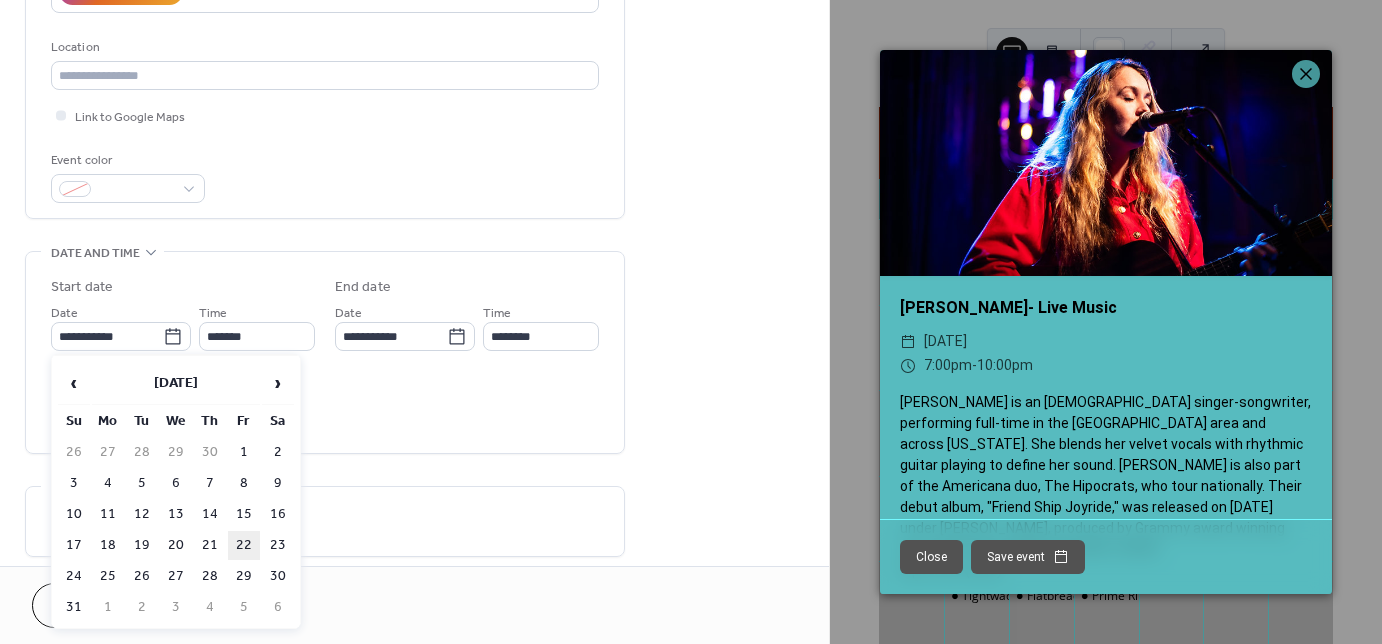 type on "**********" 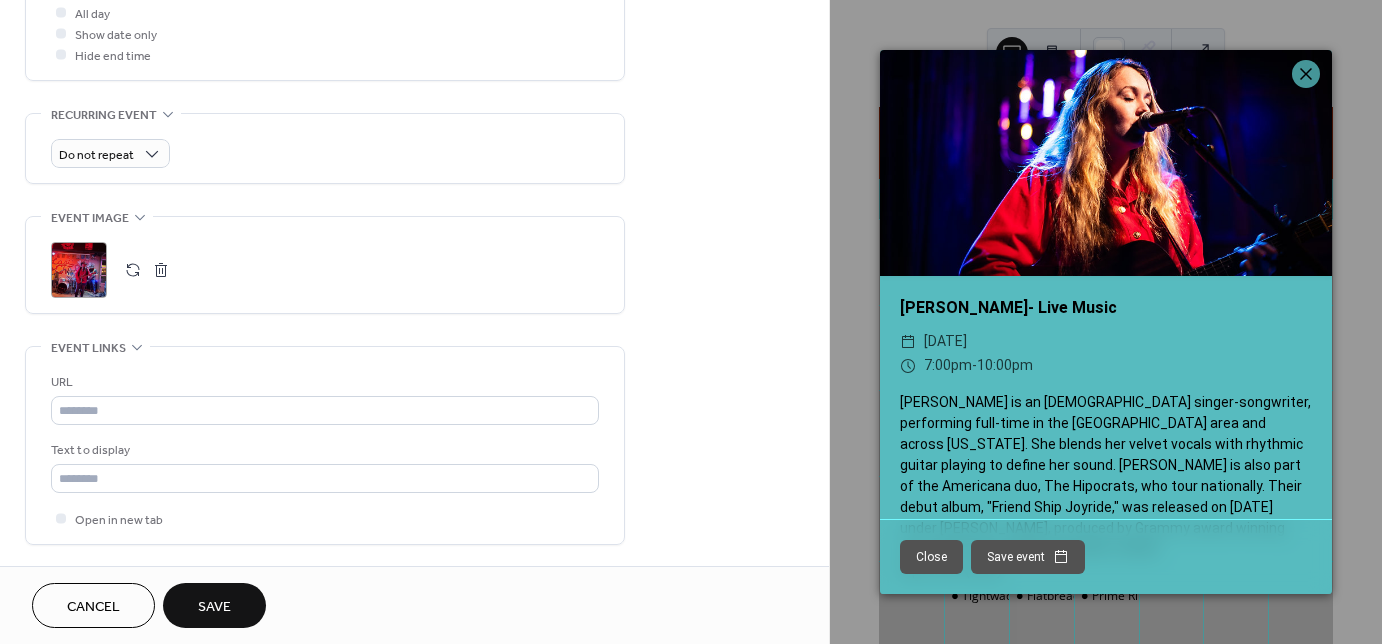 scroll, scrollTop: 800, scrollLeft: 0, axis: vertical 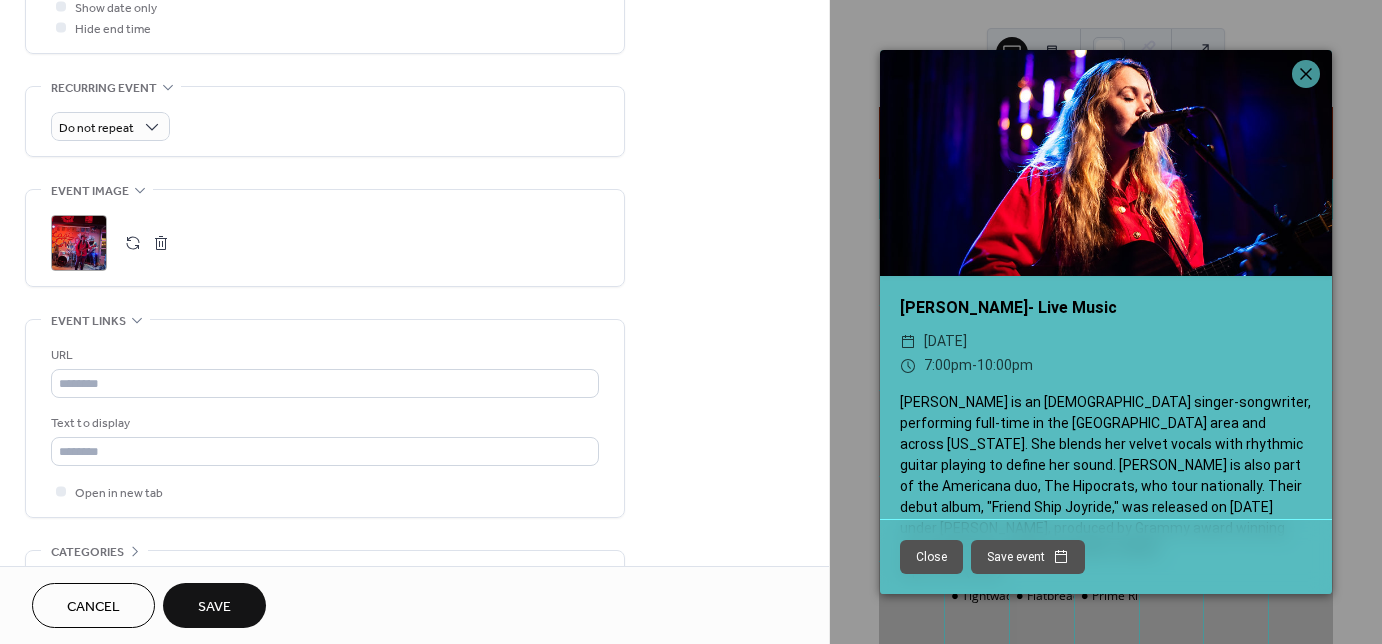 click on "Save" at bounding box center [214, 607] 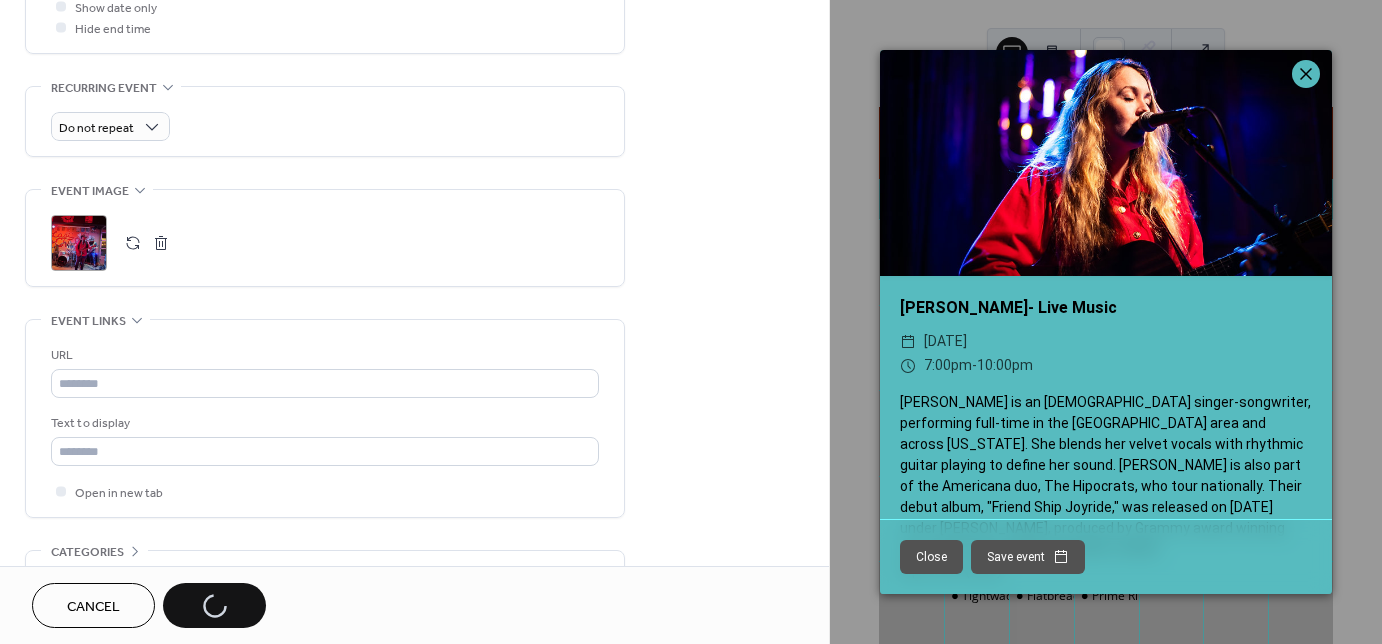 click 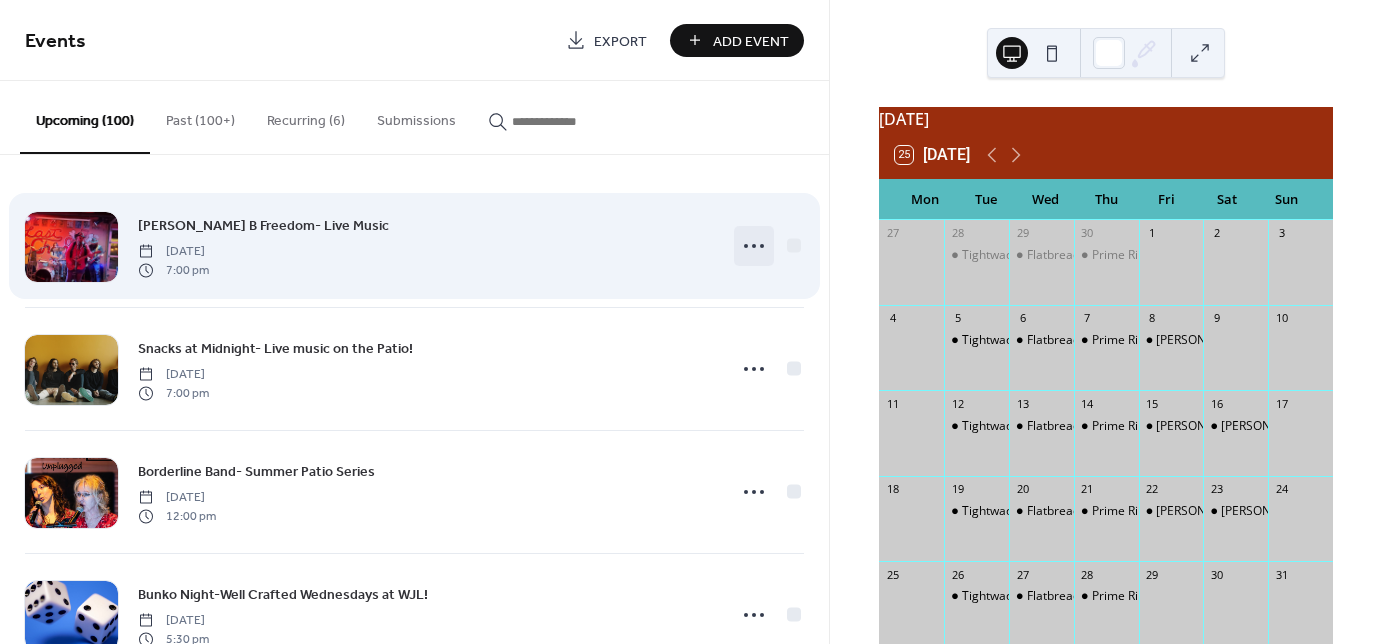 click 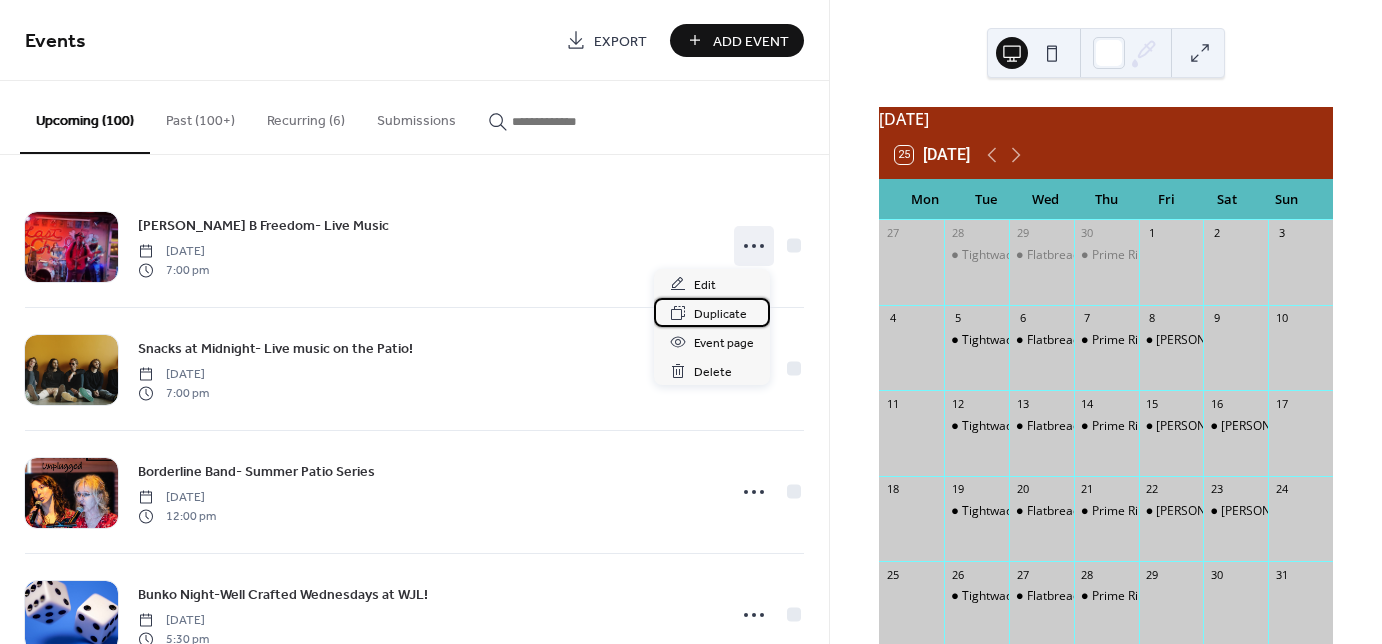 click on "Duplicate" at bounding box center (720, 314) 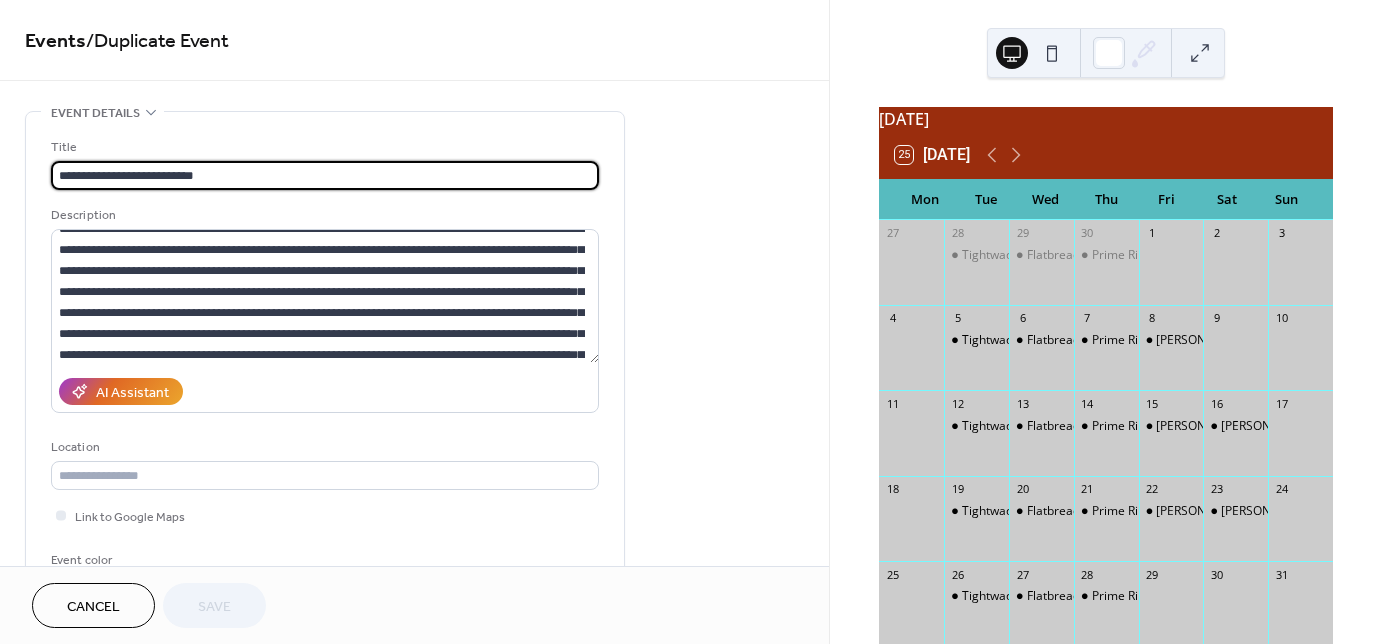 scroll, scrollTop: 41, scrollLeft: 0, axis: vertical 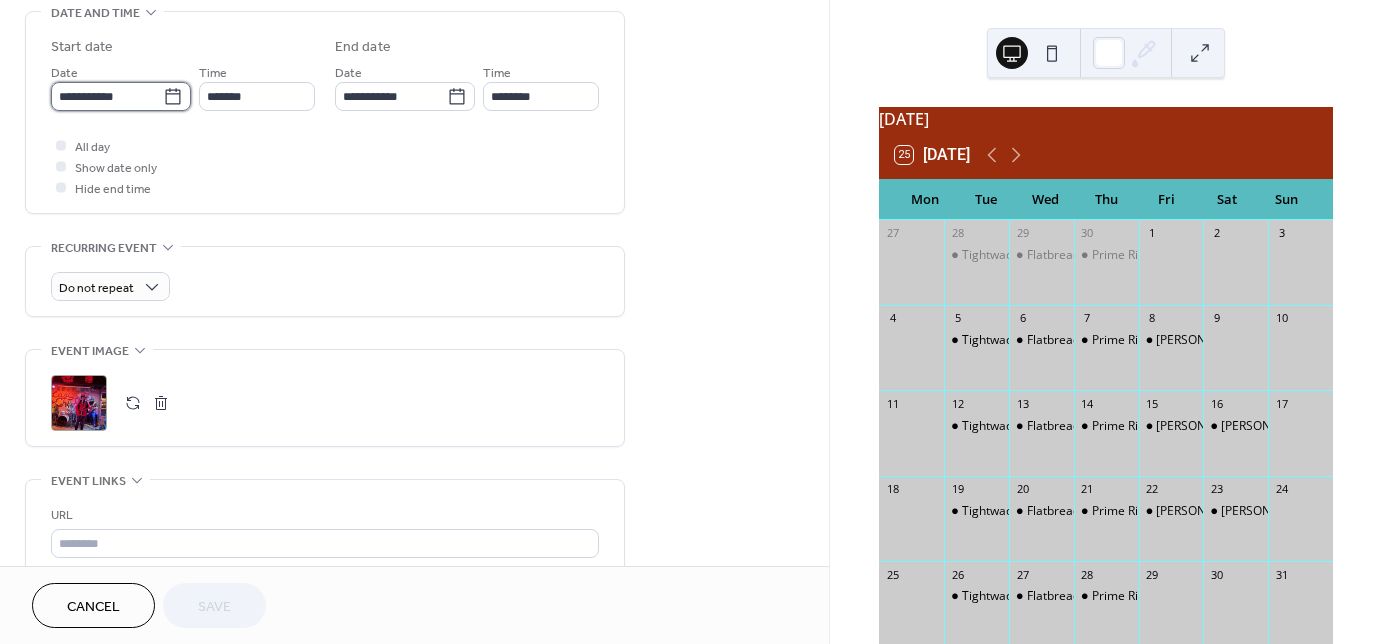 click on "**********" at bounding box center [107, 96] 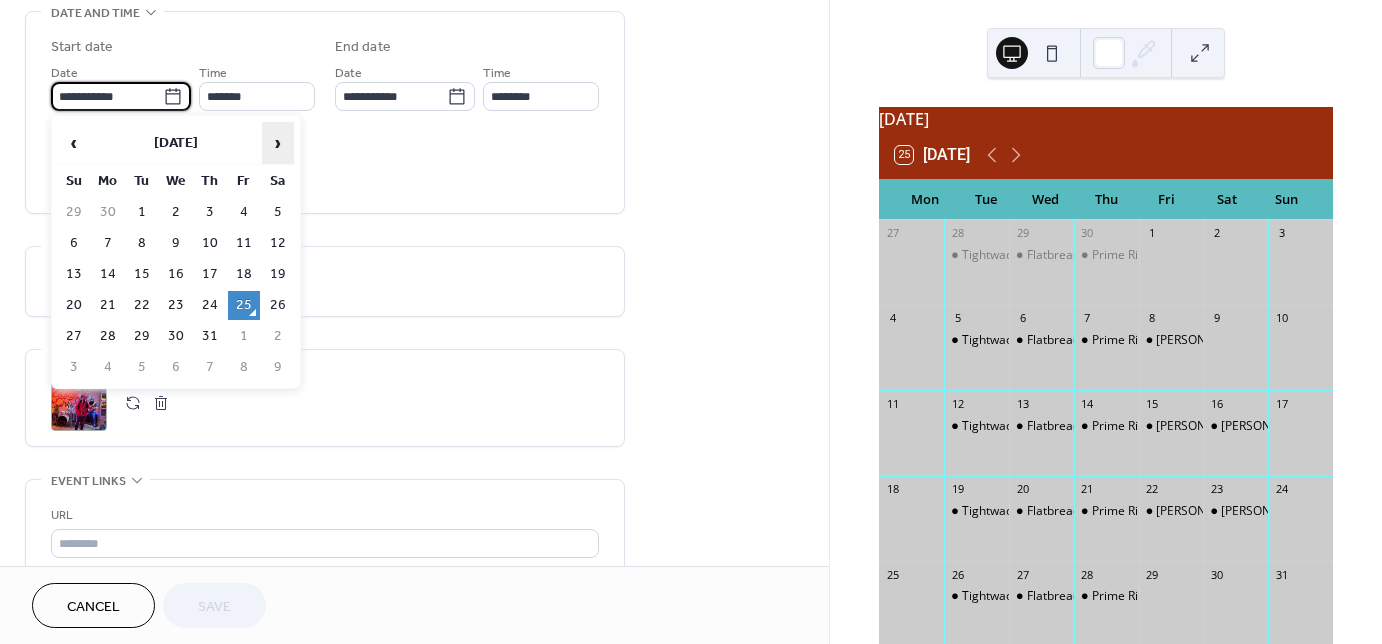 click on "›" at bounding box center [278, 143] 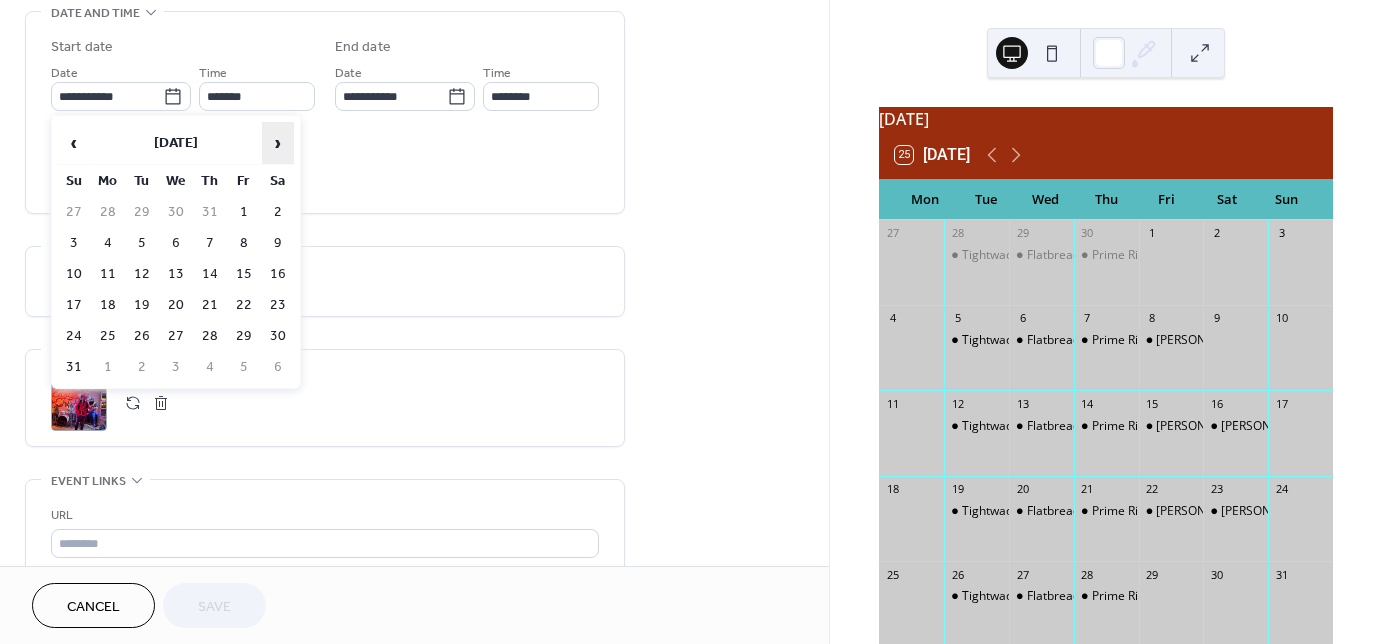 click on "›" at bounding box center [278, 143] 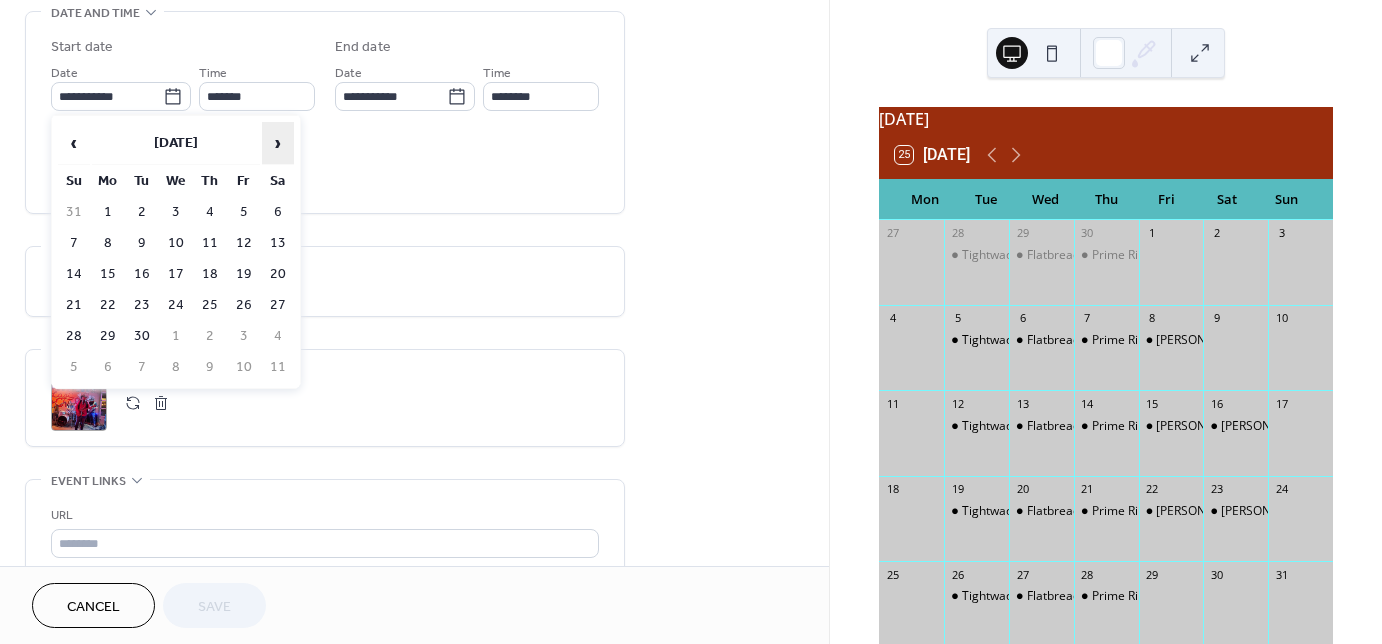click on "›" at bounding box center [278, 143] 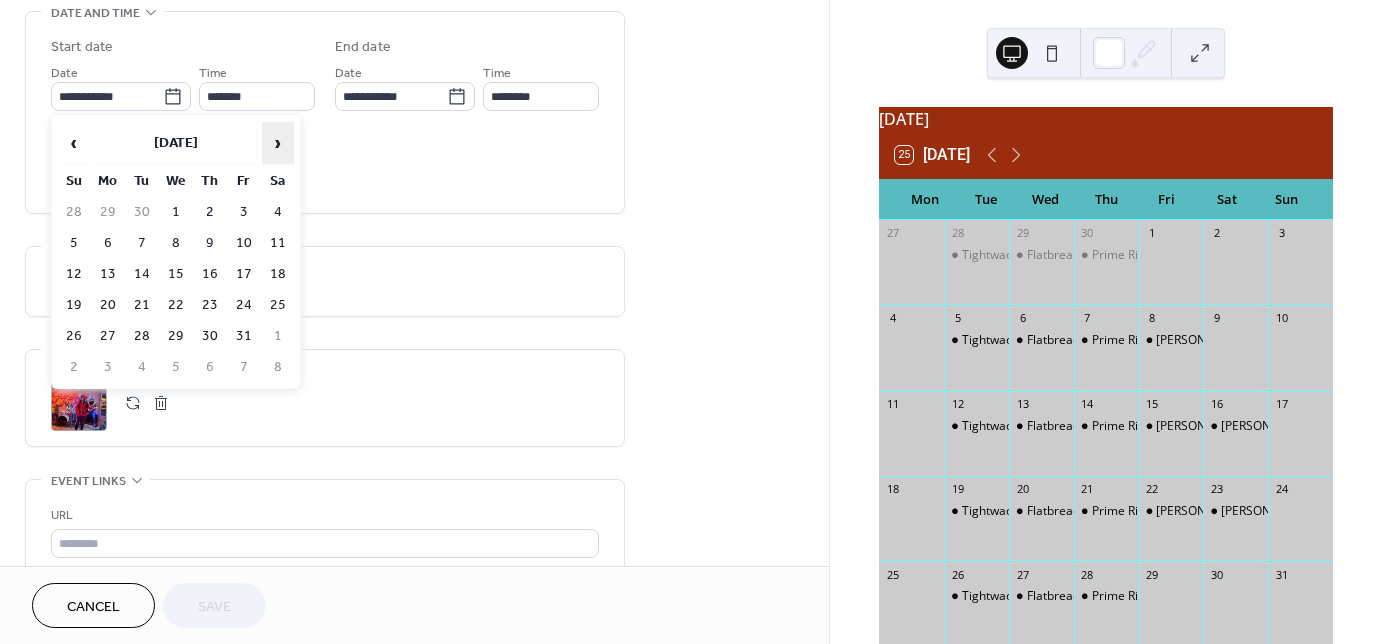 click on "›" at bounding box center [278, 143] 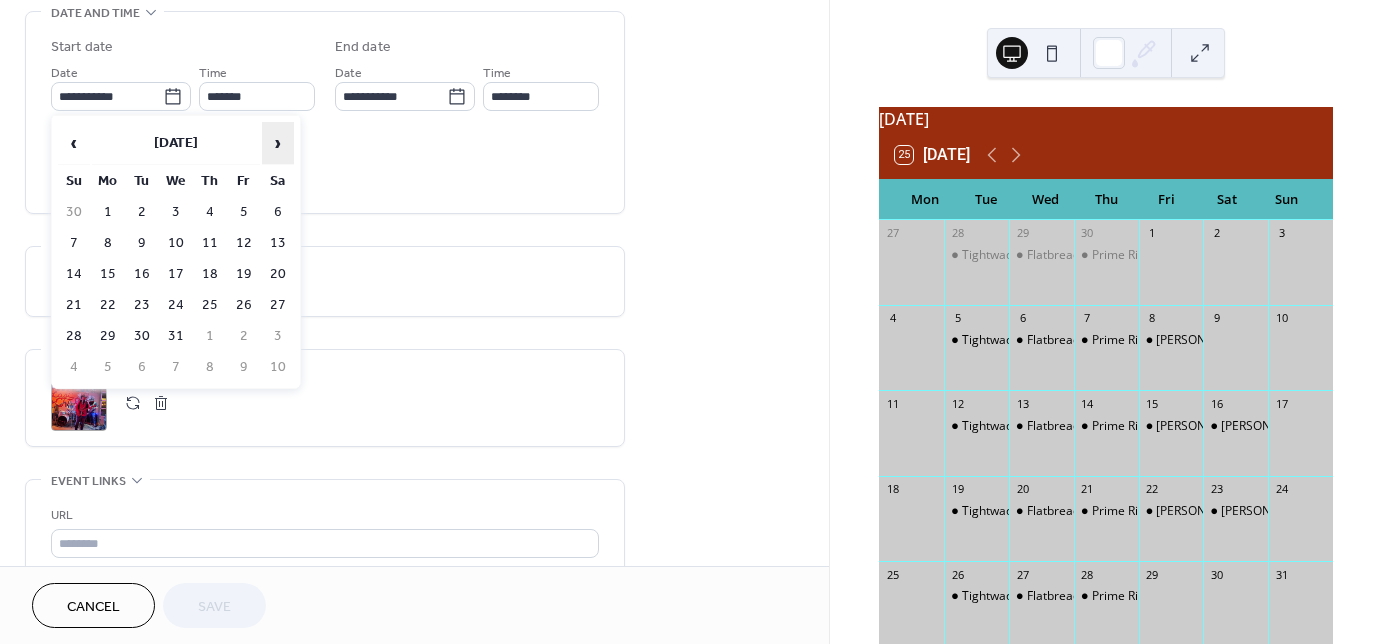 click on "›" at bounding box center [278, 143] 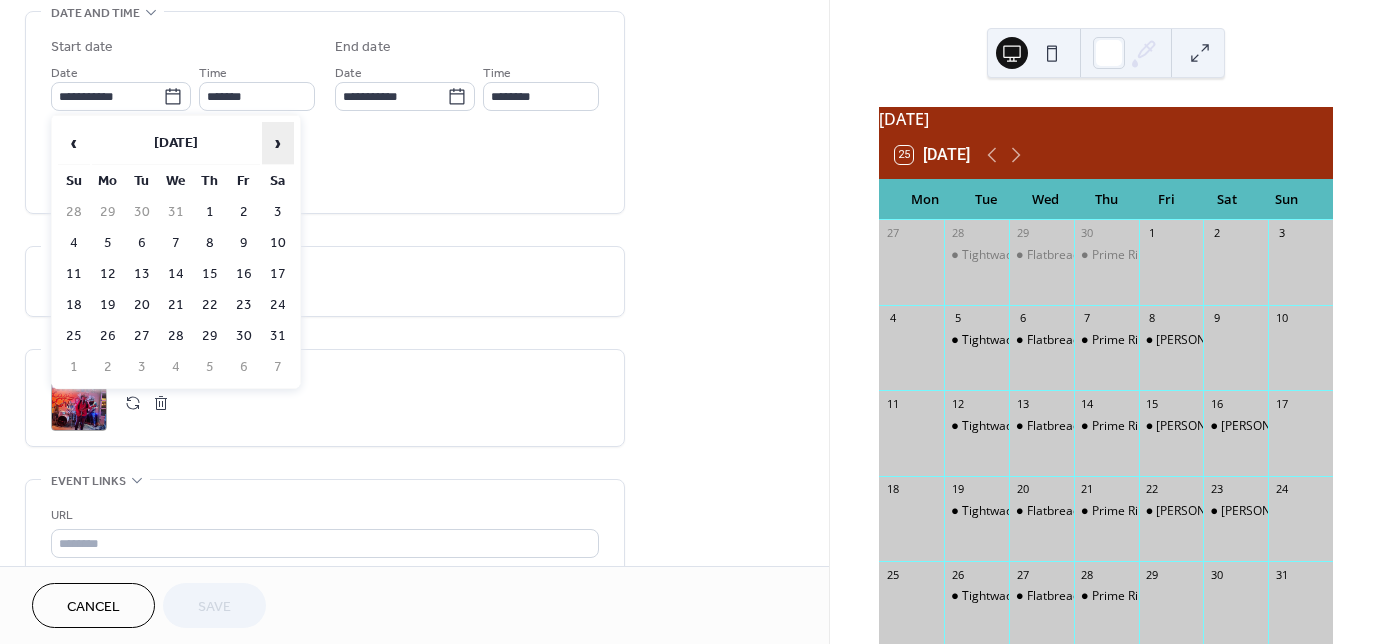 click on "›" at bounding box center (278, 143) 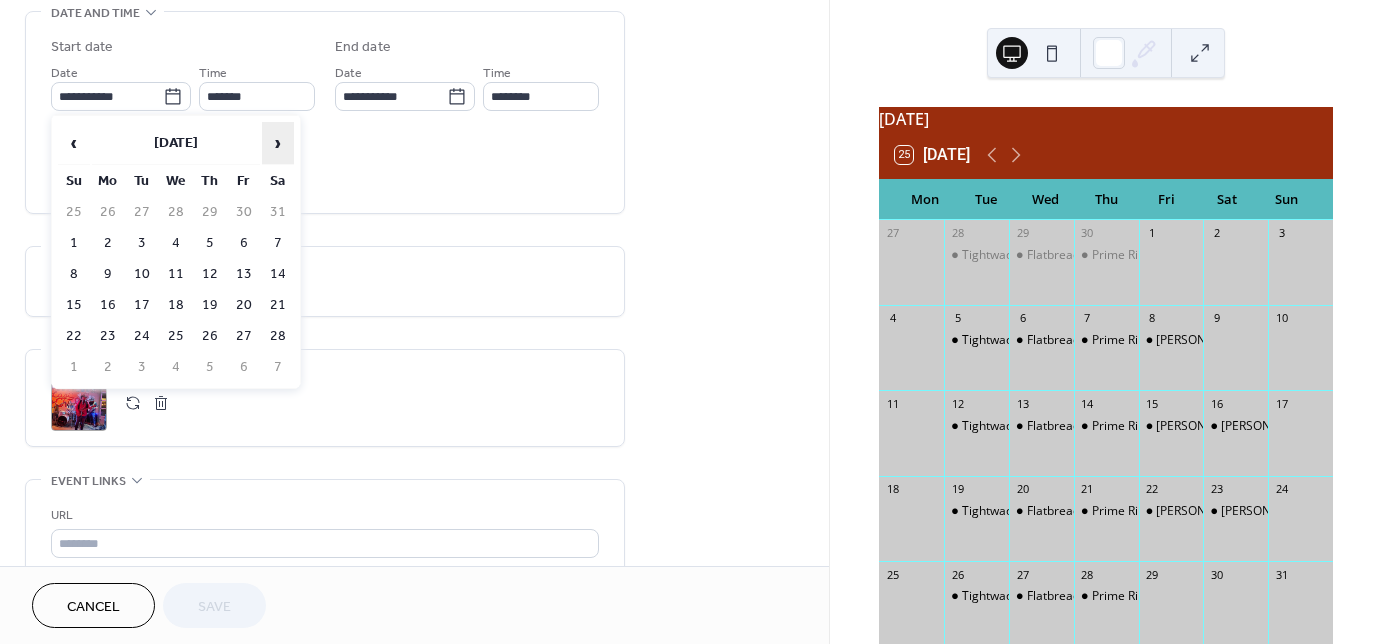 click on "›" at bounding box center (278, 143) 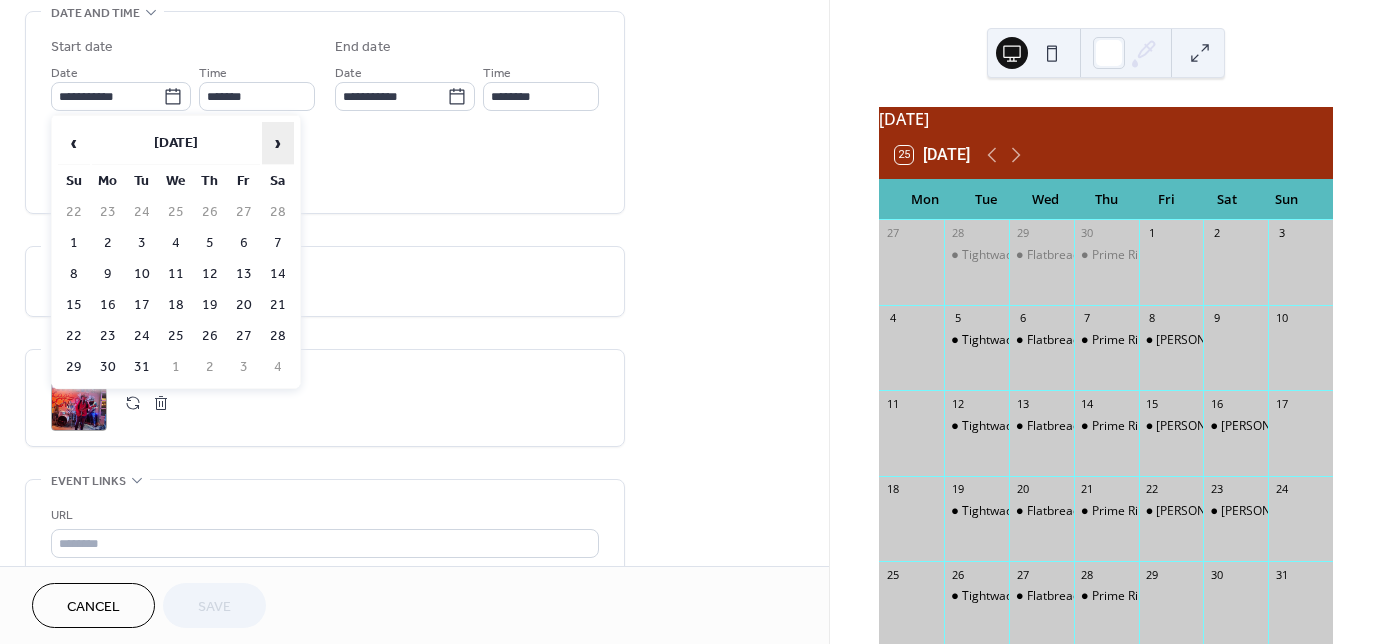 click on "›" at bounding box center [278, 143] 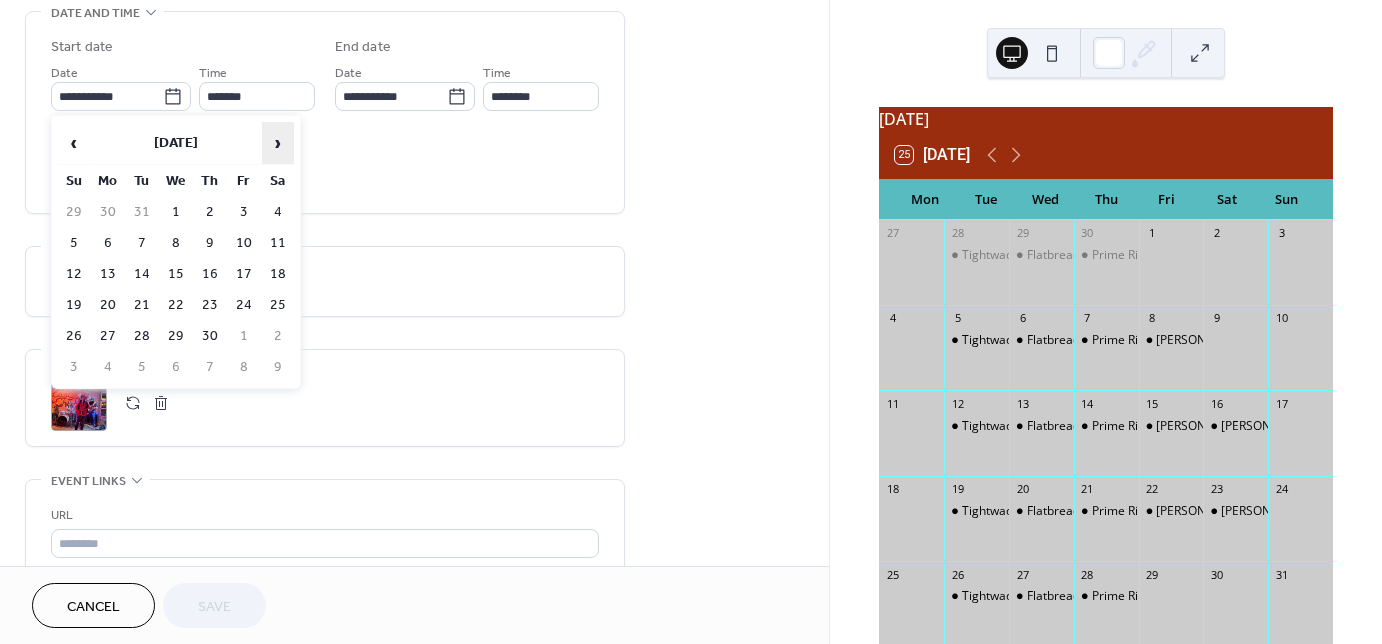 click on "›" at bounding box center [278, 143] 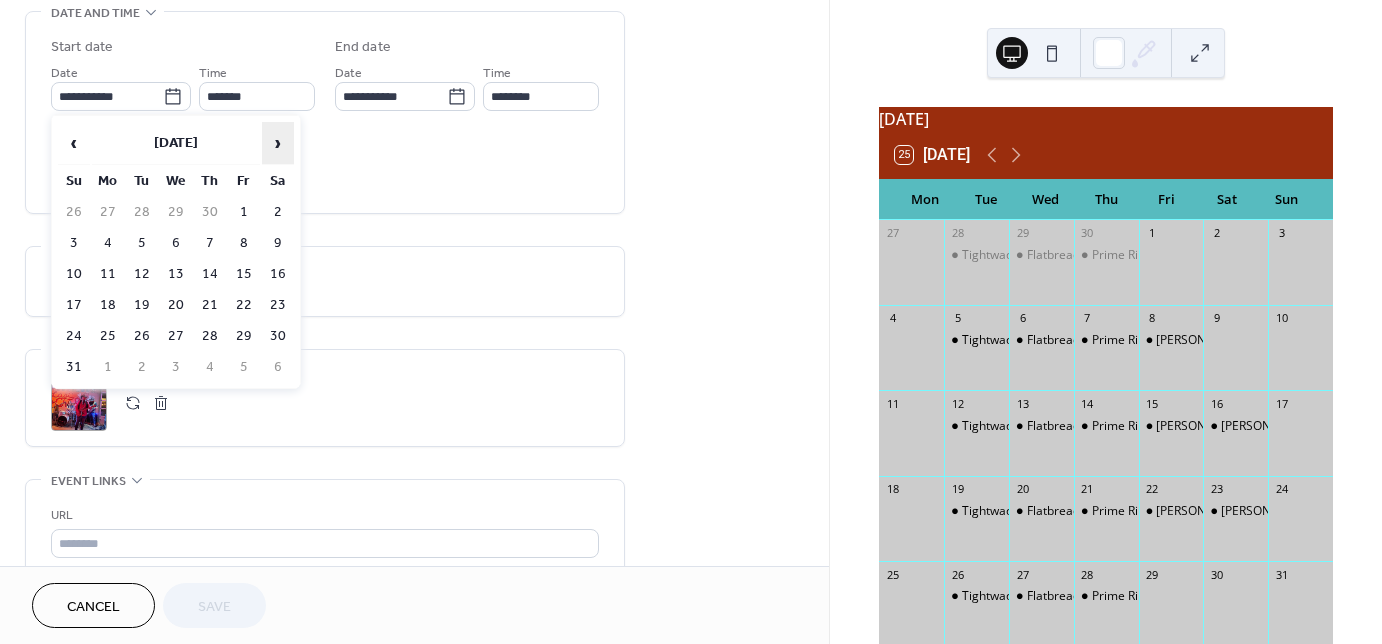 click on "›" at bounding box center [278, 143] 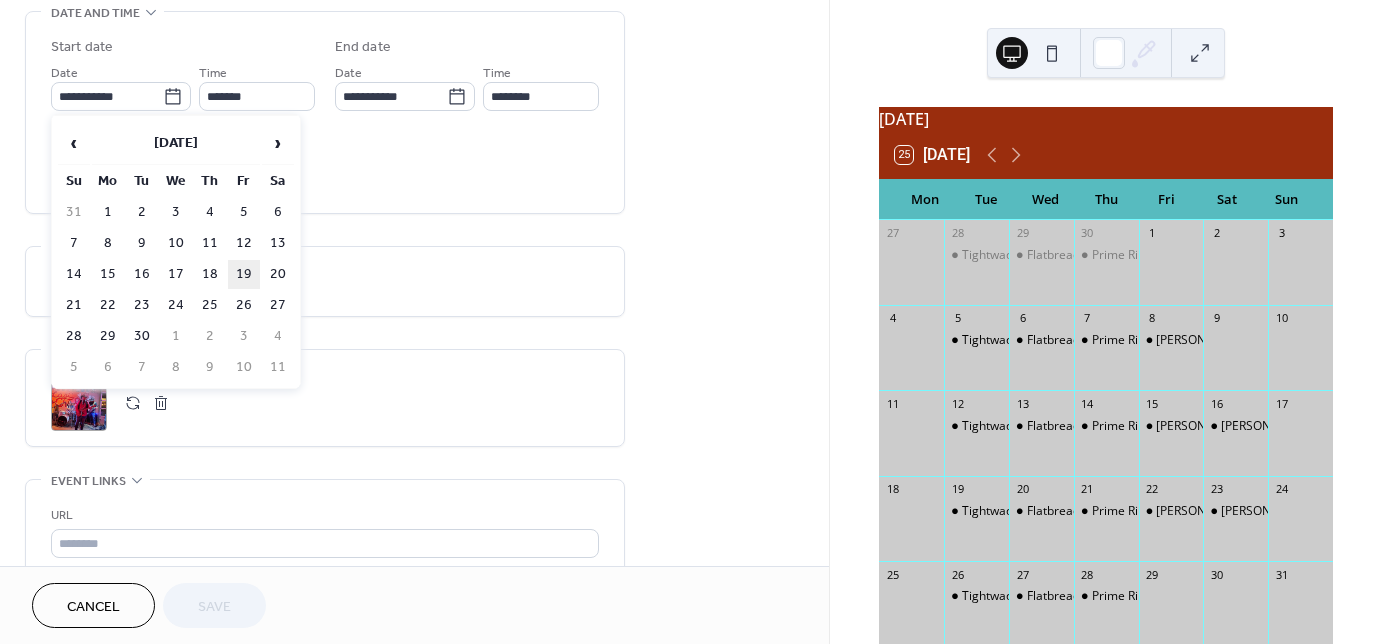click on "19" at bounding box center [244, 274] 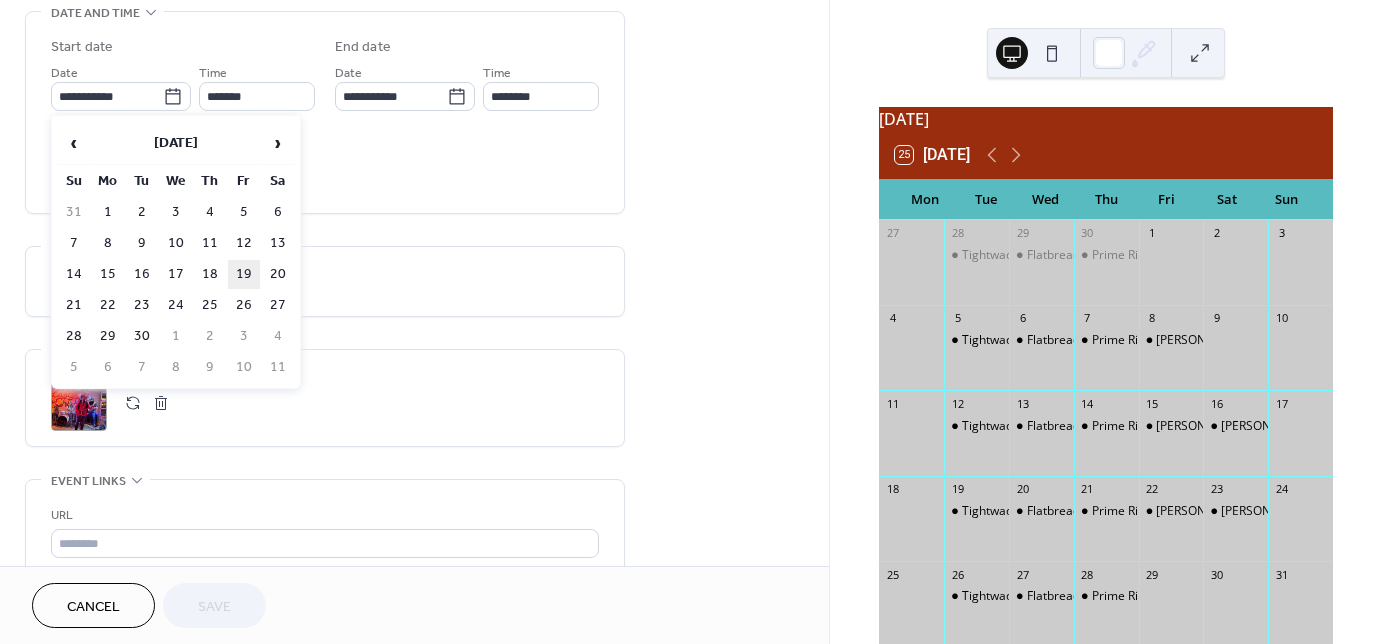 type on "**********" 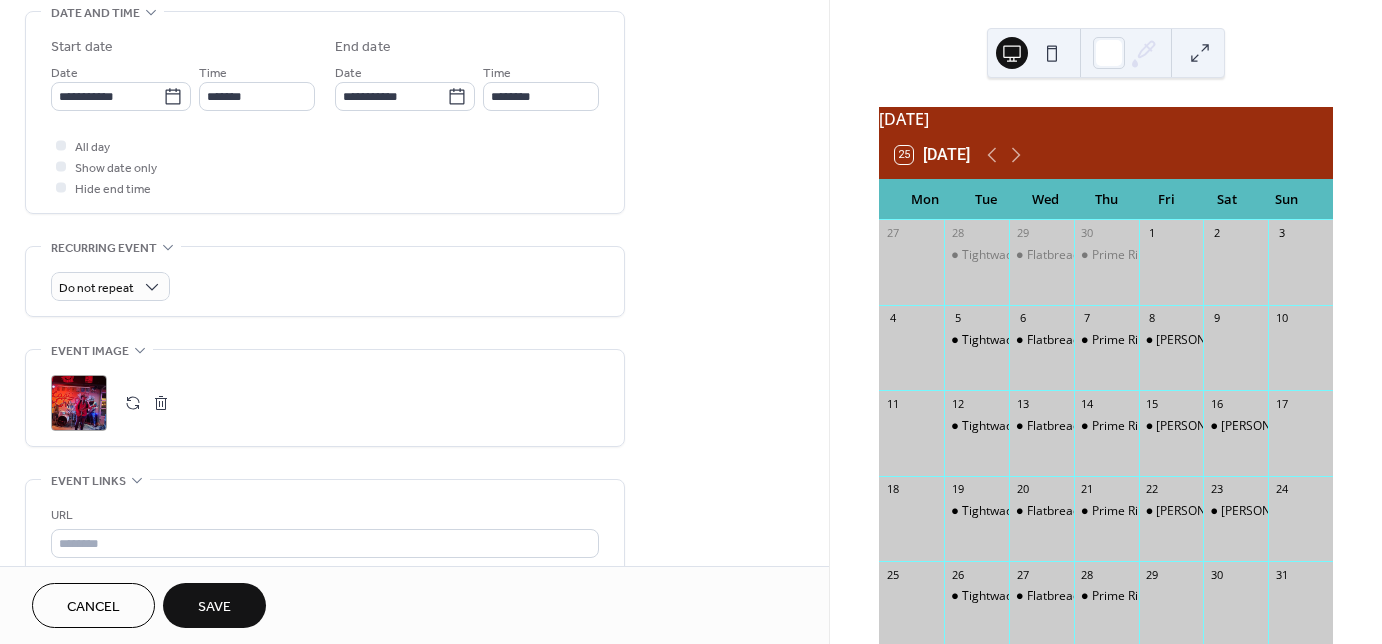 click on "Save" at bounding box center [214, 607] 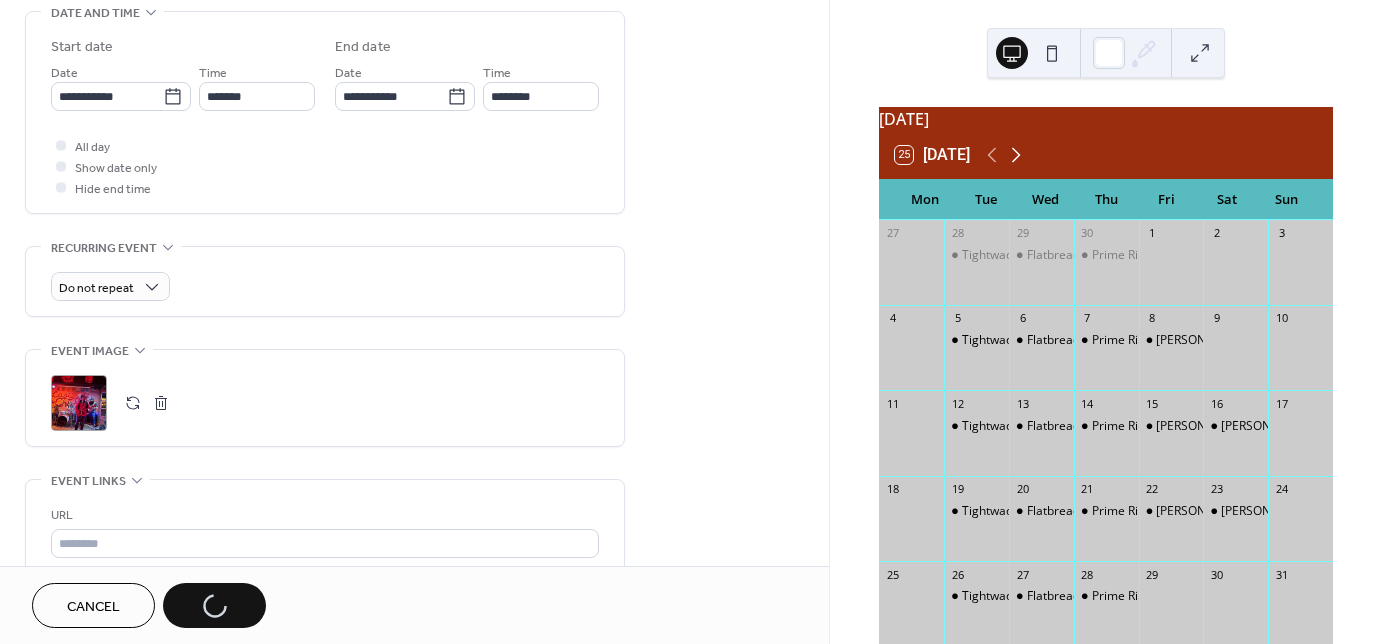 click 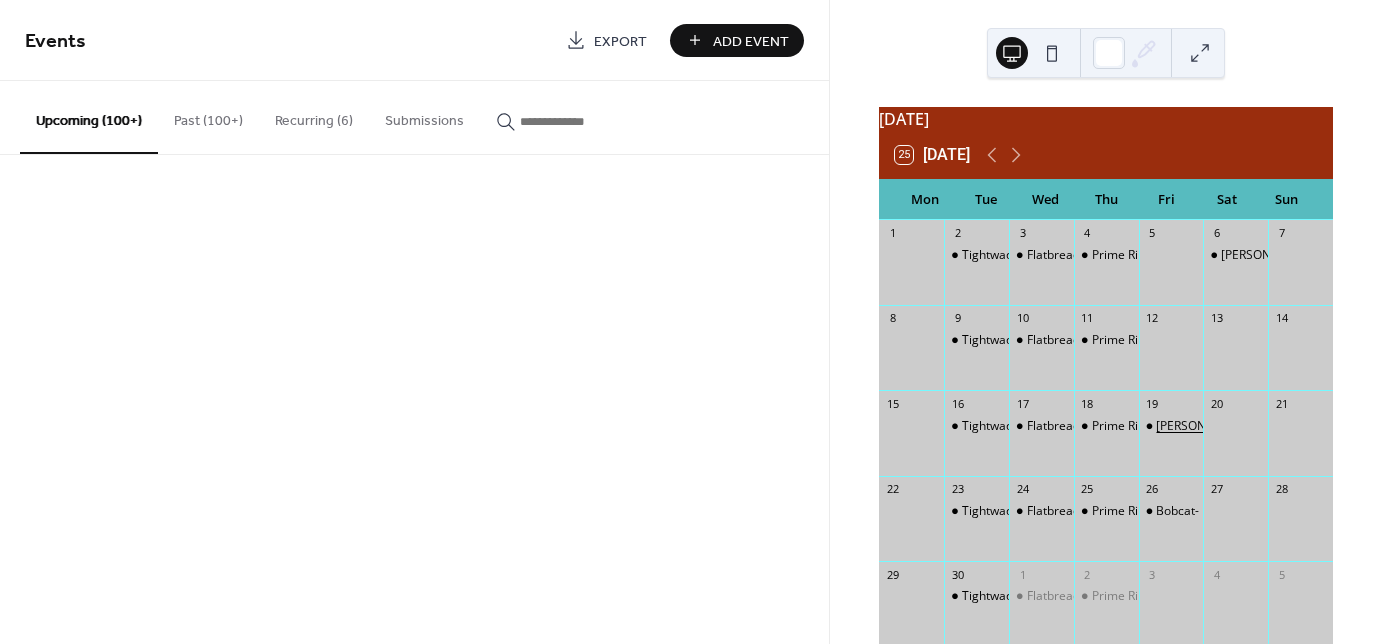 click on "[PERSON_NAME] B Freedom- Live Music" at bounding box center [1267, 426] 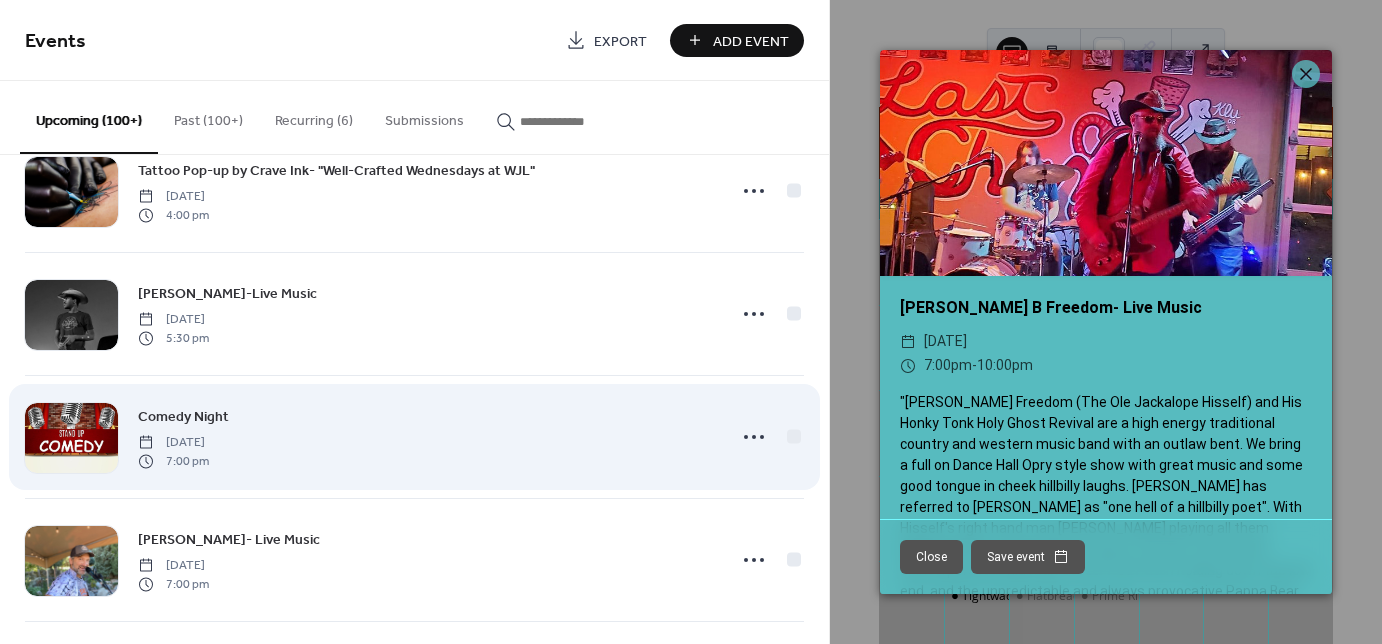 scroll, scrollTop: 3333, scrollLeft: 0, axis: vertical 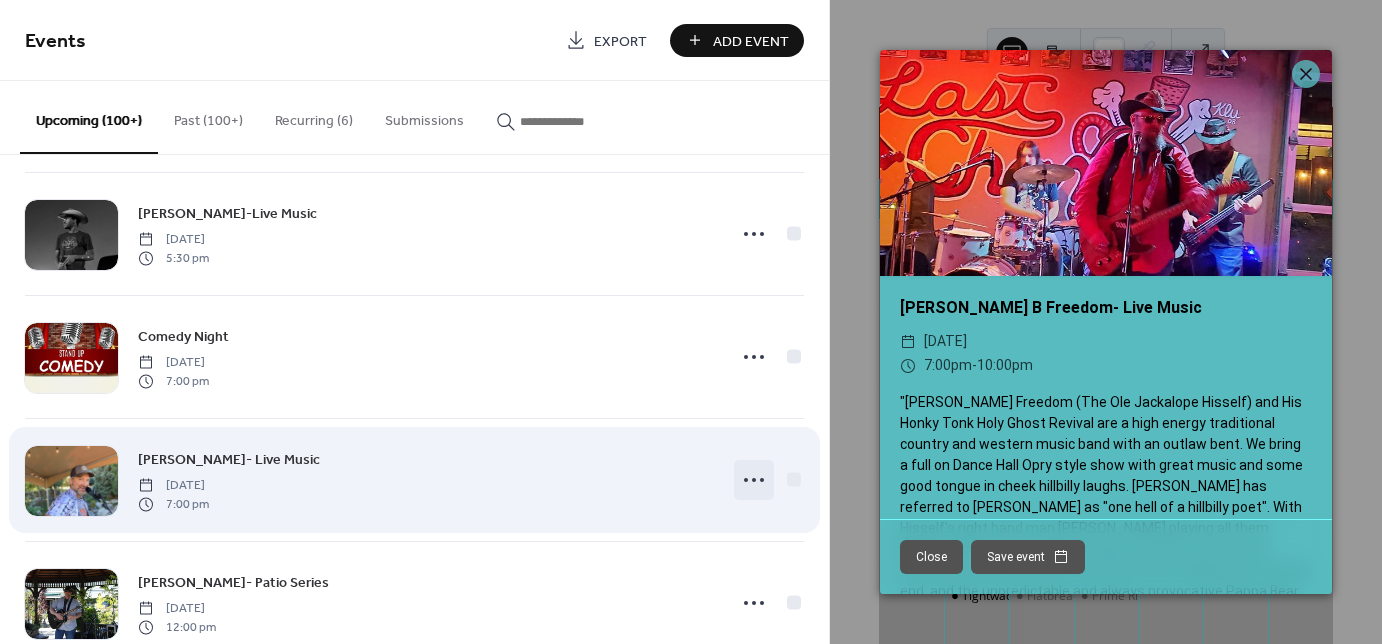 click 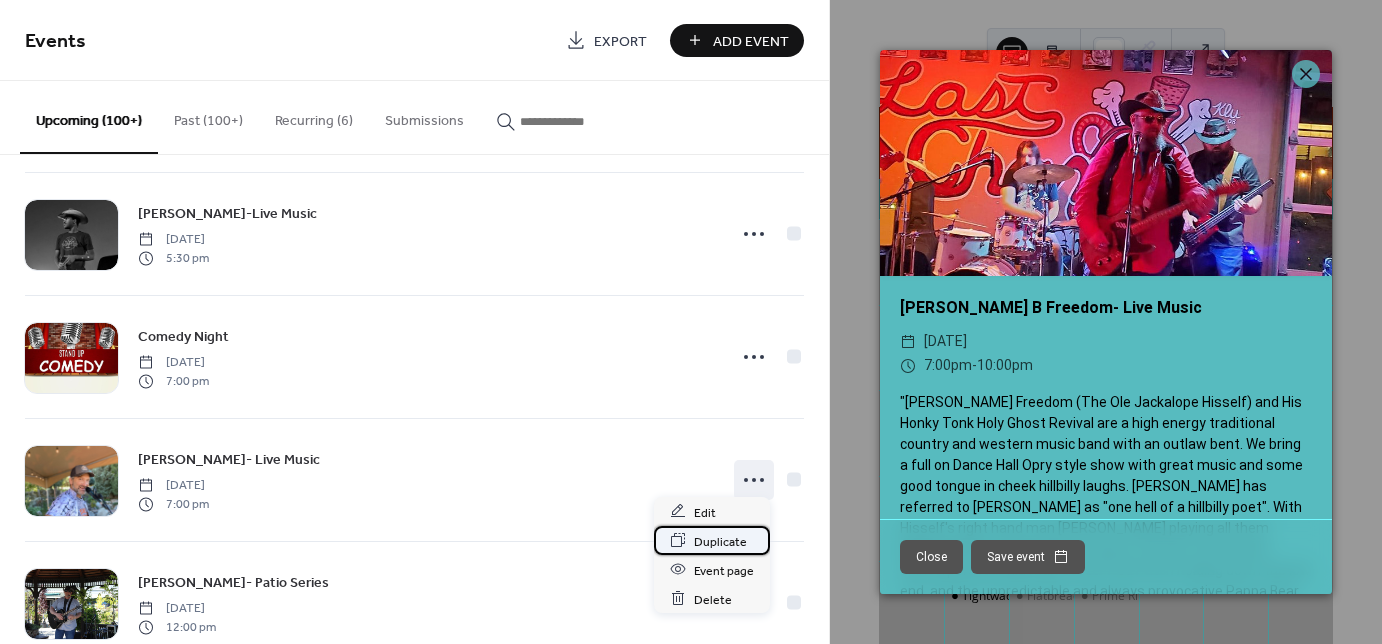 click on "Duplicate" at bounding box center [720, 541] 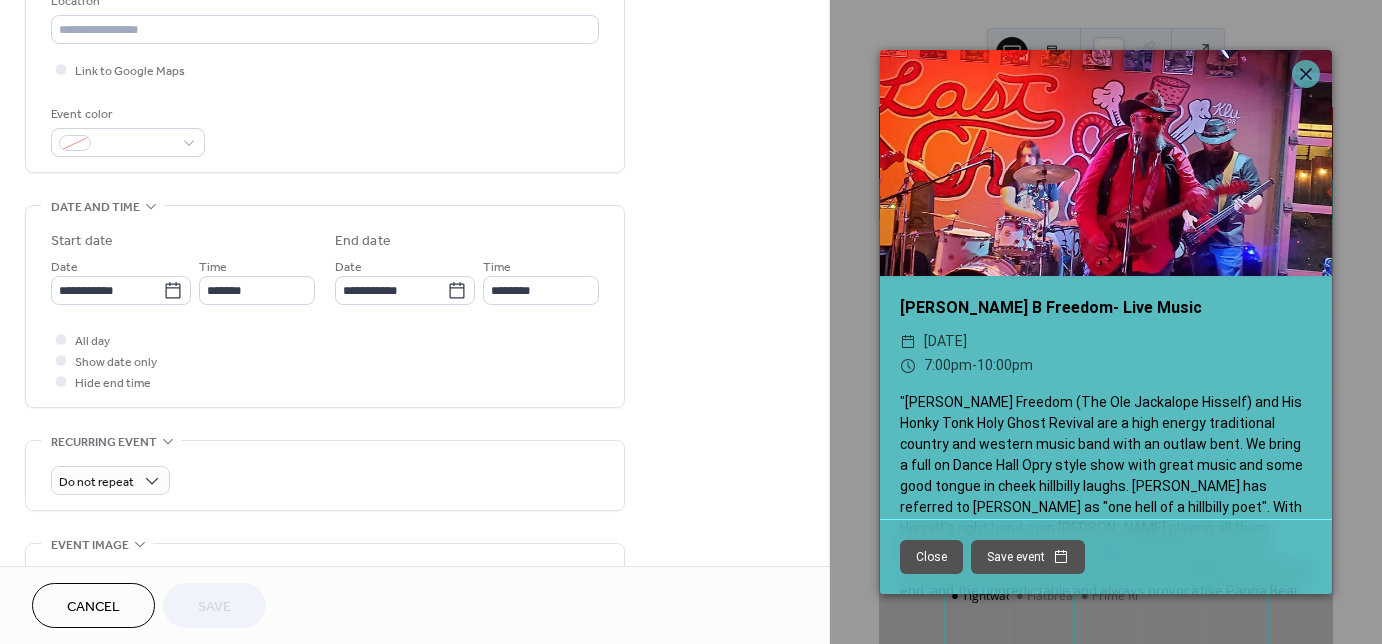 scroll, scrollTop: 480, scrollLeft: 0, axis: vertical 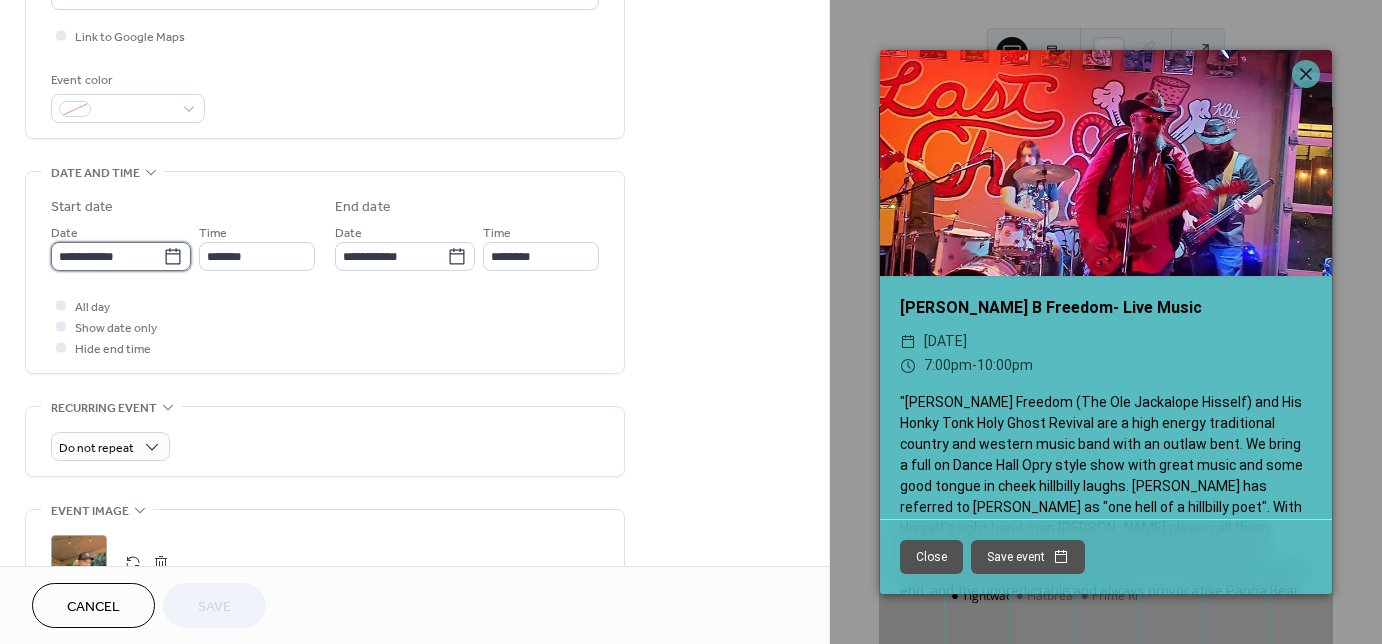 click on "**********" at bounding box center (107, 256) 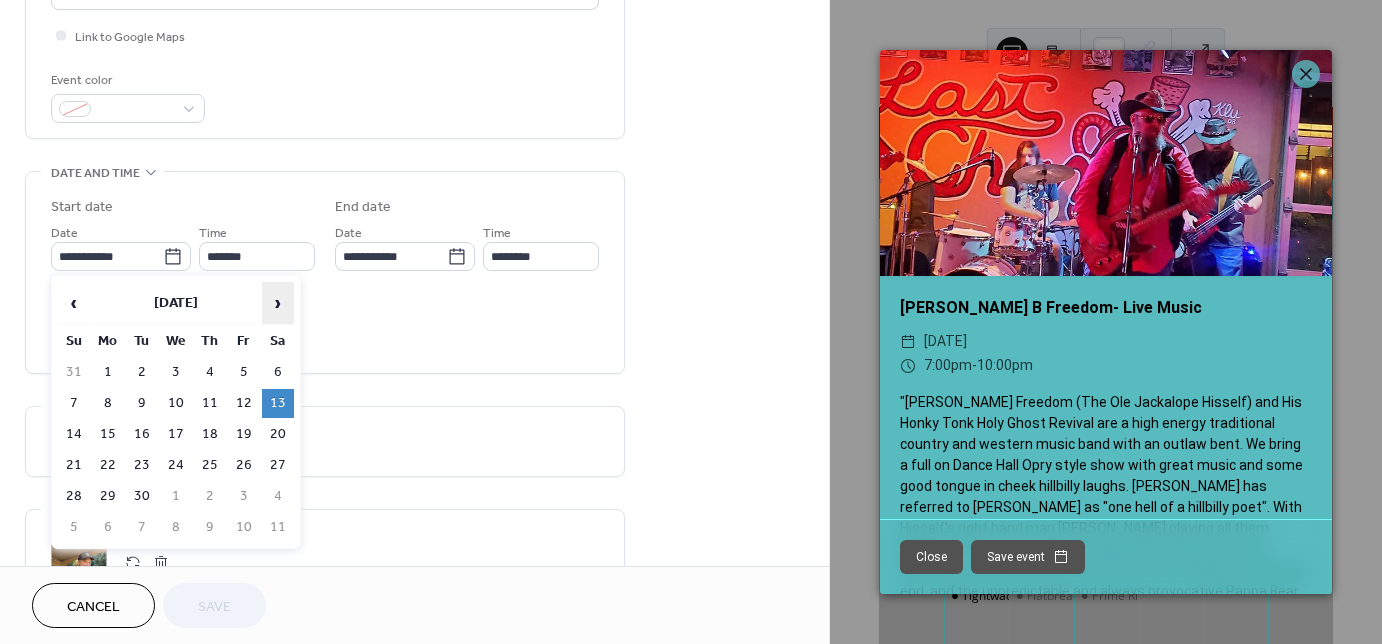 click on "›" at bounding box center (278, 303) 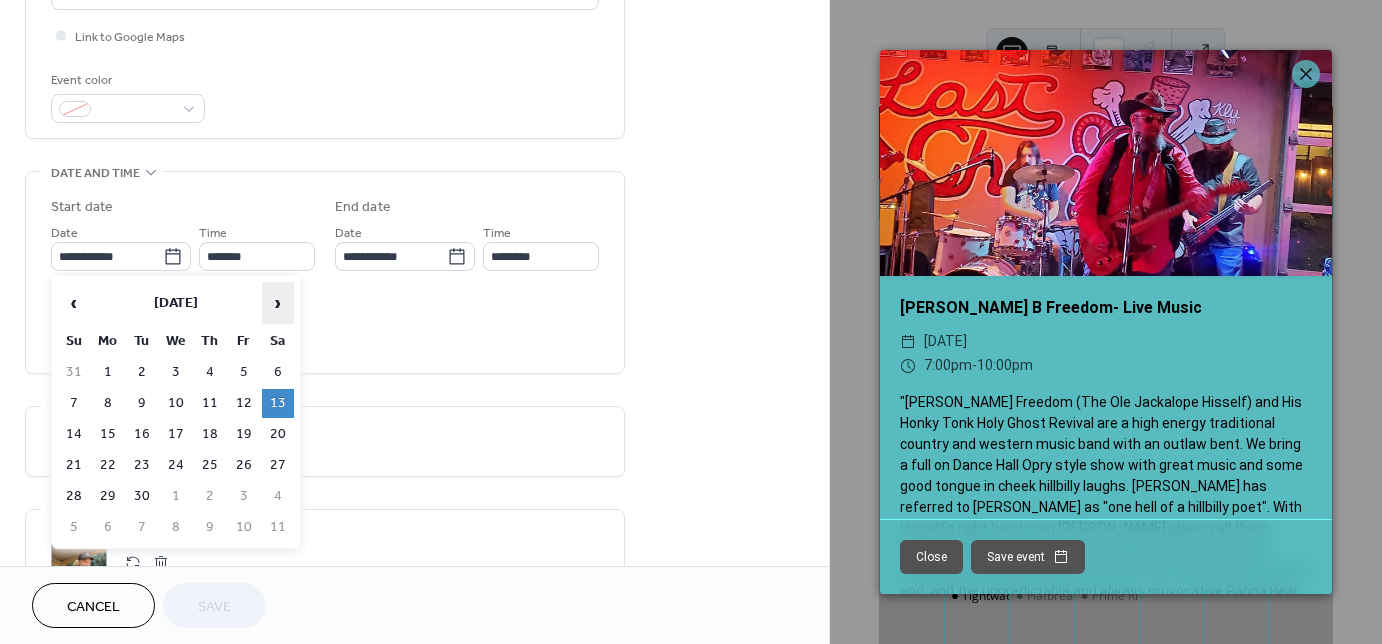 click on "›" at bounding box center (278, 303) 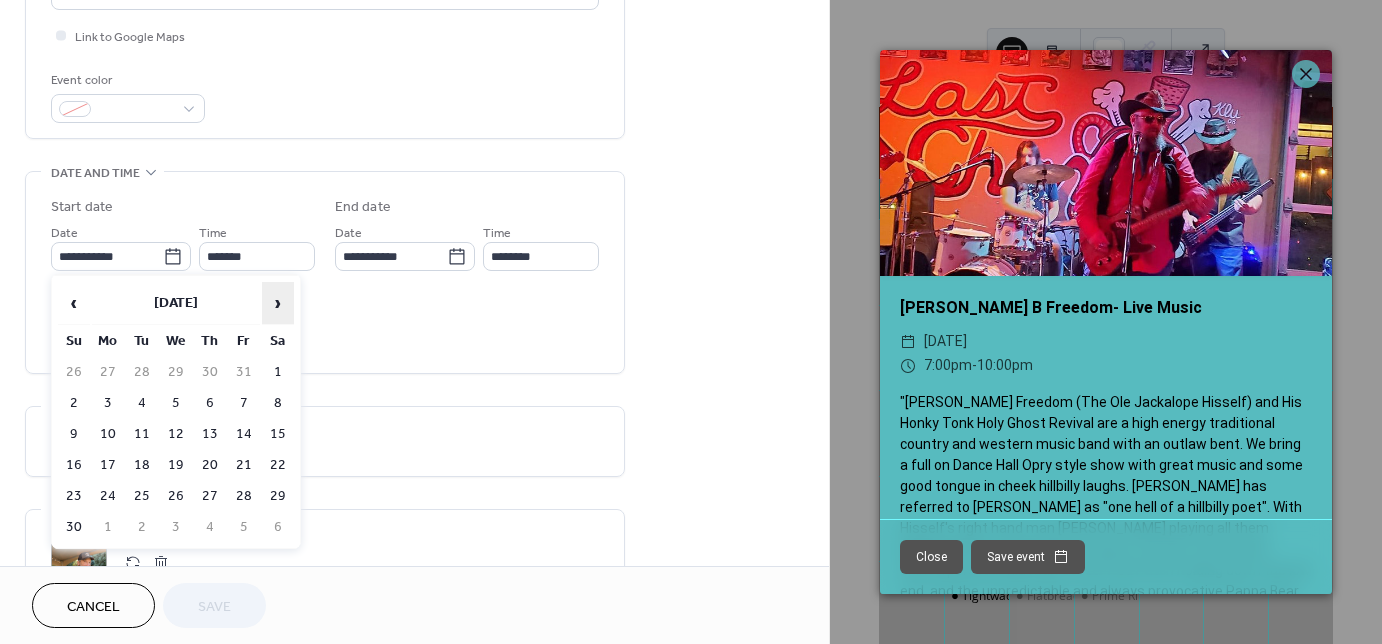 click on "›" at bounding box center (278, 303) 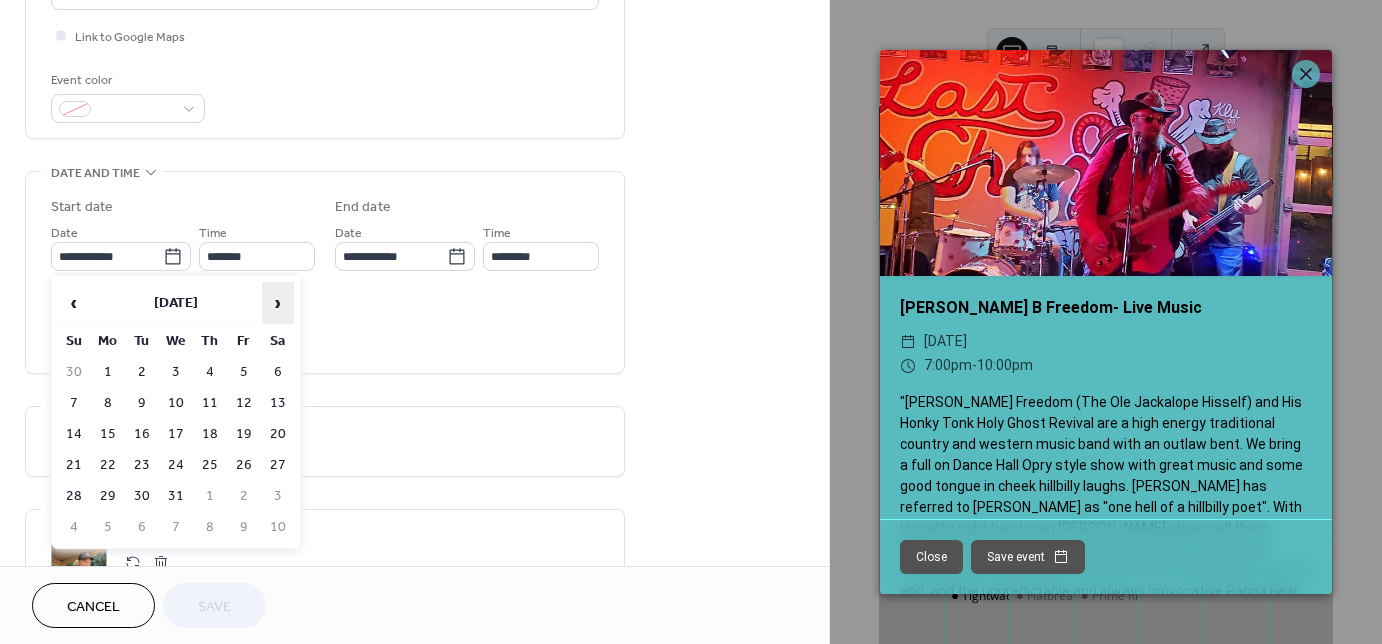 click on "›" at bounding box center (278, 303) 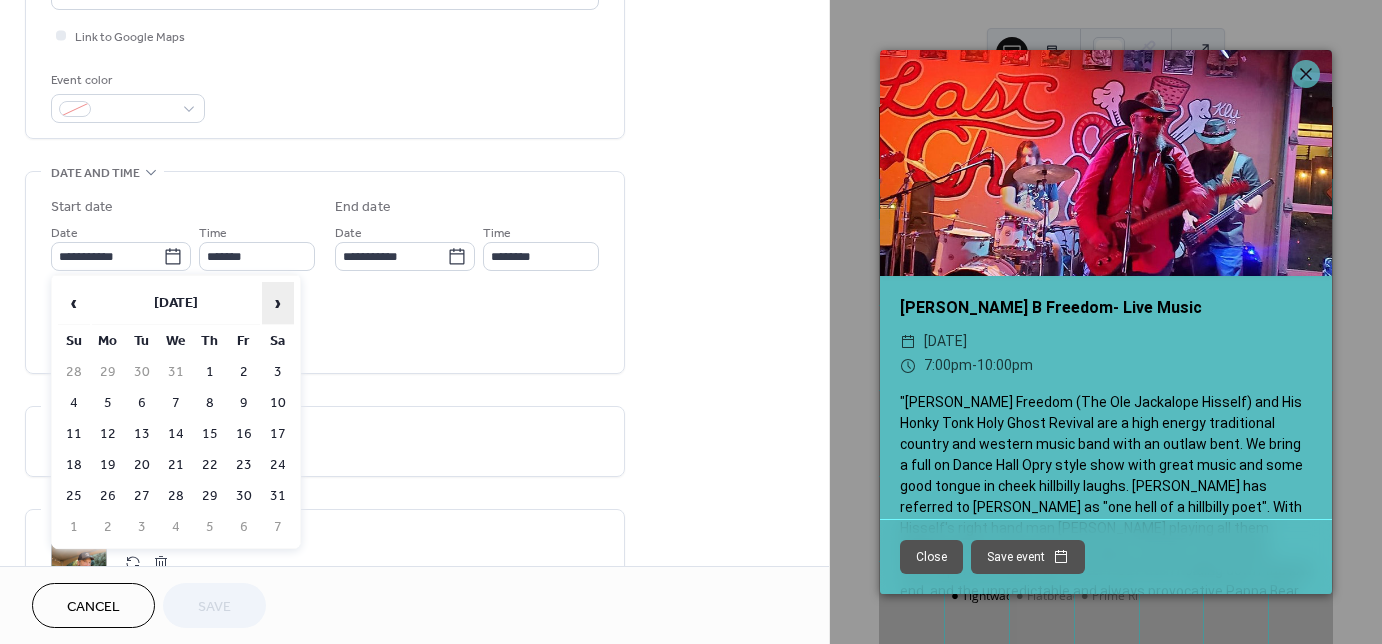 click on "›" at bounding box center (278, 303) 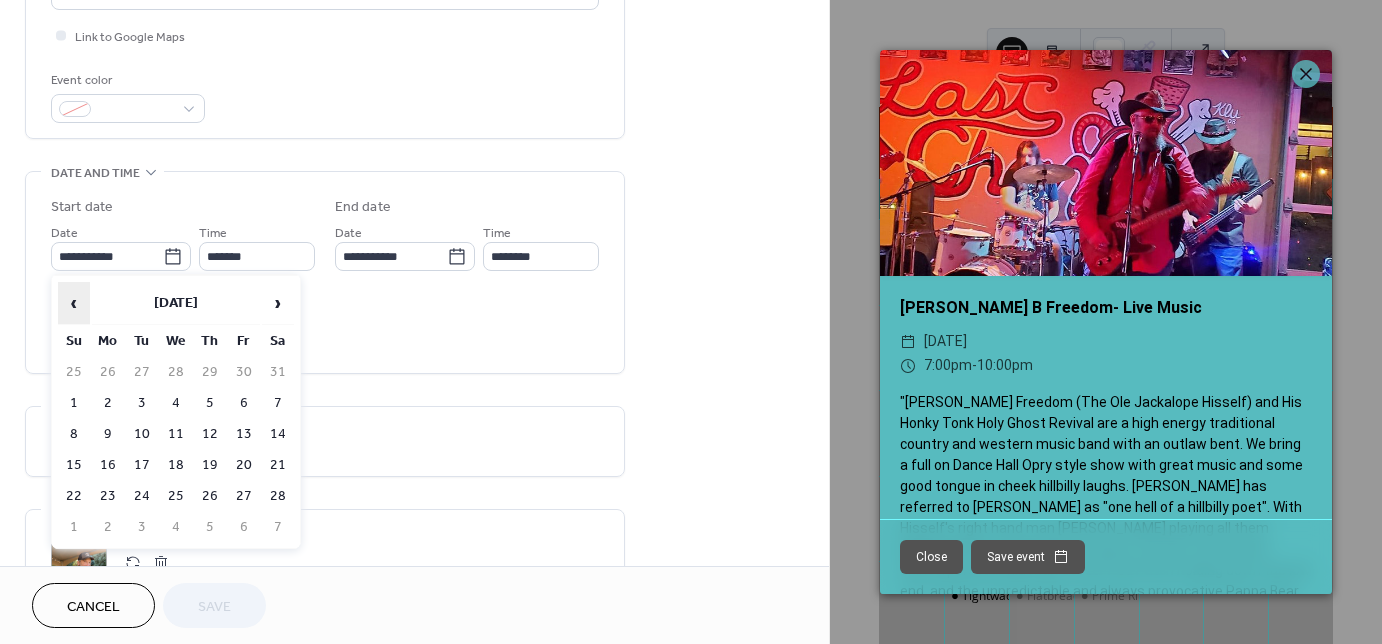 click on "‹" at bounding box center (74, 303) 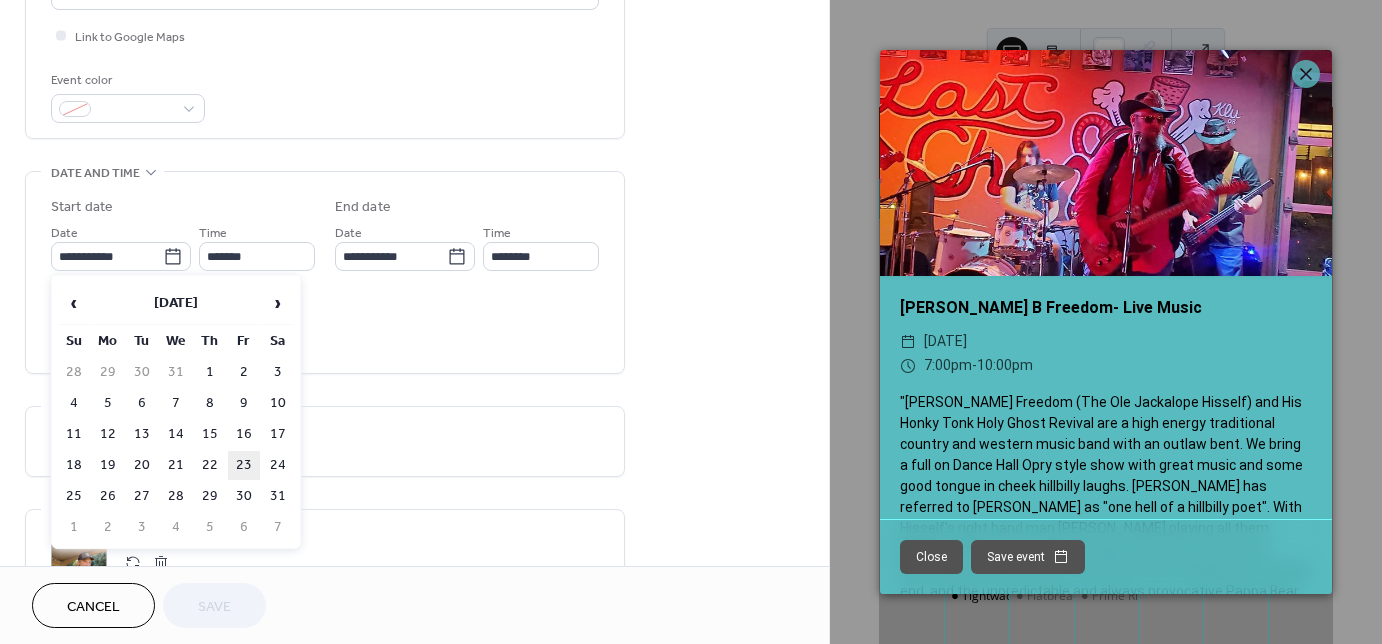 click on "23" at bounding box center (244, 465) 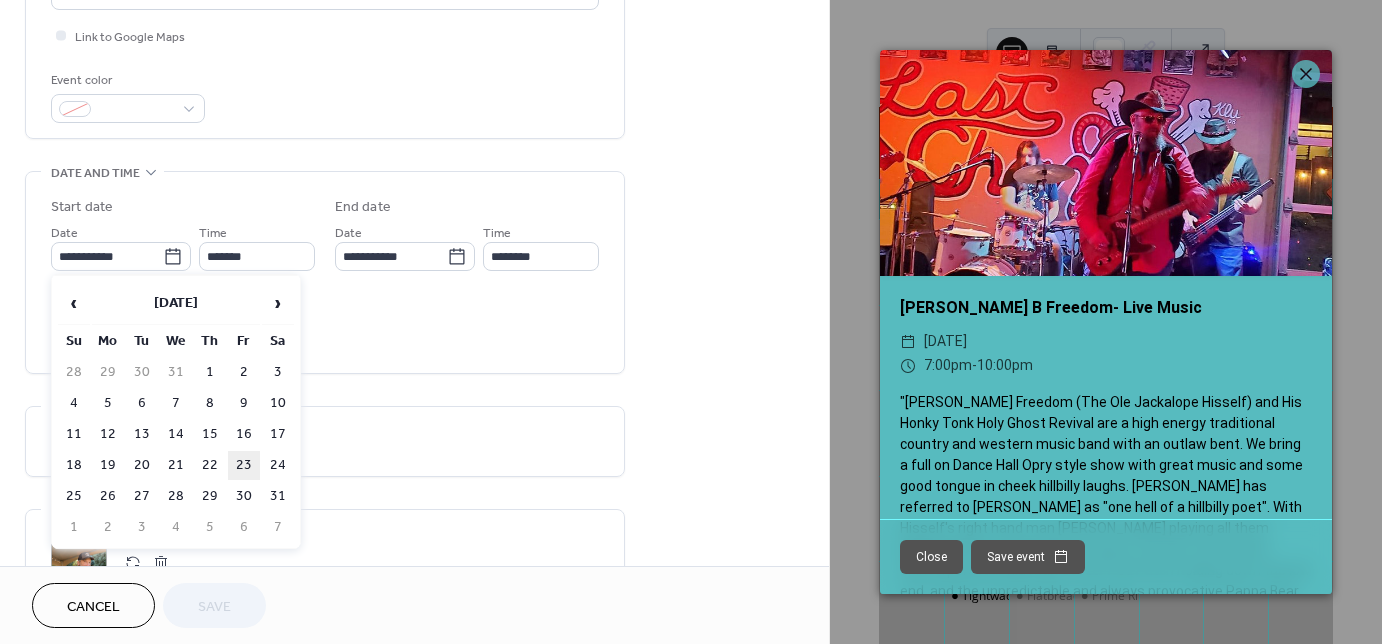 type on "**********" 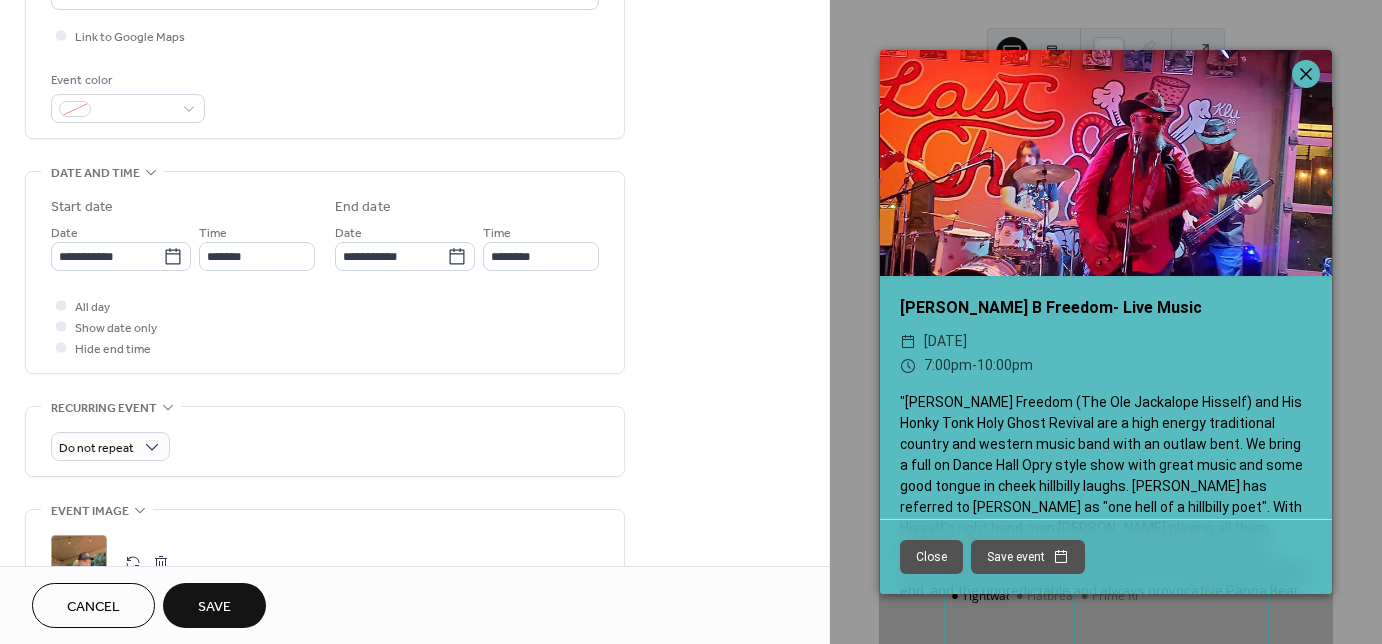 click 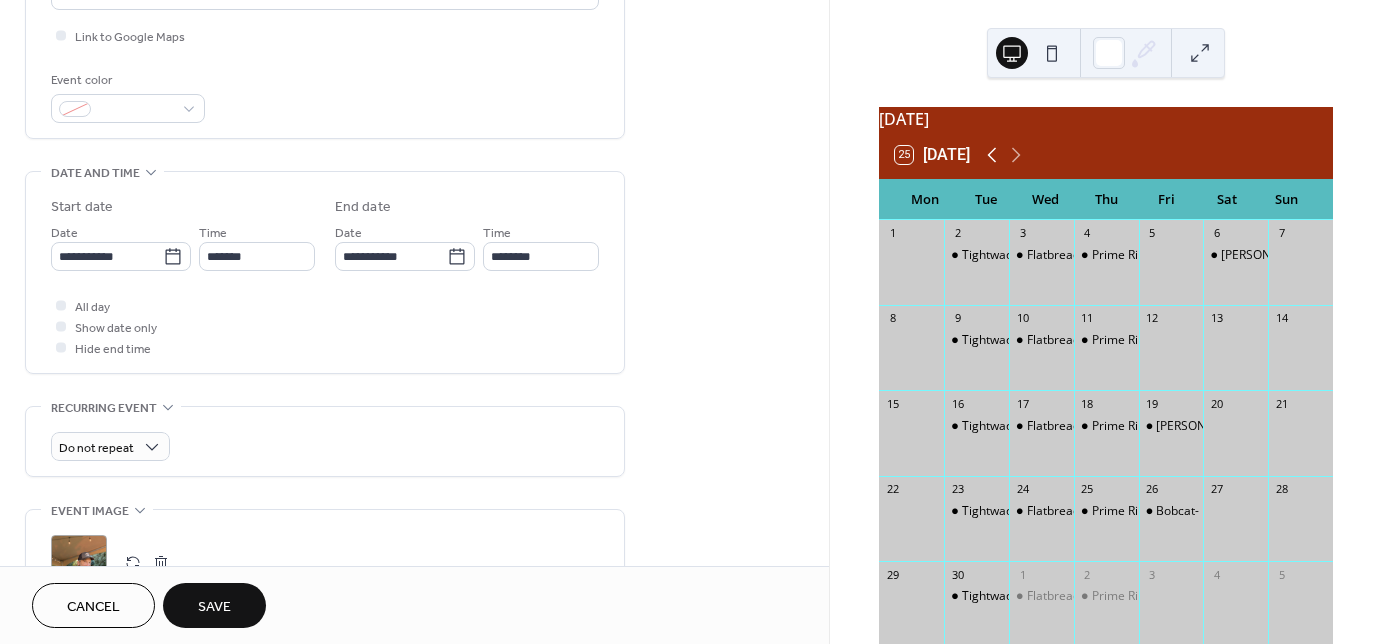 click 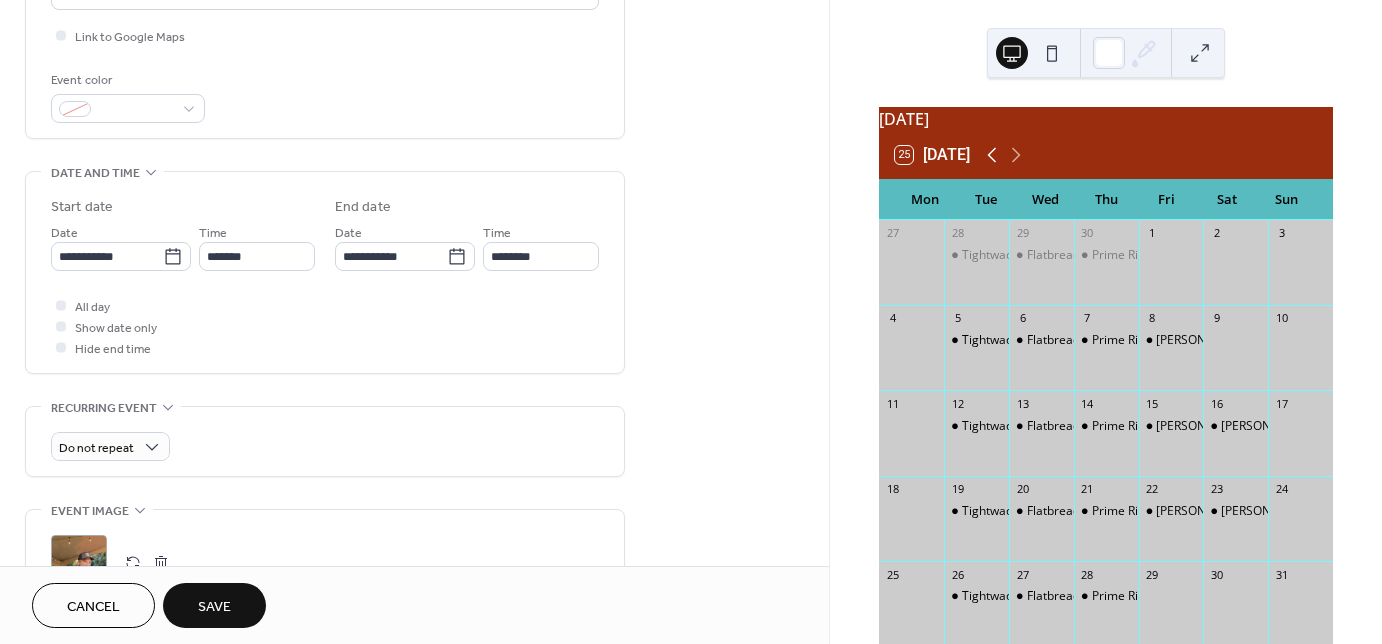 click 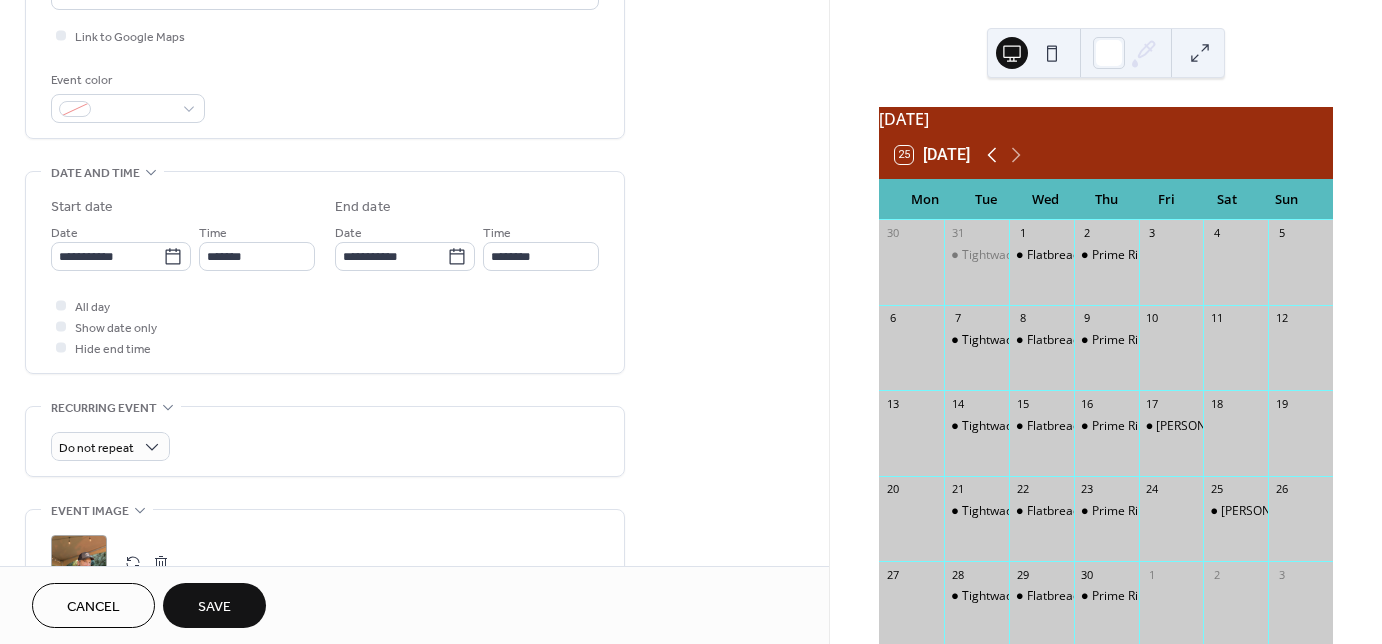 click 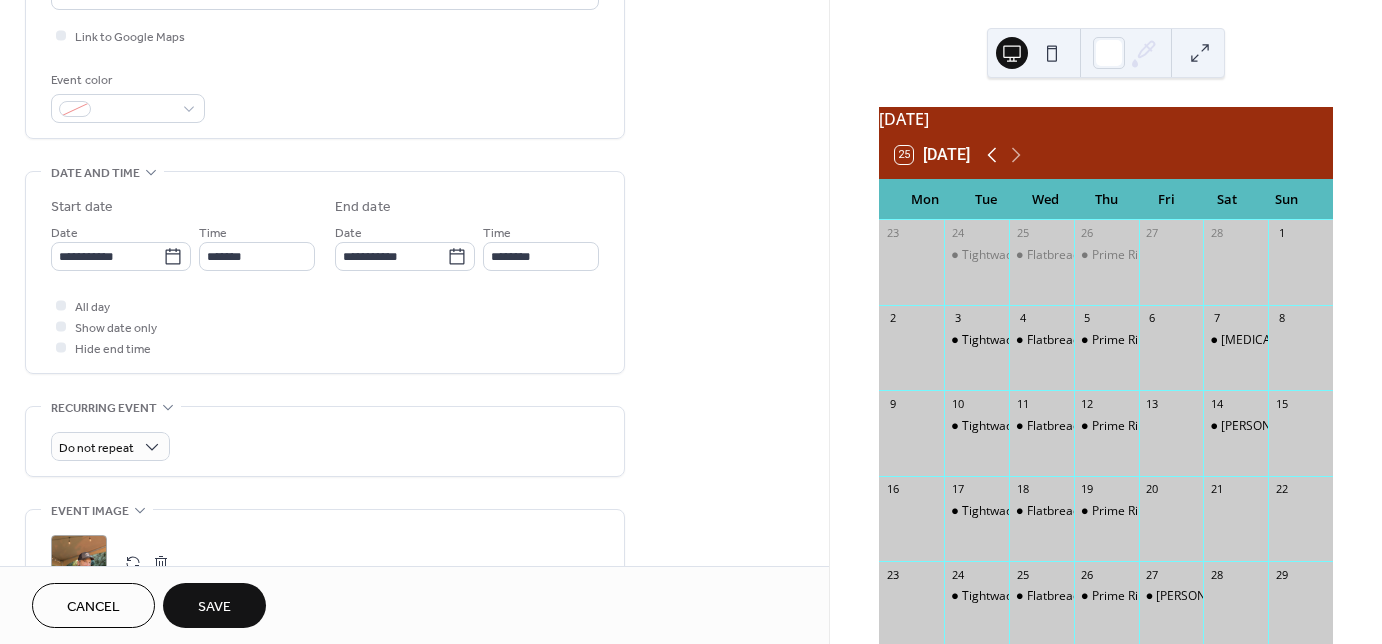 click 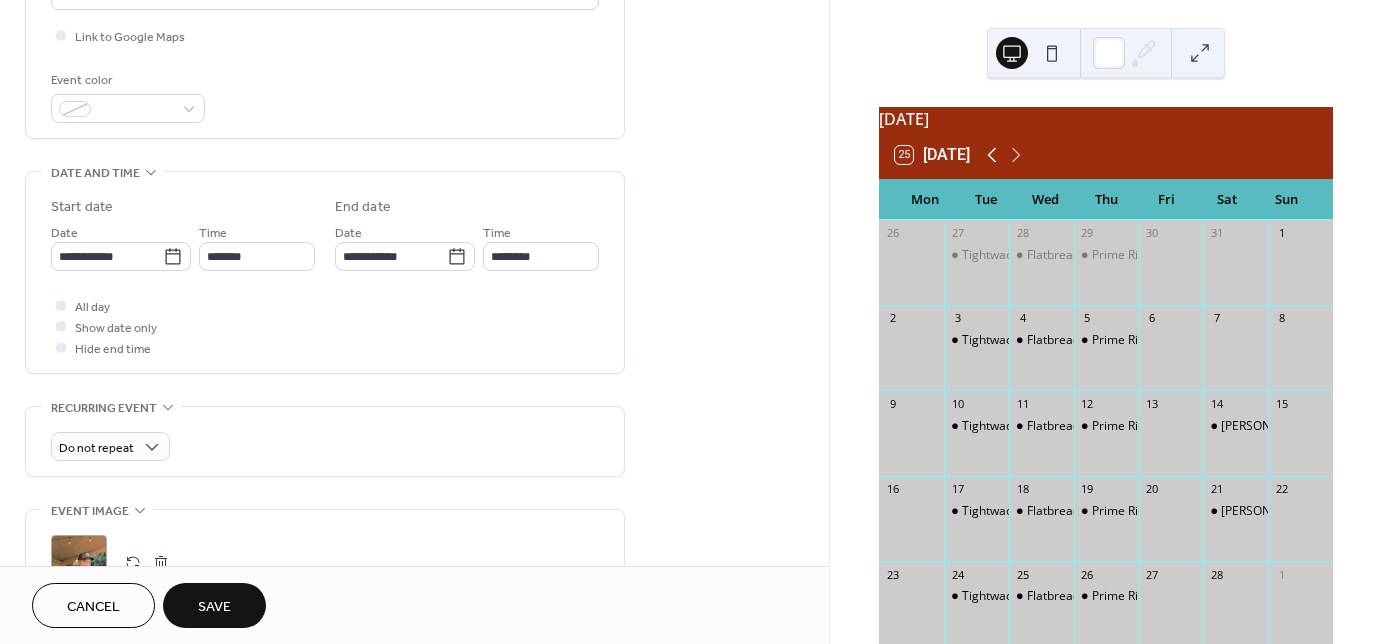 click 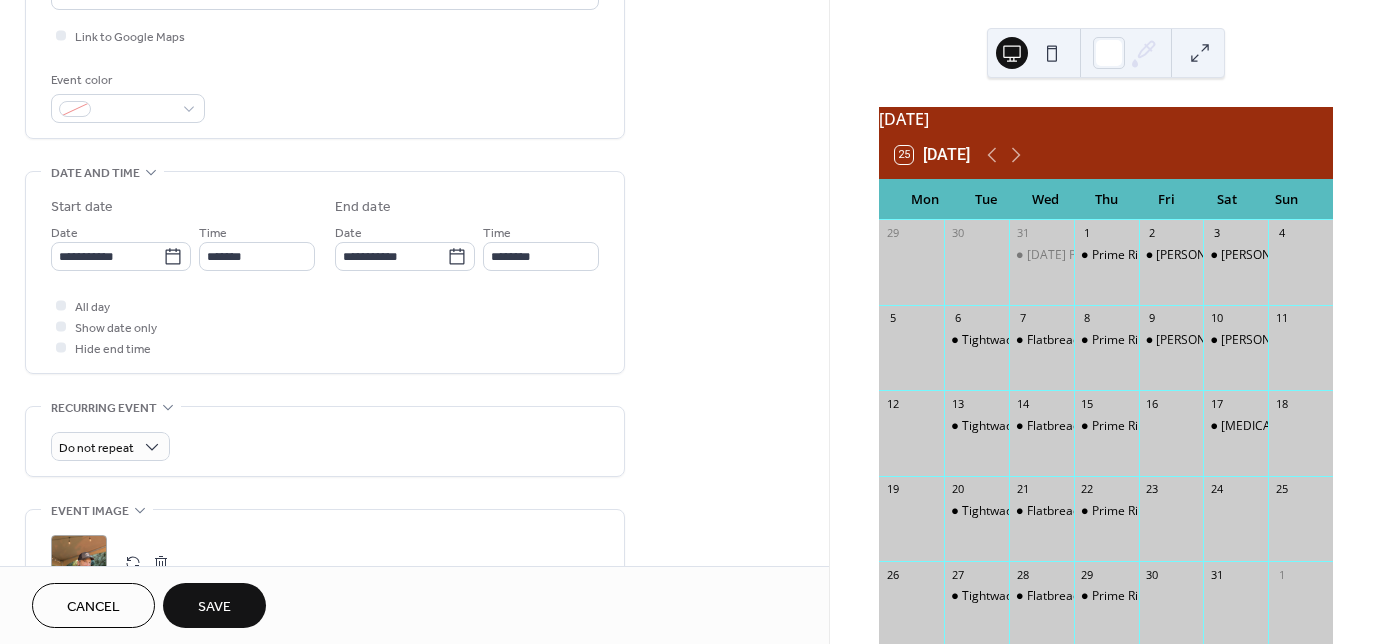 click on "Save" at bounding box center (214, 607) 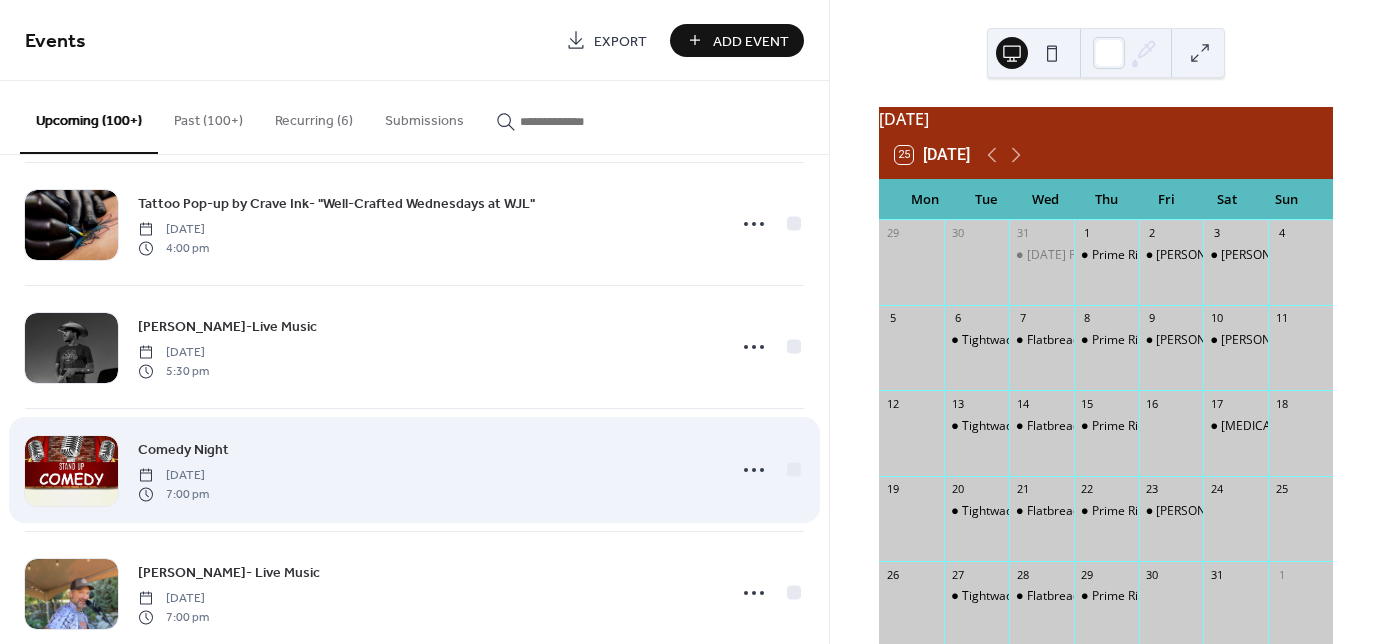 scroll, scrollTop: 3253, scrollLeft: 0, axis: vertical 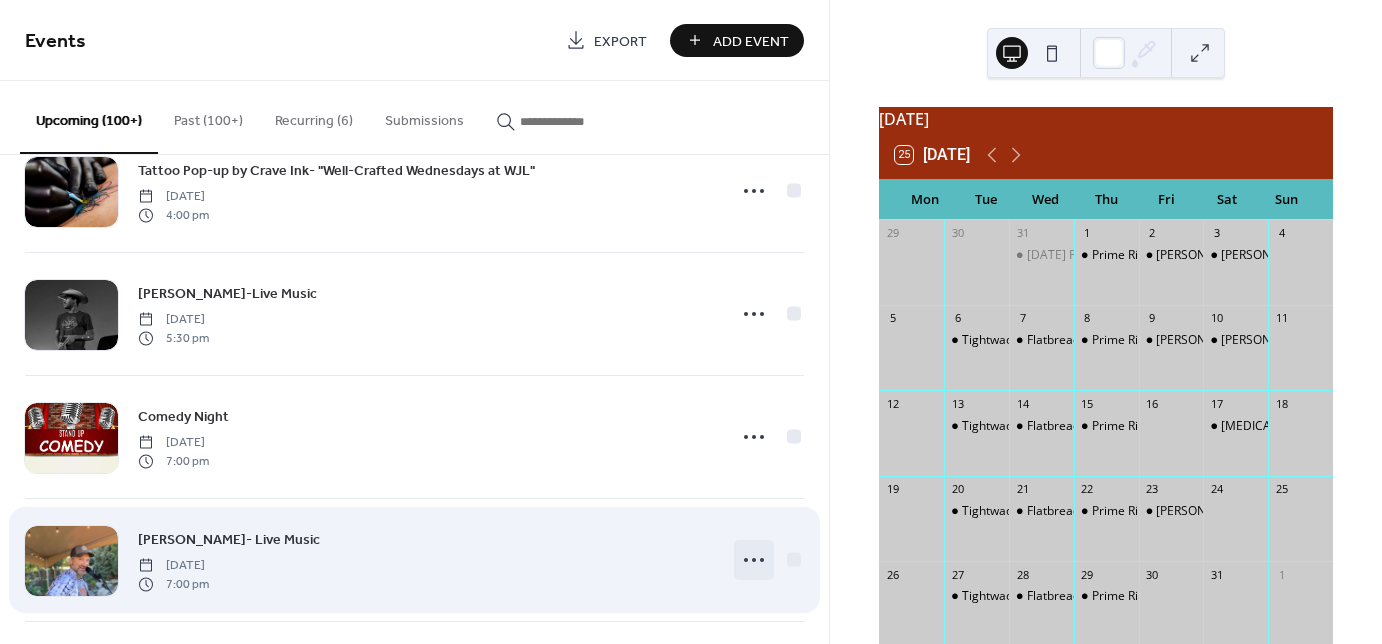 click 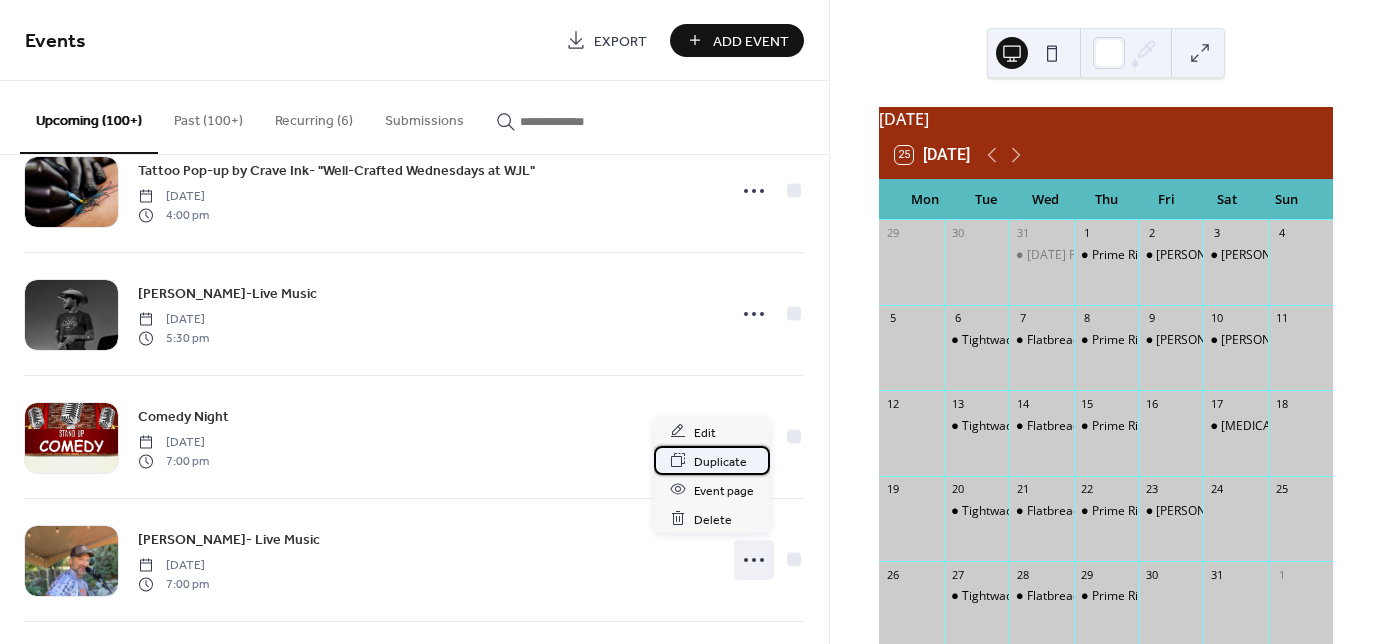 click on "Duplicate" at bounding box center (712, 460) 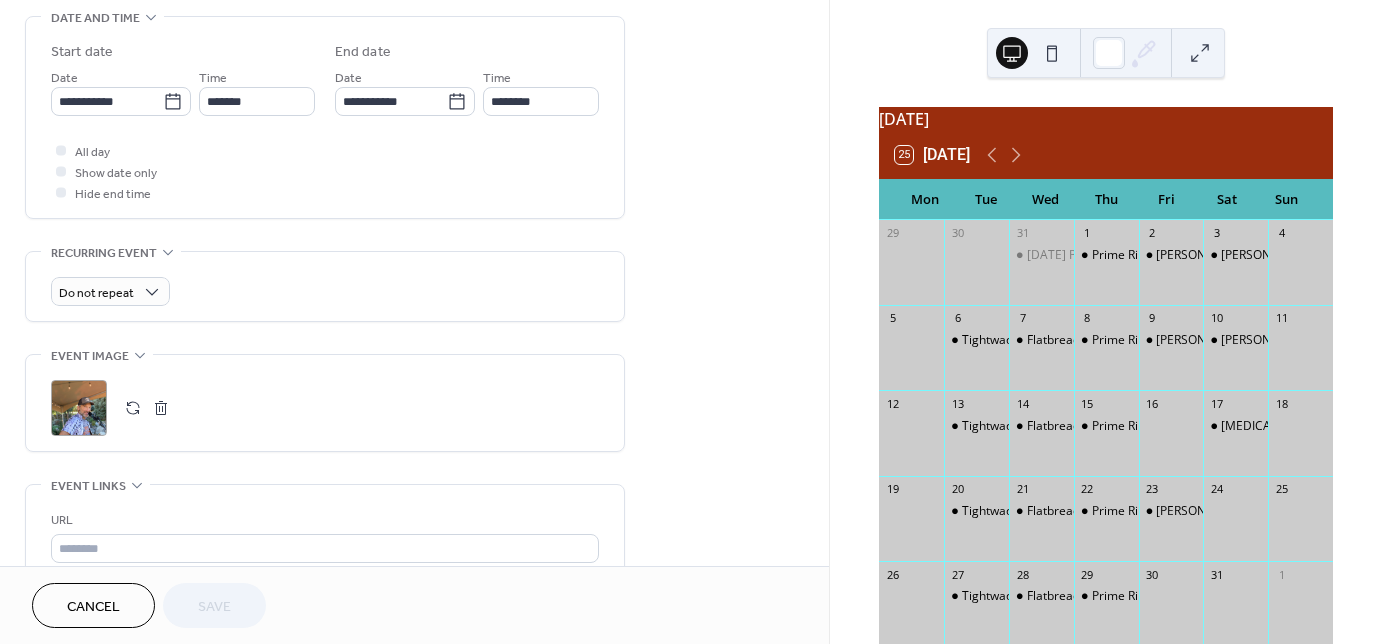 scroll, scrollTop: 640, scrollLeft: 0, axis: vertical 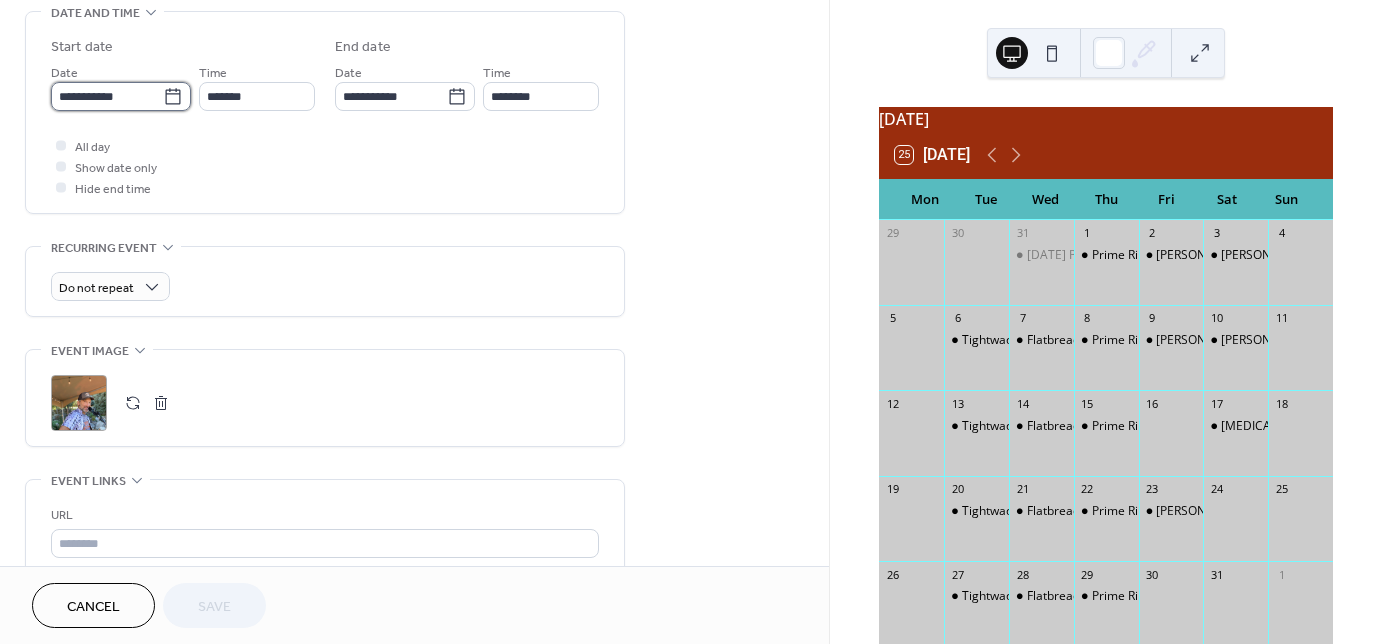 click on "**********" at bounding box center [107, 96] 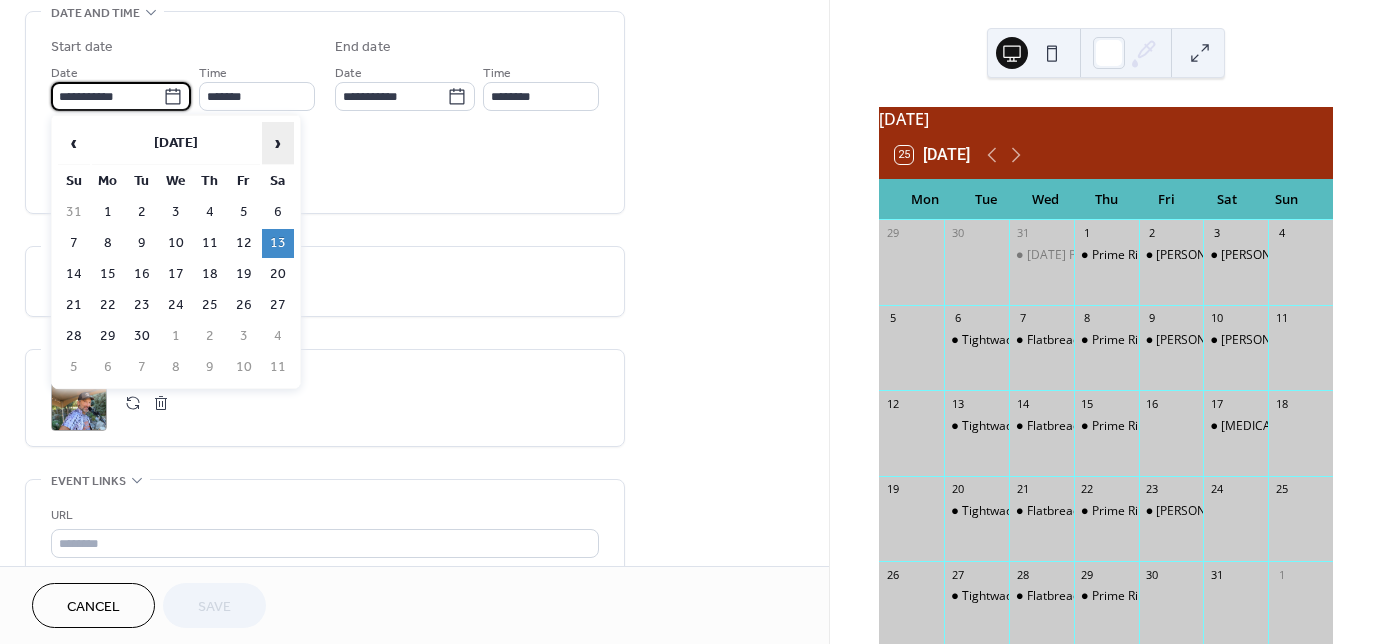 click on "›" at bounding box center [278, 143] 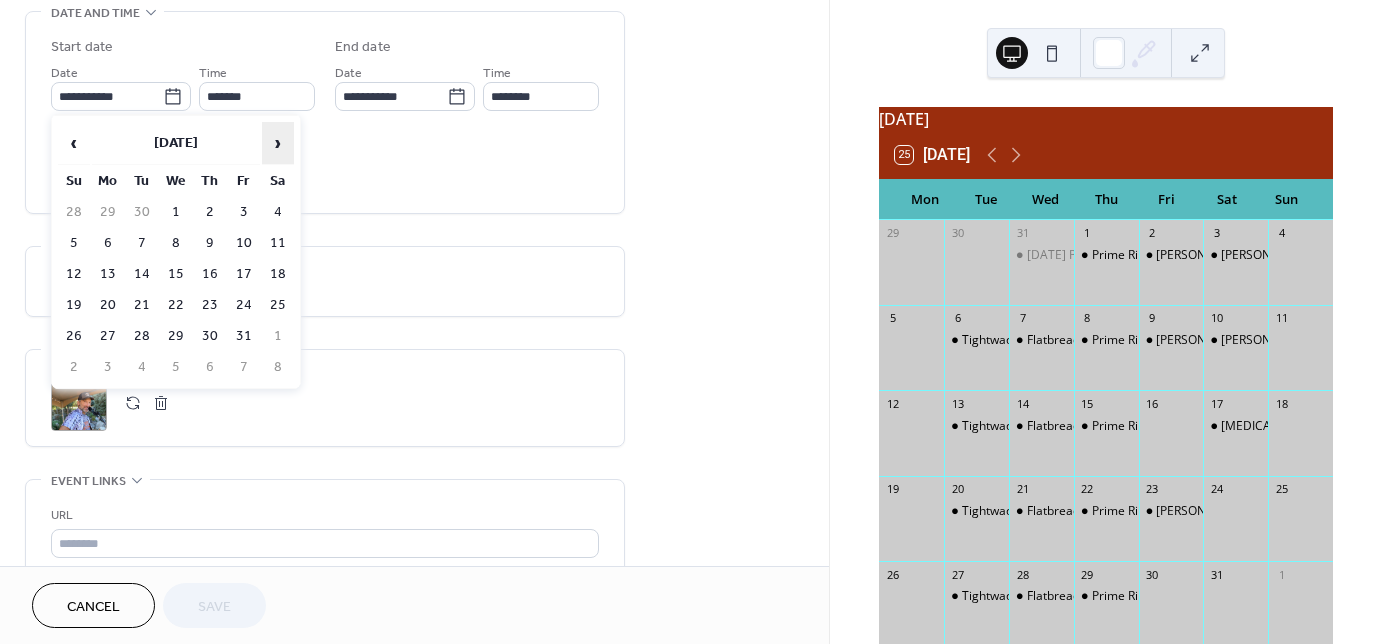 click on "›" at bounding box center [278, 143] 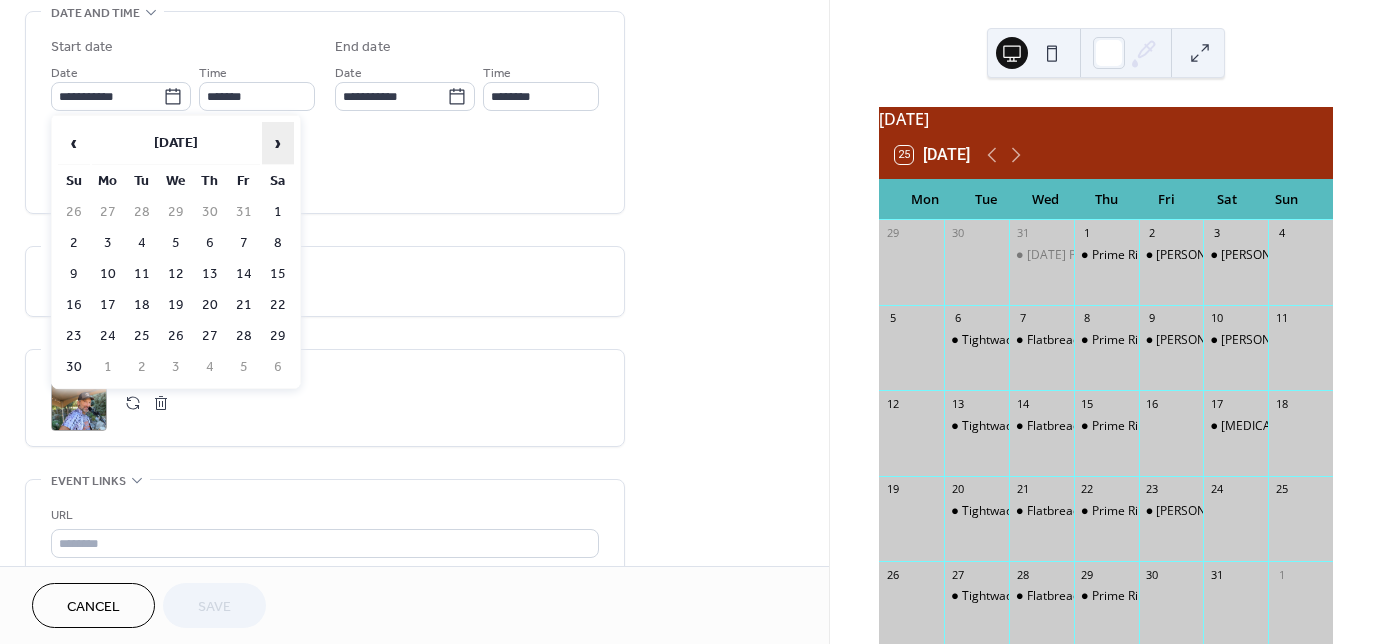 click on "›" at bounding box center [278, 143] 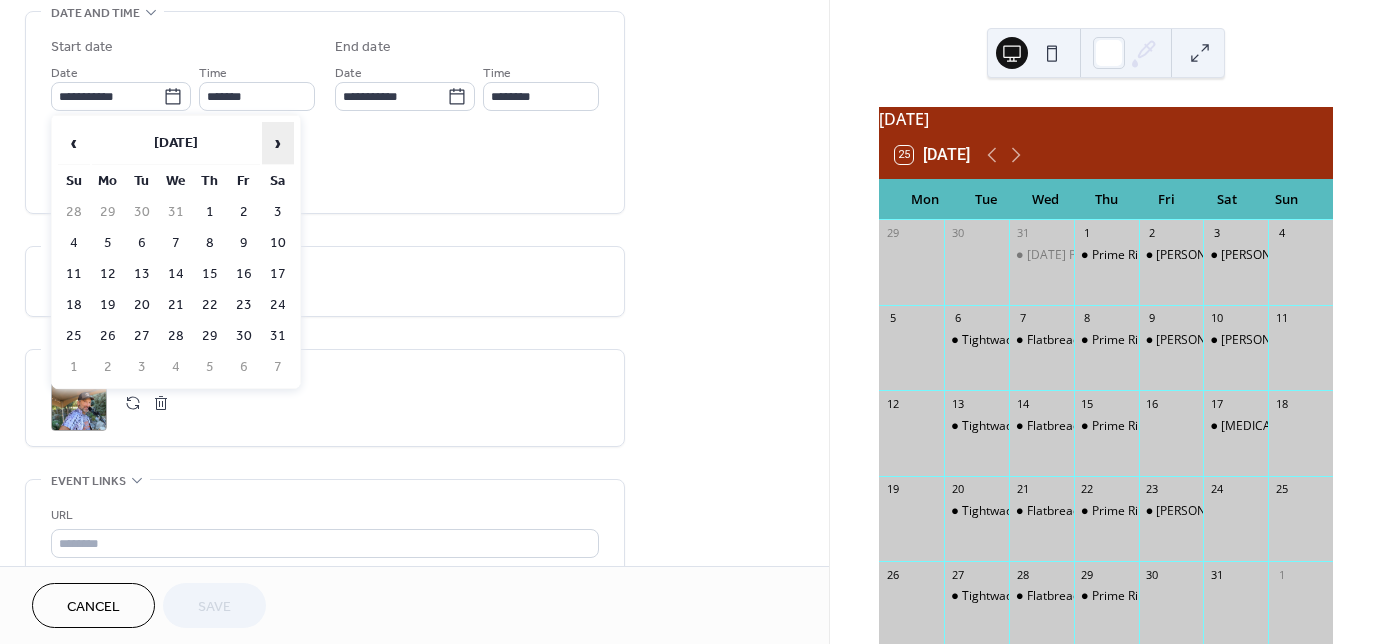 click on "›" at bounding box center (278, 143) 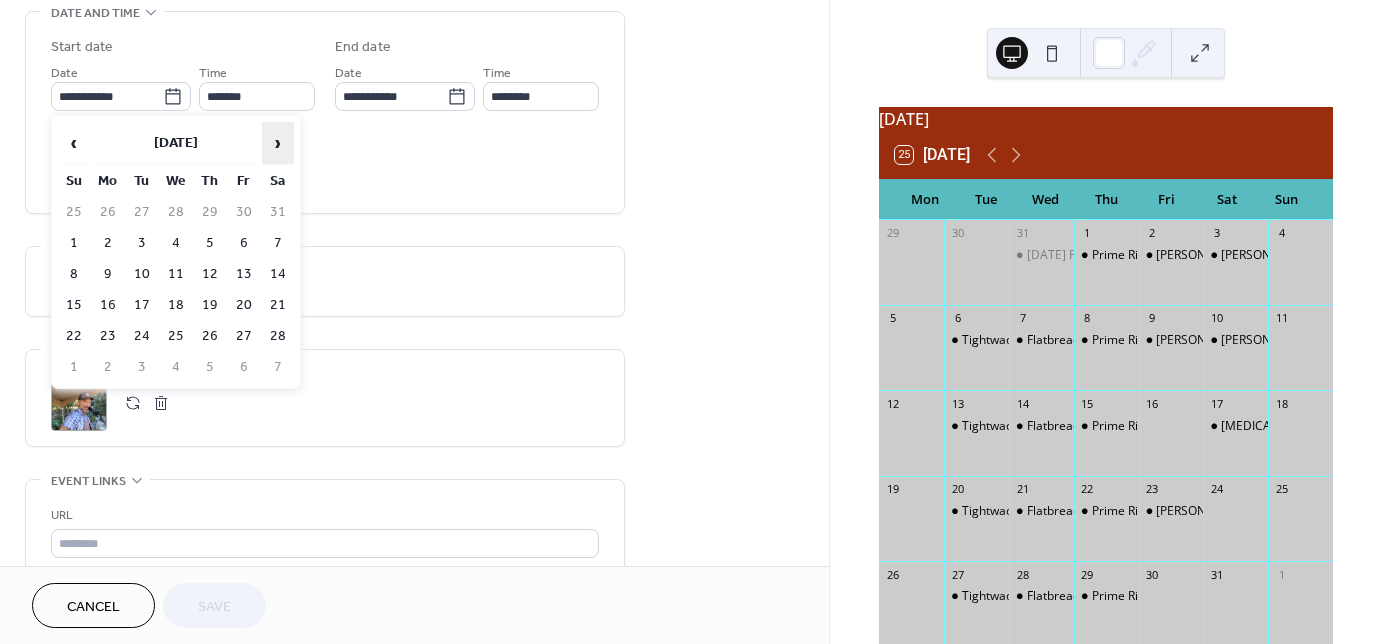 click on "›" at bounding box center [278, 143] 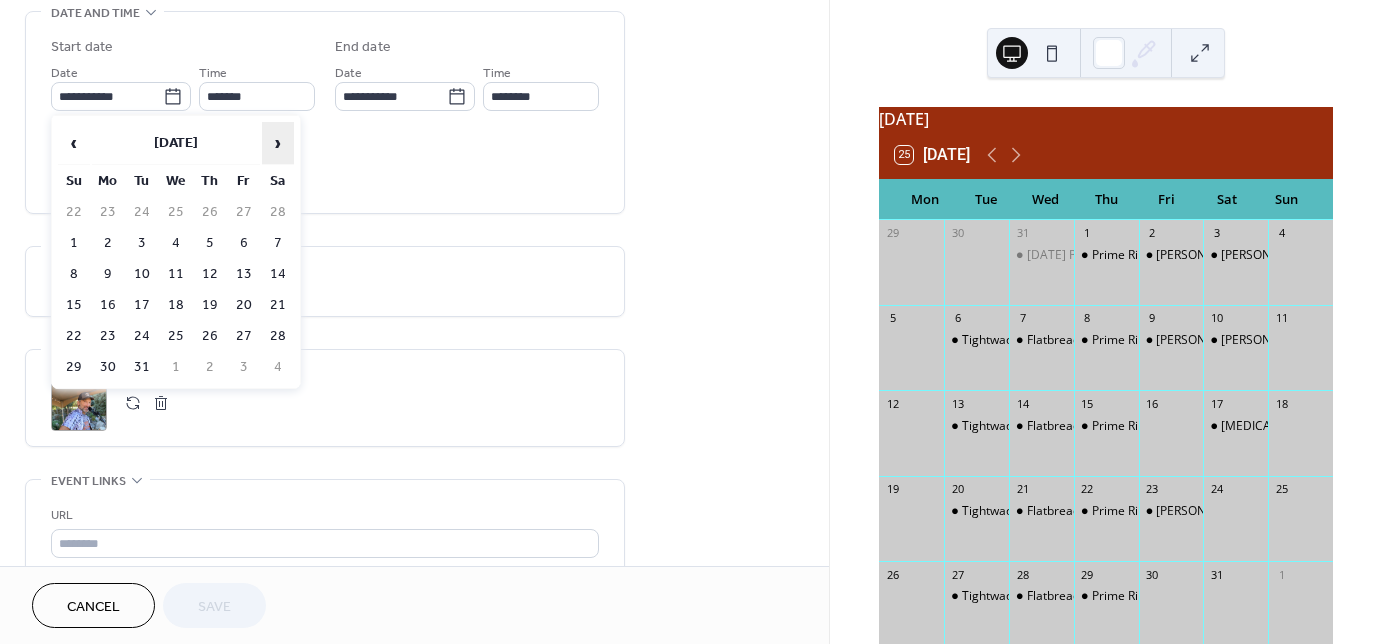 click on "›" at bounding box center (278, 143) 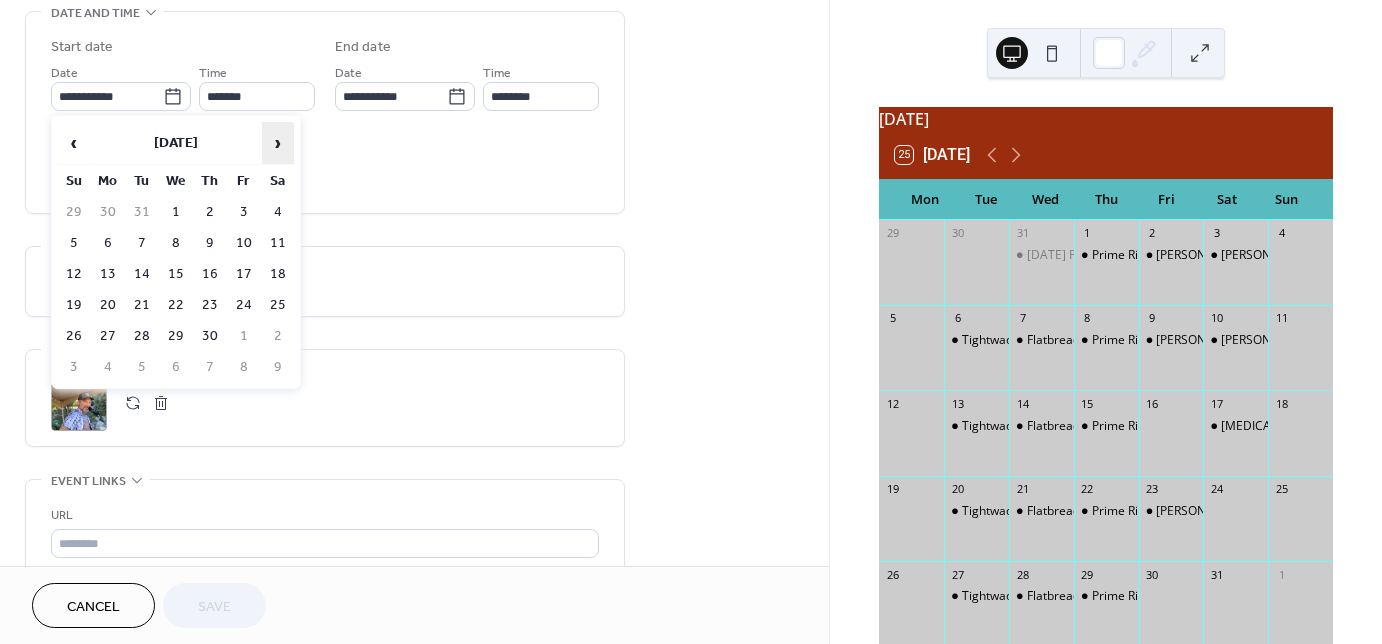 click on "›" at bounding box center [278, 143] 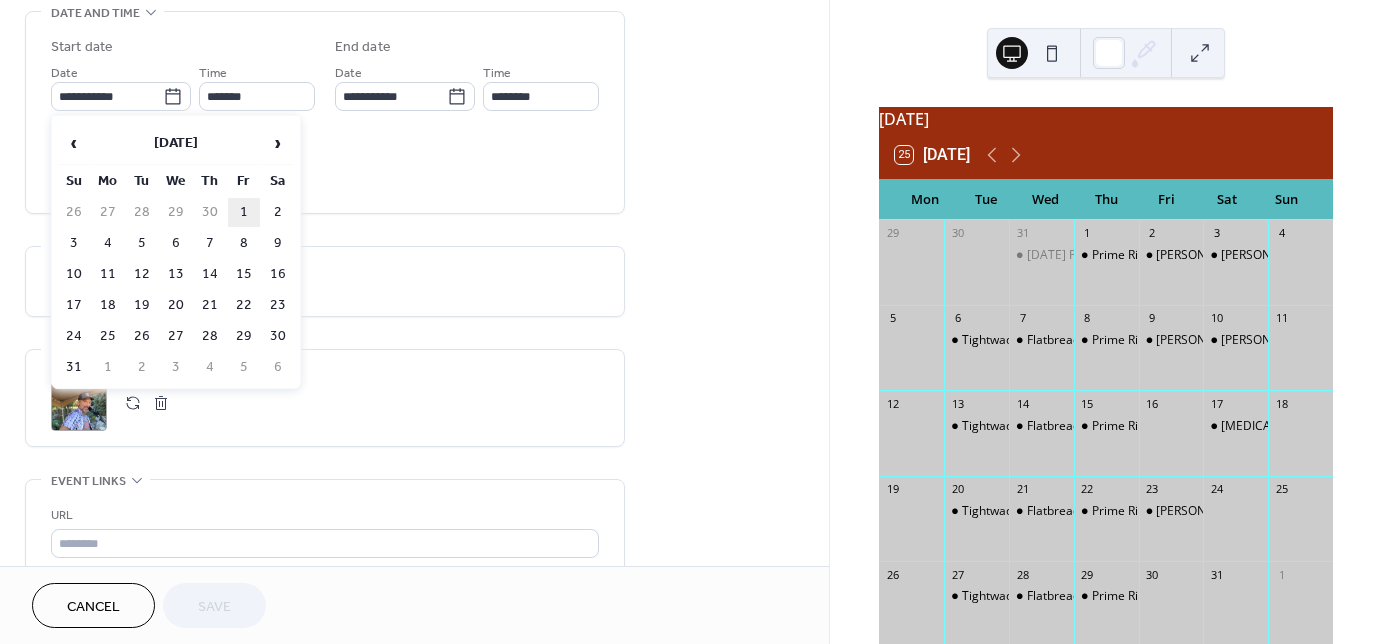 click on "1" at bounding box center [244, 212] 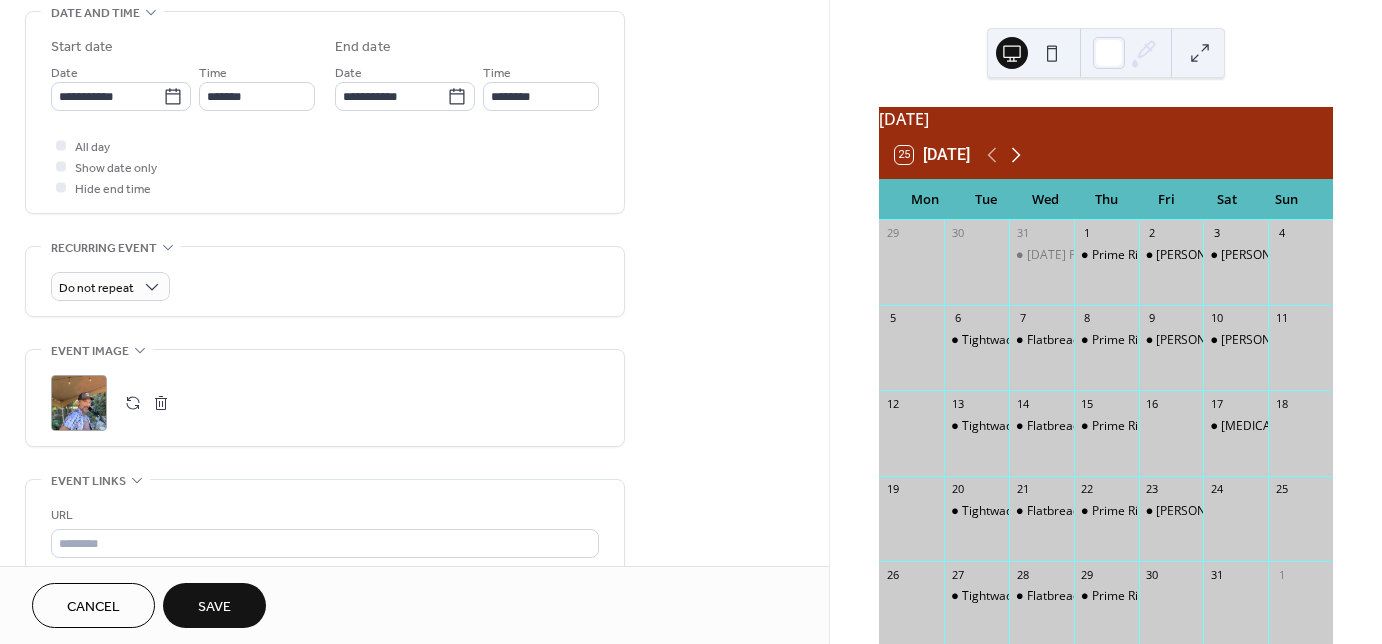click 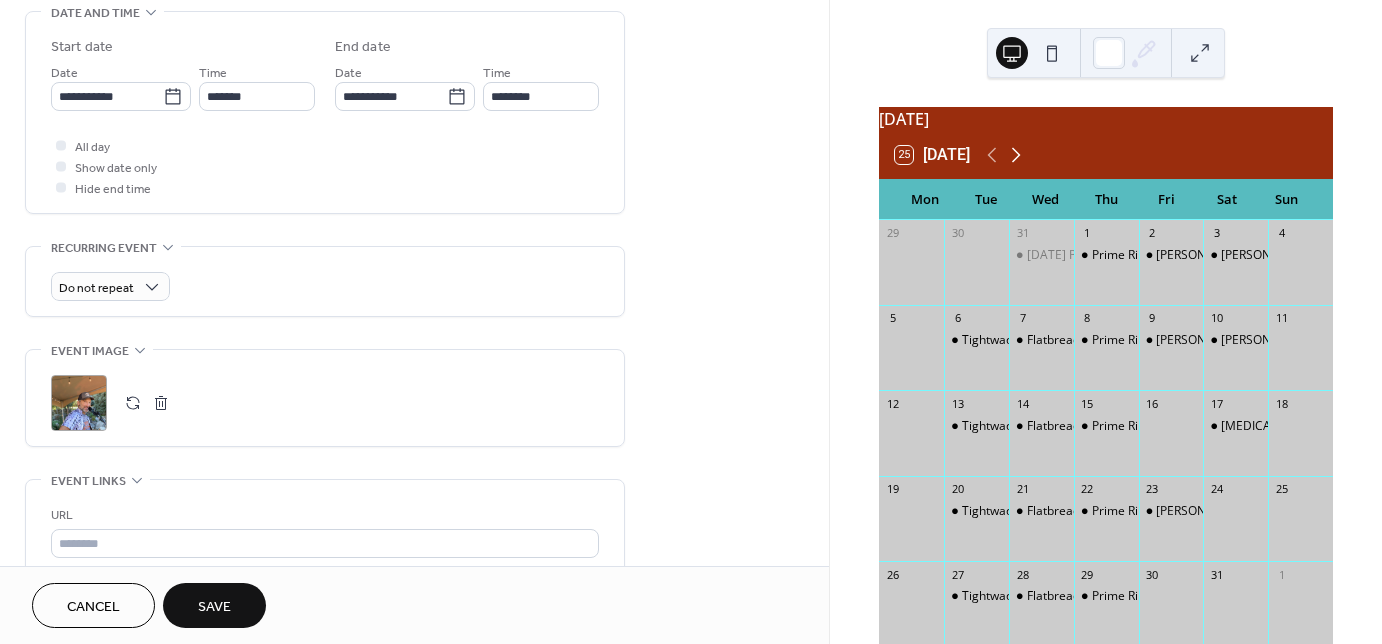 click 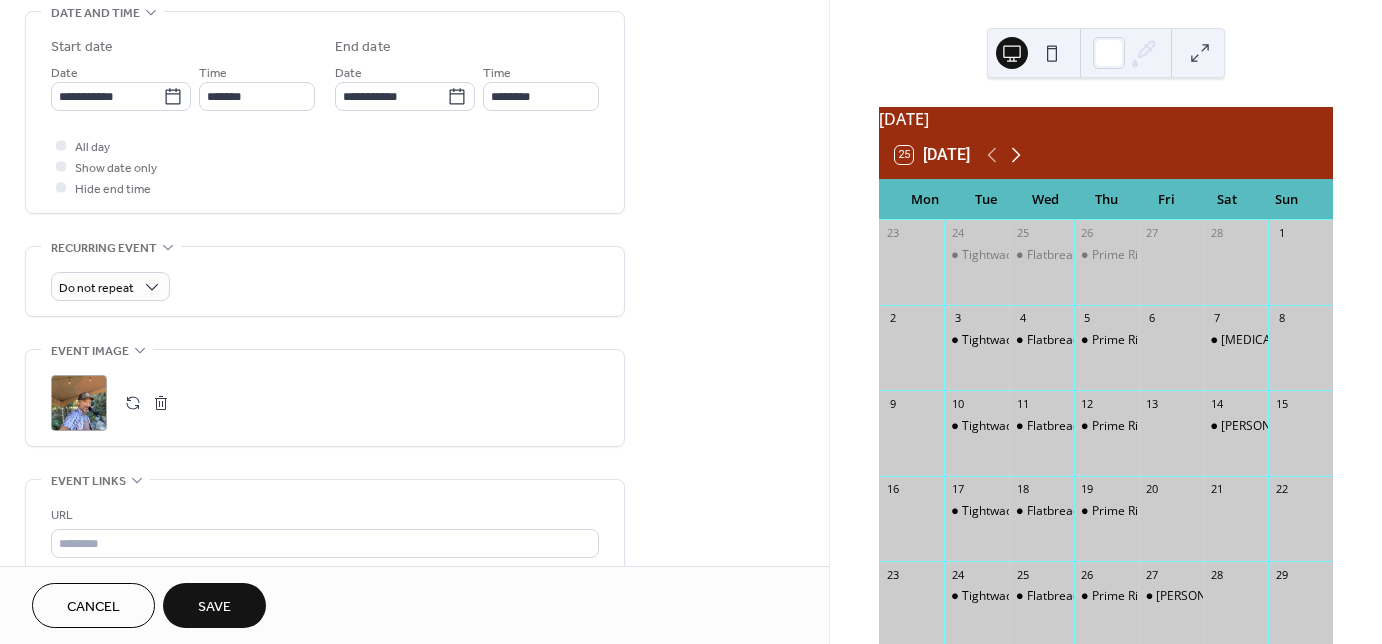 click 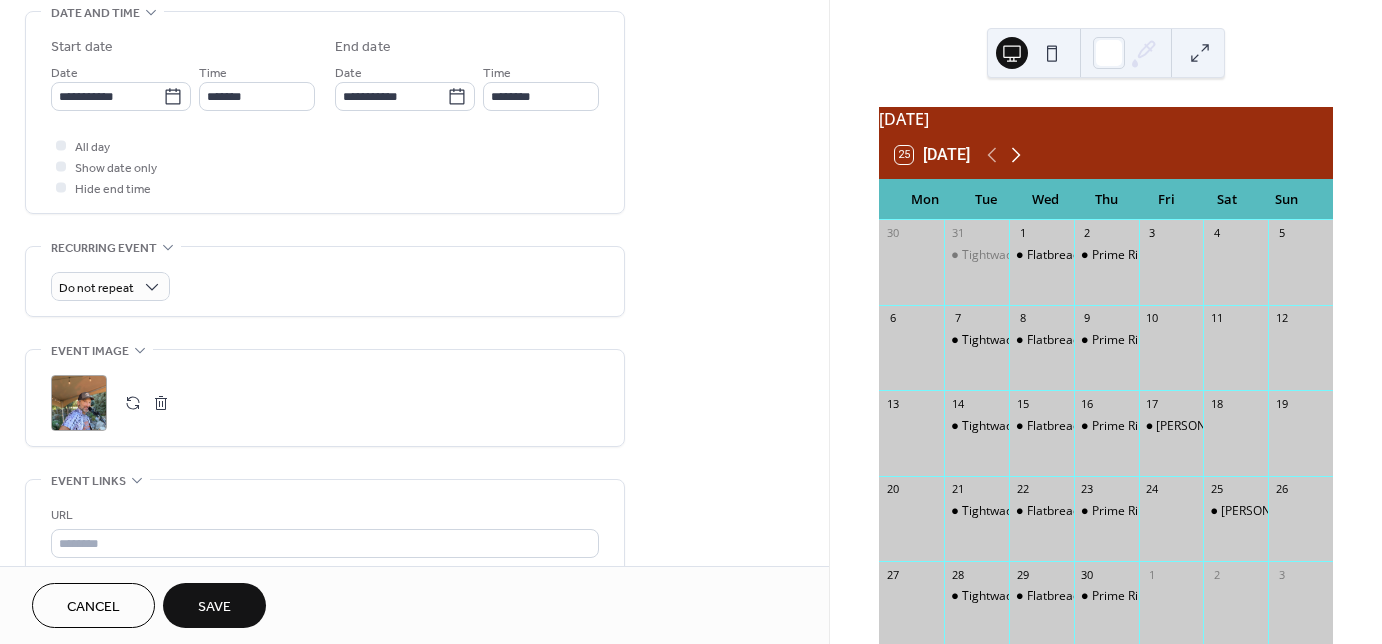 click 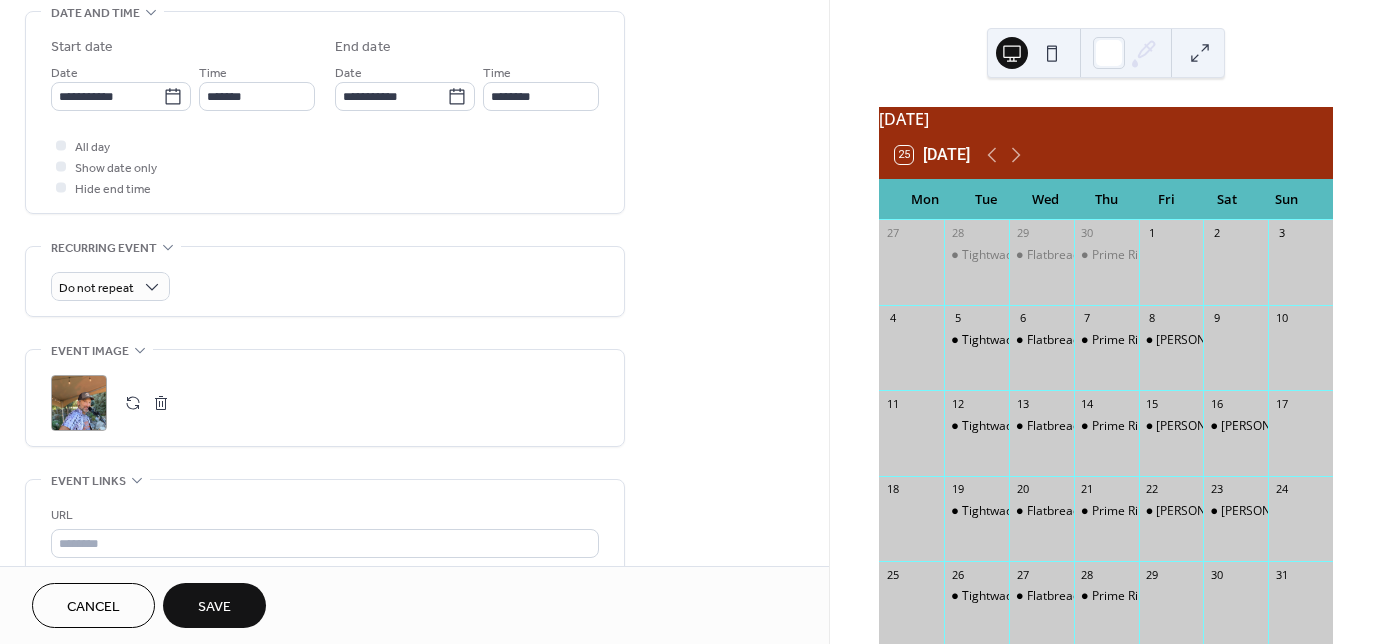 click on "Save" at bounding box center [214, 605] 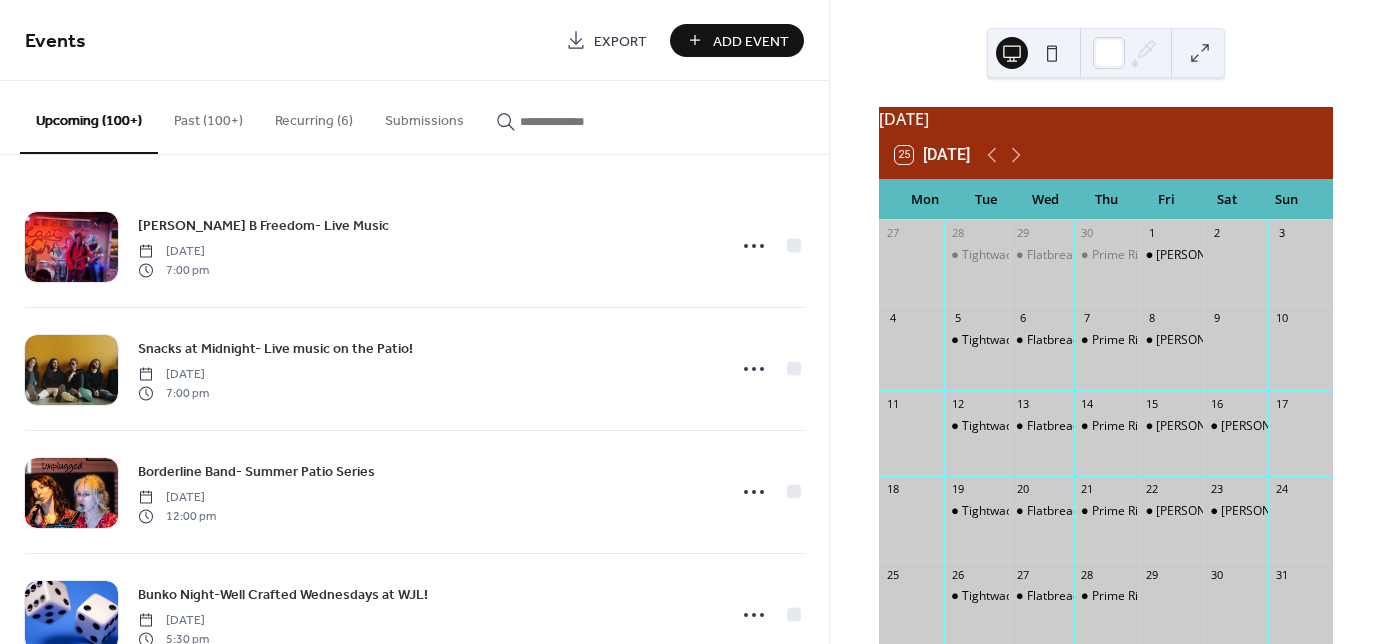 click on "Add Event" at bounding box center (751, 41) 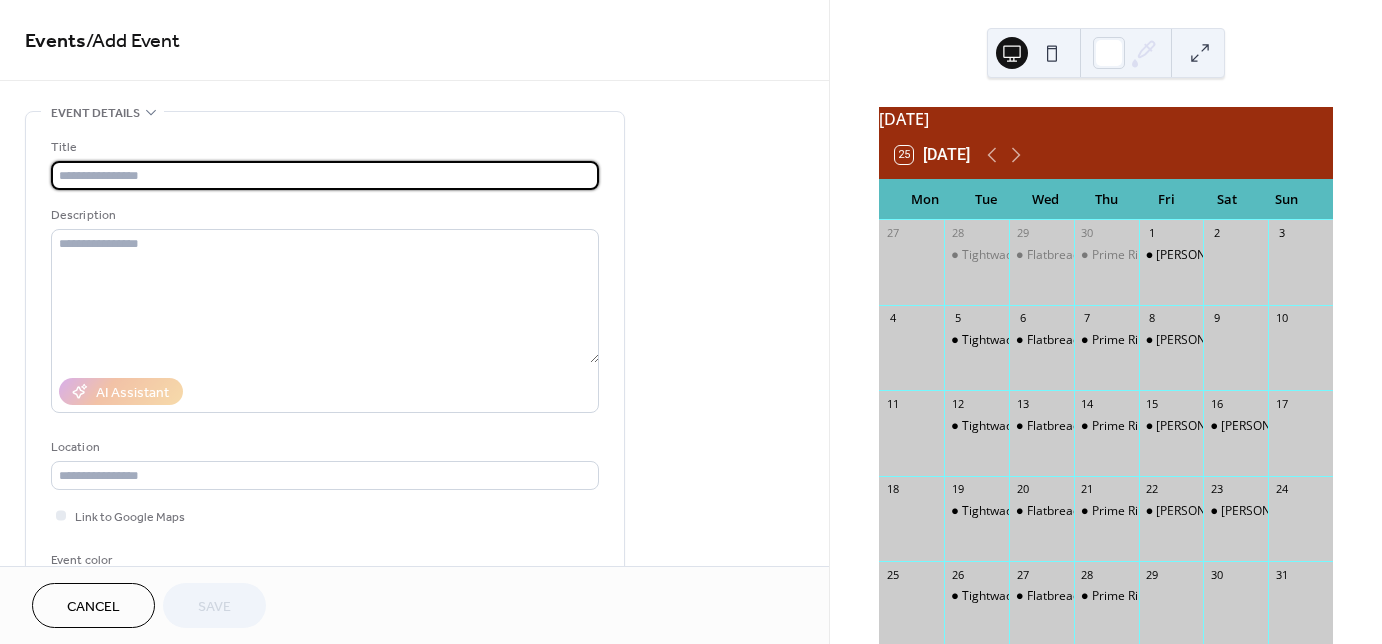 click on "Cancel" at bounding box center [93, 607] 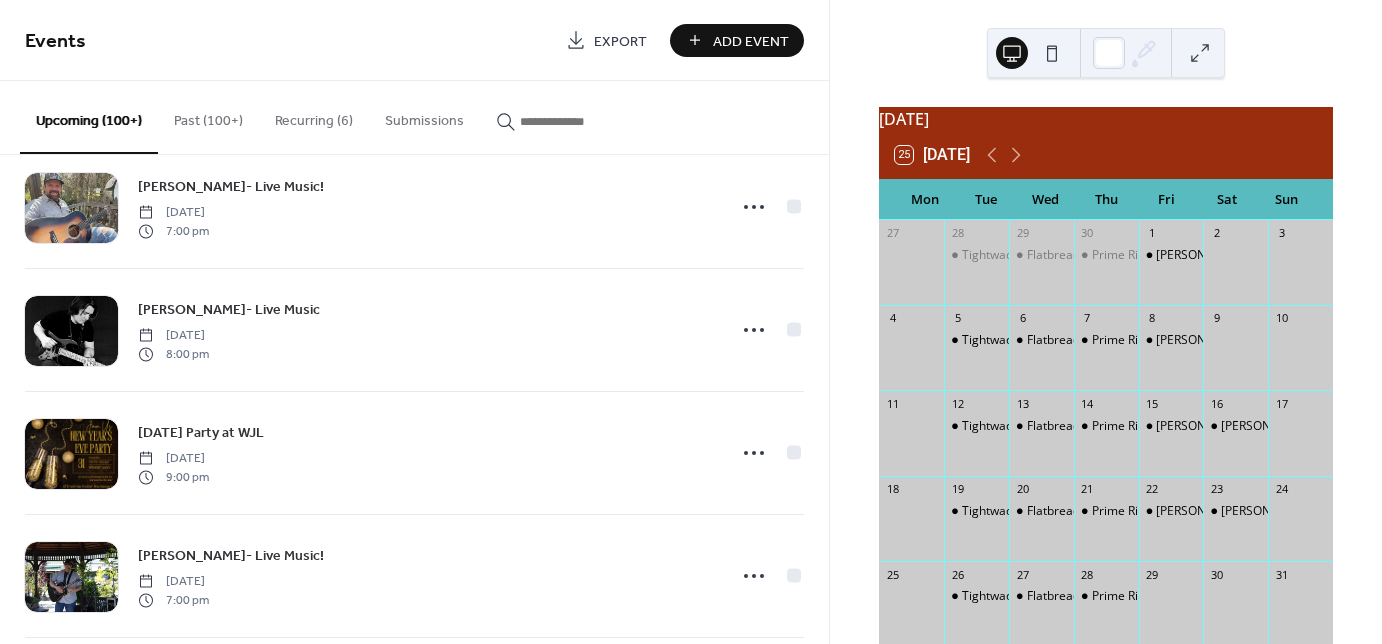scroll, scrollTop: 9553, scrollLeft: 0, axis: vertical 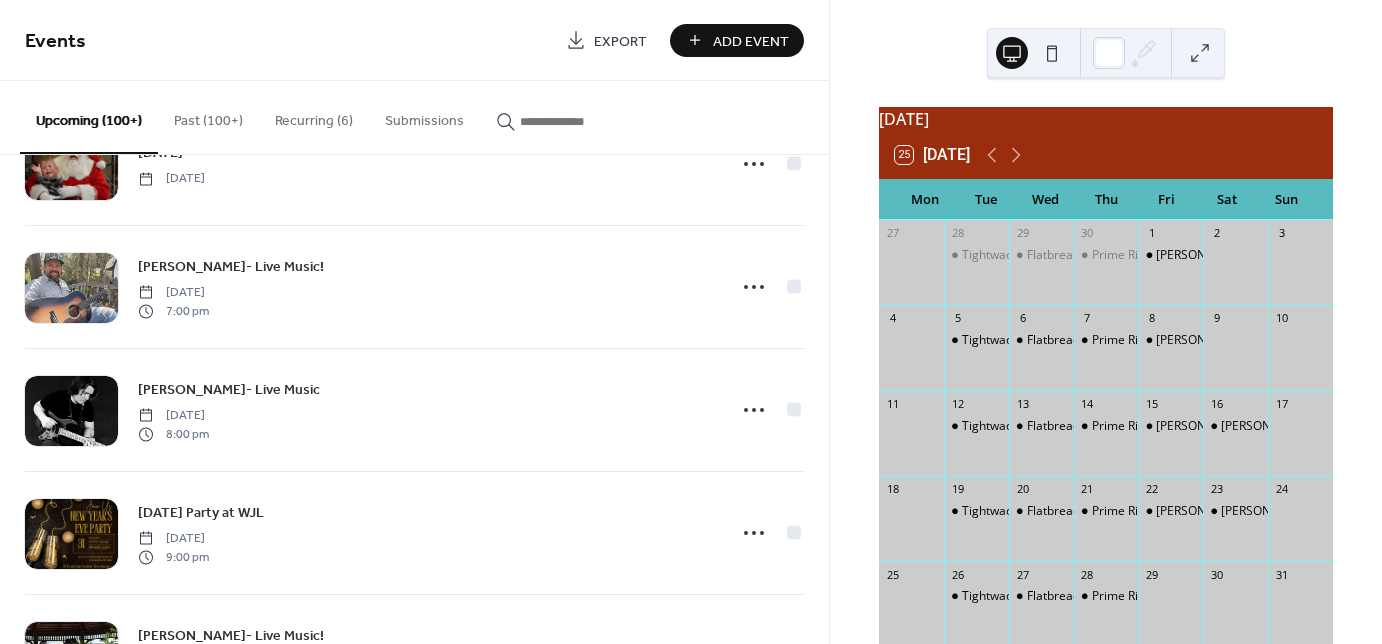 click on "Past (100+)" at bounding box center [208, 116] 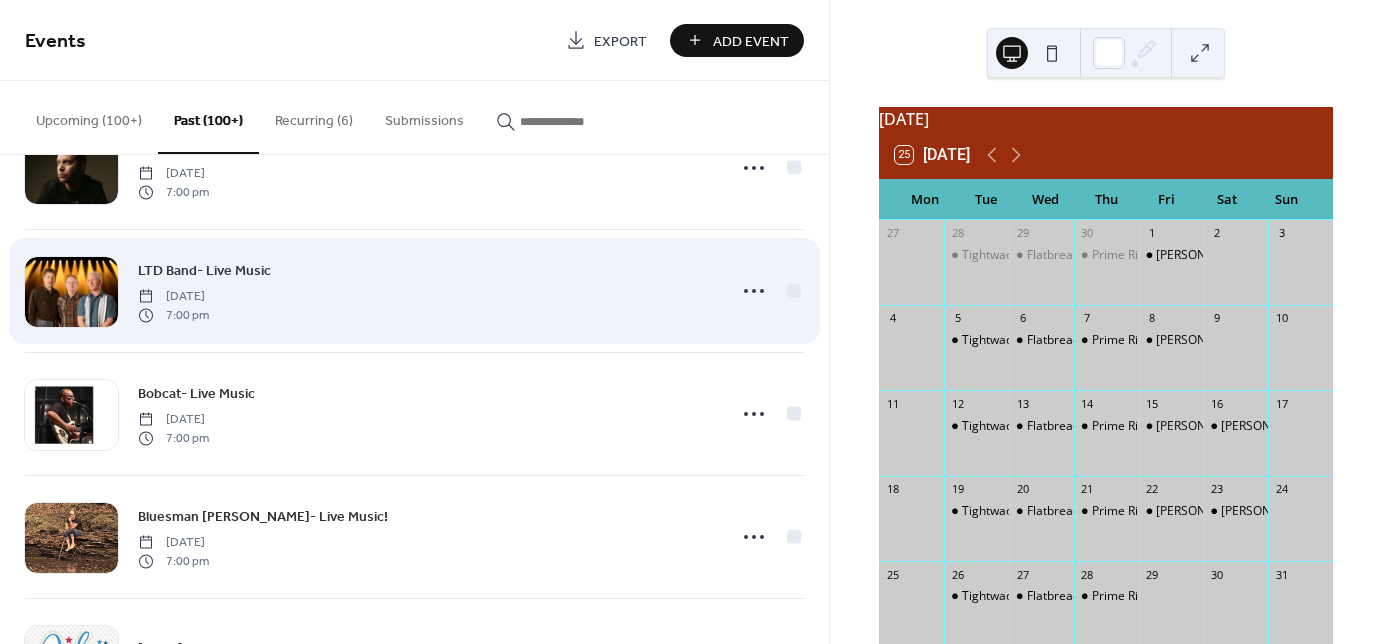 scroll, scrollTop: 880, scrollLeft: 0, axis: vertical 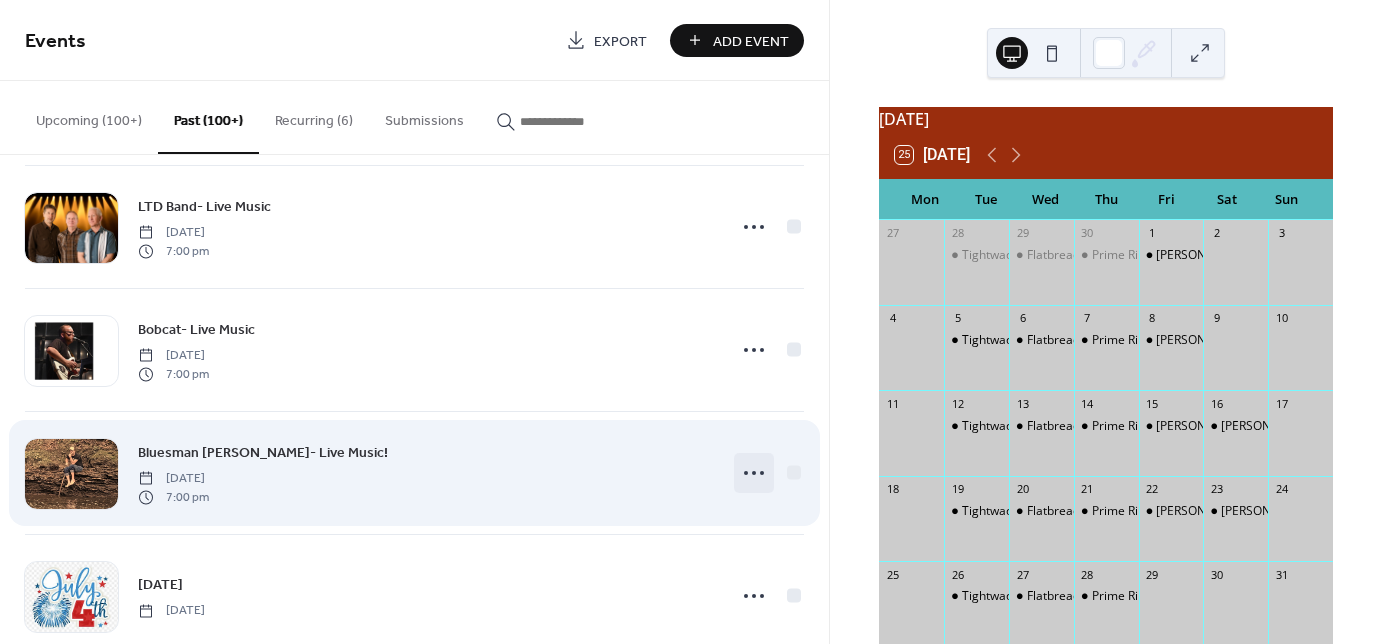 click 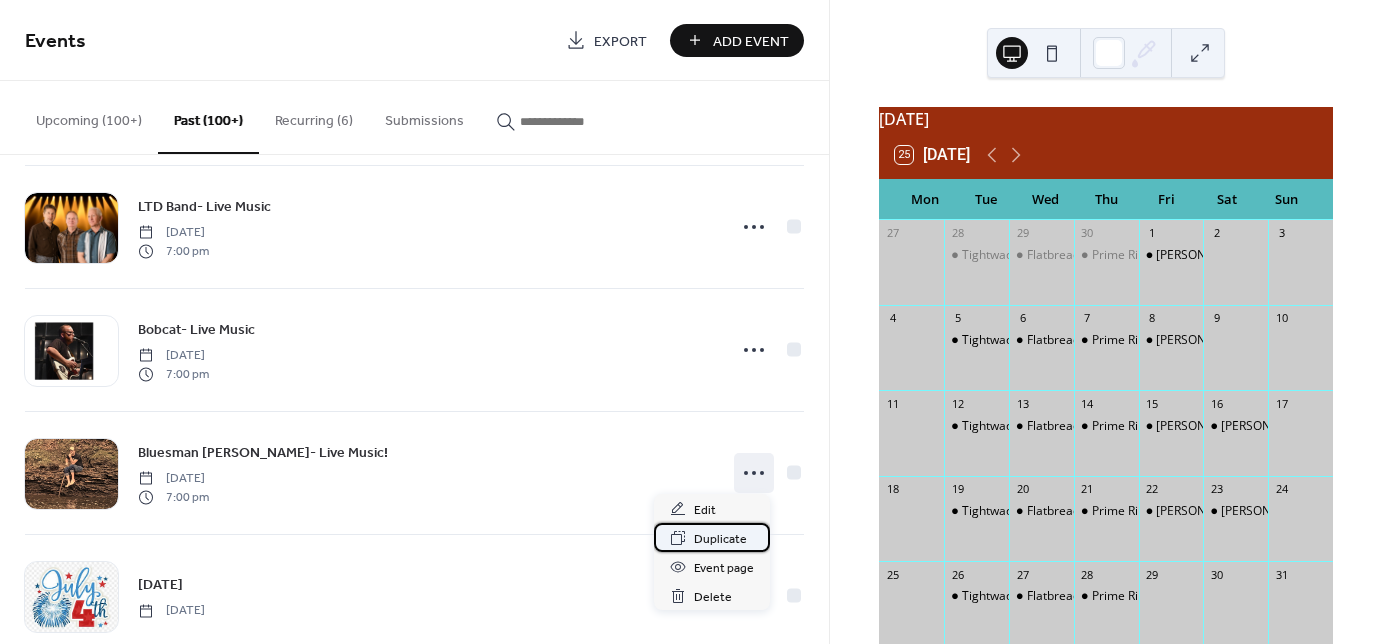 click on "Duplicate" at bounding box center (720, 539) 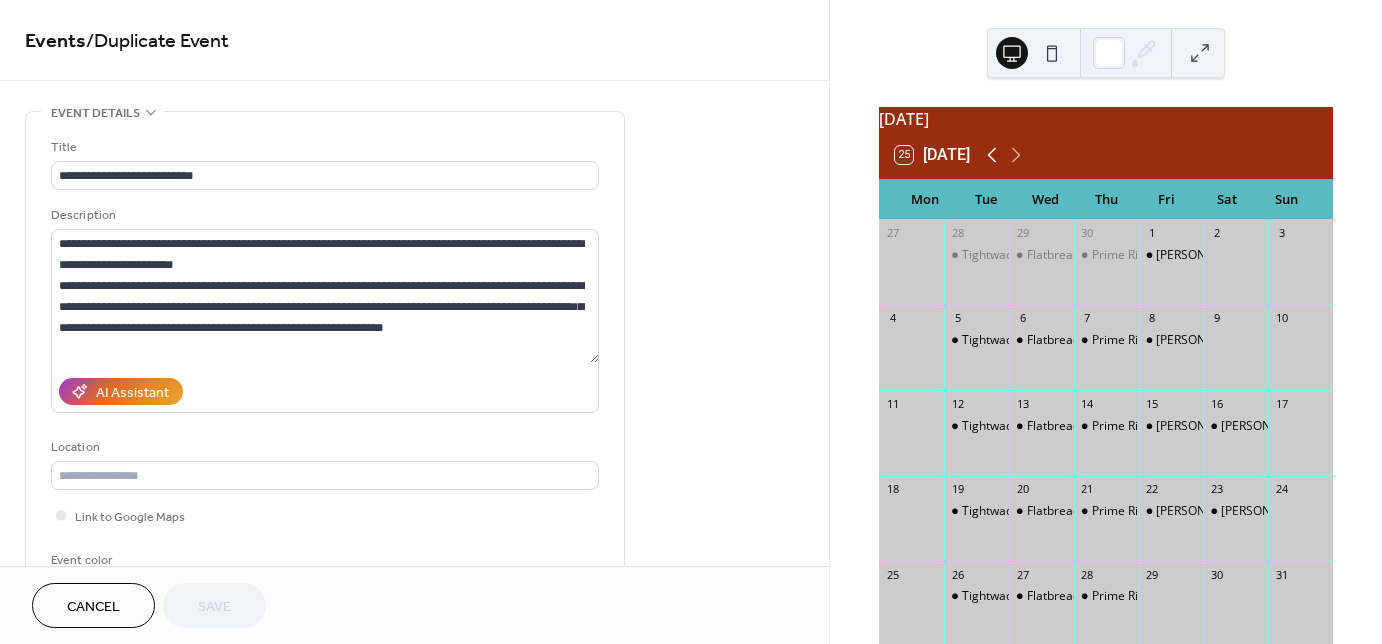 click 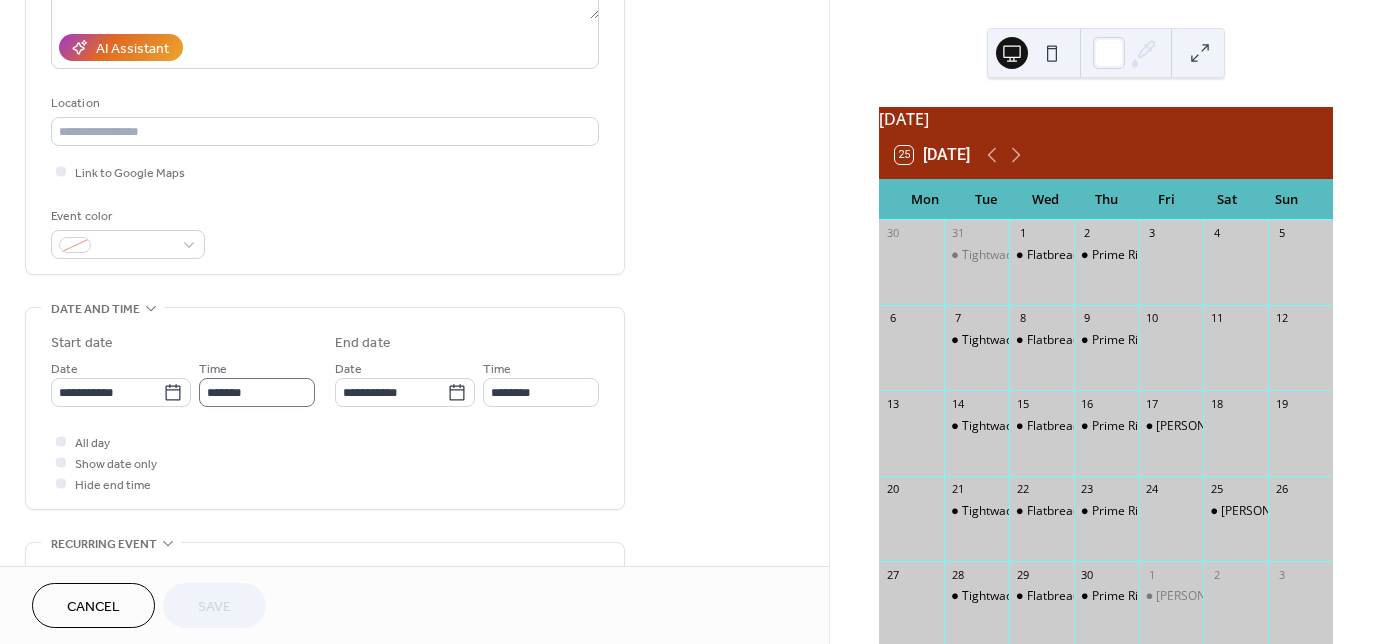 scroll, scrollTop: 400, scrollLeft: 0, axis: vertical 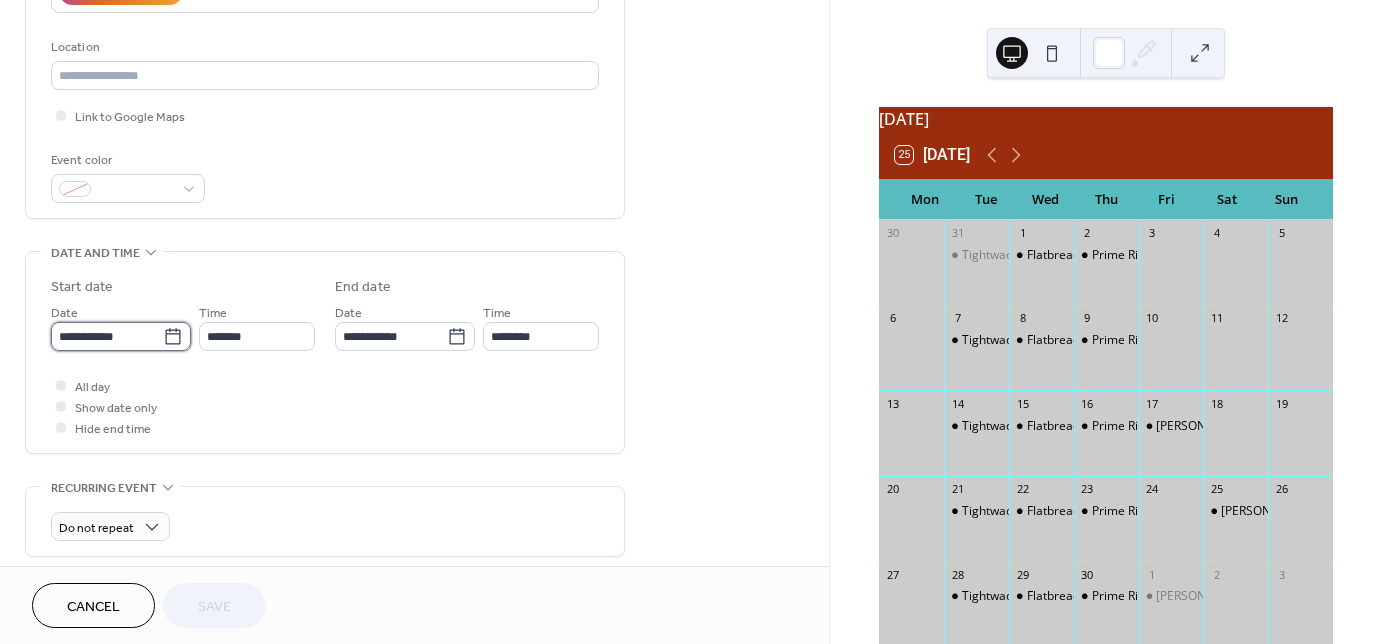 click on "**********" at bounding box center (107, 336) 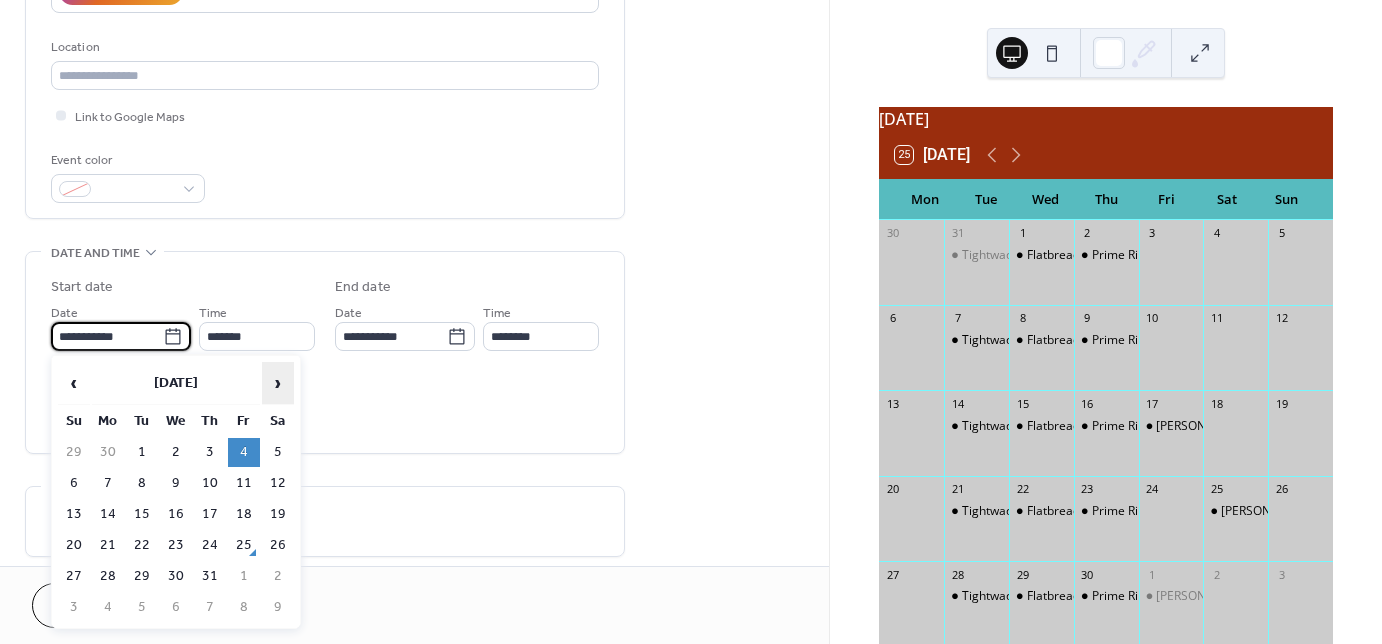 click on "›" at bounding box center (278, 383) 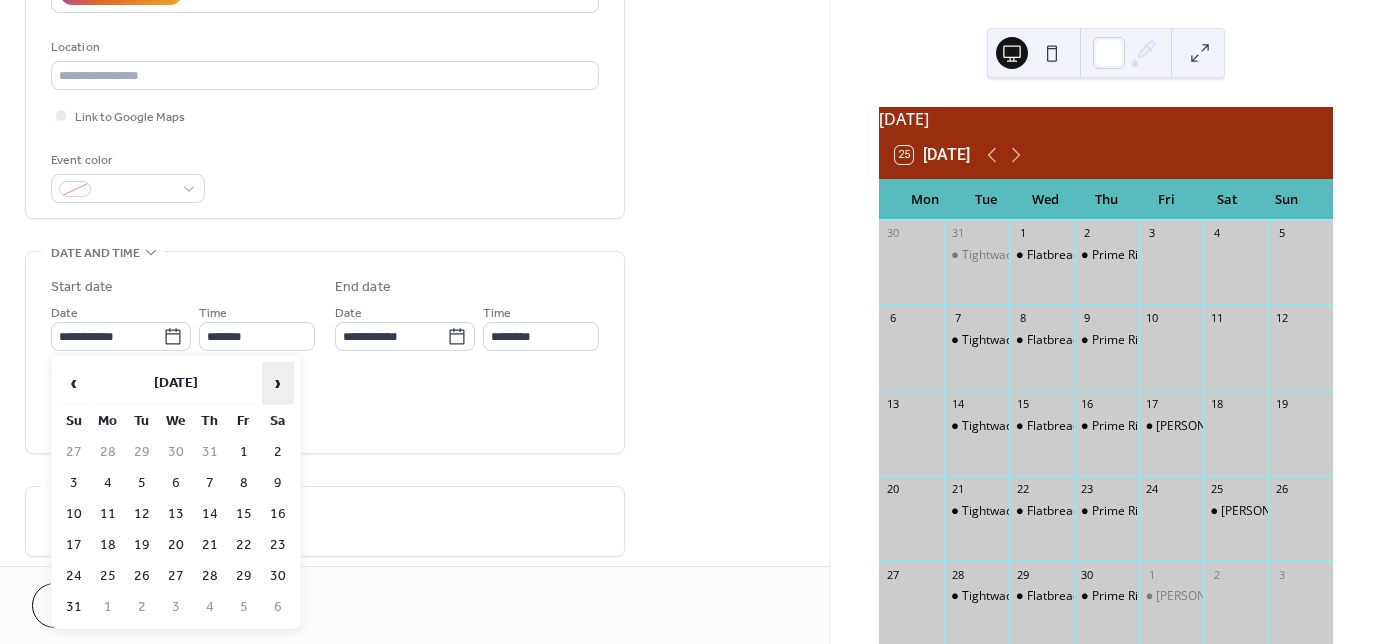 click on "›" at bounding box center [278, 383] 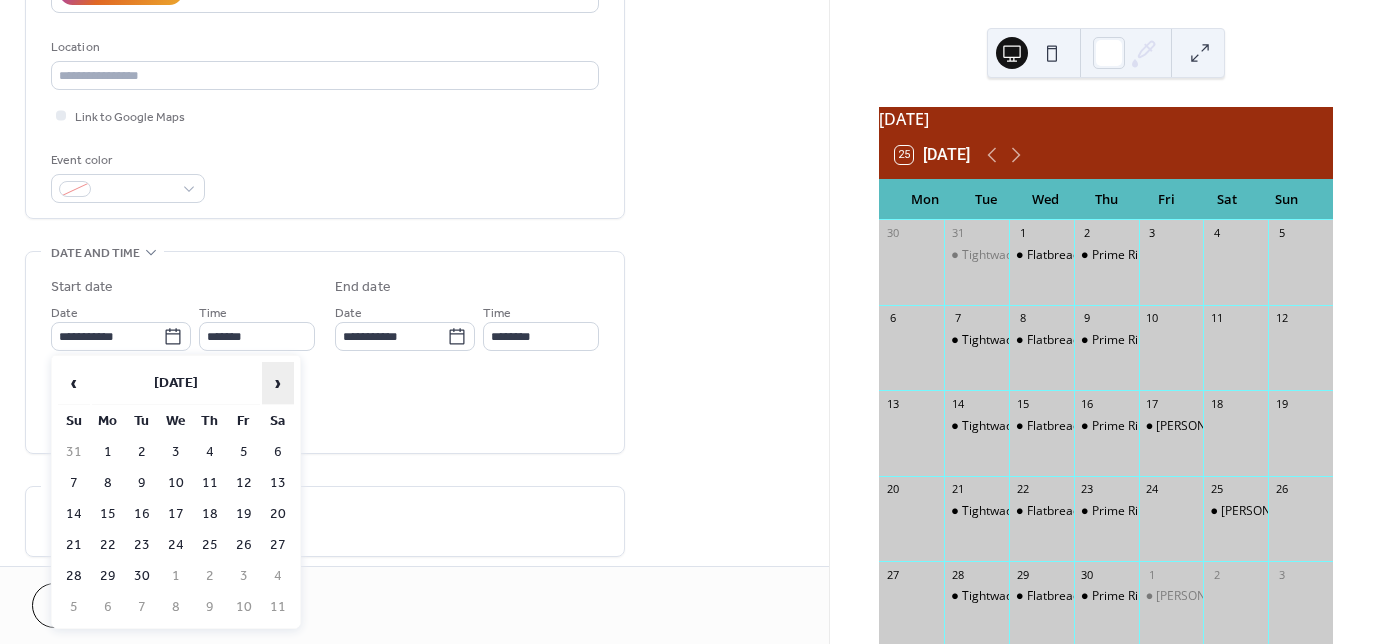 click on "›" at bounding box center (278, 383) 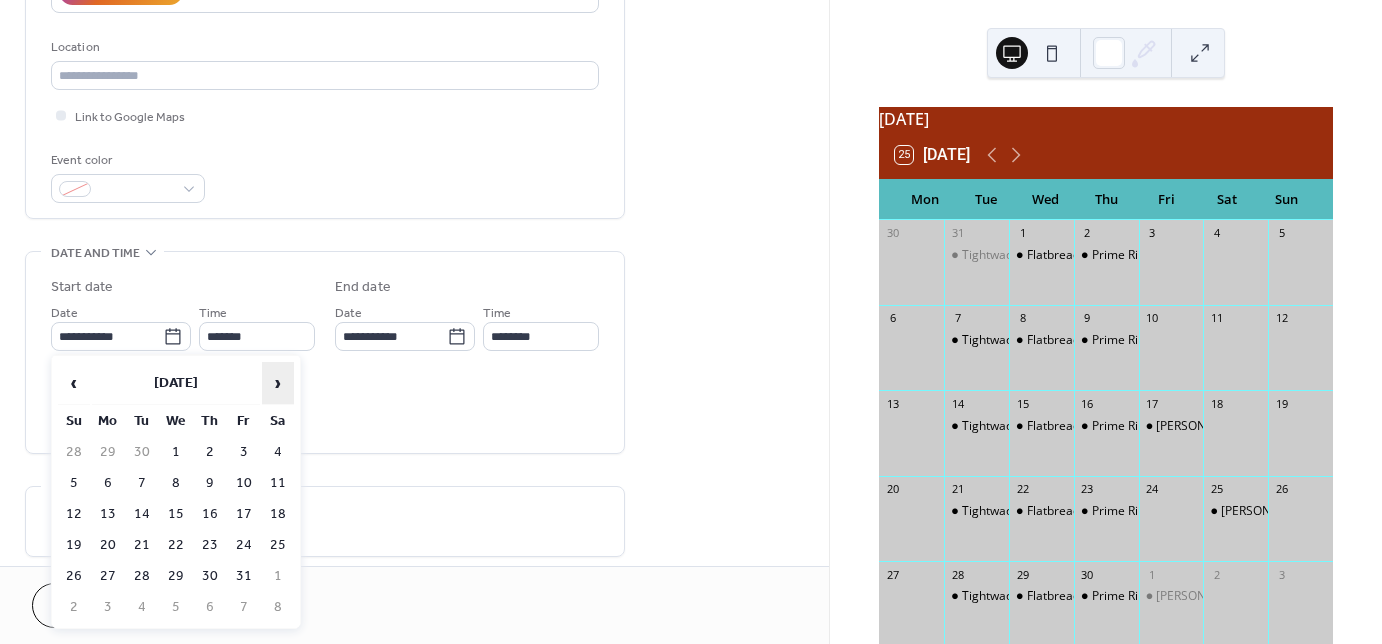 click on "›" at bounding box center [278, 383] 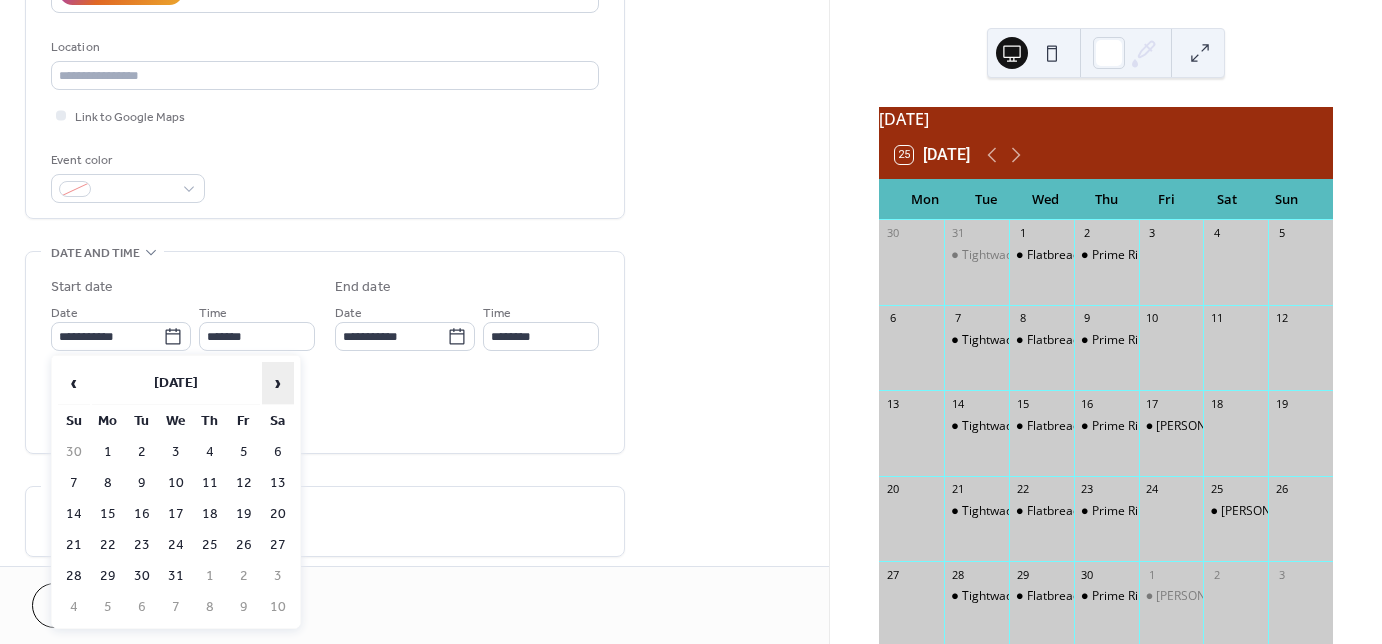 click on "›" at bounding box center (278, 383) 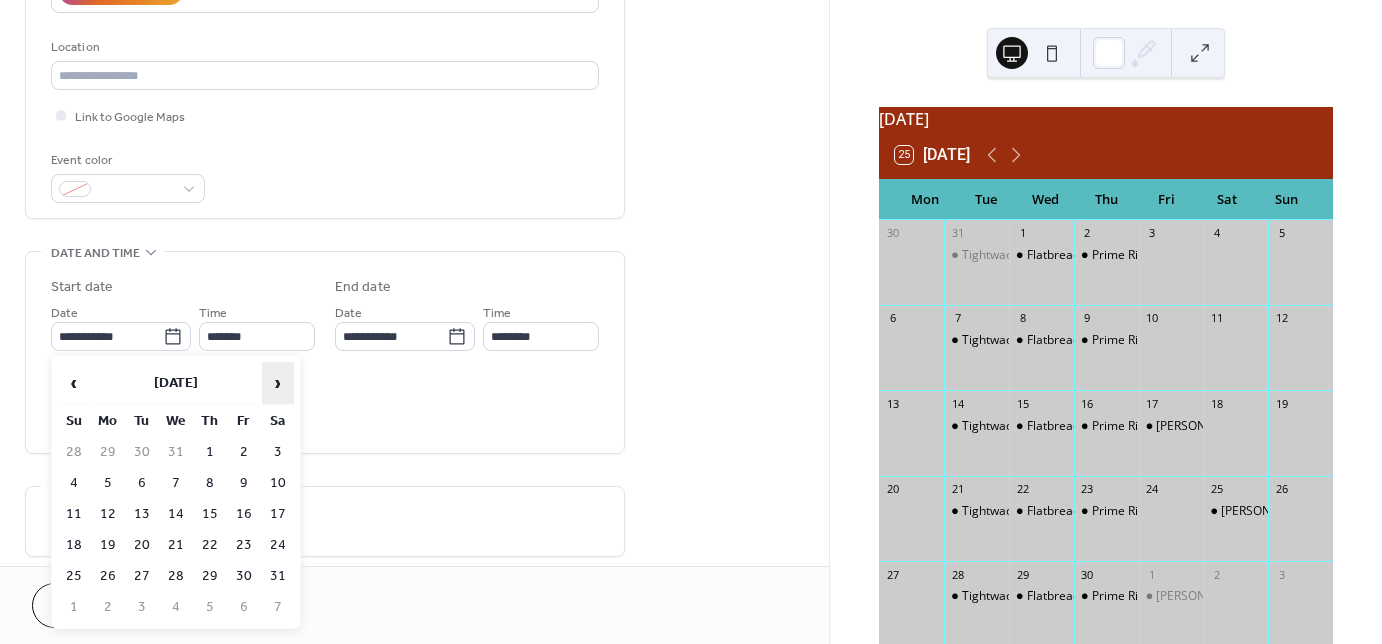 click on "›" at bounding box center (278, 383) 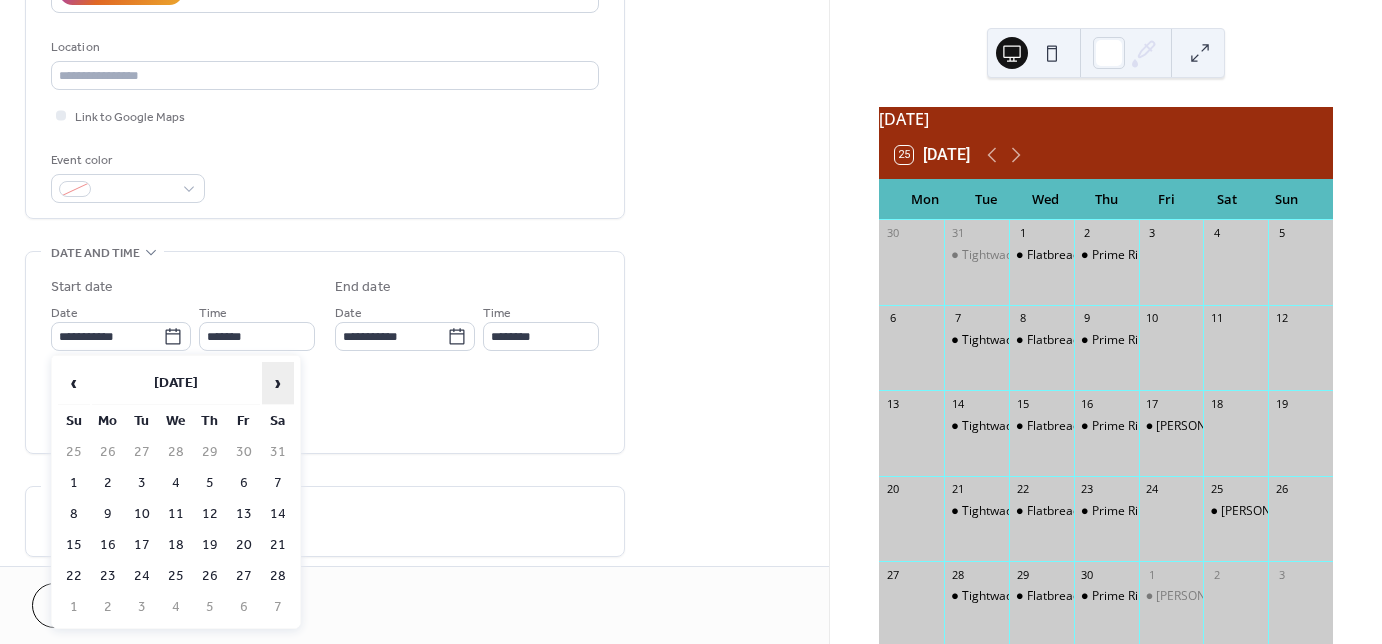 click on "›" at bounding box center (278, 383) 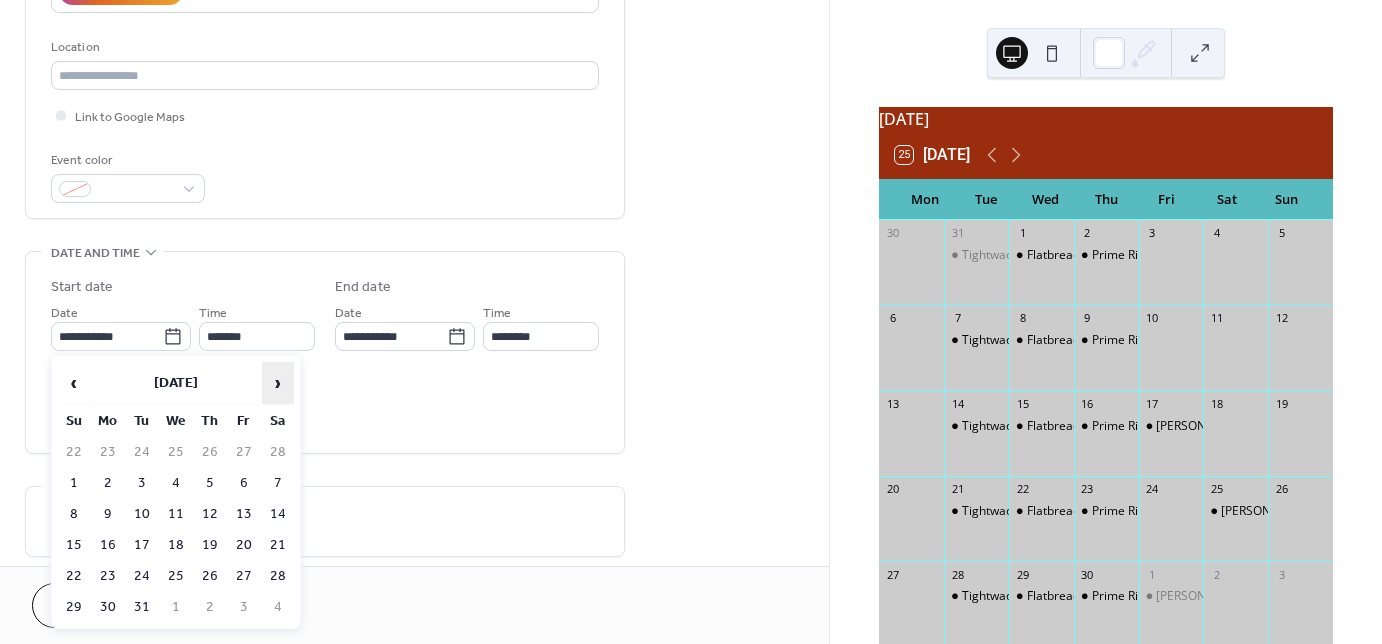 click on "›" at bounding box center (278, 383) 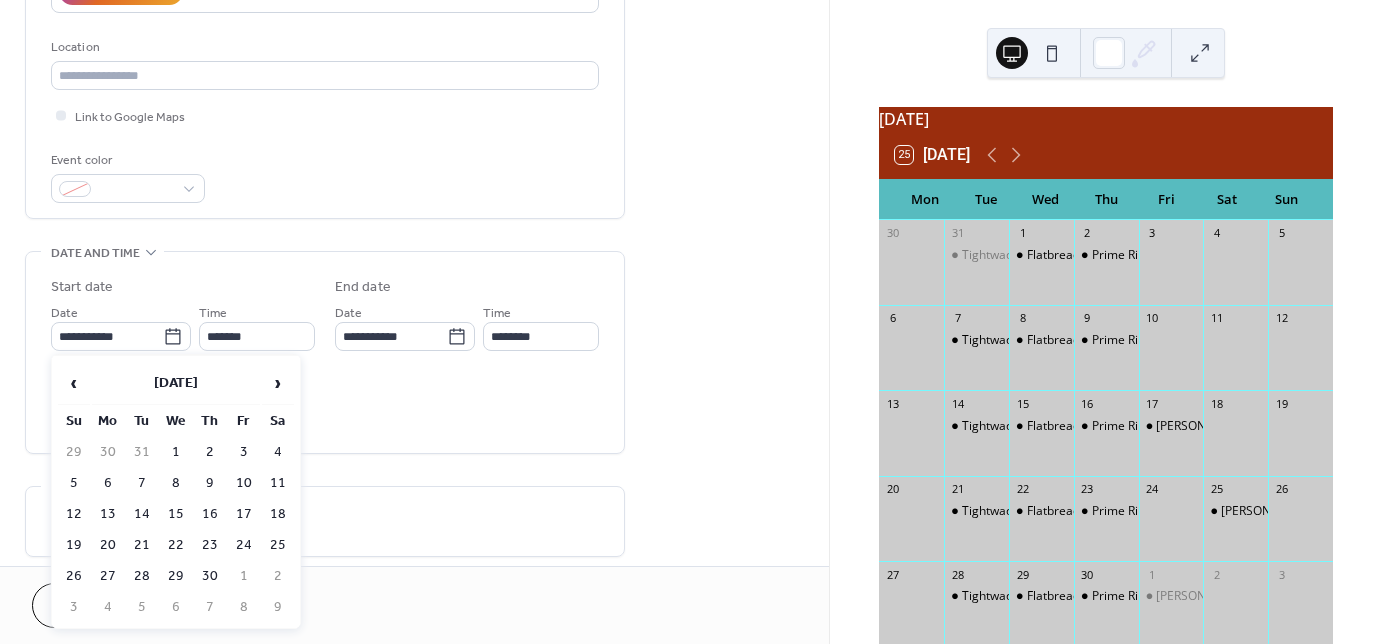 click on "11" at bounding box center (278, 483) 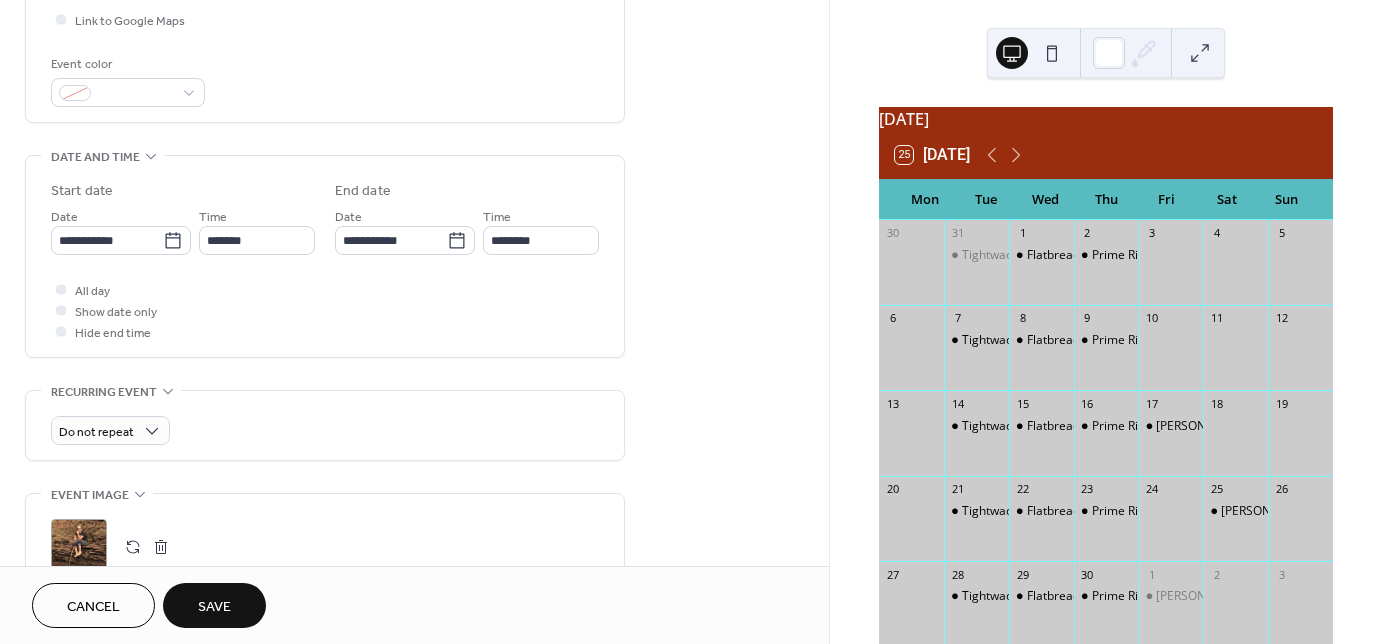 scroll, scrollTop: 560, scrollLeft: 0, axis: vertical 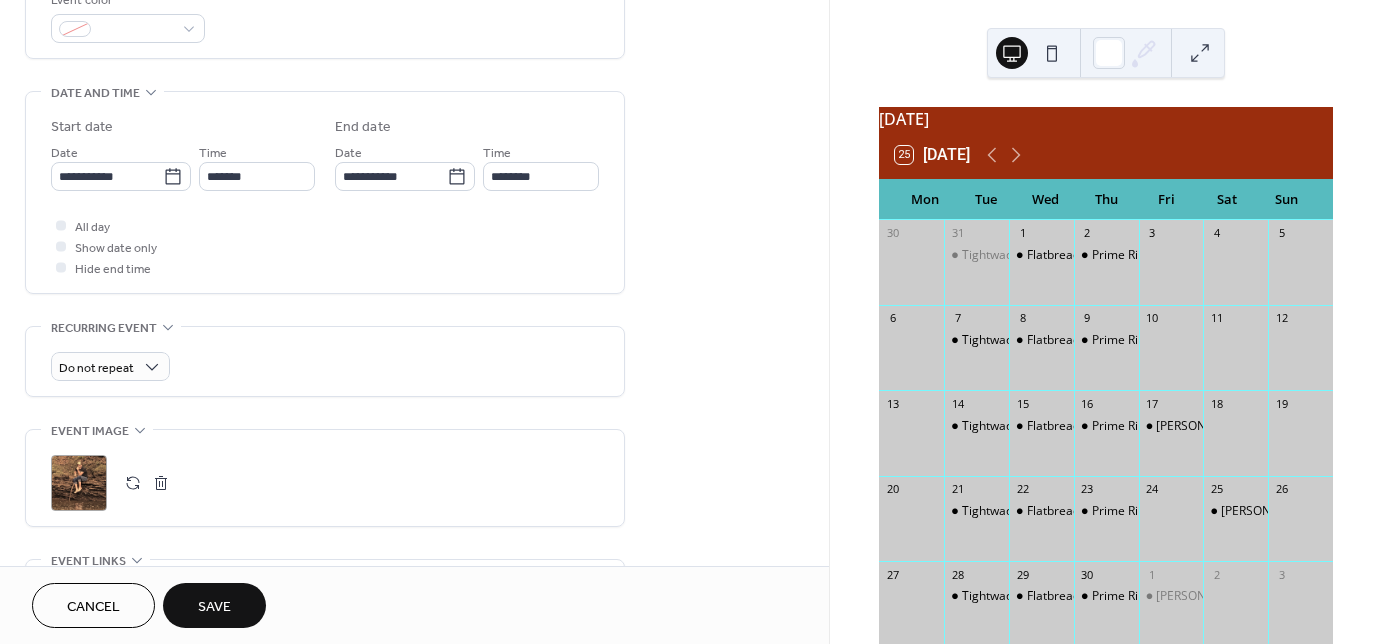 click on "Save" at bounding box center (214, 607) 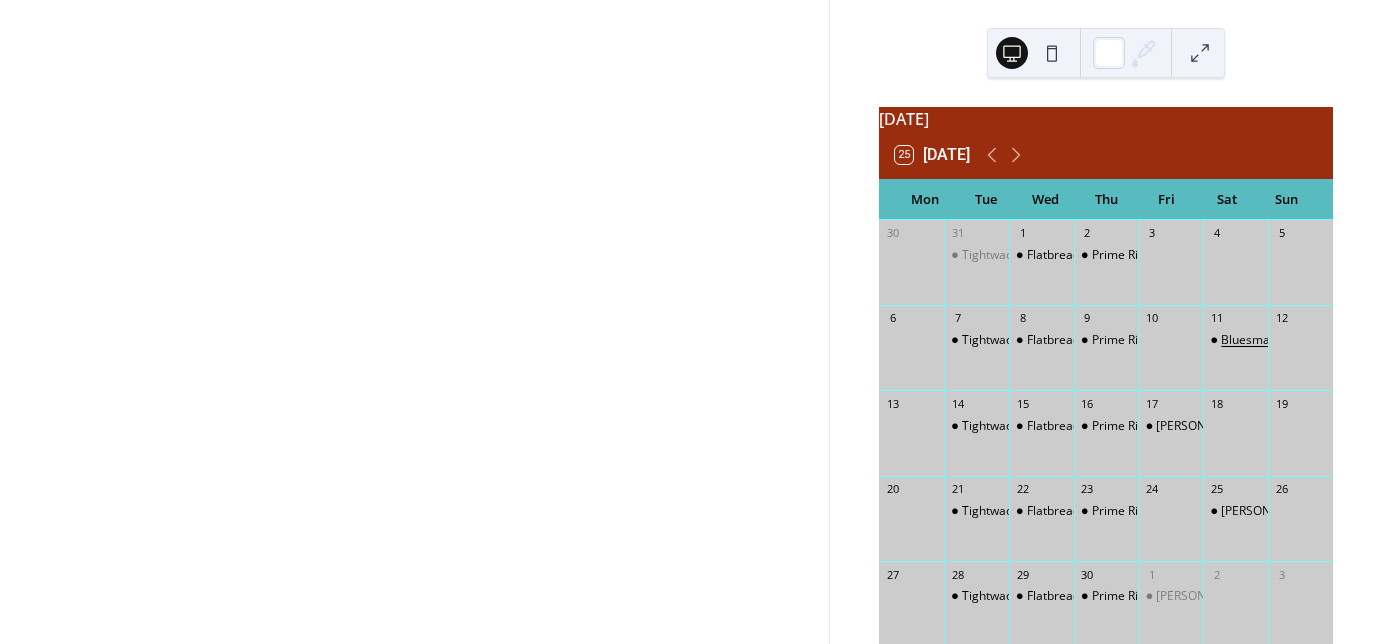 click on "Bluesman [PERSON_NAME]- Live Music!" at bounding box center [1331, 340] 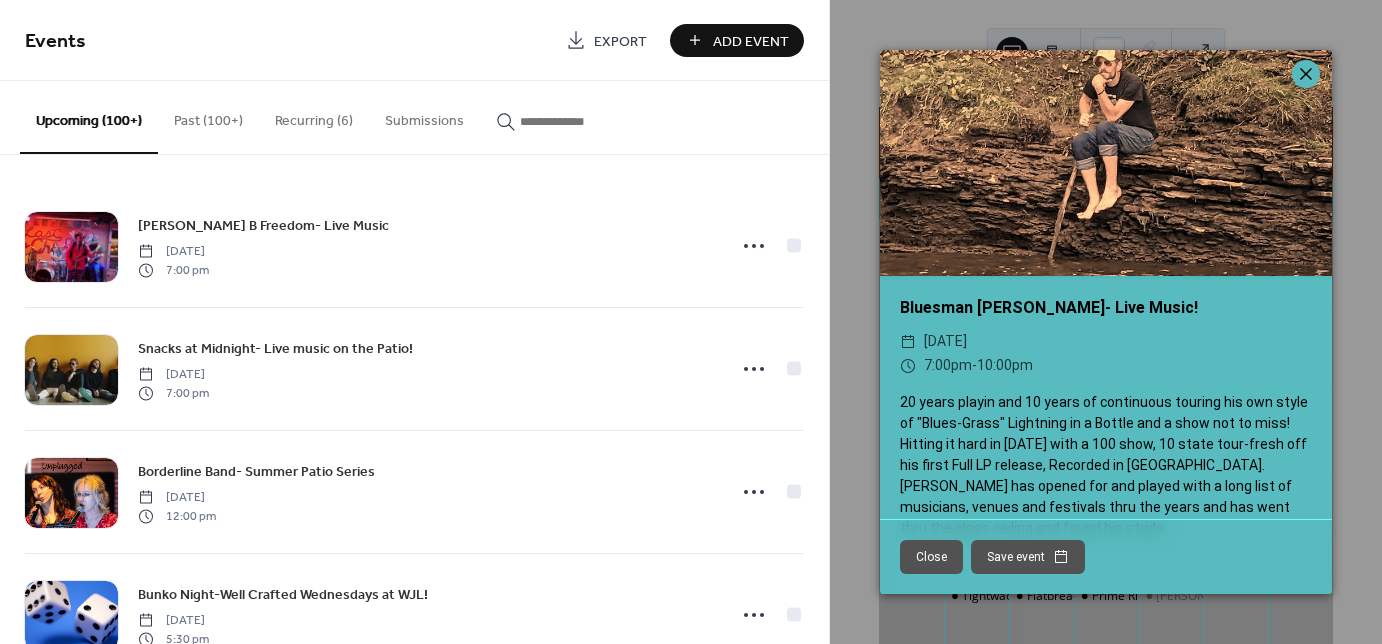 click 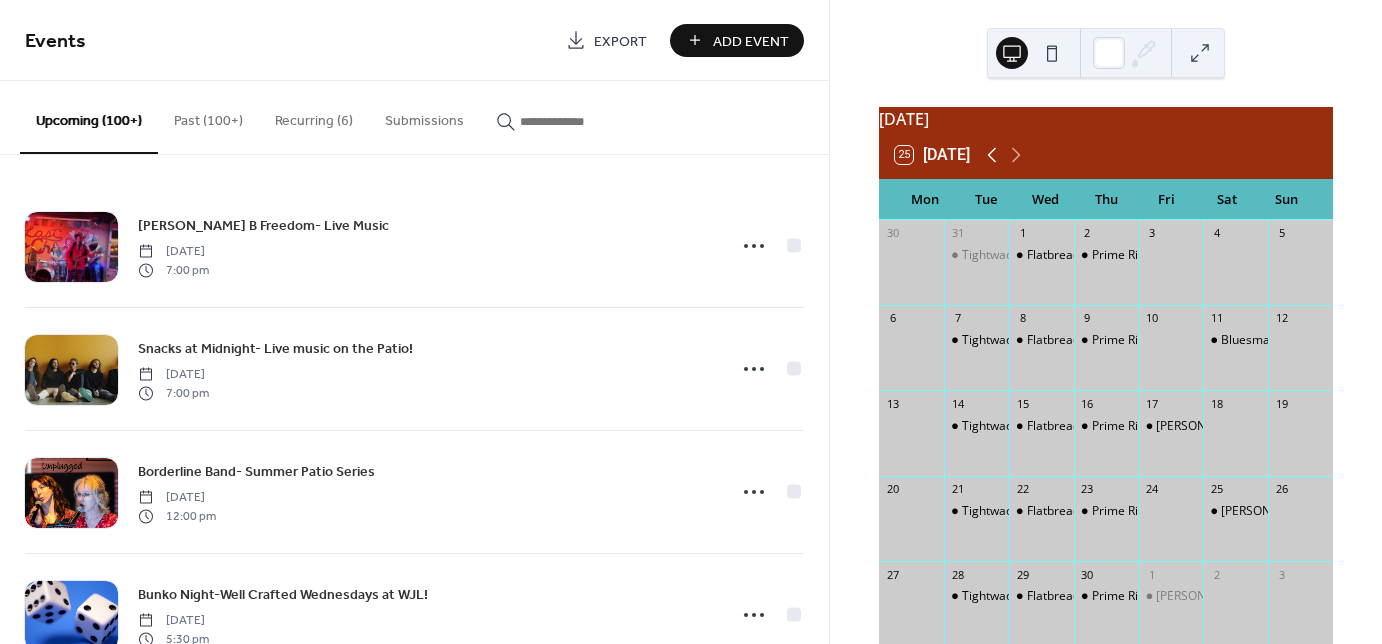 click 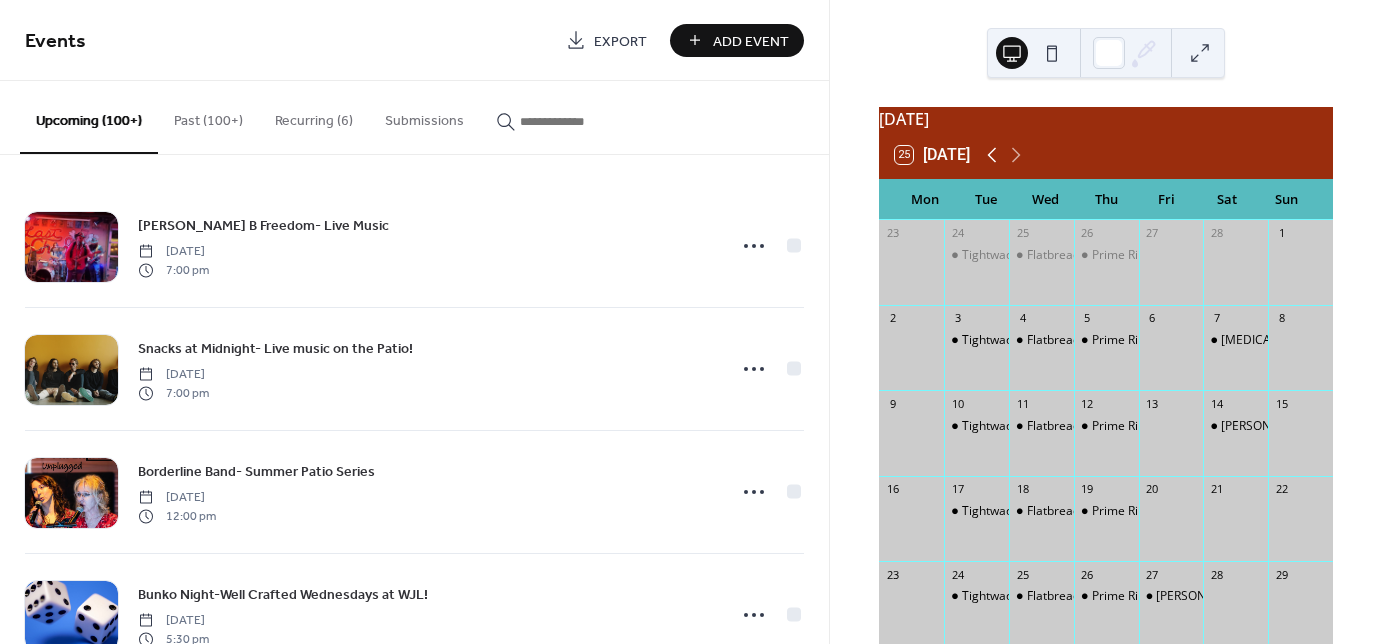 click 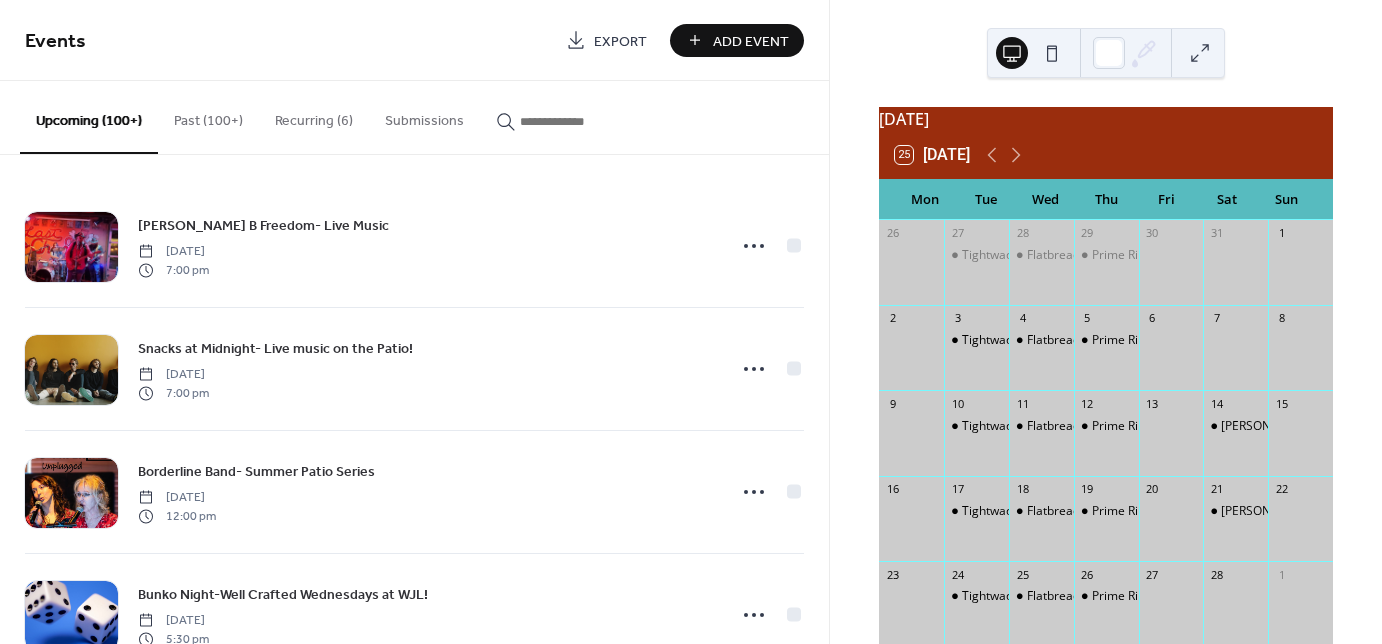 click on "Add Event" at bounding box center (751, 41) 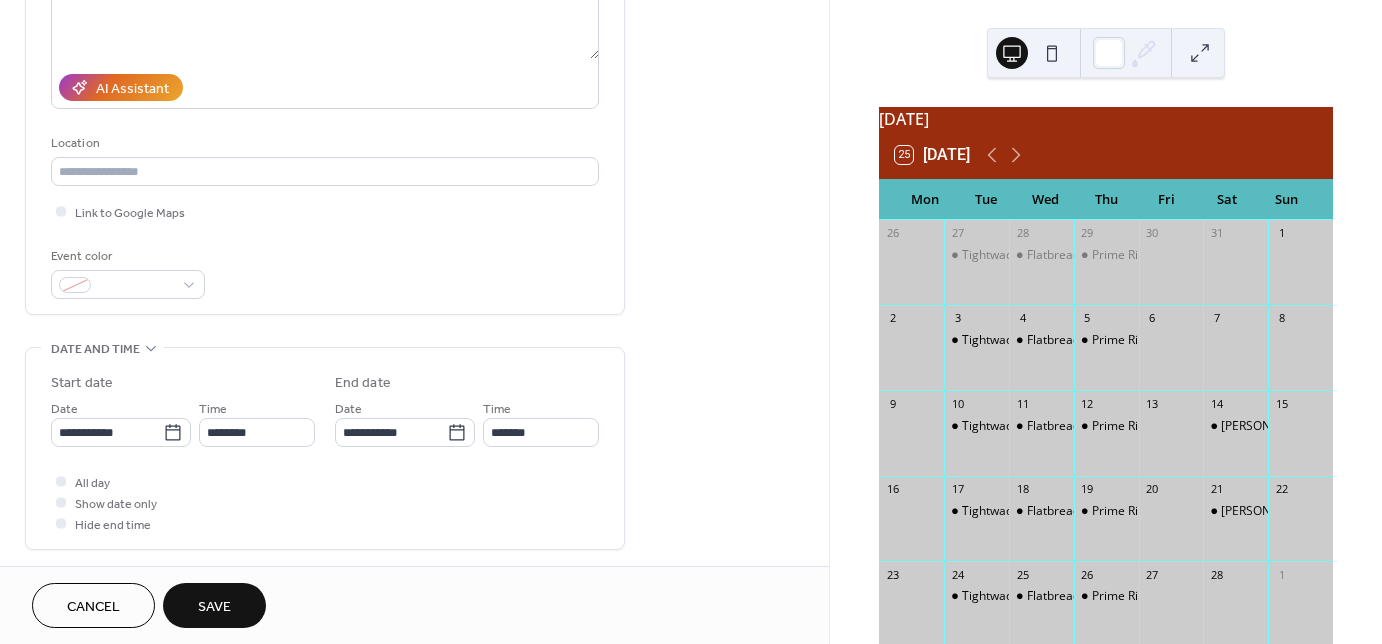 scroll, scrollTop: 320, scrollLeft: 0, axis: vertical 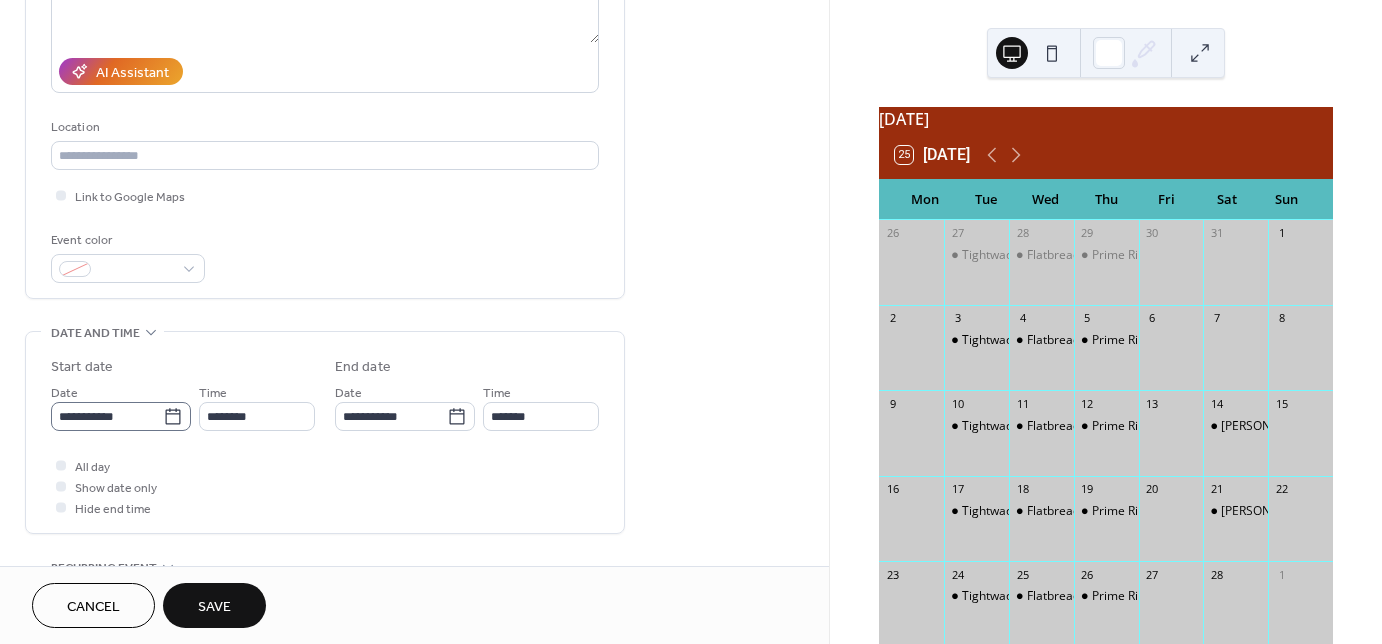 type on "**********" 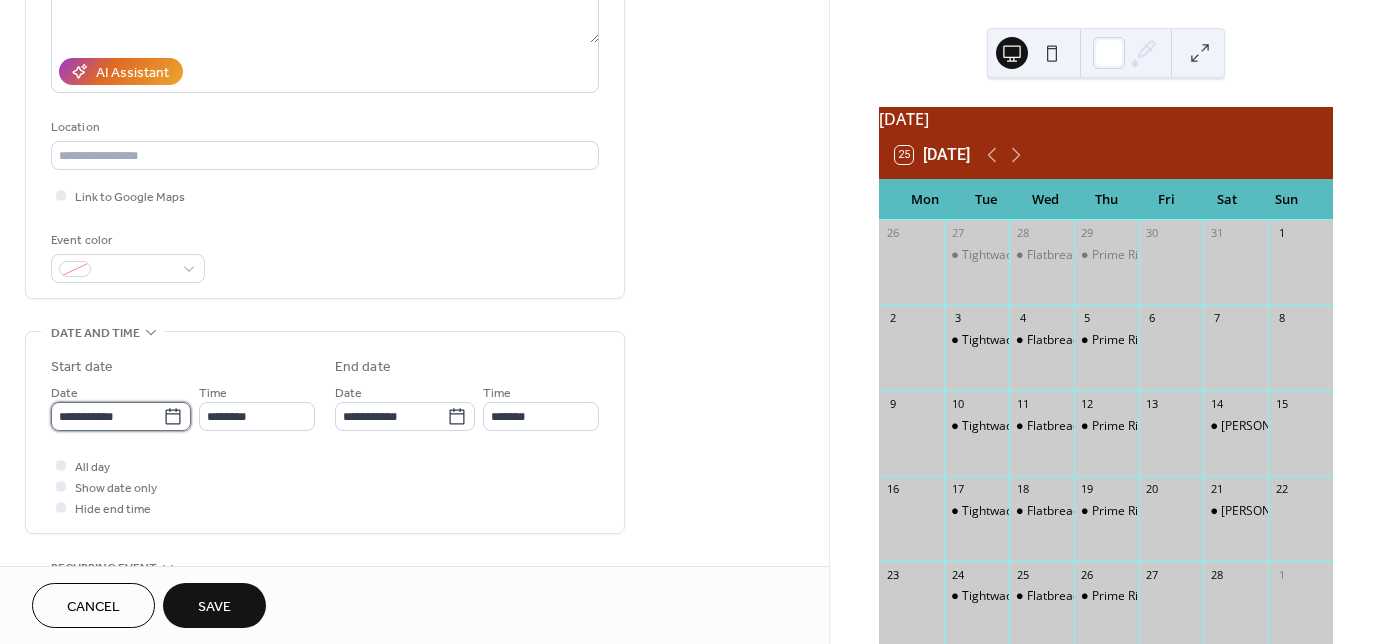 click on "**********" at bounding box center [107, 416] 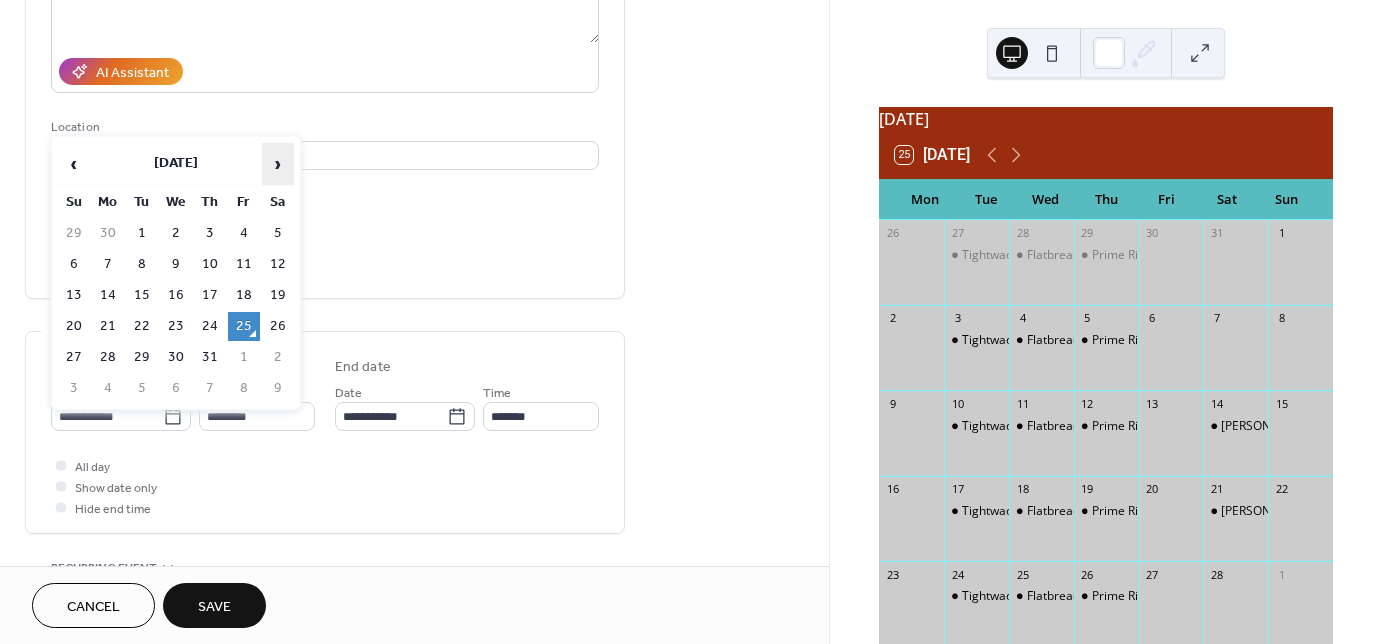 click on "›" at bounding box center (278, 164) 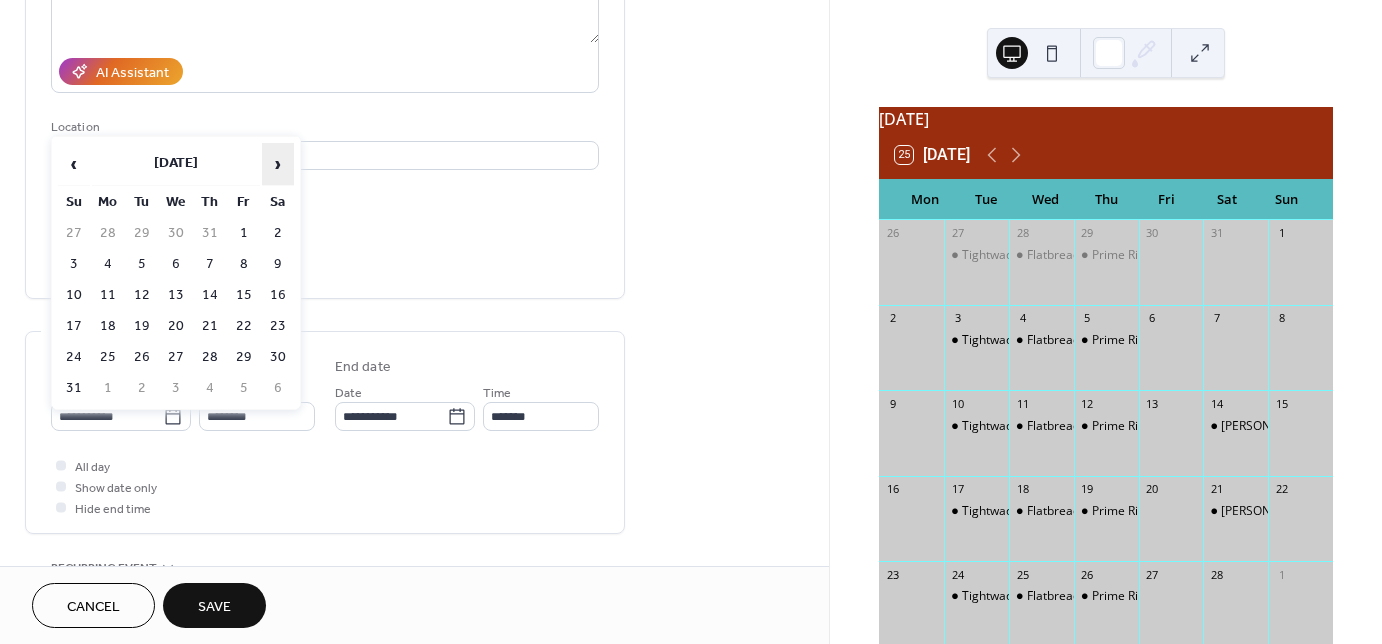click on "›" at bounding box center [278, 164] 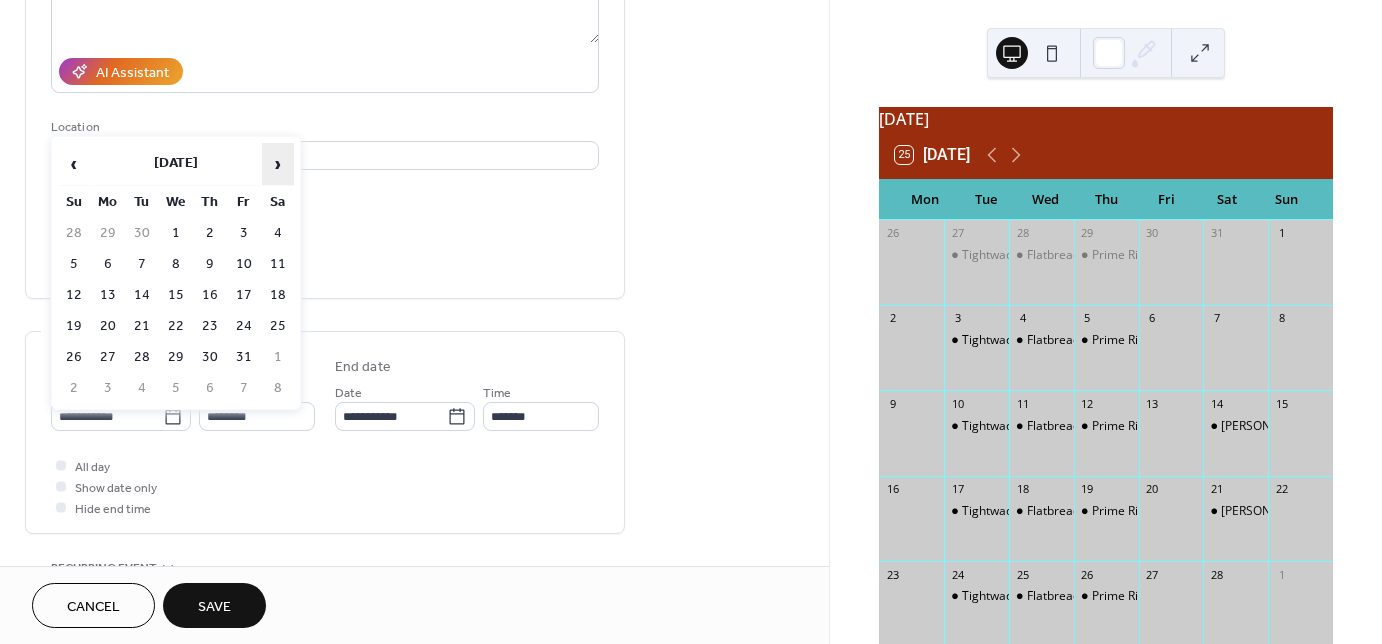 click on "›" at bounding box center [278, 164] 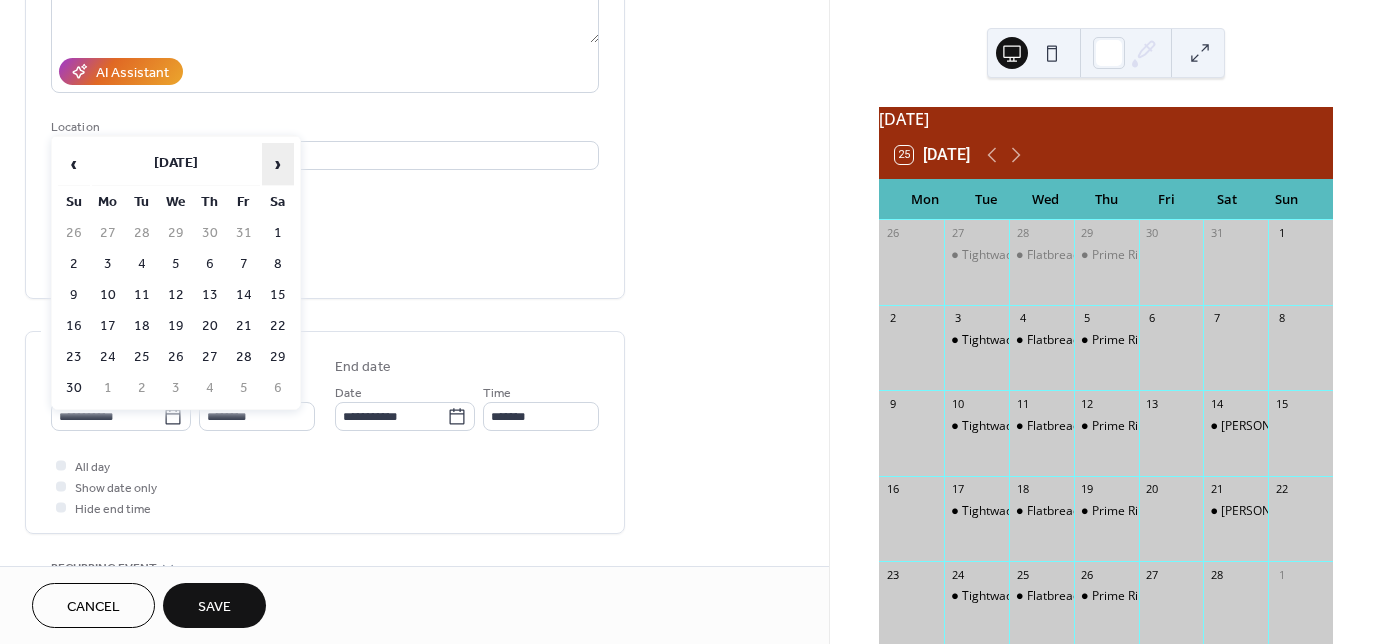 click on "›" at bounding box center [278, 164] 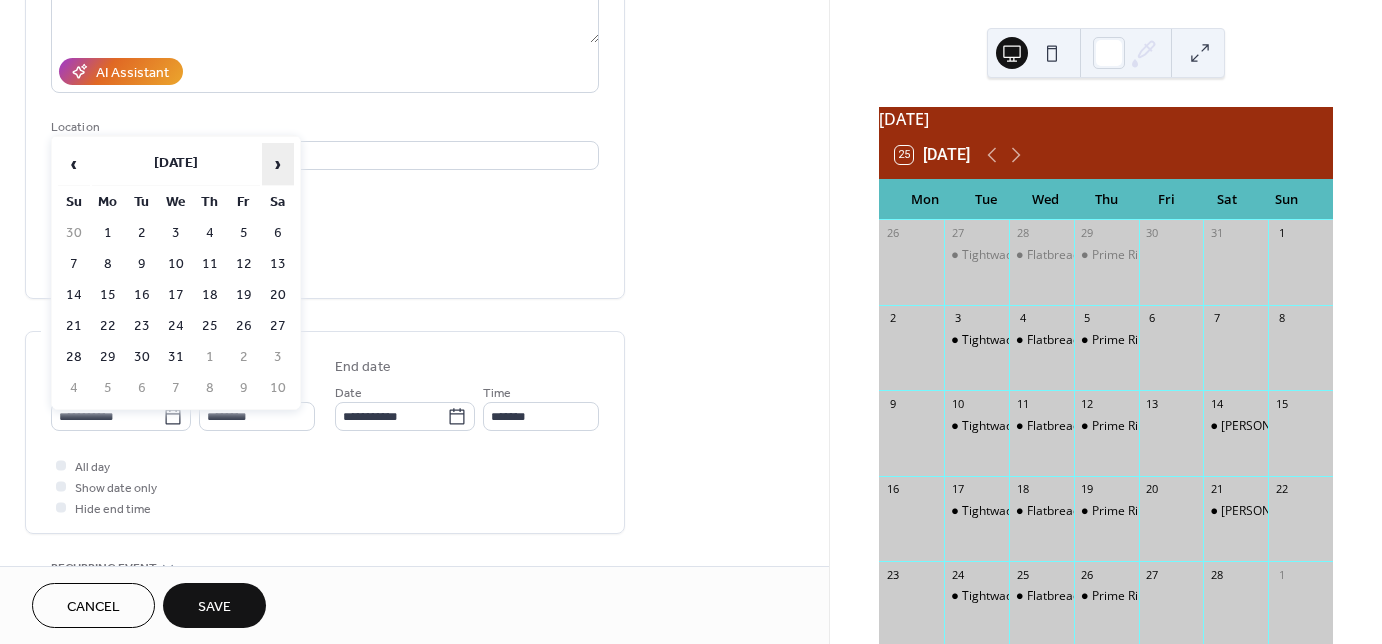 click on "›" at bounding box center [278, 164] 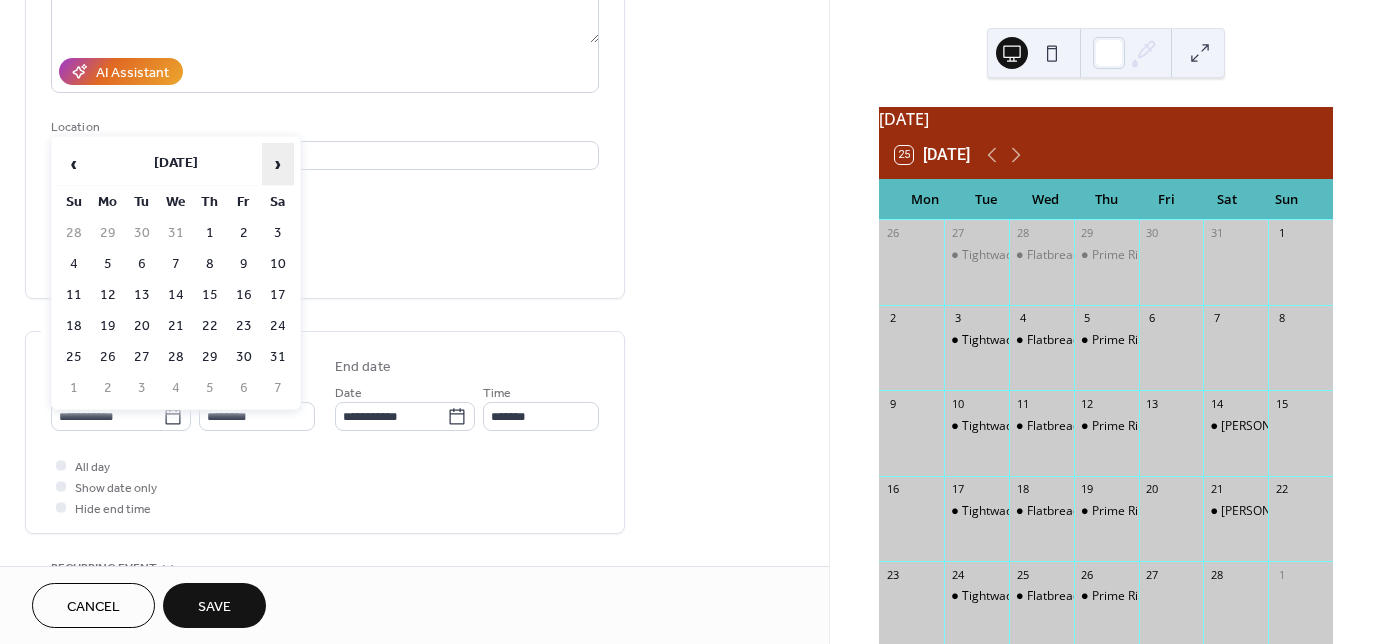 click on "›" at bounding box center [278, 164] 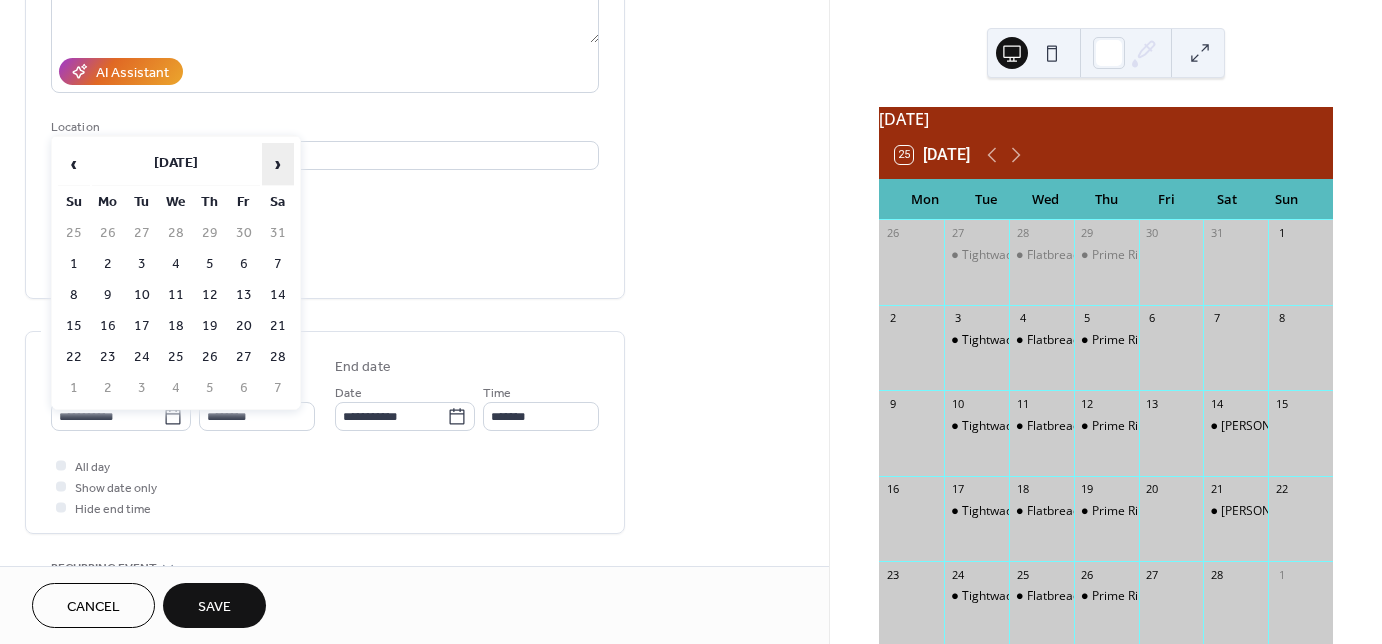 click on "›" at bounding box center (278, 164) 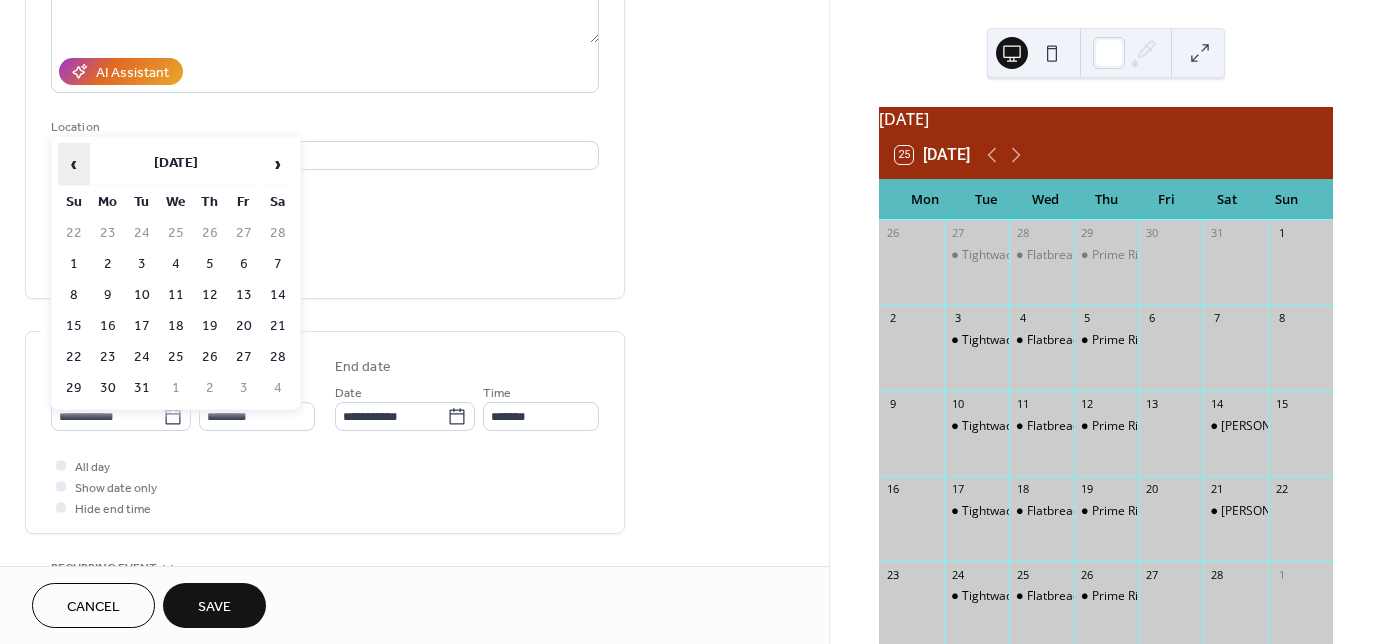 click on "‹" at bounding box center (74, 164) 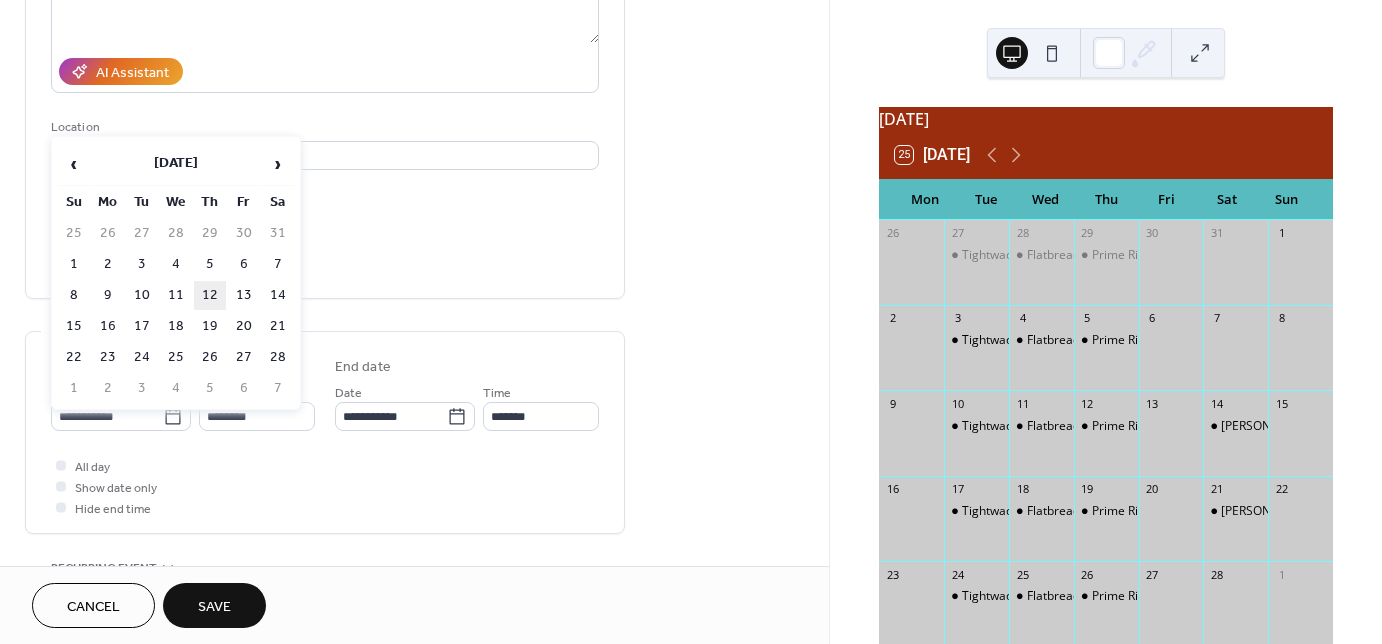click on "12" at bounding box center (210, 295) 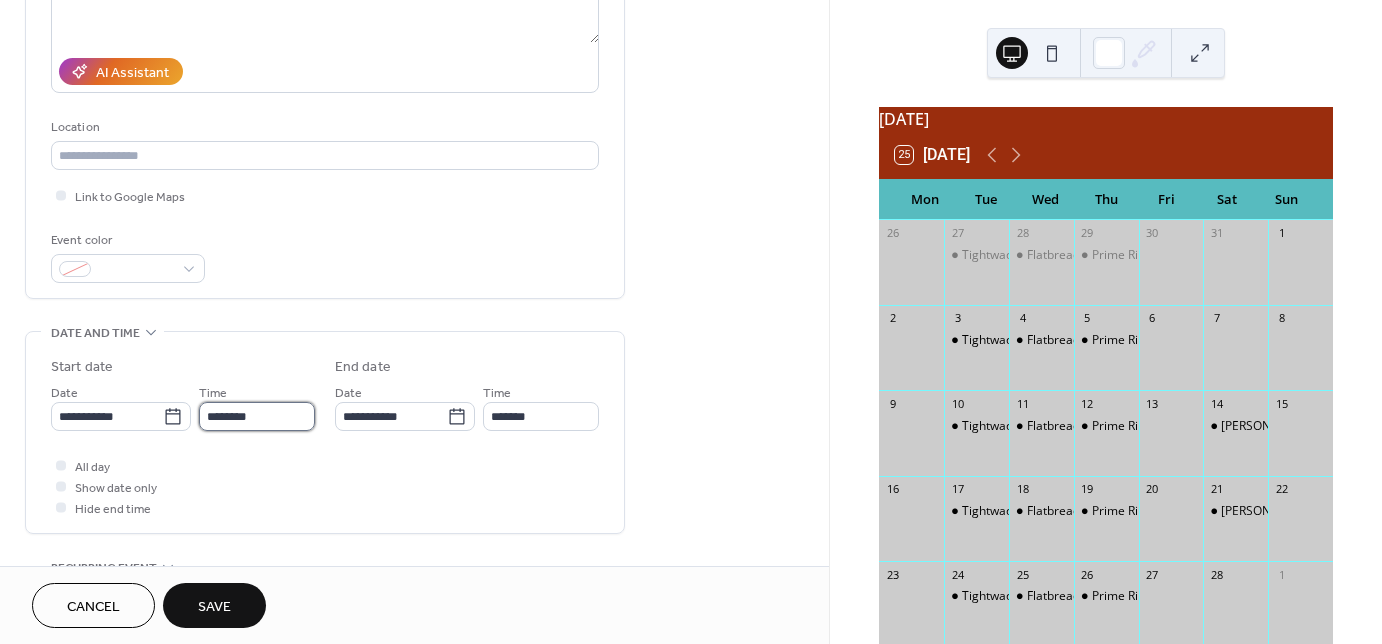 click on "********" at bounding box center [257, 416] 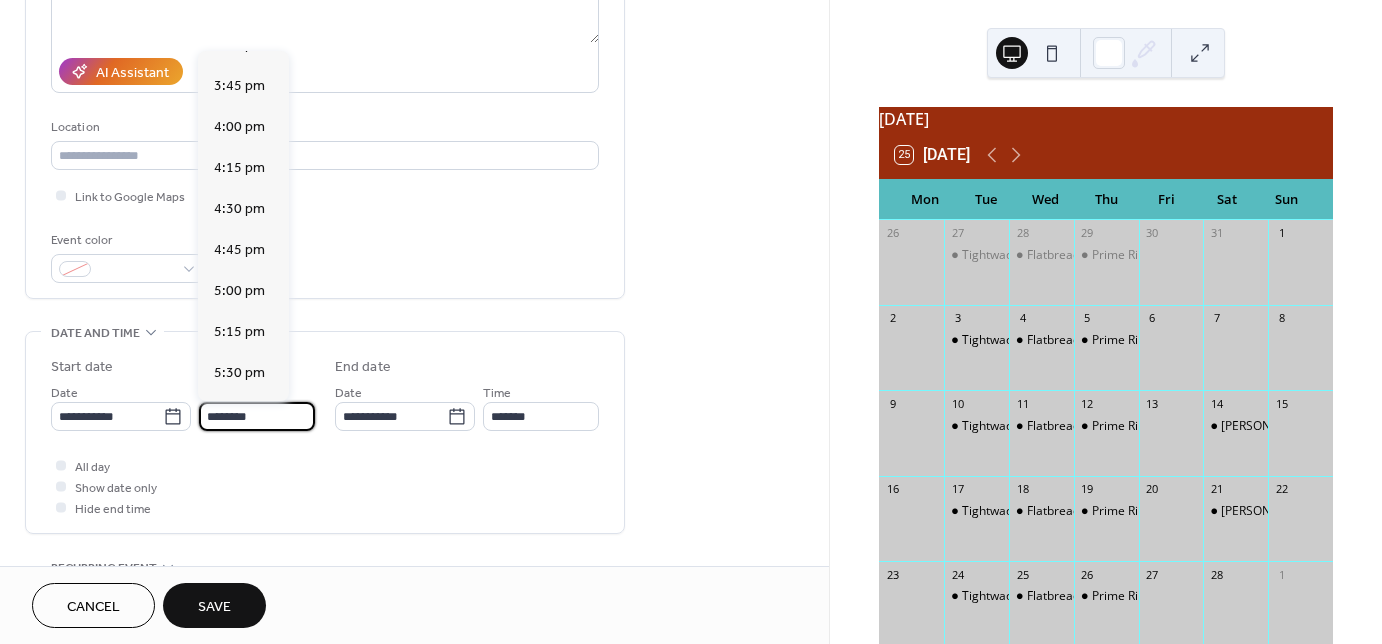 scroll, scrollTop: 2608, scrollLeft: 0, axis: vertical 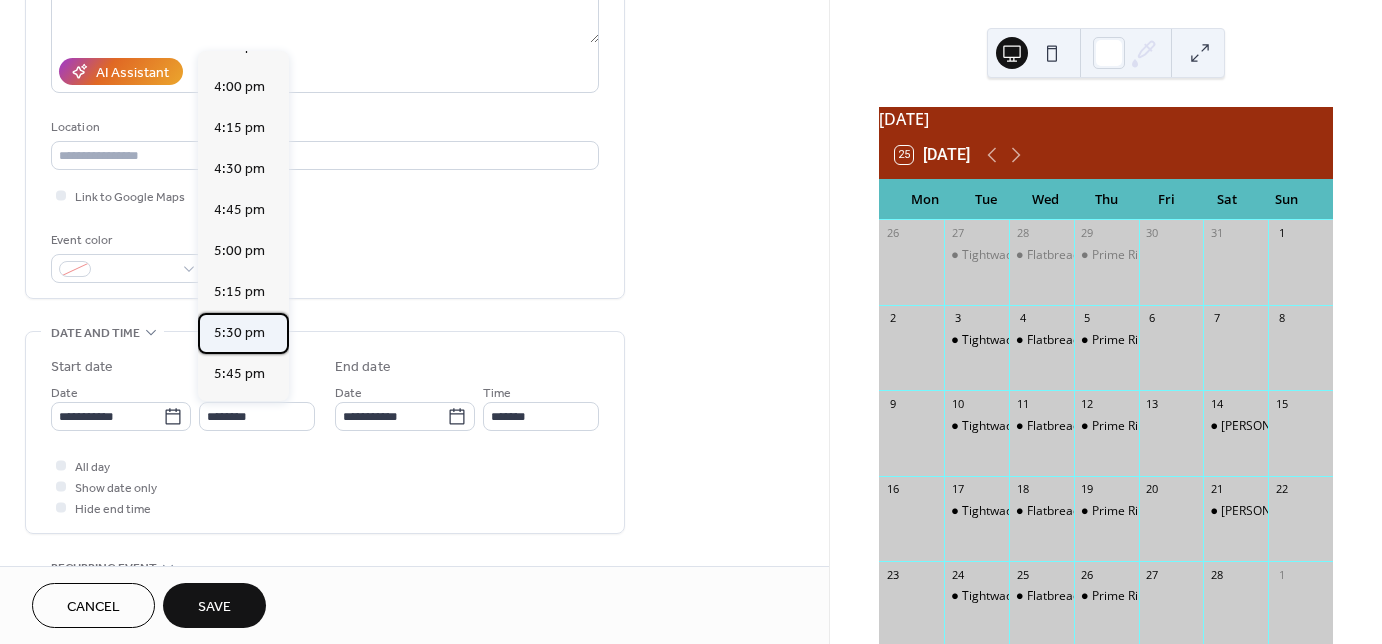 click on "5:30 pm" at bounding box center (239, 333) 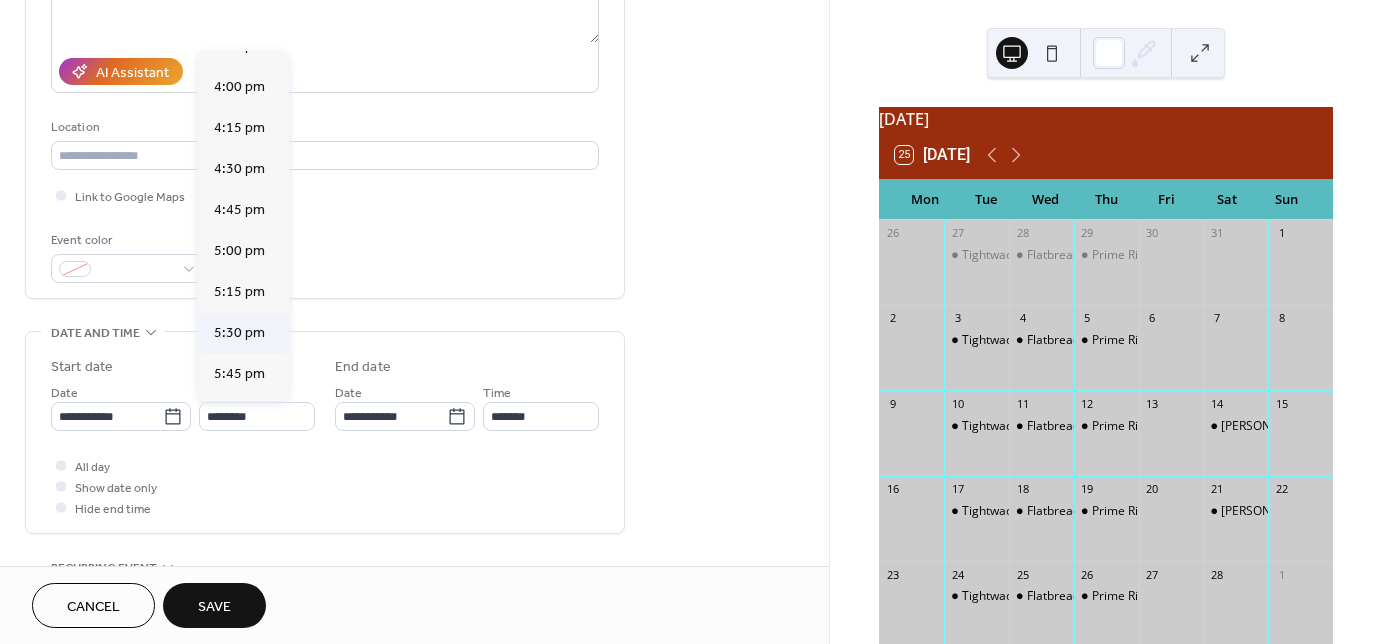 type on "*******" 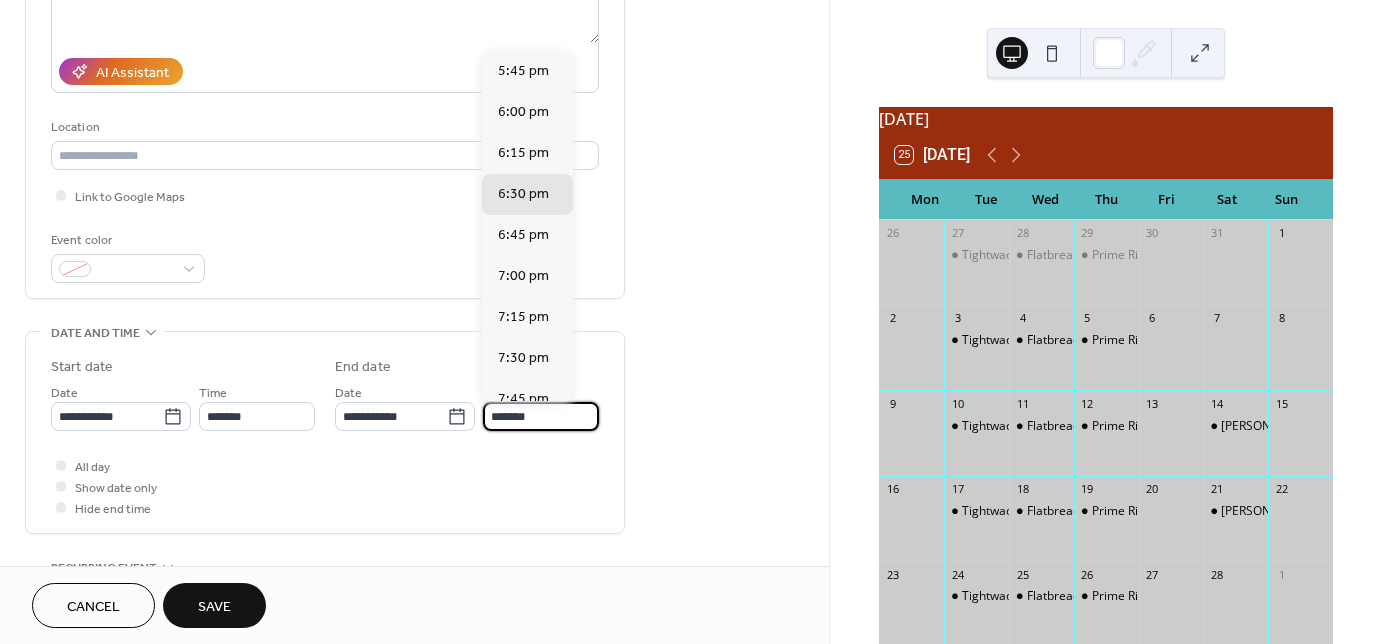 click on "*******" at bounding box center (541, 416) 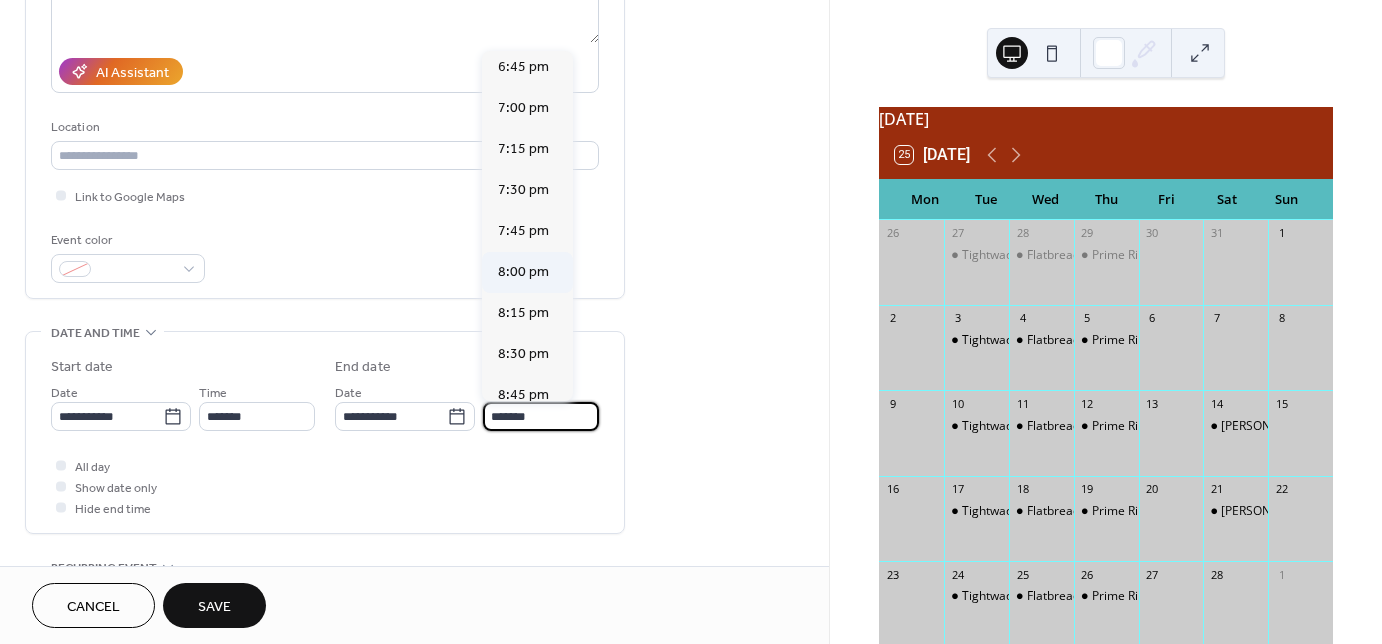 scroll, scrollTop: 240, scrollLeft: 0, axis: vertical 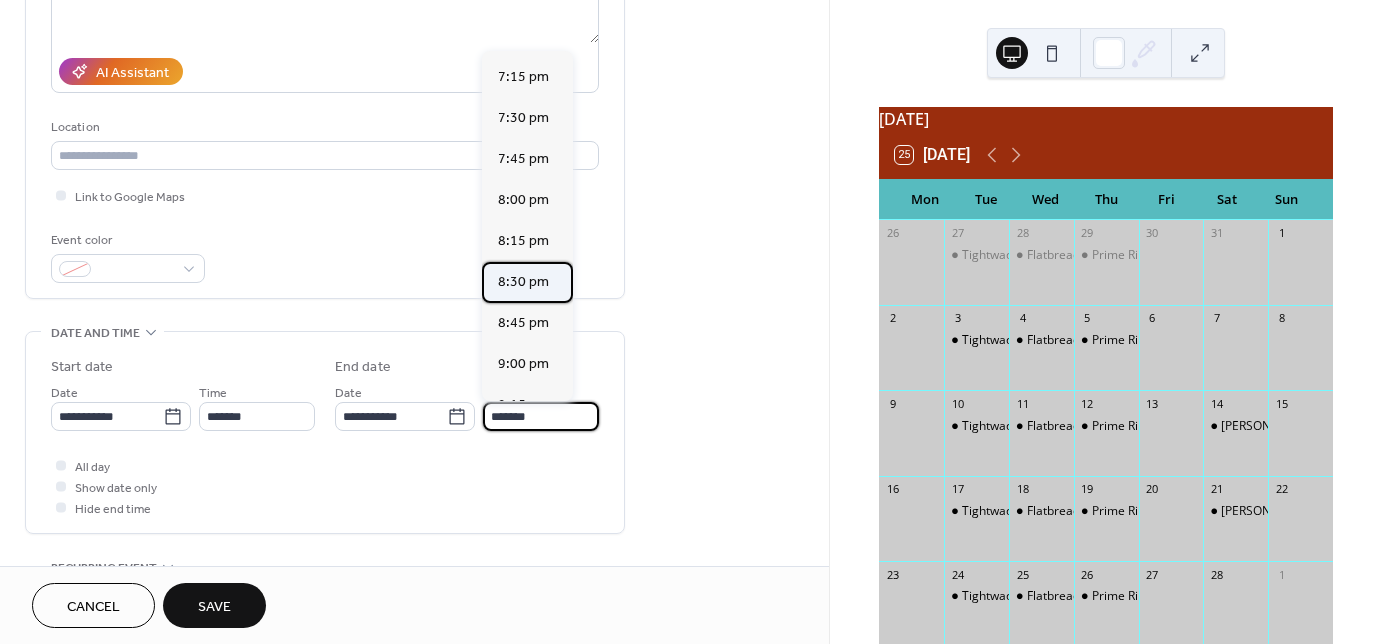 click on "8:30 pm" at bounding box center (523, 282) 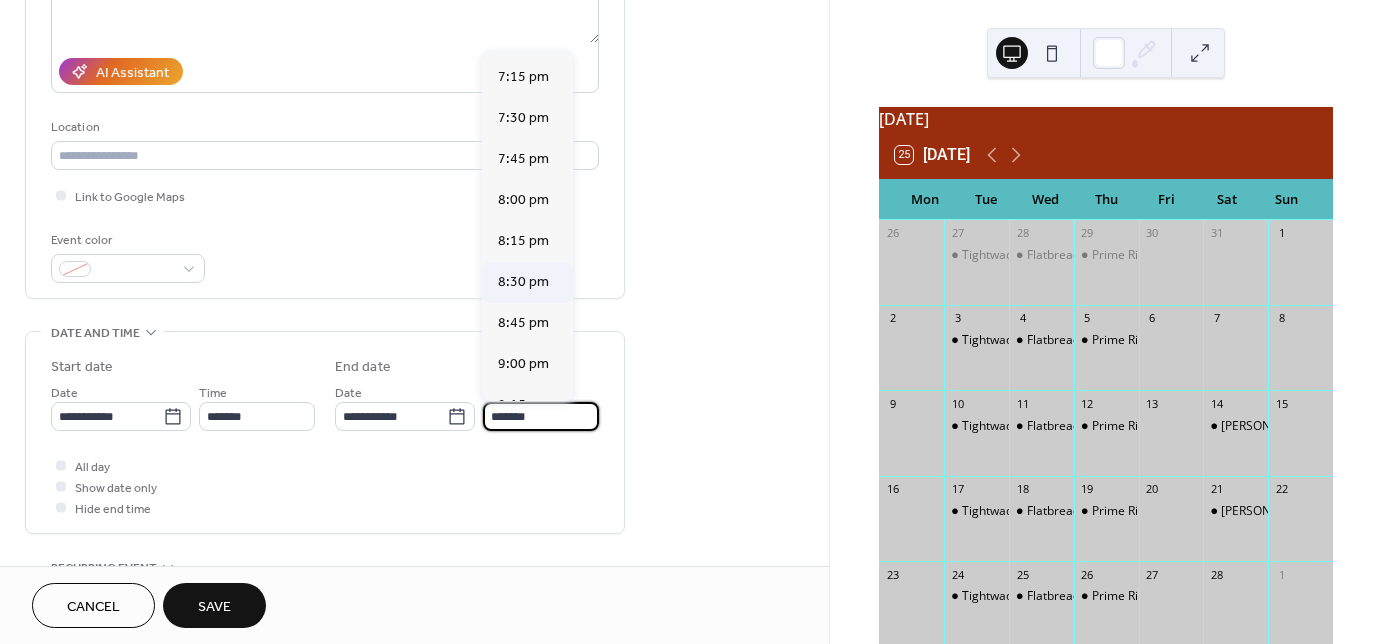 type on "*******" 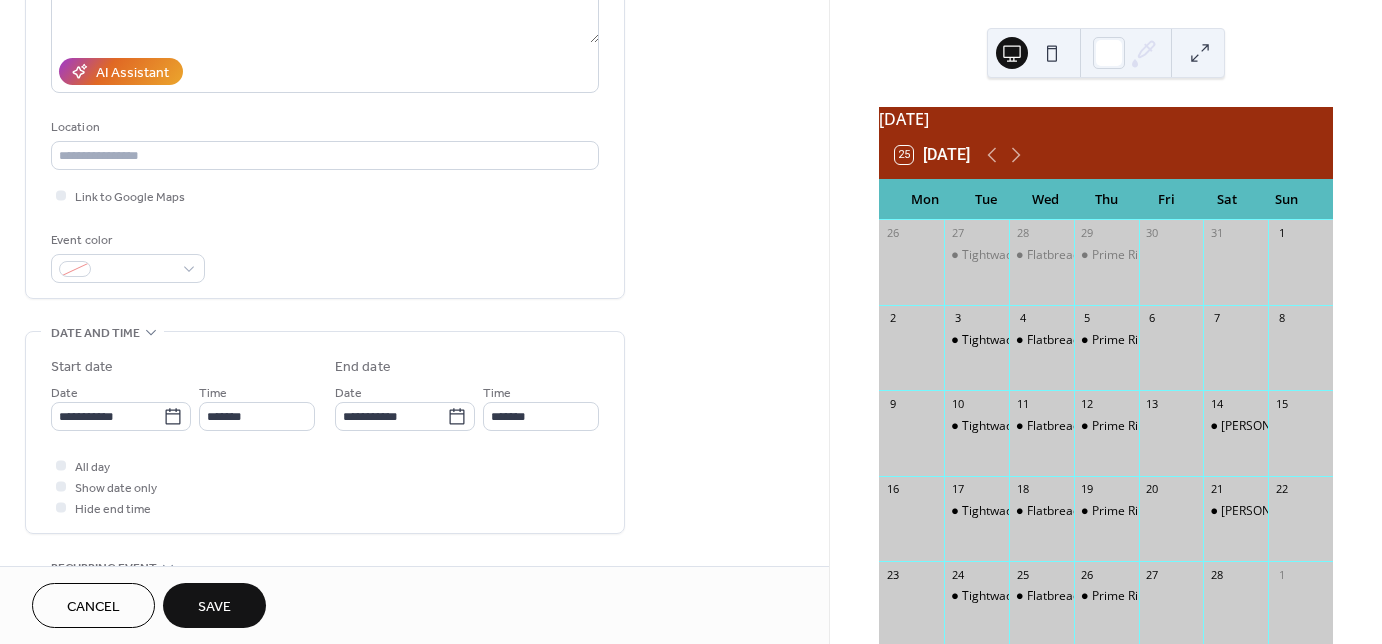 click on "Save" at bounding box center (214, 607) 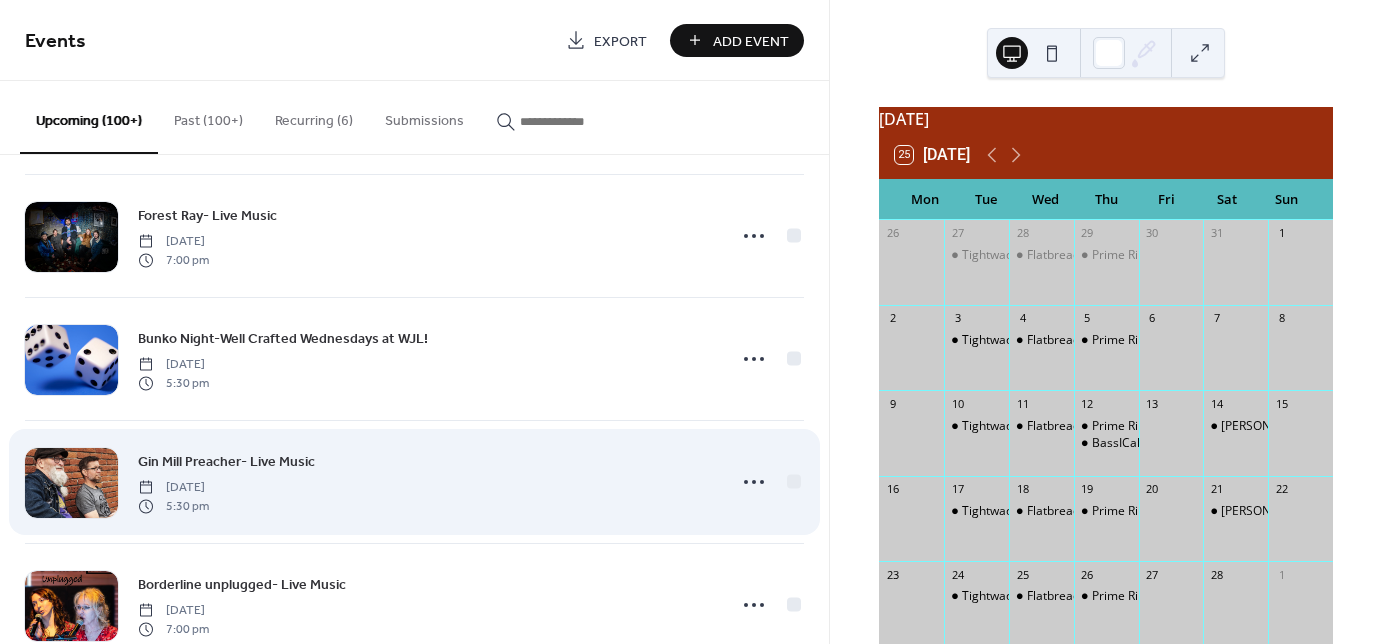 scroll, scrollTop: 5709, scrollLeft: 0, axis: vertical 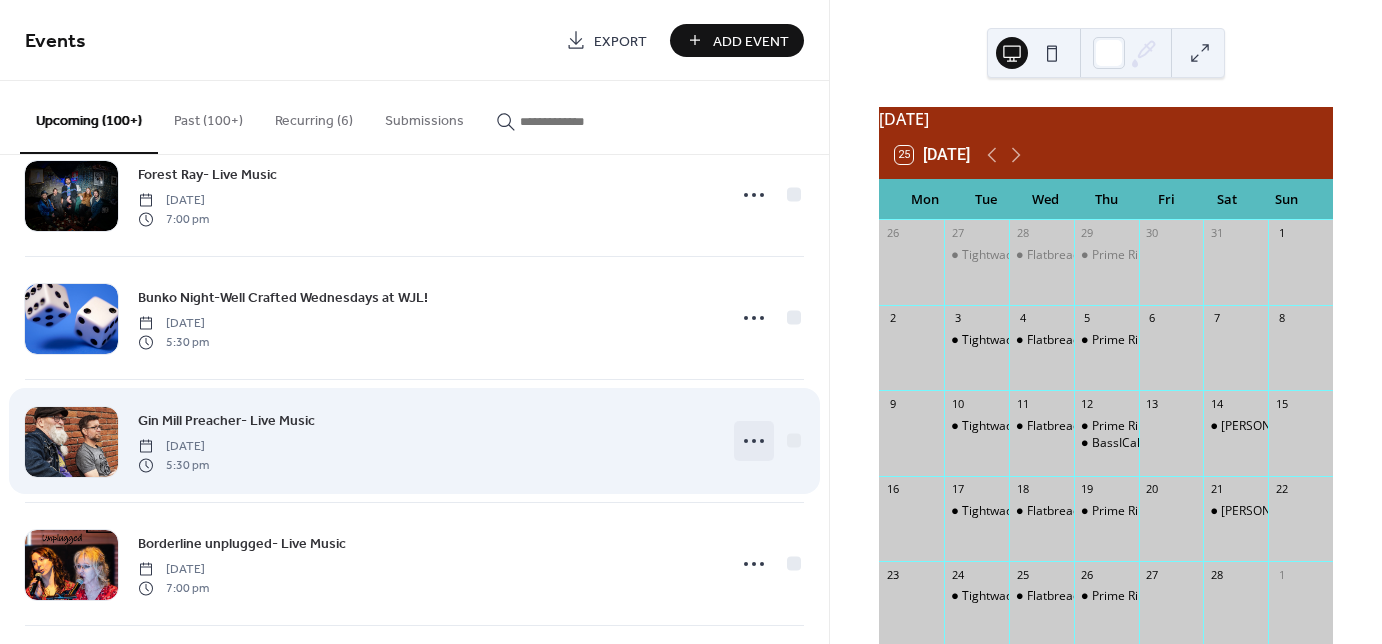click 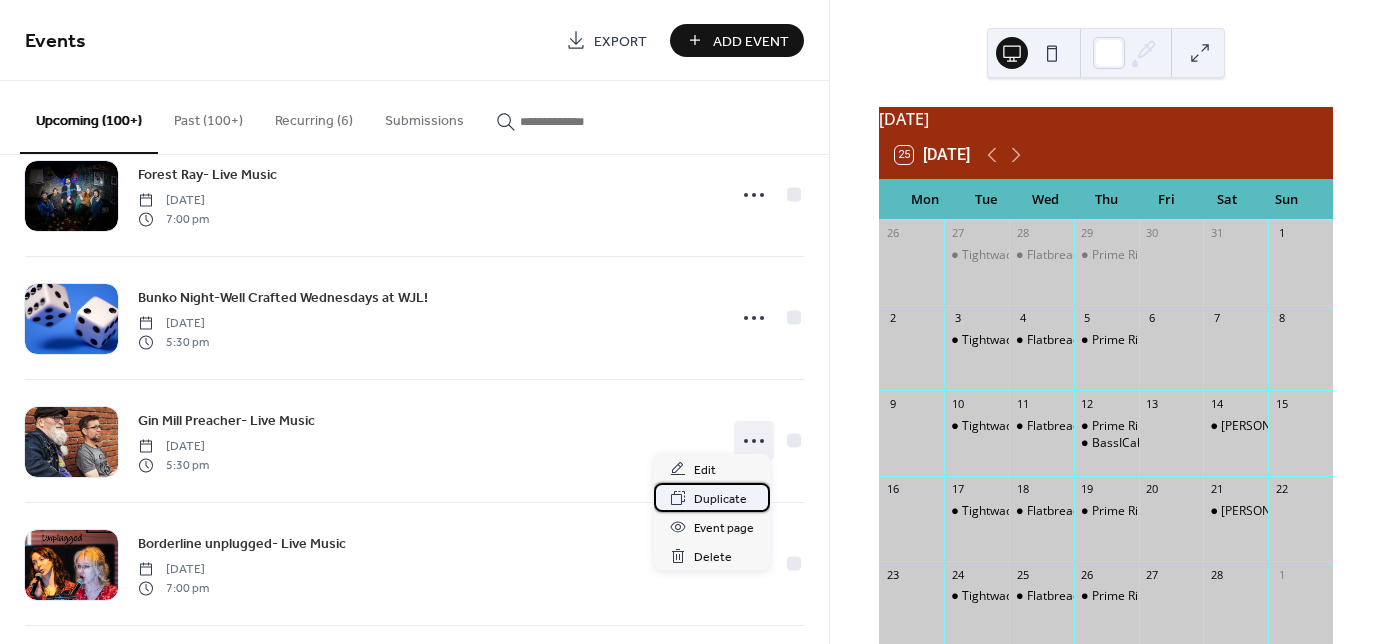 click on "Duplicate" at bounding box center (720, 499) 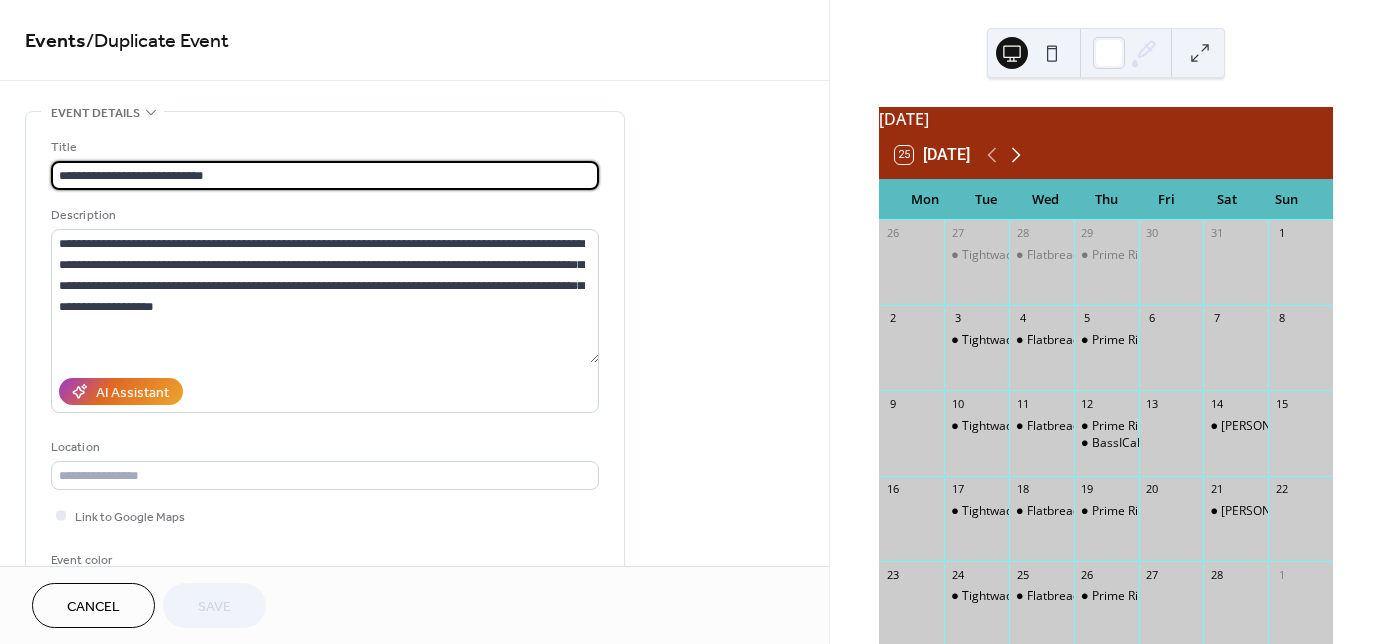 click 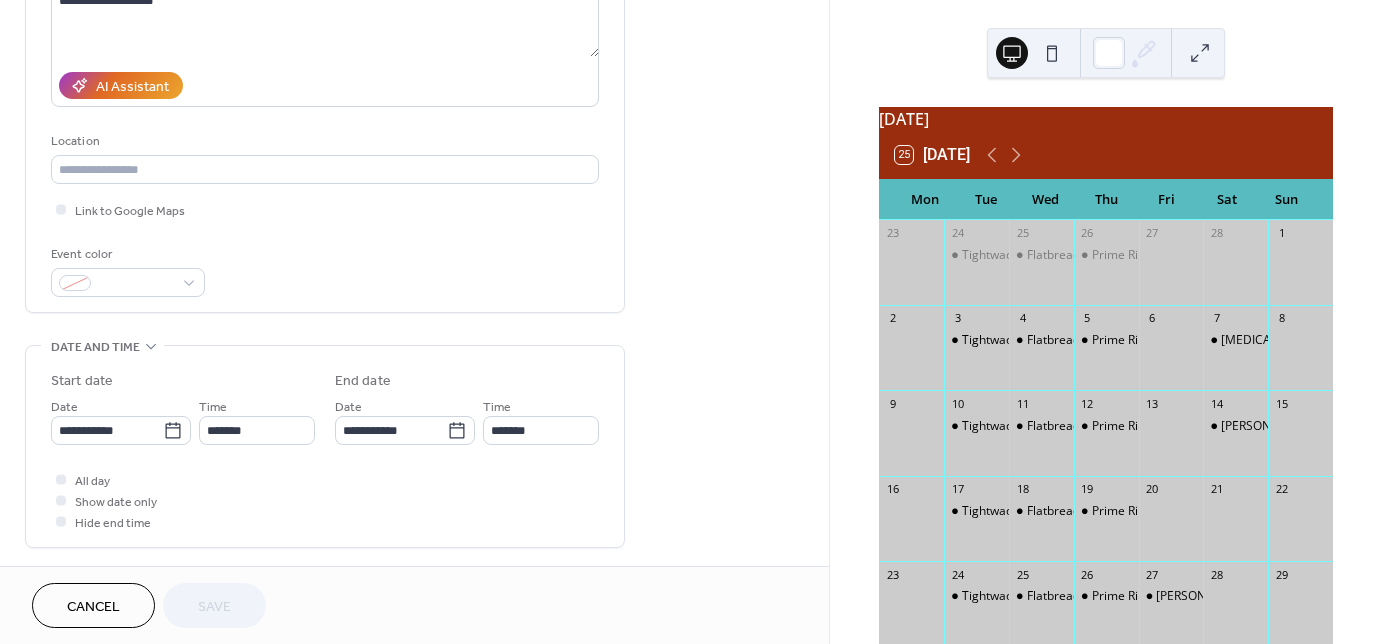 scroll, scrollTop: 320, scrollLeft: 0, axis: vertical 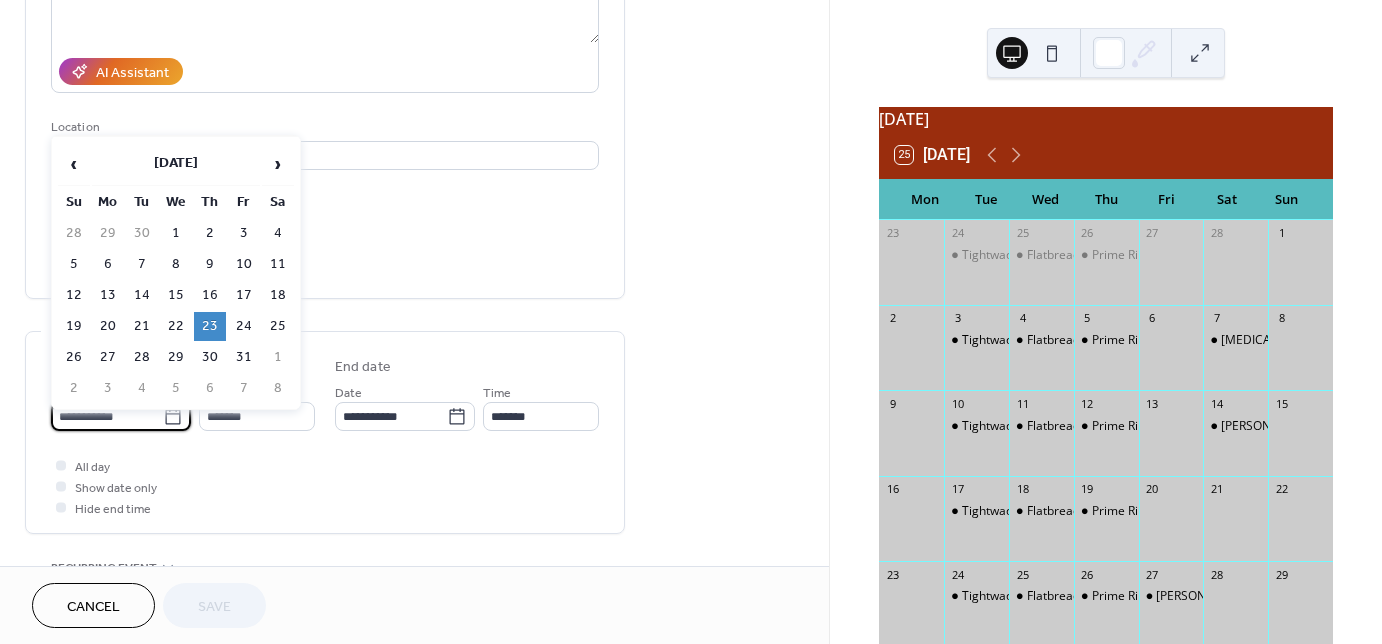 click on "**********" at bounding box center (107, 416) 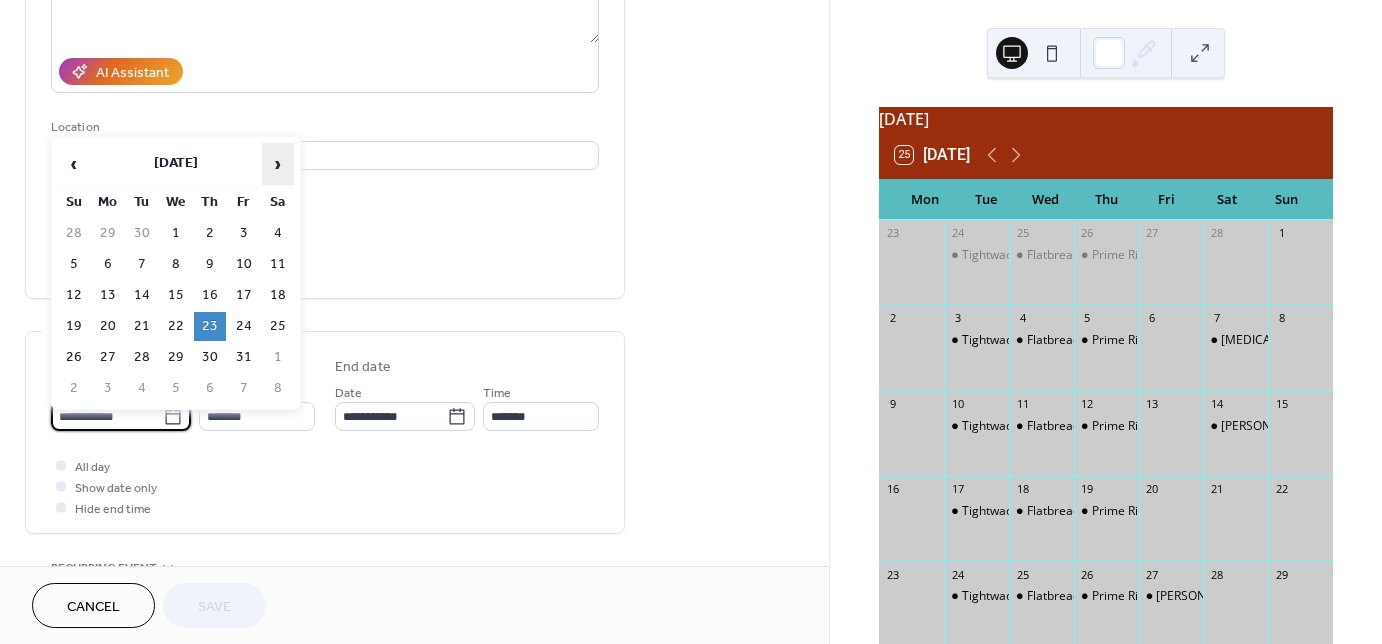 click on "›" at bounding box center [278, 164] 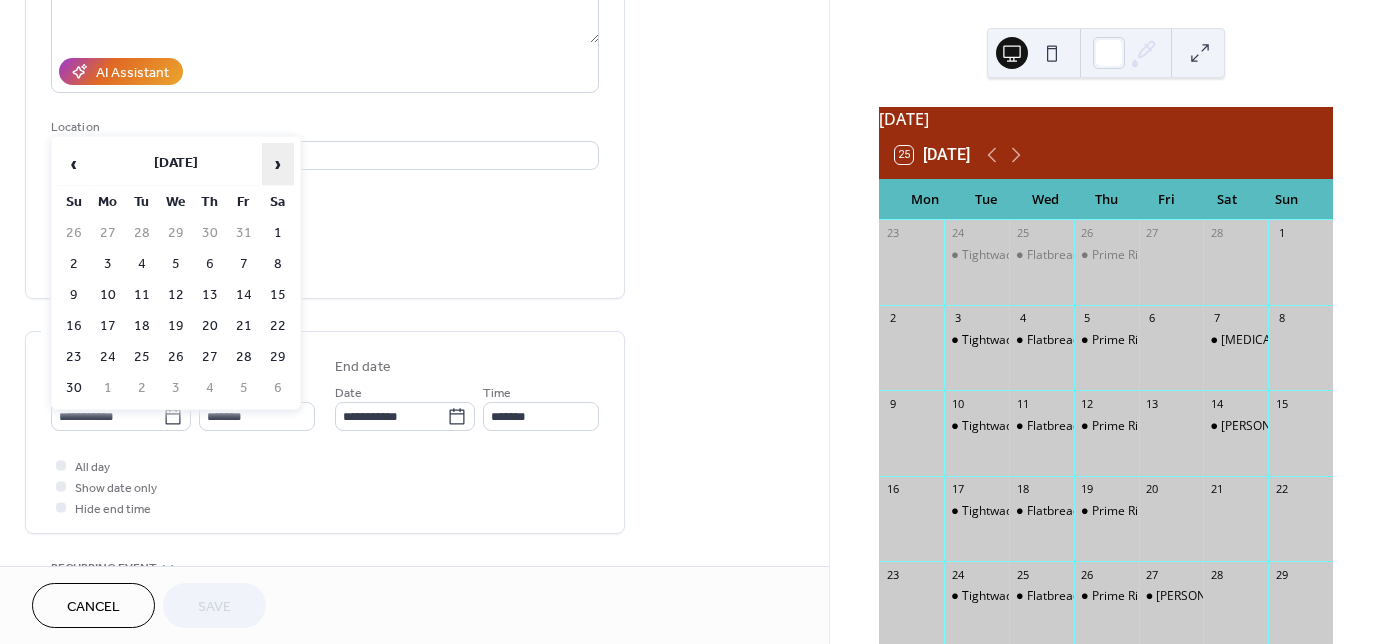 click on "›" at bounding box center [278, 164] 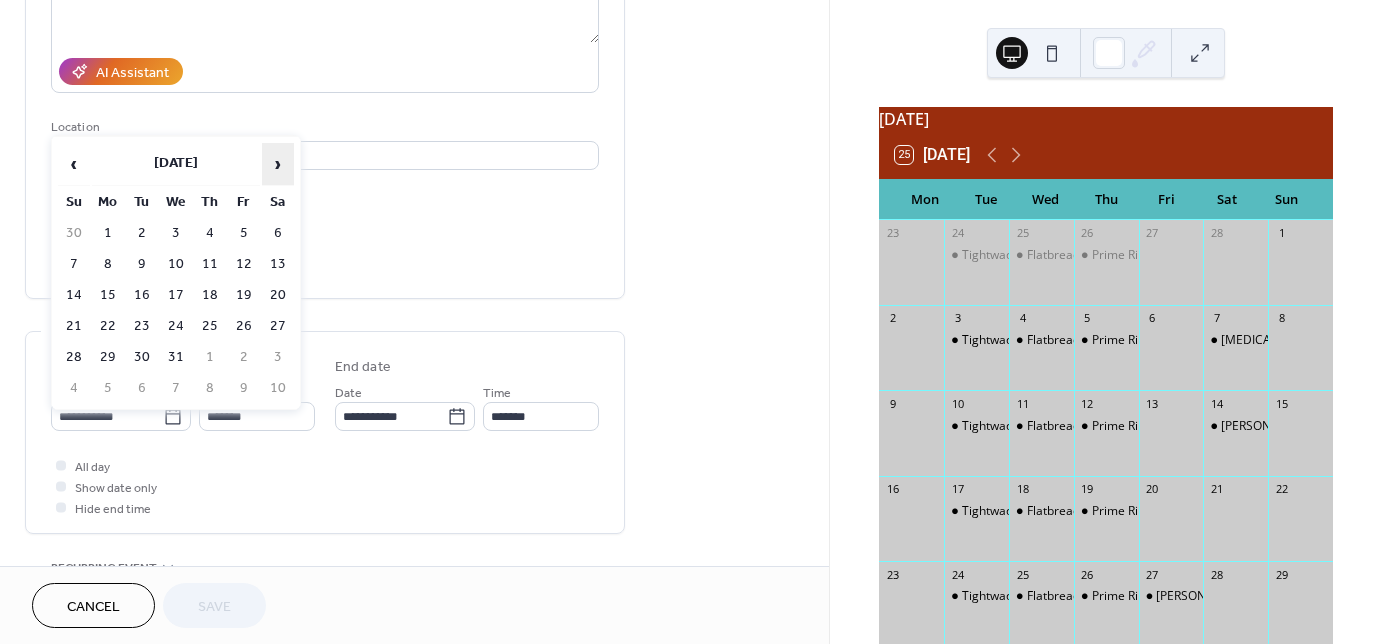 click on "›" at bounding box center [278, 164] 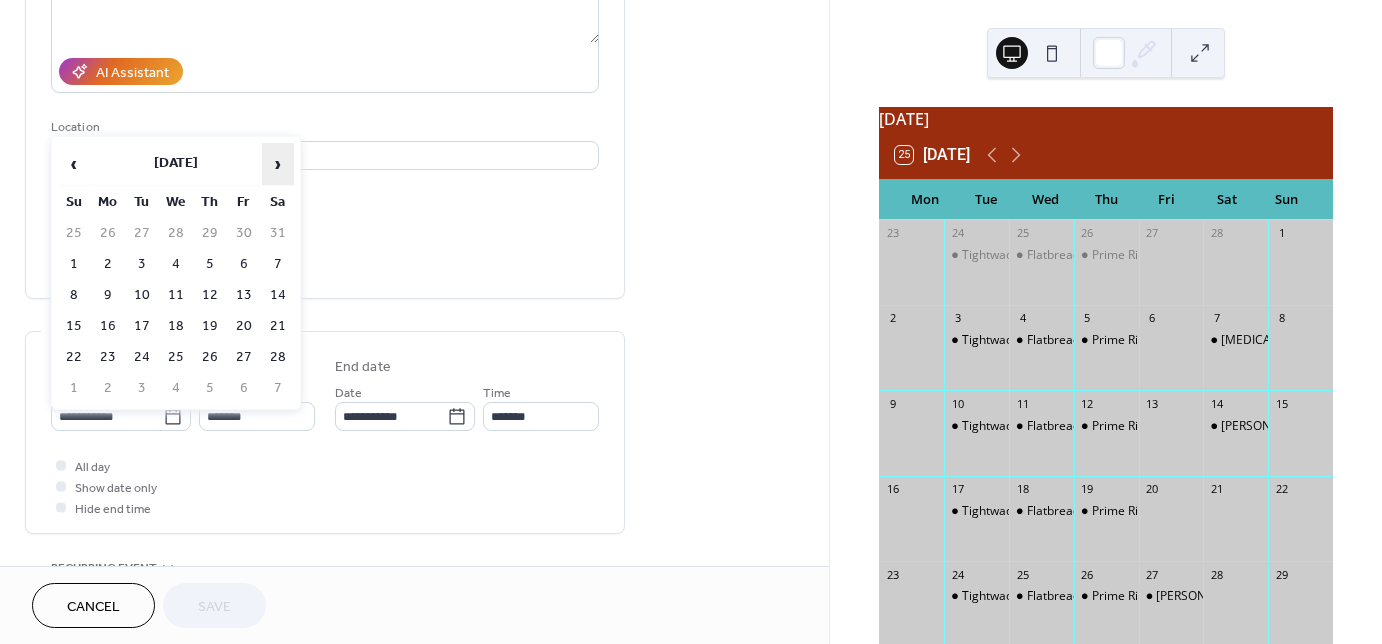 click on "›" at bounding box center [278, 164] 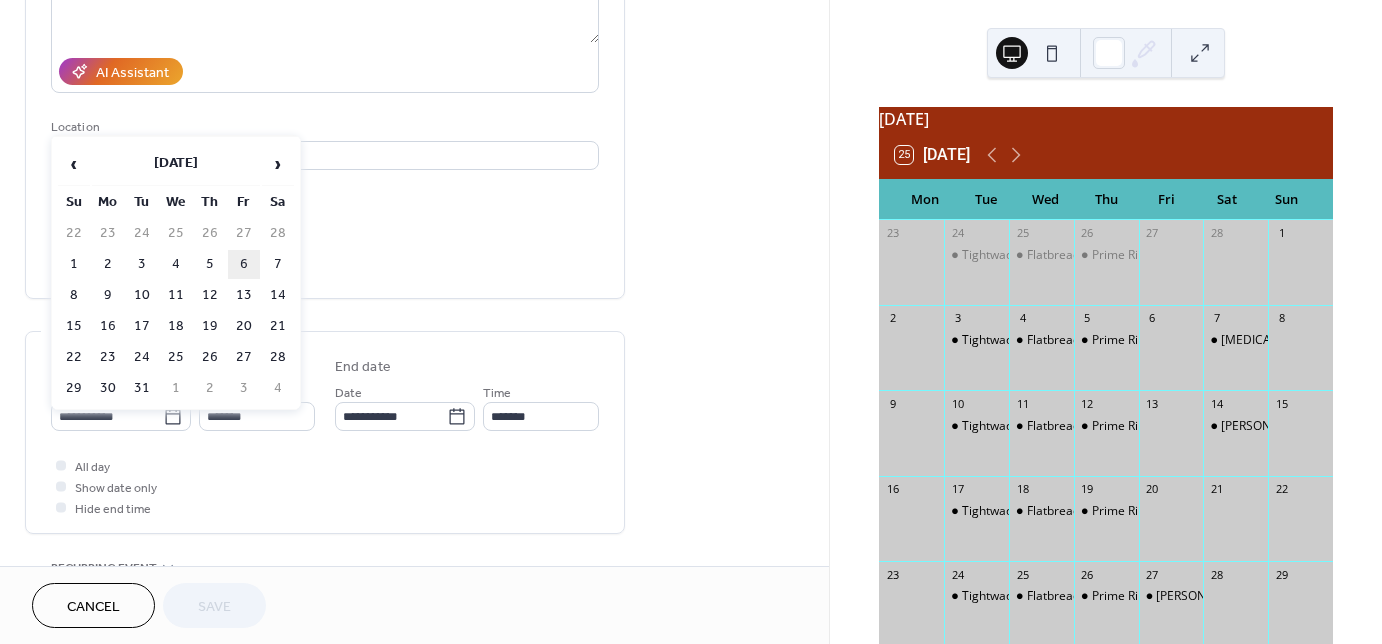 click on "6" at bounding box center [244, 264] 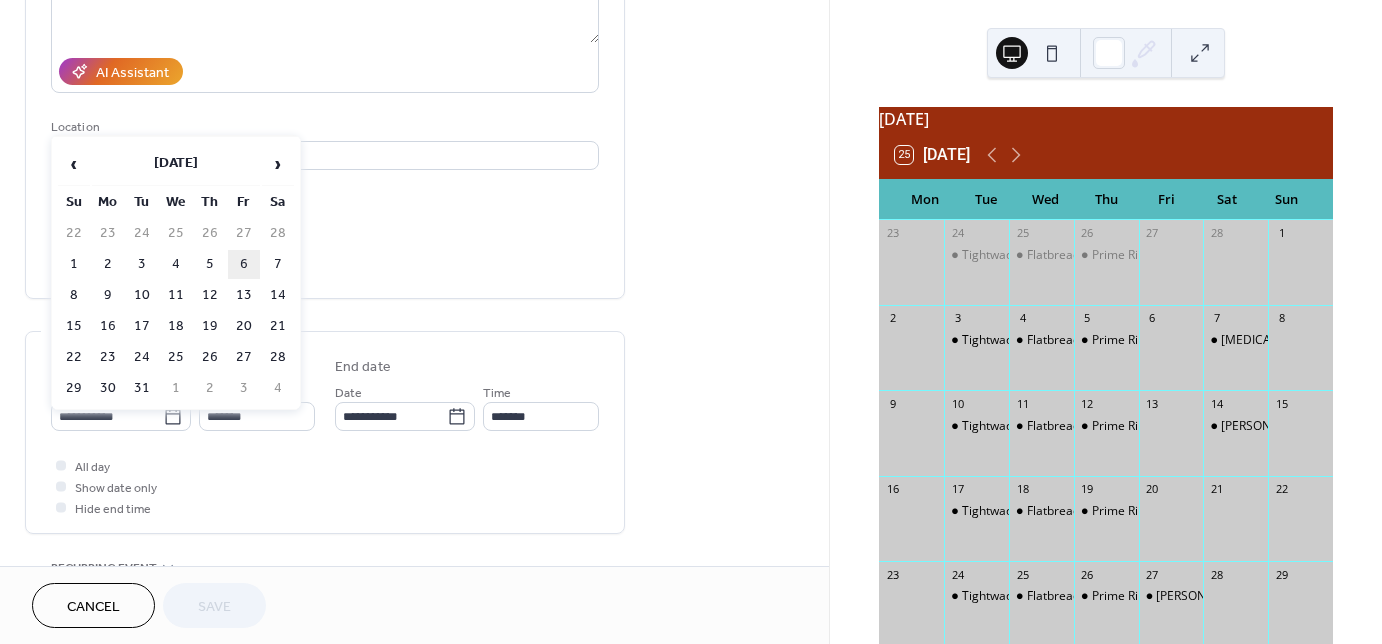 type on "**********" 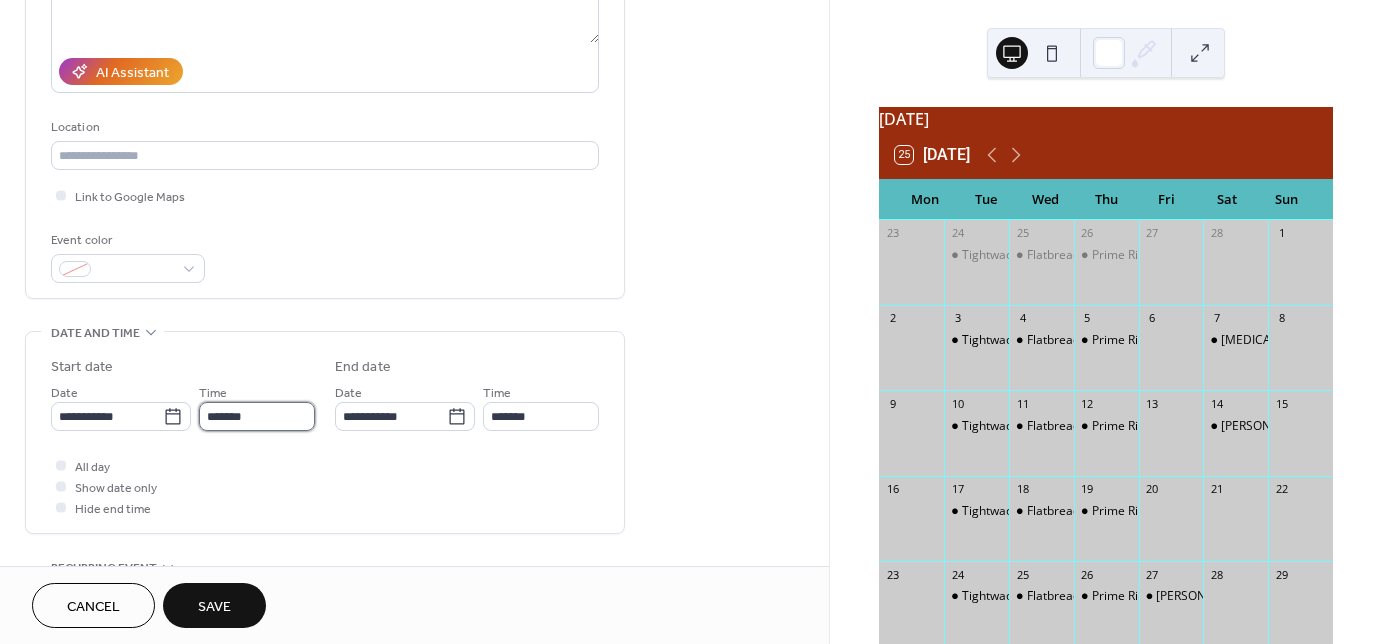 click on "*******" at bounding box center (257, 416) 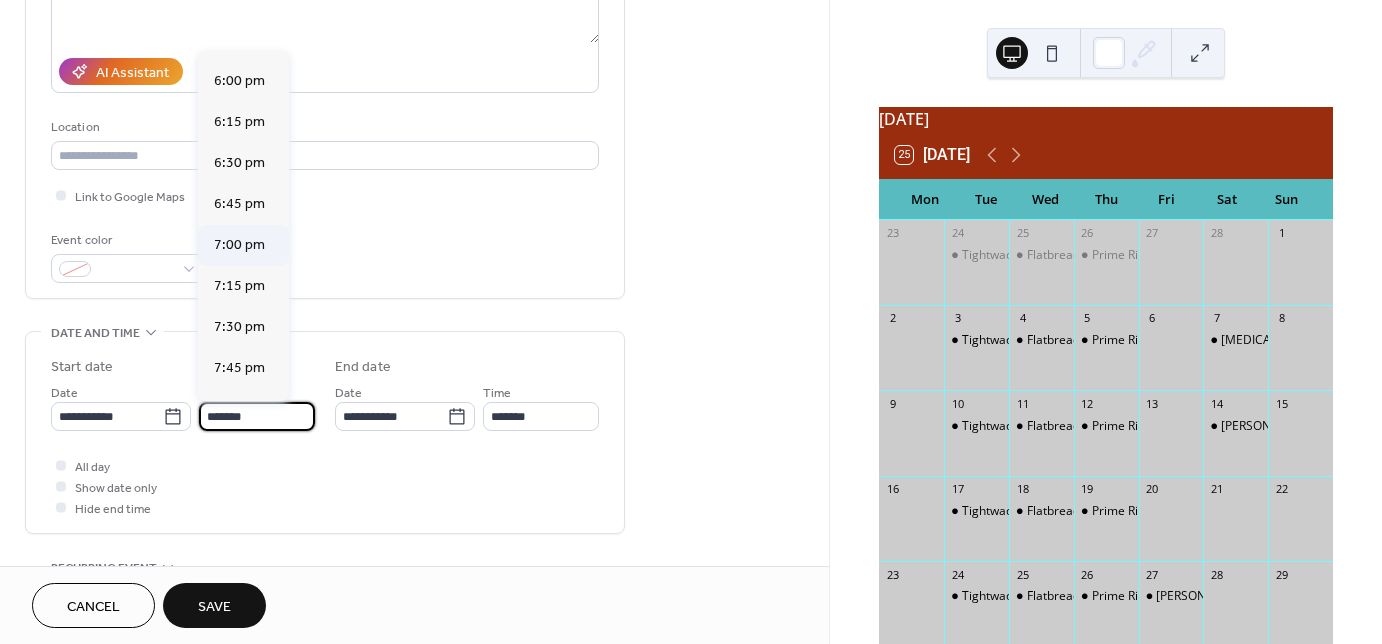 scroll, scrollTop: 2950, scrollLeft: 0, axis: vertical 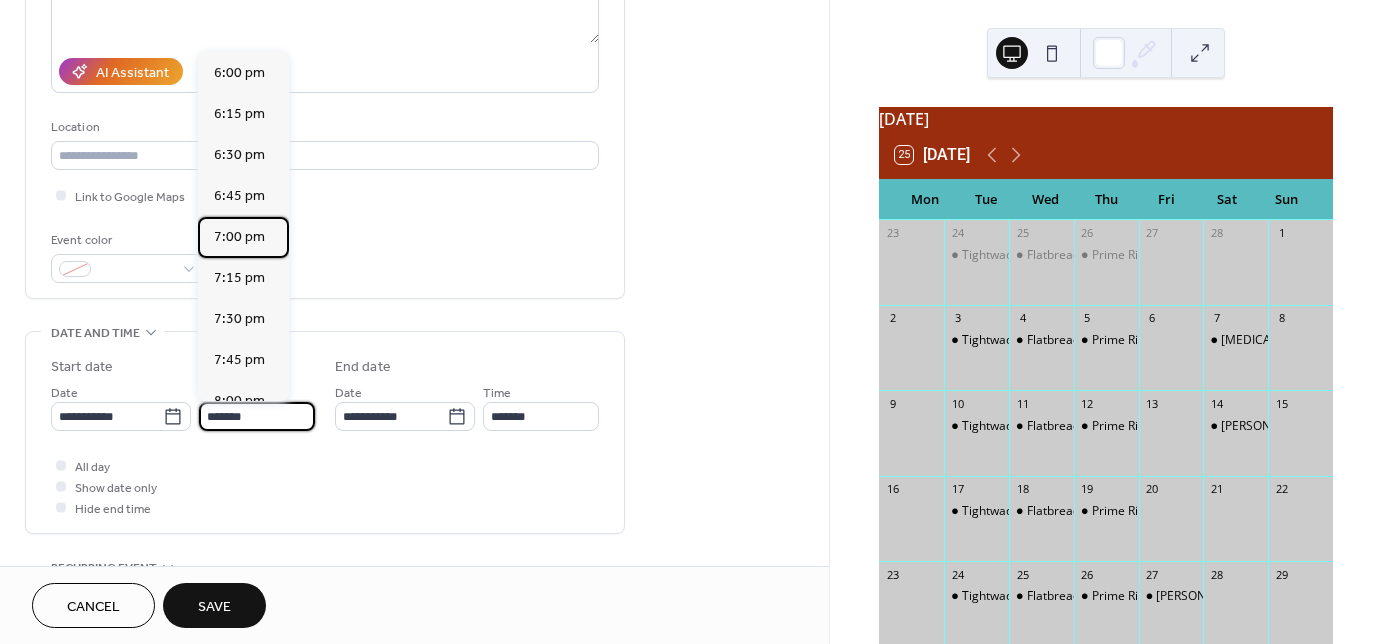 click on "7:00 pm" at bounding box center (239, 237) 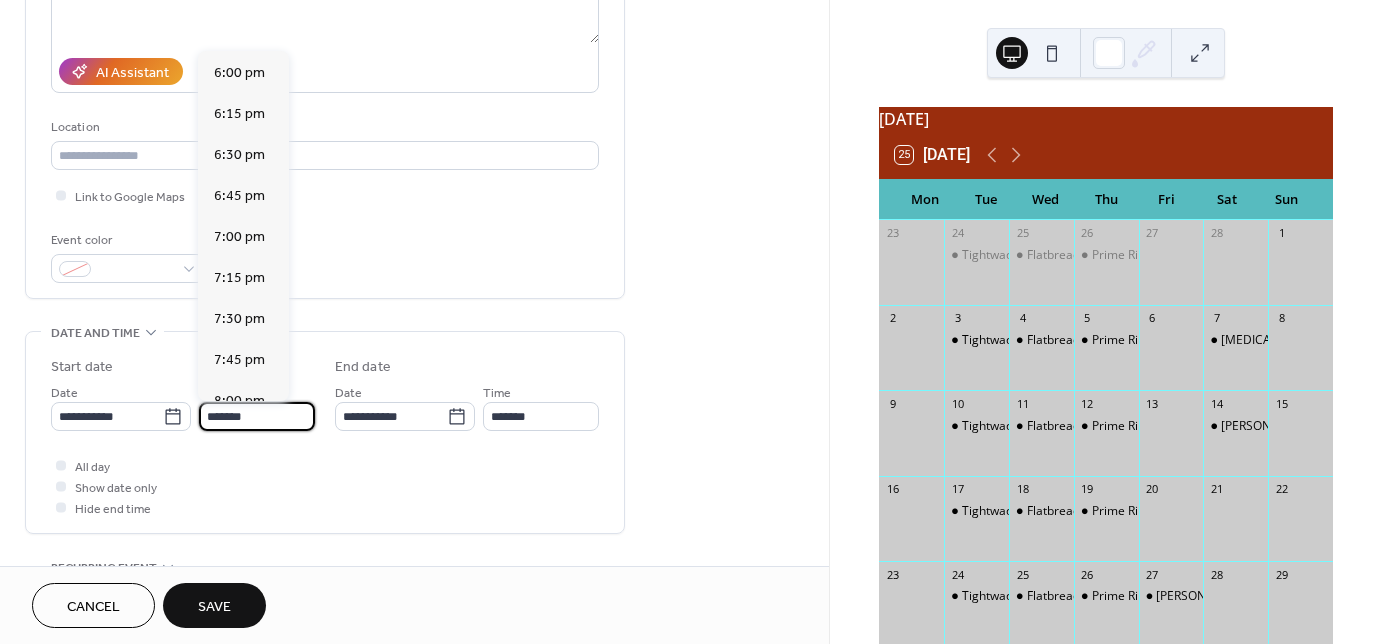 type on "*******" 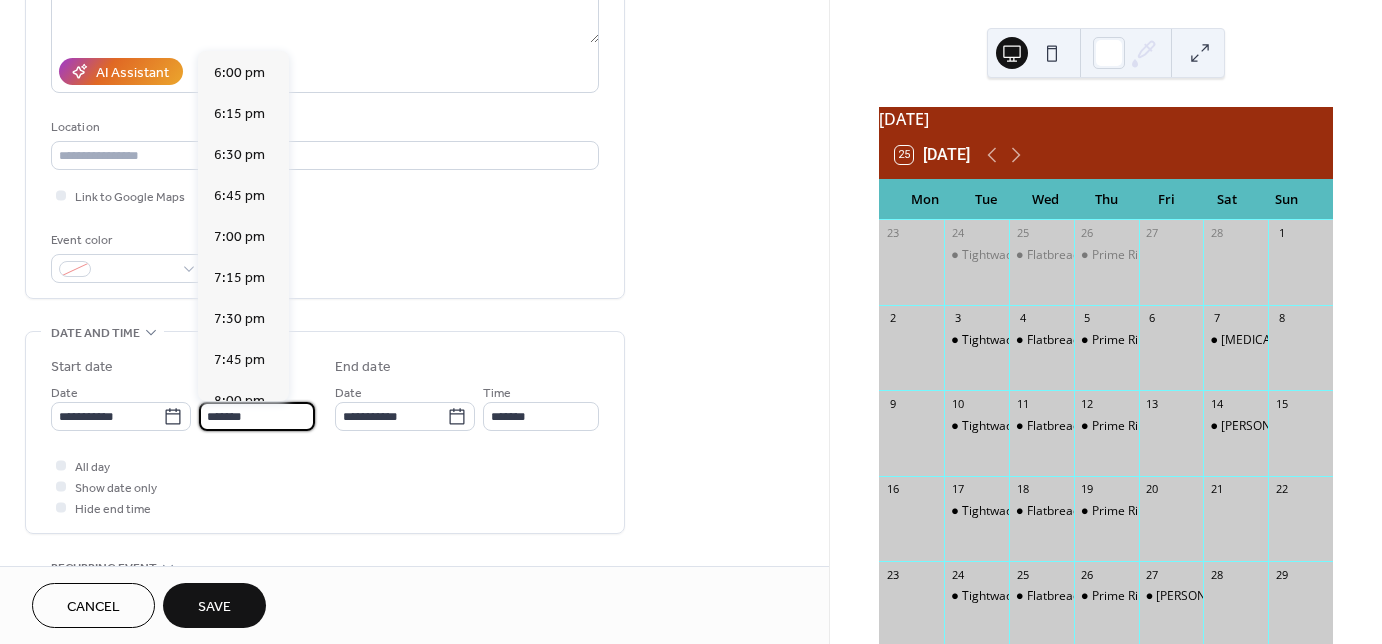 type on "********" 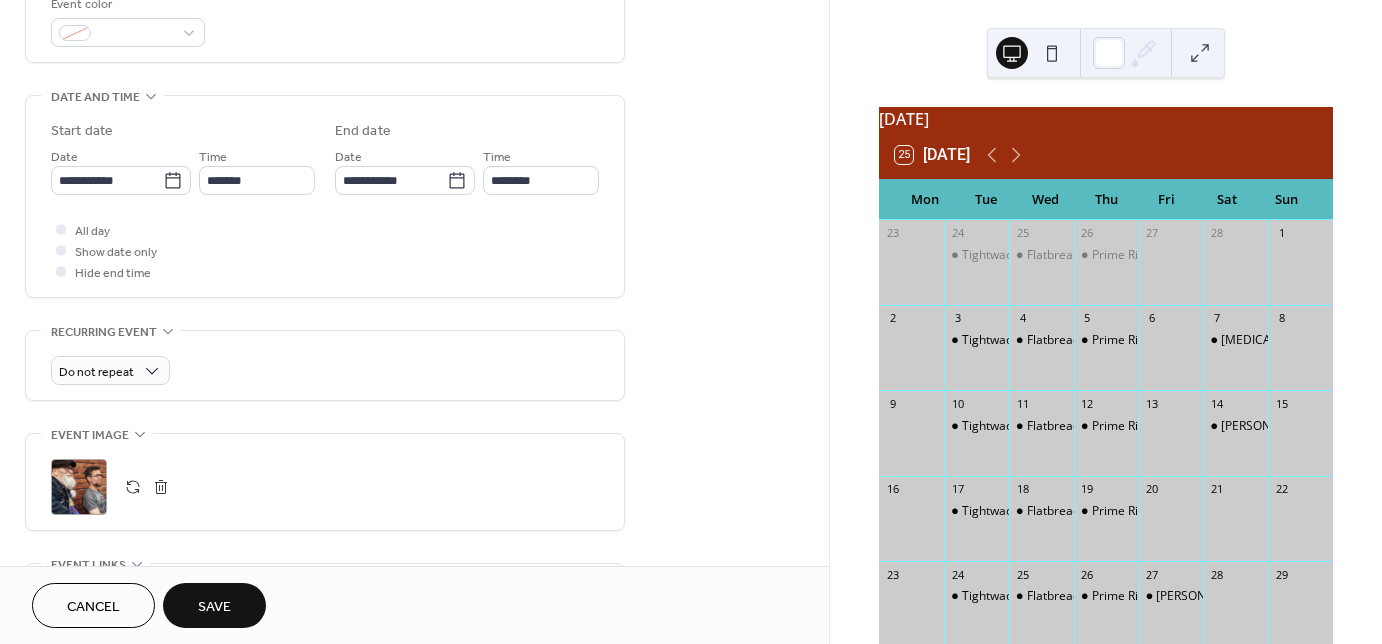 scroll, scrollTop: 560, scrollLeft: 0, axis: vertical 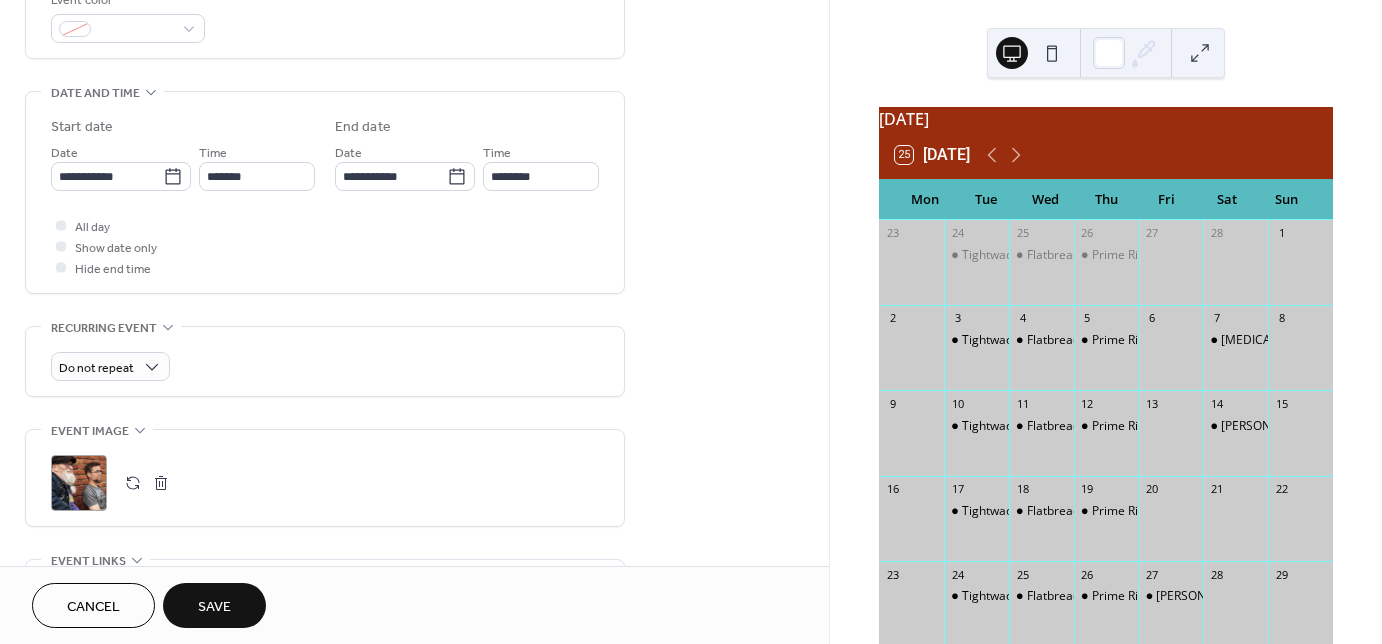 click on "Save" at bounding box center [214, 607] 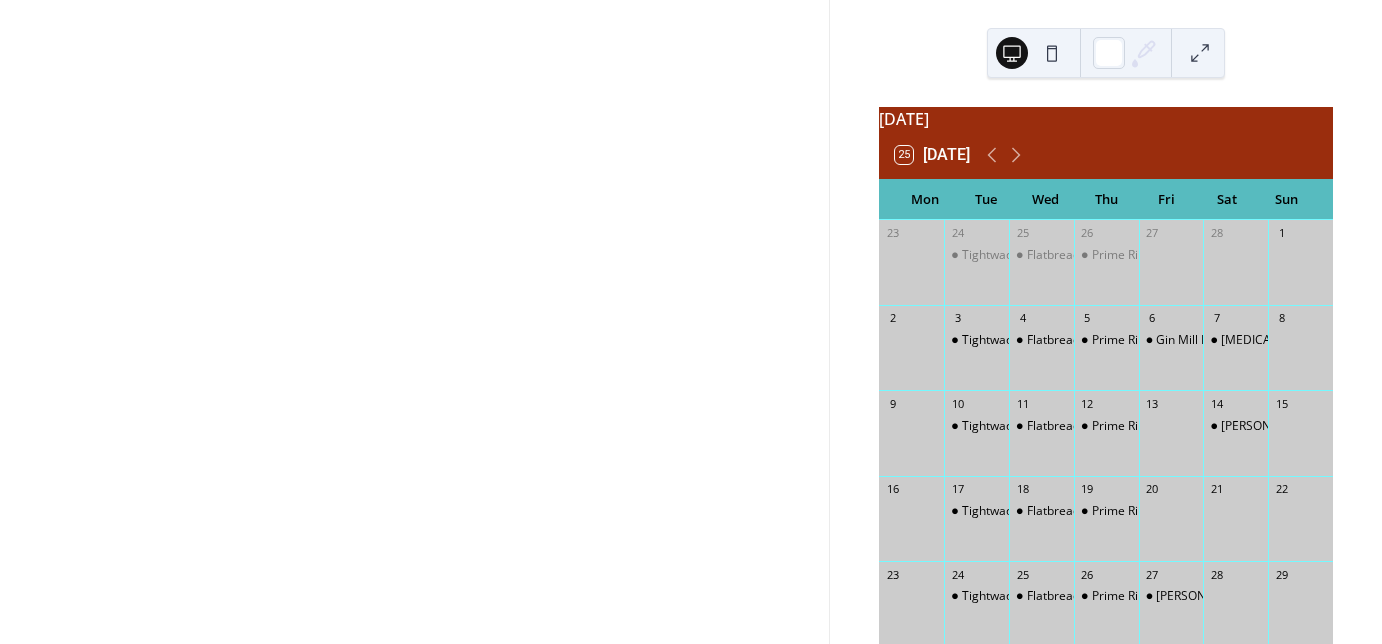 click on "Gin Mill Preacher- Live Music" at bounding box center [1236, 340] 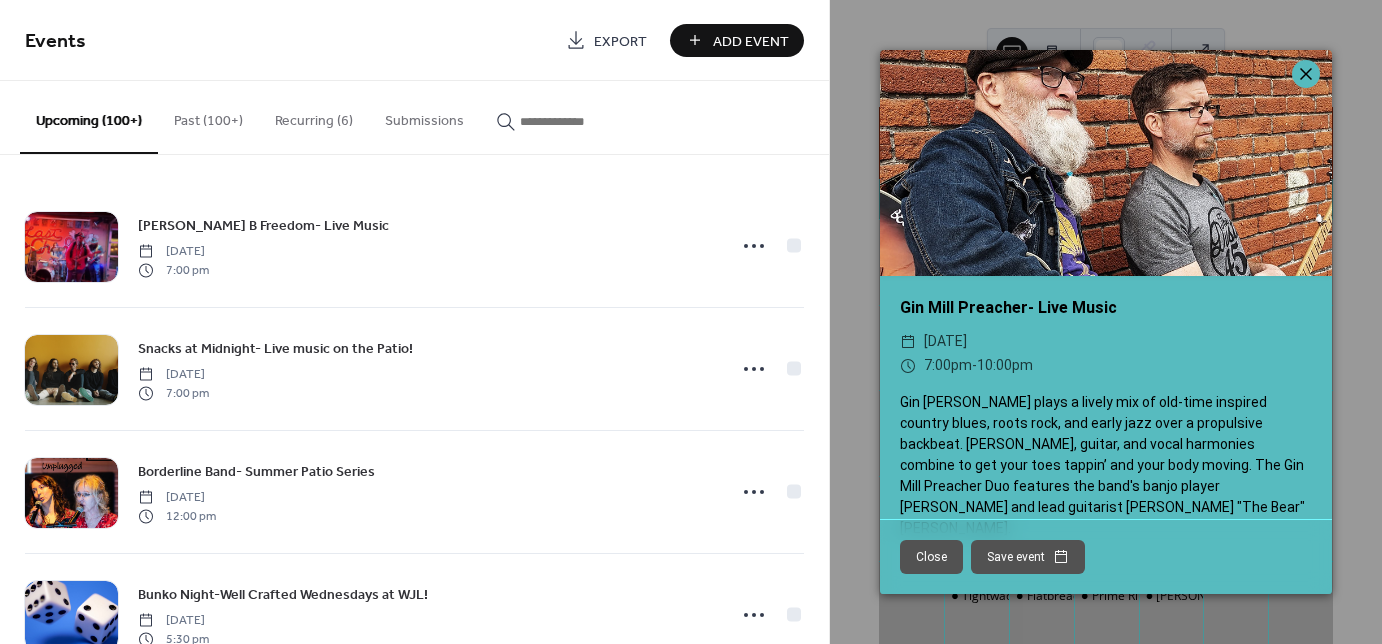 click 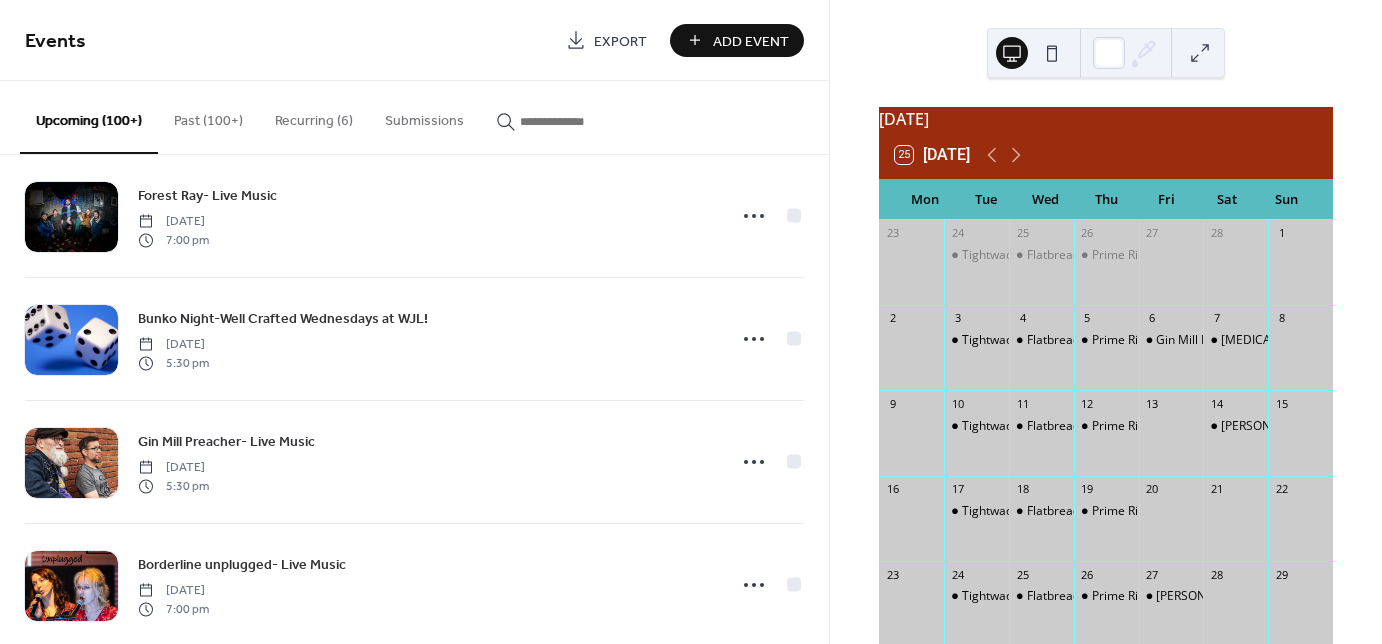 scroll, scrollTop: 4481, scrollLeft: 0, axis: vertical 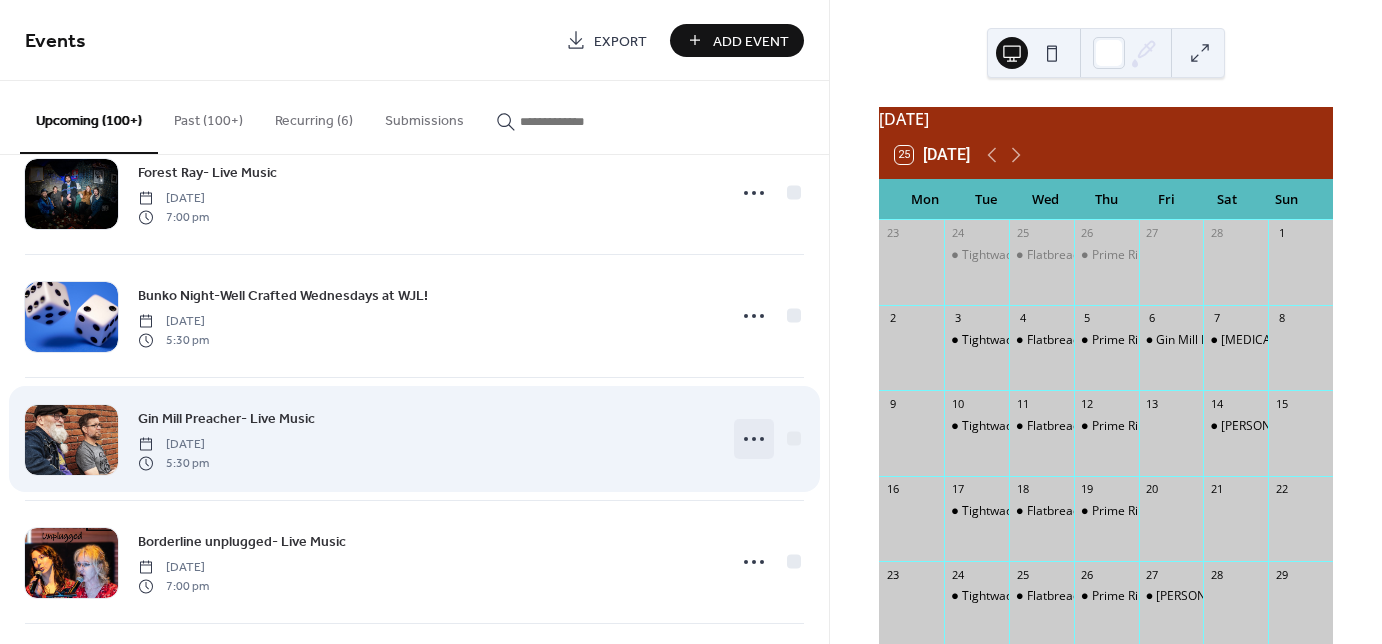 click 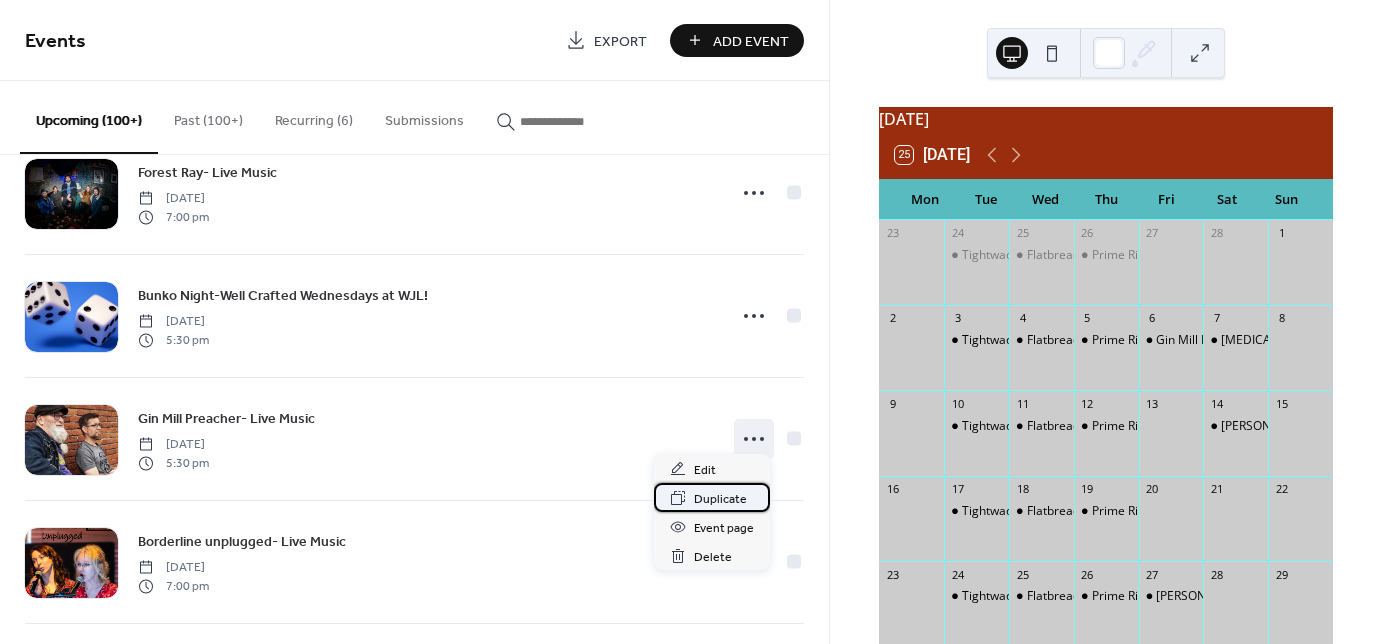 click on "Duplicate" at bounding box center (720, 499) 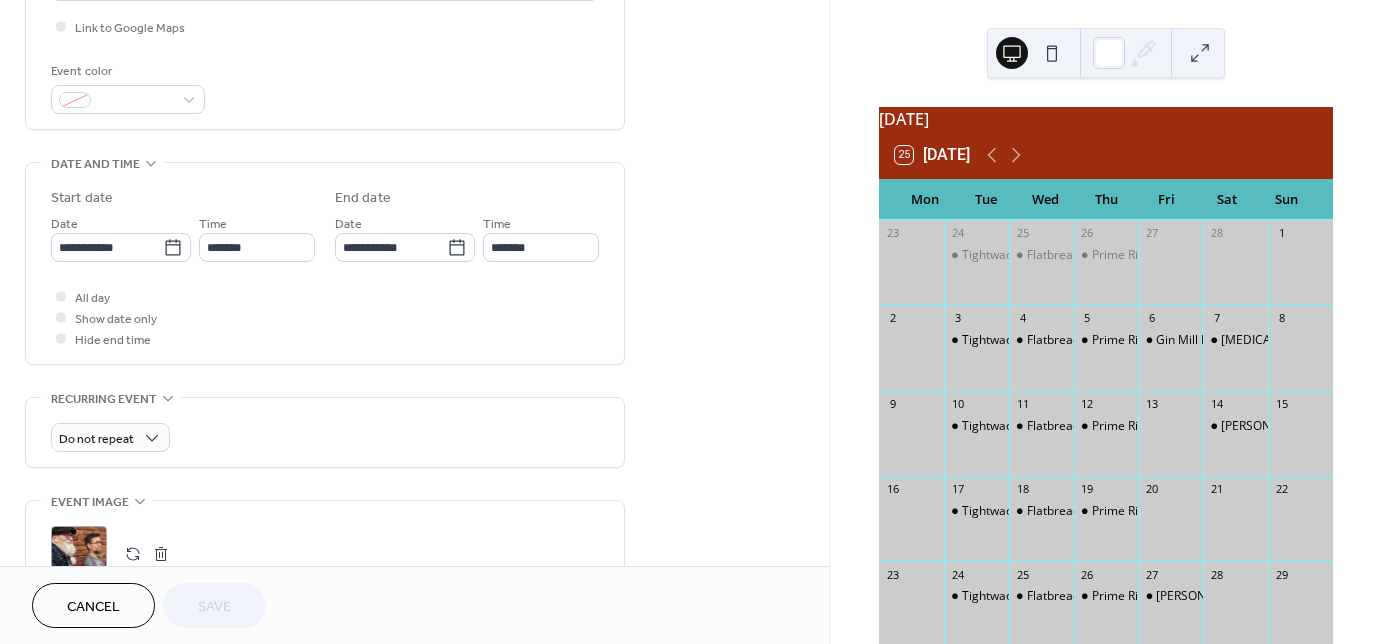 scroll, scrollTop: 560, scrollLeft: 0, axis: vertical 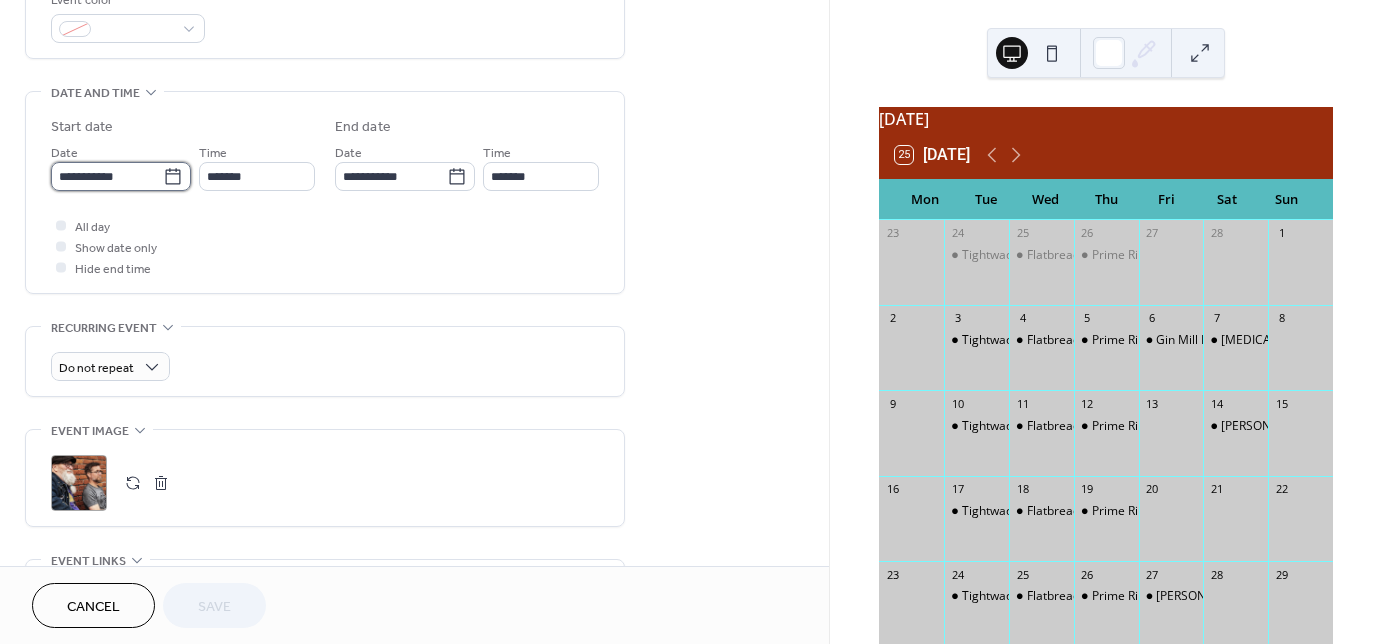 click on "**********" at bounding box center (107, 176) 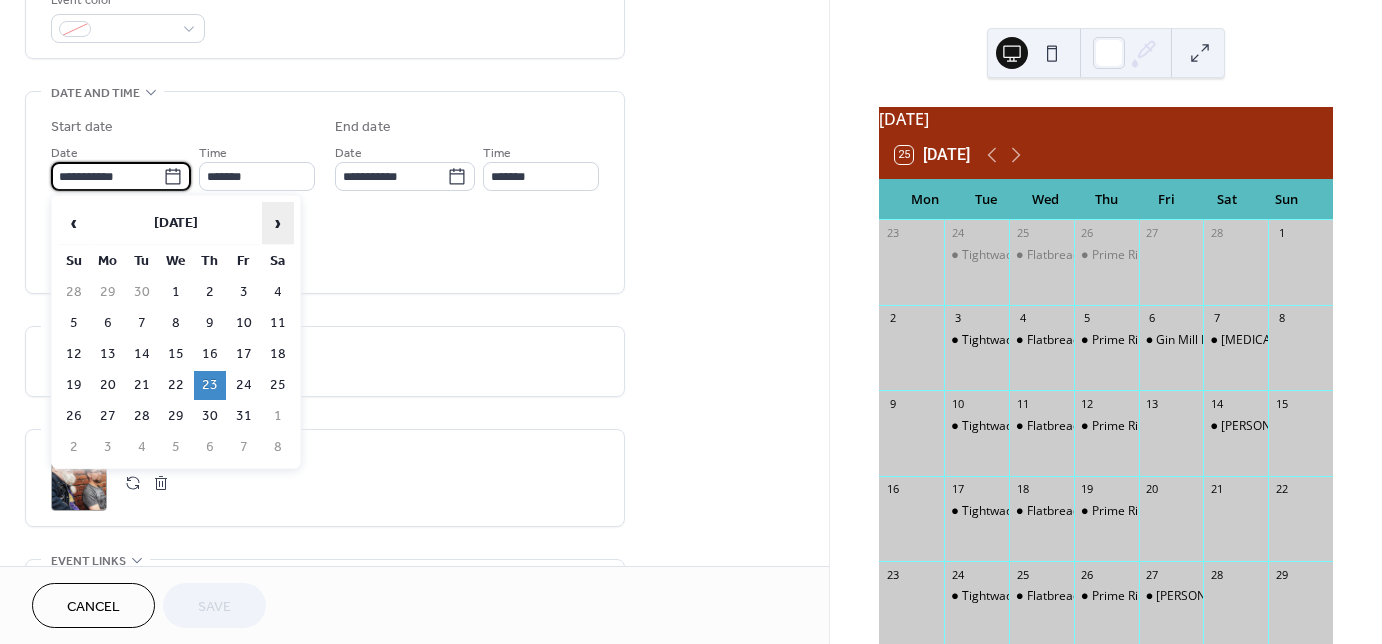 click on "›" at bounding box center [278, 223] 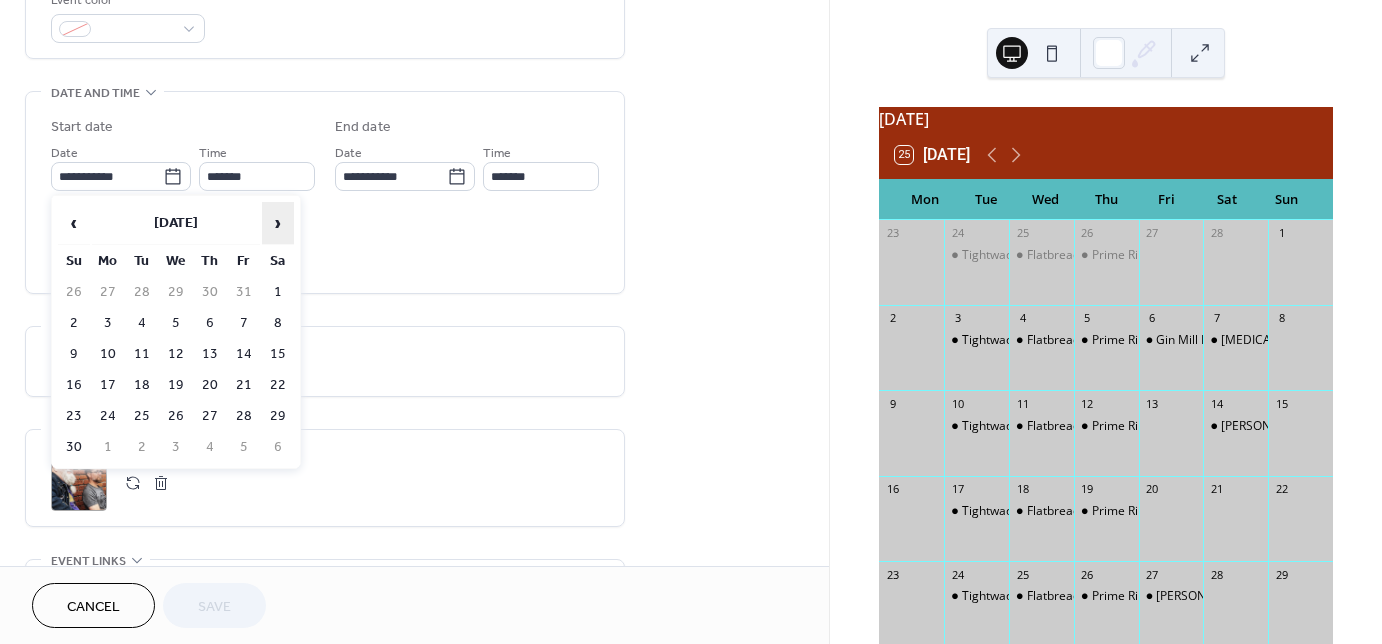 click on "›" at bounding box center [278, 223] 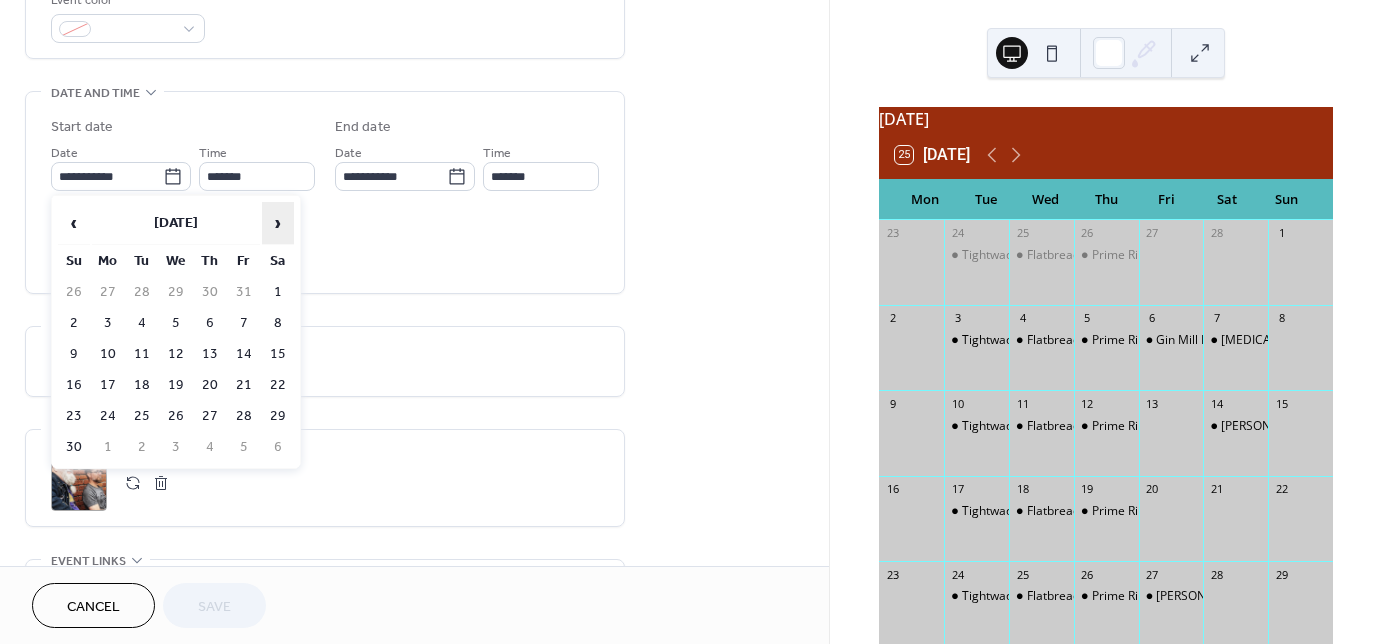 click on "›" at bounding box center [278, 223] 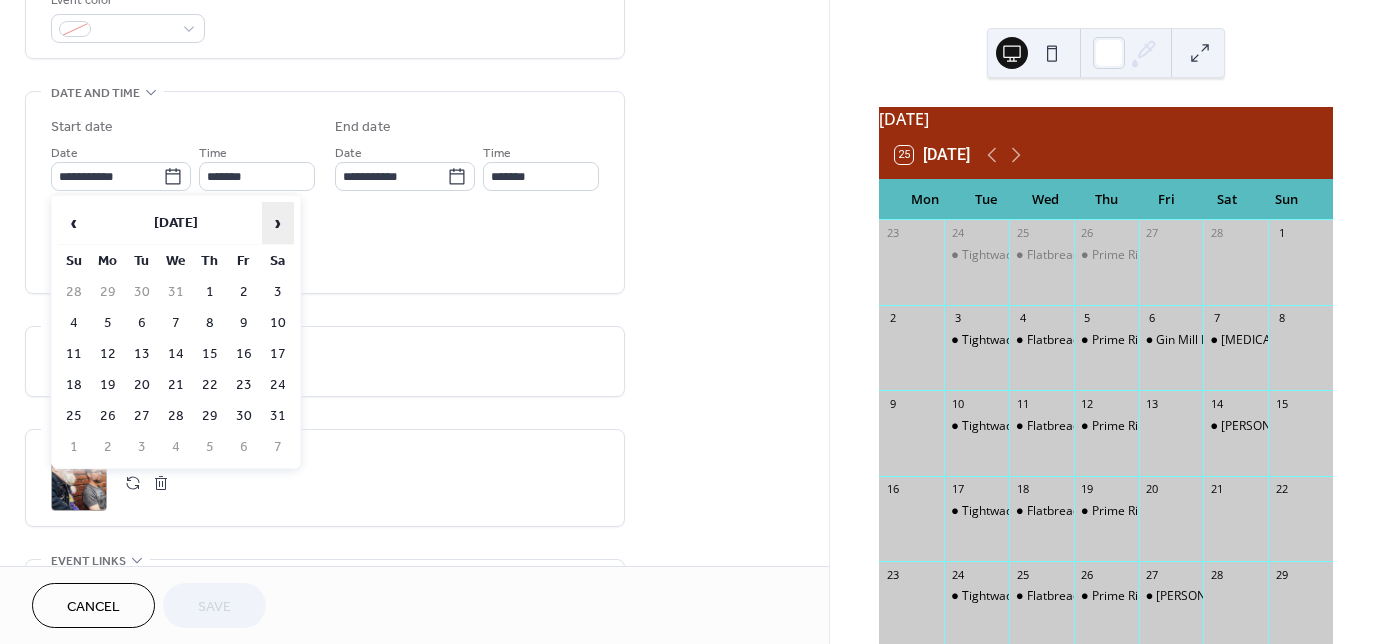 click on "›" at bounding box center [278, 223] 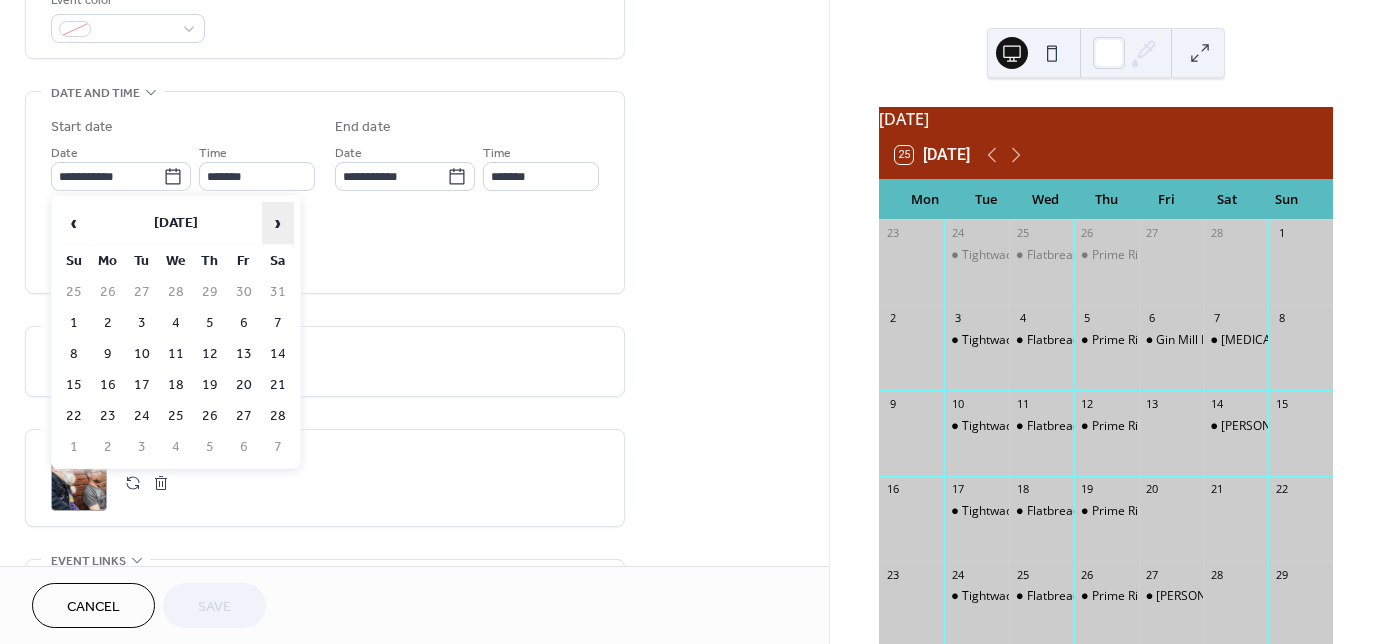 click on "›" at bounding box center [278, 223] 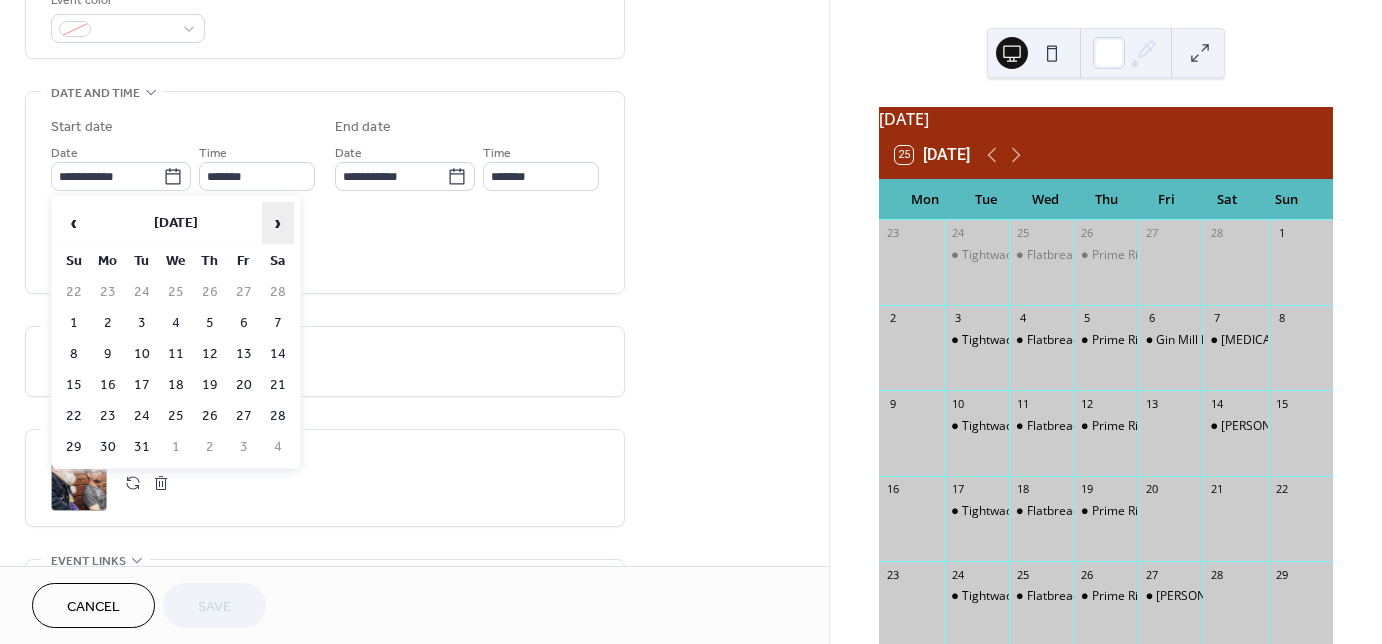 click on "›" at bounding box center [278, 223] 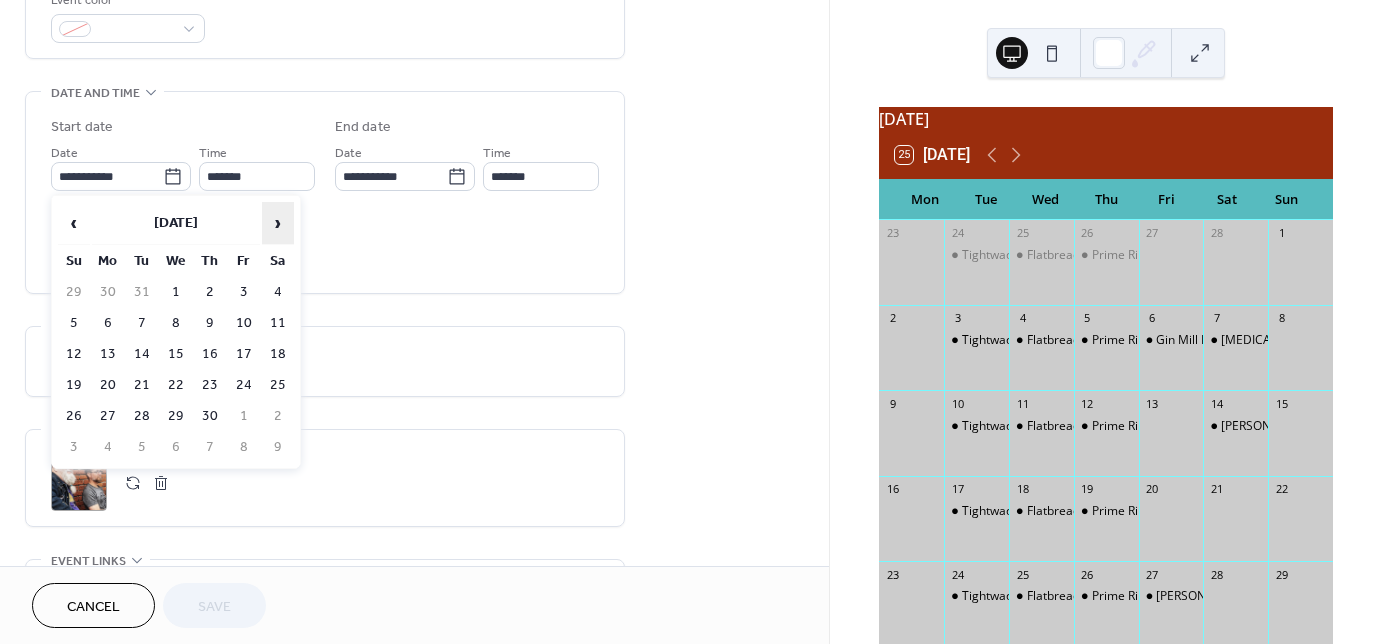 click on "›" at bounding box center [278, 223] 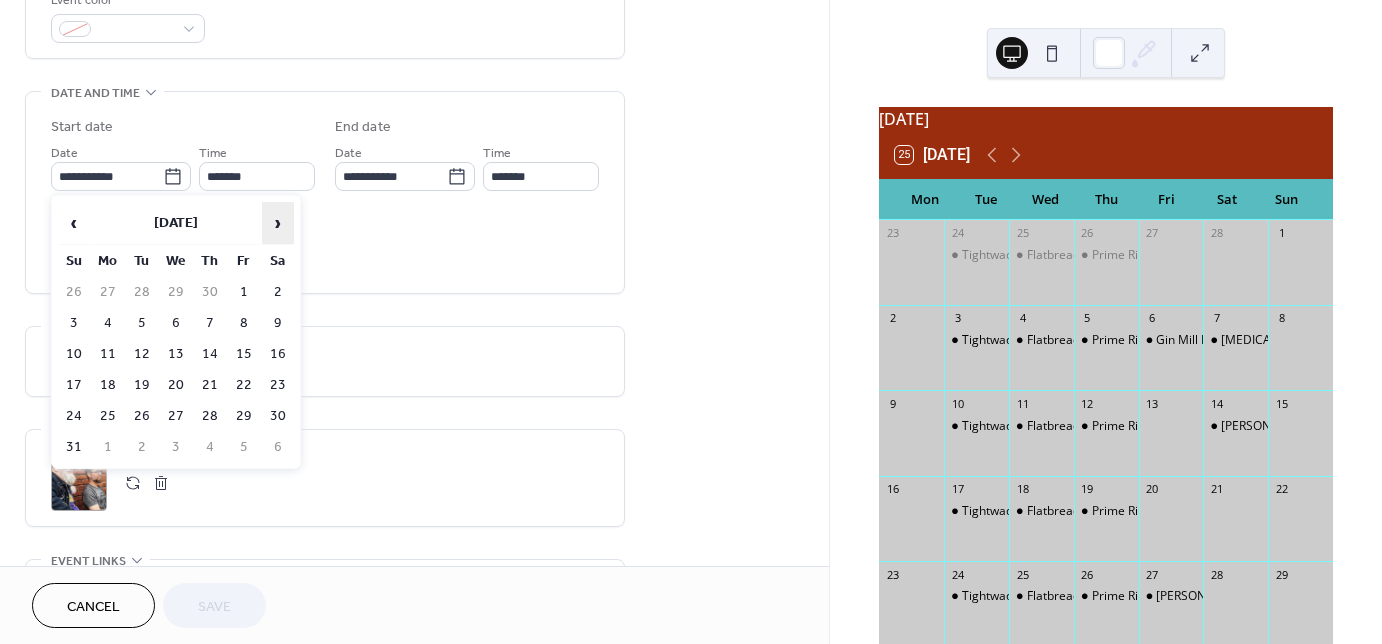 click on "›" at bounding box center (278, 223) 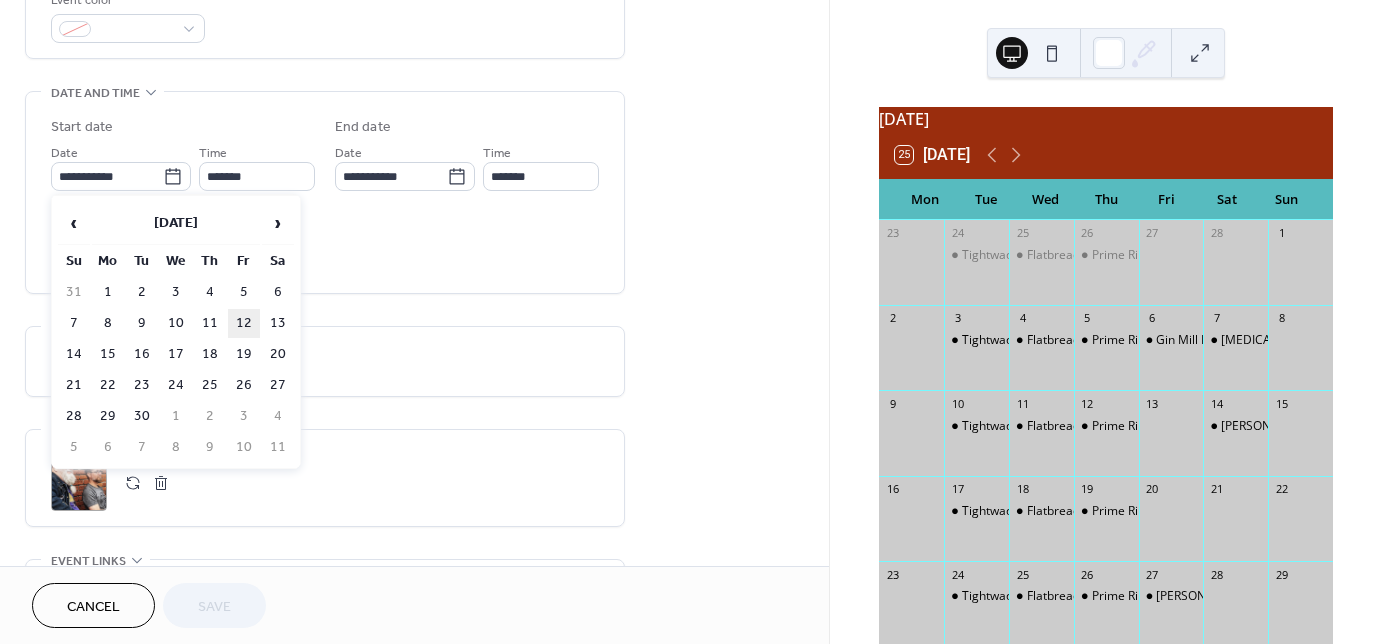 click on "12" at bounding box center (244, 323) 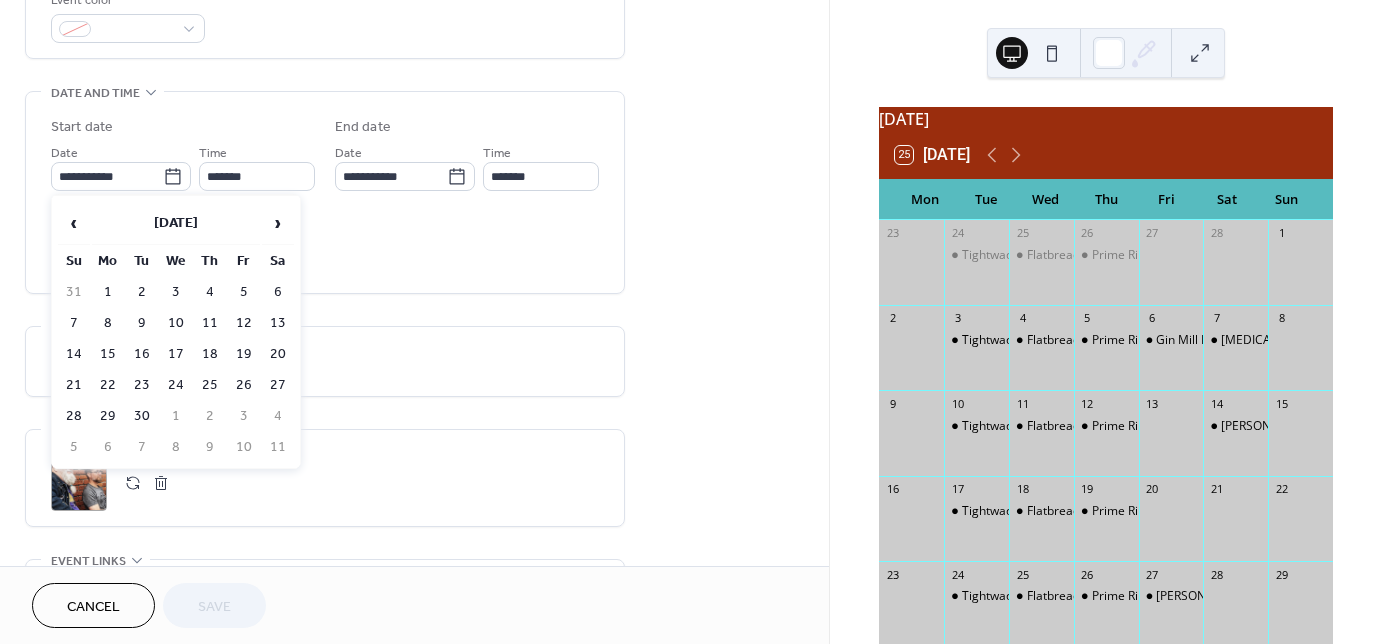 type on "**********" 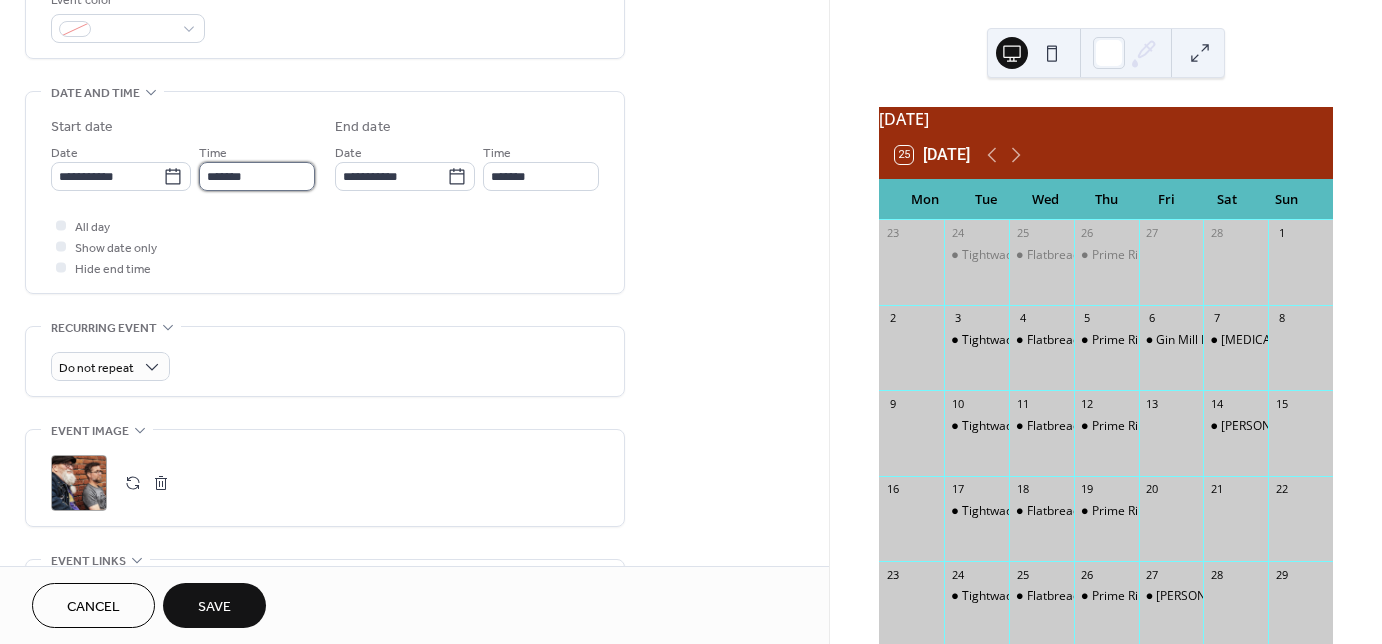 click on "*******" at bounding box center (257, 176) 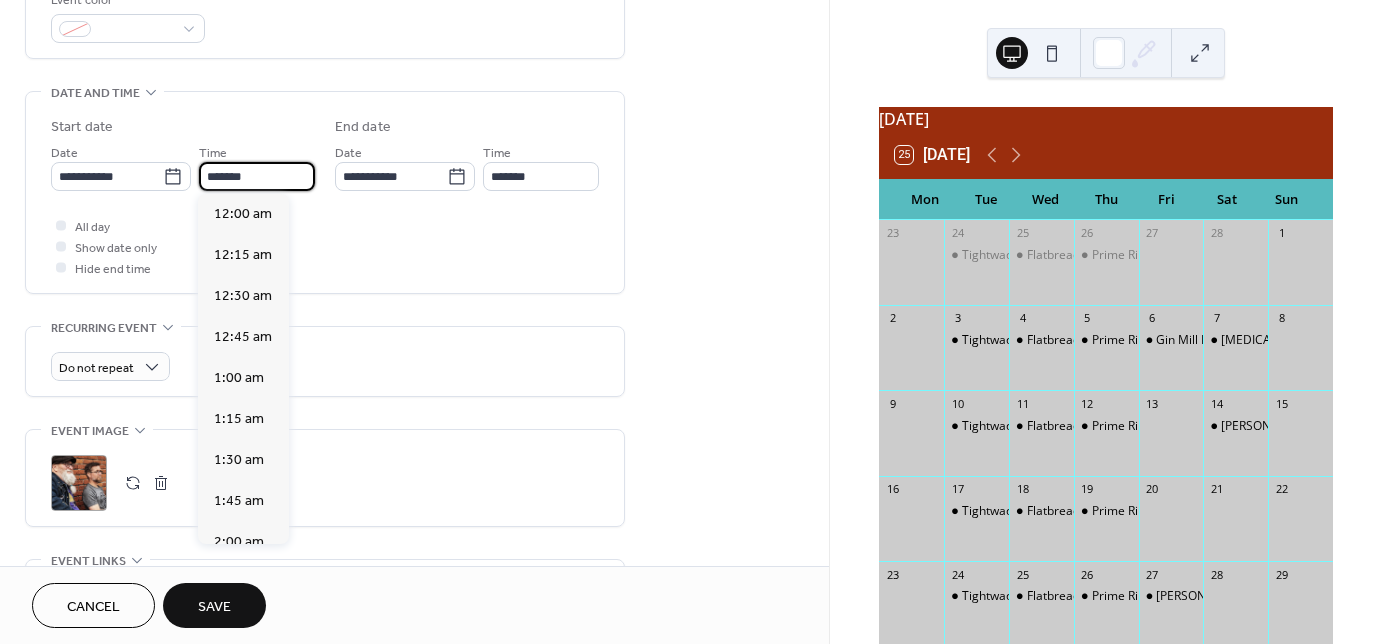 scroll, scrollTop: 2870, scrollLeft: 0, axis: vertical 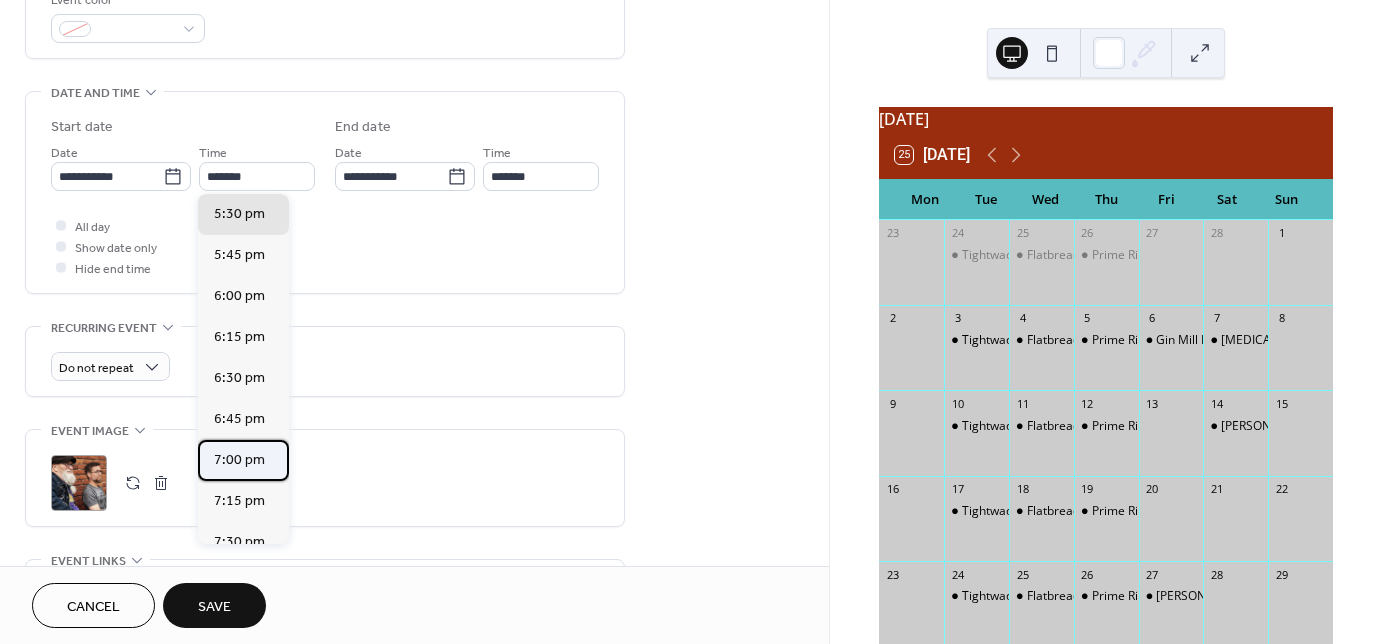 click on "7:00 pm" at bounding box center (239, 460) 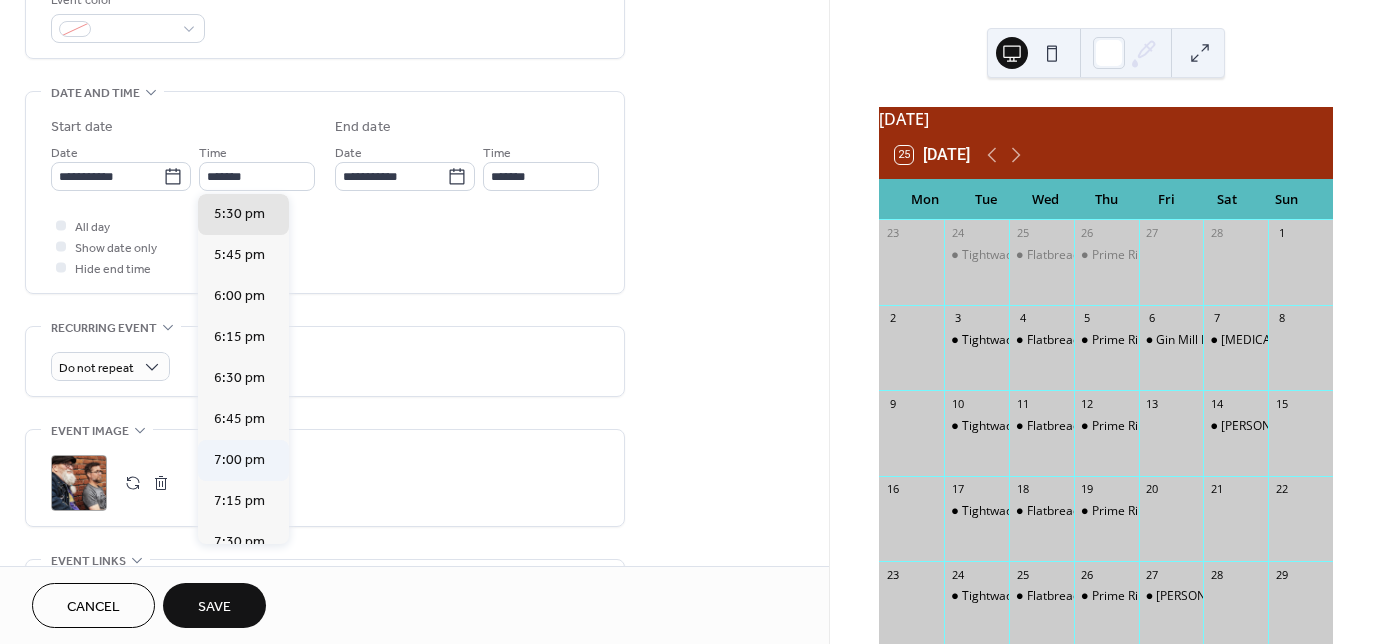 type on "*******" 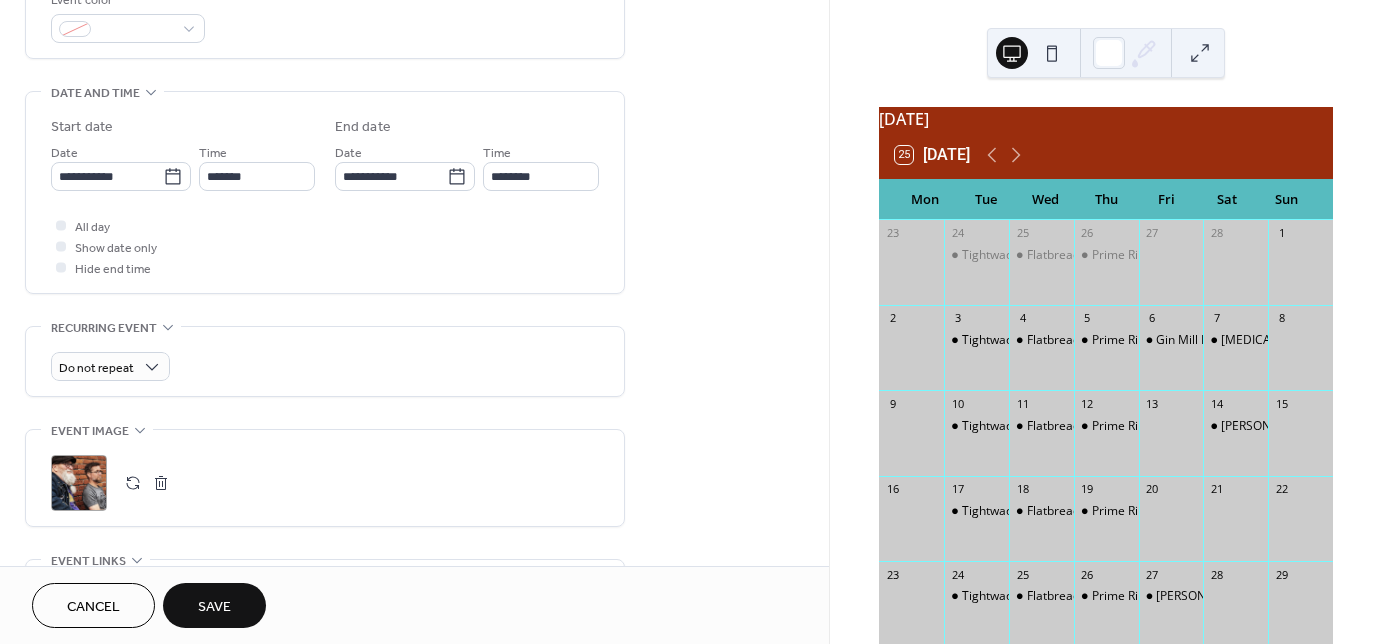 click on "Save" at bounding box center (214, 607) 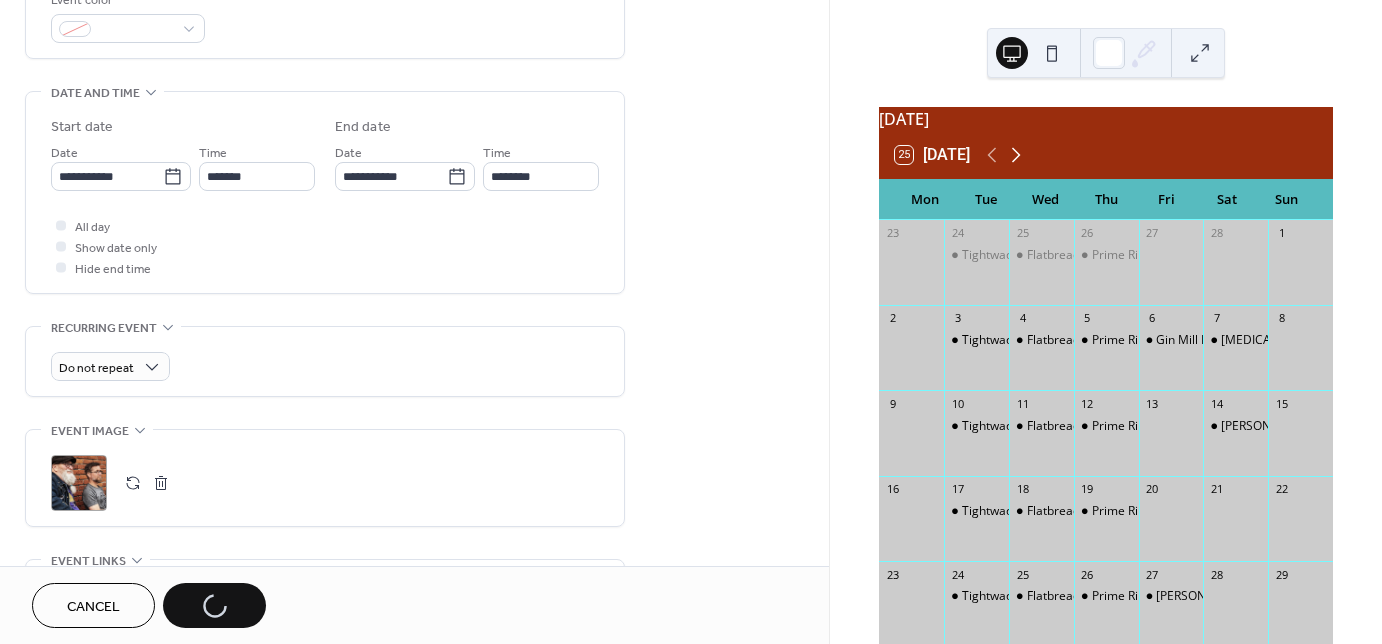 click 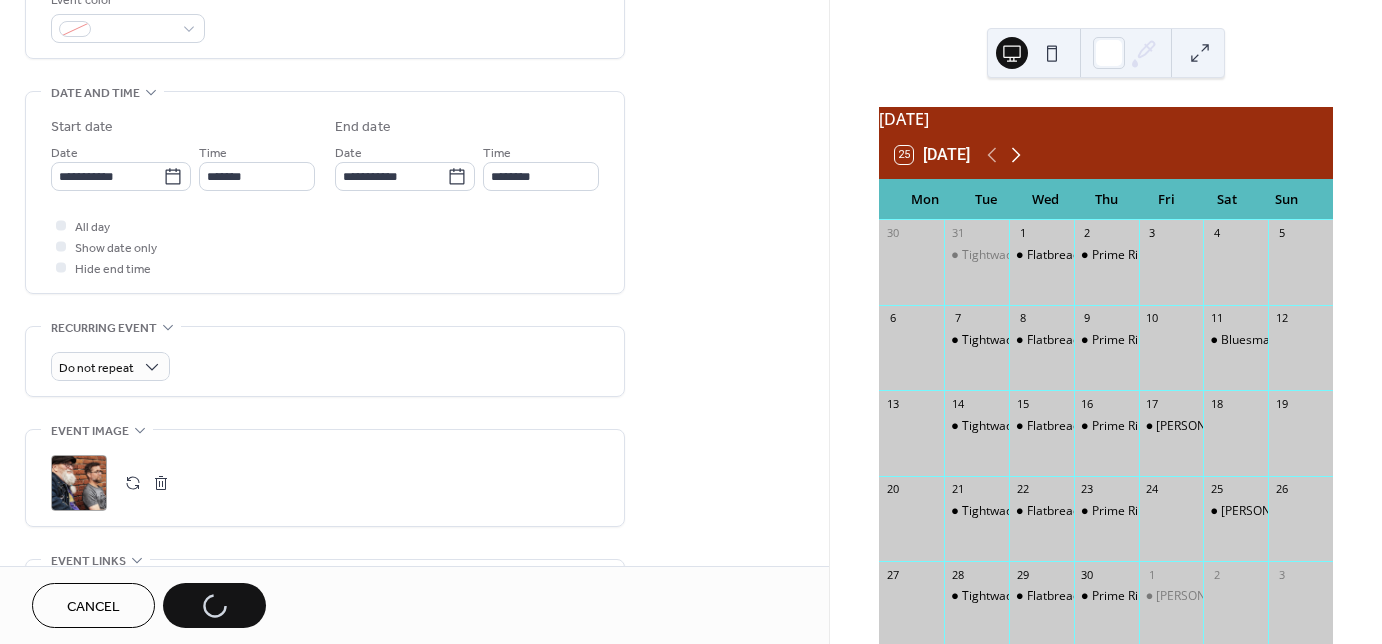 click 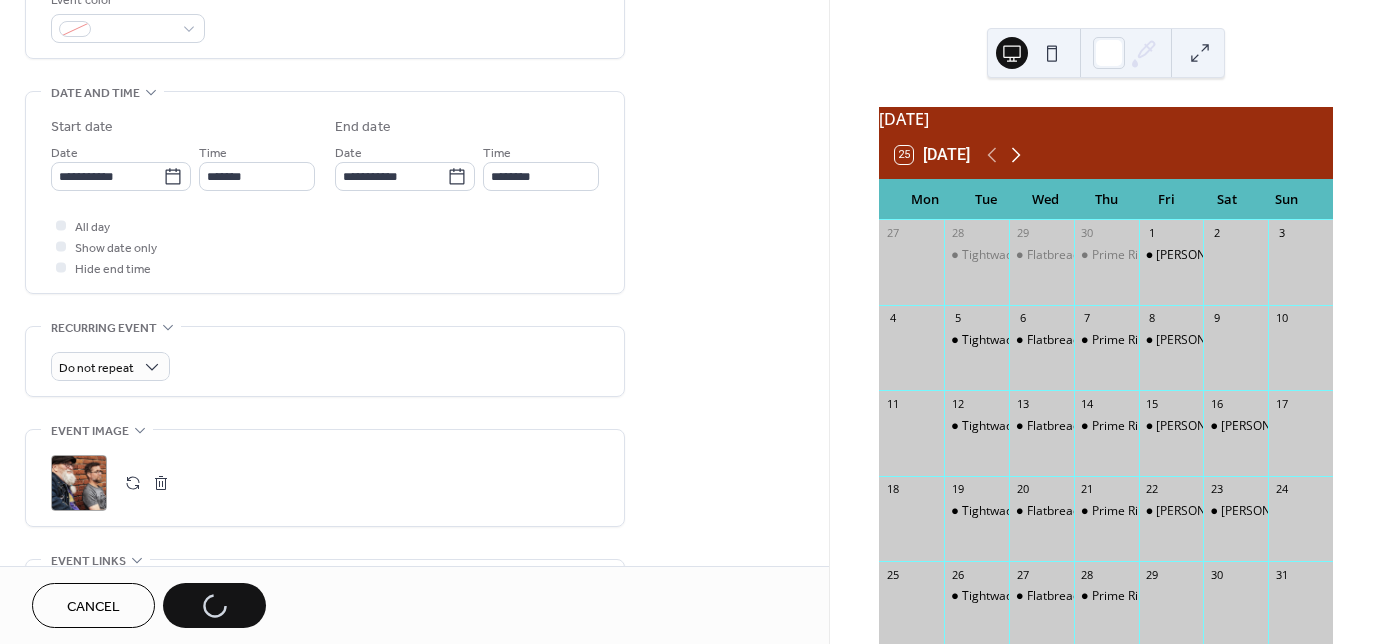 click 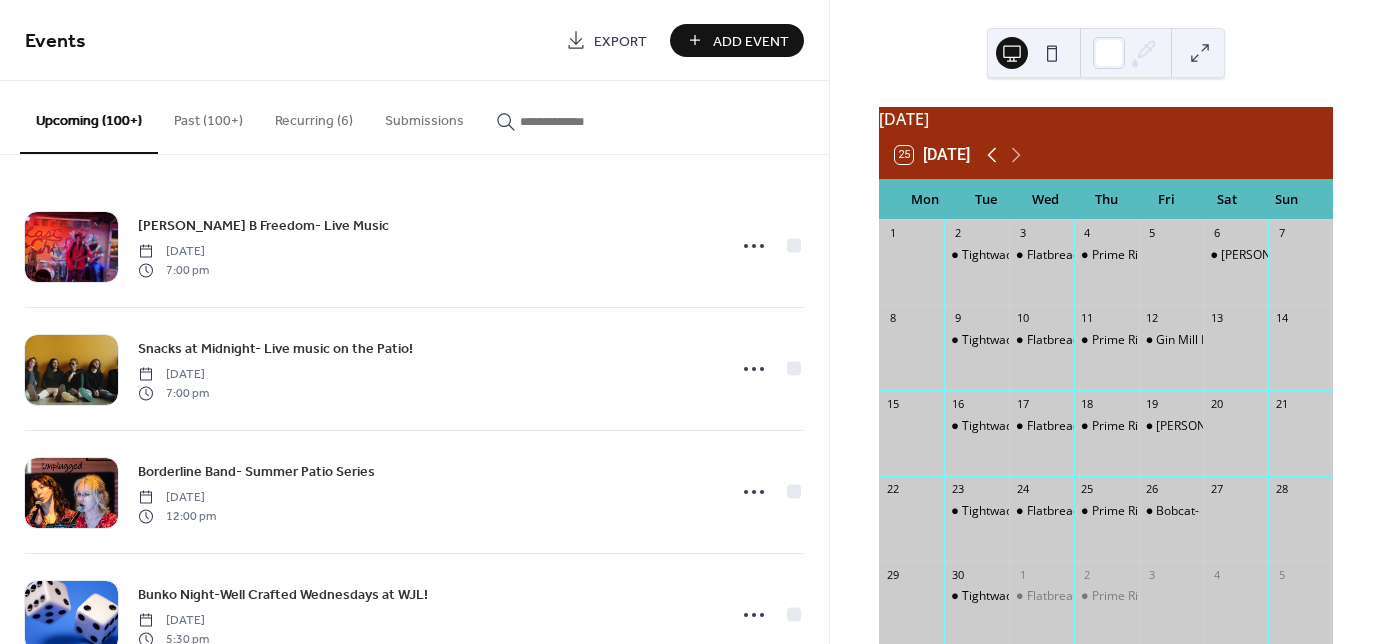 click 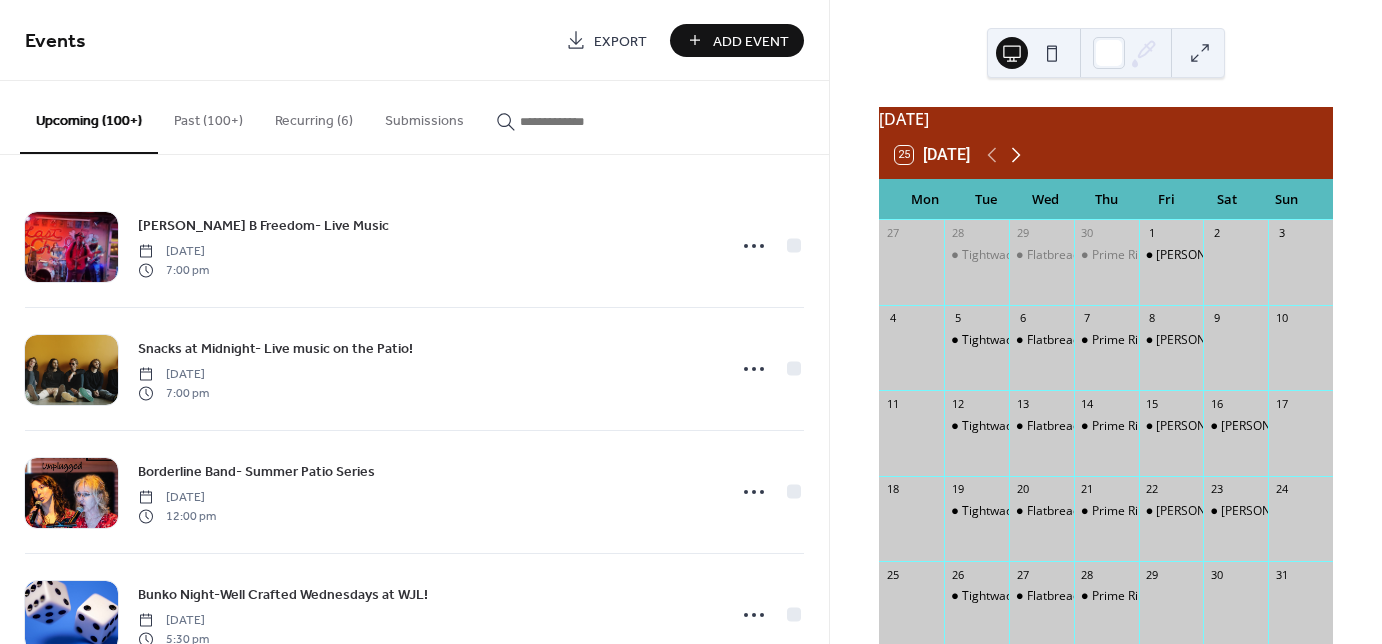 click 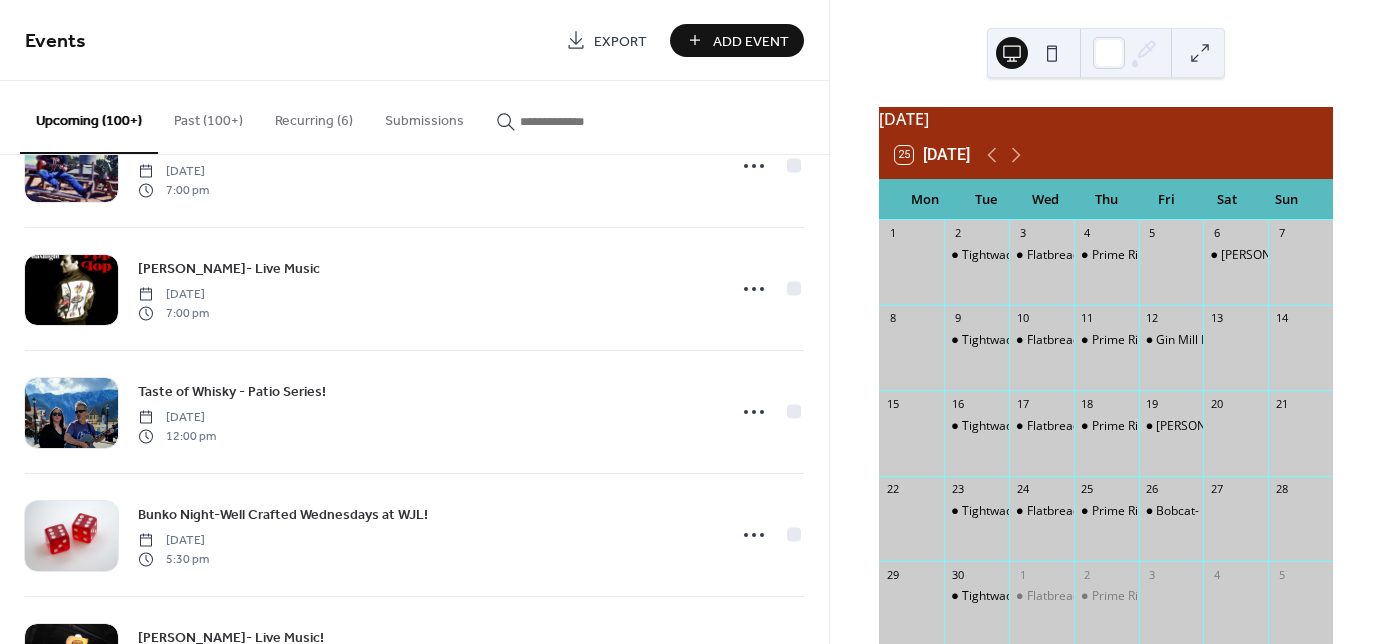 scroll, scrollTop: 2080, scrollLeft: 0, axis: vertical 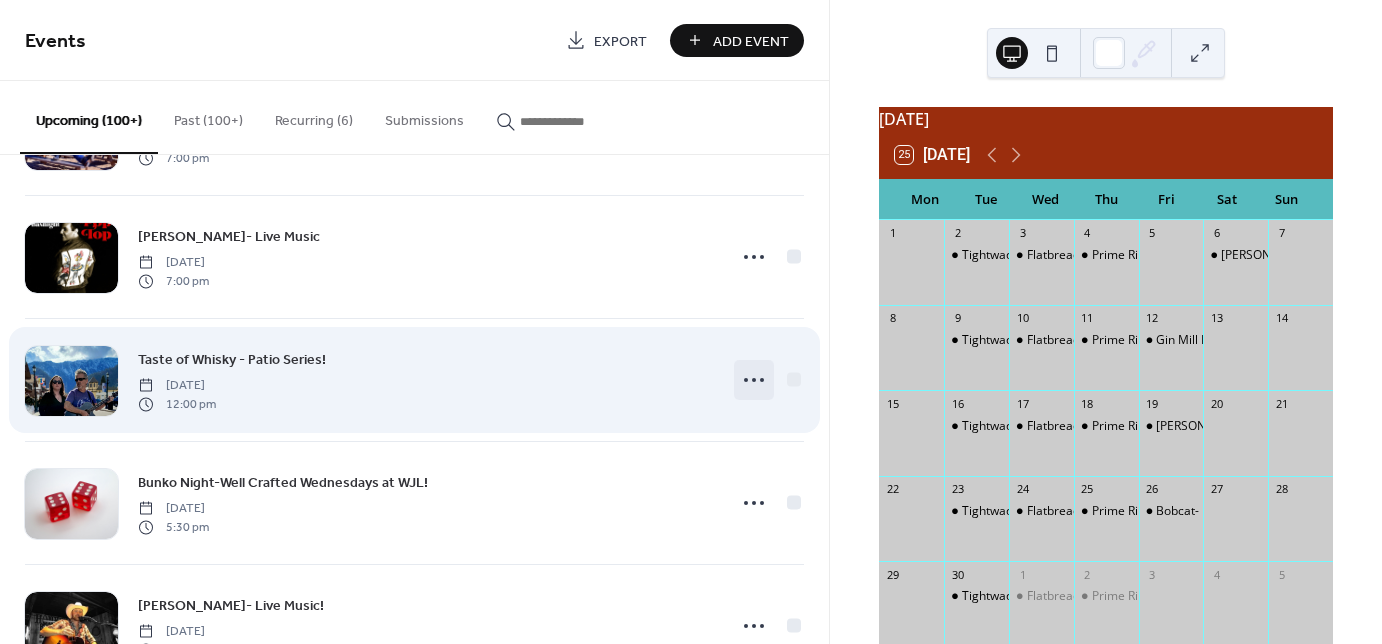 click 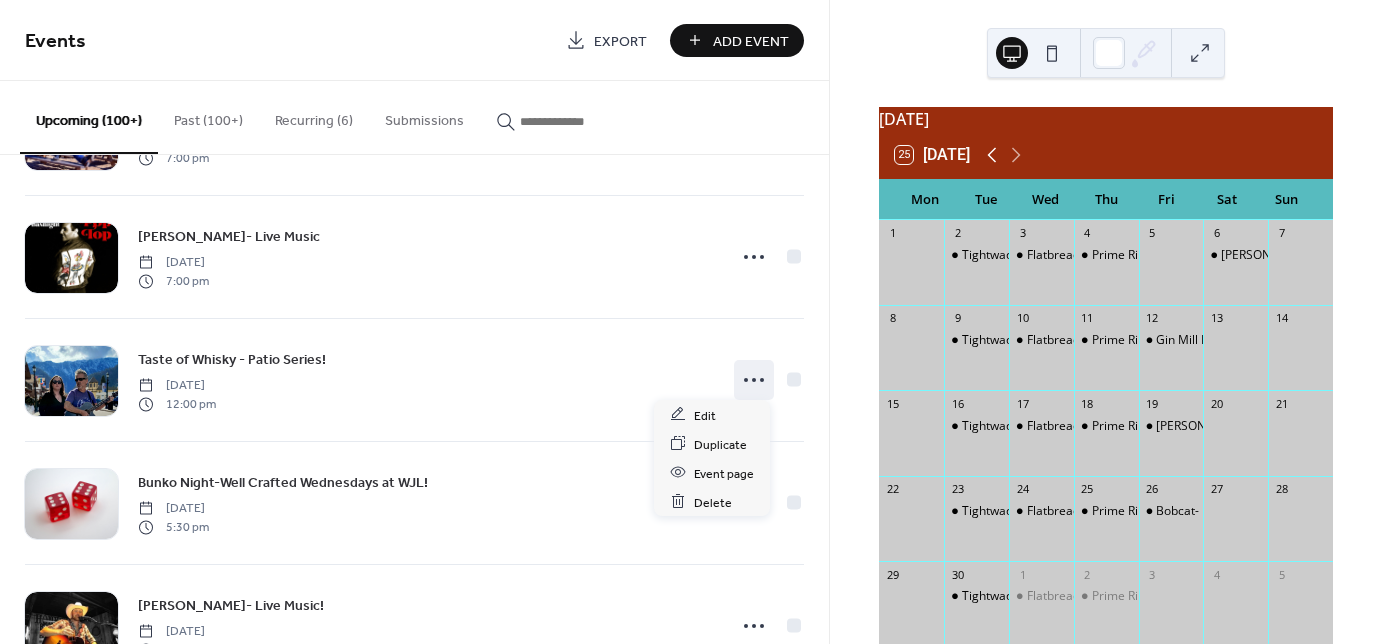 click 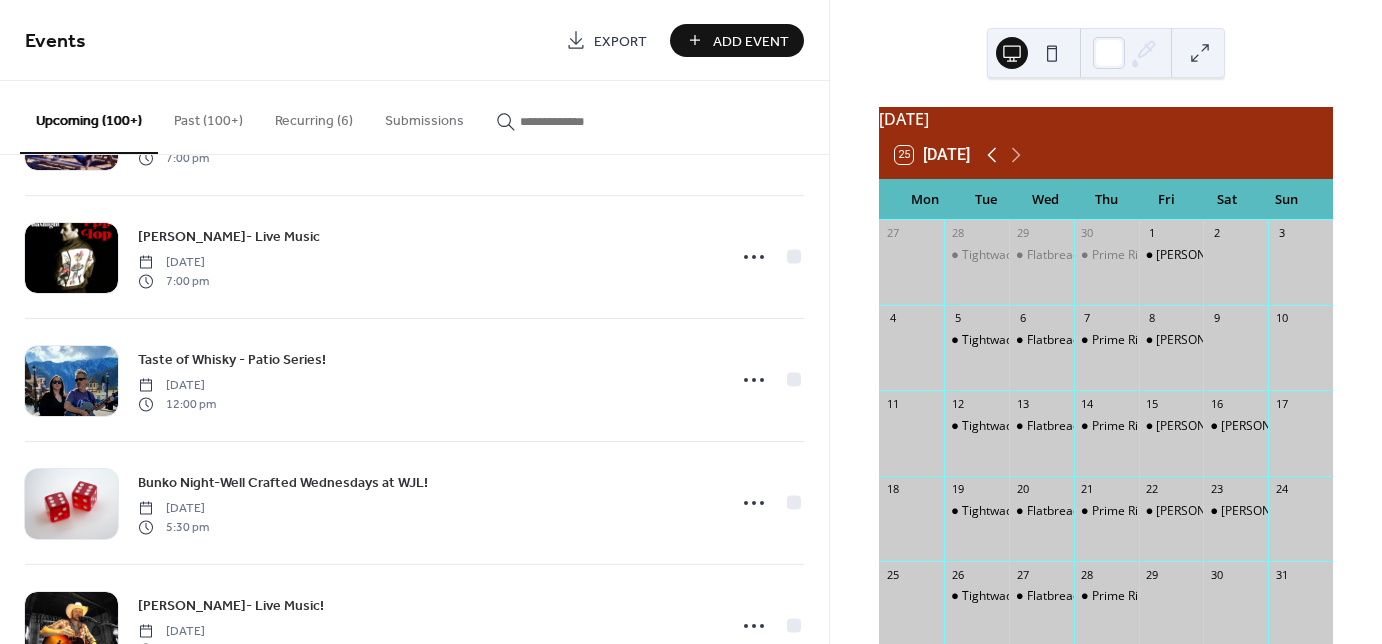 click 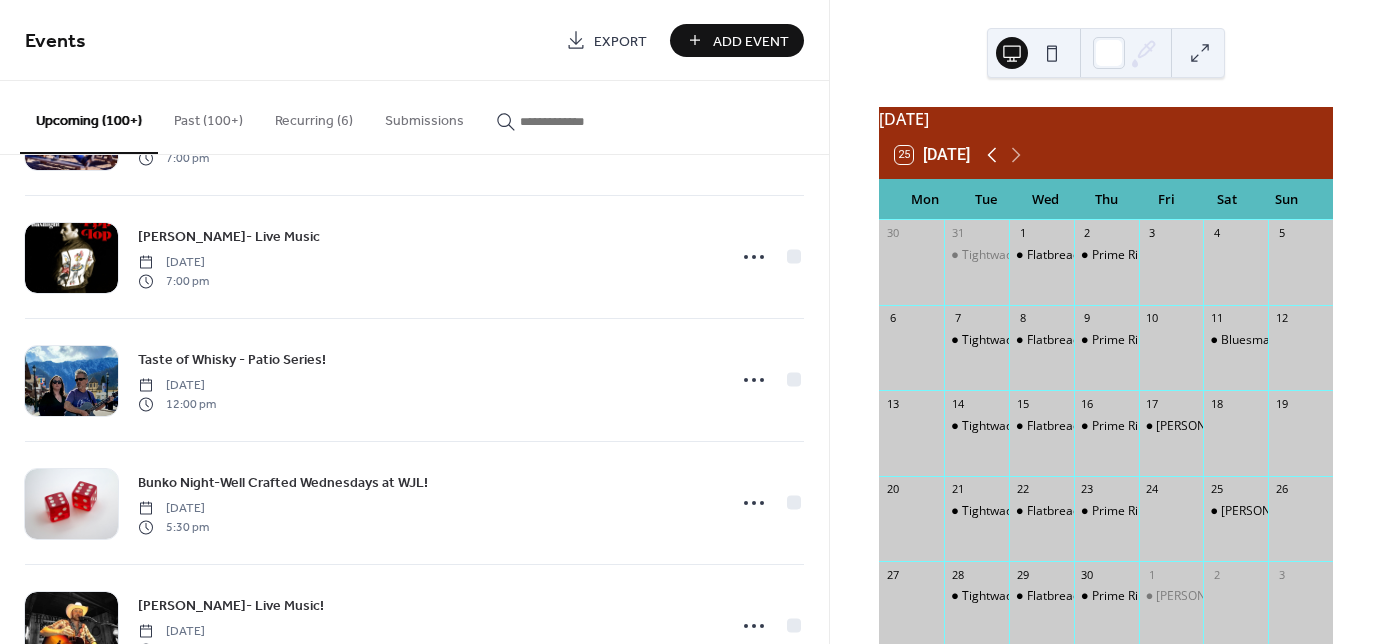 click 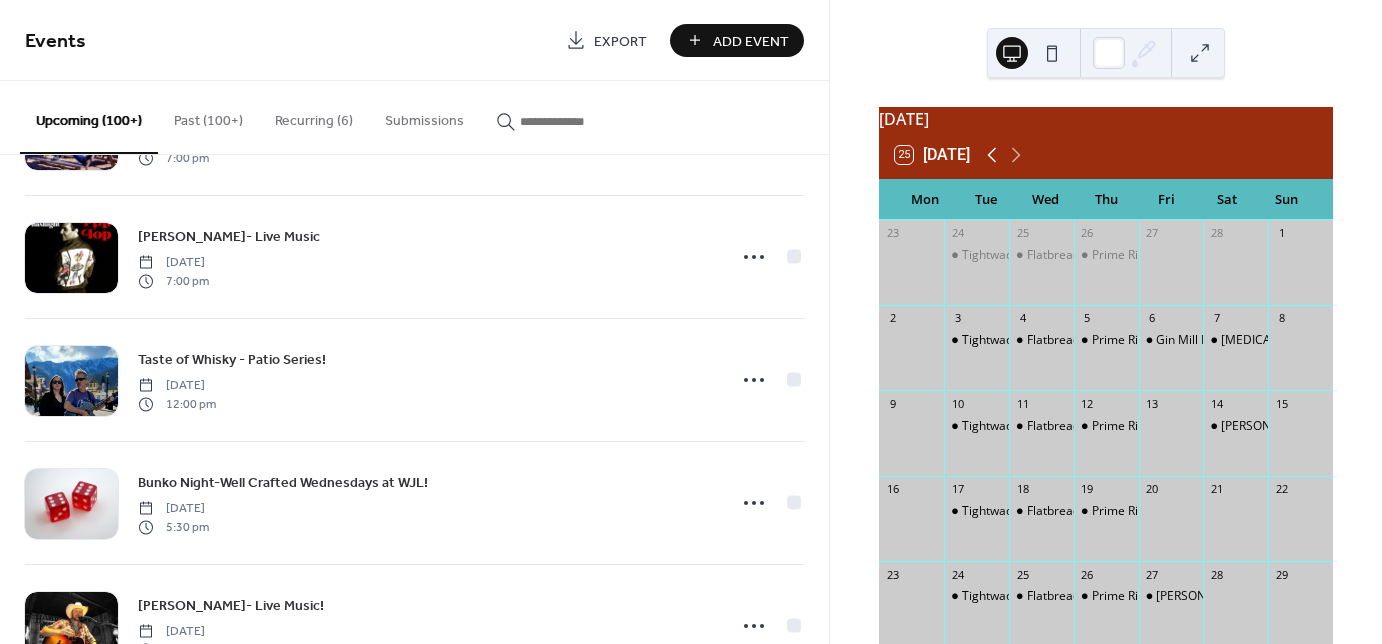 click 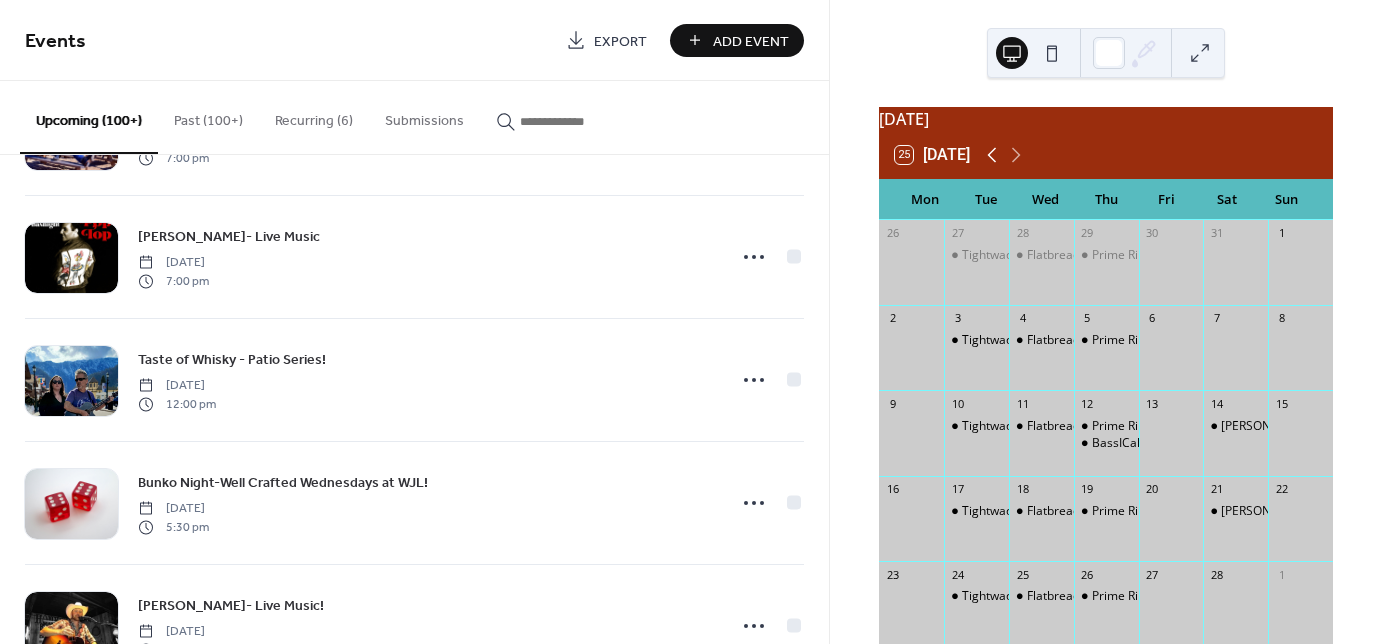 click 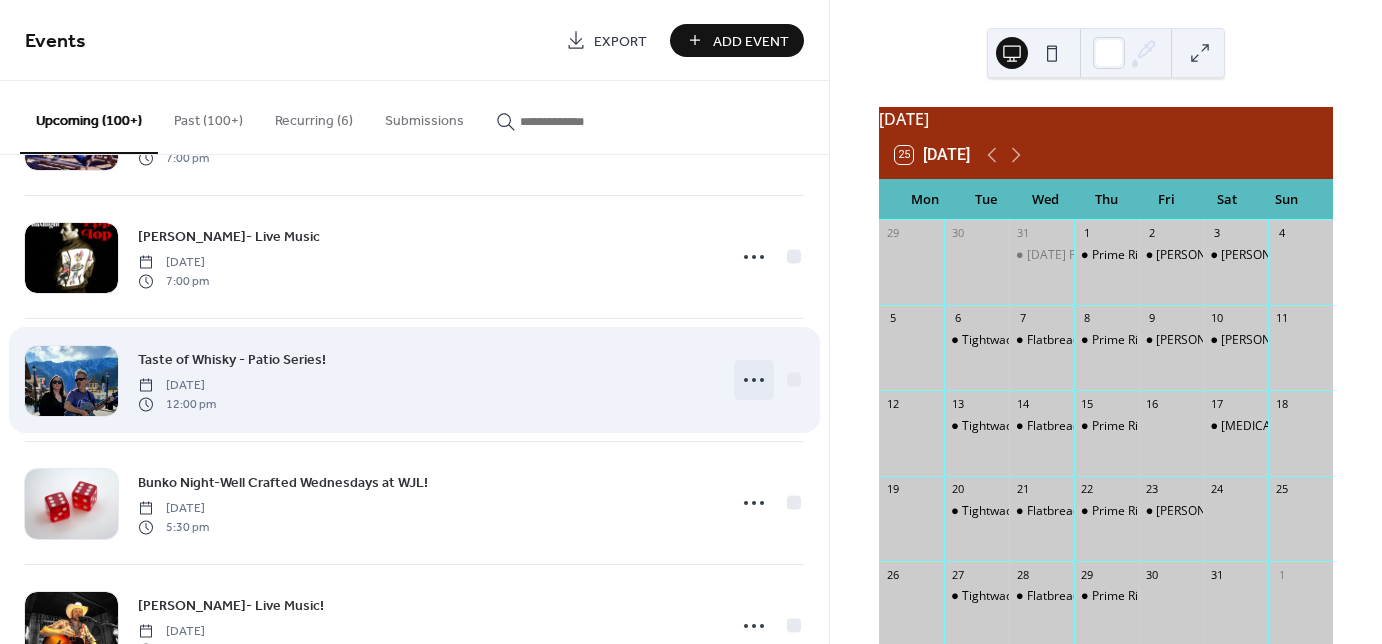 click 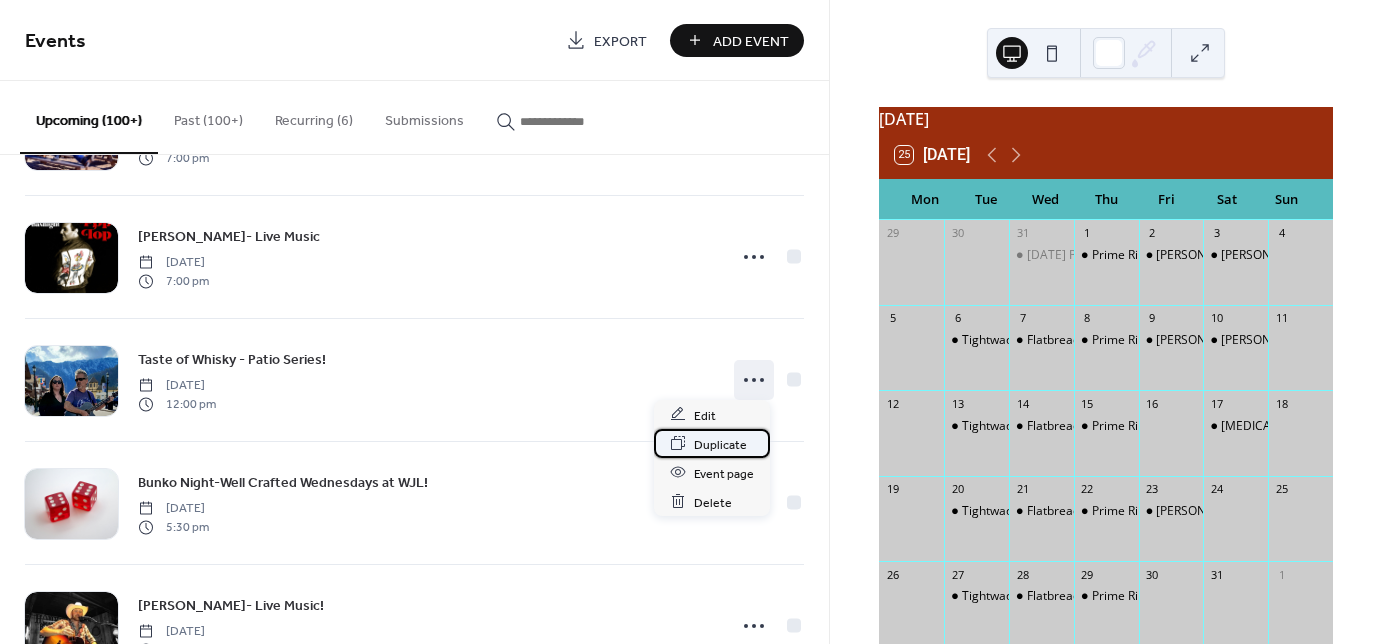 click on "Duplicate" at bounding box center (720, 444) 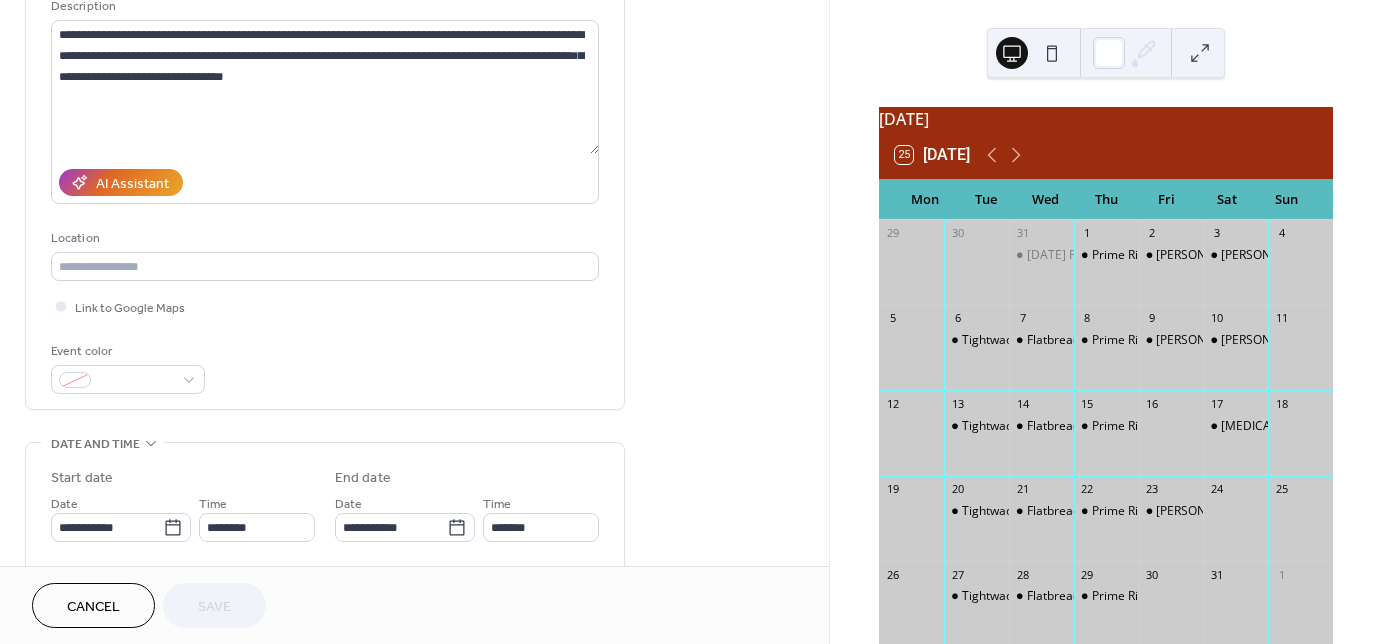 scroll, scrollTop: 240, scrollLeft: 0, axis: vertical 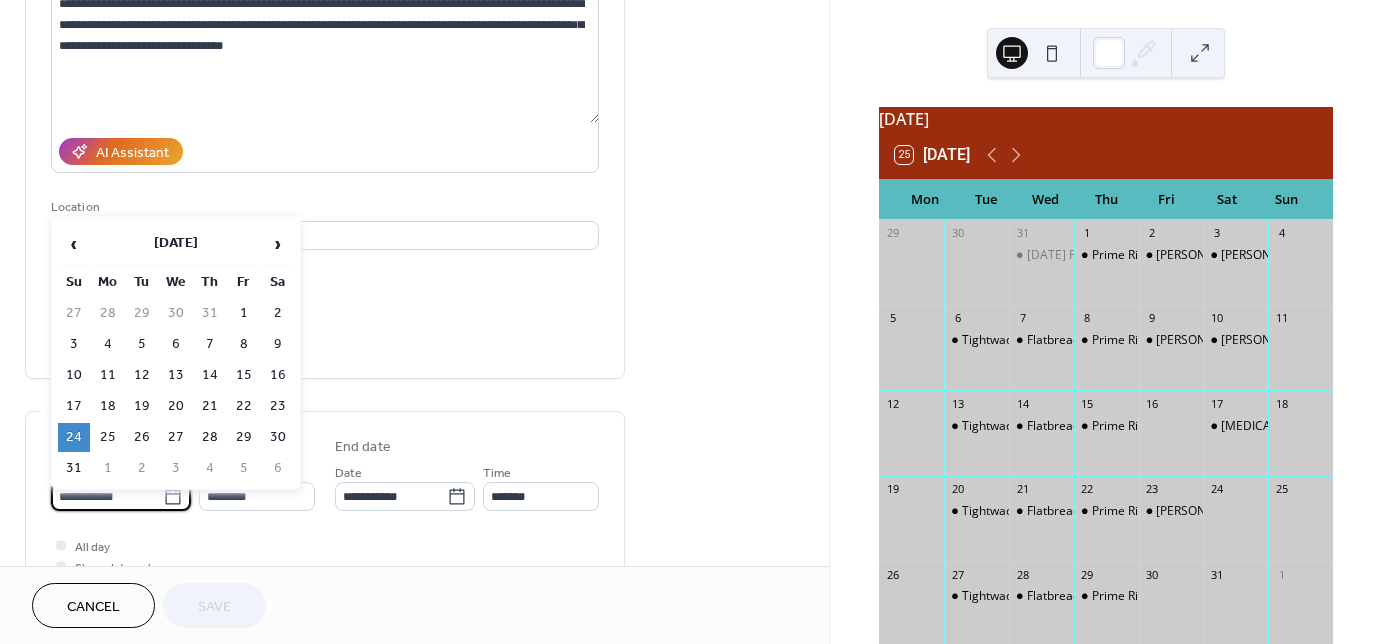 click on "**********" at bounding box center (107, 496) 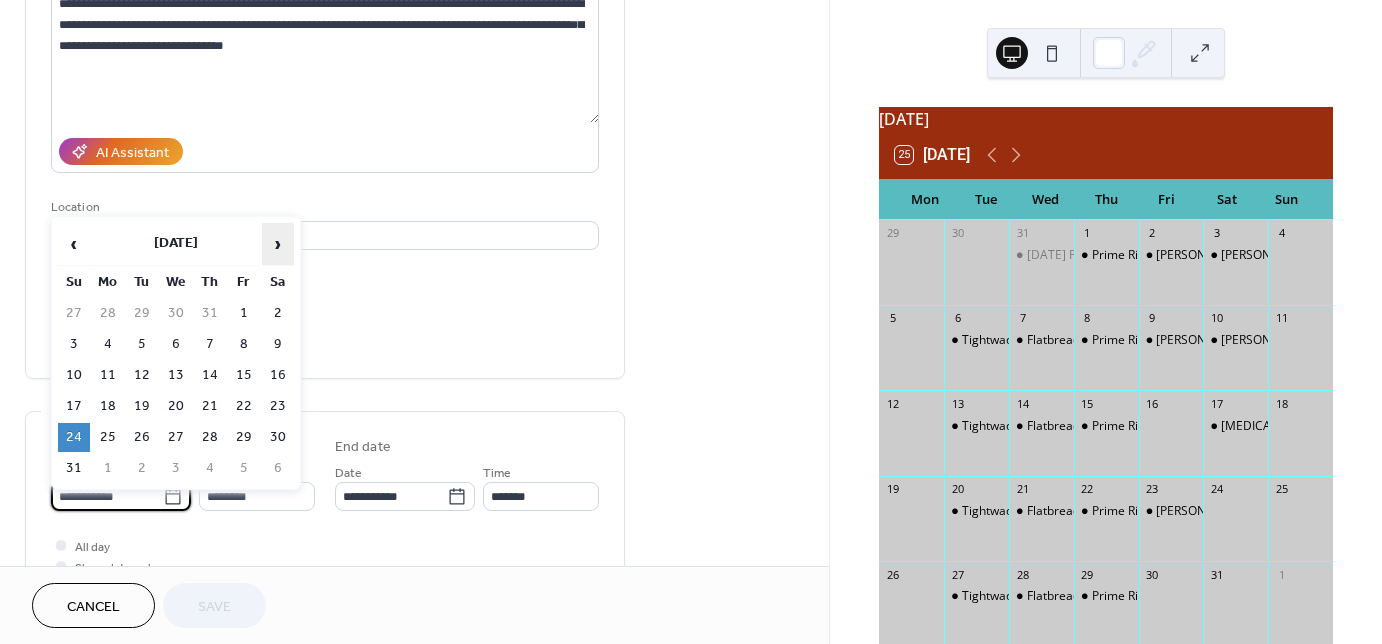 click on "›" at bounding box center (278, 244) 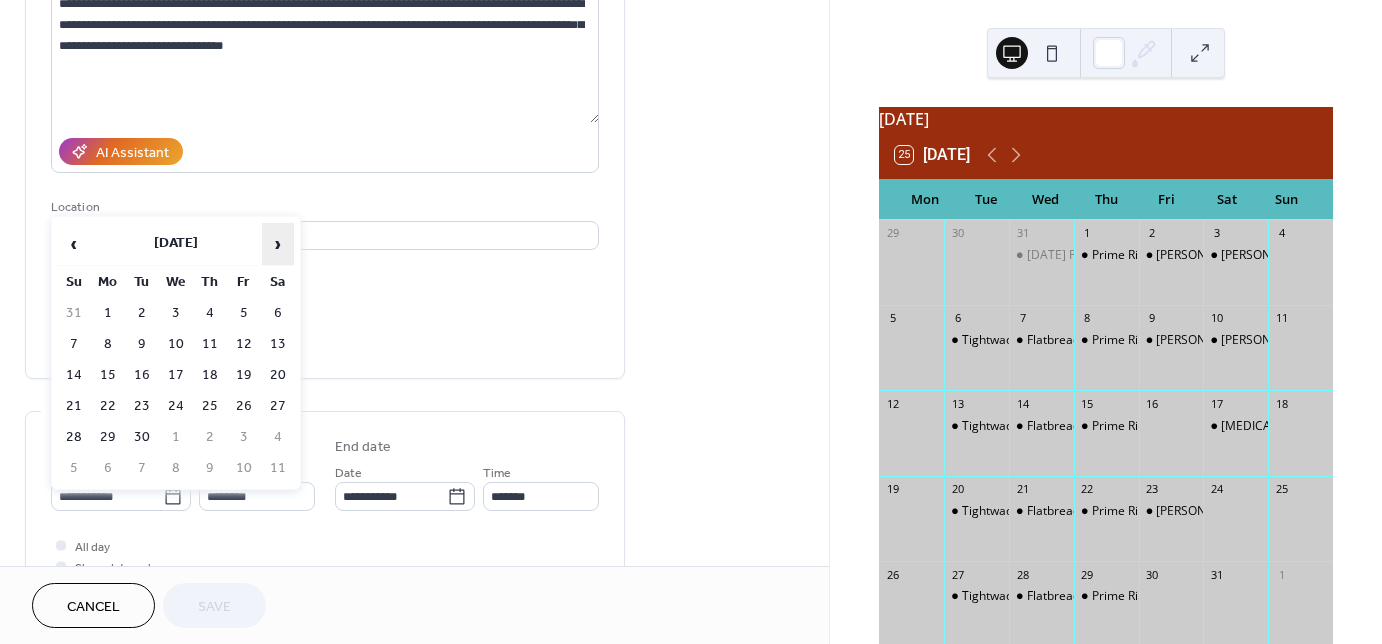 click on "›" at bounding box center (278, 244) 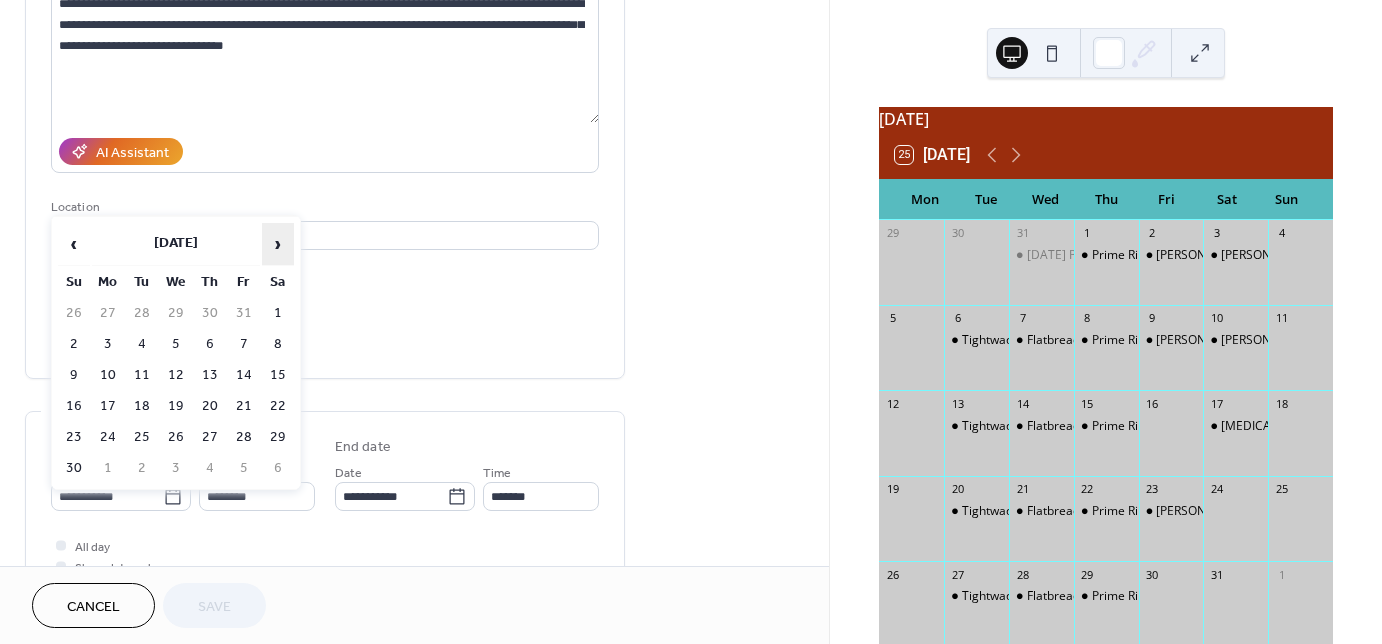 click on "›" at bounding box center (278, 244) 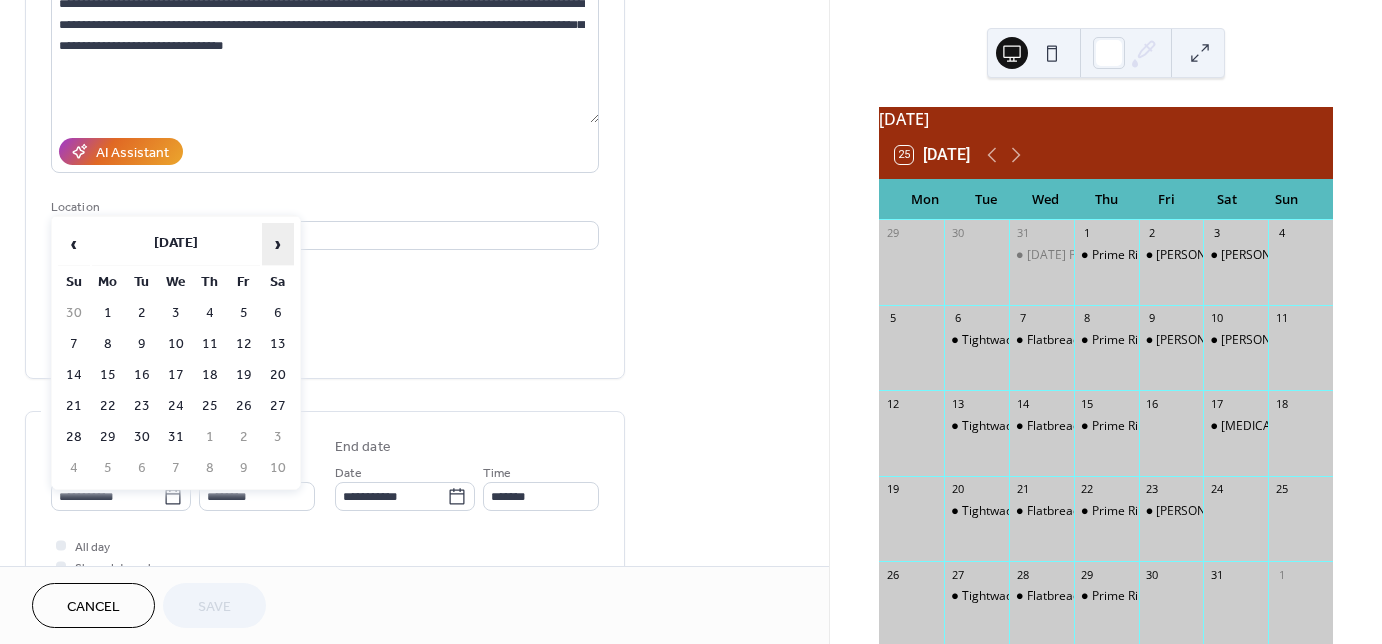 click on "›" at bounding box center (278, 244) 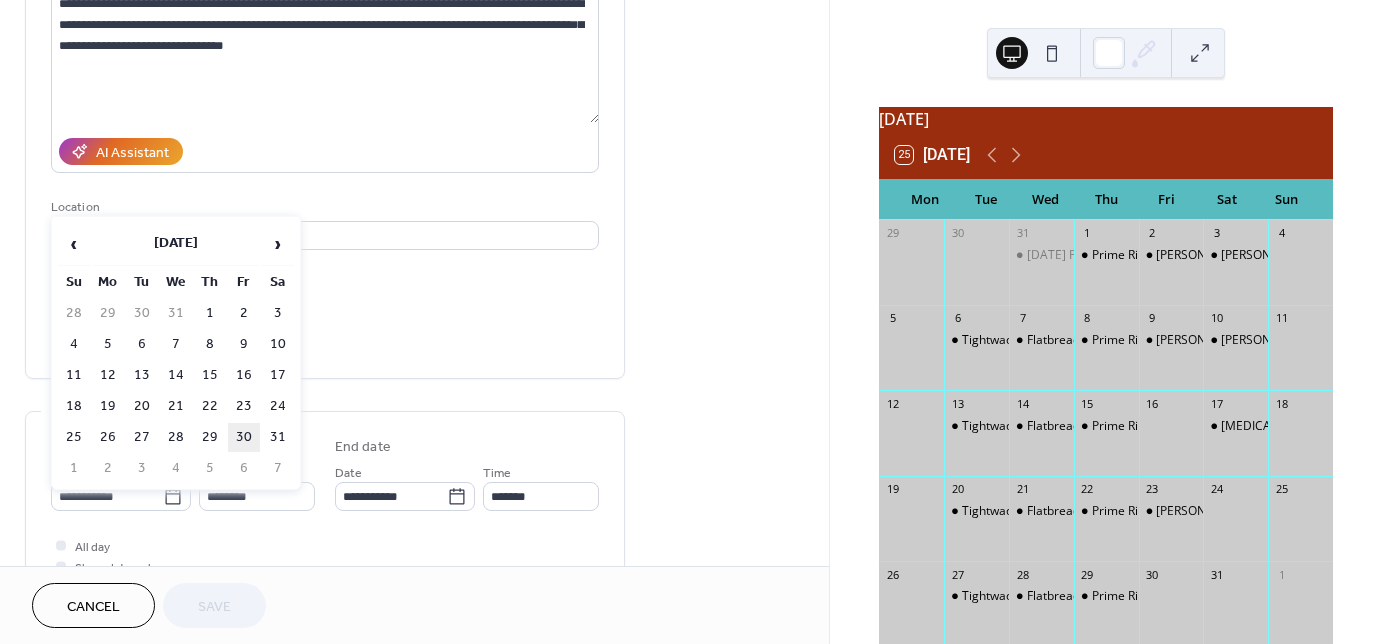 click on "30" at bounding box center [244, 437] 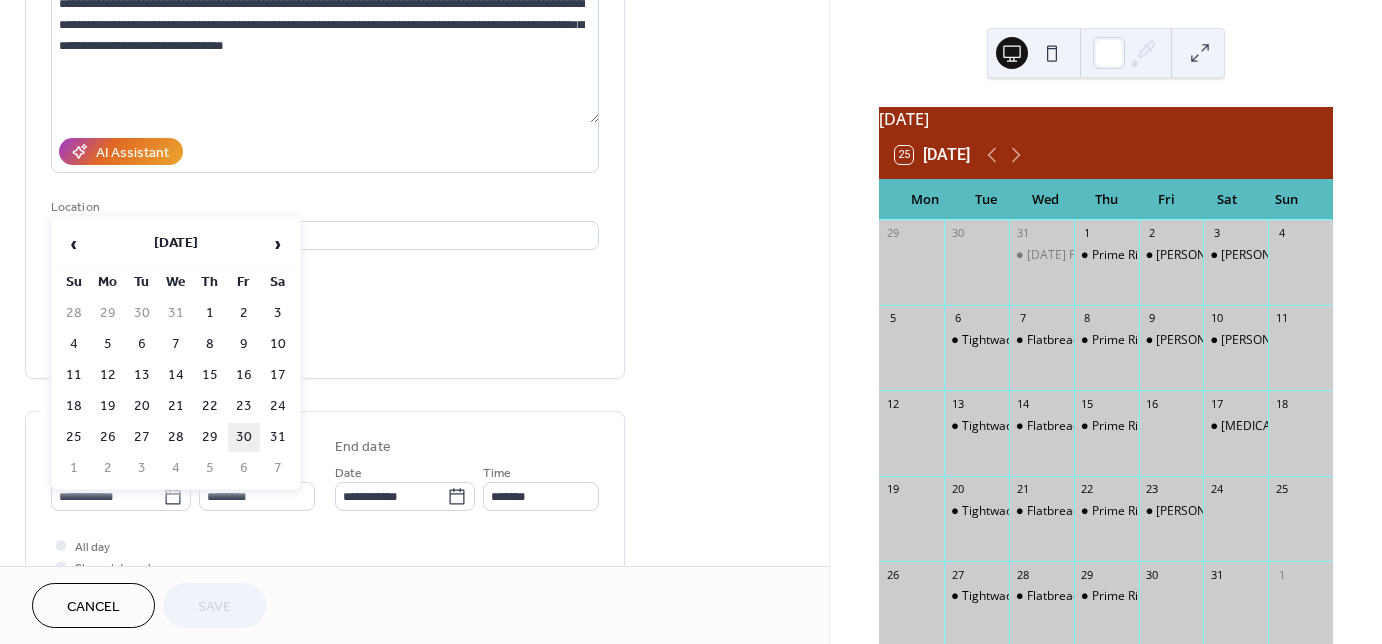 type on "**********" 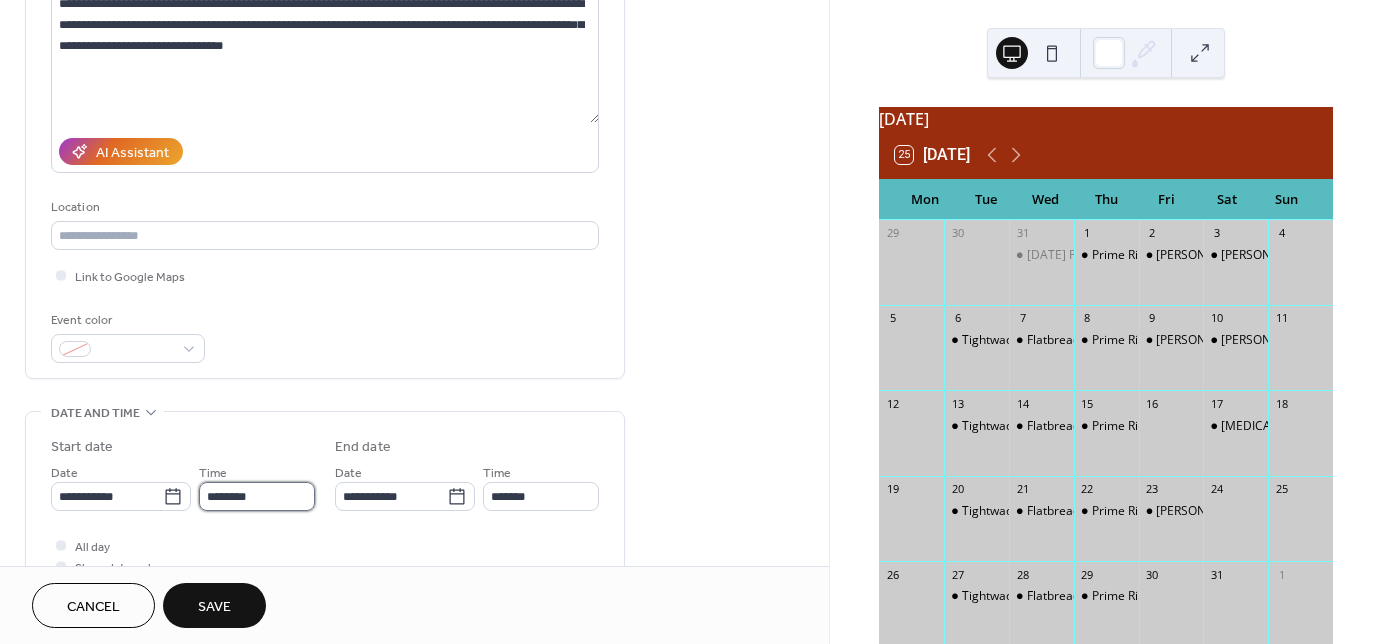 click on "********" at bounding box center [257, 496] 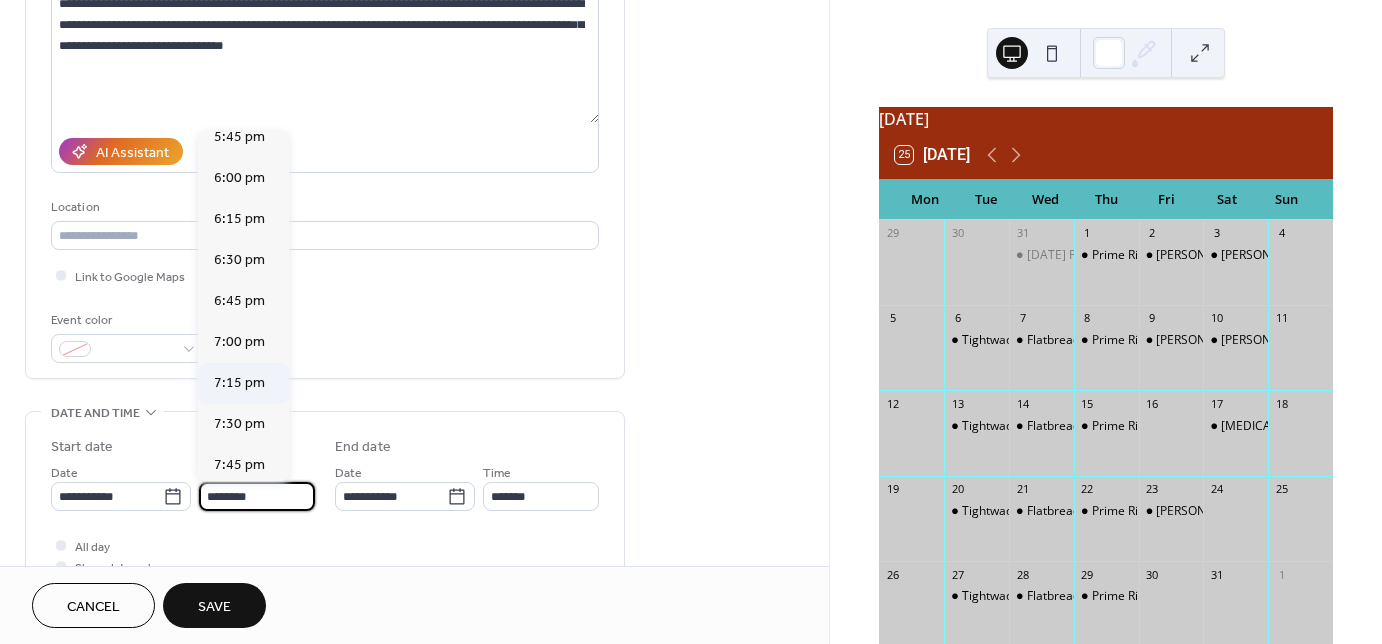 scroll, scrollTop: 2928, scrollLeft: 0, axis: vertical 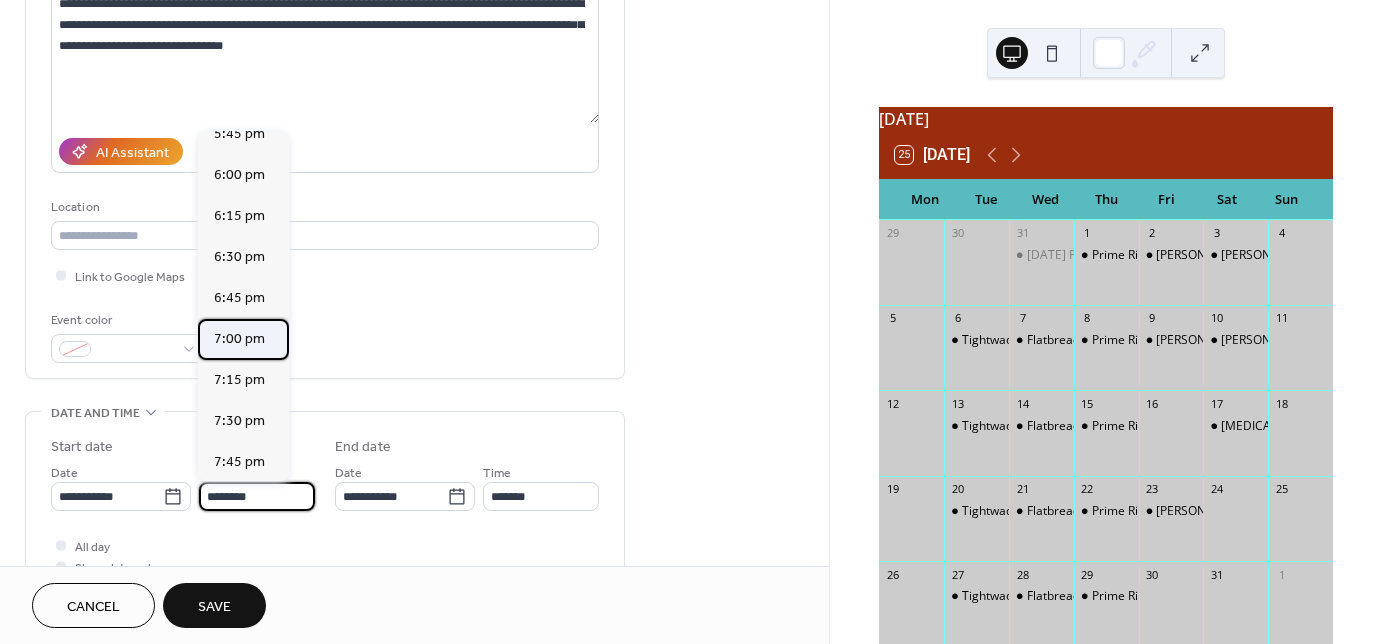 click on "7:00 pm" at bounding box center [239, 339] 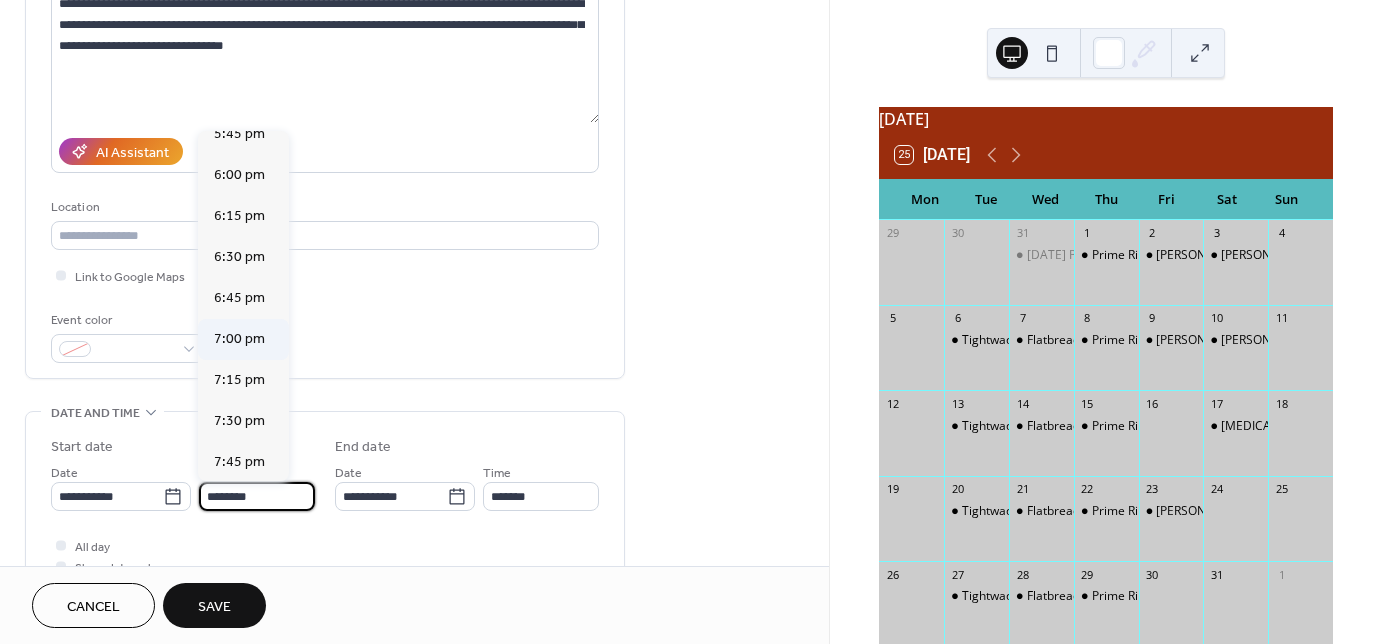 type on "*******" 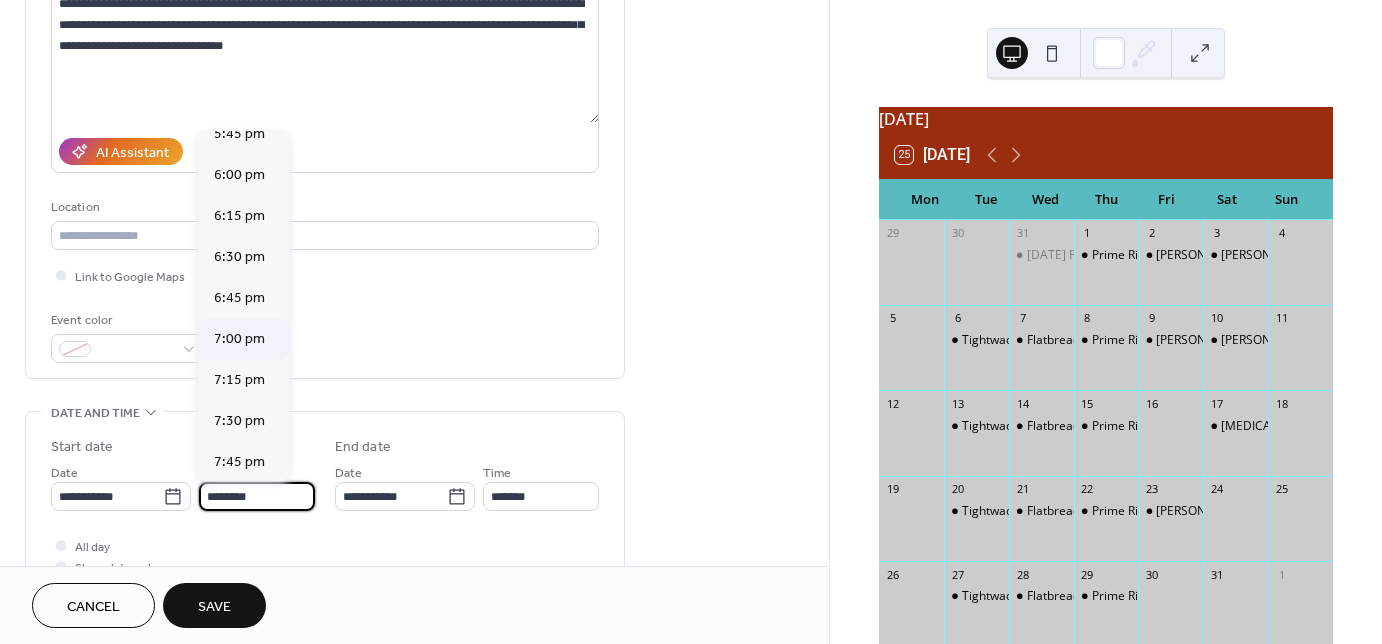 type on "********" 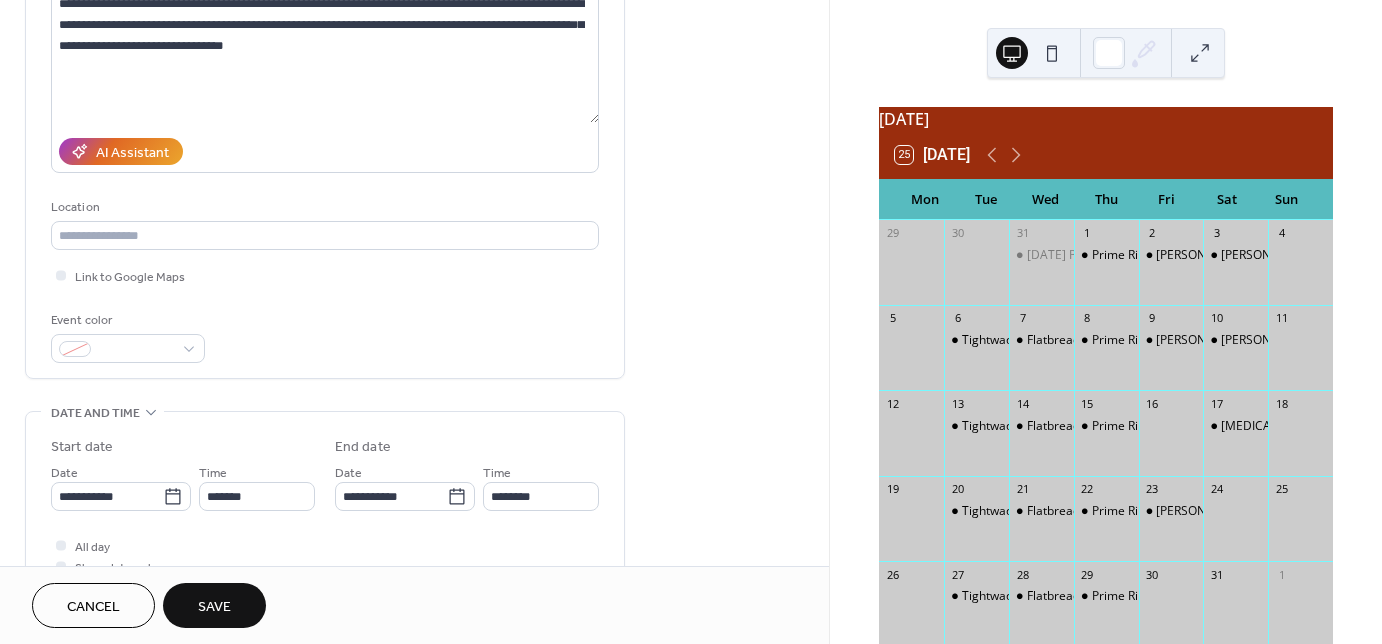 click on "Save" at bounding box center (214, 607) 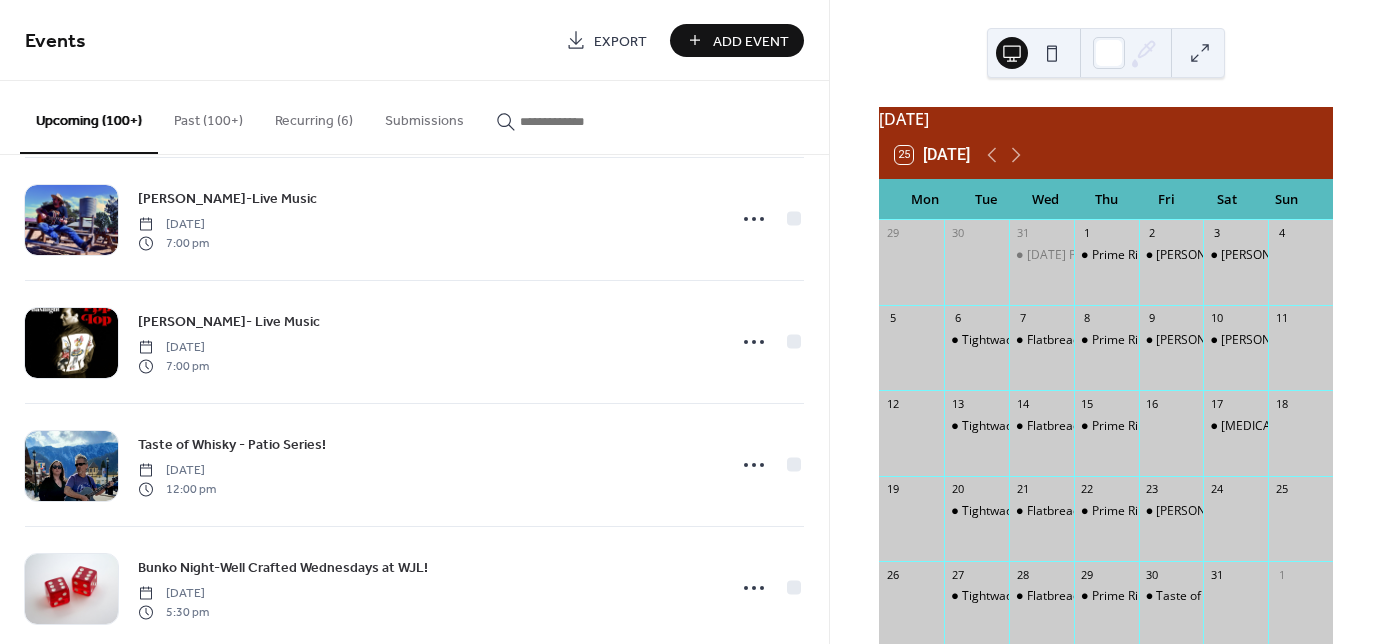 scroll, scrollTop: 2000, scrollLeft: 0, axis: vertical 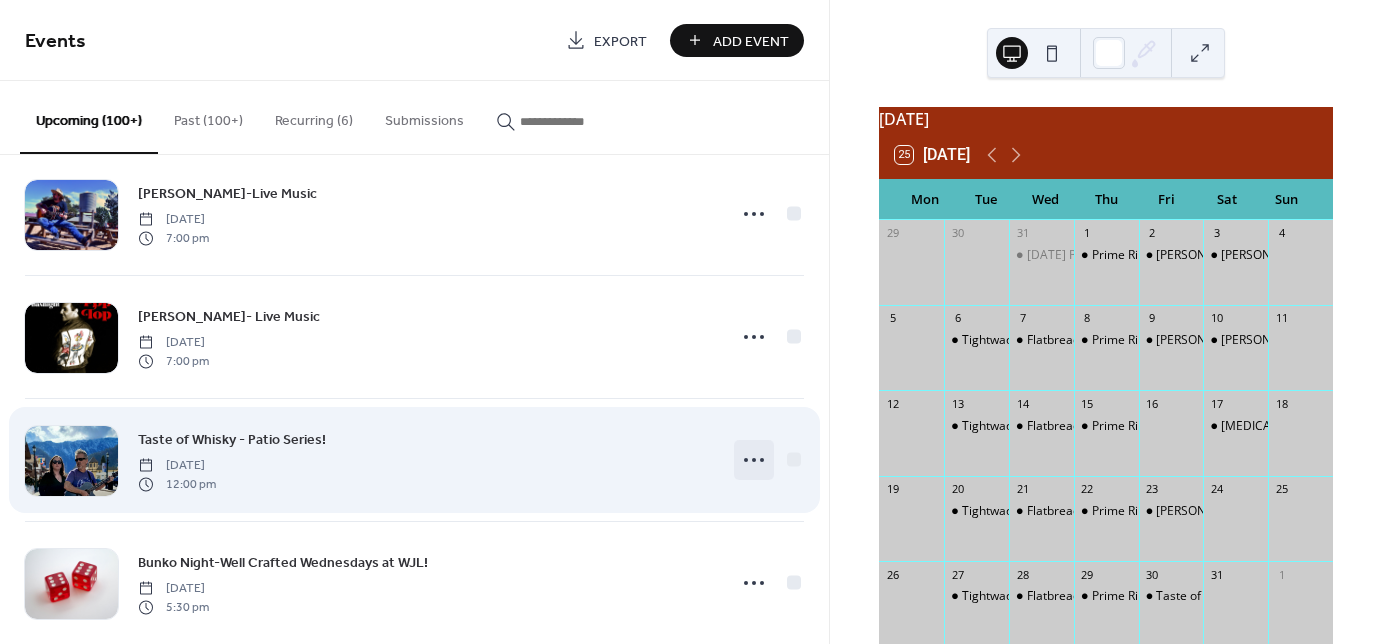 click 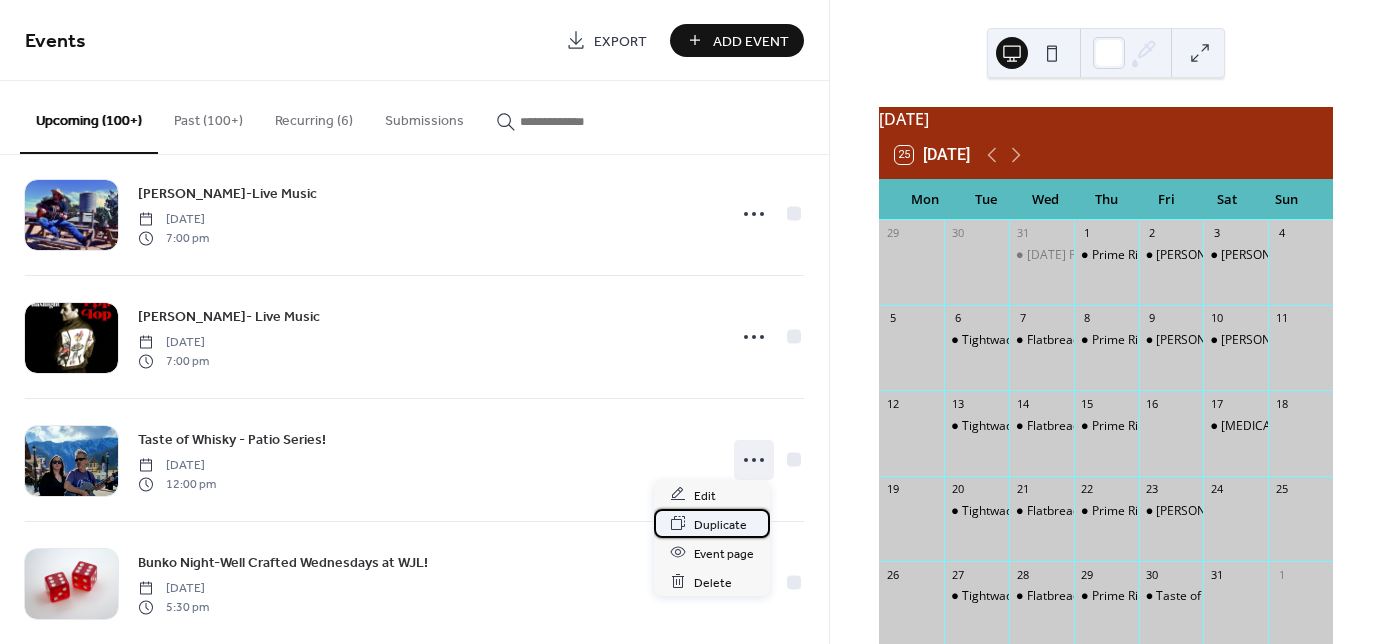 click on "Duplicate" at bounding box center [720, 524] 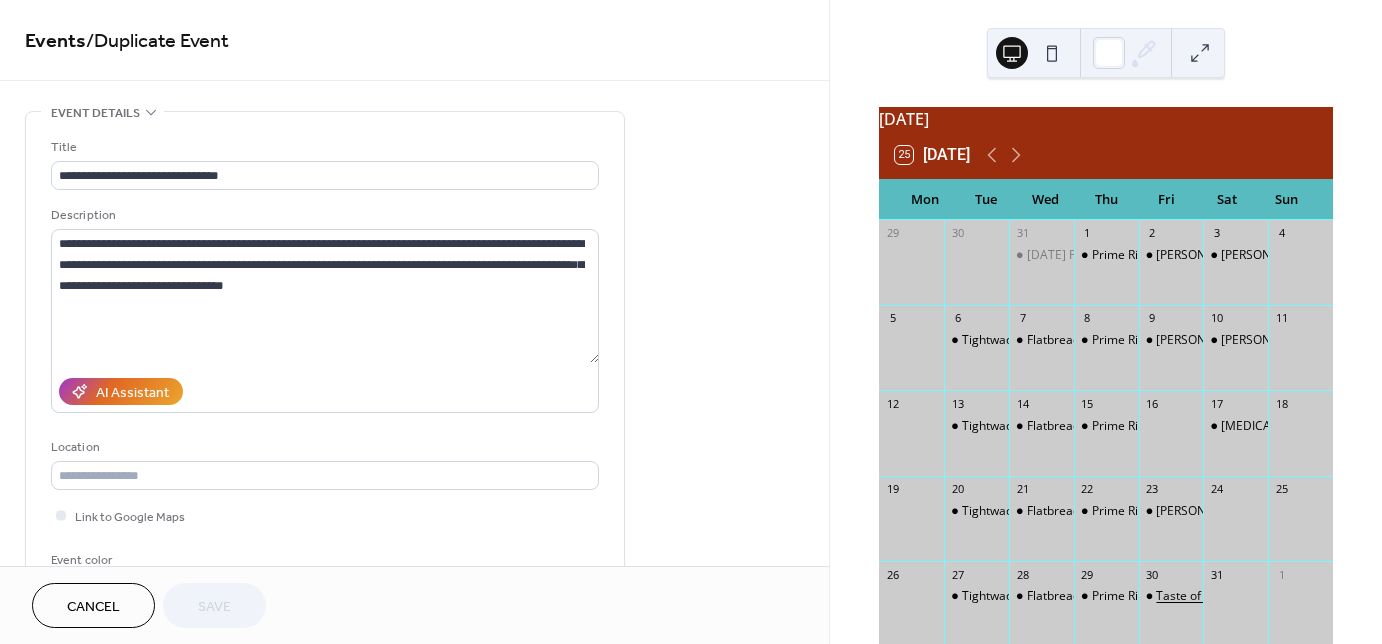 click on "Taste of Whisky - Patio Series!" at bounding box center [1239, 596] 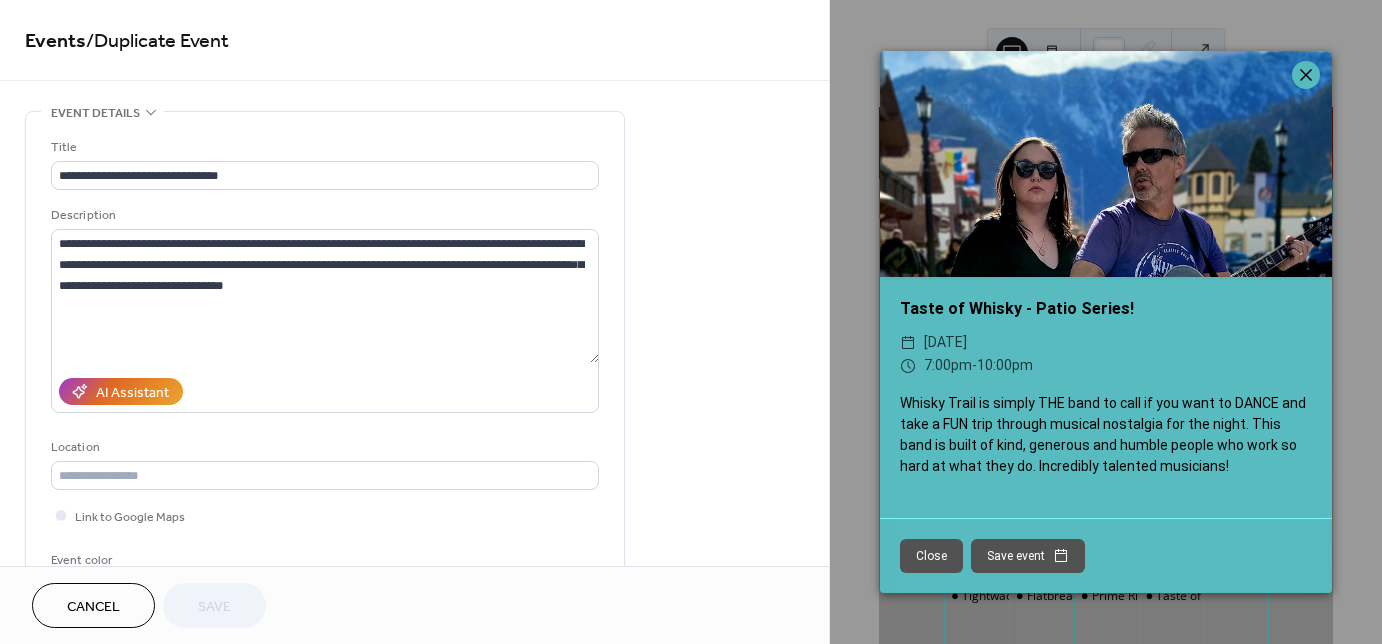 click 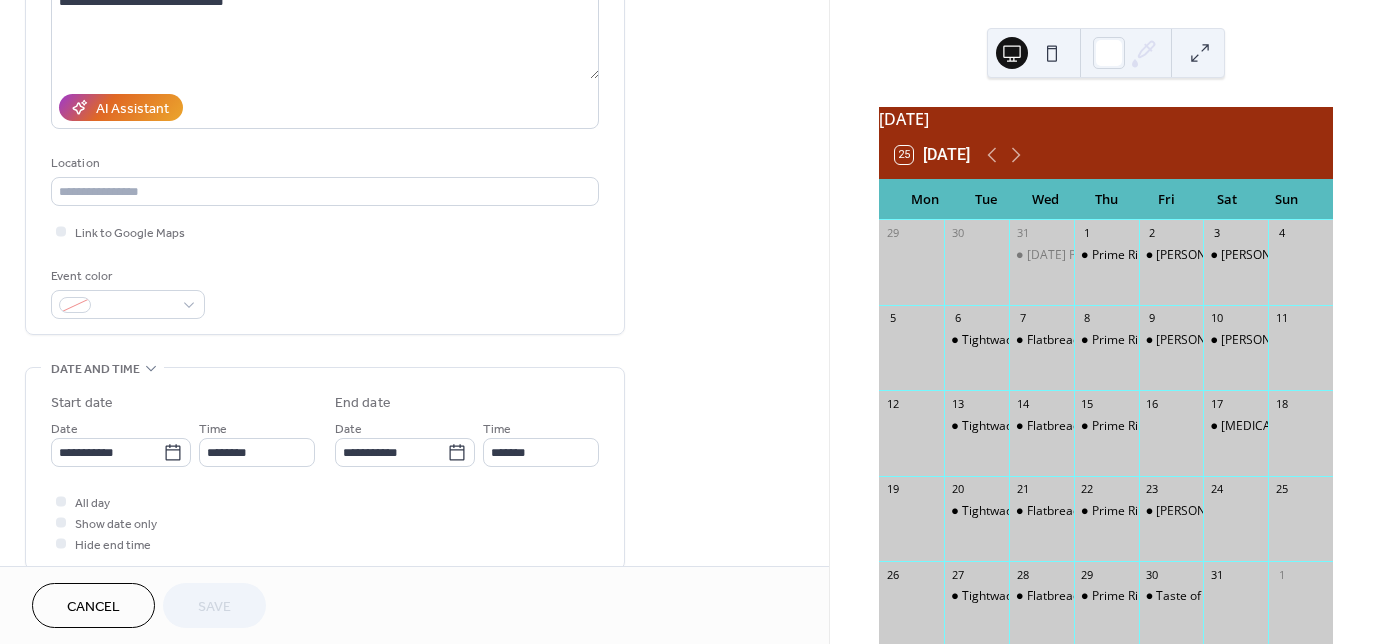 scroll, scrollTop: 320, scrollLeft: 0, axis: vertical 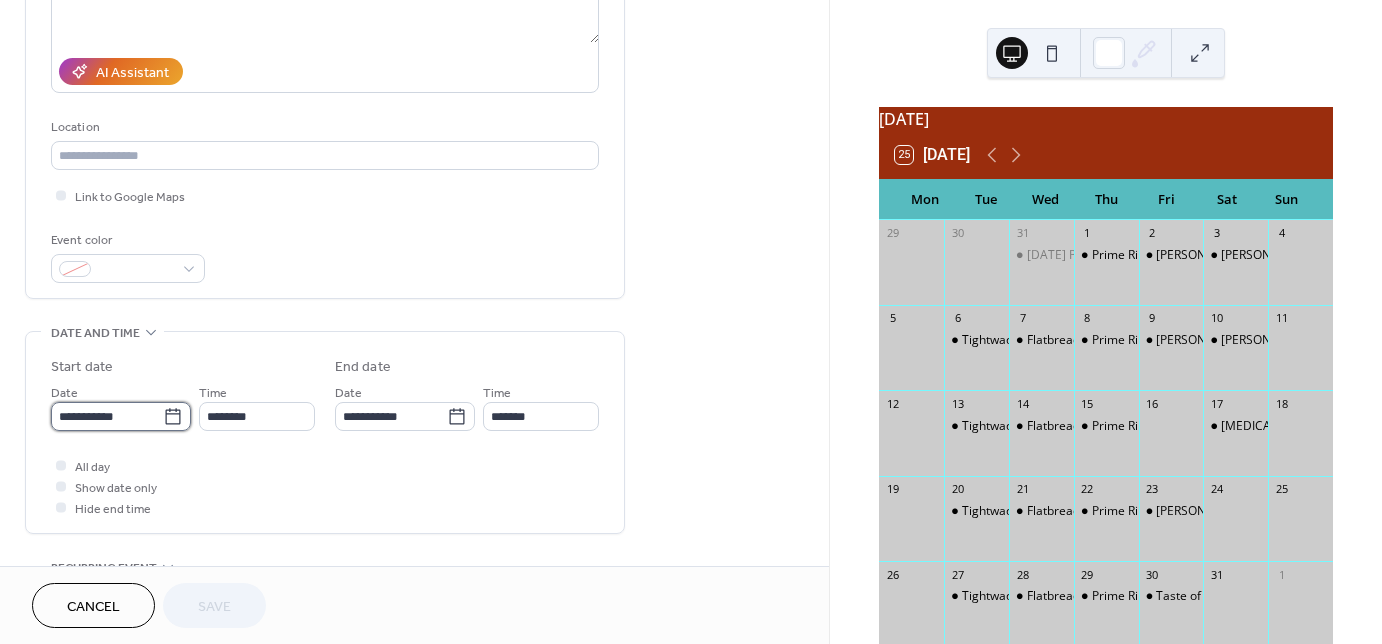 click on "**********" at bounding box center [107, 416] 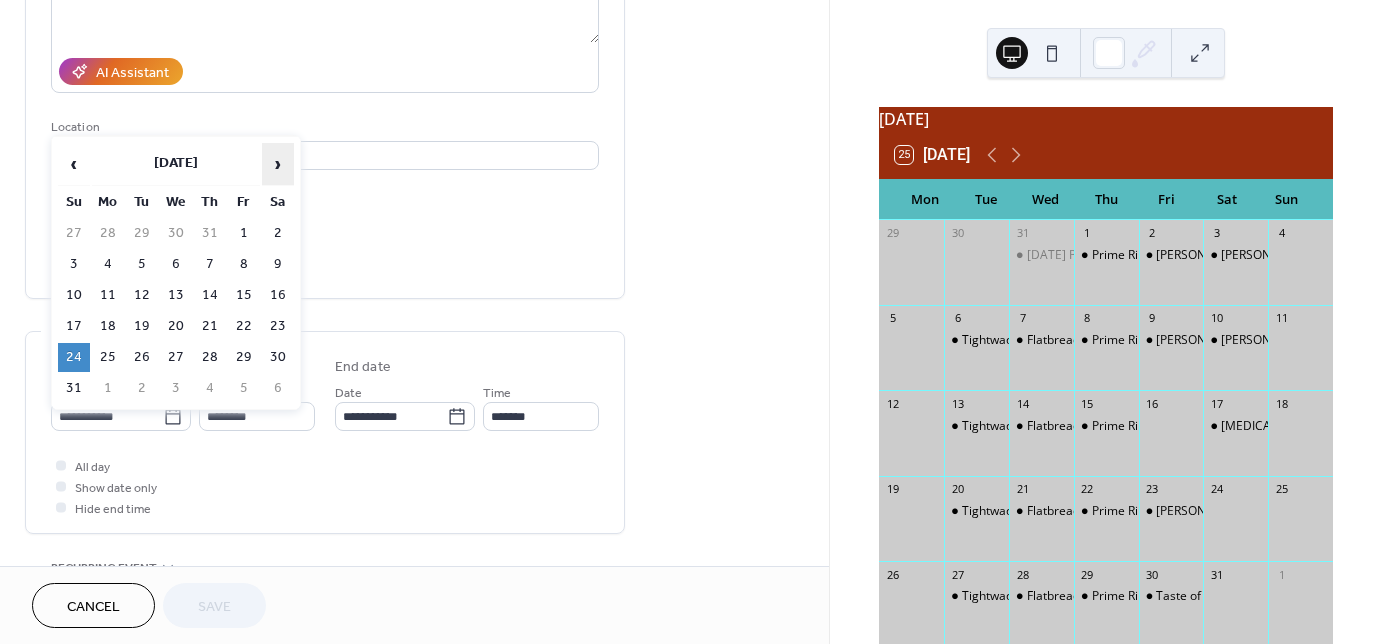 click on "›" at bounding box center [278, 164] 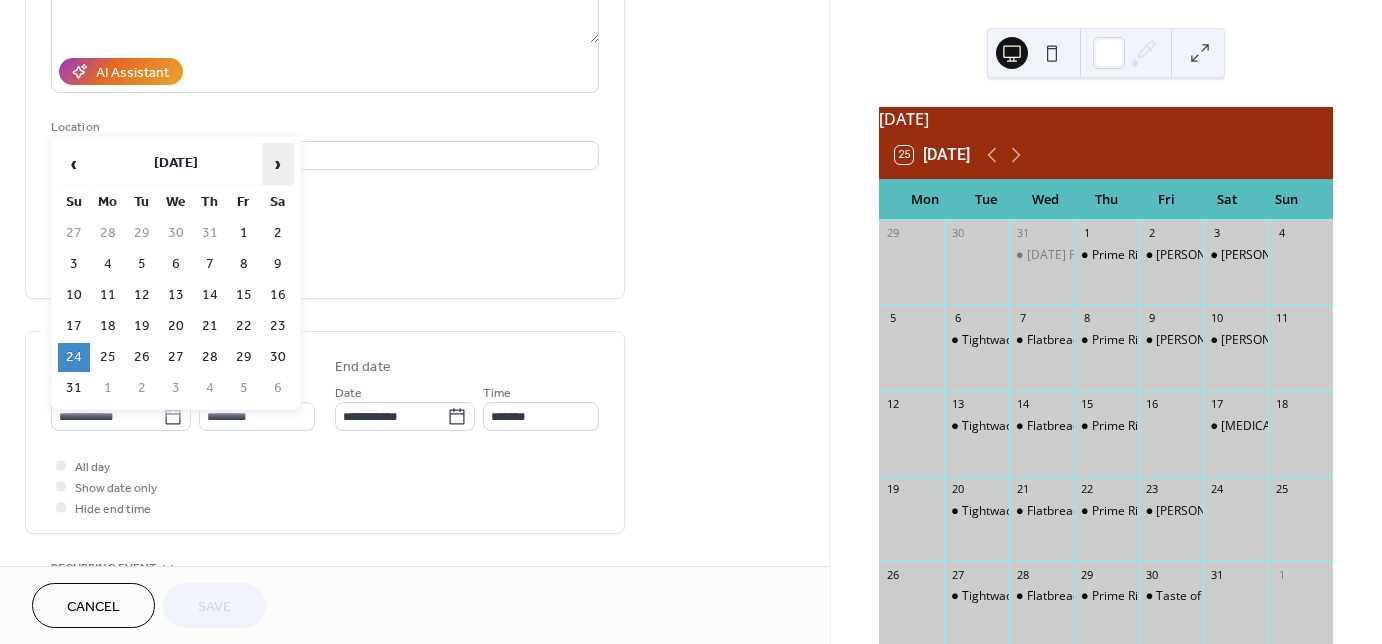 click on "›" at bounding box center (278, 164) 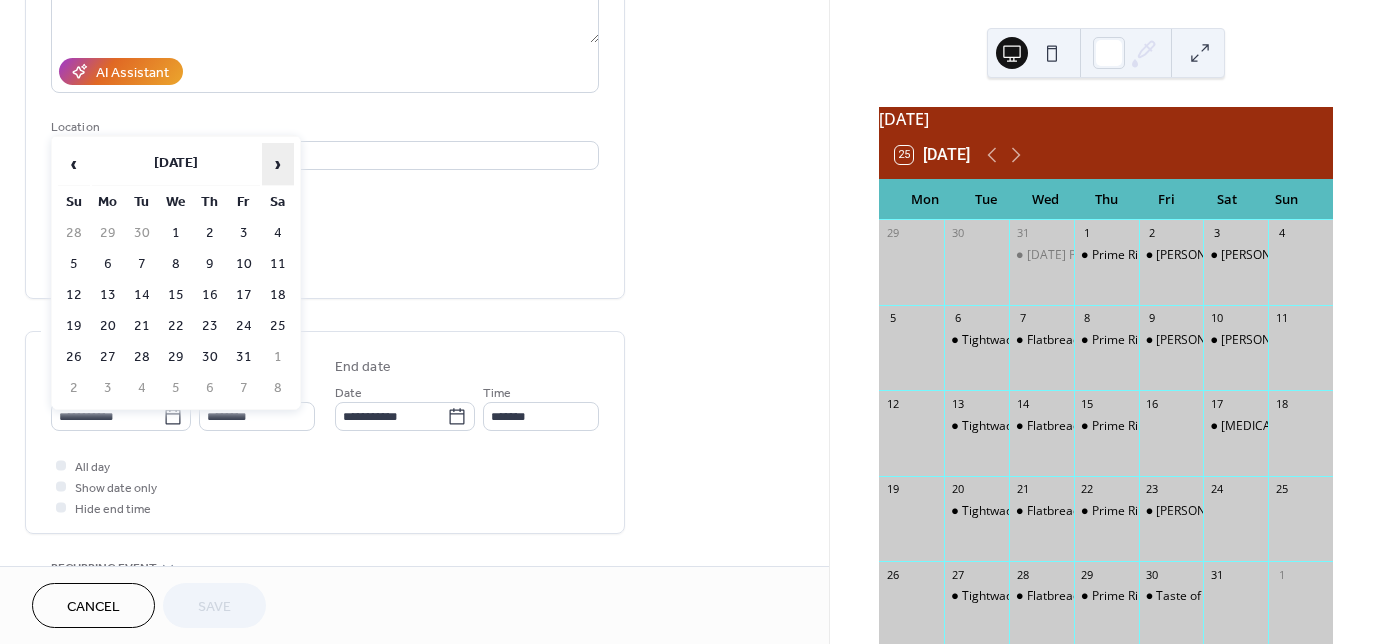 click on "›" at bounding box center (278, 164) 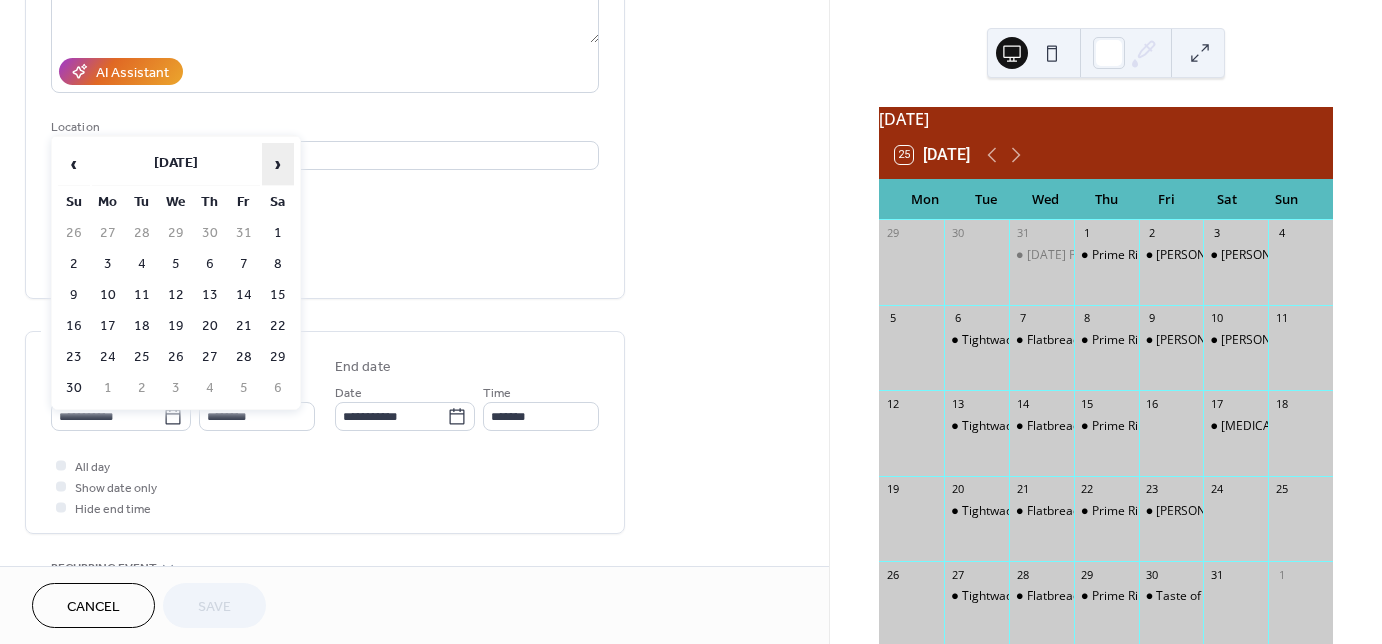 click on "›" at bounding box center [278, 164] 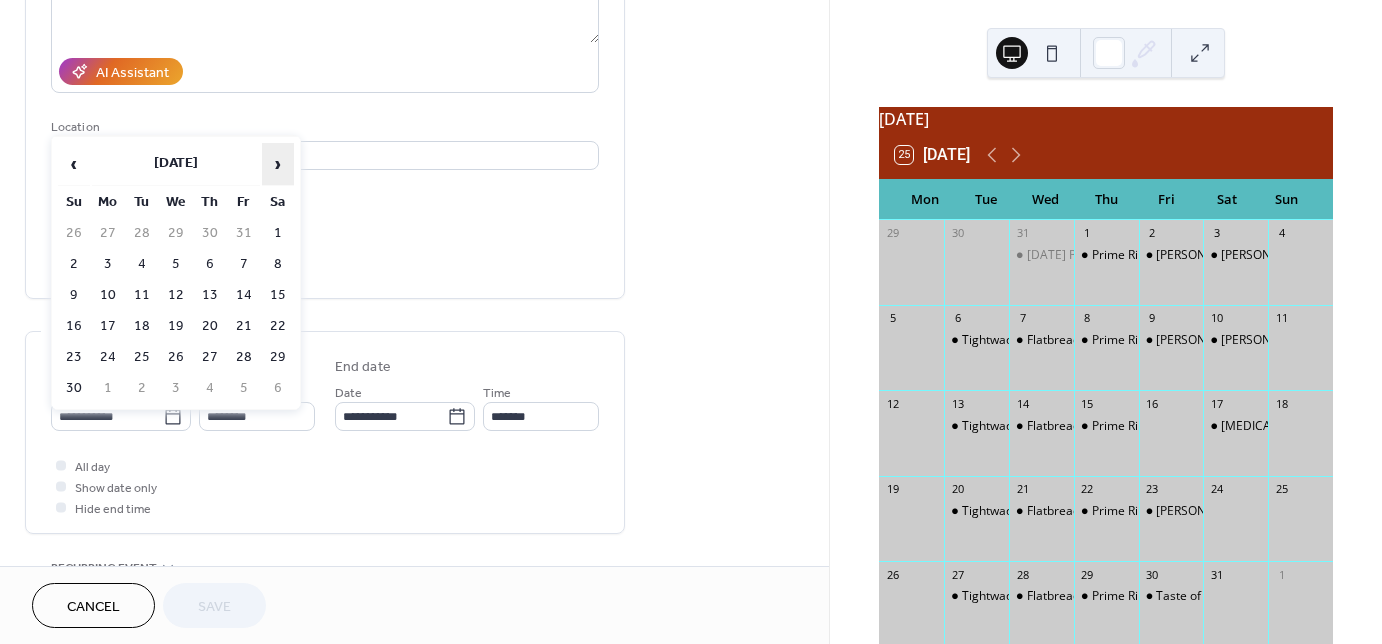 click on "›" at bounding box center (278, 164) 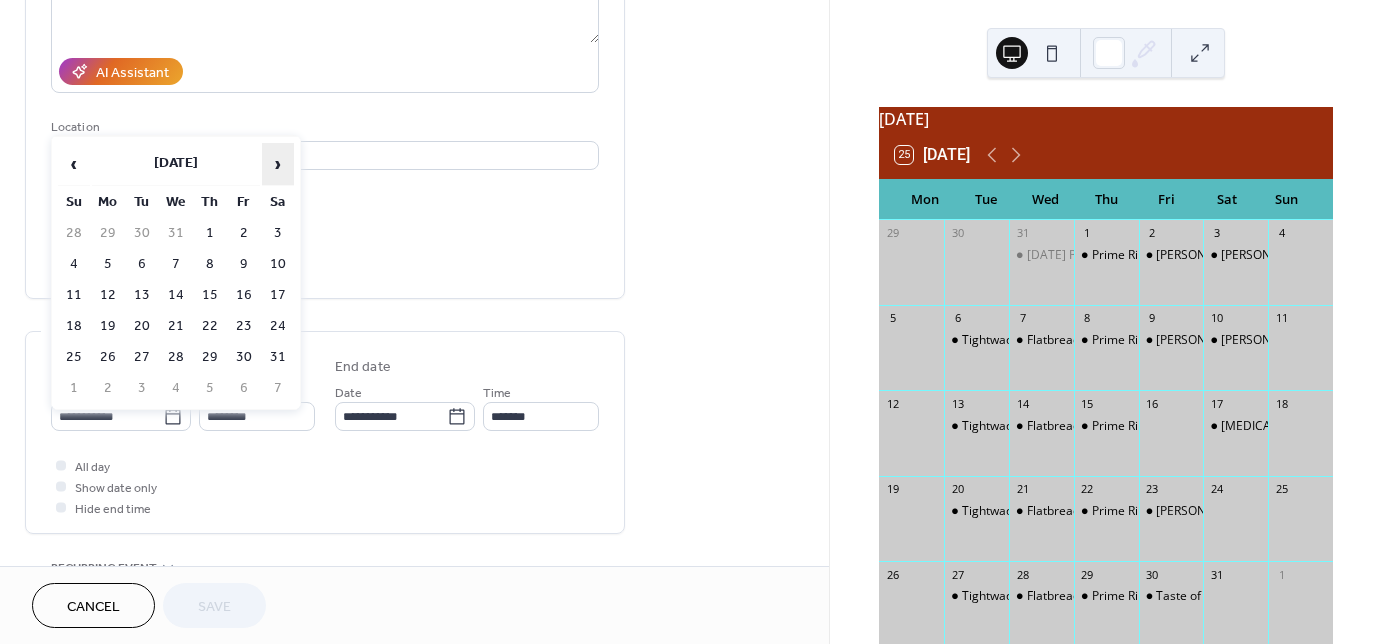 click on "›" at bounding box center [278, 164] 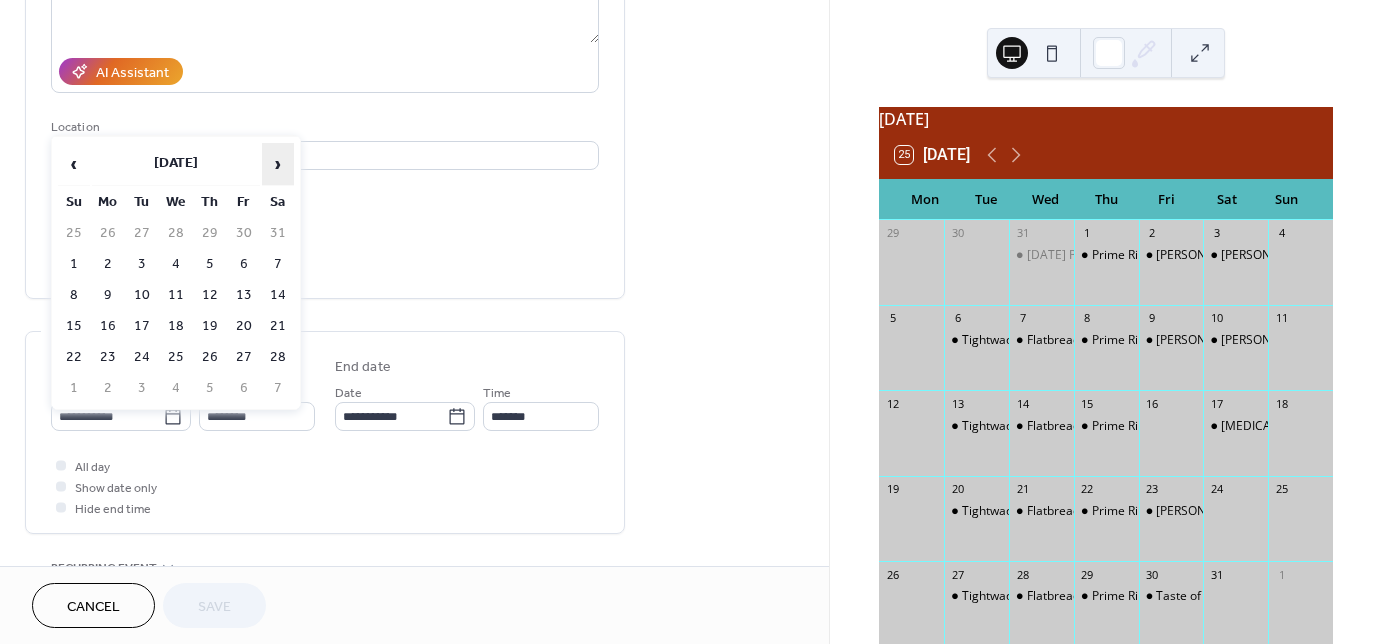 click on "›" at bounding box center (278, 164) 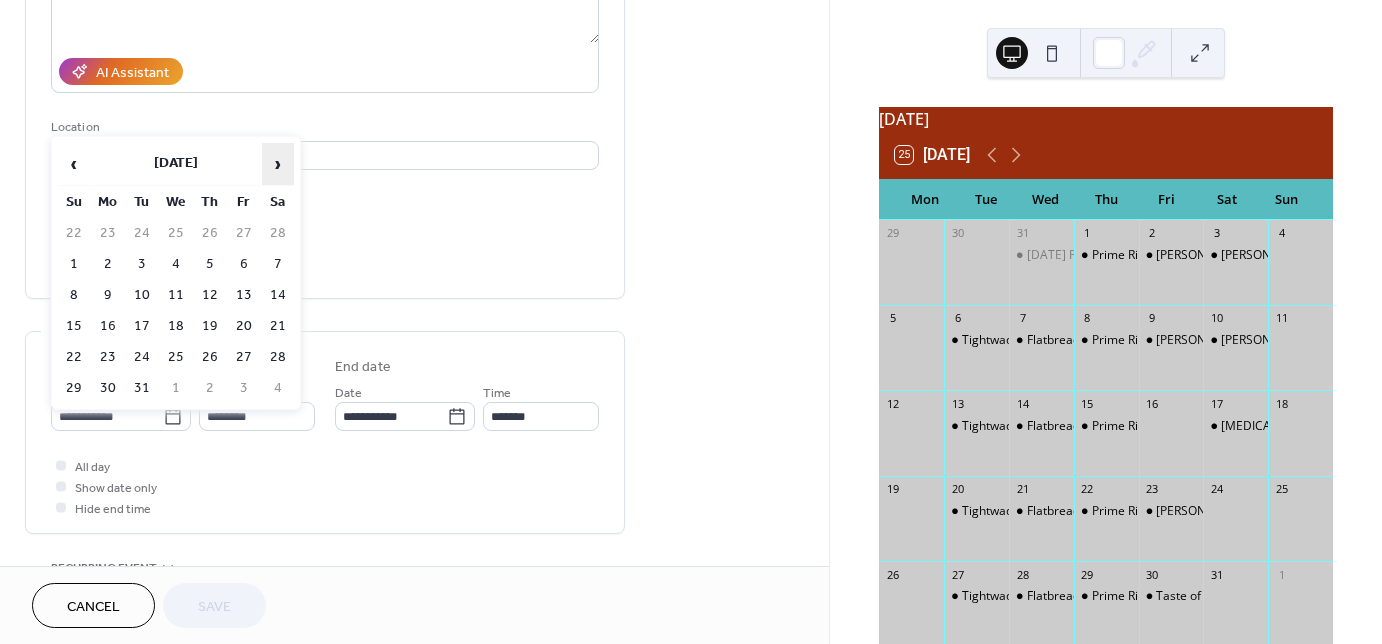 click on "›" at bounding box center [278, 164] 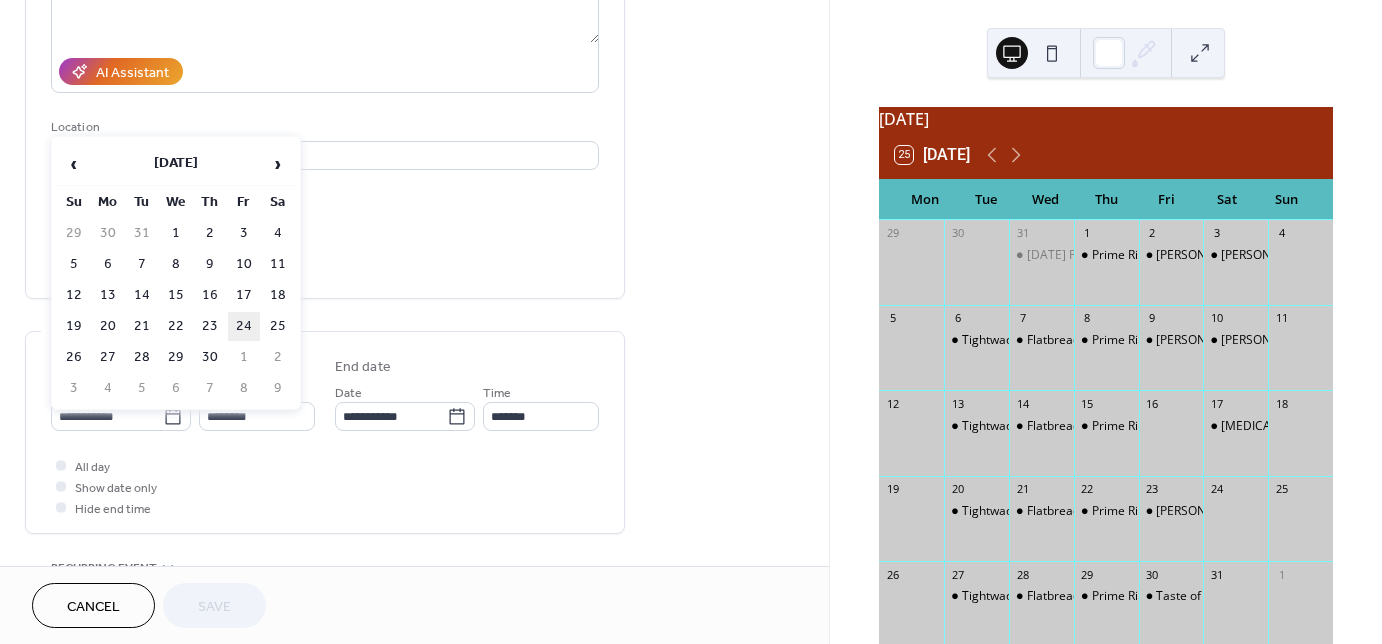 click on "24" at bounding box center (244, 326) 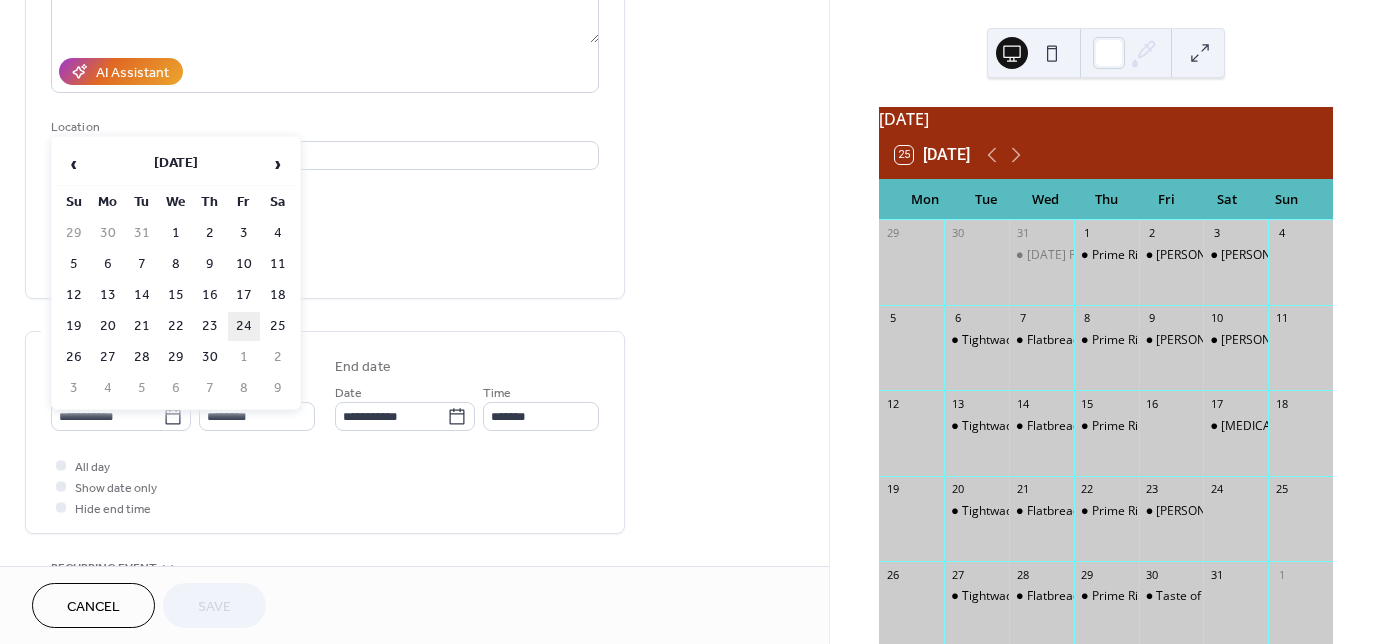 type on "**********" 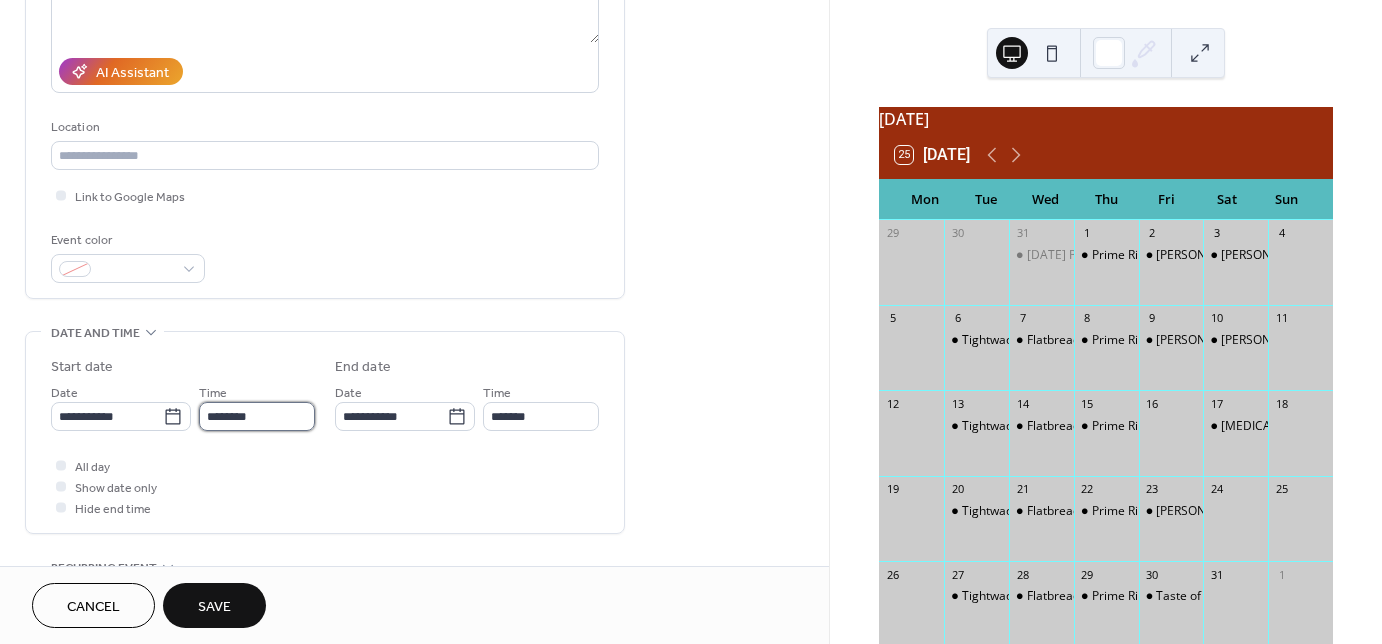 click on "********" at bounding box center (257, 416) 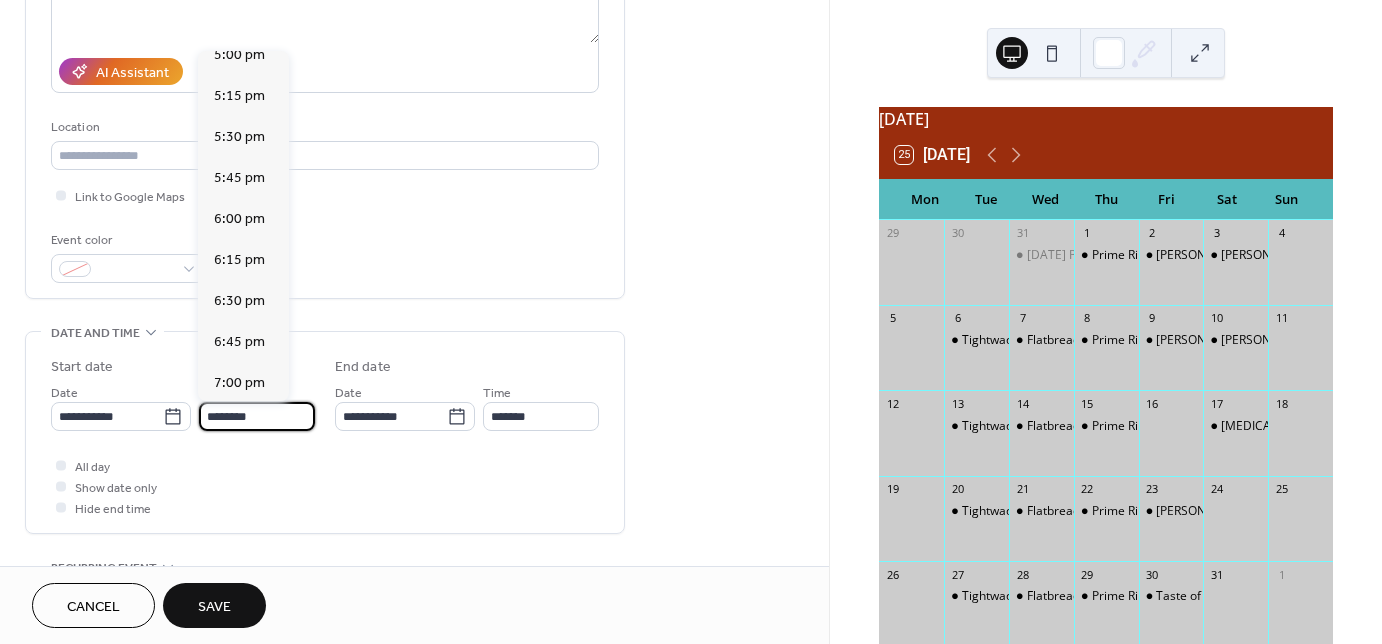 scroll, scrollTop: 2848, scrollLeft: 0, axis: vertical 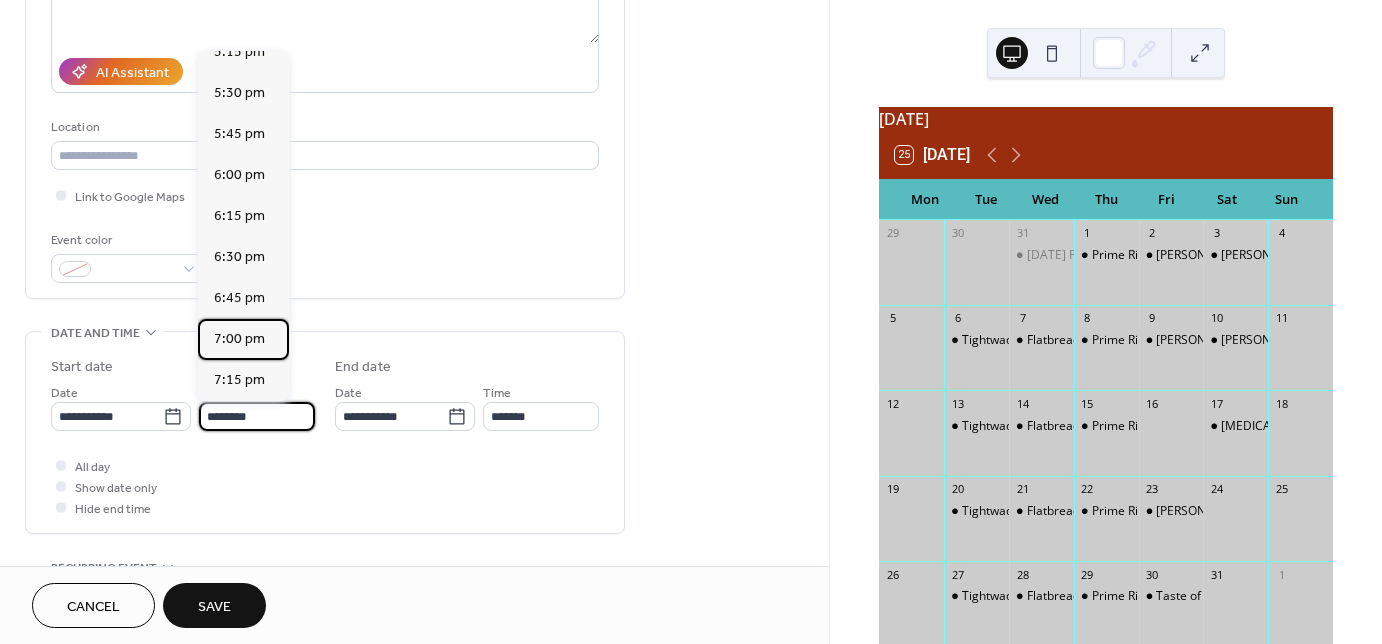click on "7:00 pm" at bounding box center [239, 339] 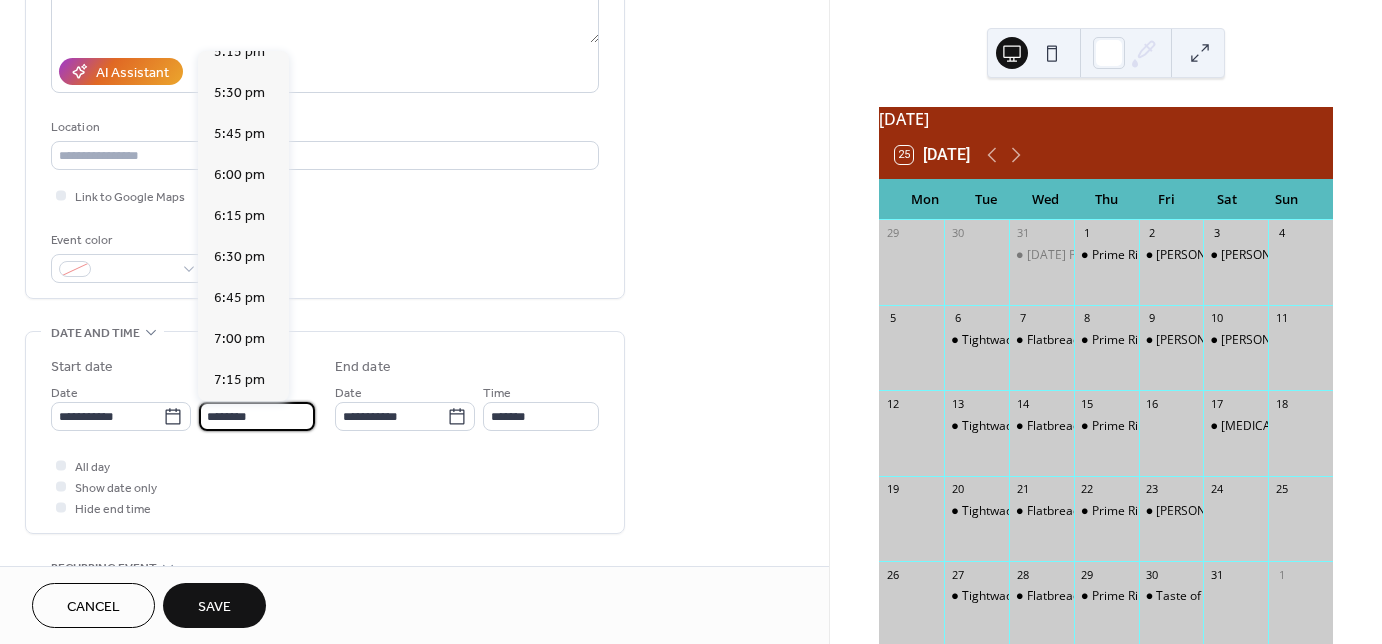 type on "*******" 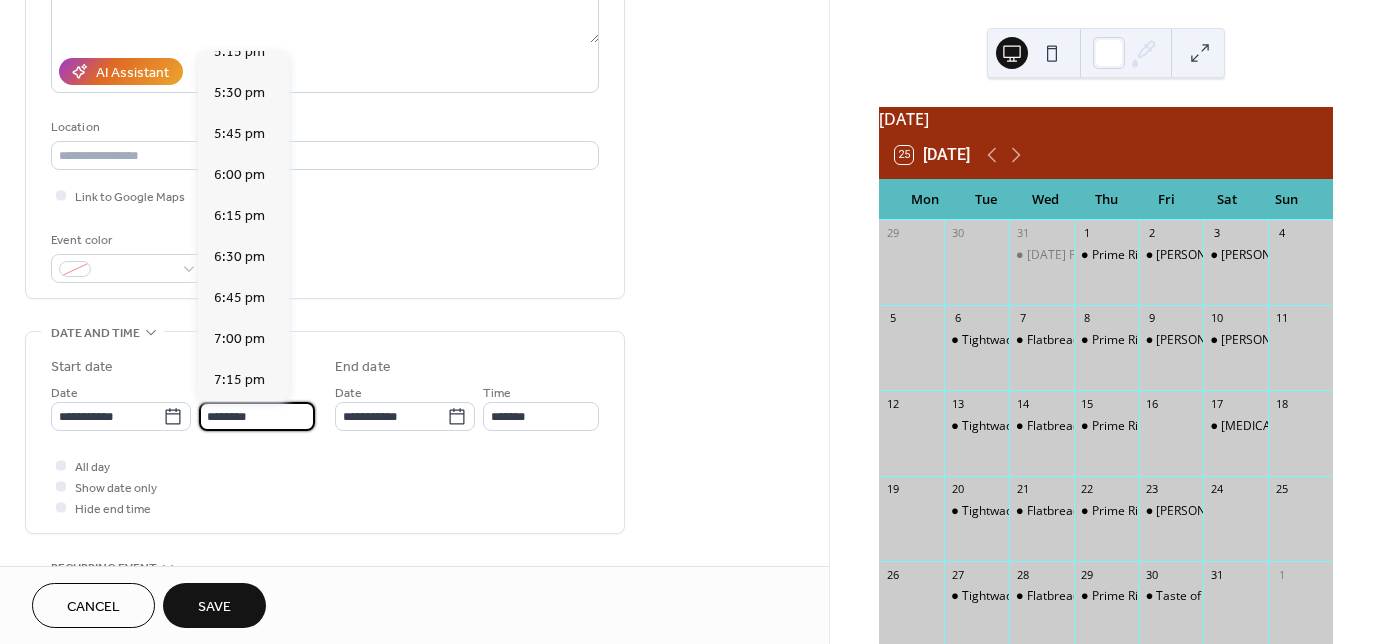 type on "********" 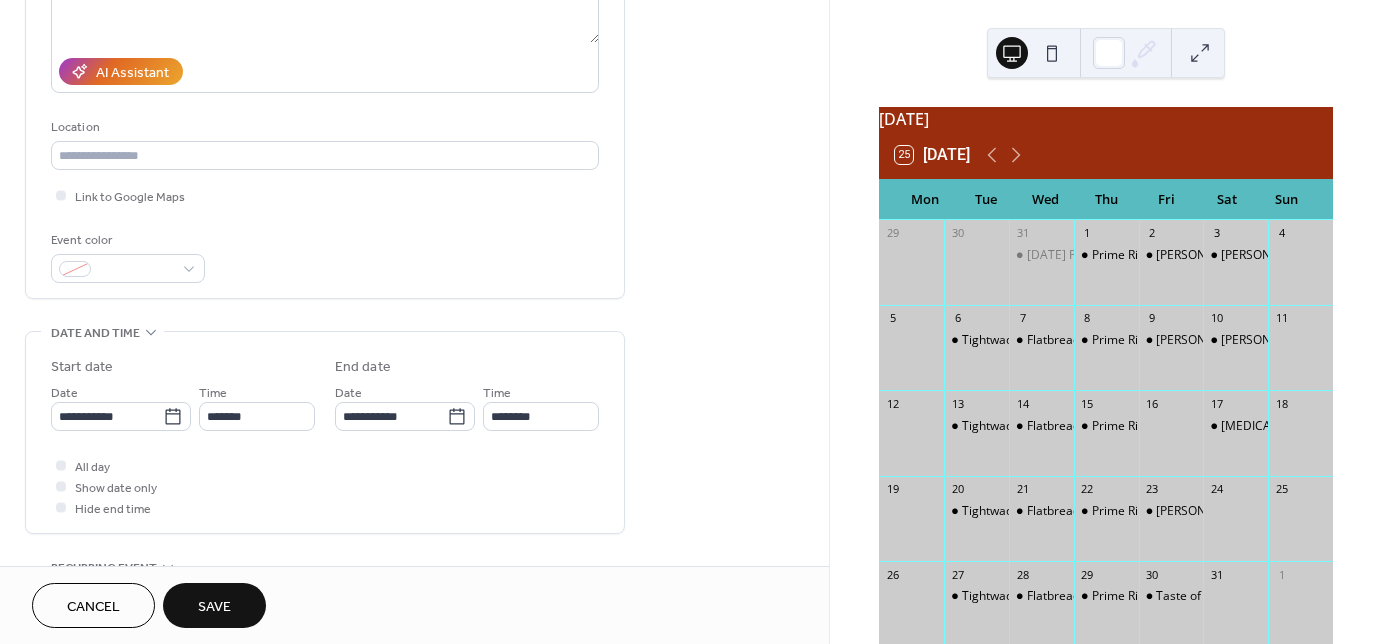 click on "Save" at bounding box center (214, 607) 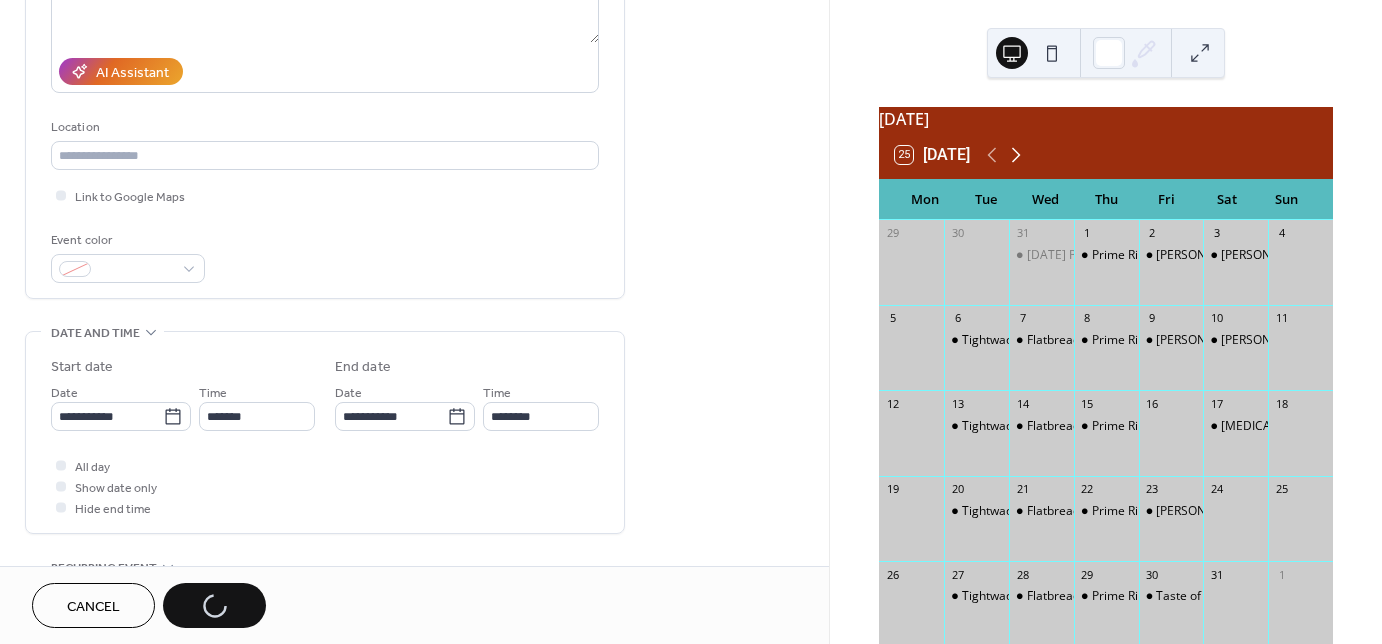 click 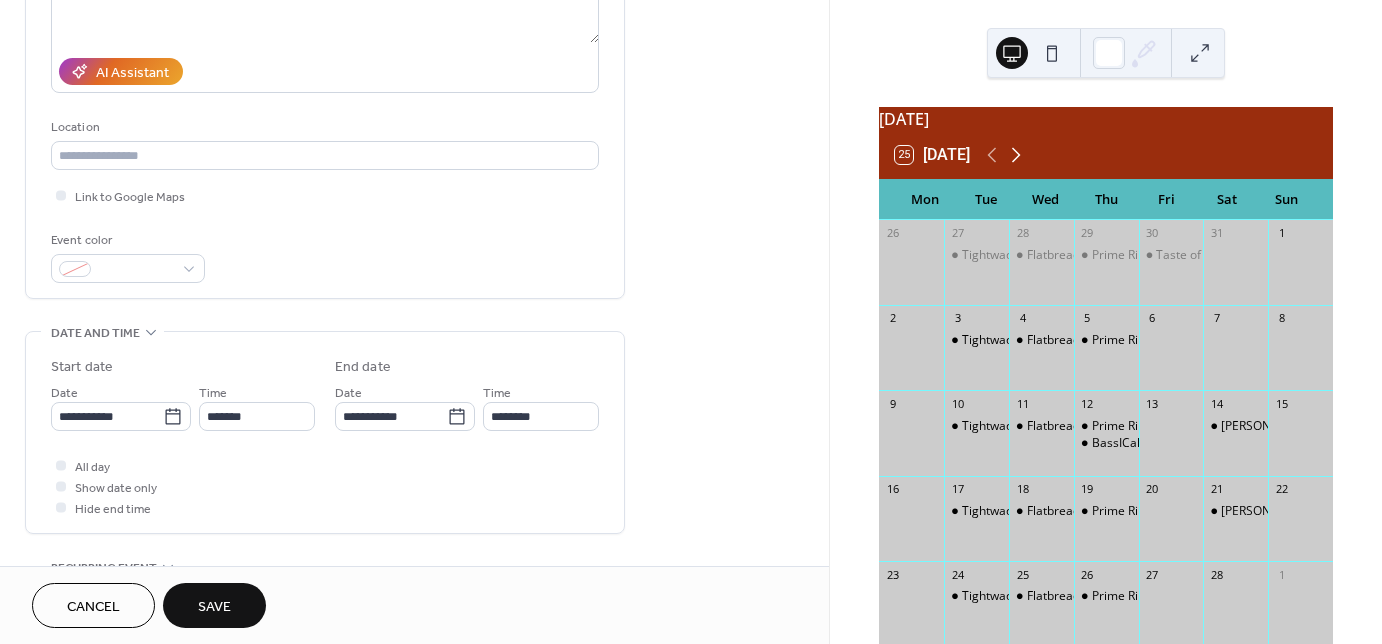 click 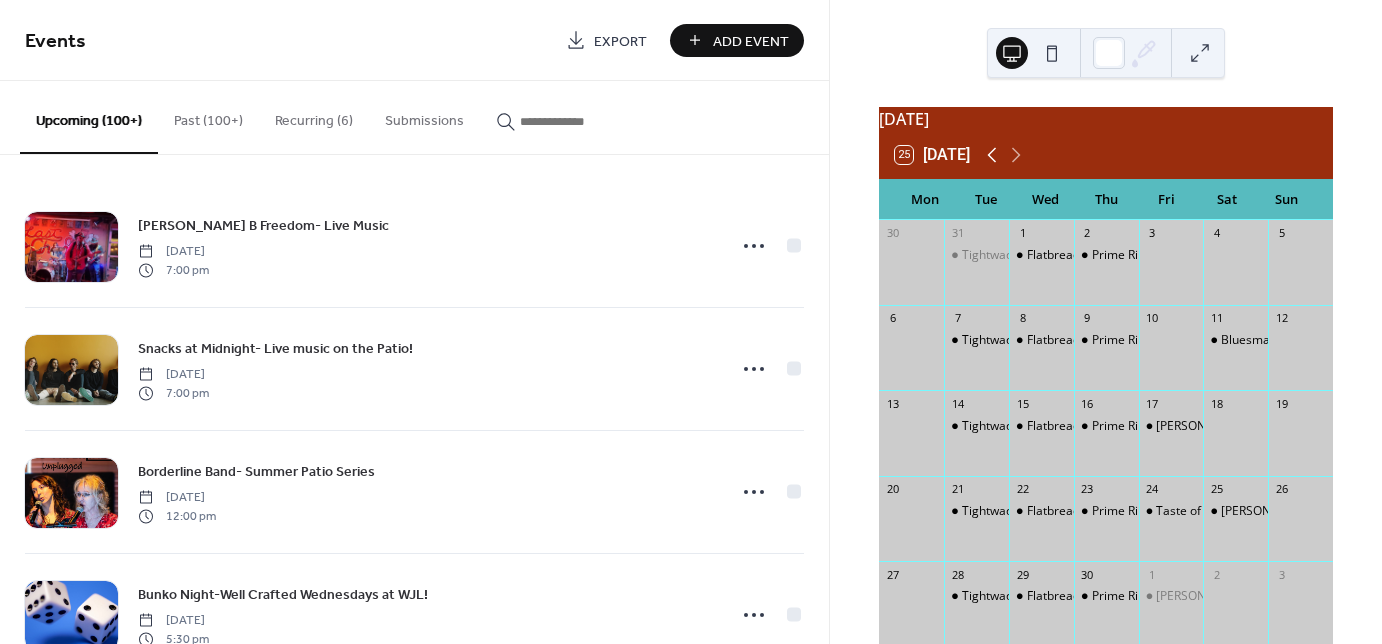 click 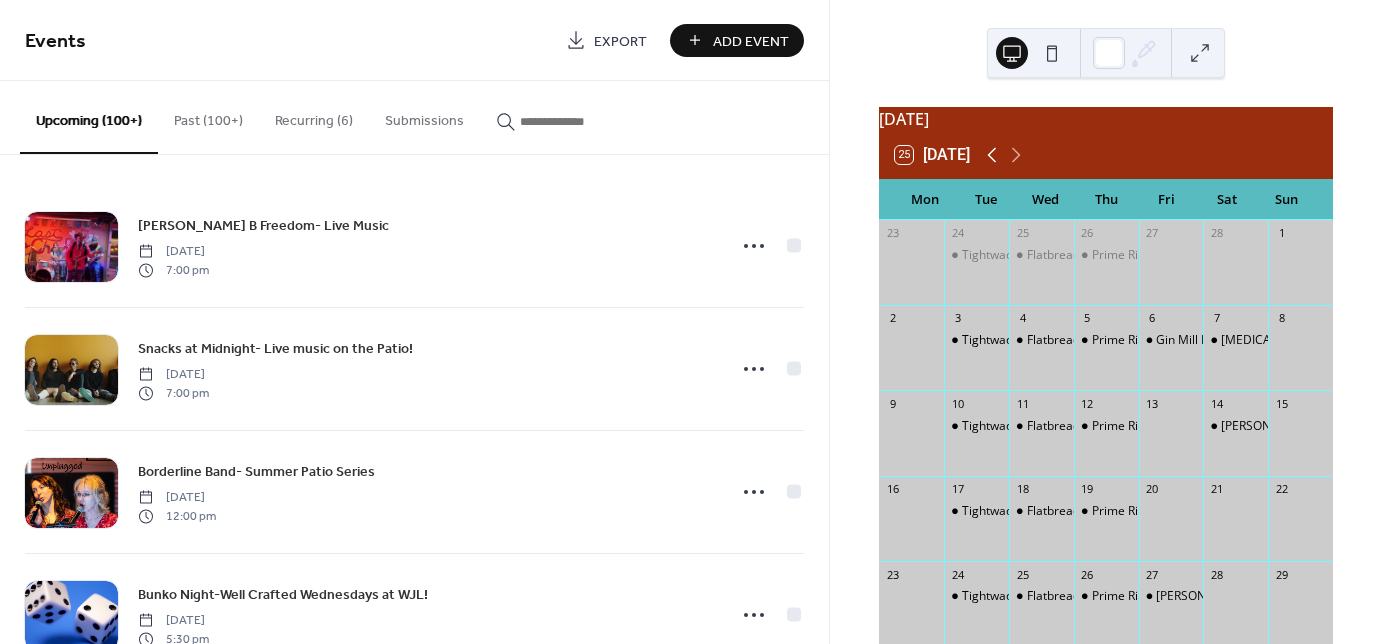 click 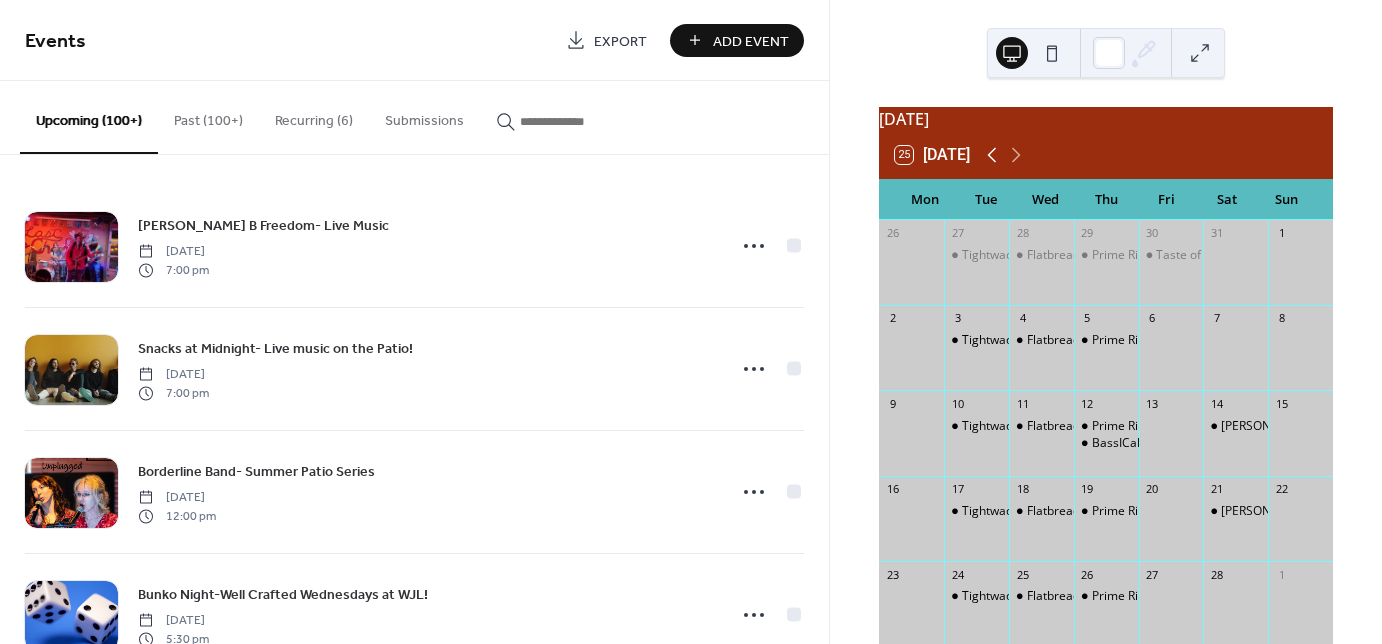 click 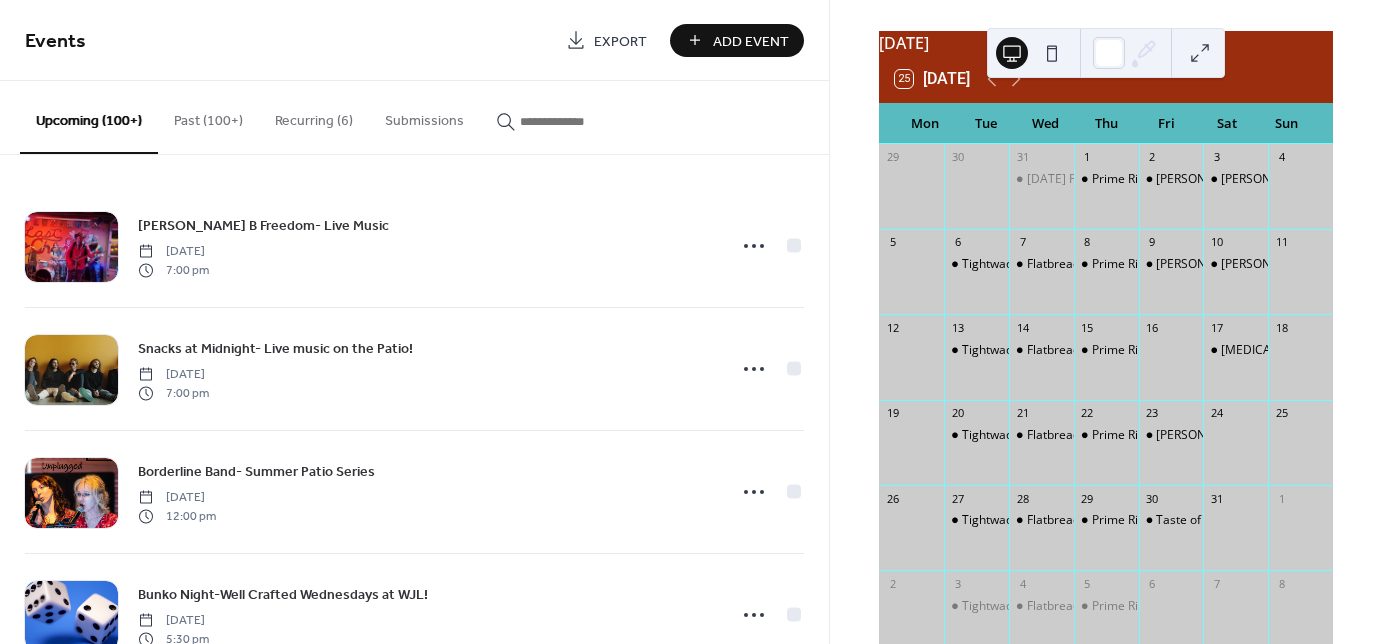 scroll, scrollTop: 80, scrollLeft: 0, axis: vertical 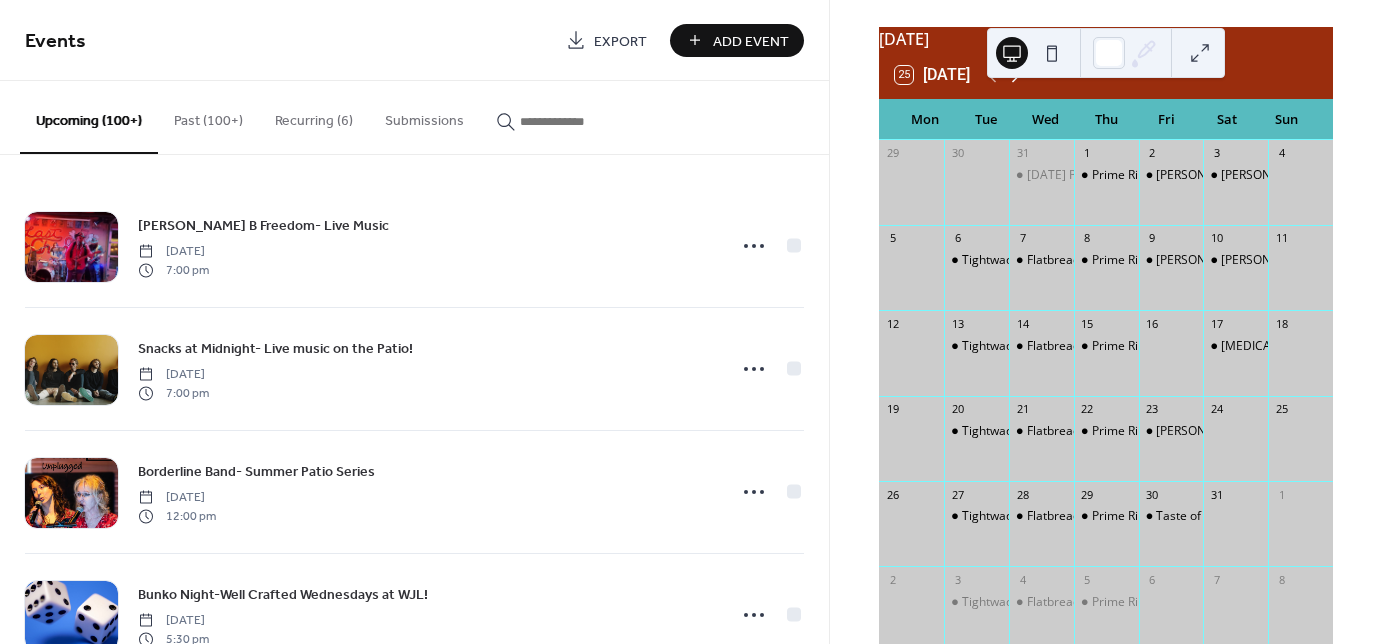 click 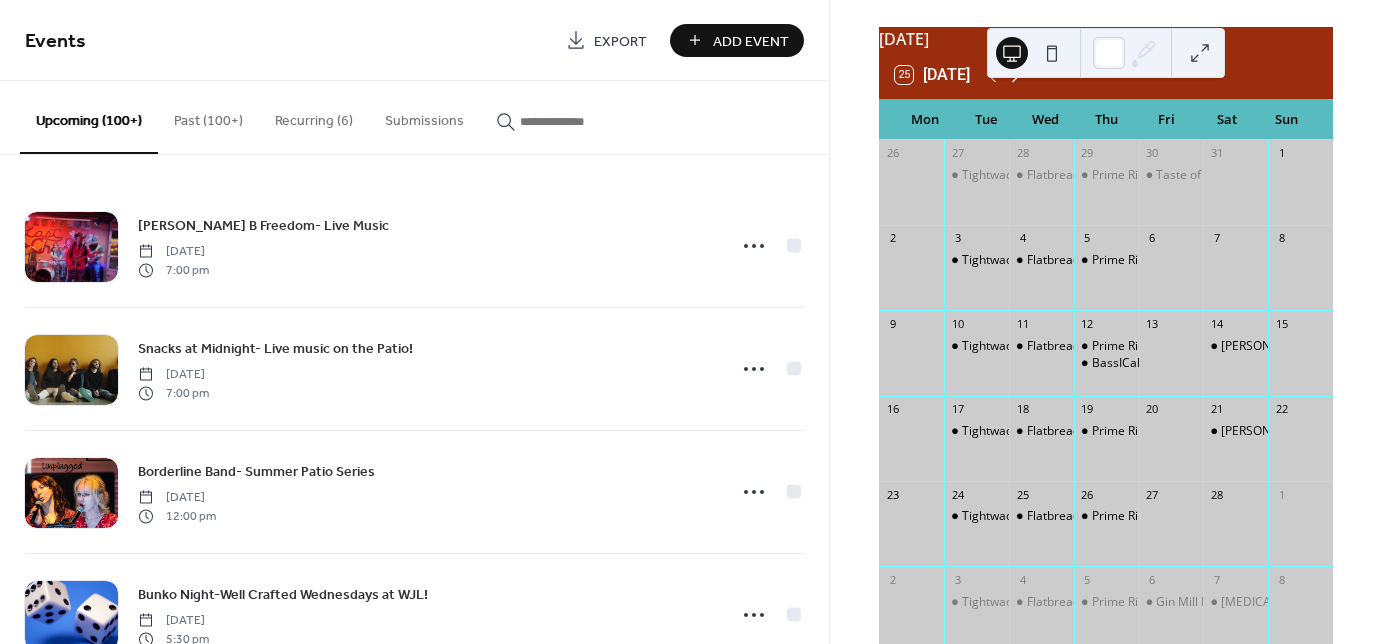 click 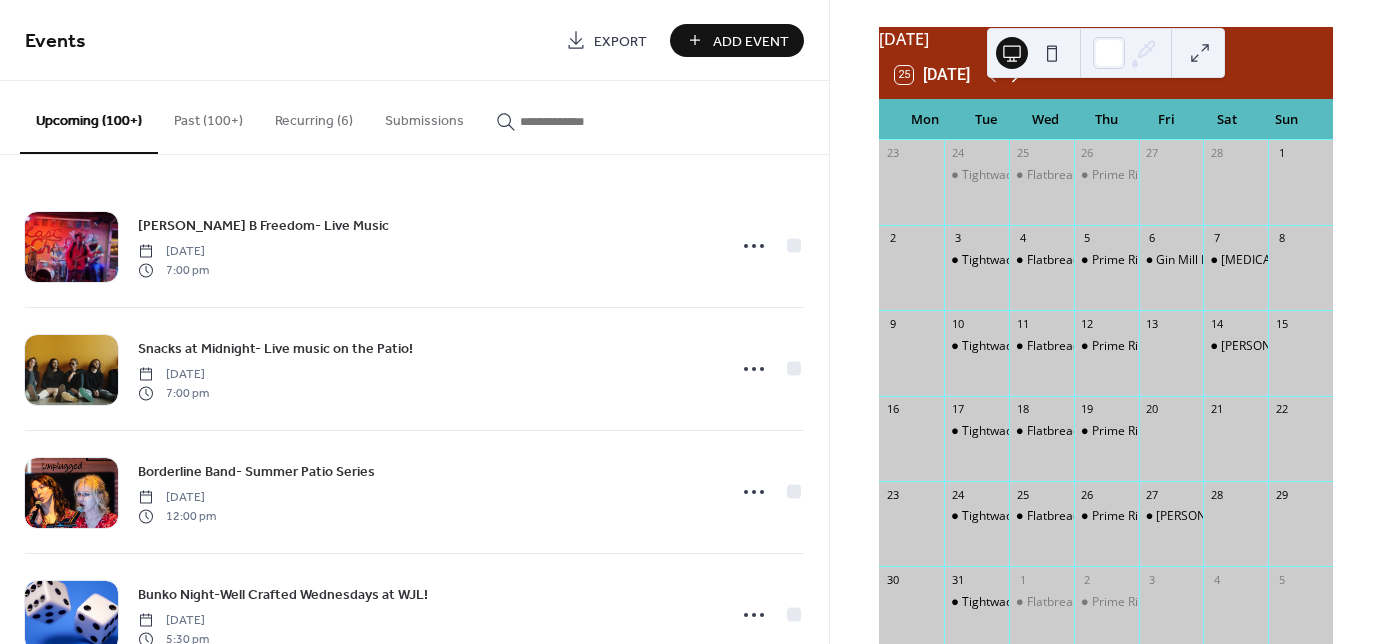 click 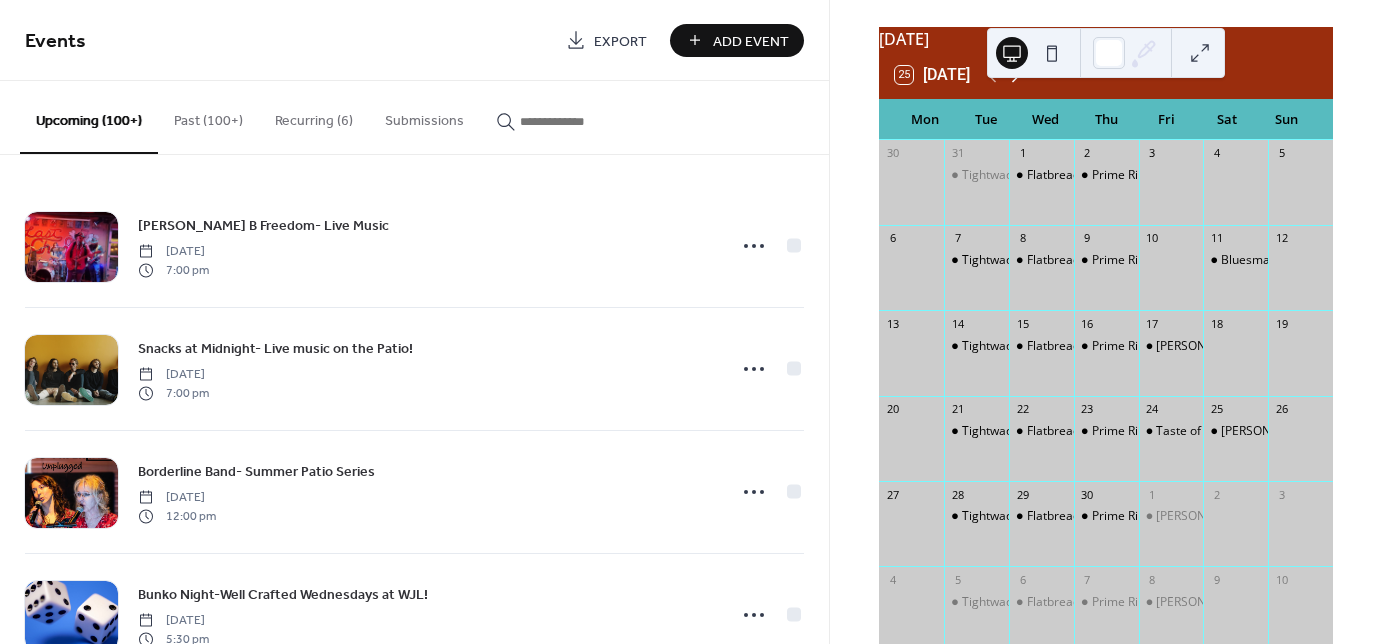 click 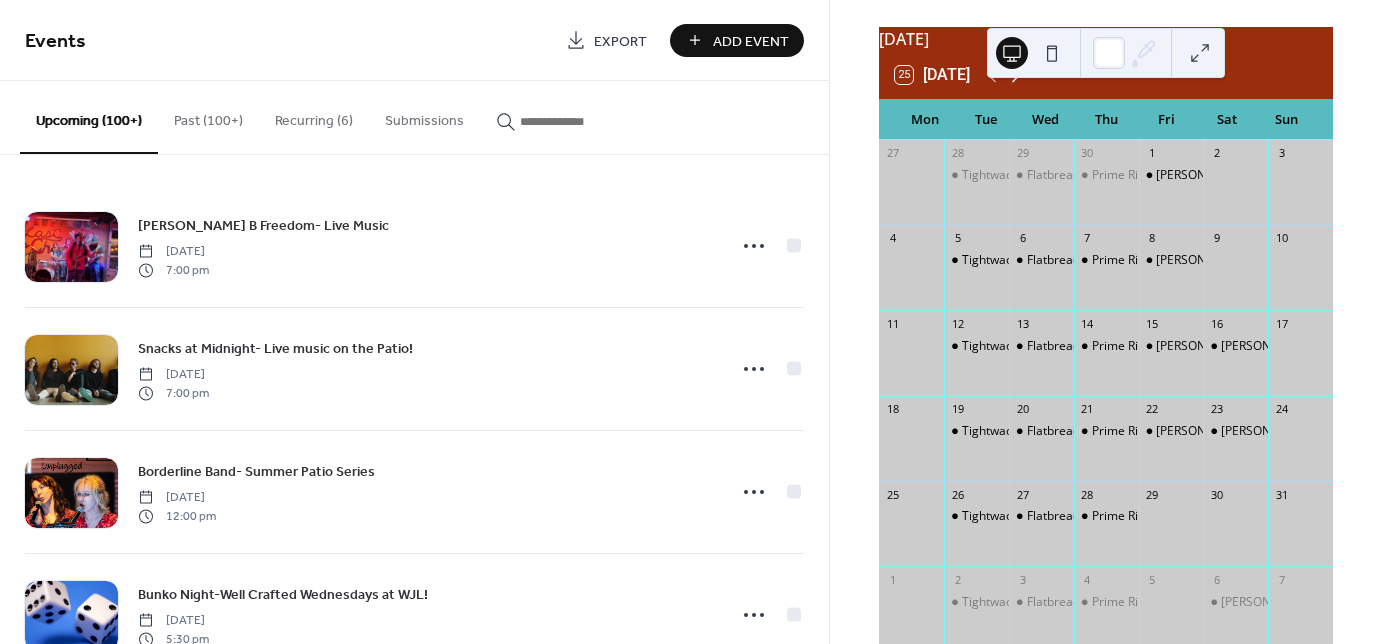 click 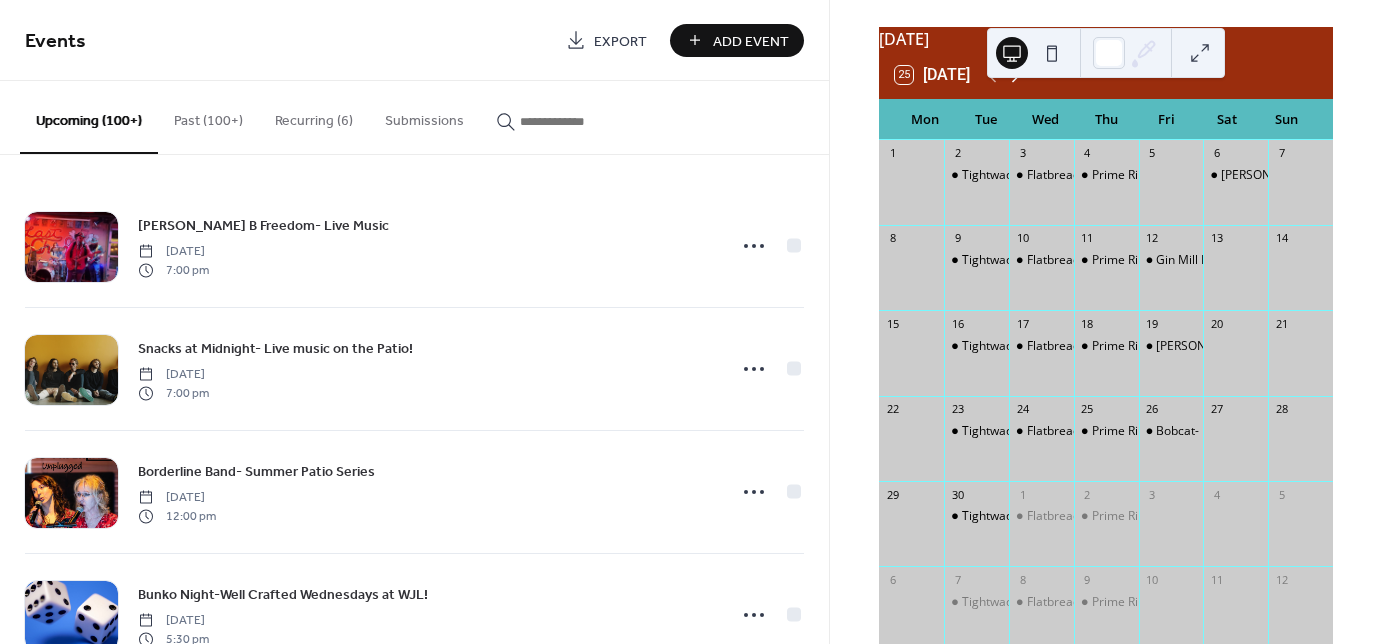 click 